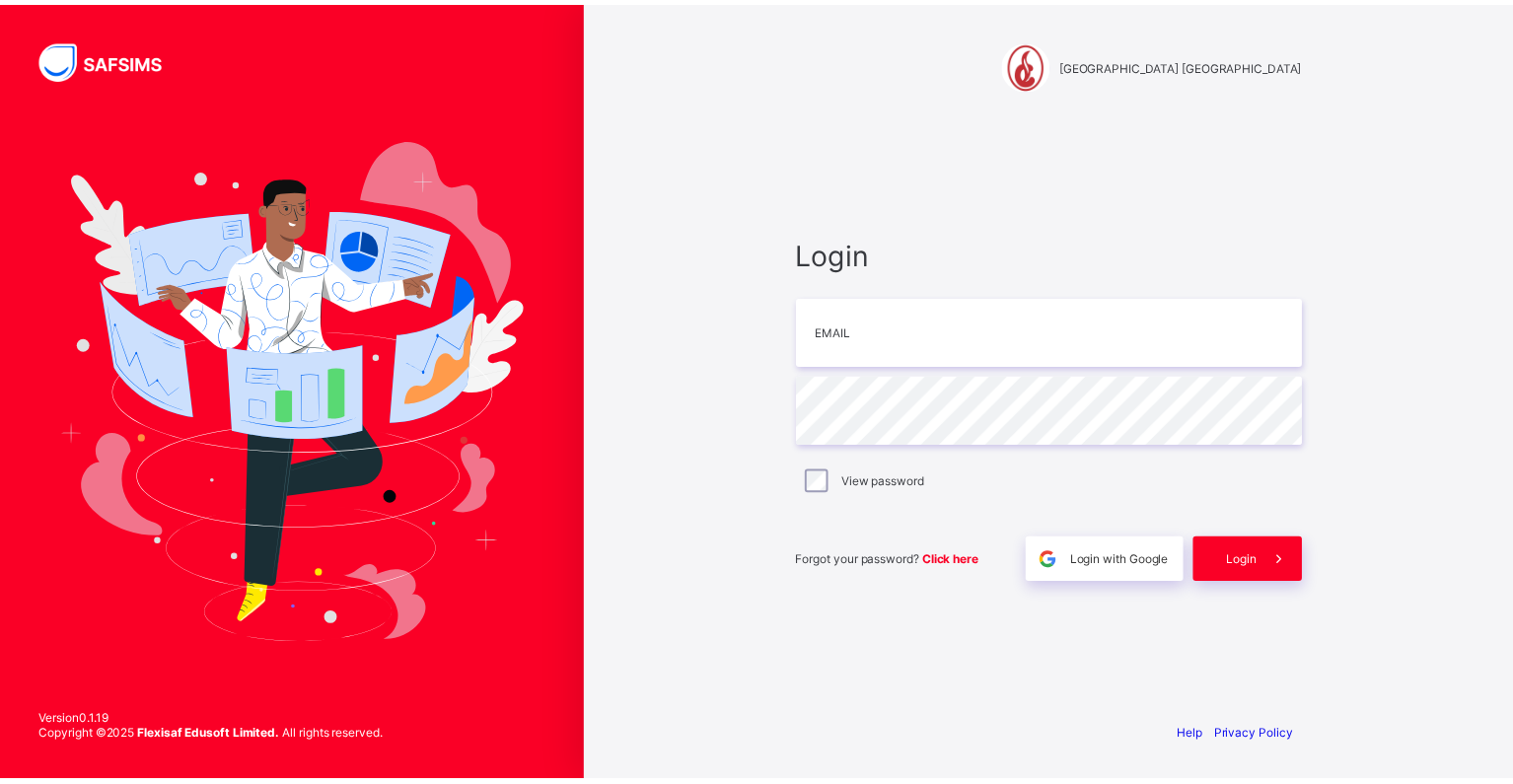 scroll, scrollTop: 0, scrollLeft: 0, axis: both 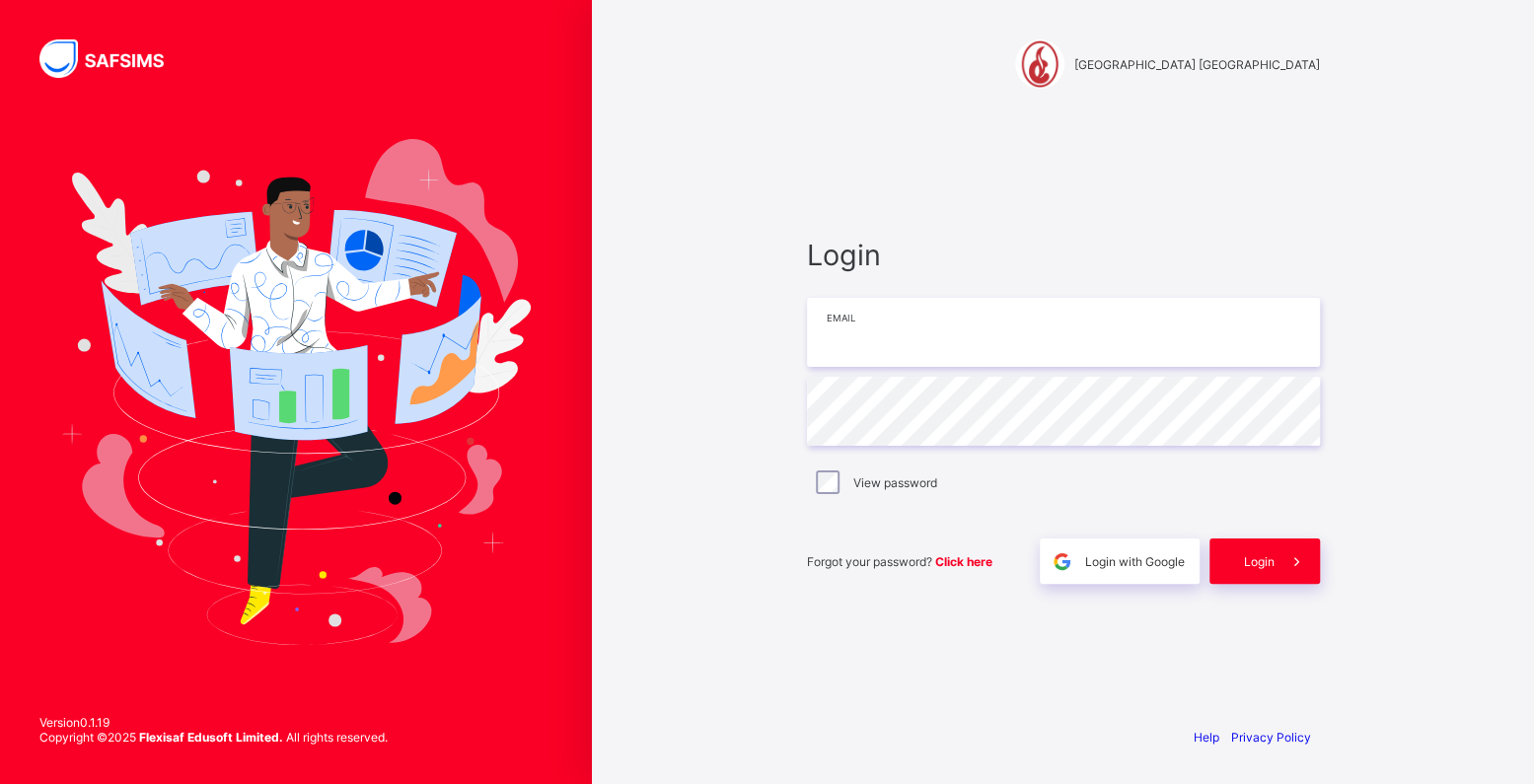 click at bounding box center [1063, 332] 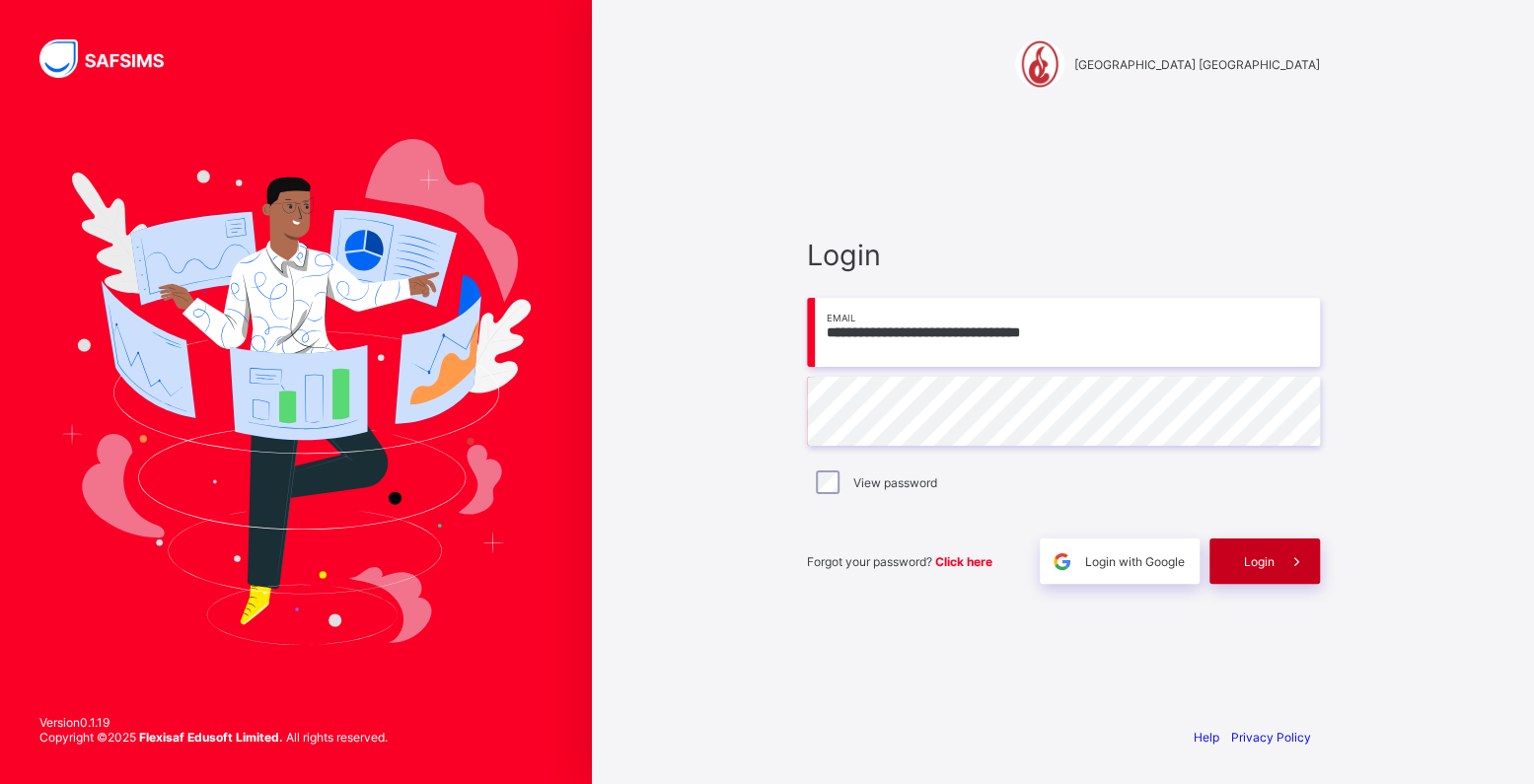 click on "Login" at bounding box center (1259, 561) 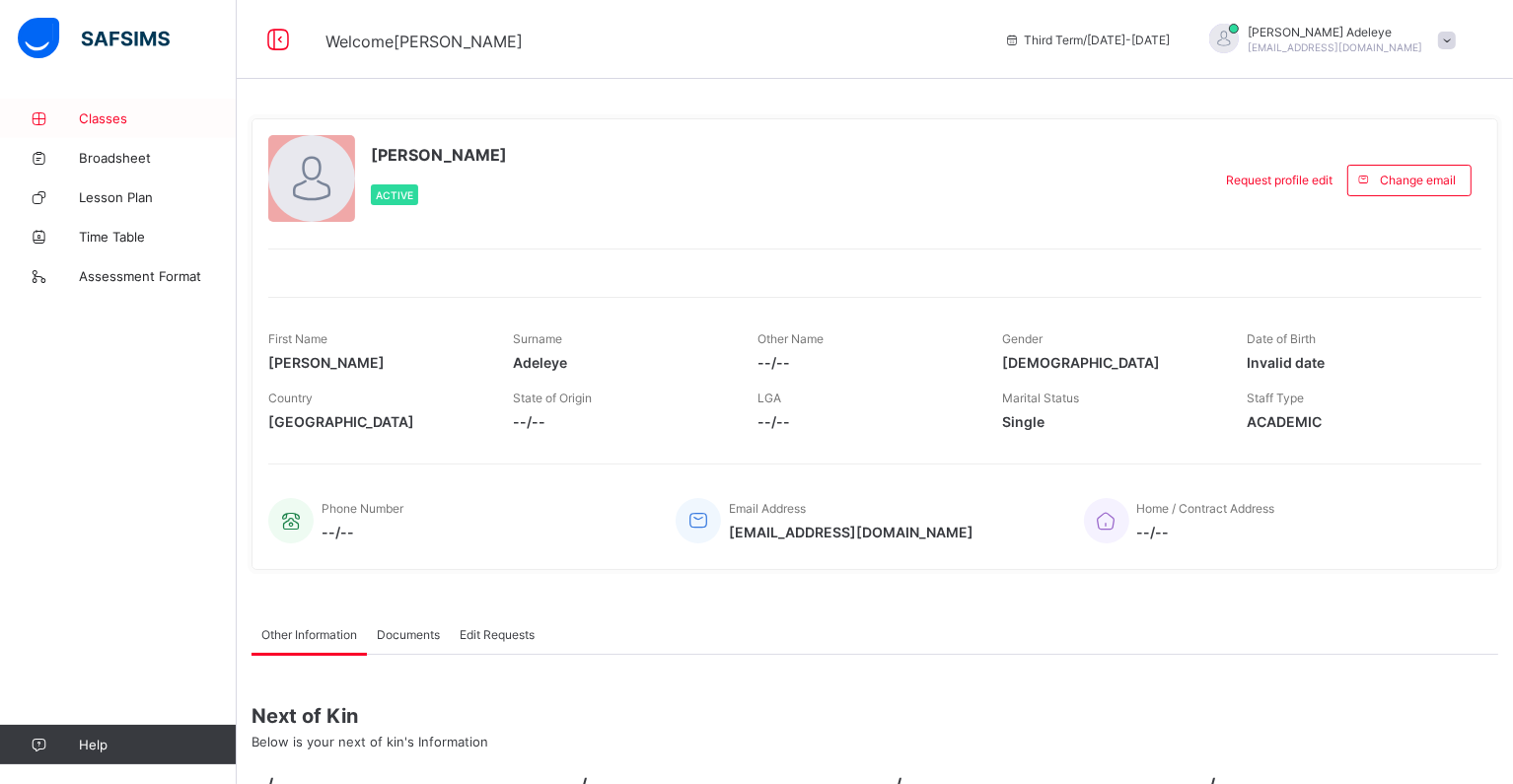 click on "Classes" at bounding box center (158, 118) 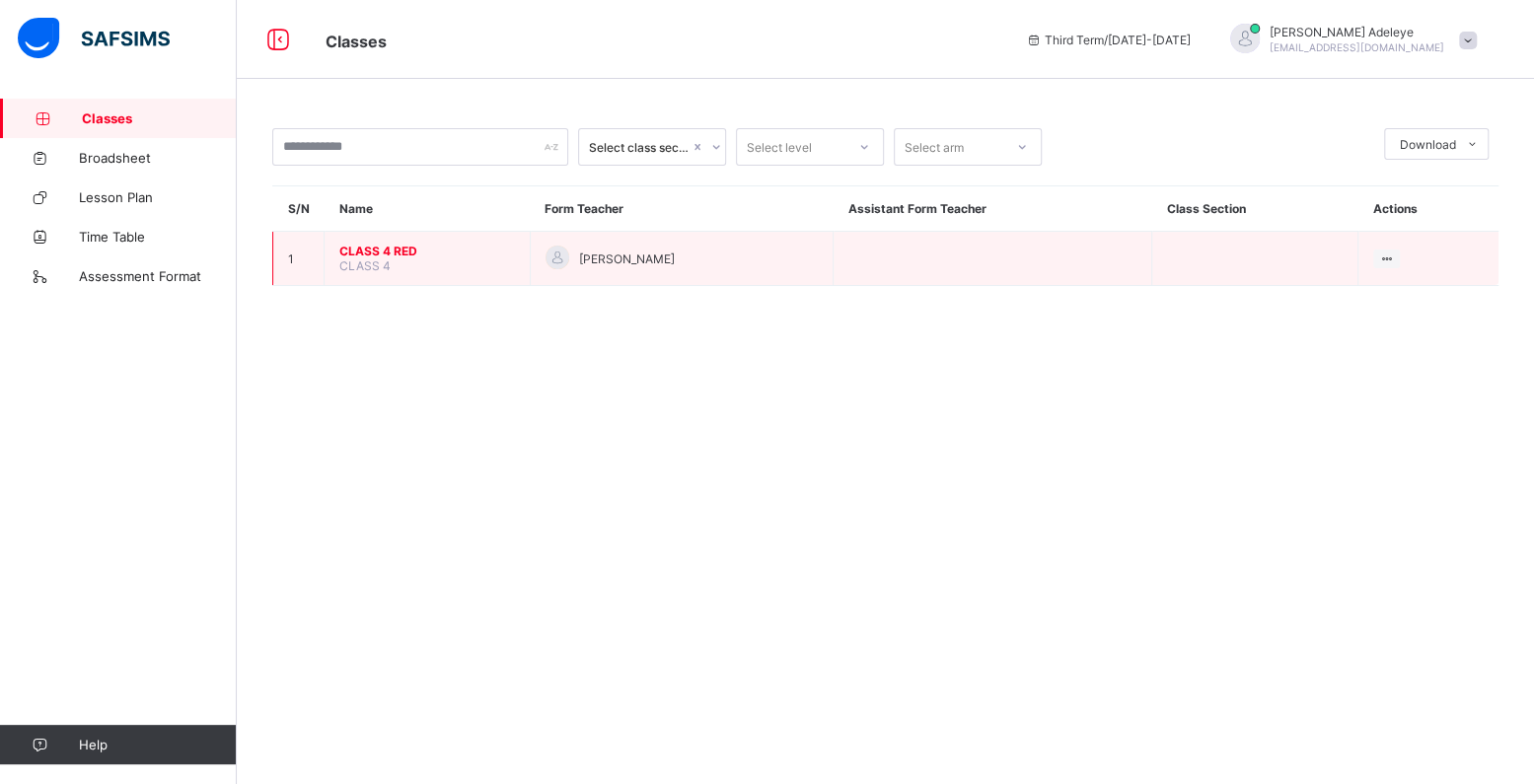click on "CLASS 4   RED" at bounding box center [427, 250] 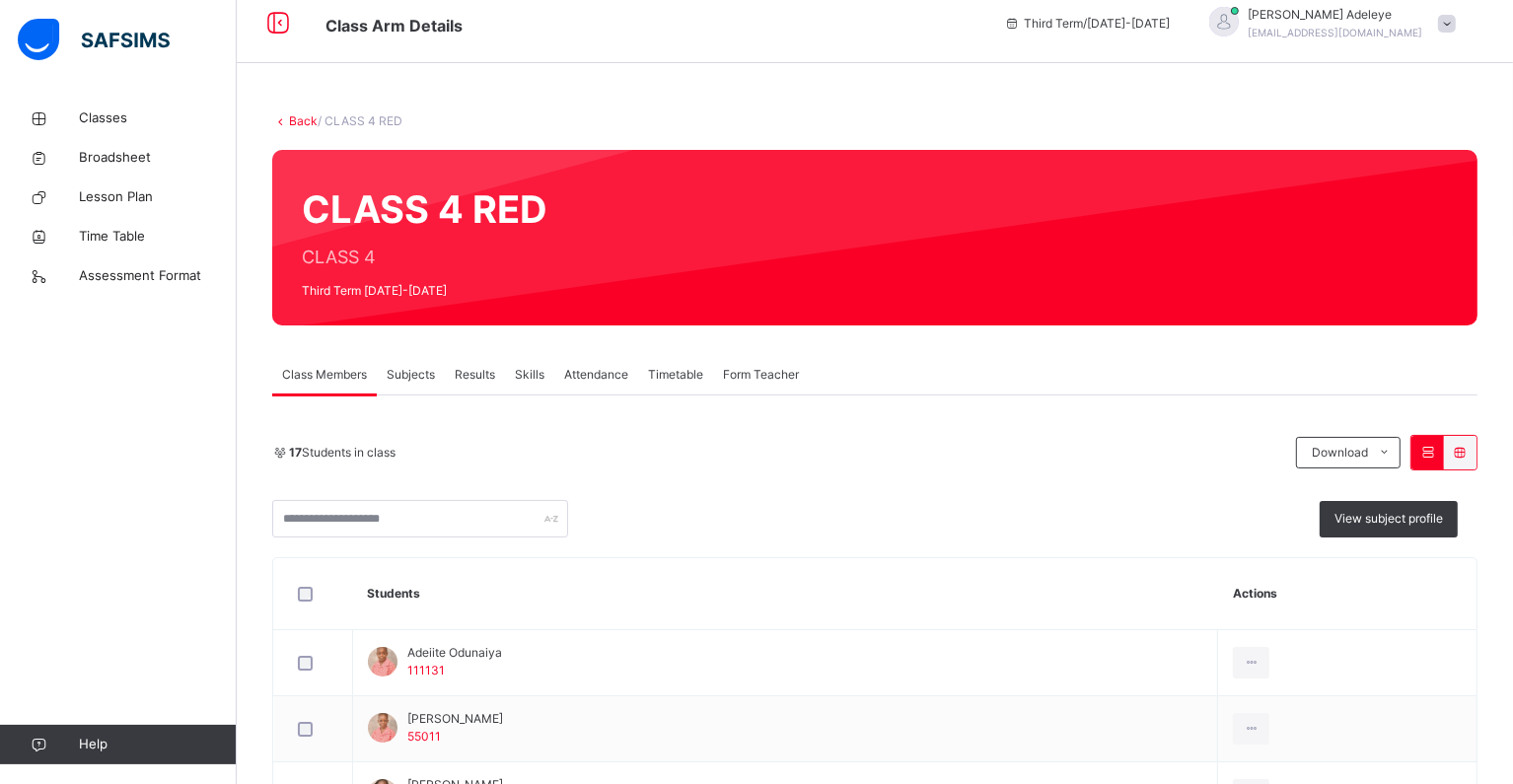 scroll, scrollTop: 0, scrollLeft: 0, axis: both 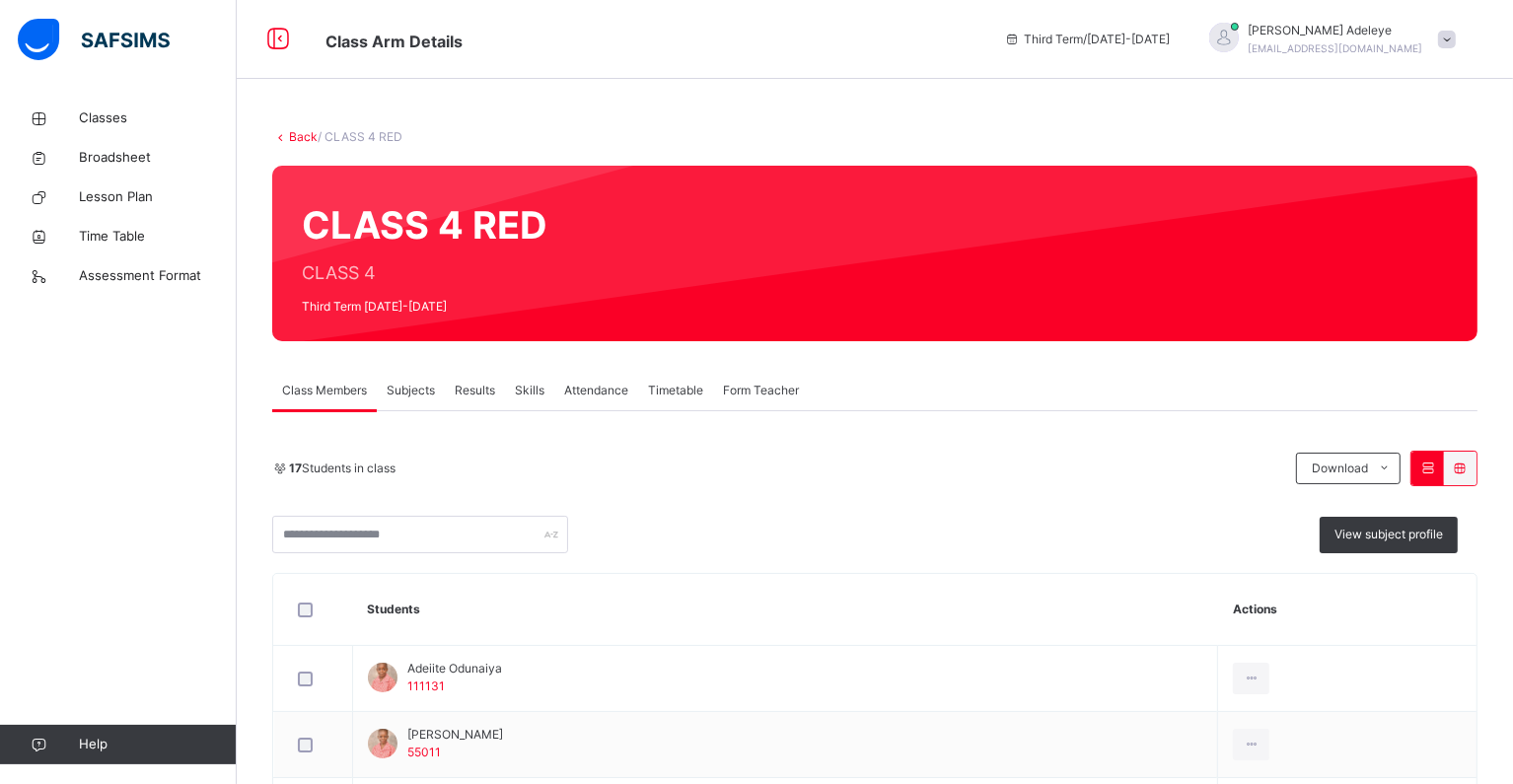 click on "Attendance" at bounding box center (596, 391) 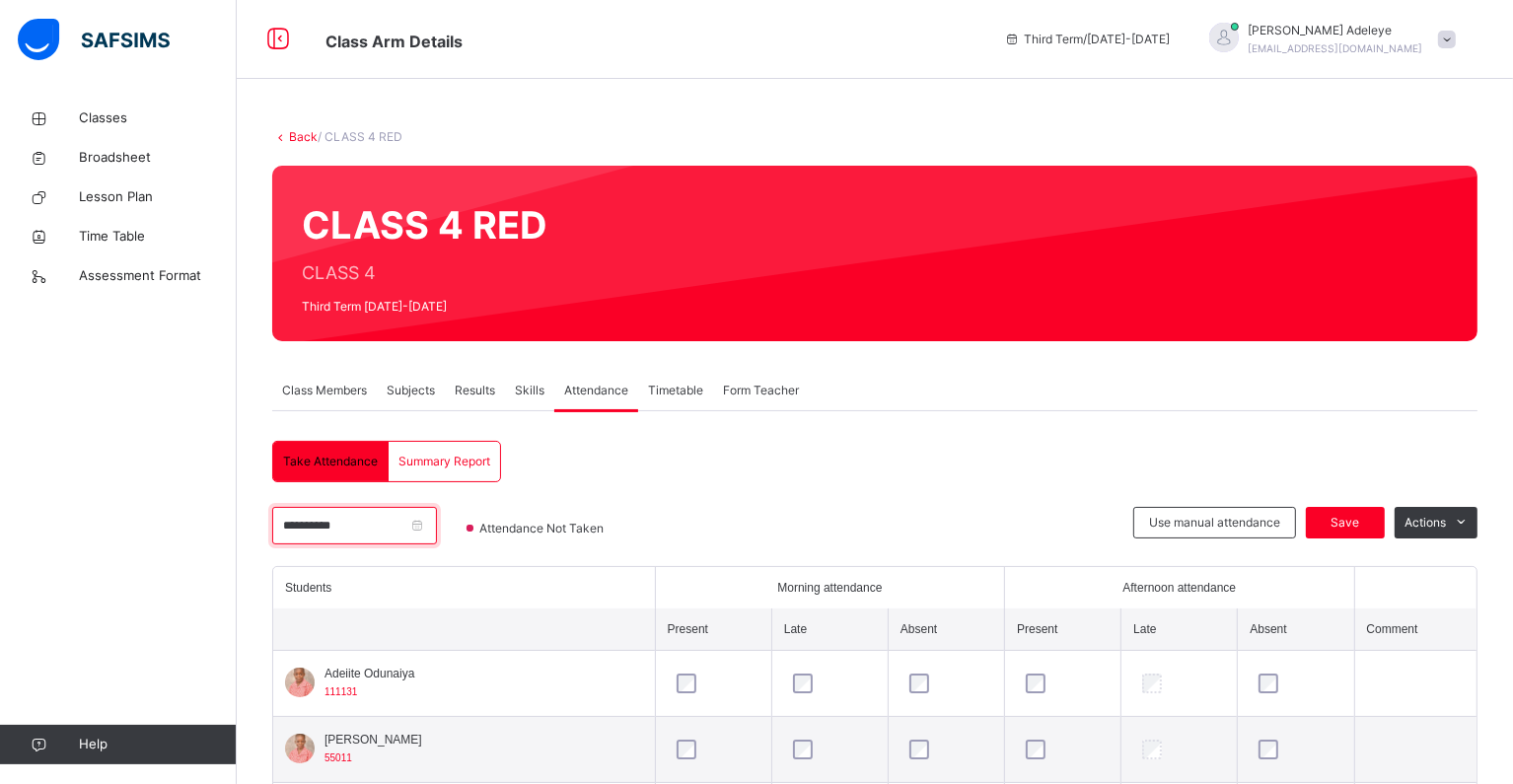 click on "**********" at bounding box center (354, 526) 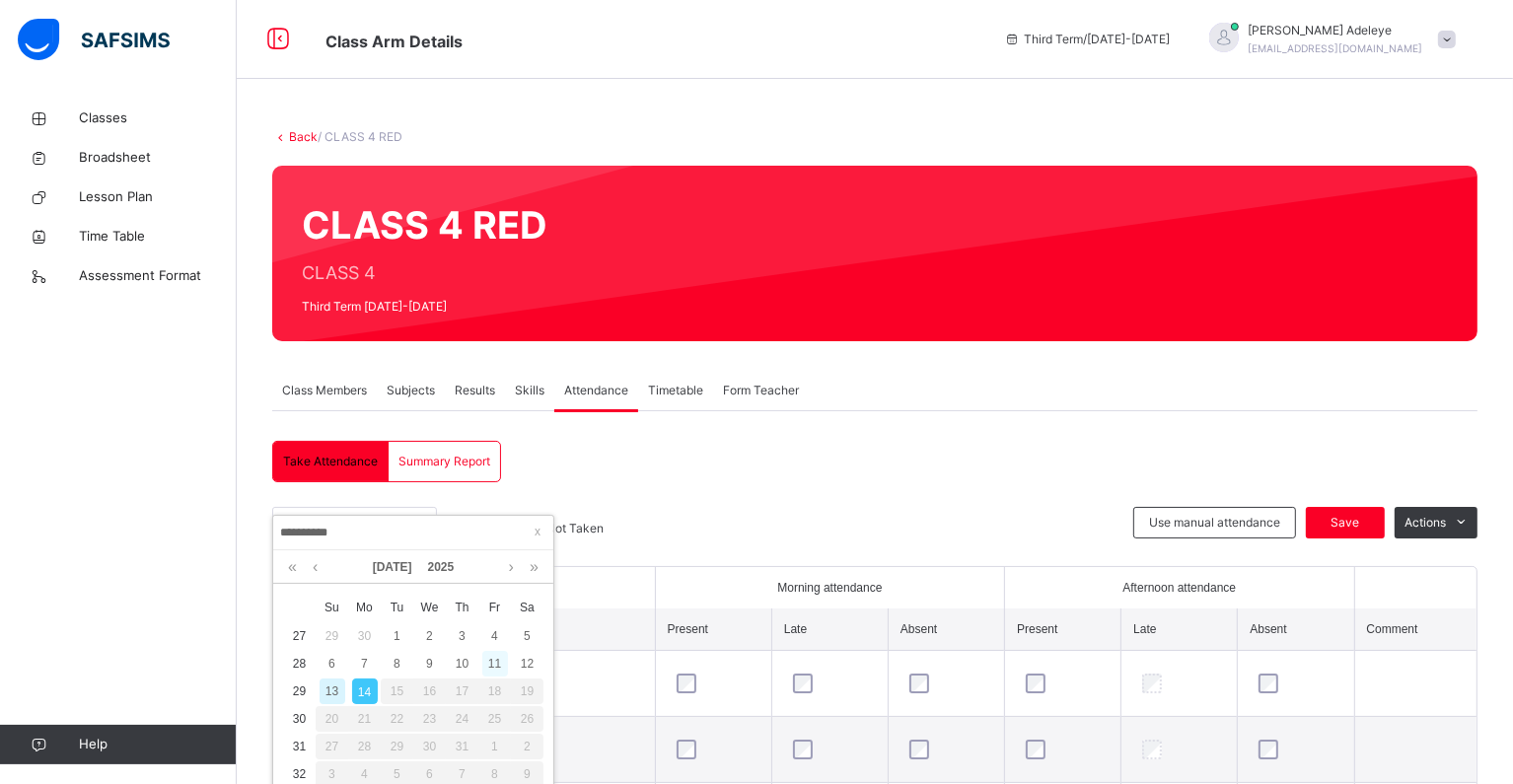 click on "11" at bounding box center (495, 664) 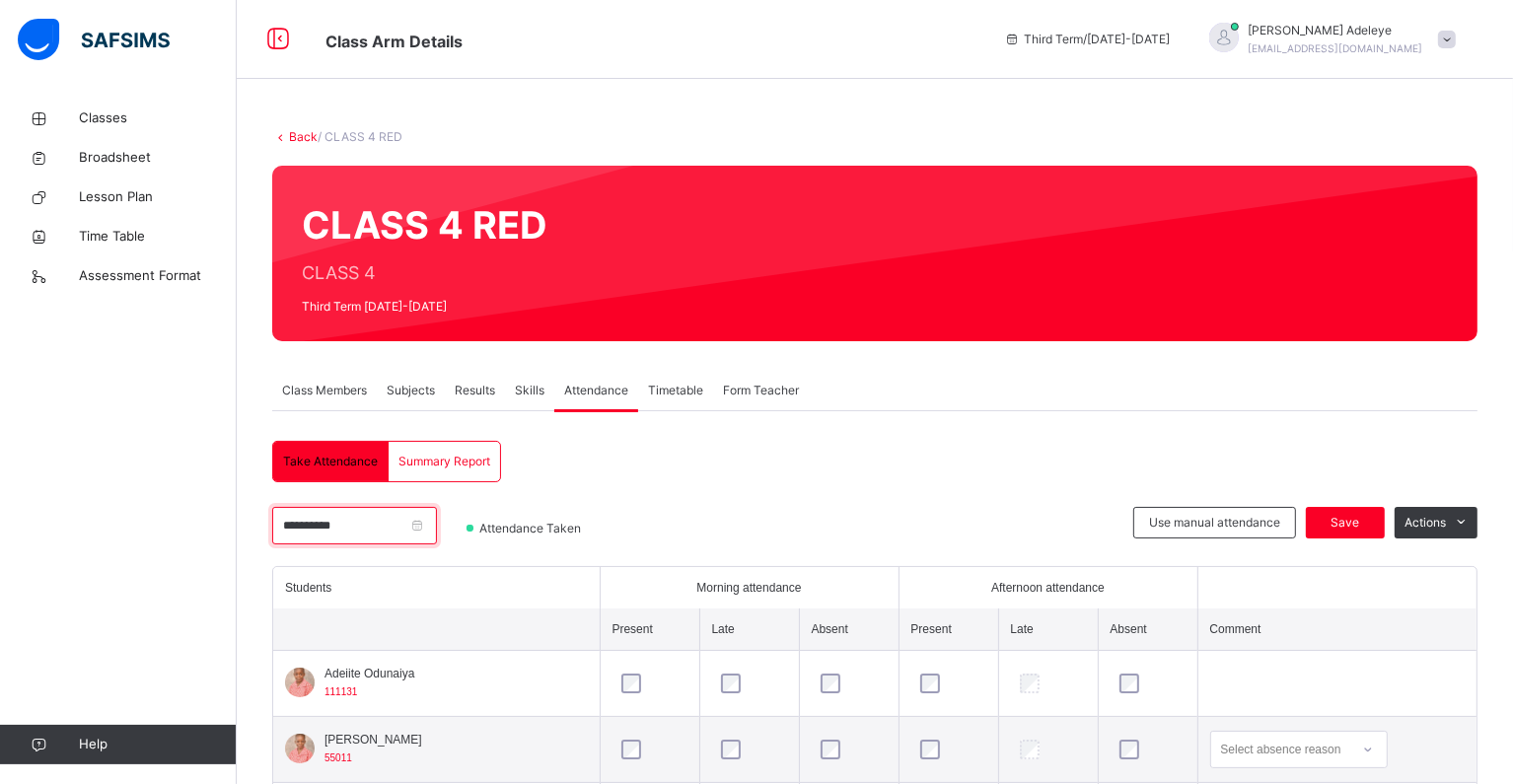 click on "**********" at bounding box center [354, 526] 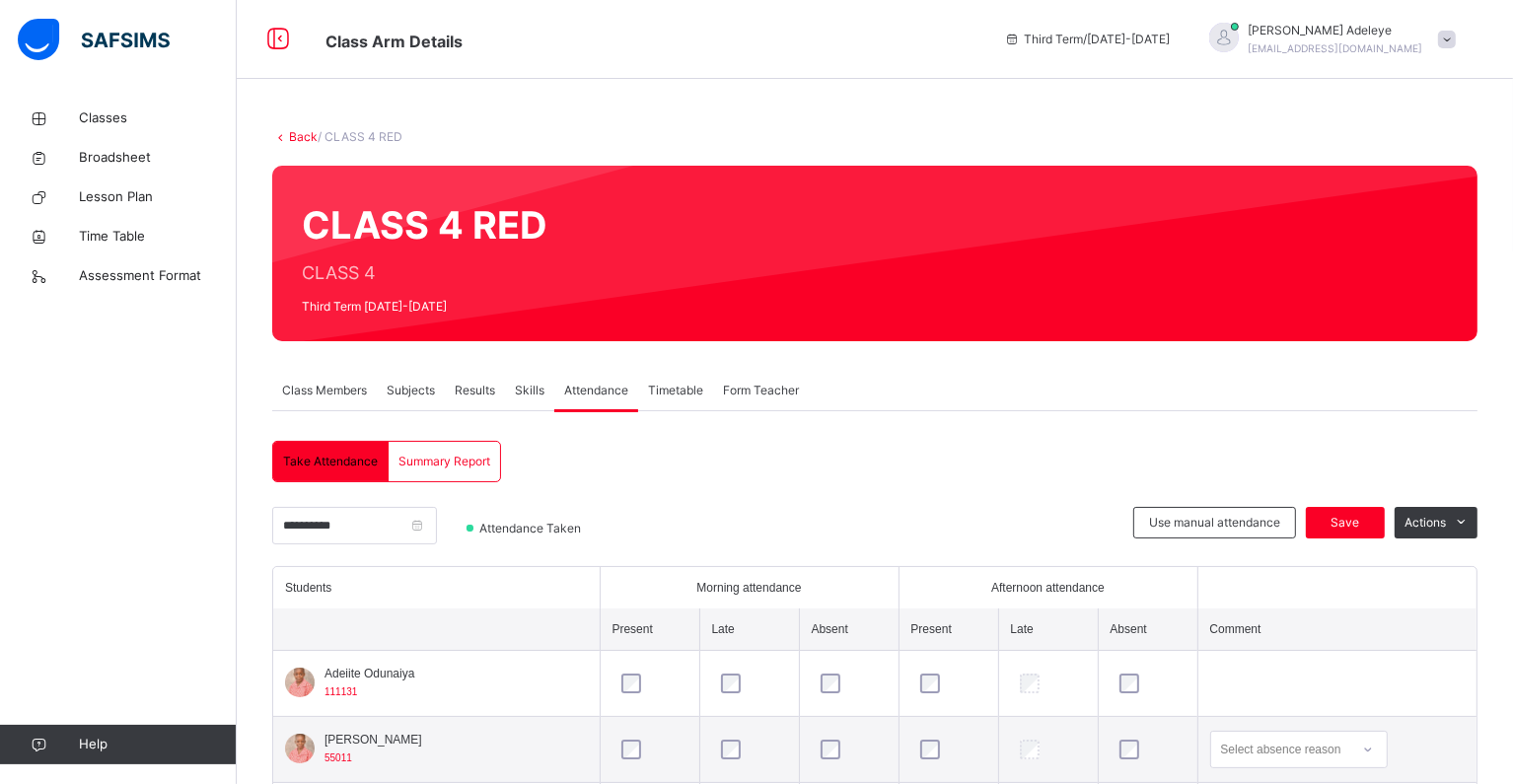 click on "**********" at bounding box center [875, 1109] 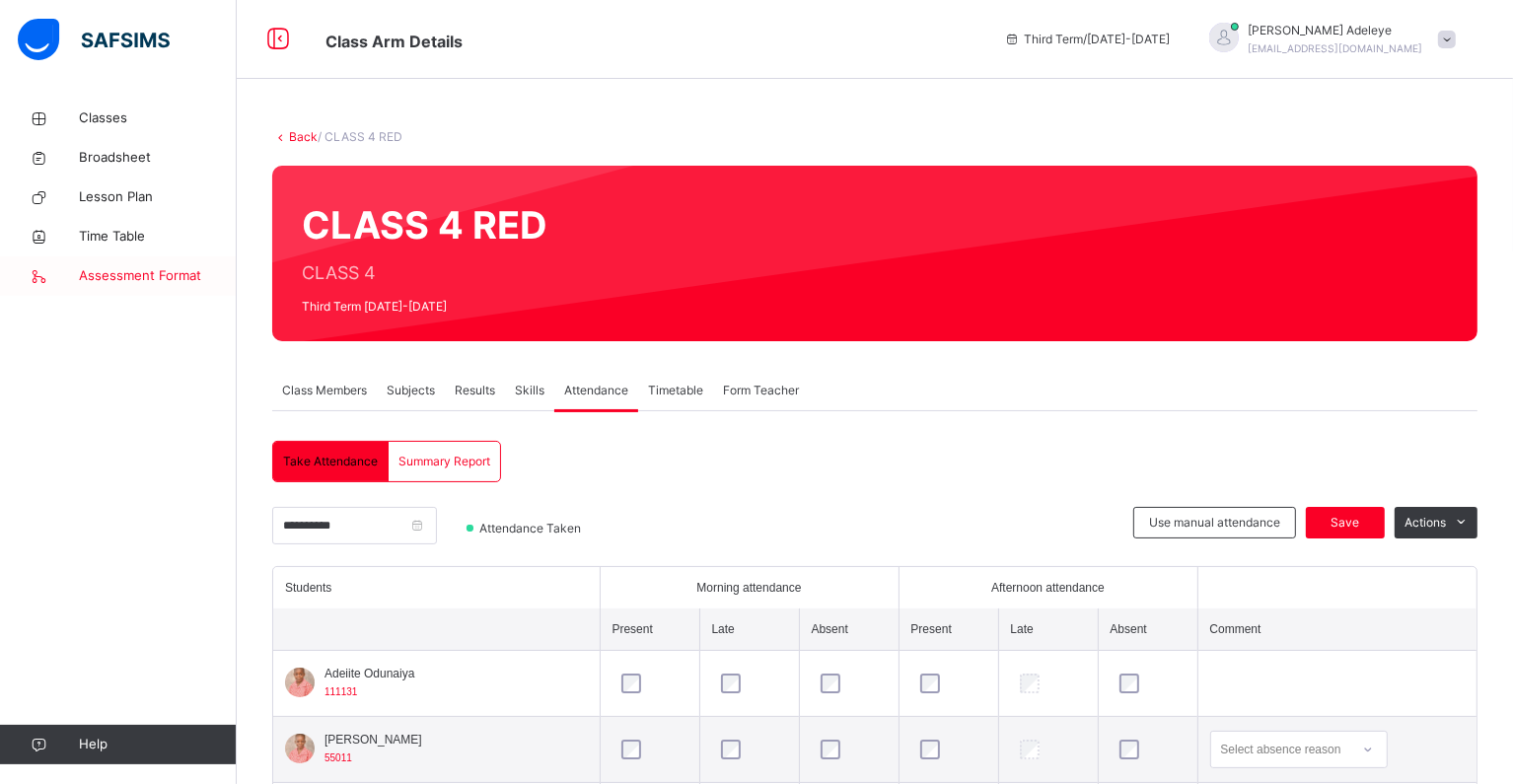 click on "Assessment Format" at bounding box center (158, 276) 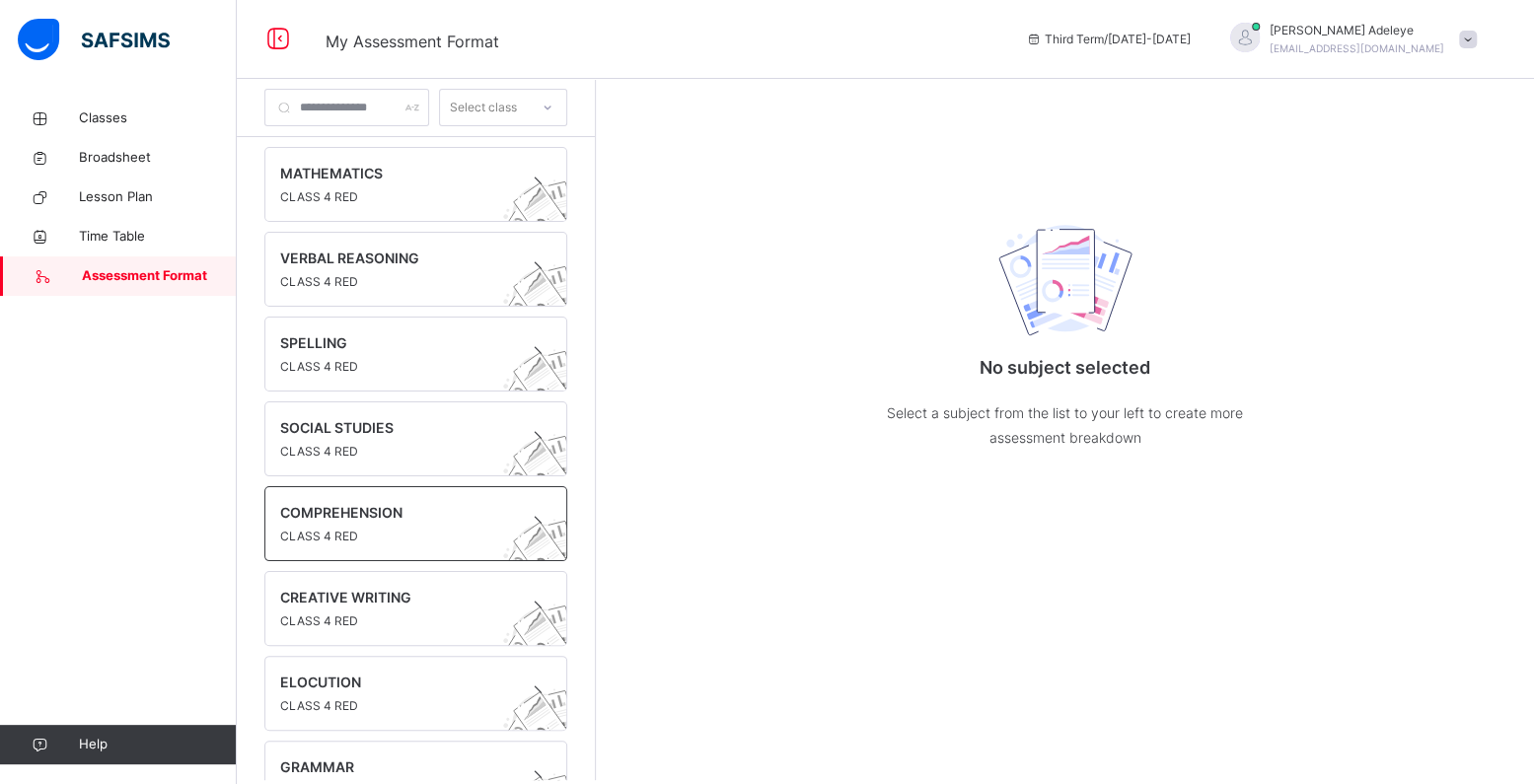 click on "COMPREHENSION" at bounding box center (397, 512) 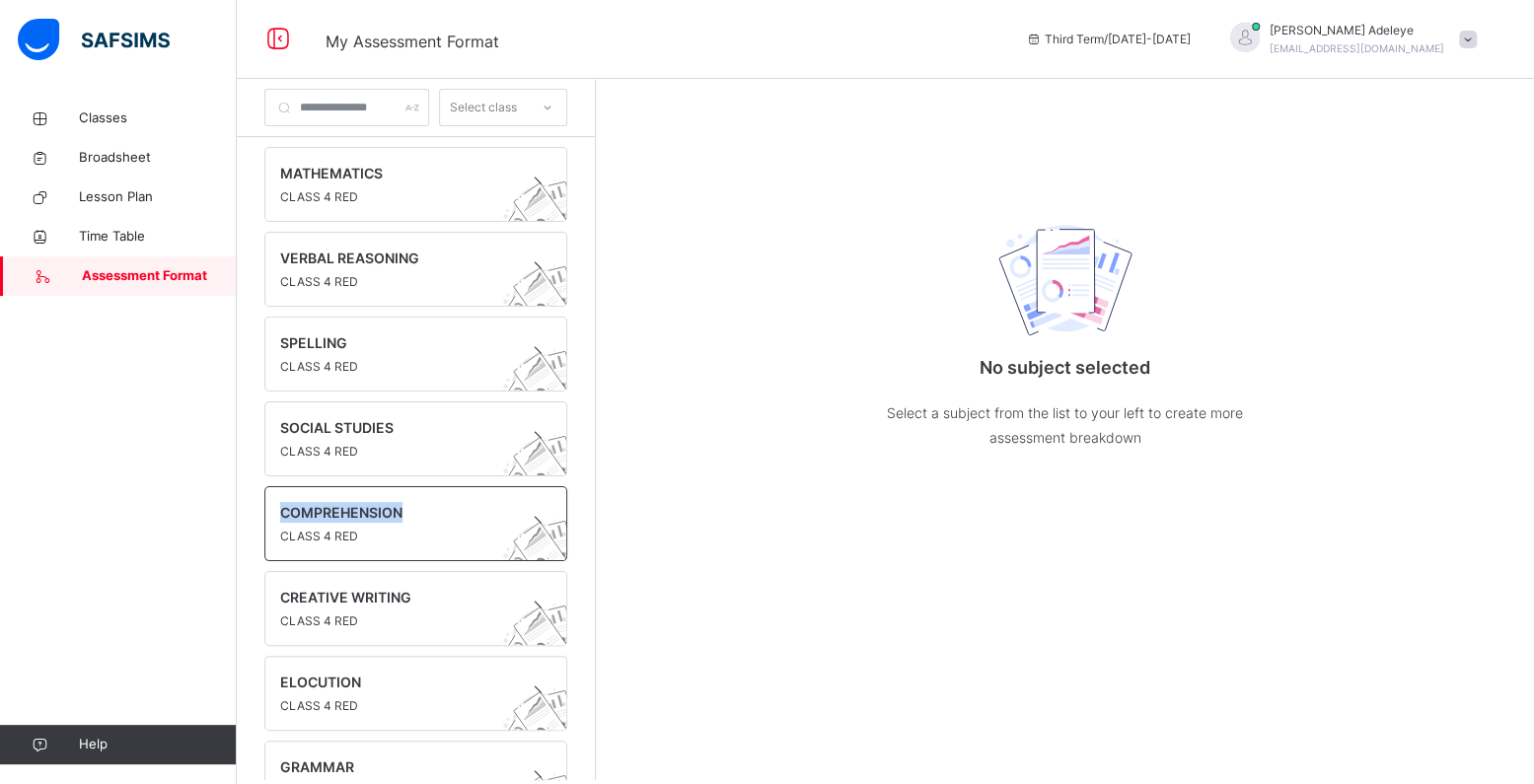 click on "COMPREHENSION" at bounding box center (397, 512) 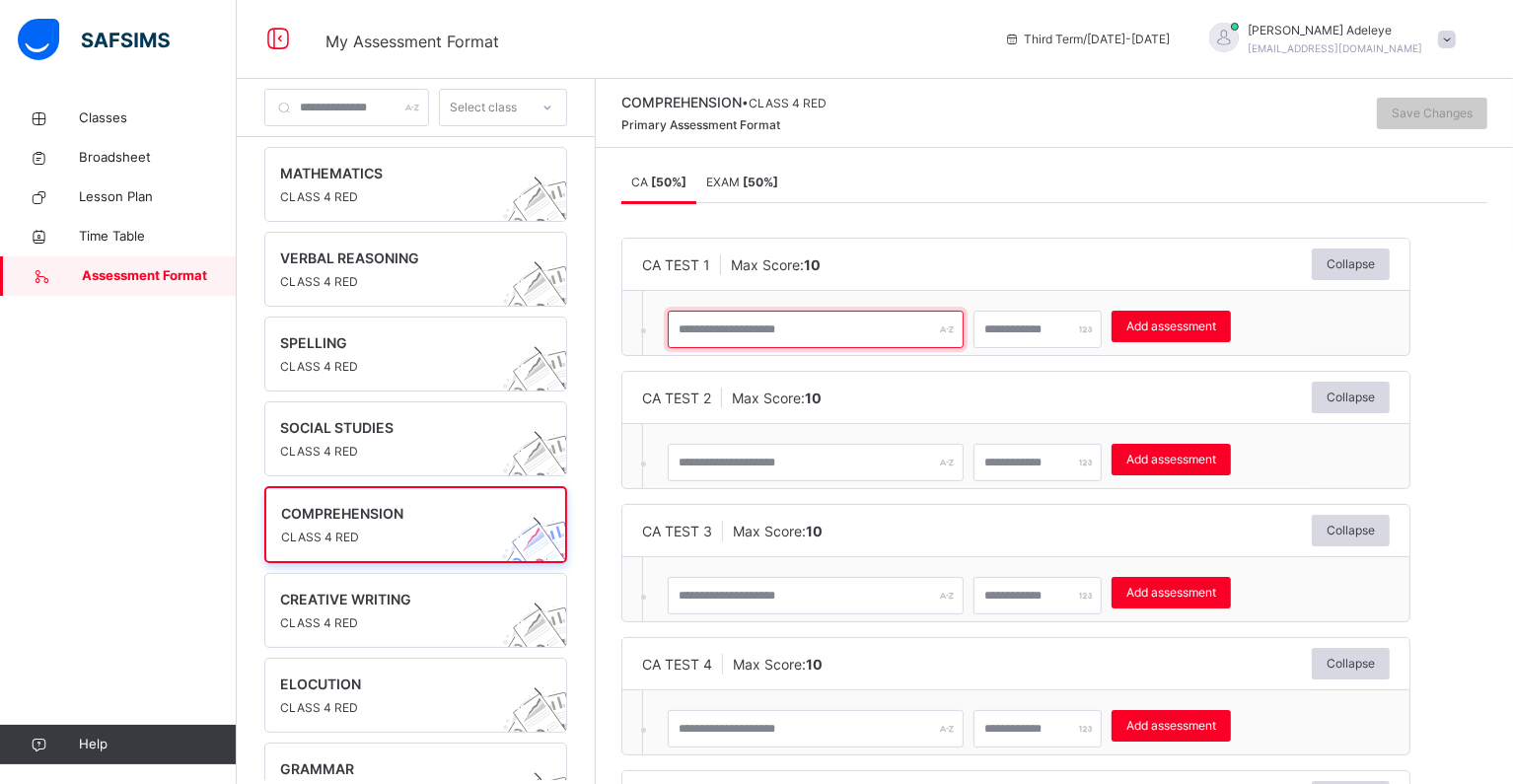 click at bounding box center [816, 329] 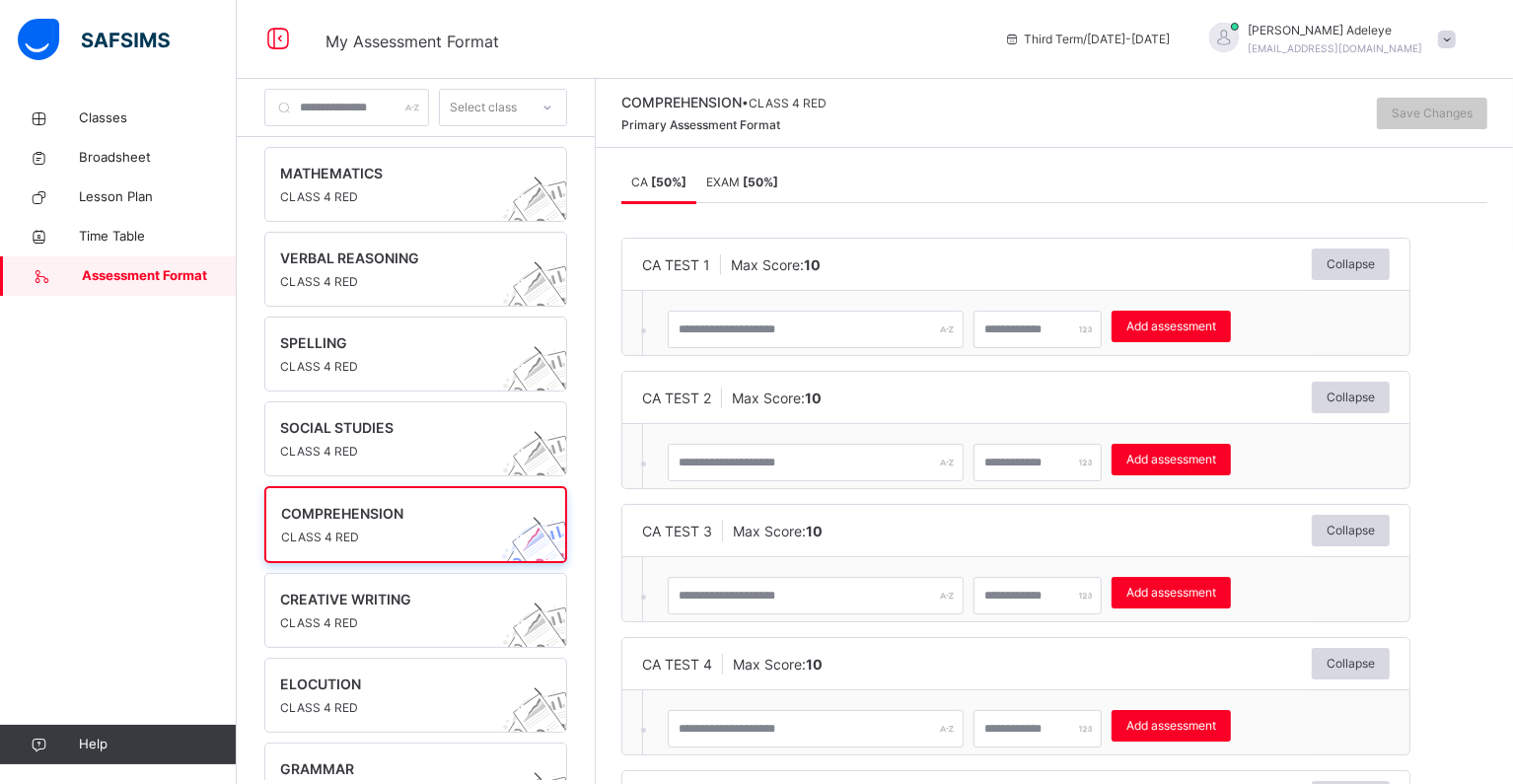 click at bounding box center [816, 329] 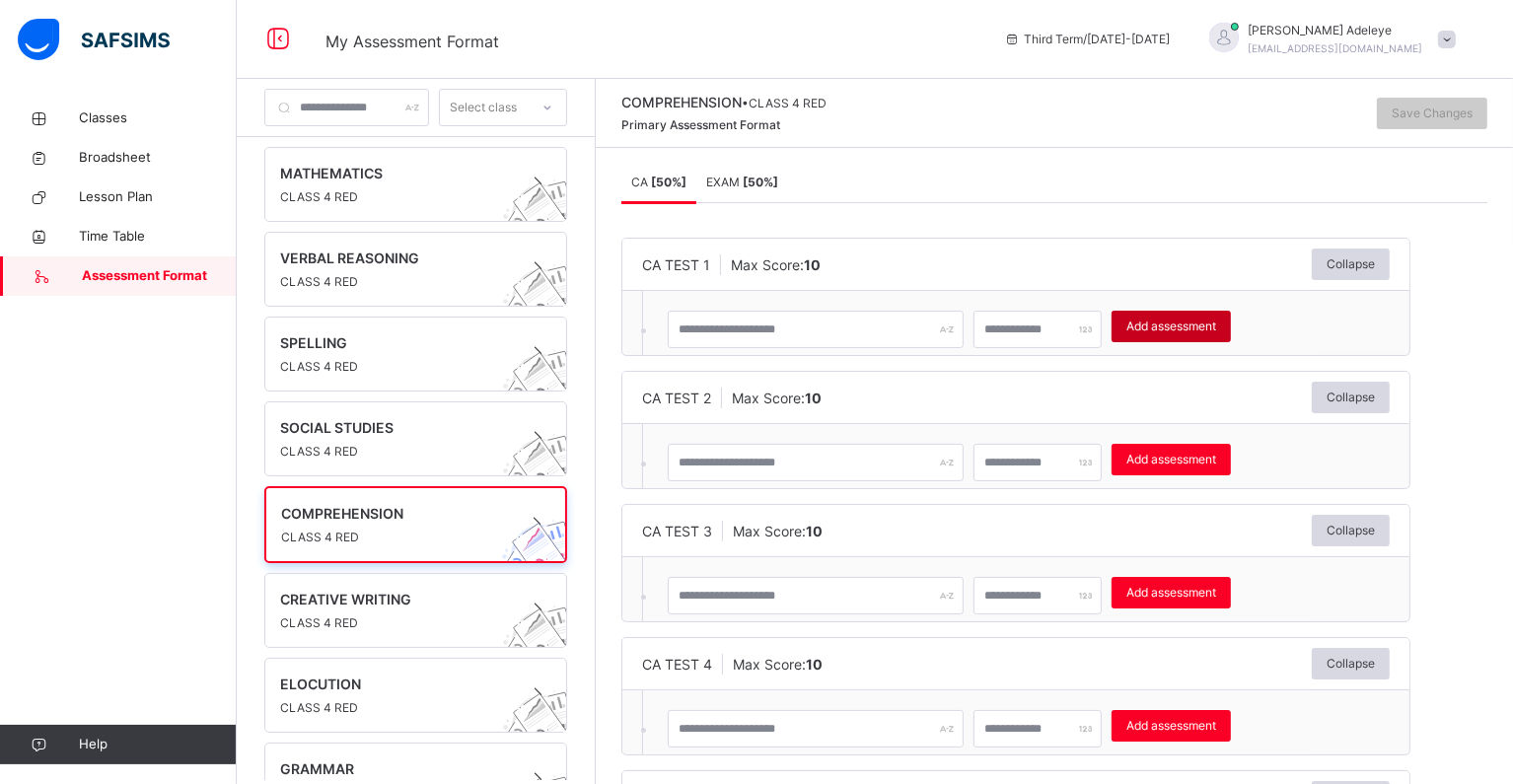 click on "Add assessment" at bounding box center (1171, 326) 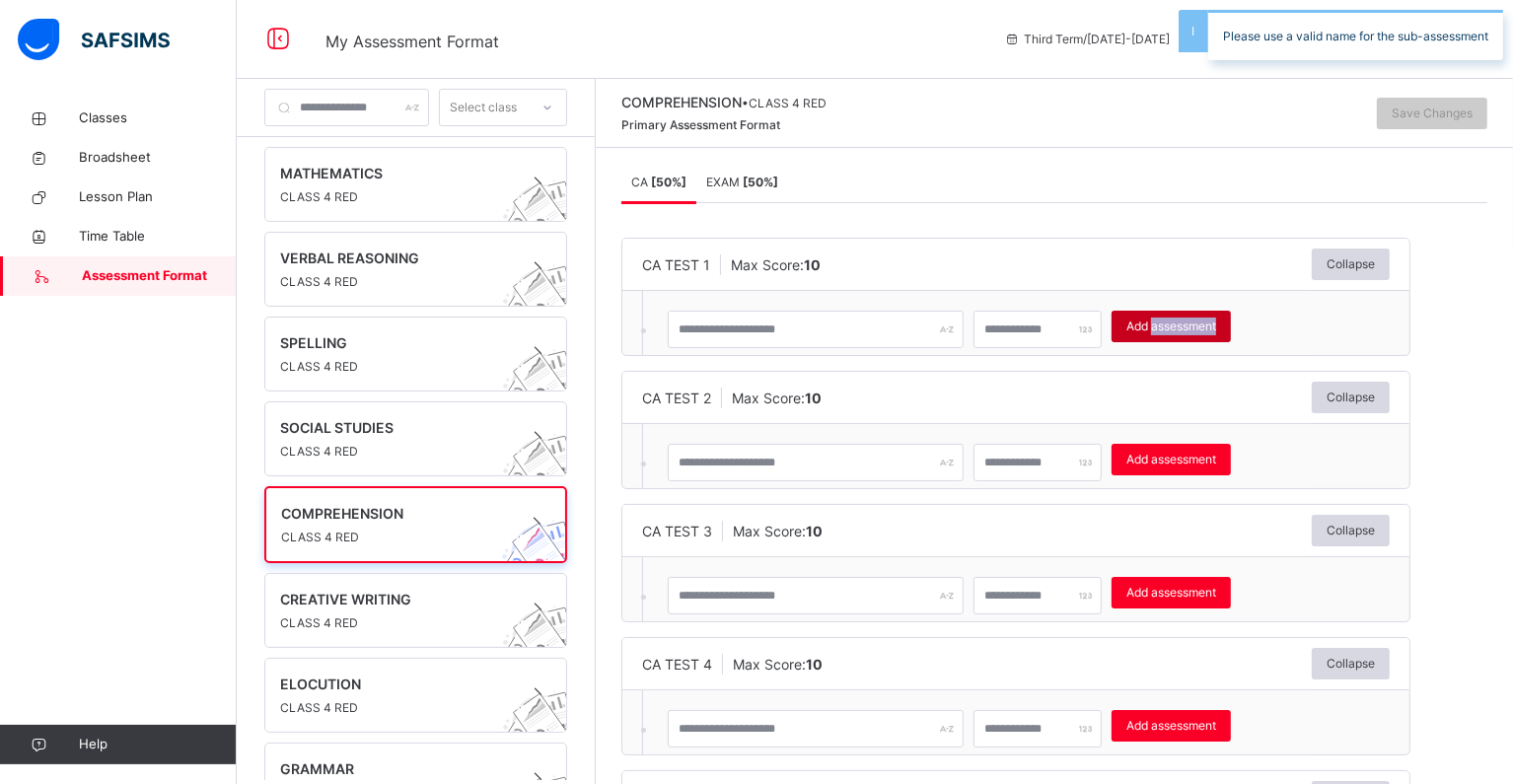click on "Add assessment" at bounding box center (1171, 326) 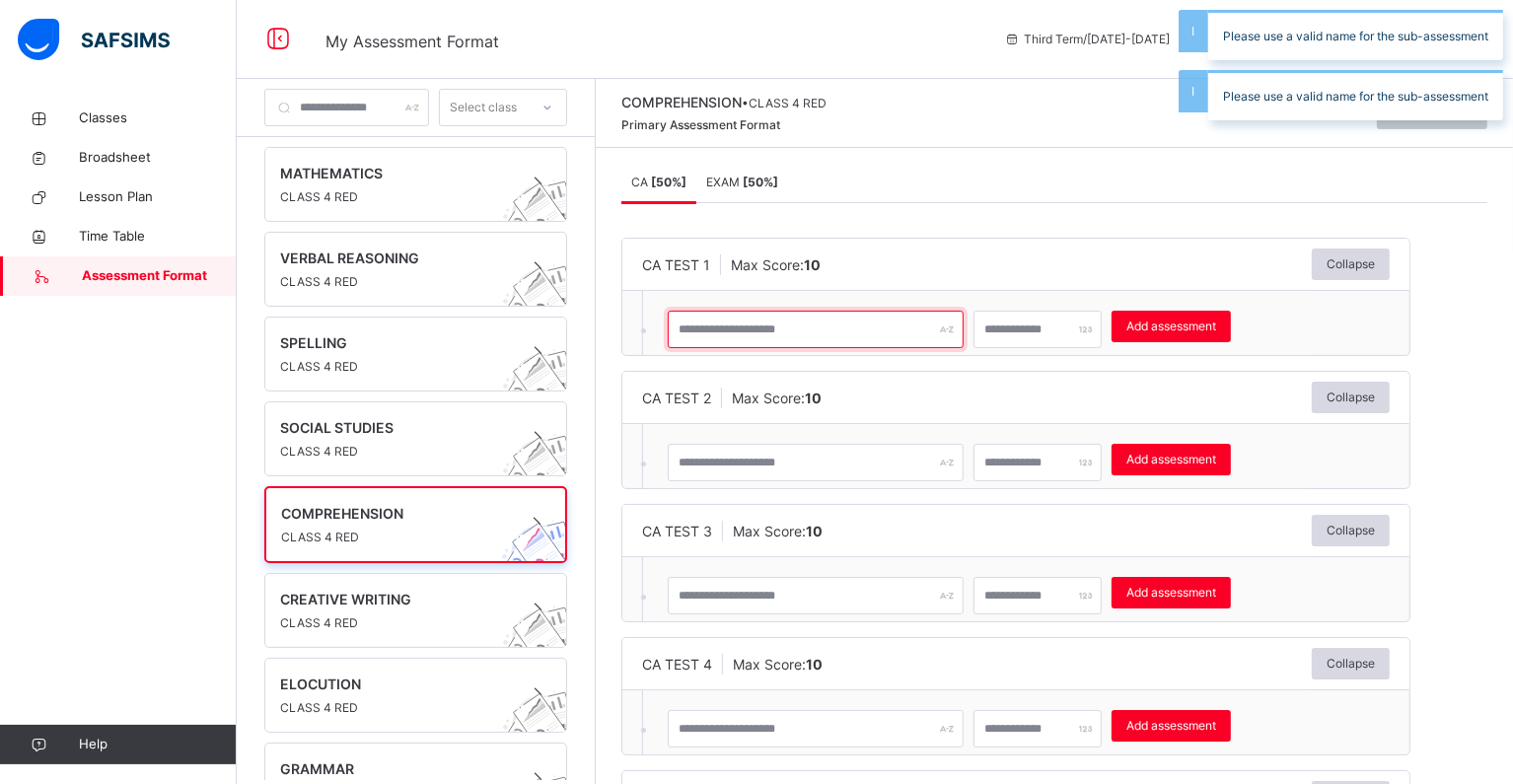 click at bounding box center (816, 329) 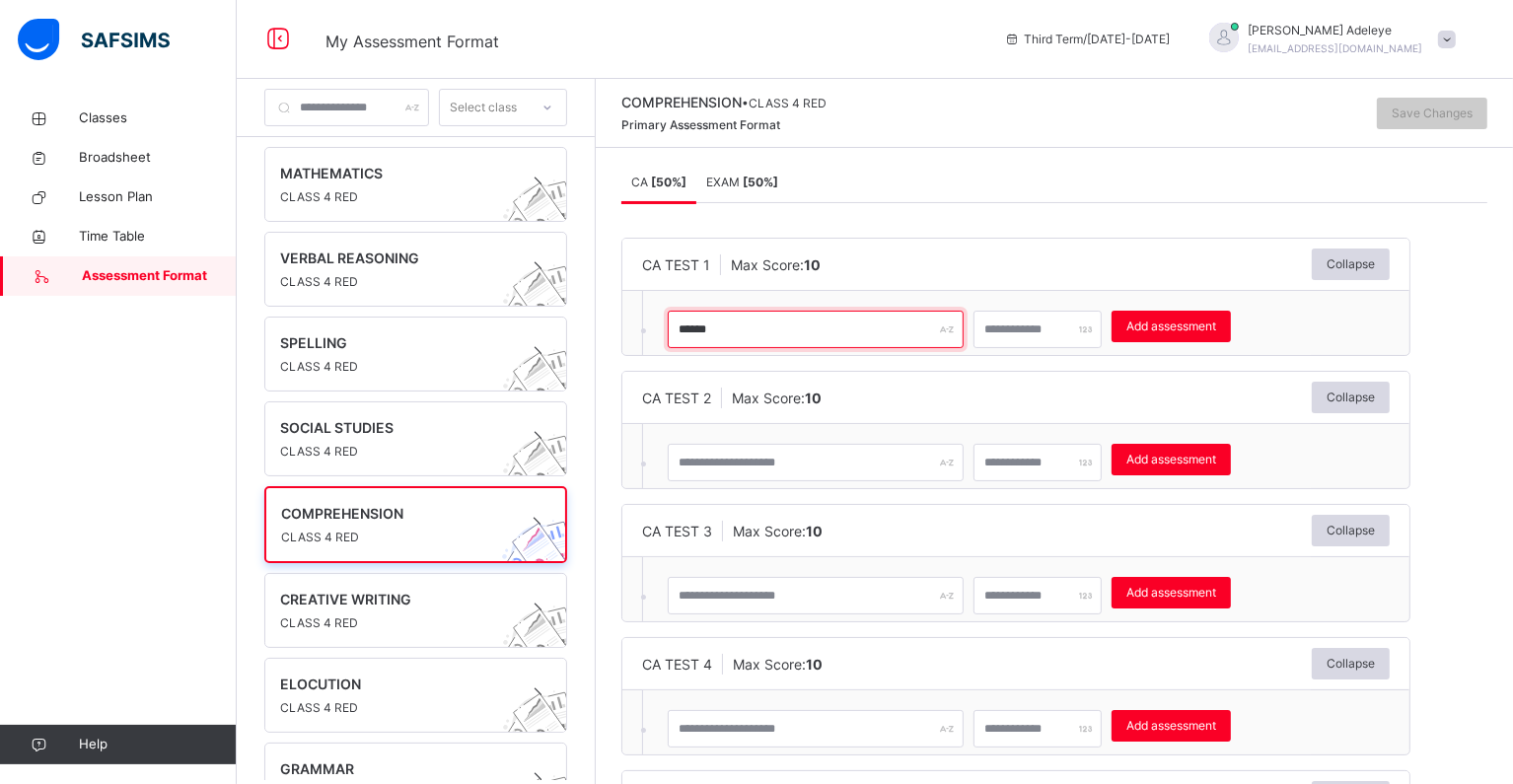type on "******" 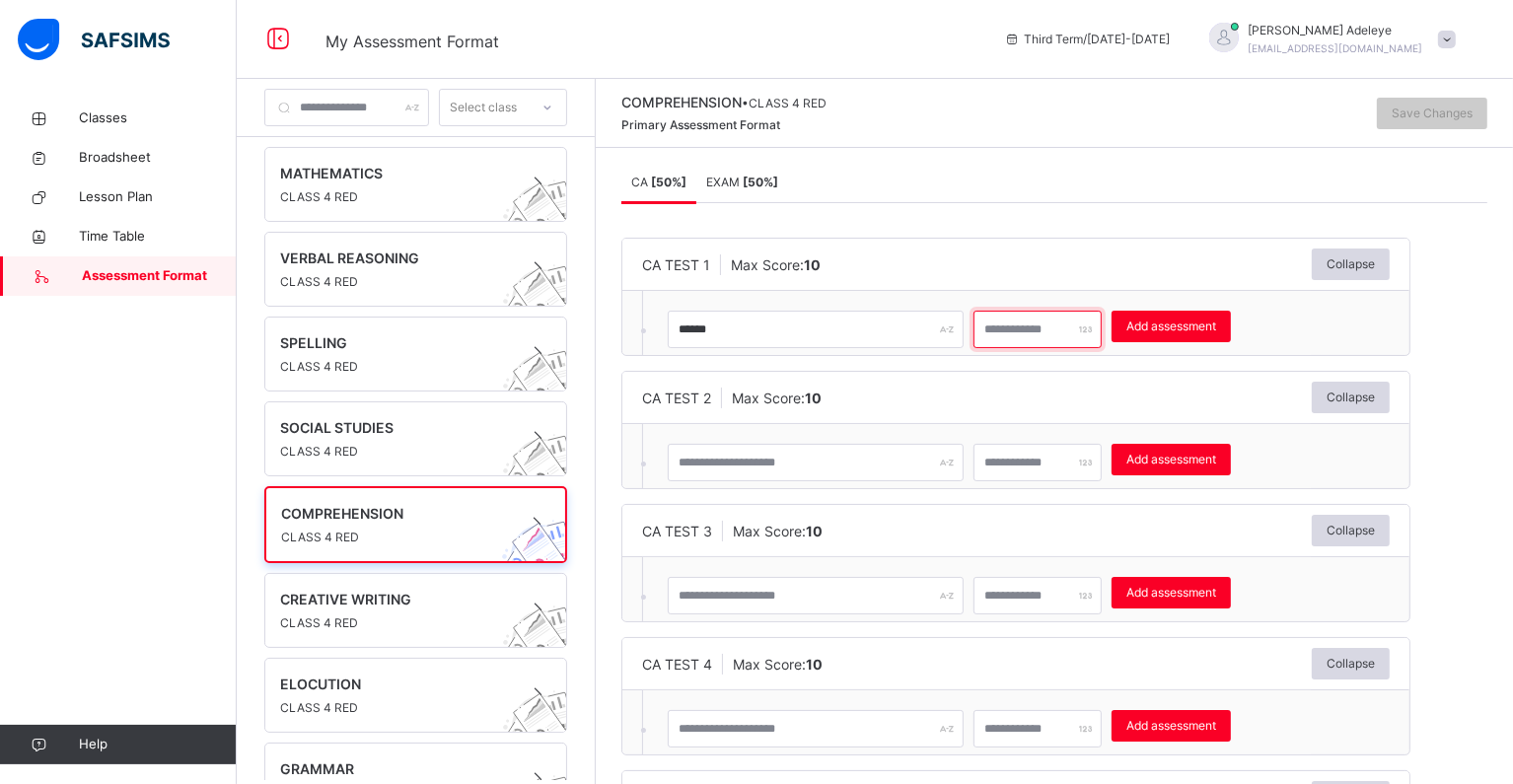 click at bounding box center [1038, 329] 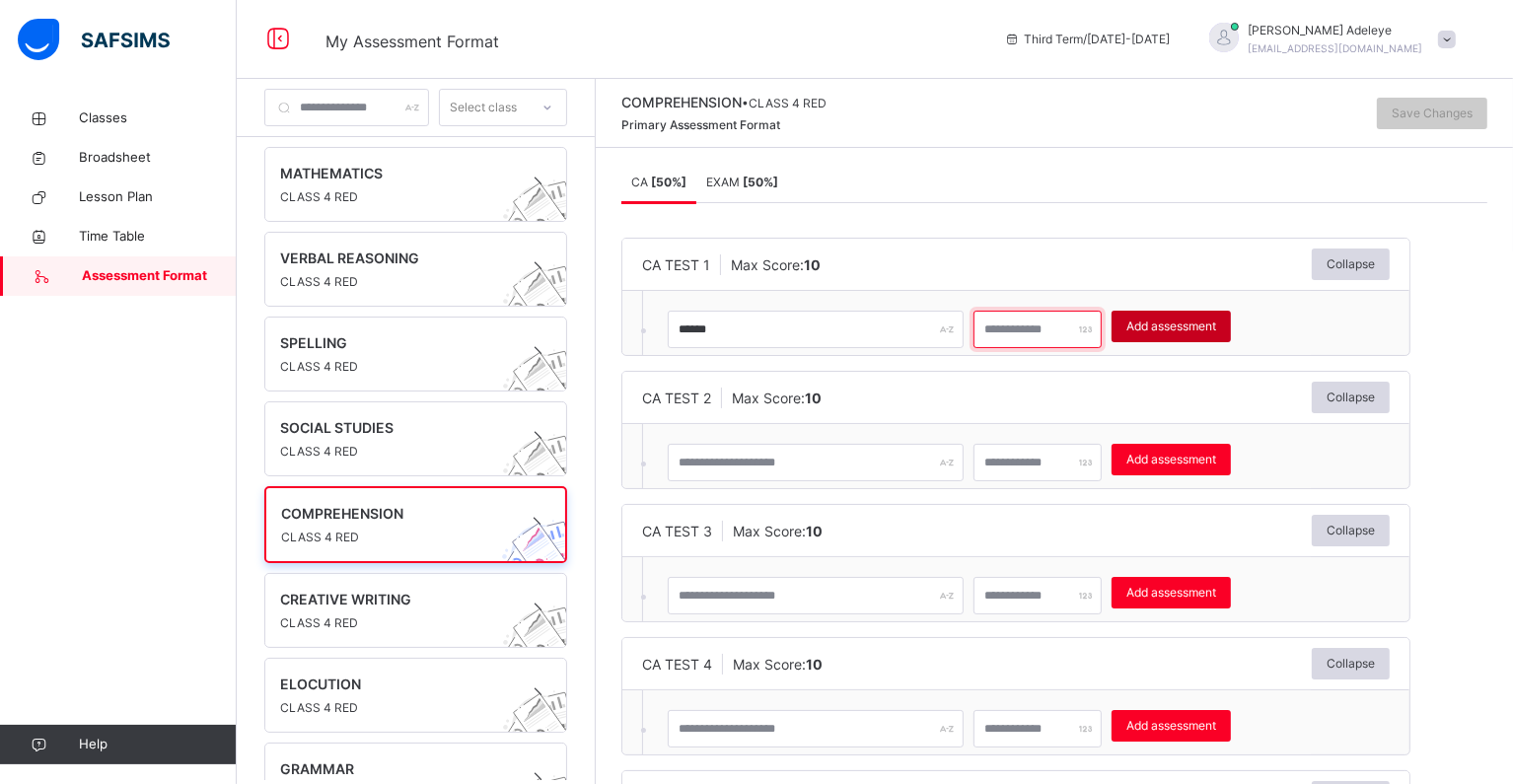 type on "**" 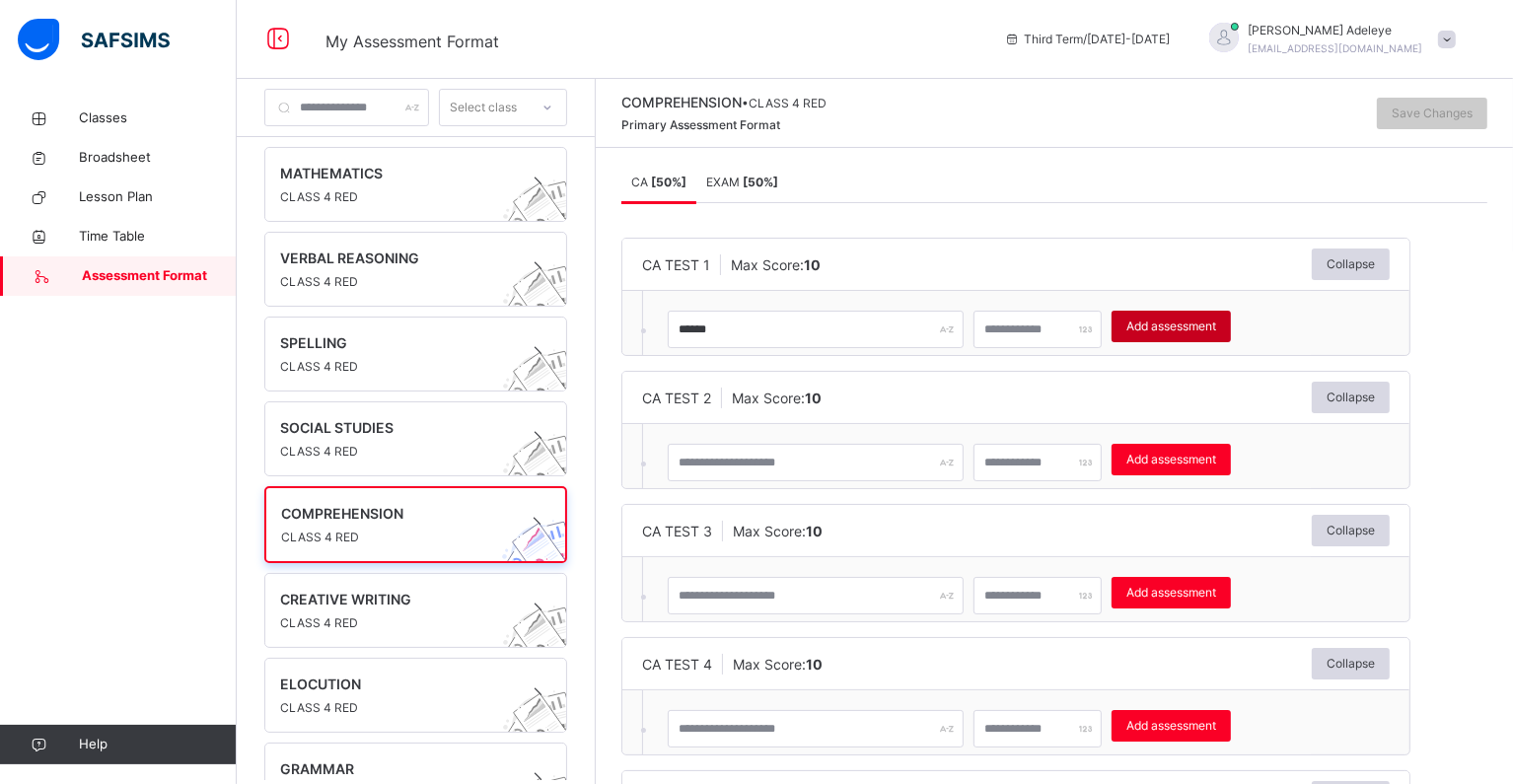 click on "Add assessment" at bounding box center (1171, 326) 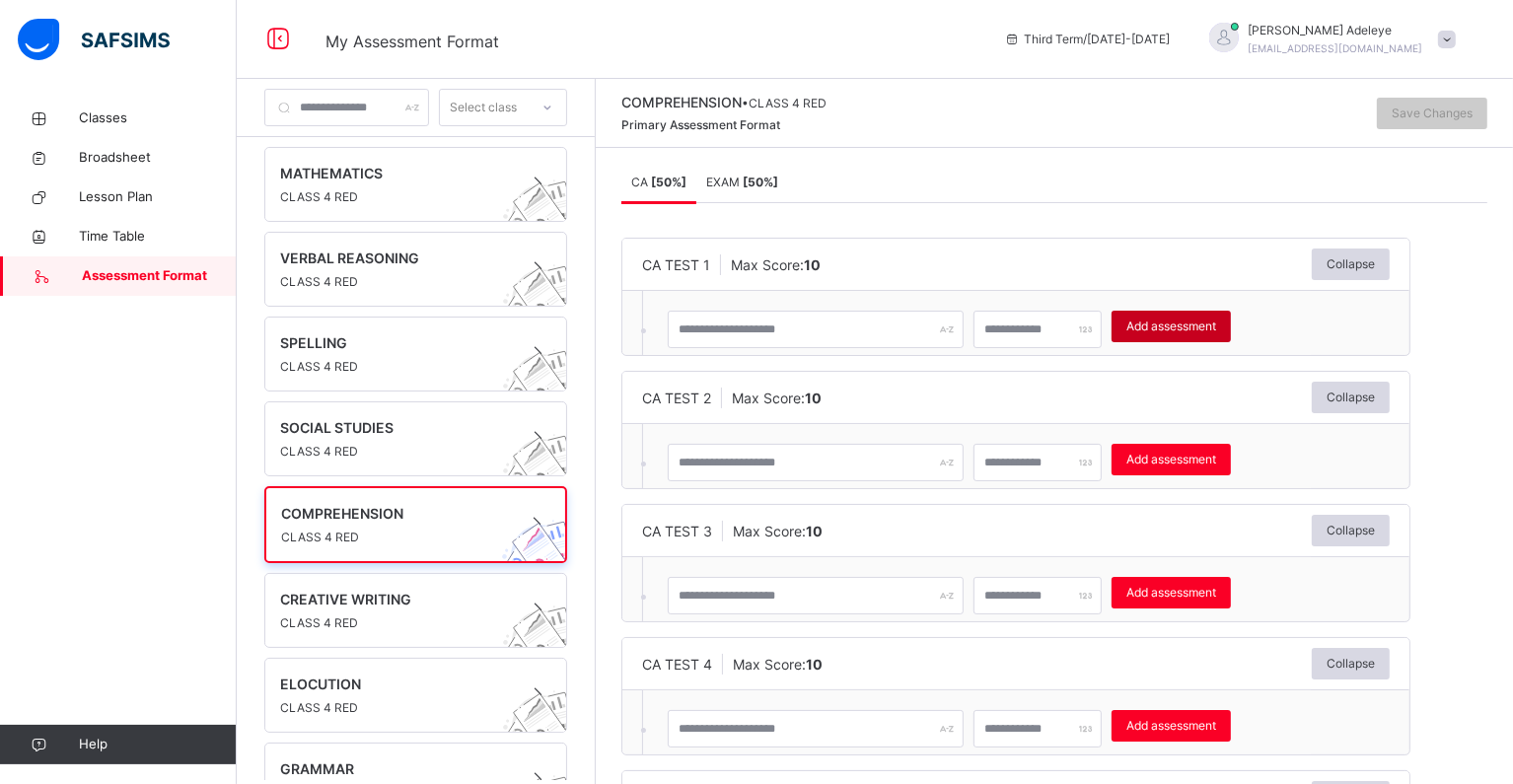 type on "*" 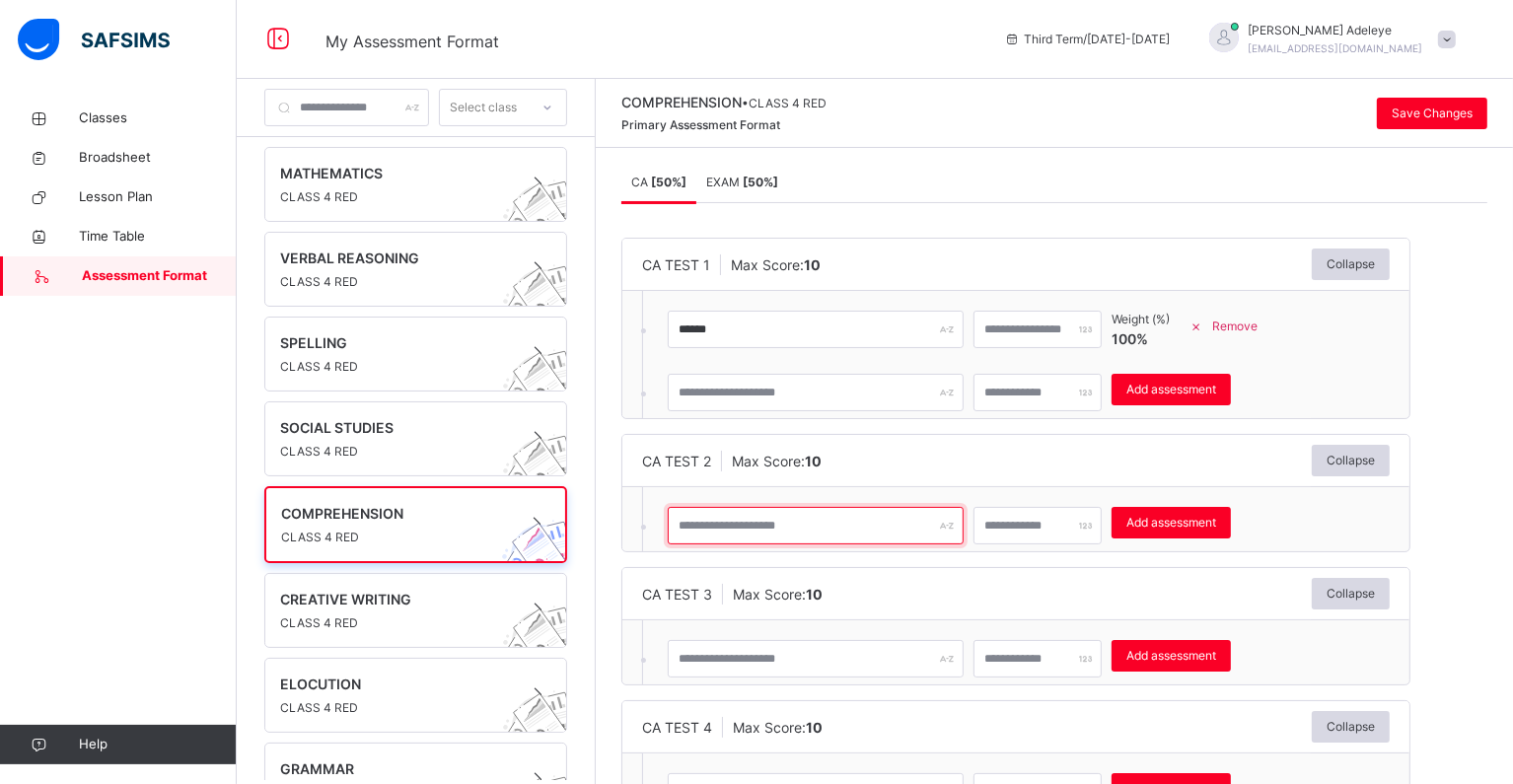click at bounding box center (816, 526) 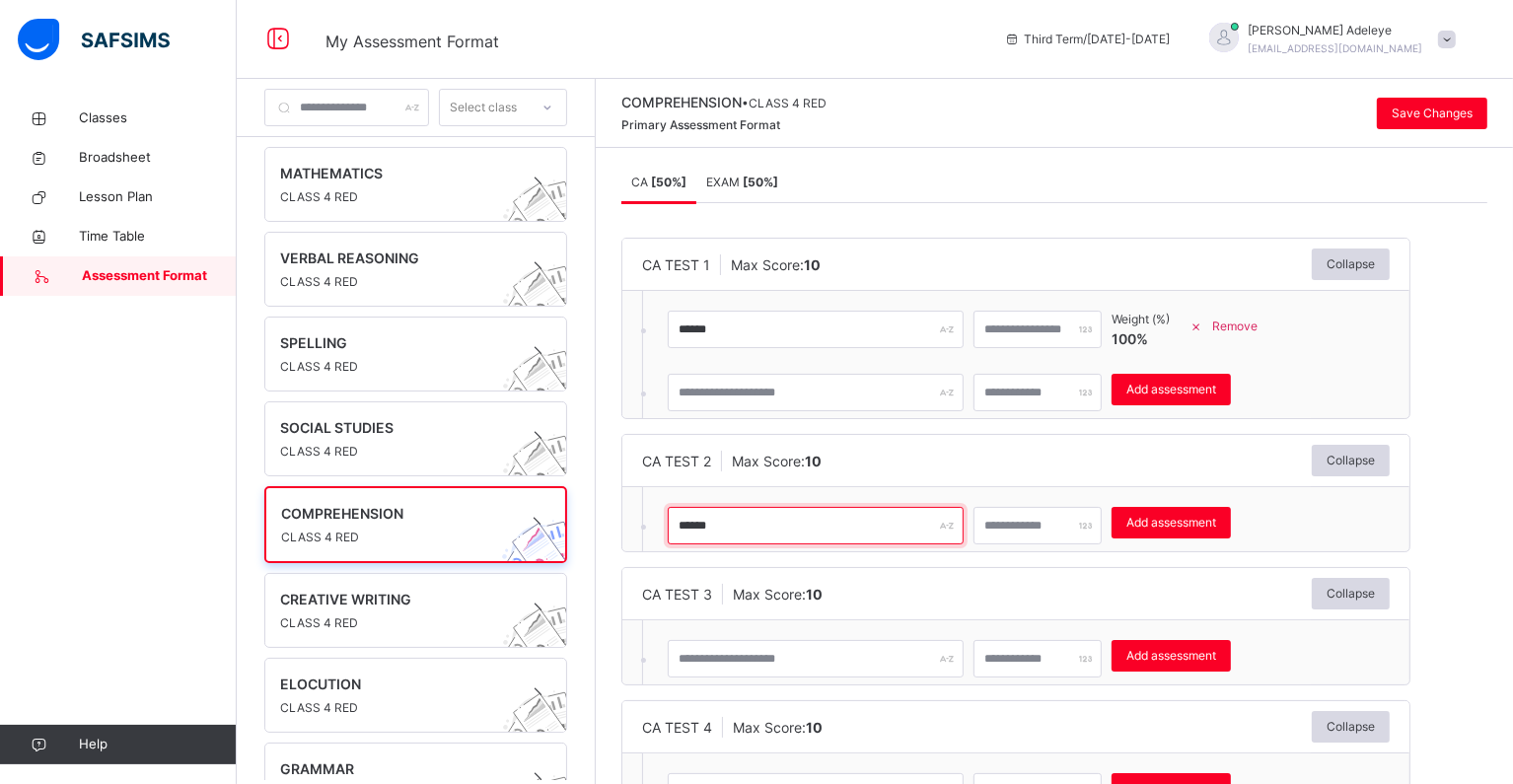type on "******" 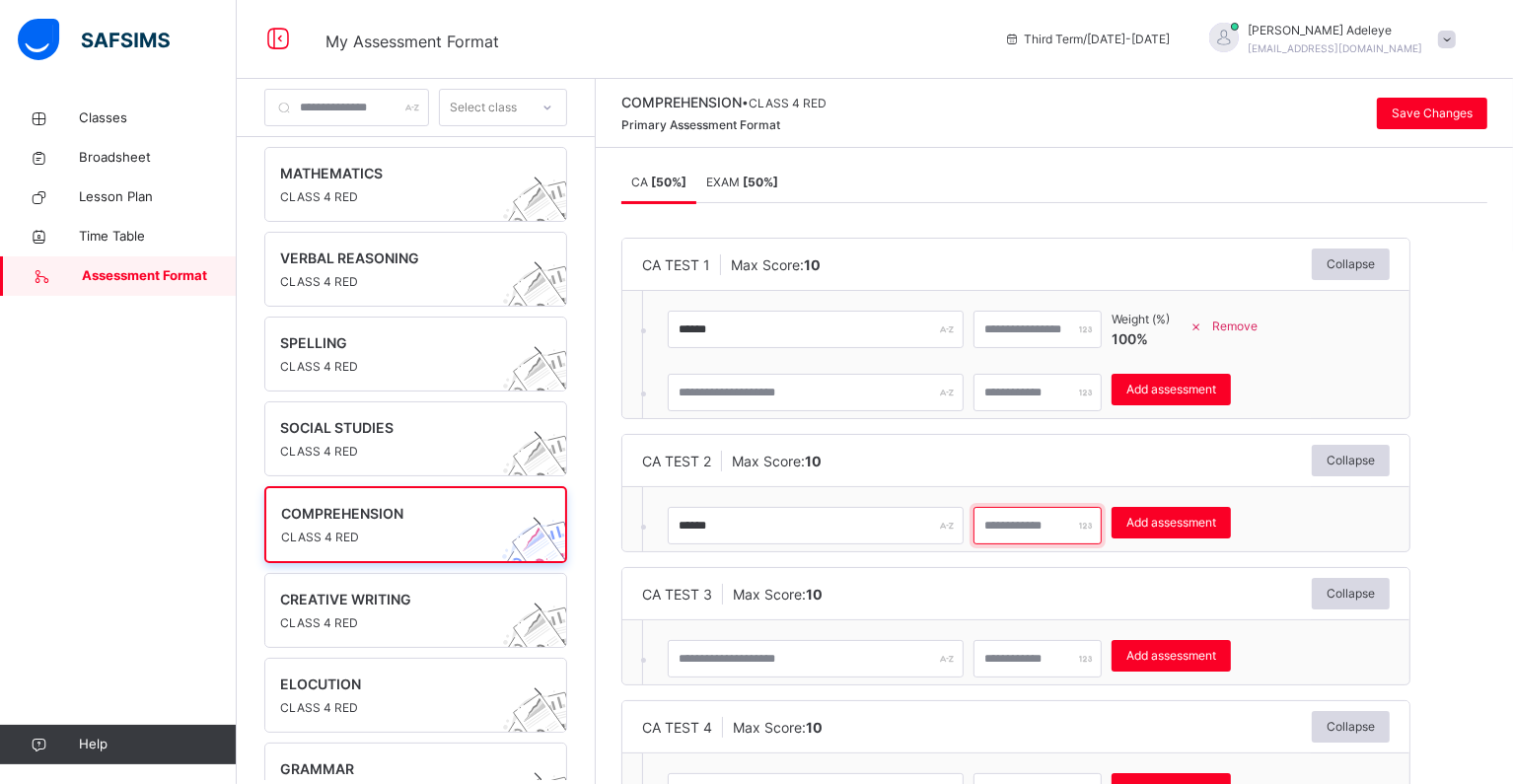 click at bounding box center [1038, 526] 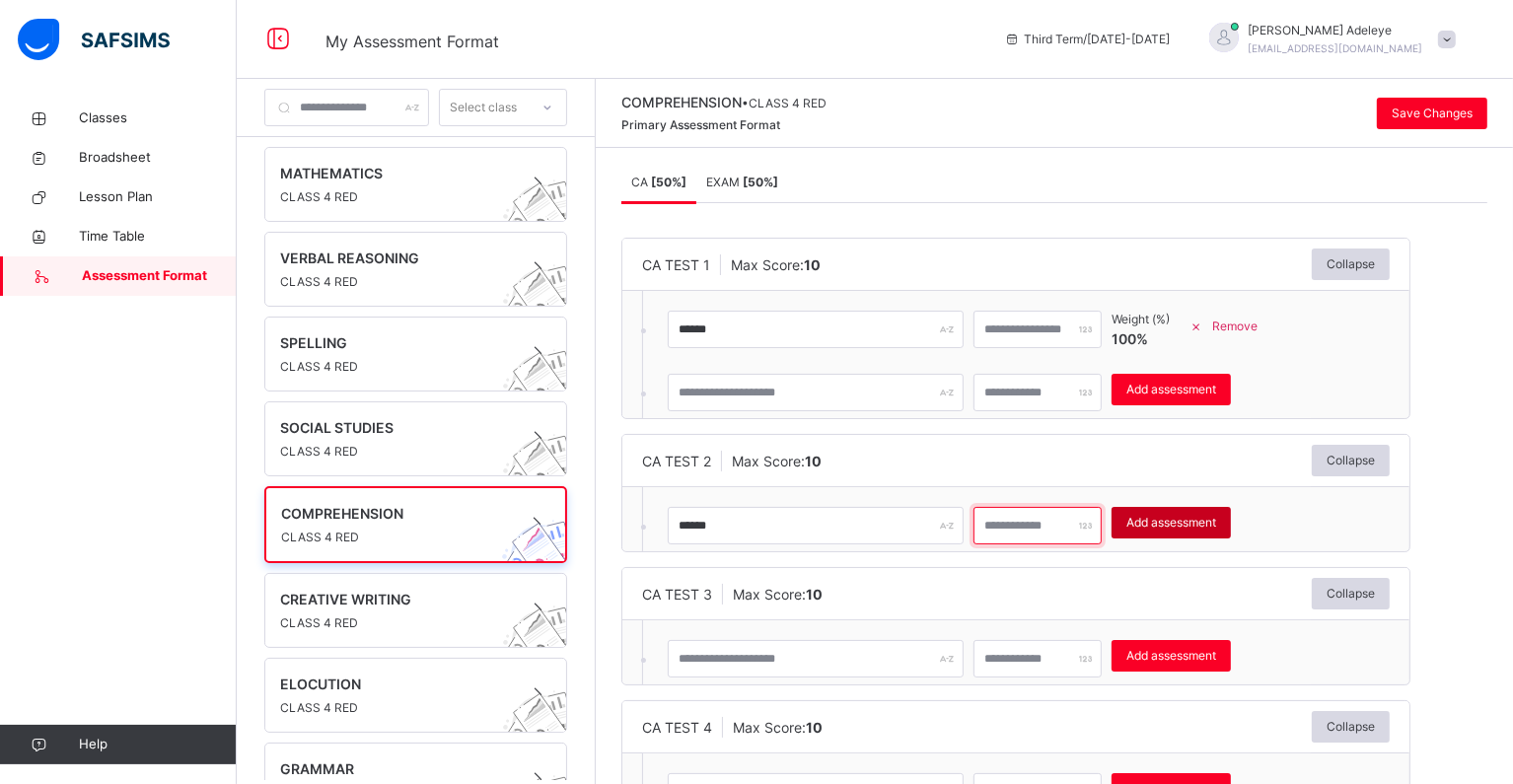type on "**" 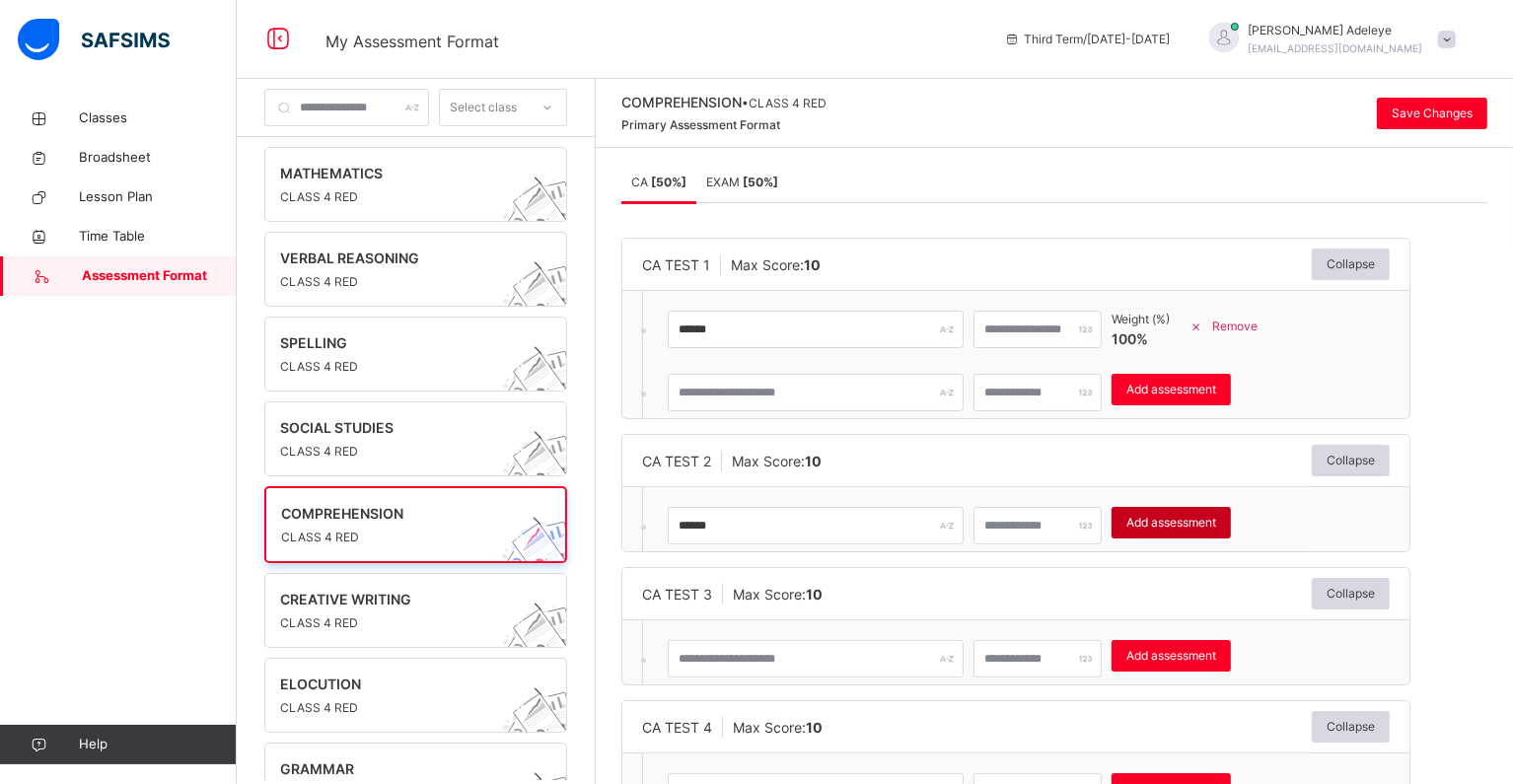 click on "Add assessment" at bounding box center (1171, 523) 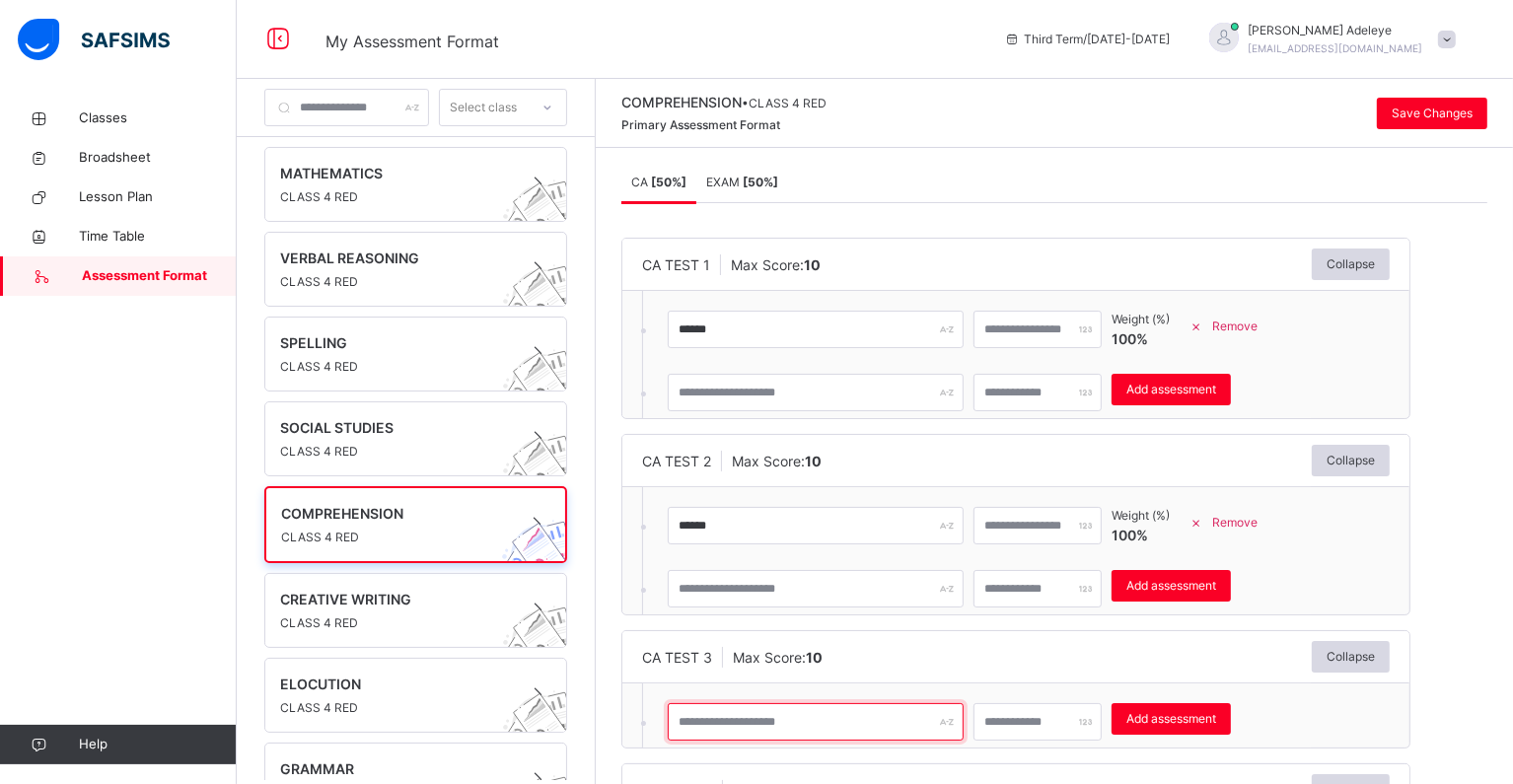 click at bounding box center (816, 722) 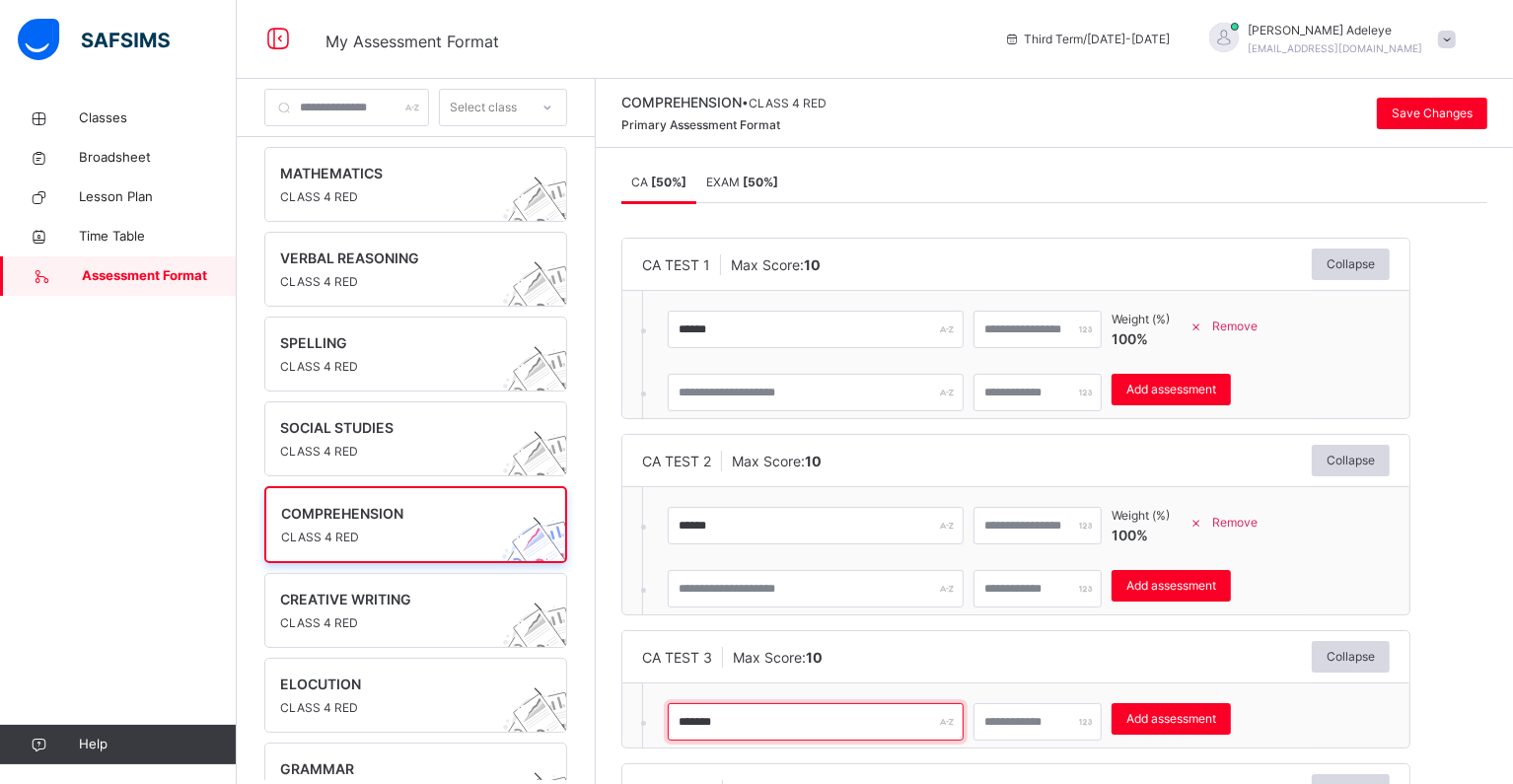 type on "******" 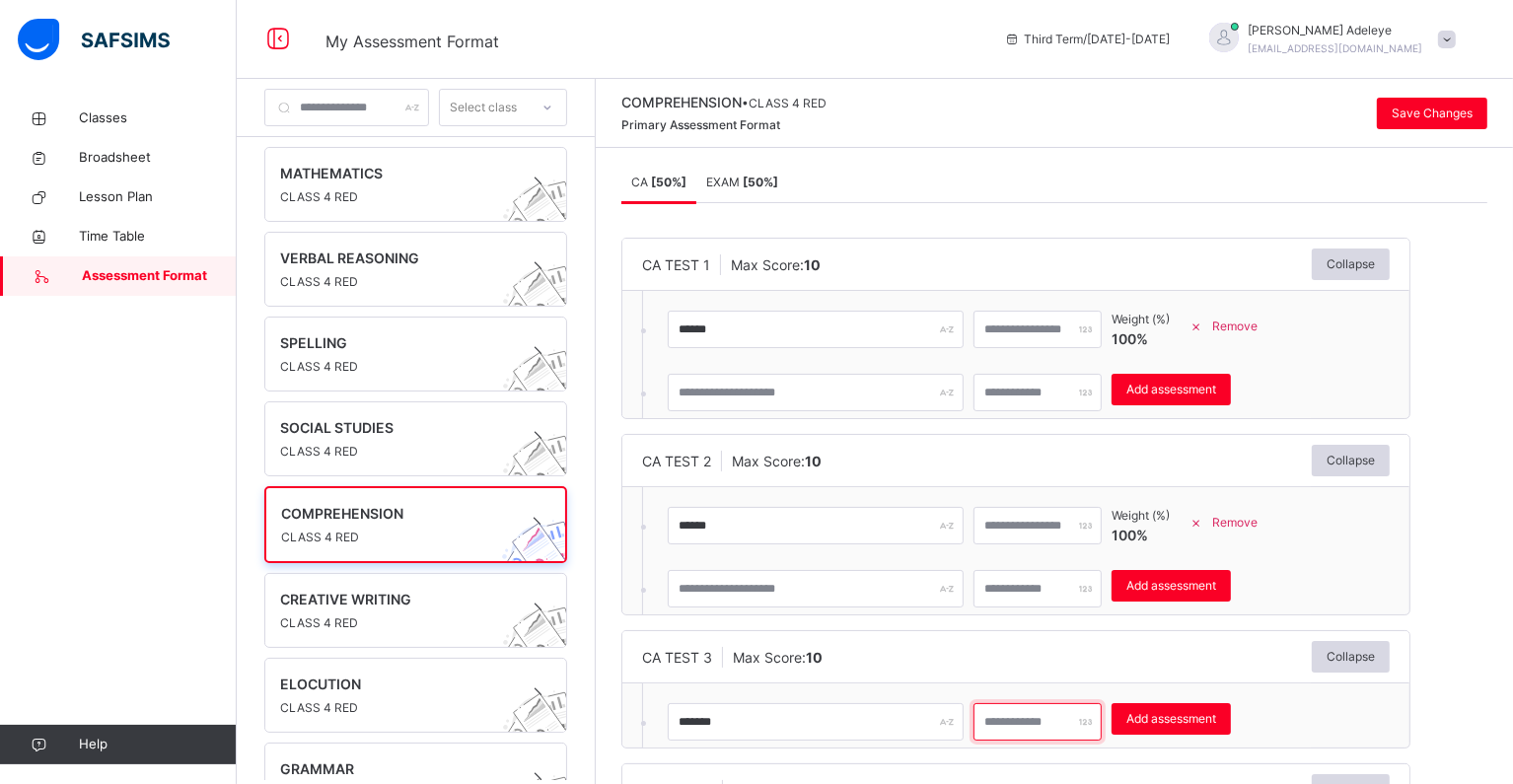 click at bounding box center [1038, 722] 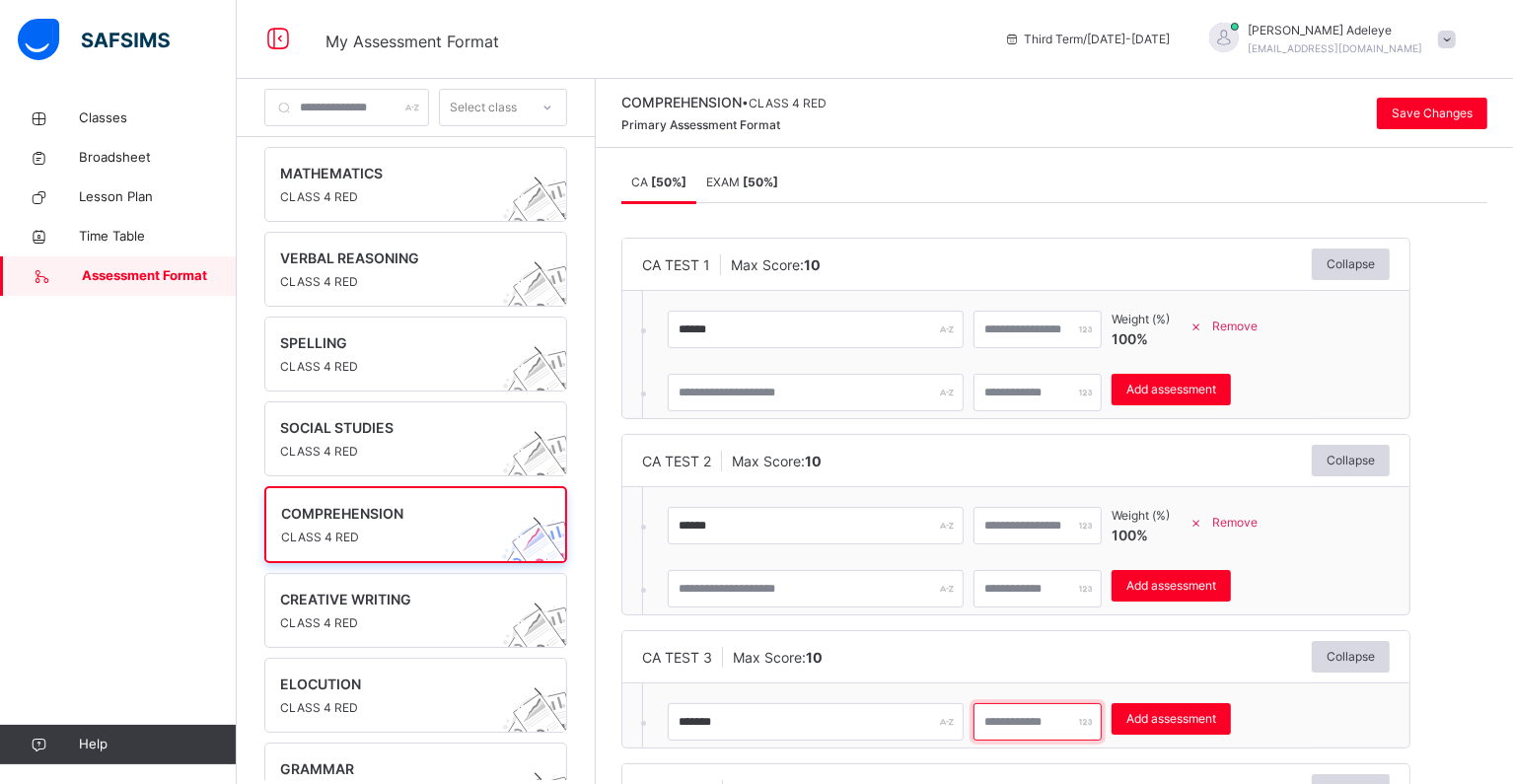 type on "**" 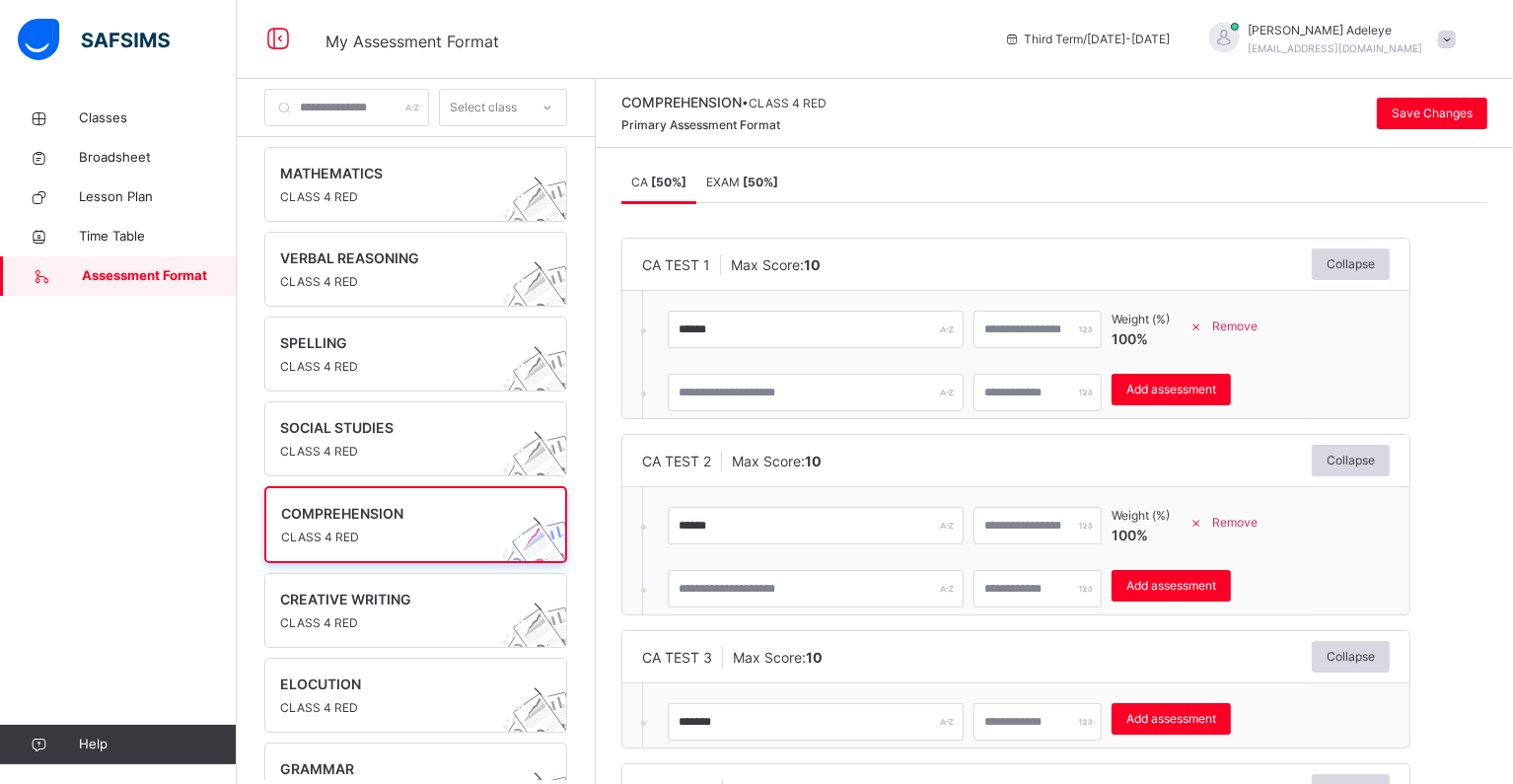 click on "CA TEST 1 Max Score:  10 Collapse ****** **  Weight (%)  100 %   Remove   * Add assessment × Deleting Sub-assessment Note:  that this sub-assessment has scores in it.  Deleting  this sub-assessment will also  delete  the  scores  associated with it. Are you sure you want to continue? Cancel Yes, Delete sub-assessment. CA TEST 2 Max Score:  10 Collapse ****** **  Weight (%)  100 %   Remove   * Add assessment × Deleting Sub-assessment Note:  that this sub-assessment has scores in it.  Deleting  this sub-assessment will also  delete  the  scores  associated with it. Are you sure you want to continue? Cancel Yes, Delete sub-assessment. CA TEST 3 Max Score:  10 Collapse ****** ** Add assessment × Deleting Sub-assessment Note:  that this sub-assessment has scores in it.  Deleting  this sub-assessment will also  delete  the  scores  associated with it. Are you sure you want to continue? Cancel Yes, Delete sub-assessment. CA TEST 4 Max Score:  10 Collapse Add assessment × Deleting Sub-assessment Note: Deleting 10" at bounding box center [1054, 626] 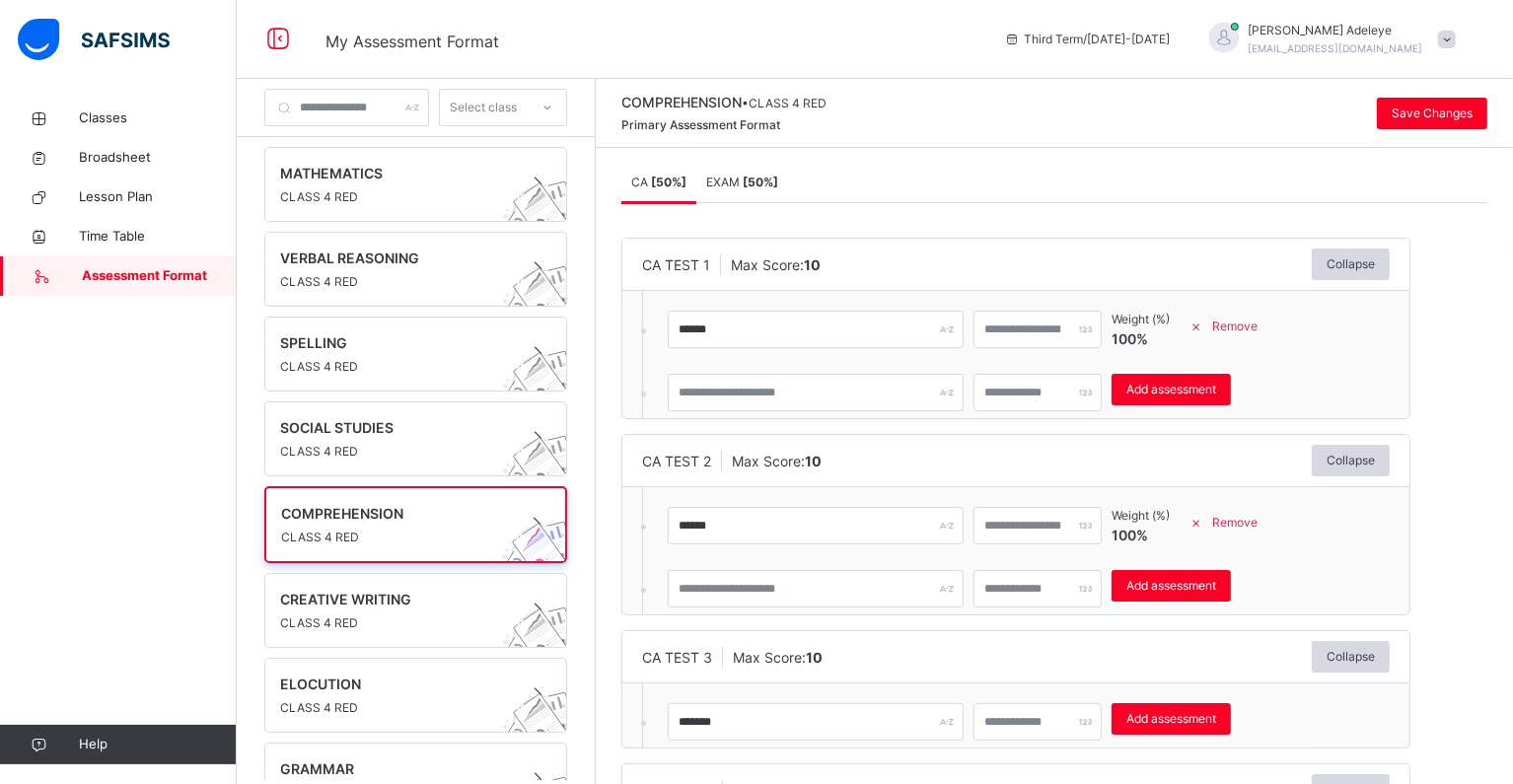 scroll, scrollTop: 7, scrollLeft: 0, axis: vertical 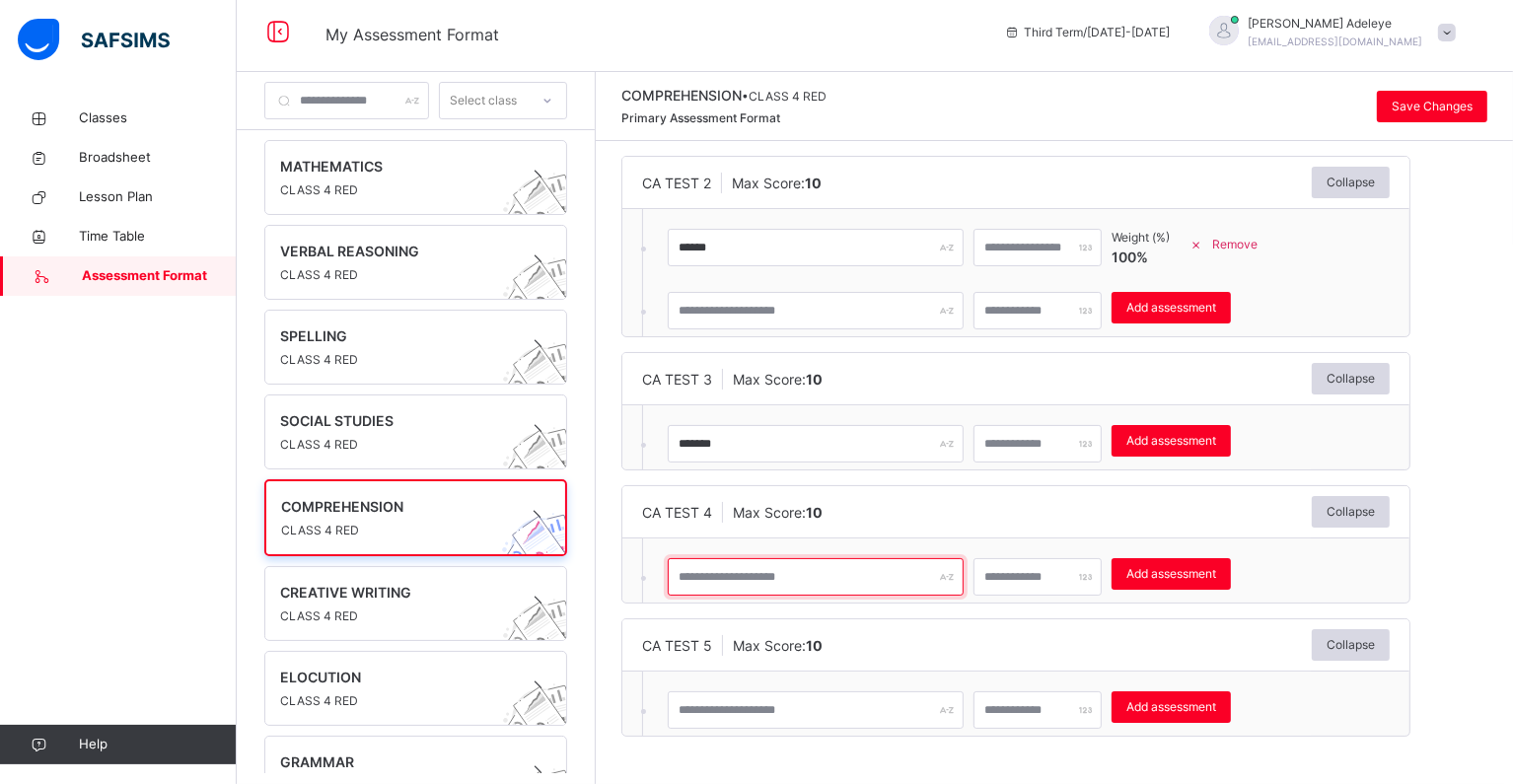 click at bounding box center (816, 577) 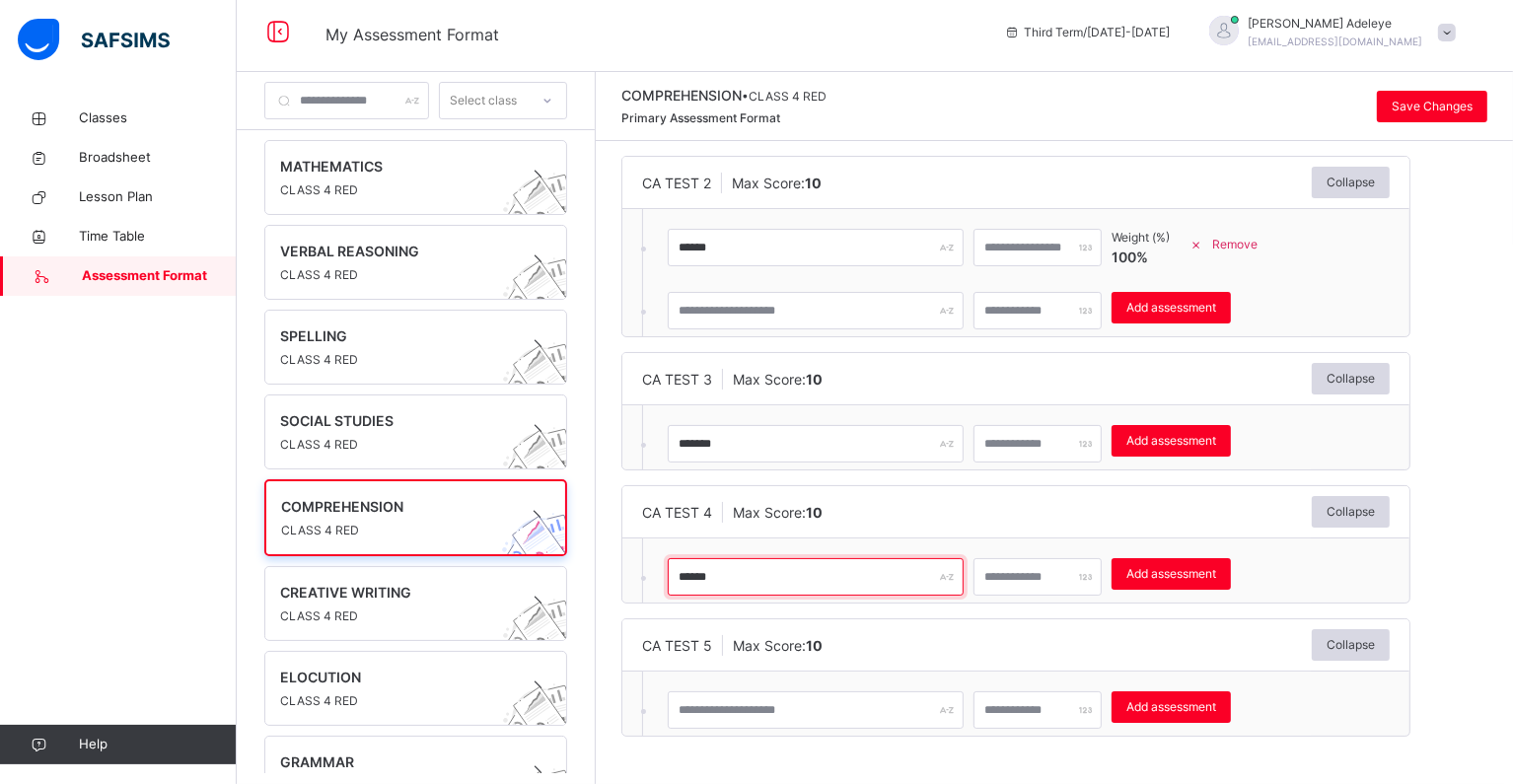 type on "******" 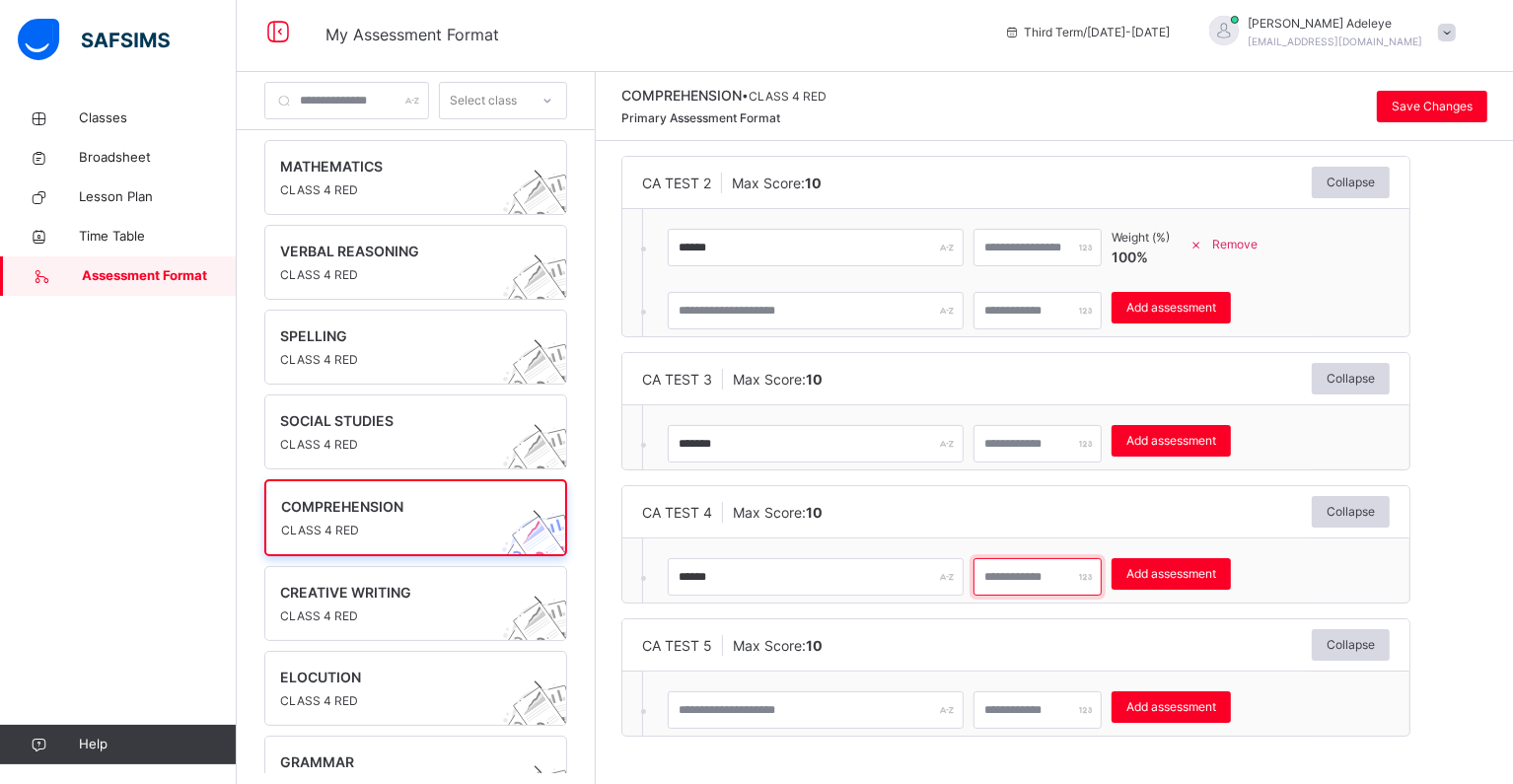 click at bounding box center [1038, 577] 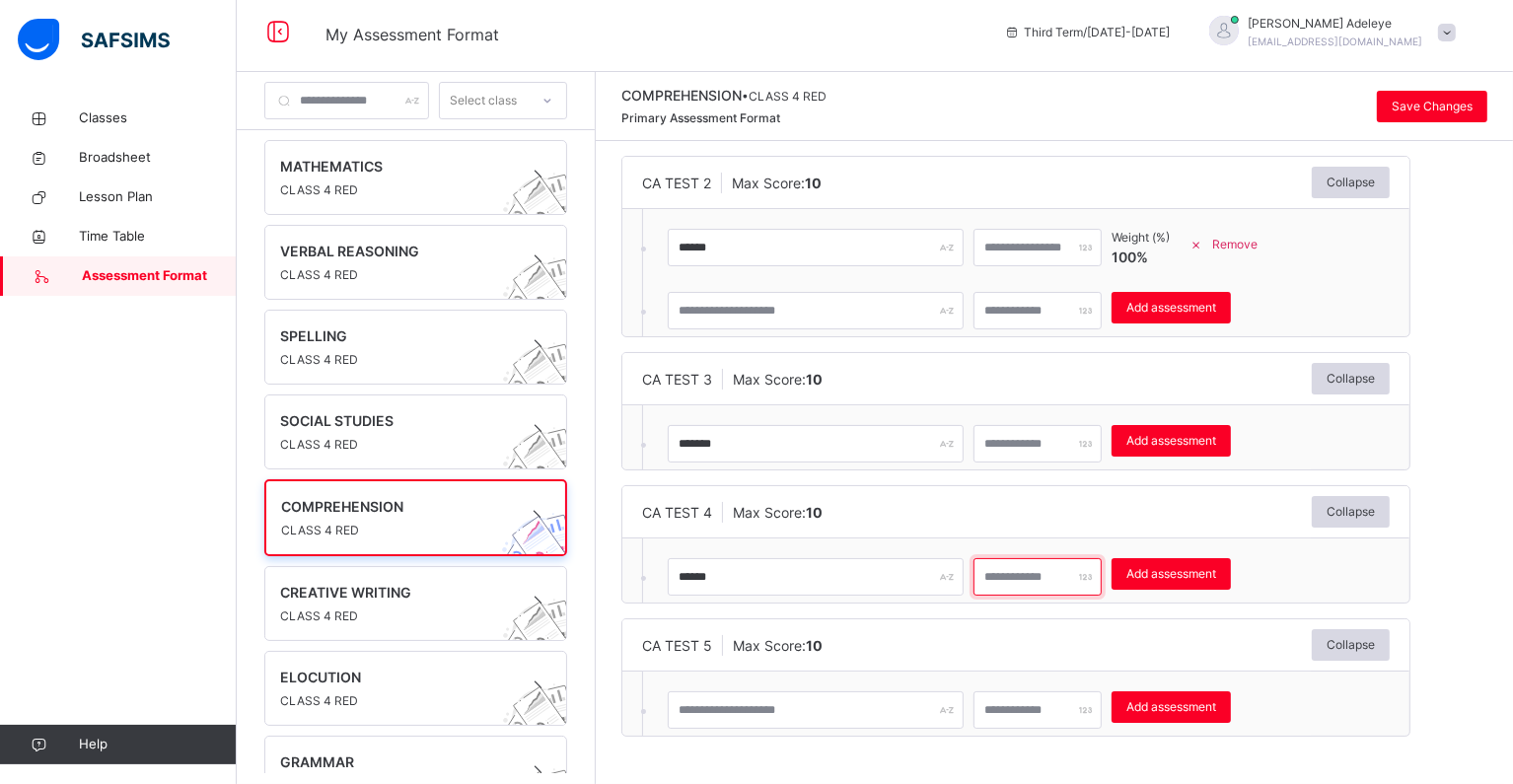 type on "*" 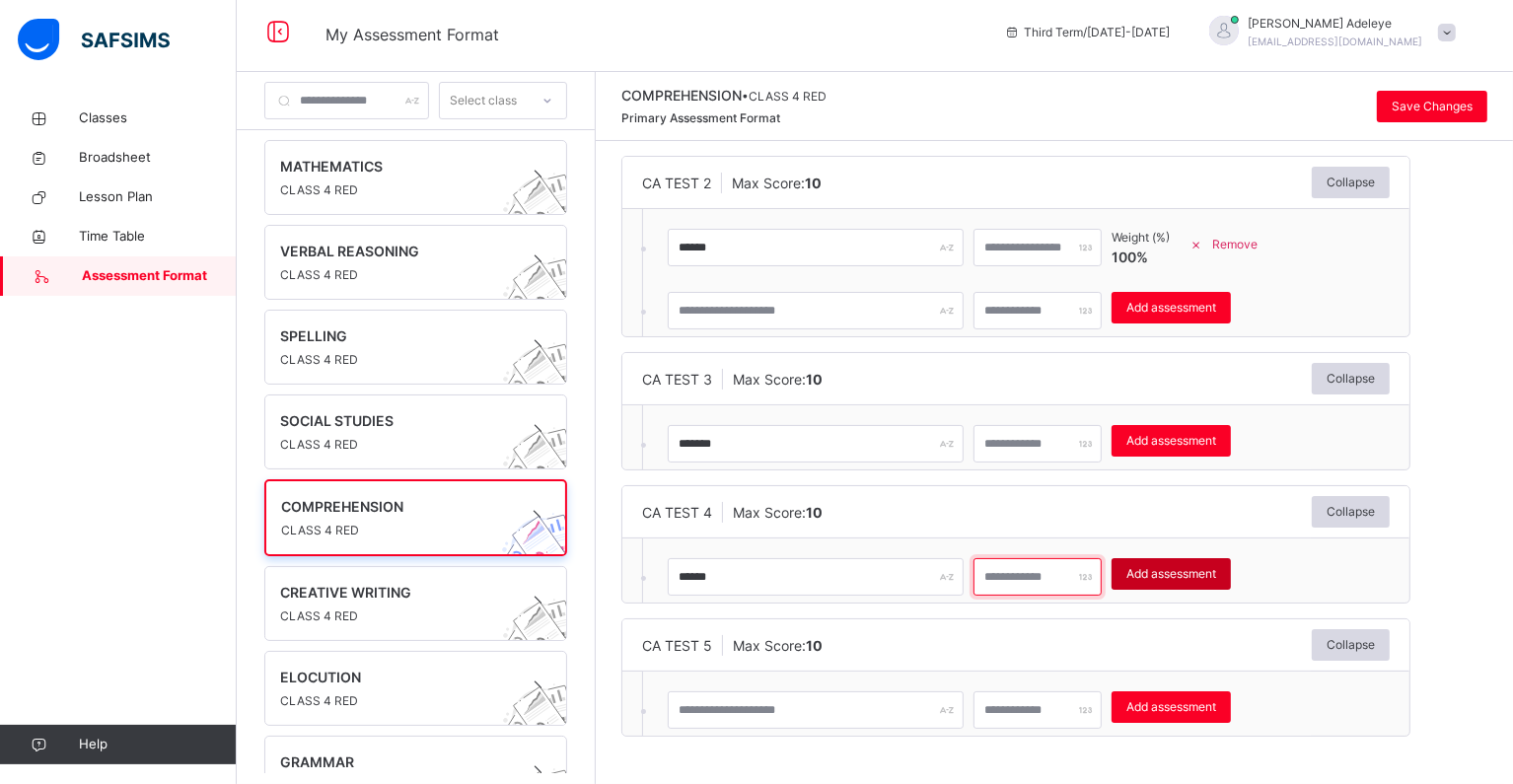 type on "**" 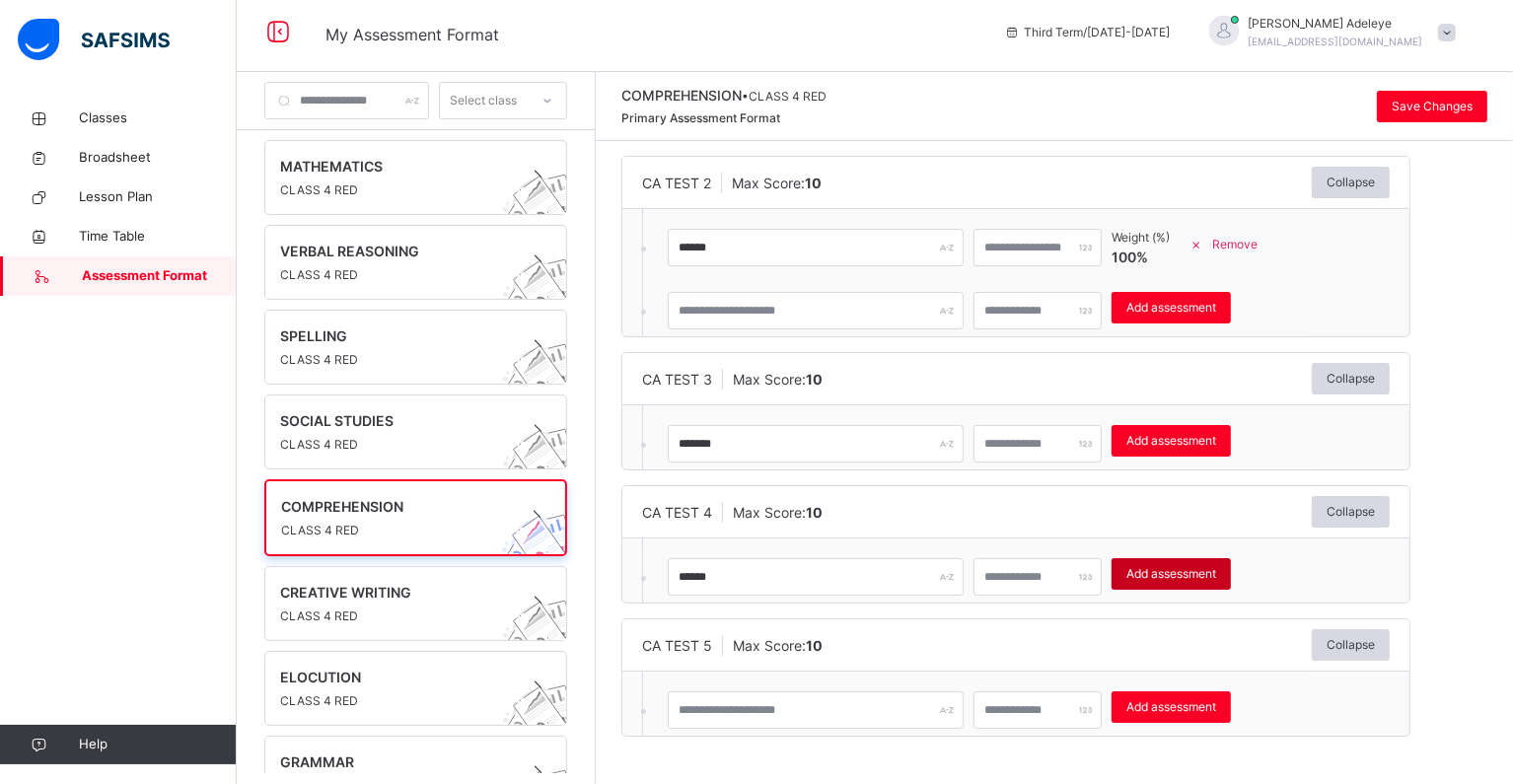 click on "Add assessment" at bounding box center [1171, 574] 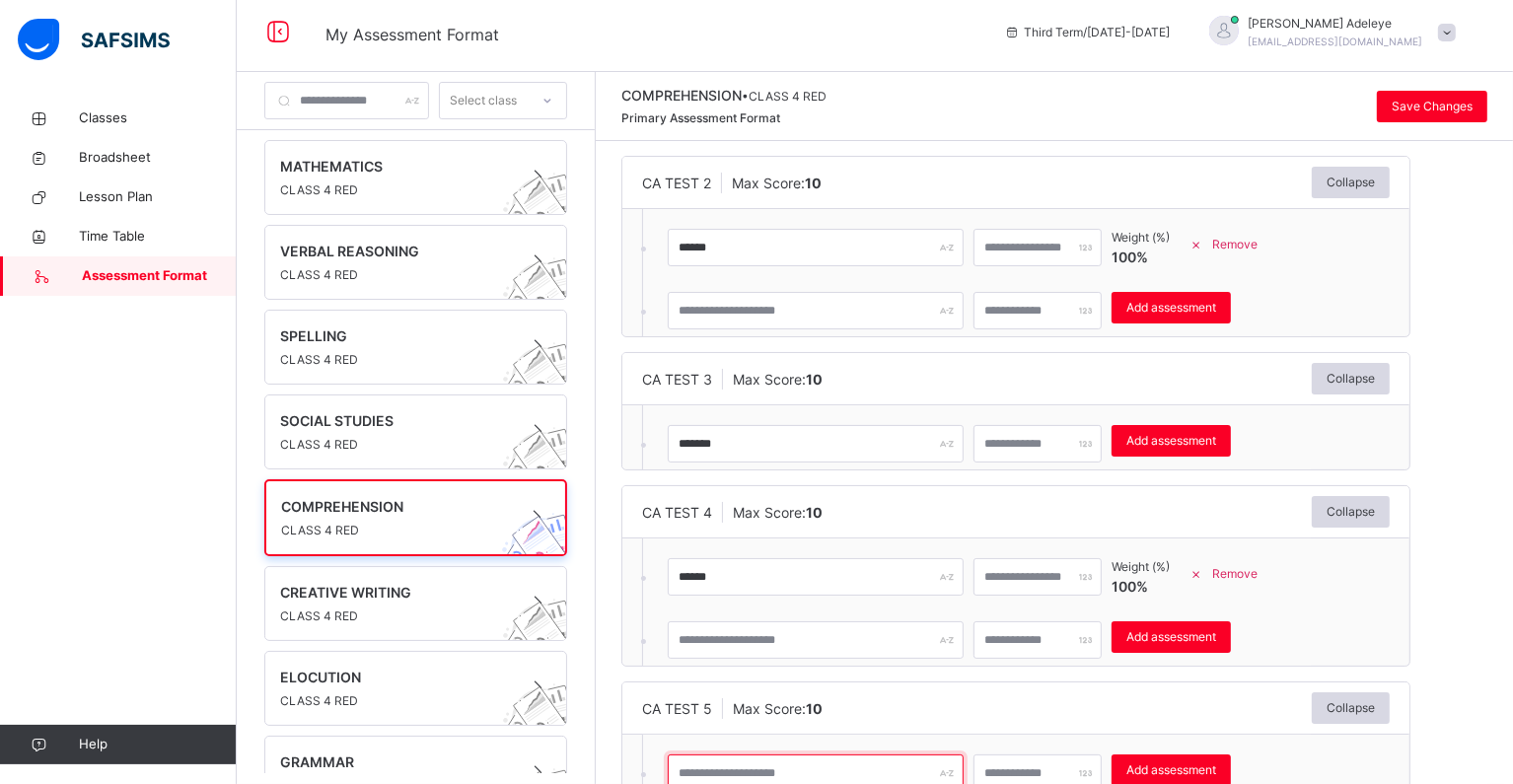 click at bounding box center [816, 773] 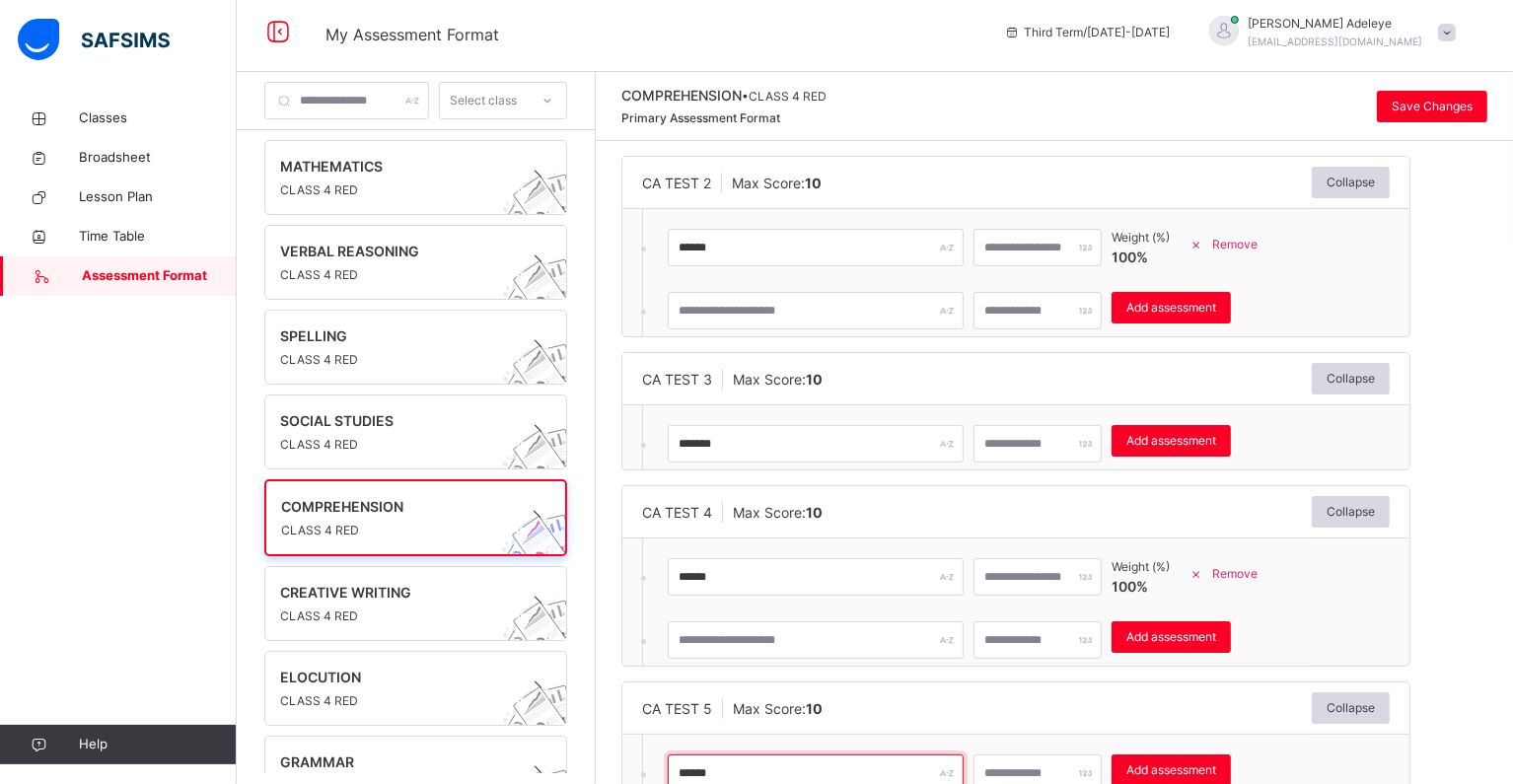 type on "******" 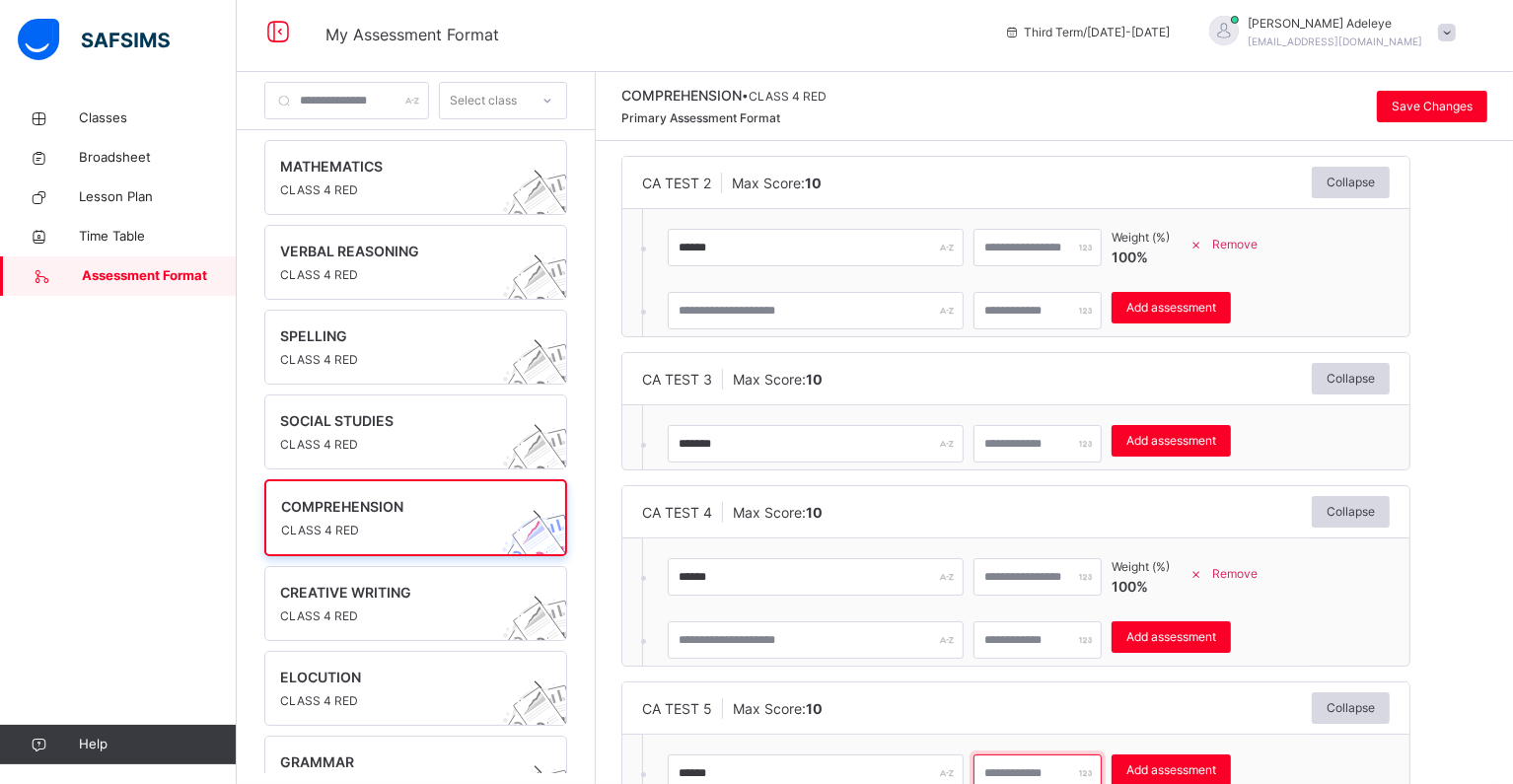 click at bounding box center [1038, 773] 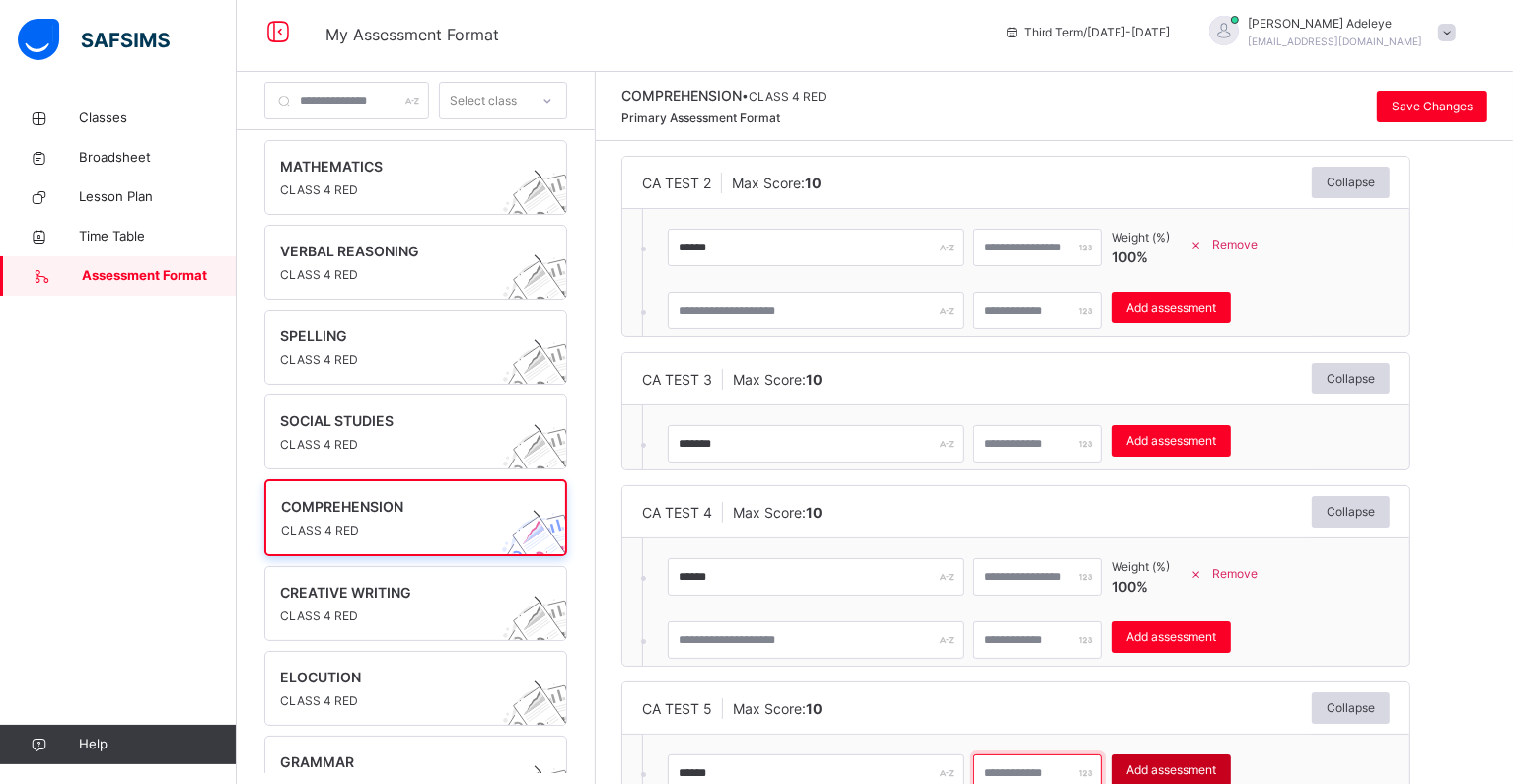 type on "**" 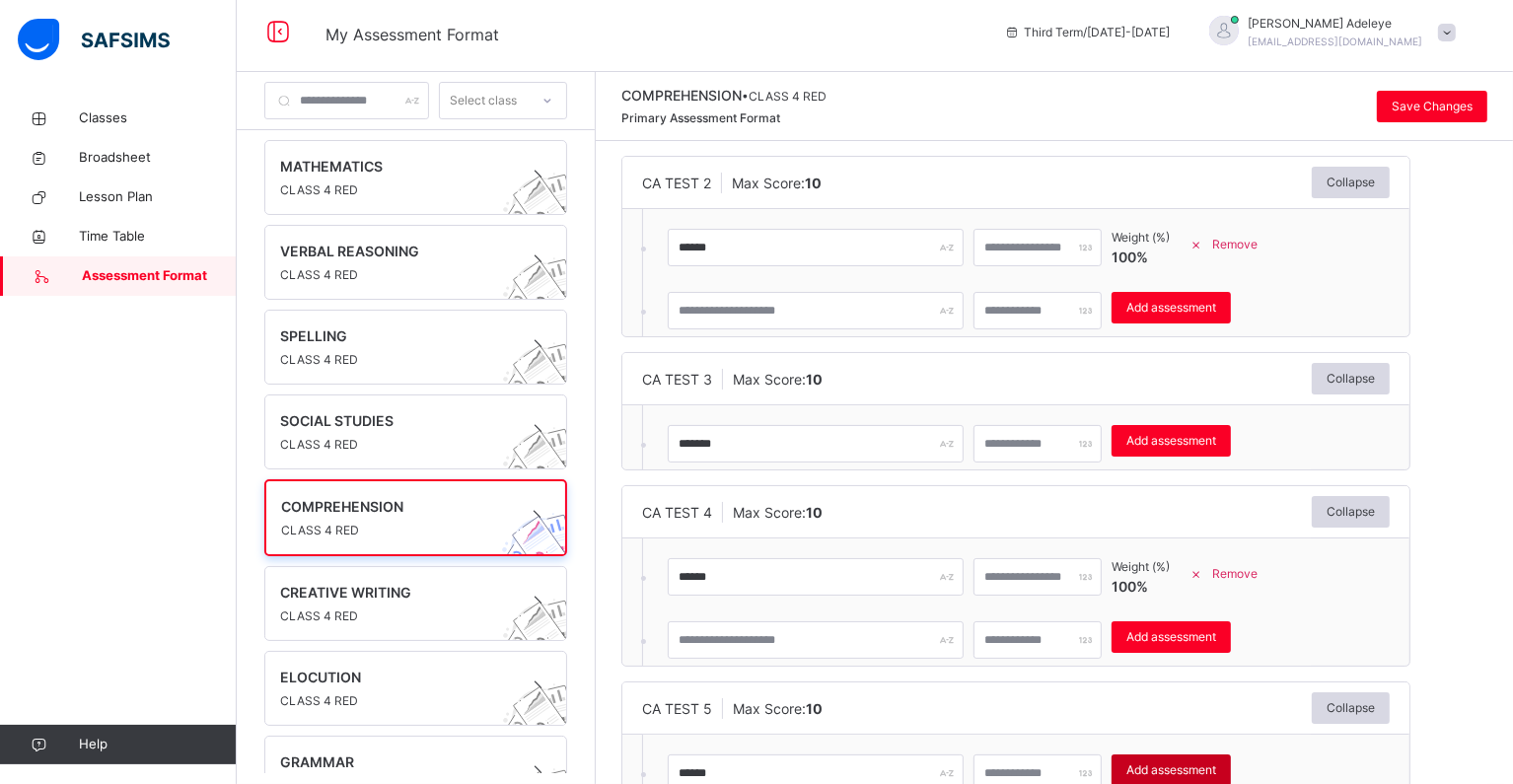 click on "Add assessment" at bounding box center [1171, 770] 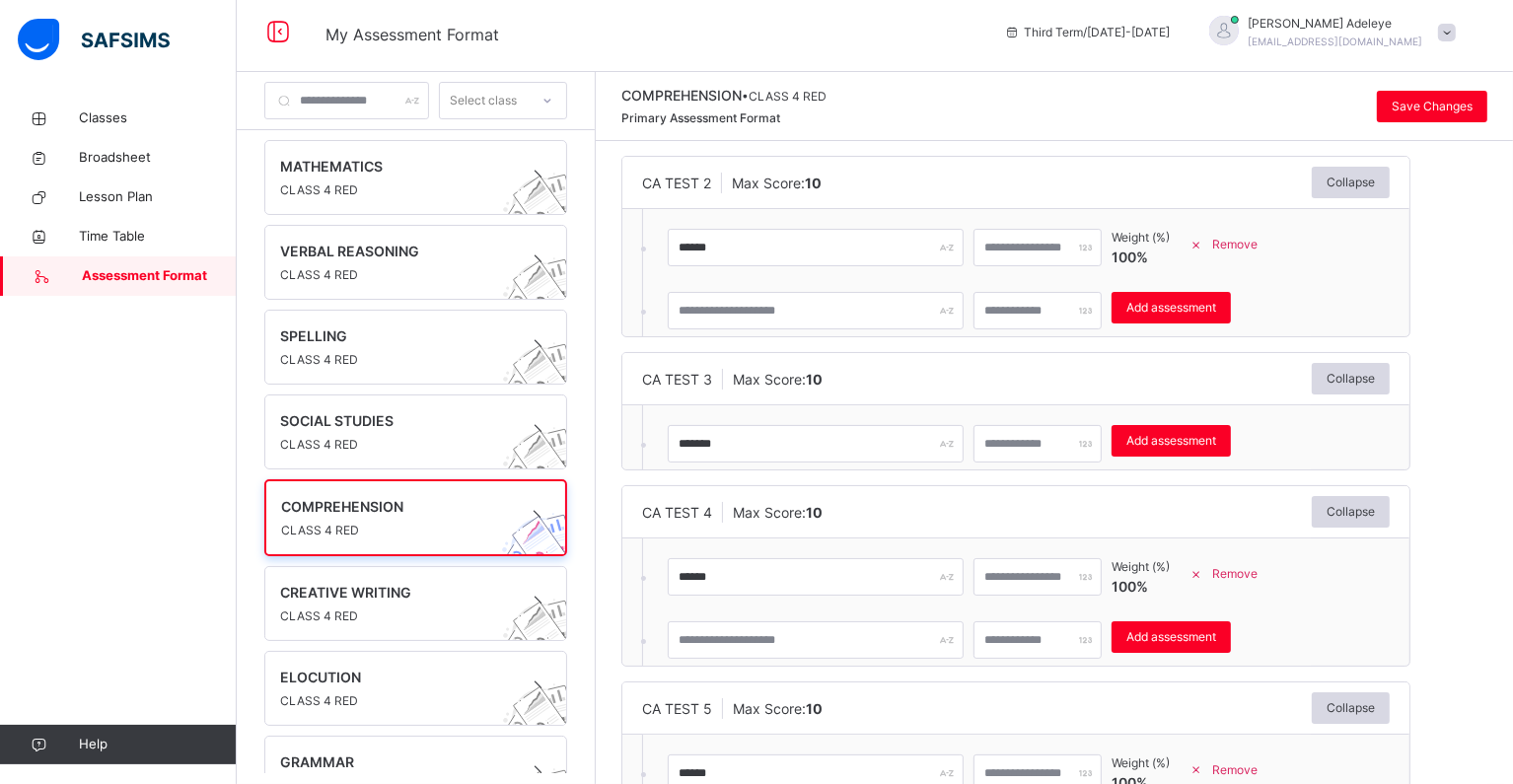scroll, scrollTop: 397, scrollLeft: 0, axis: vertical 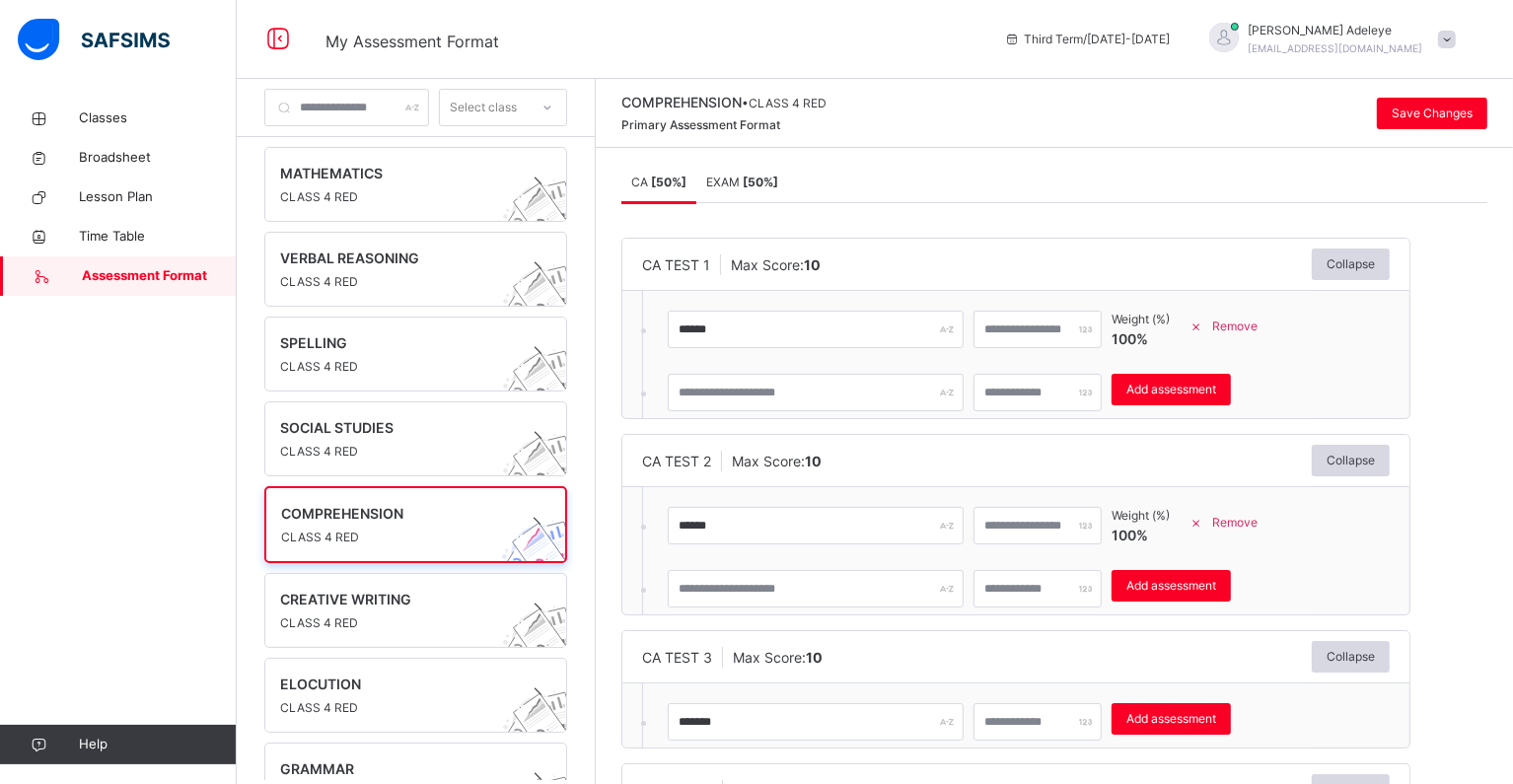 click on "[ 50 %]" at bounding box center [760, 181] 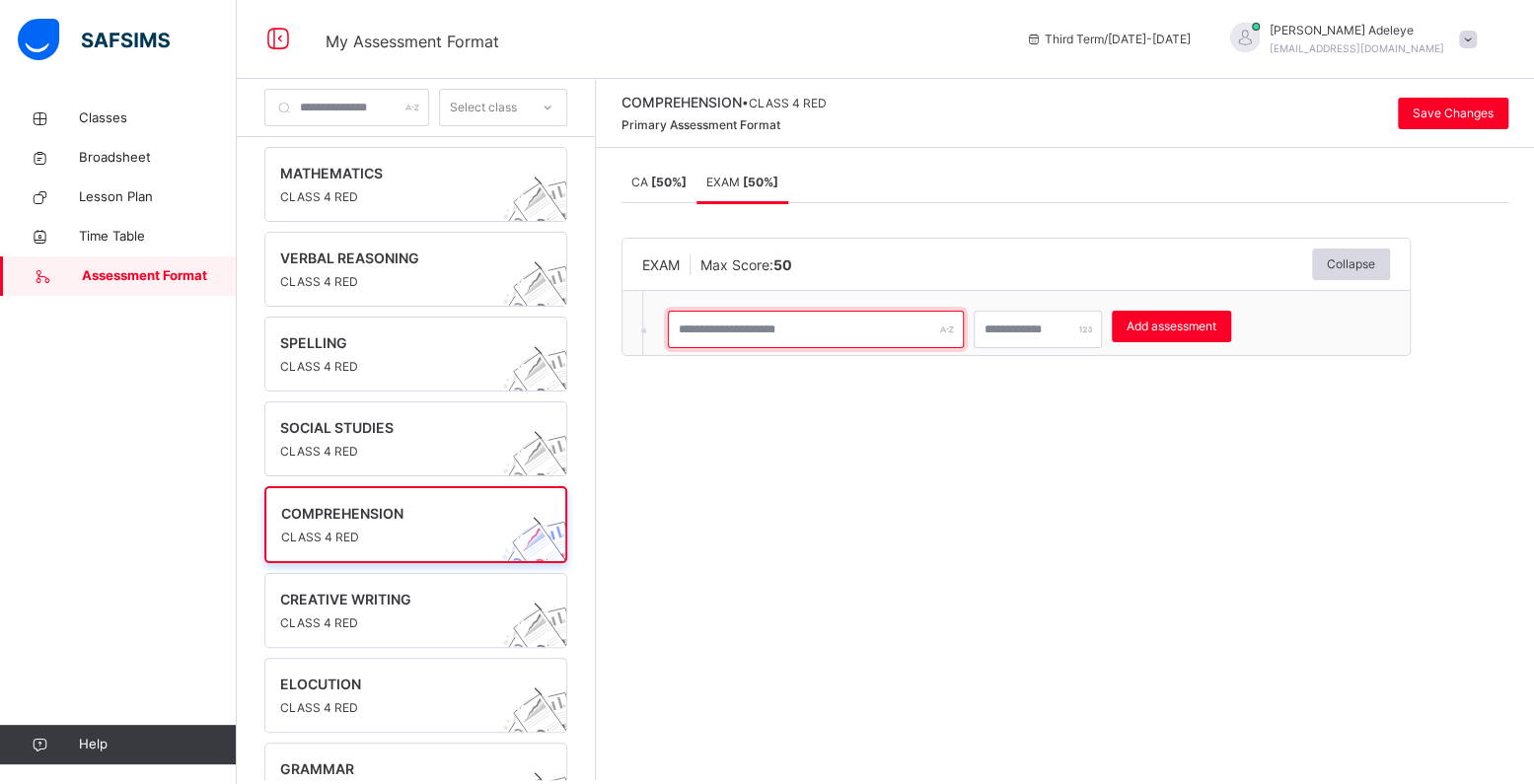 click at bounding box center [816, 329] 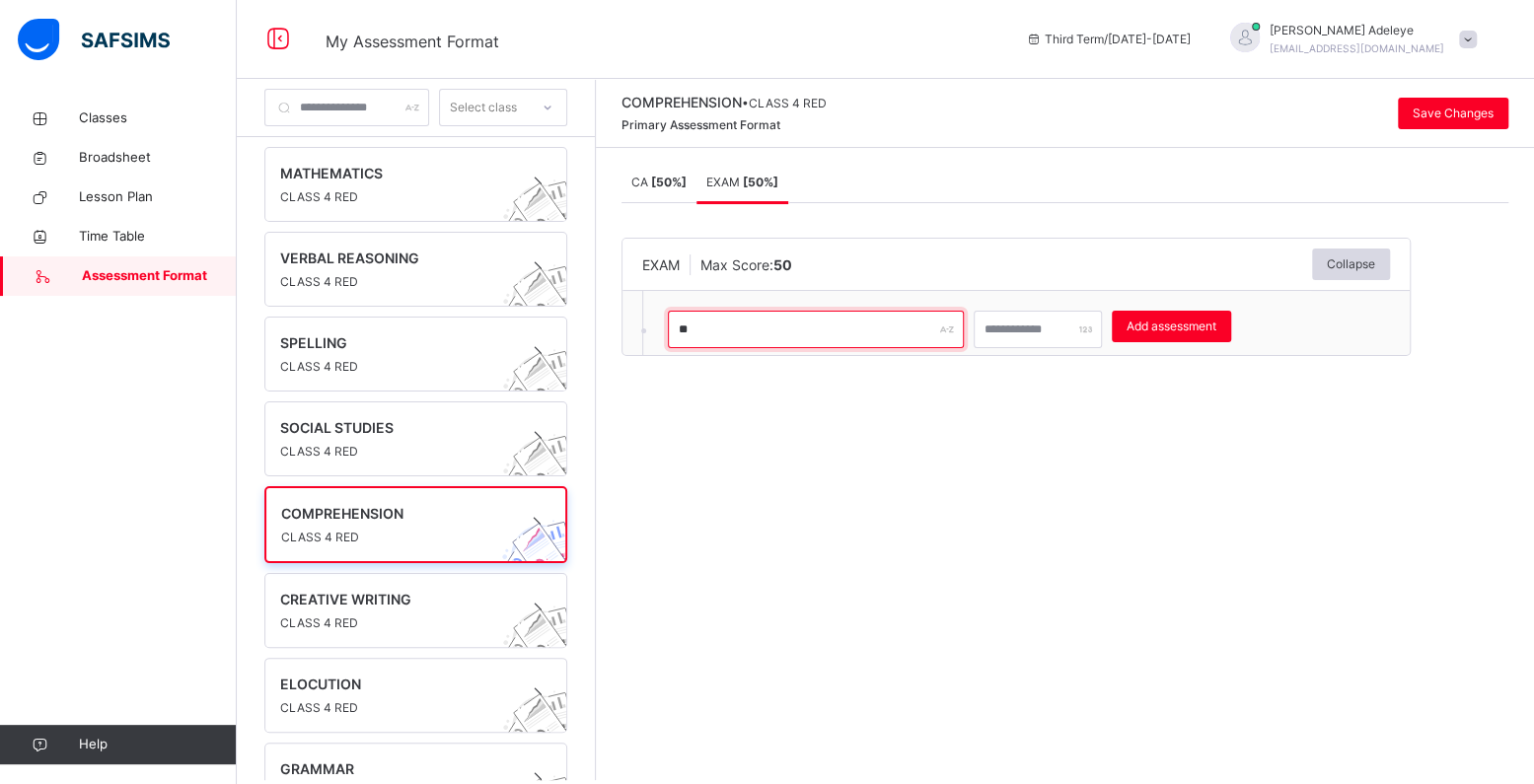 type on "**" 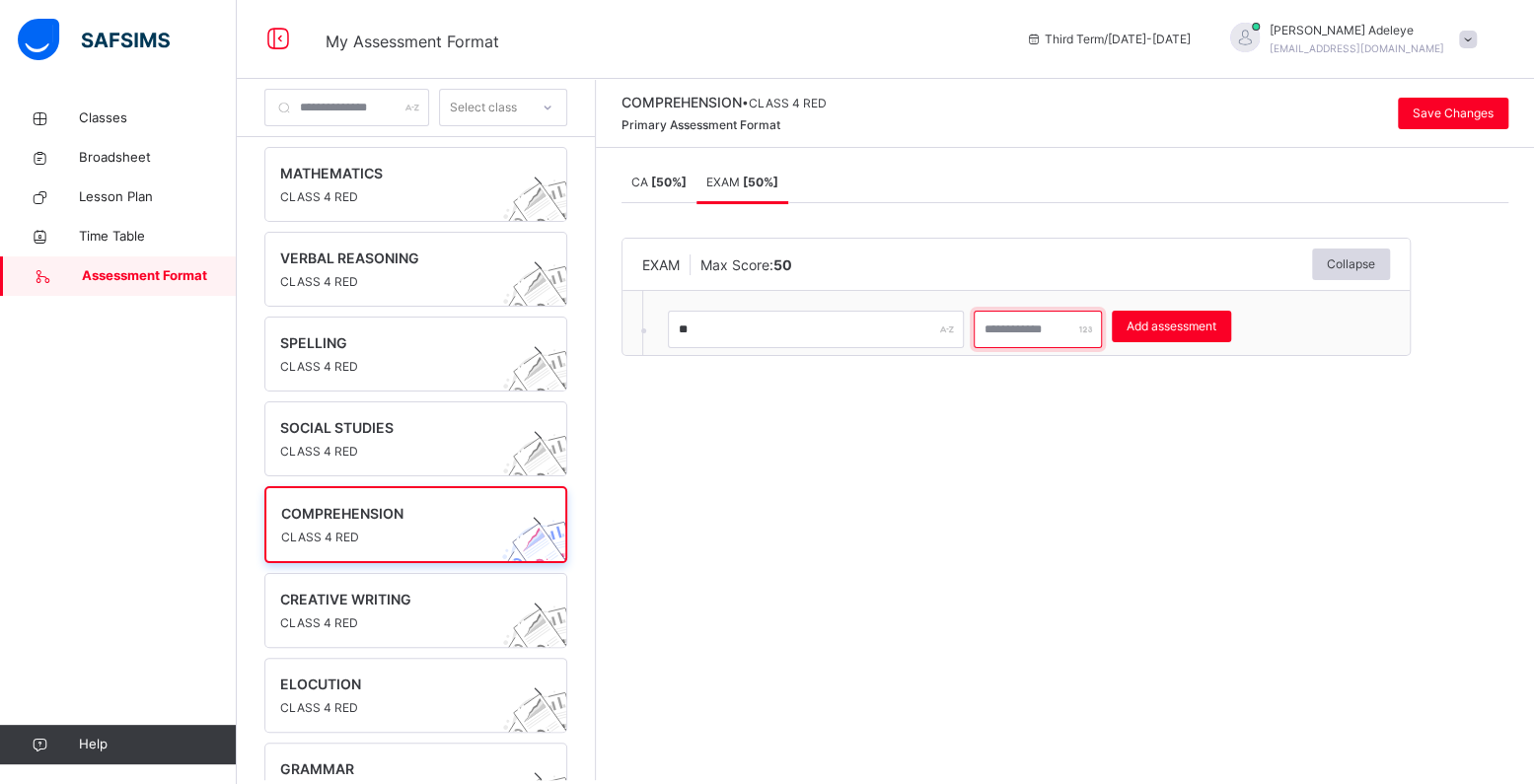 click at bounding box center [1038, 329] 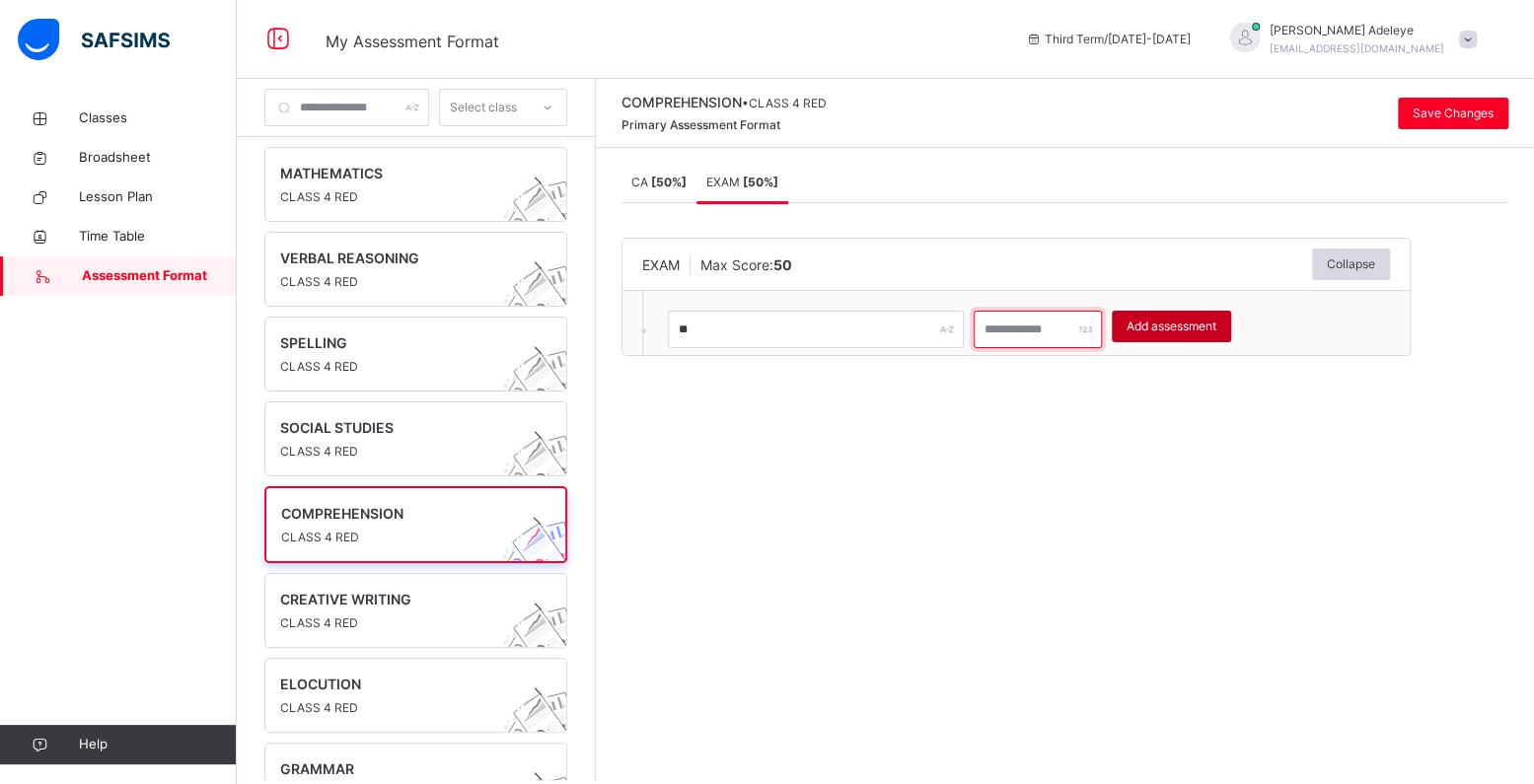 type on "**" 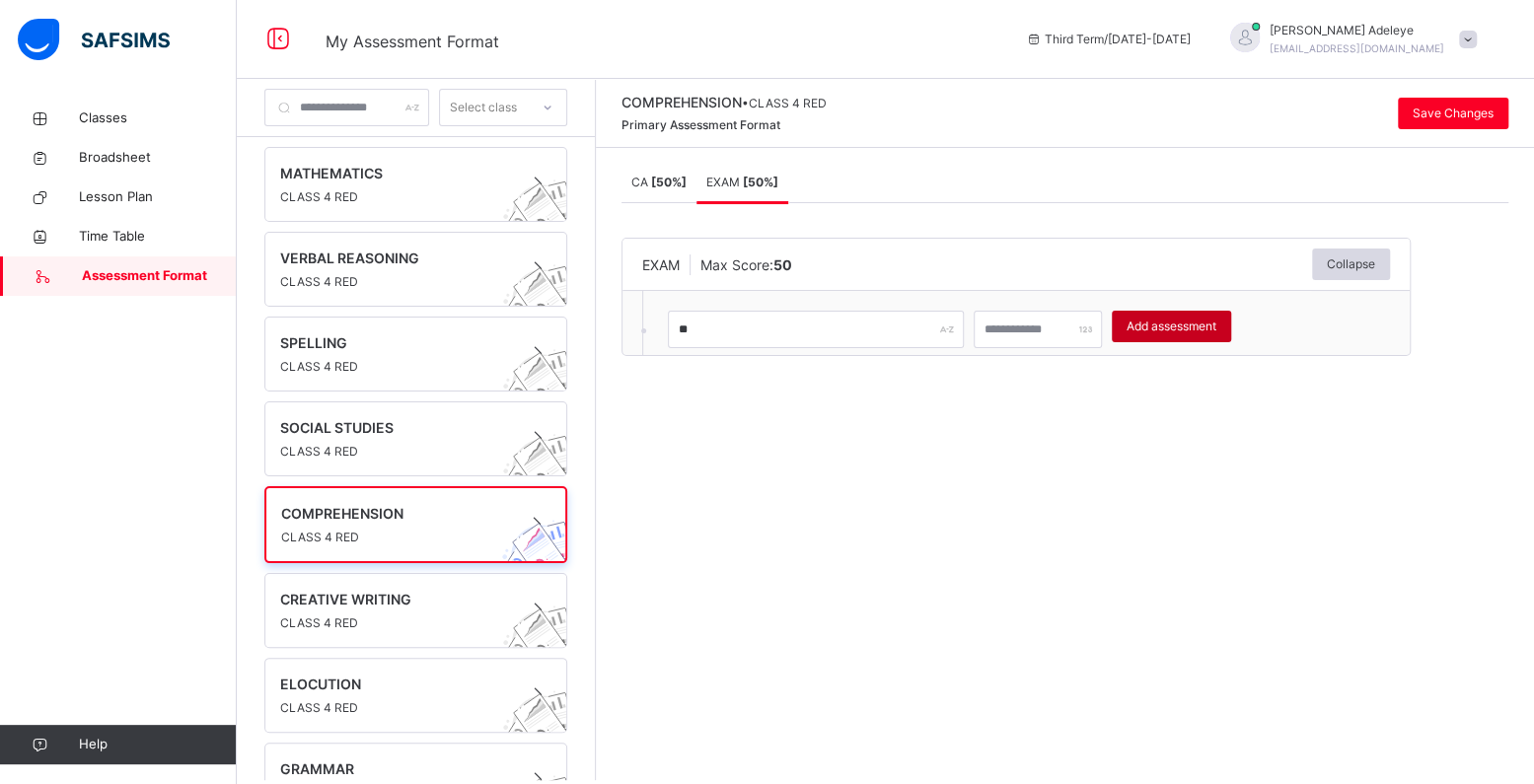 click on "Add assessment" at bounding box center [1171, 326] 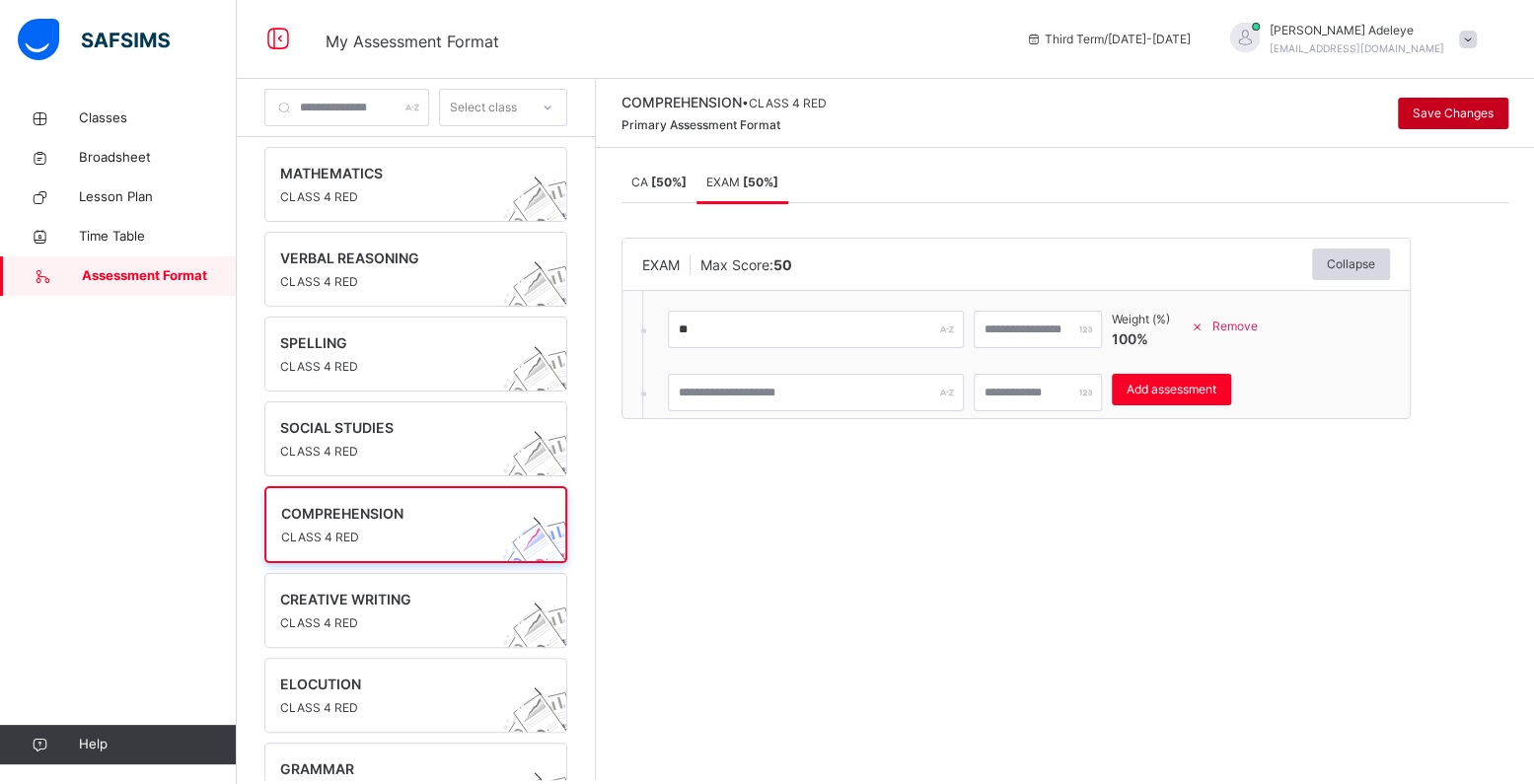 click on "Save Changes" at bounding box center (1453, 113) 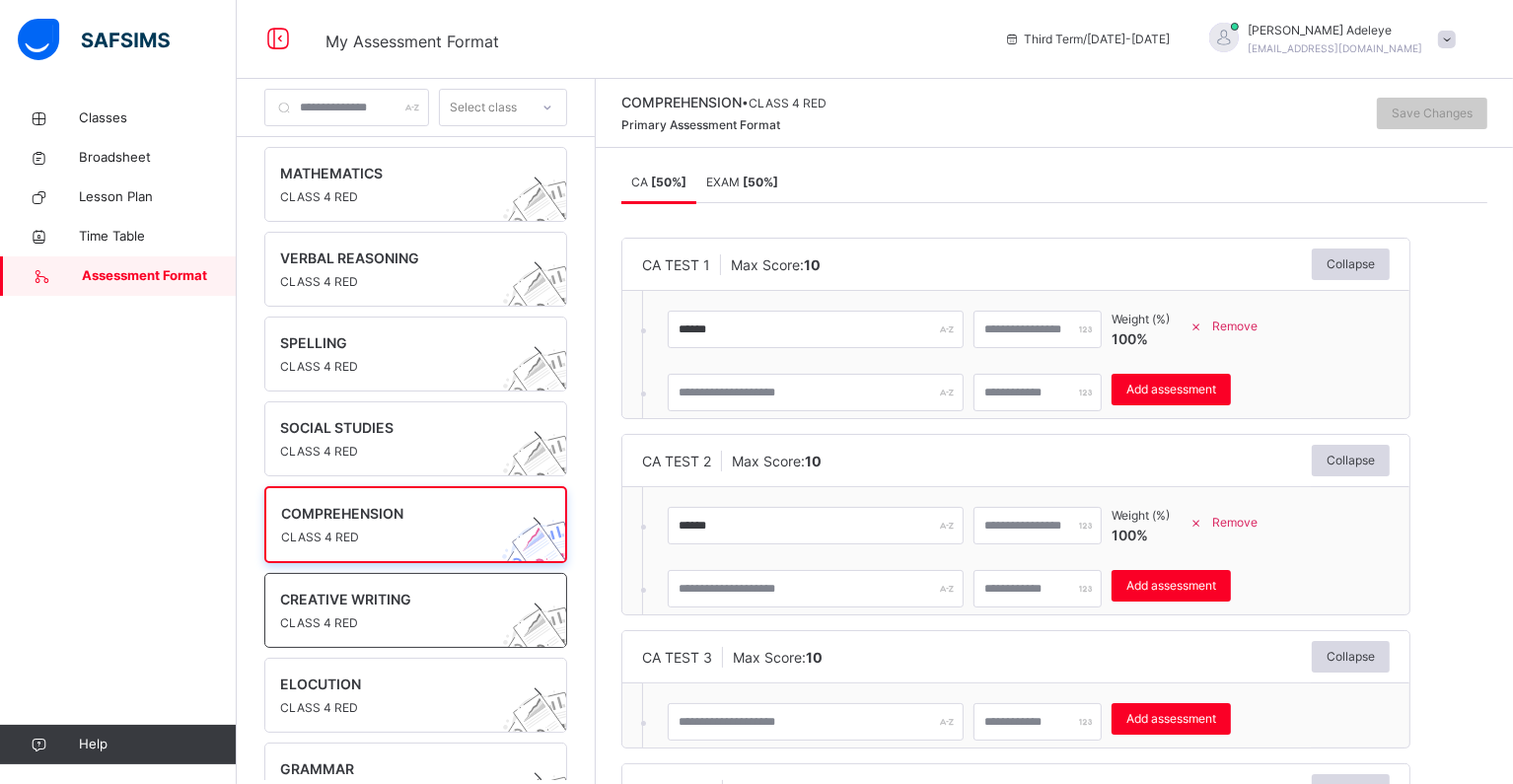 click on "CREATIVE WRITING" at bounding box center [396, 599] 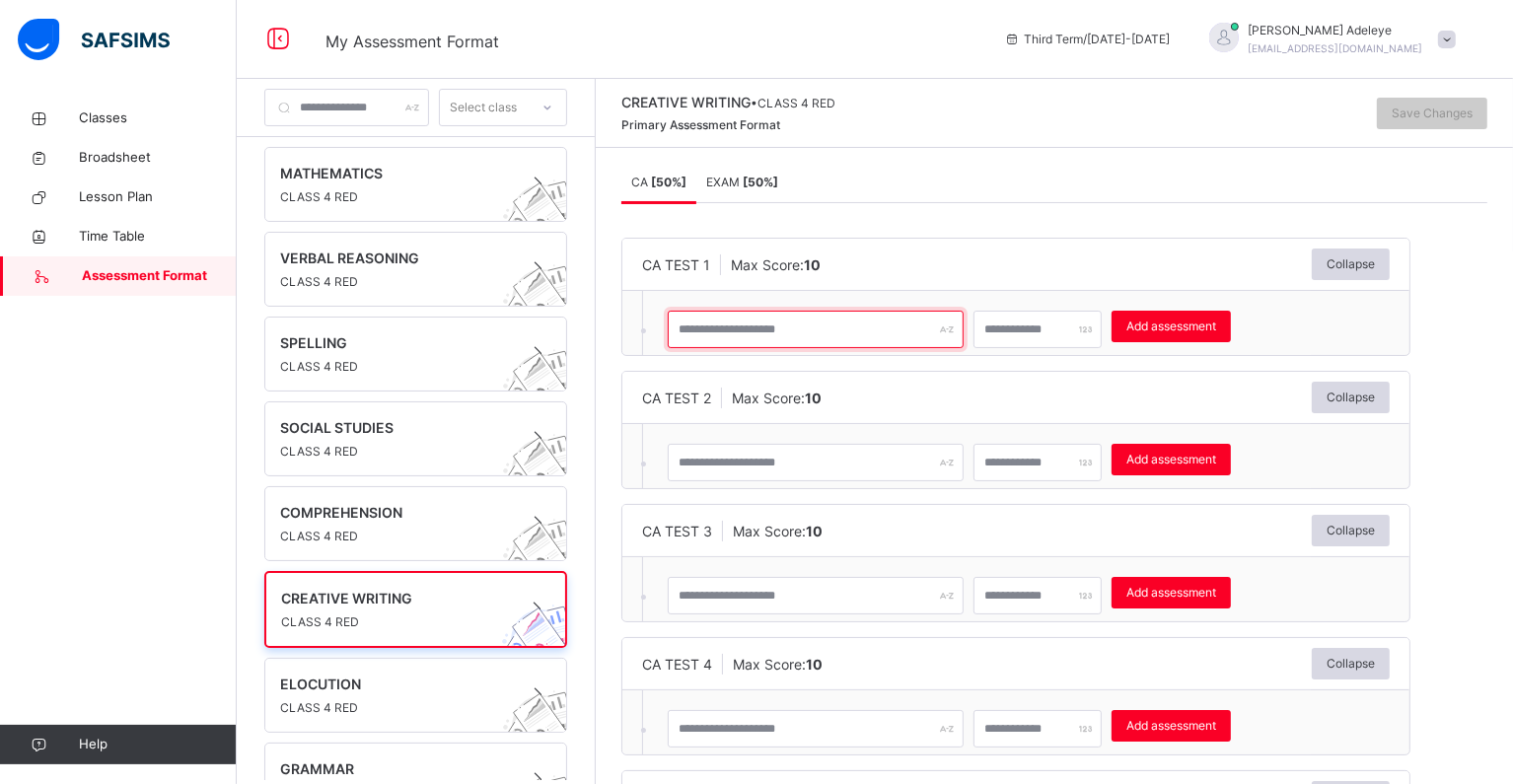 click at bounding box center (816, 329) 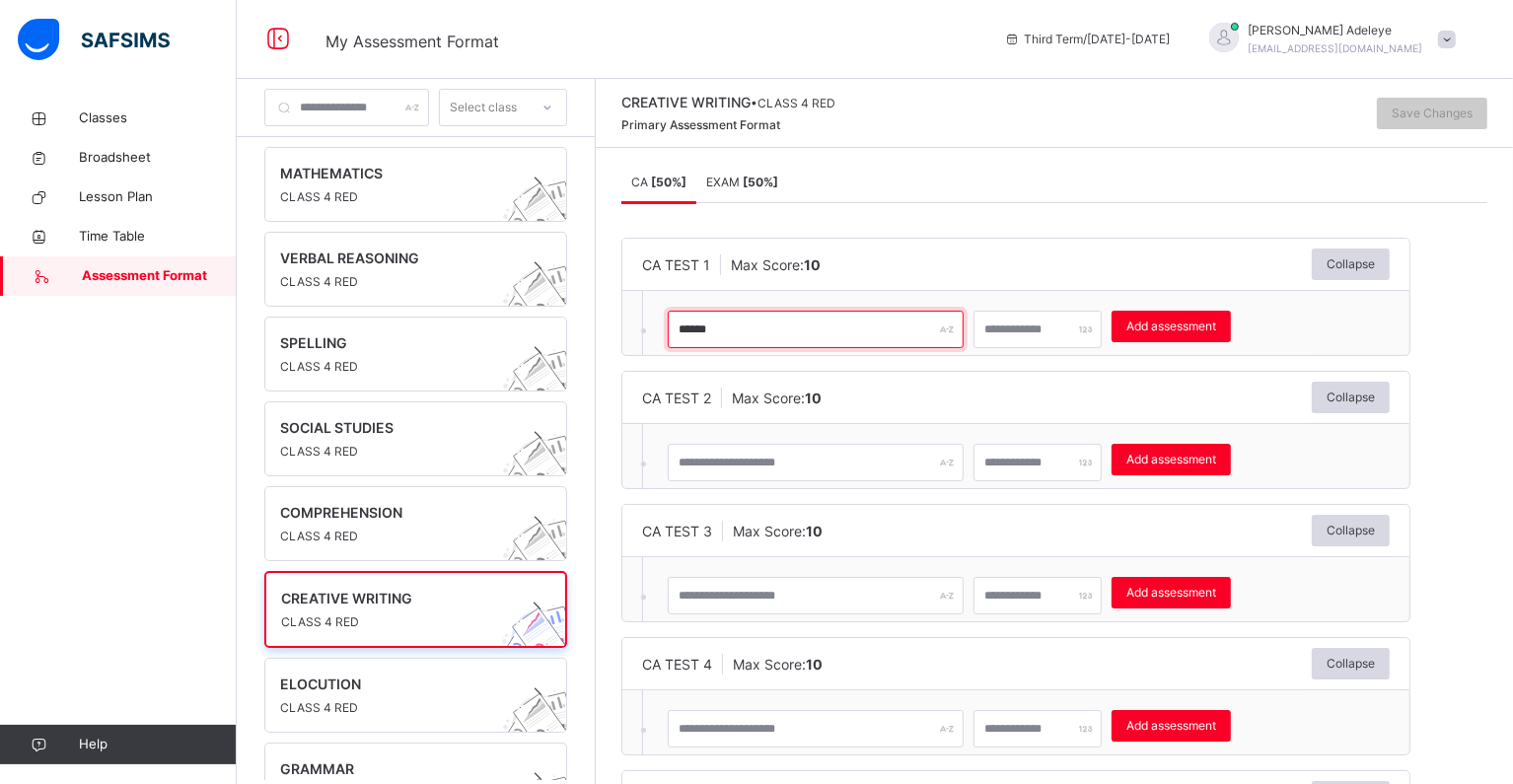 type on "******" 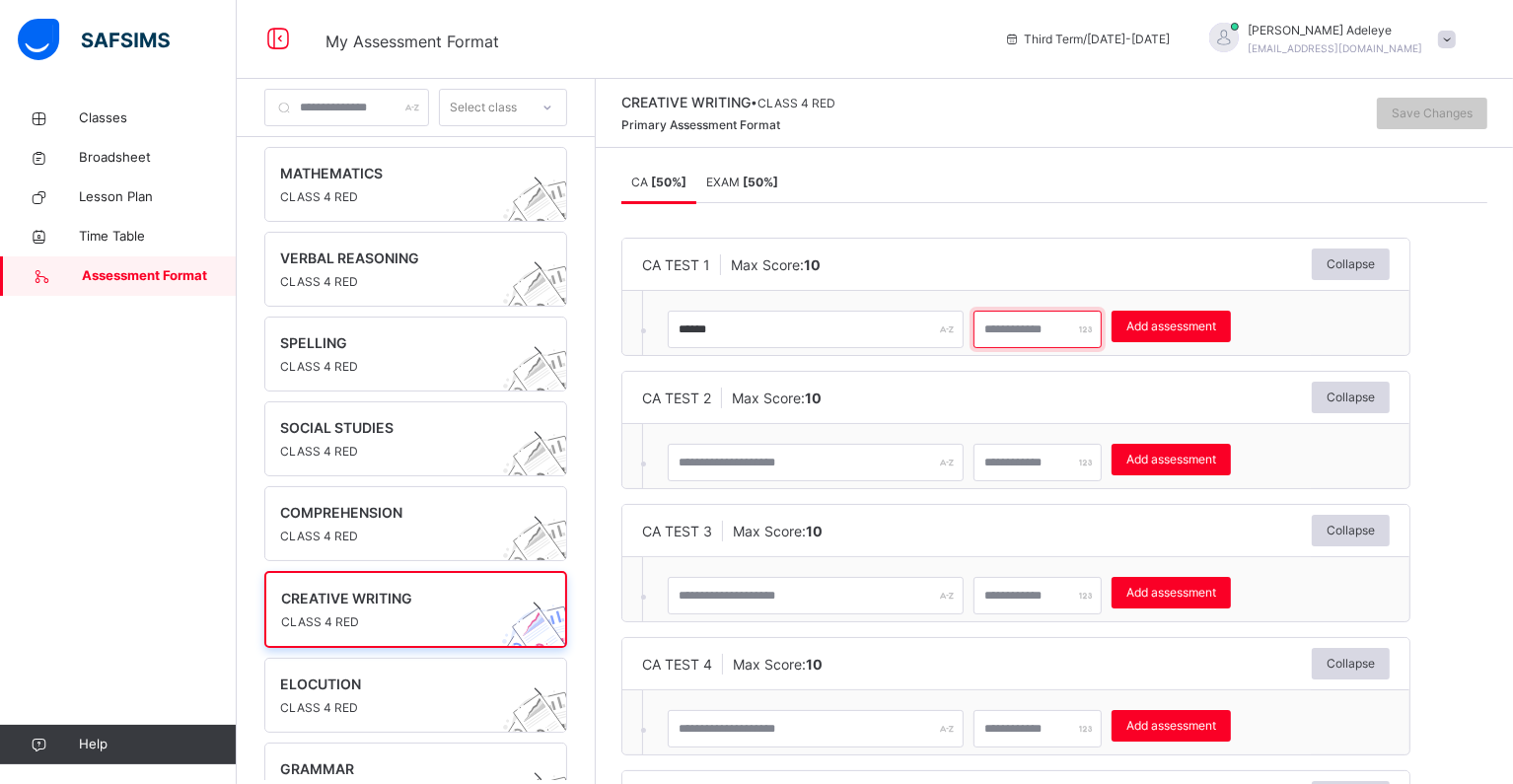 click at bounding box center (1038, 329) 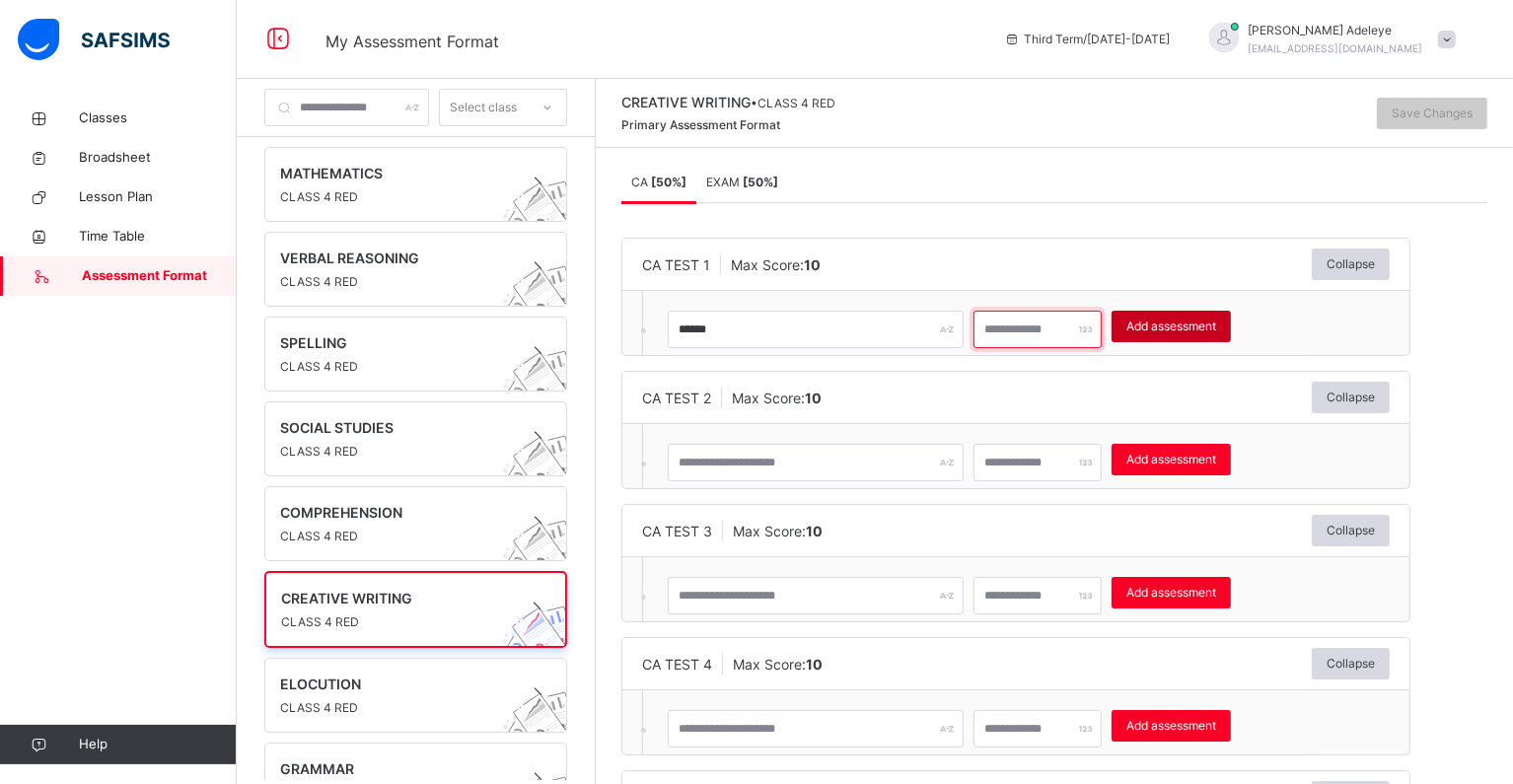 type on "**" 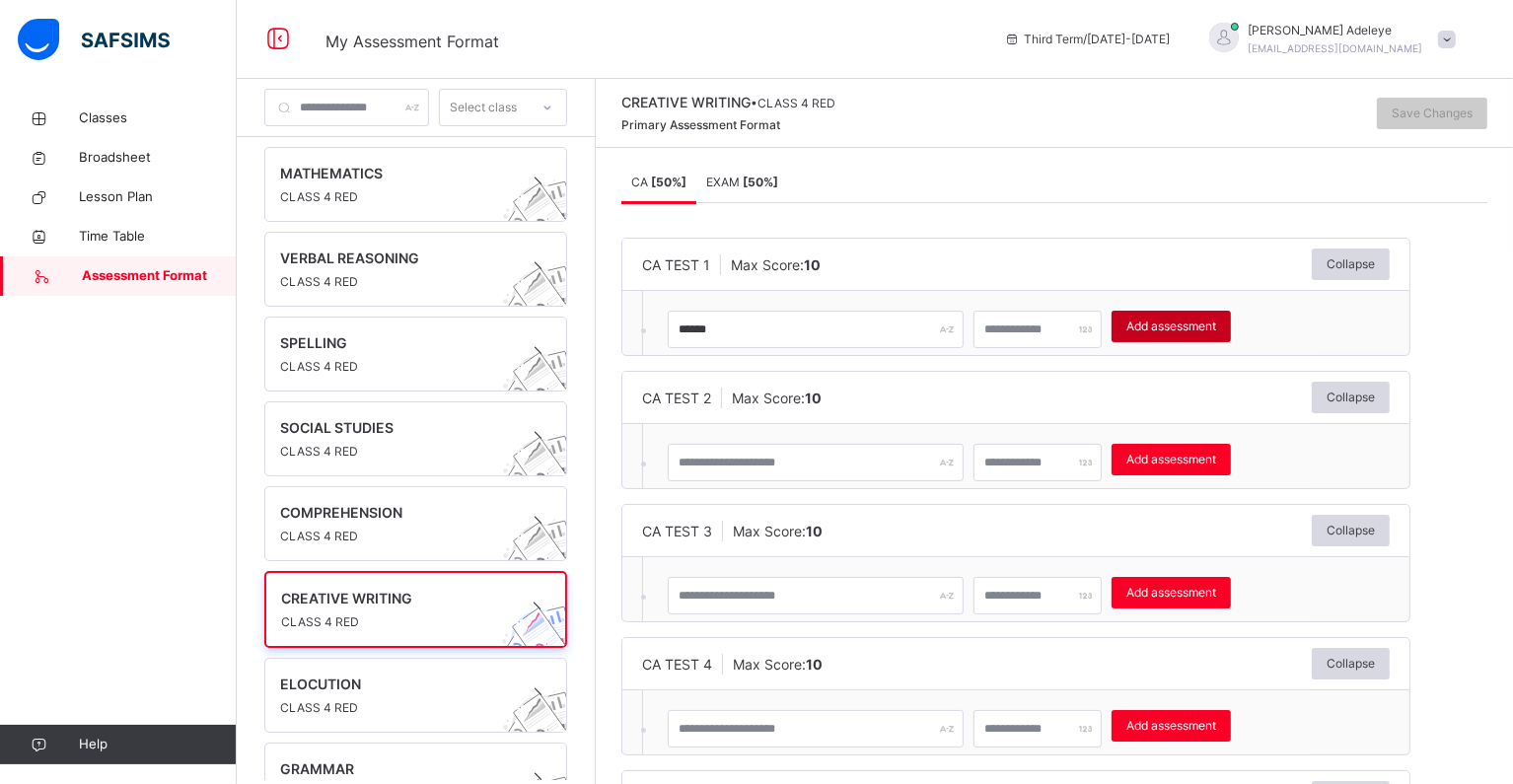 click on "Add assessment" at bounding box center (1171, 326) 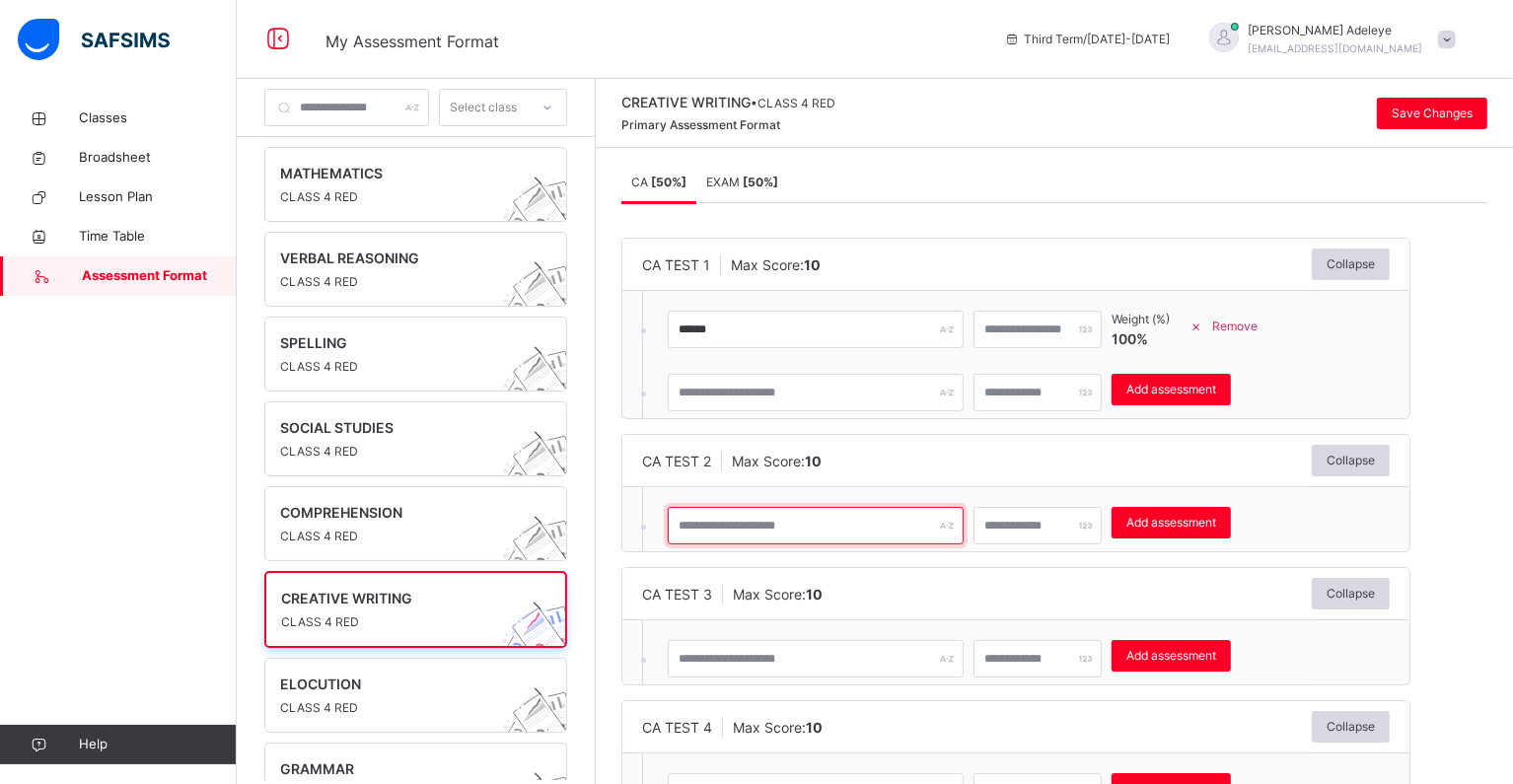 click at bounding box center (816, 526) 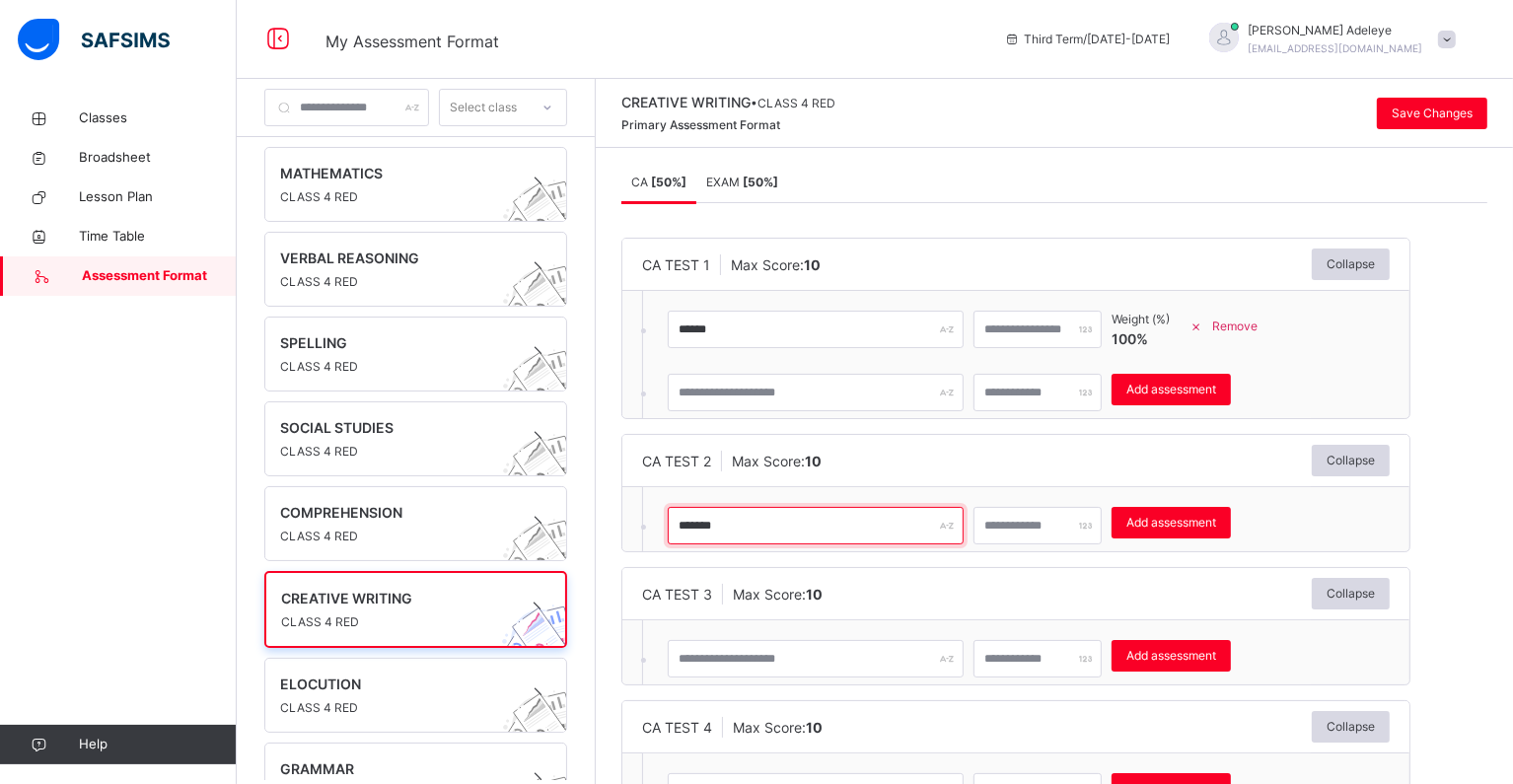 type on "******" 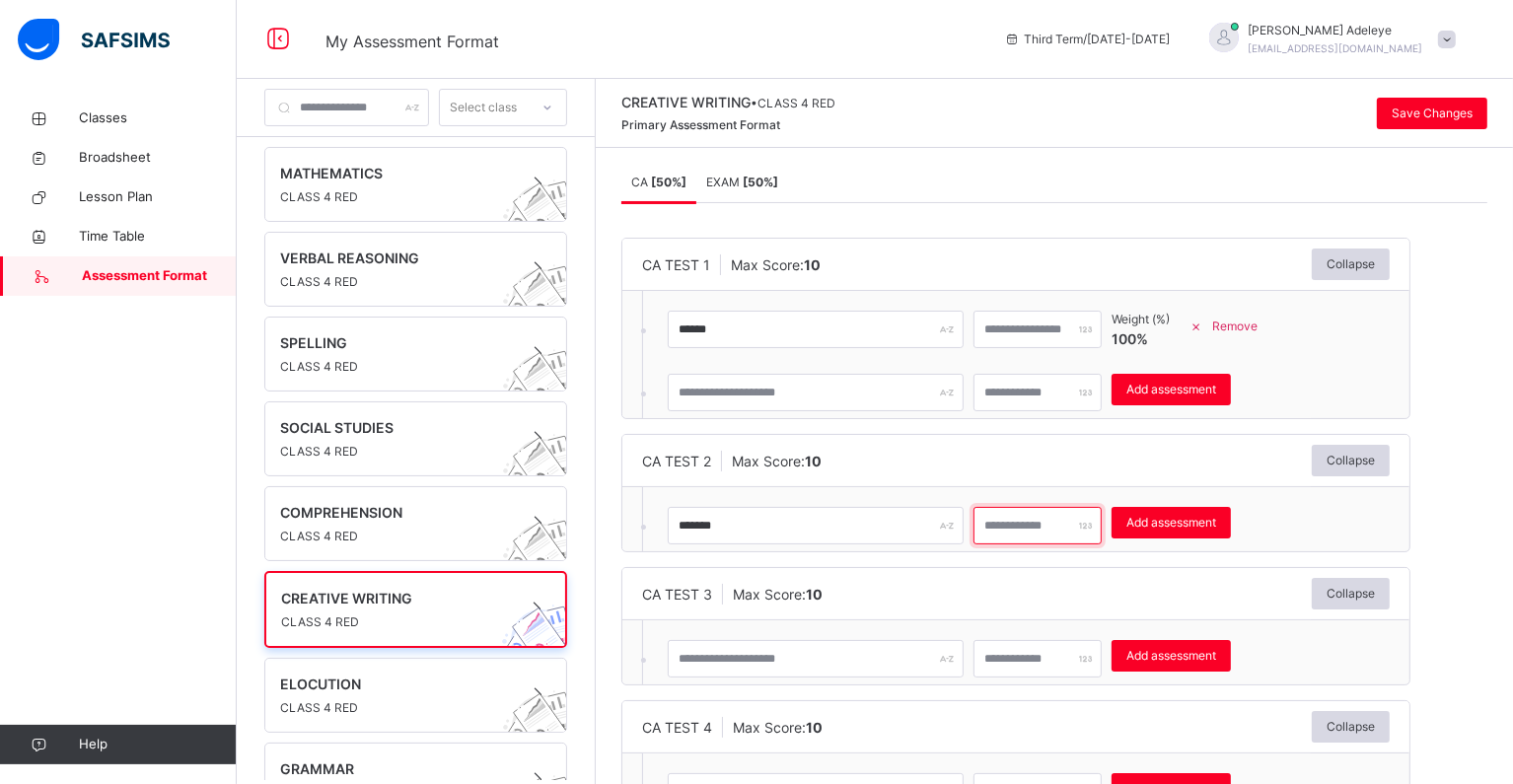 click at bounding box center [1038, 526] 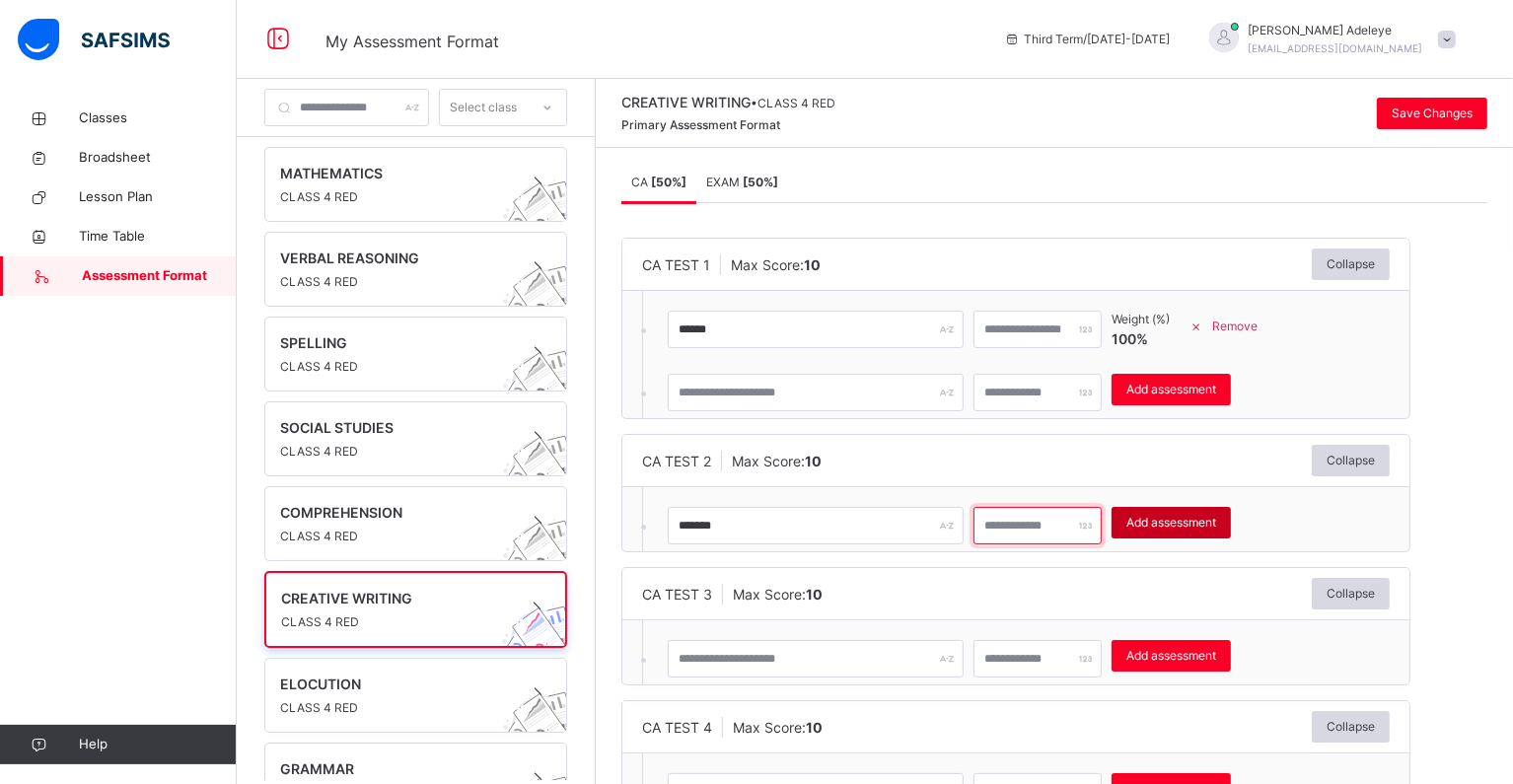 type on "**" 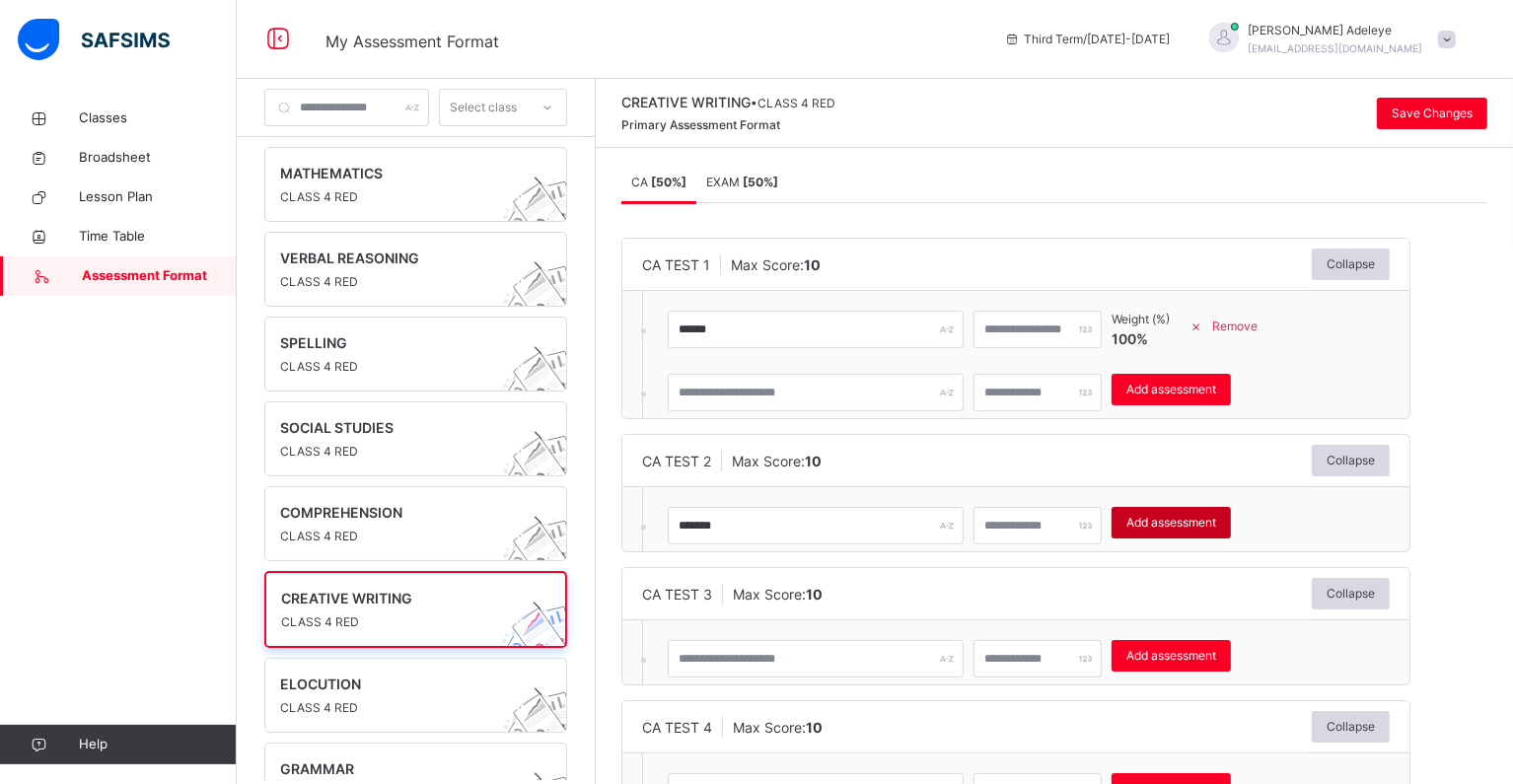 click on "Add assessment" at bounding box center [1171, 523] 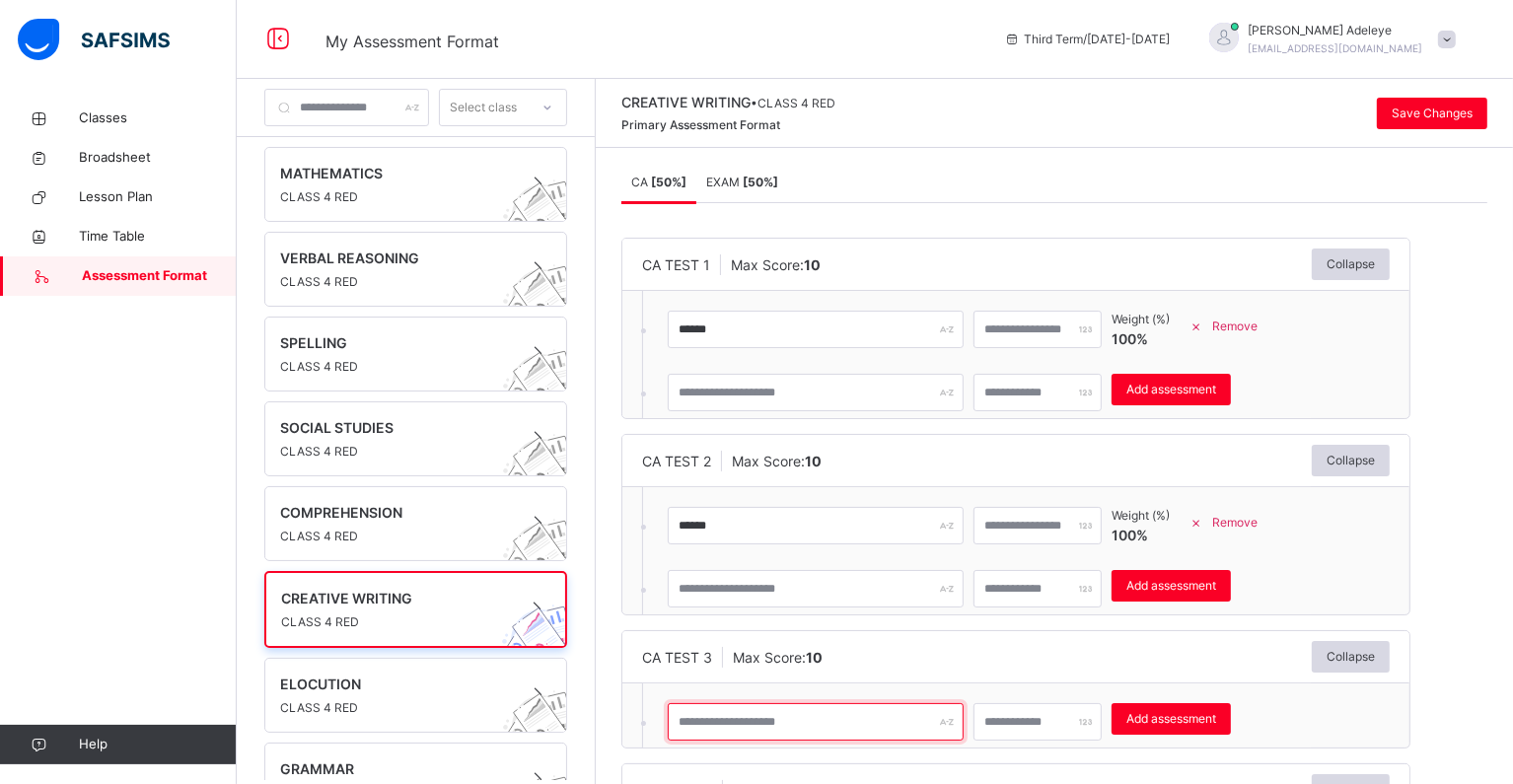 click at bounding box center [816, 722] 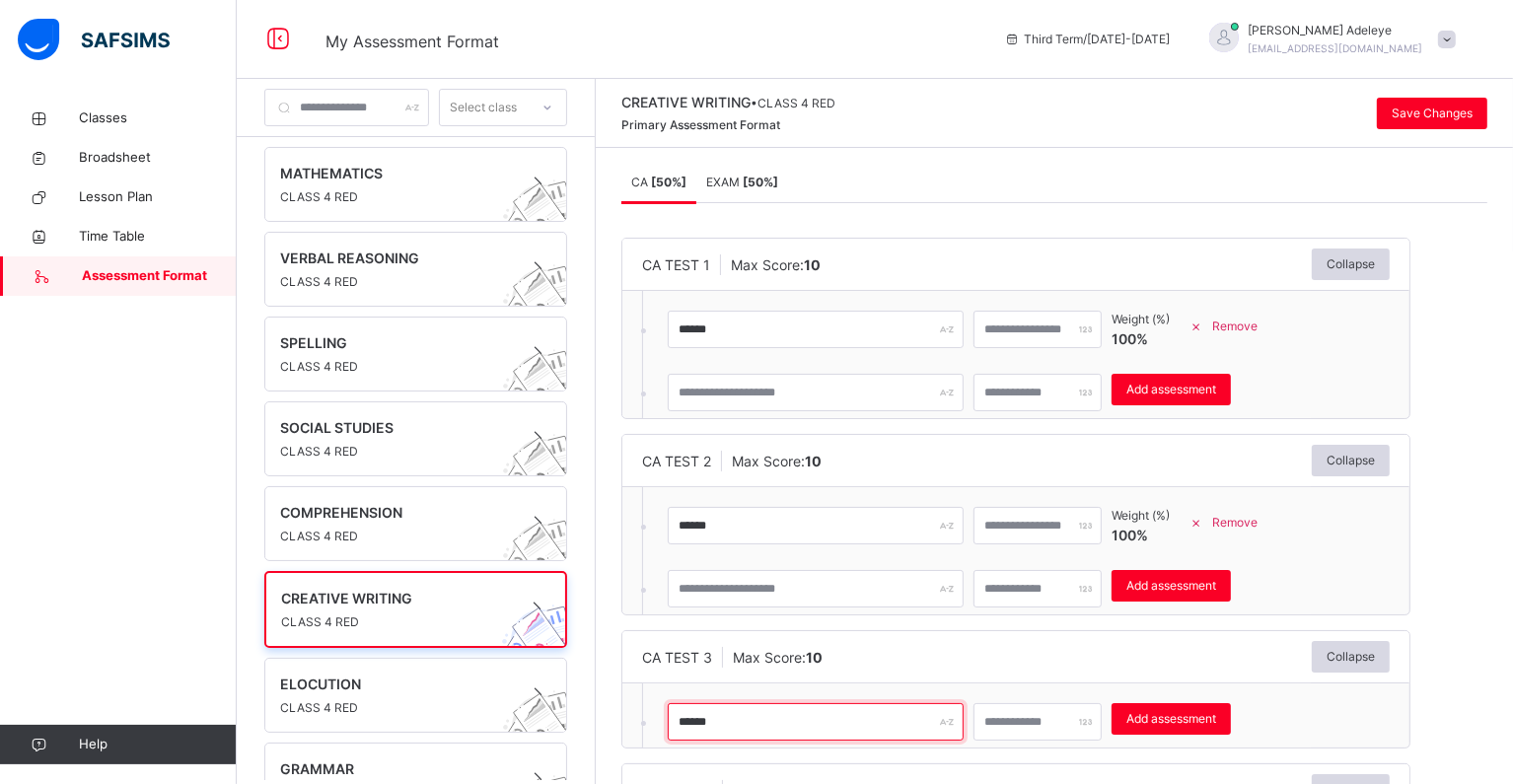 type on "******" 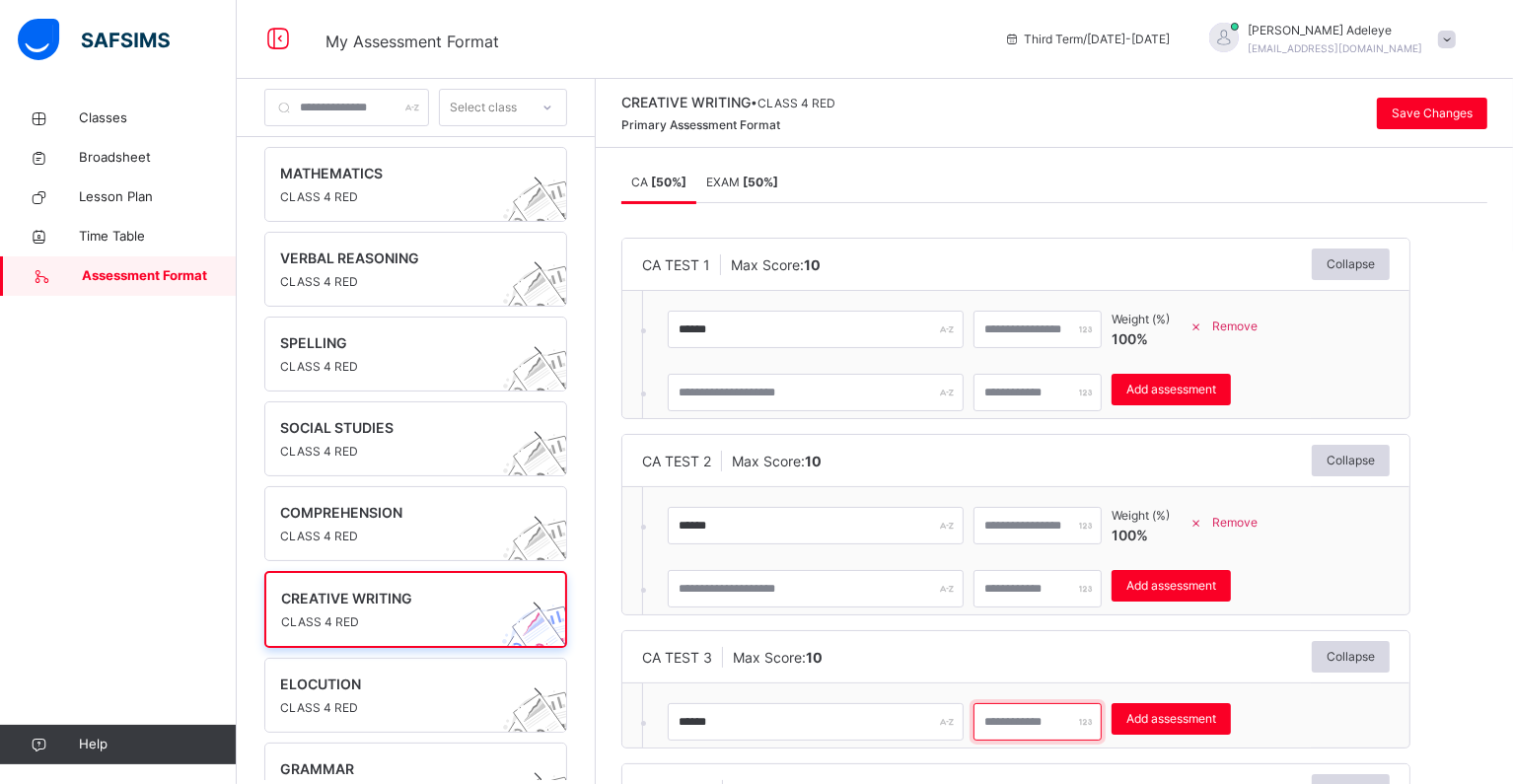 click at bounding box center [1038, 722] 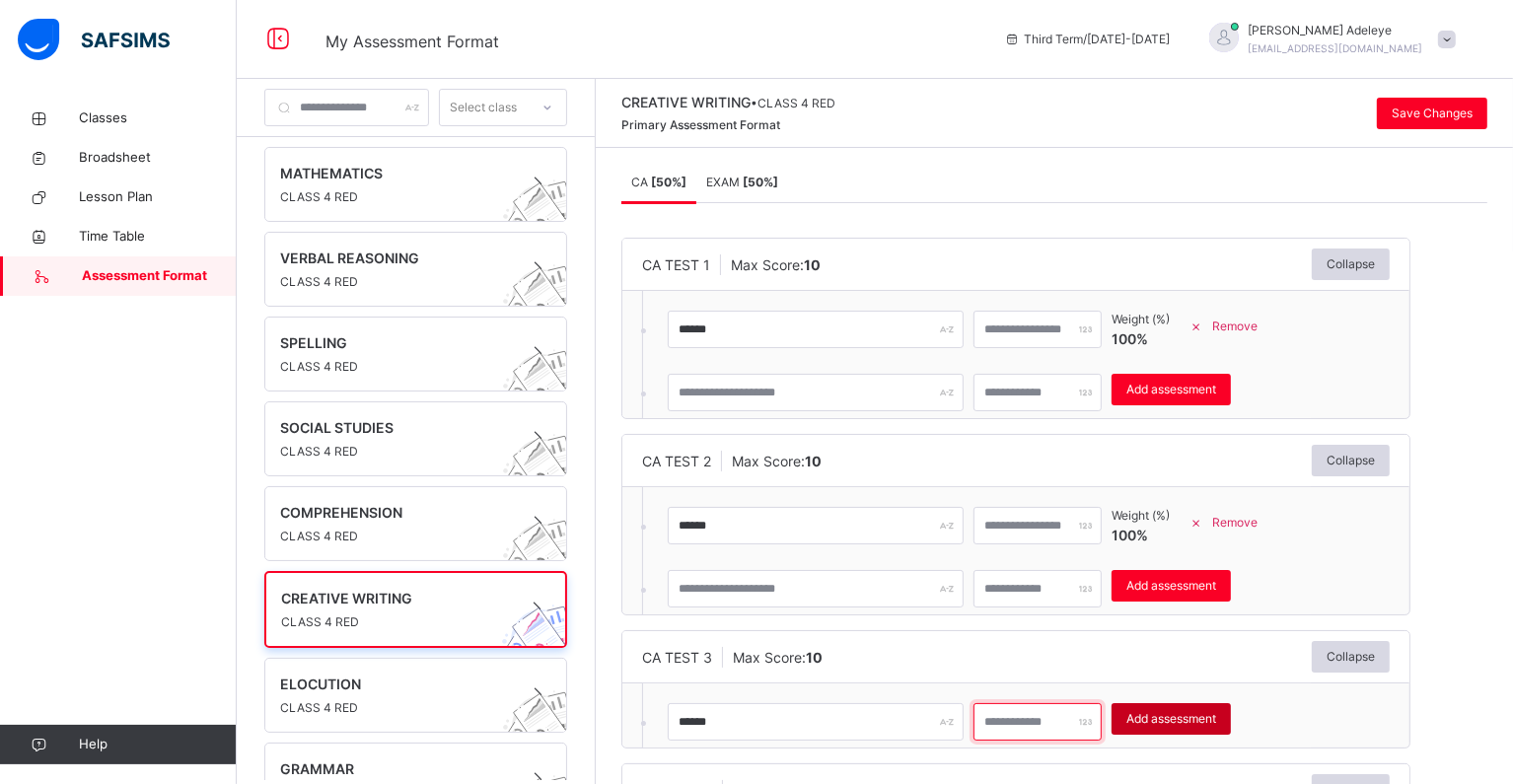 type on "**" 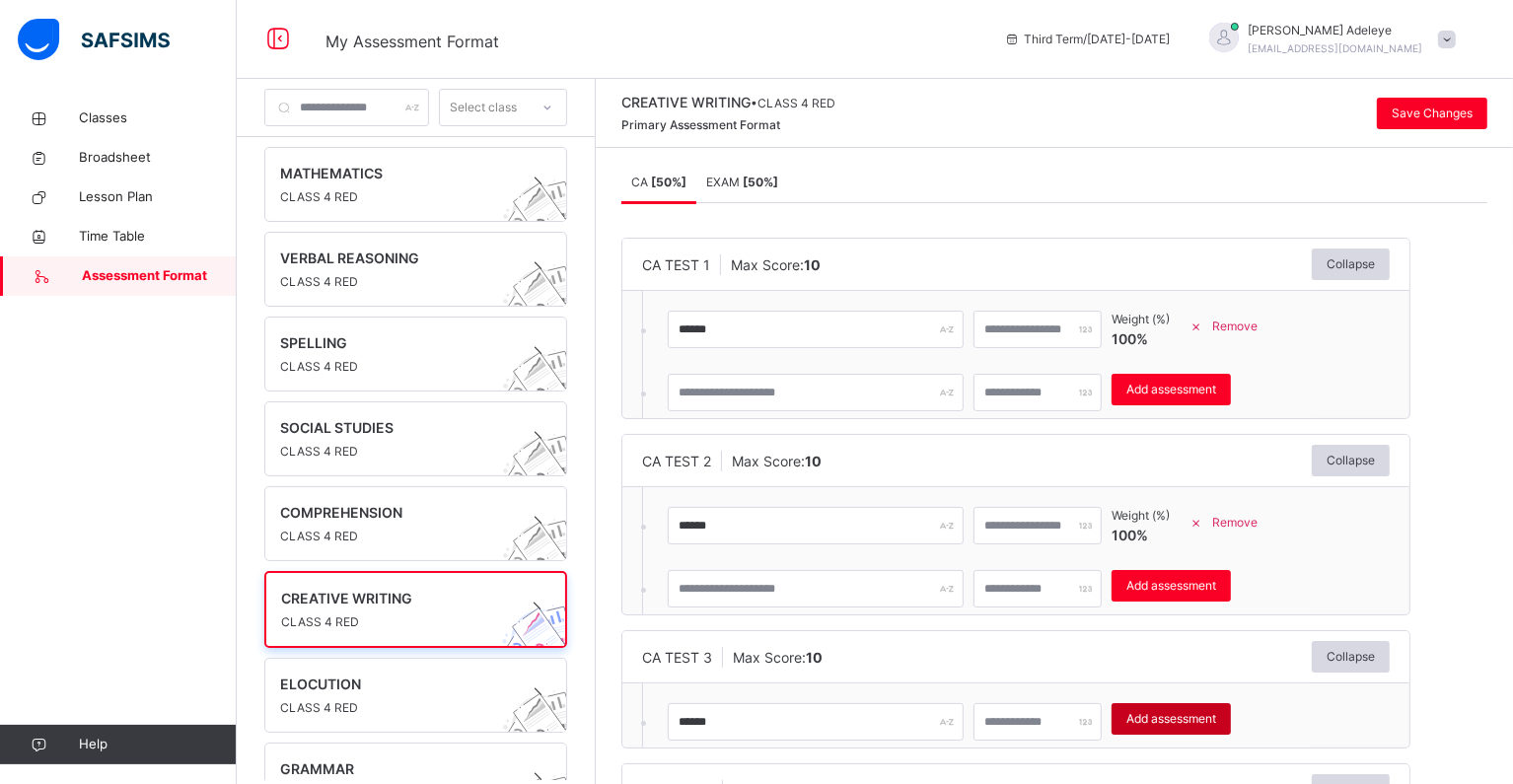 click on "Add assessment" at bounding box center (1171, 719) 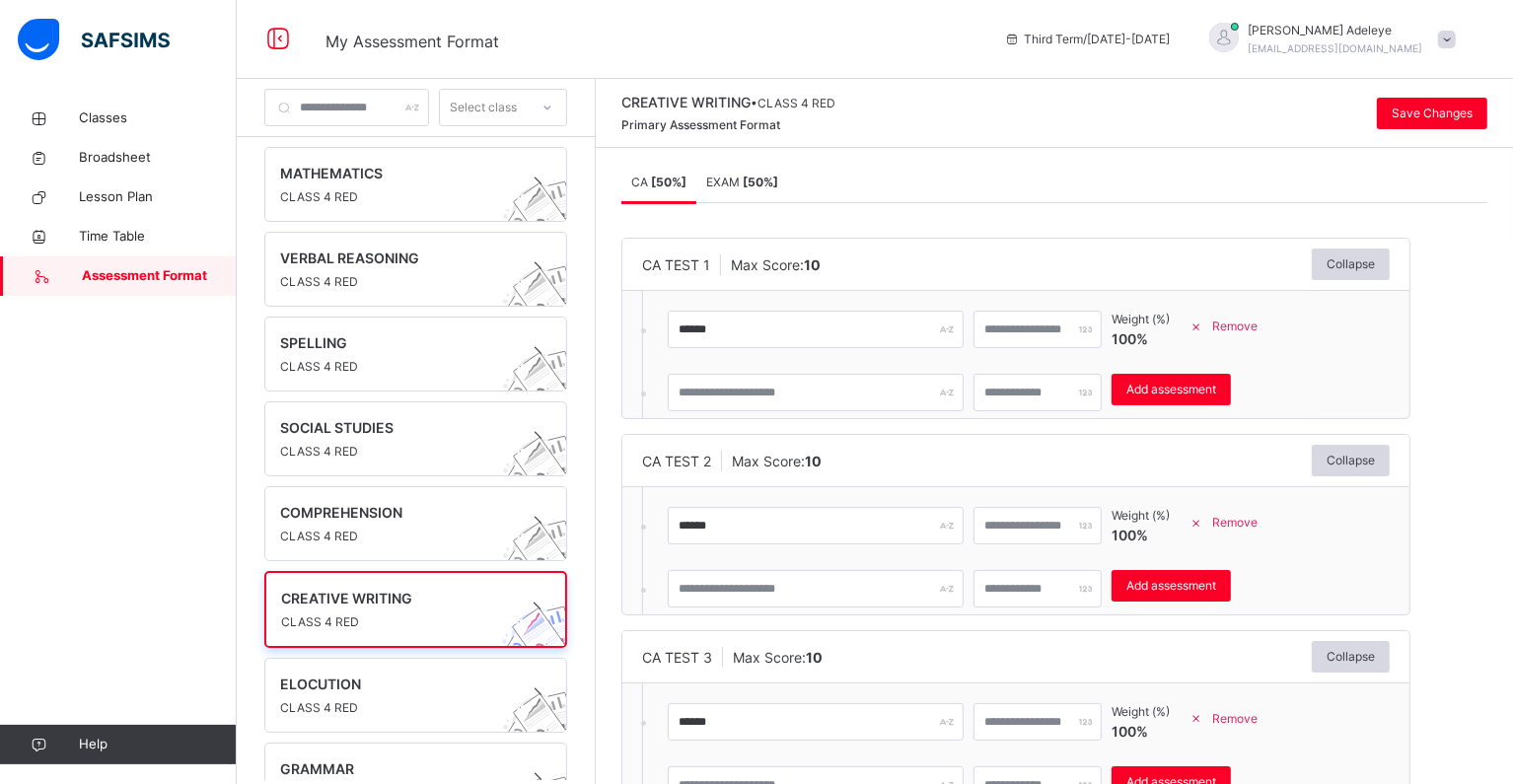 click on "CA TEST 1 Max Score:  10 Collapse ****** **  Weight (%)  100 %   Remove   * Add assessment × Deleting Sub-assessment Note:  that this sub-assessment has scores in it.  Deleting  this sub-assessment will also  delete  the  scores  associated with it. Are you sure you want to continue? Cancel Yes, Delete sub-assessment. CA TEST 2 Max Score:  10 Collapse ****** **  Weight (%)  100 %   Remove   * Add assessment × Deleting Sub-assessment Note:  that this sub-assessment has scores in it.  Deleting  this sub-assessment will also  delete  the  scores  associated with it. Are you sure you want to continue? Cancel Yes, Delete sub-assessment. CA TEST 3 Max Score:  10 Collapse ****** **  Weight (%)  100 %   Remove   * Add assessment × Deleting Sub-assessment Note:  that this sub-assessment has scores in it.  Deleting  this sub-assessment will also  delete  the  scores  associated with it. Are you sure you want to continue? Cancel Yes, Delete sub-assessment. CA TEST 4 Max Score:  10 Collapse Add assessment × Note: 10" at bounding box center (1054, 658) 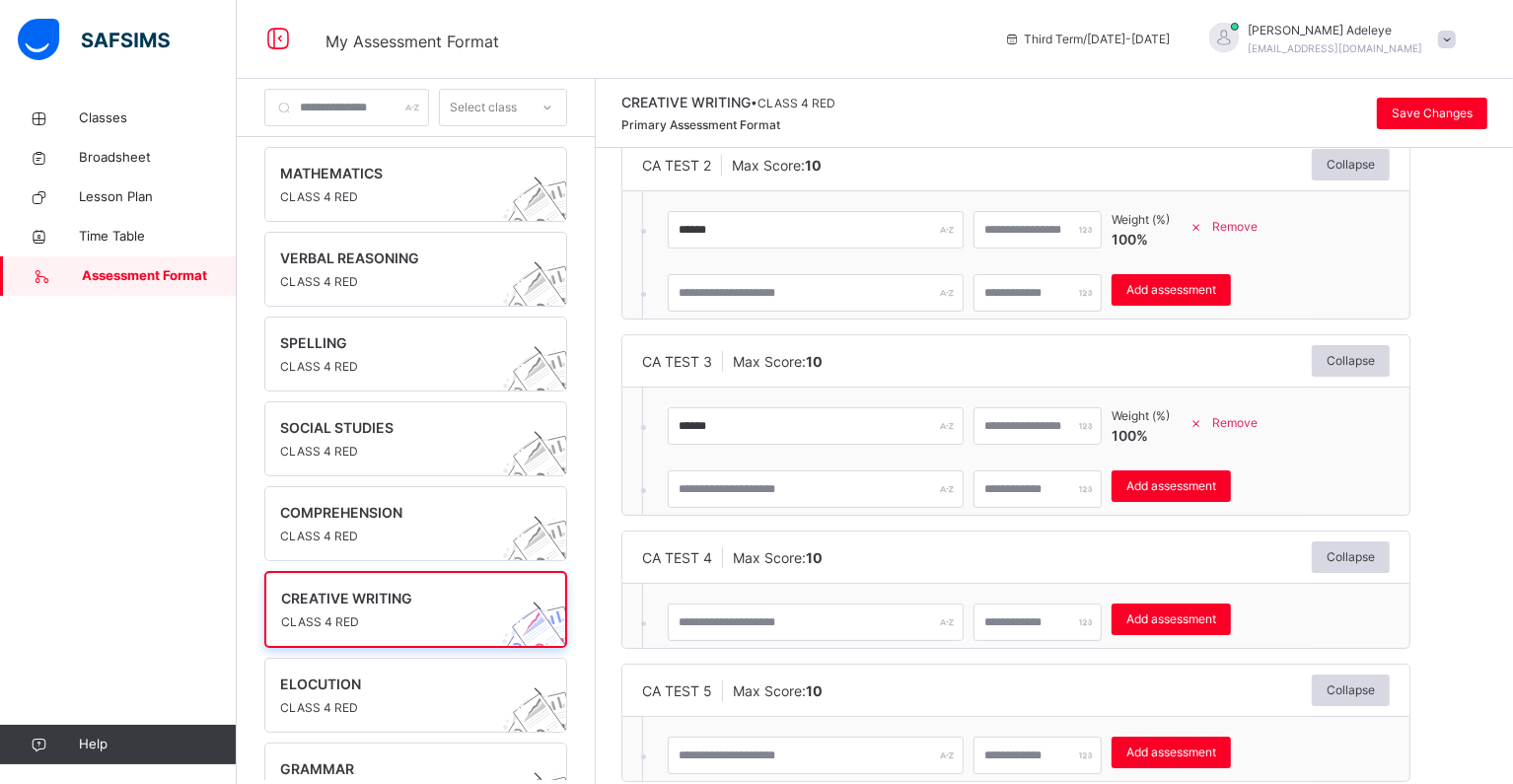 scroll, scrollTop: 297, scrollLeft: 0, axis: vertical 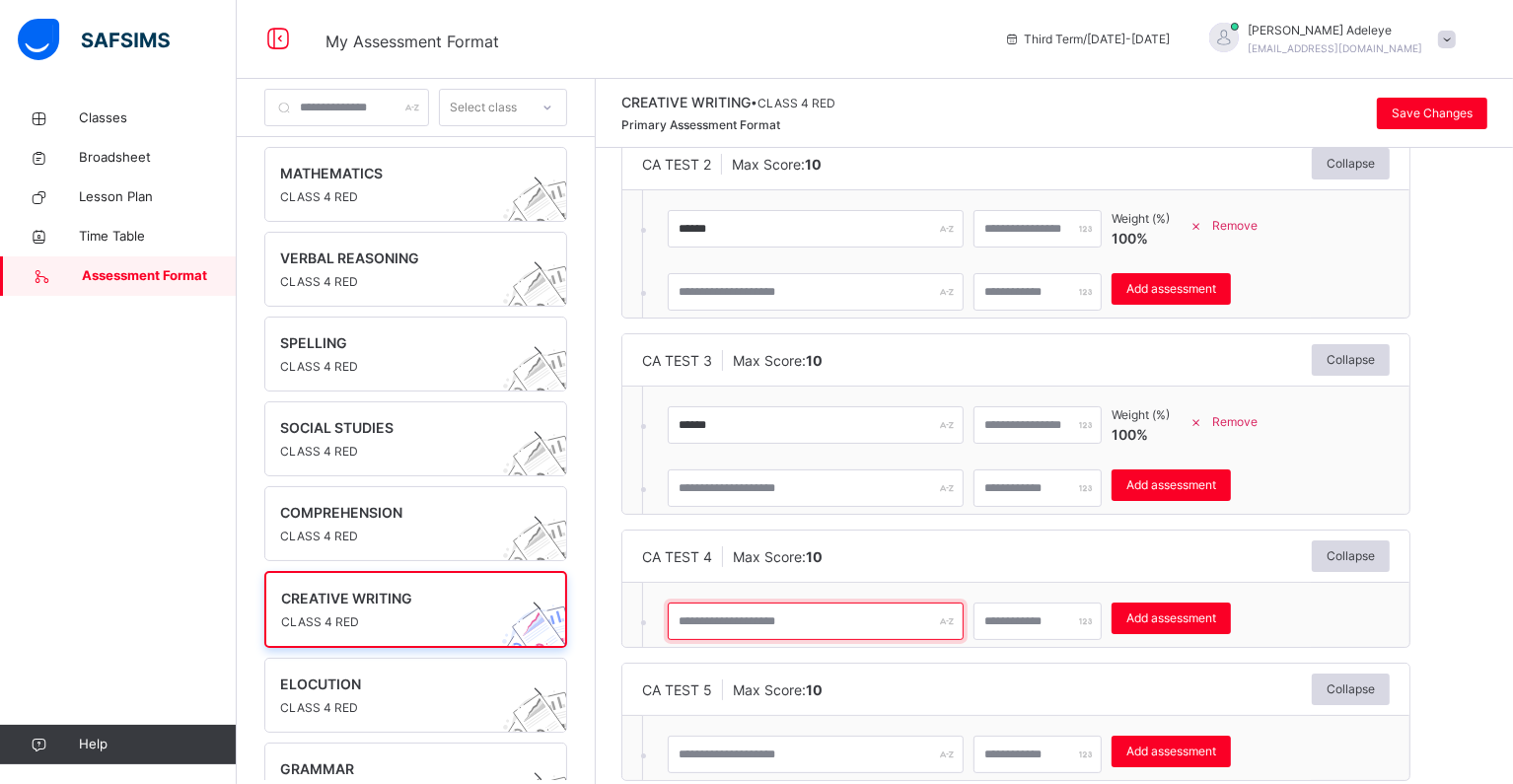 click at bounding box center (816, 621) 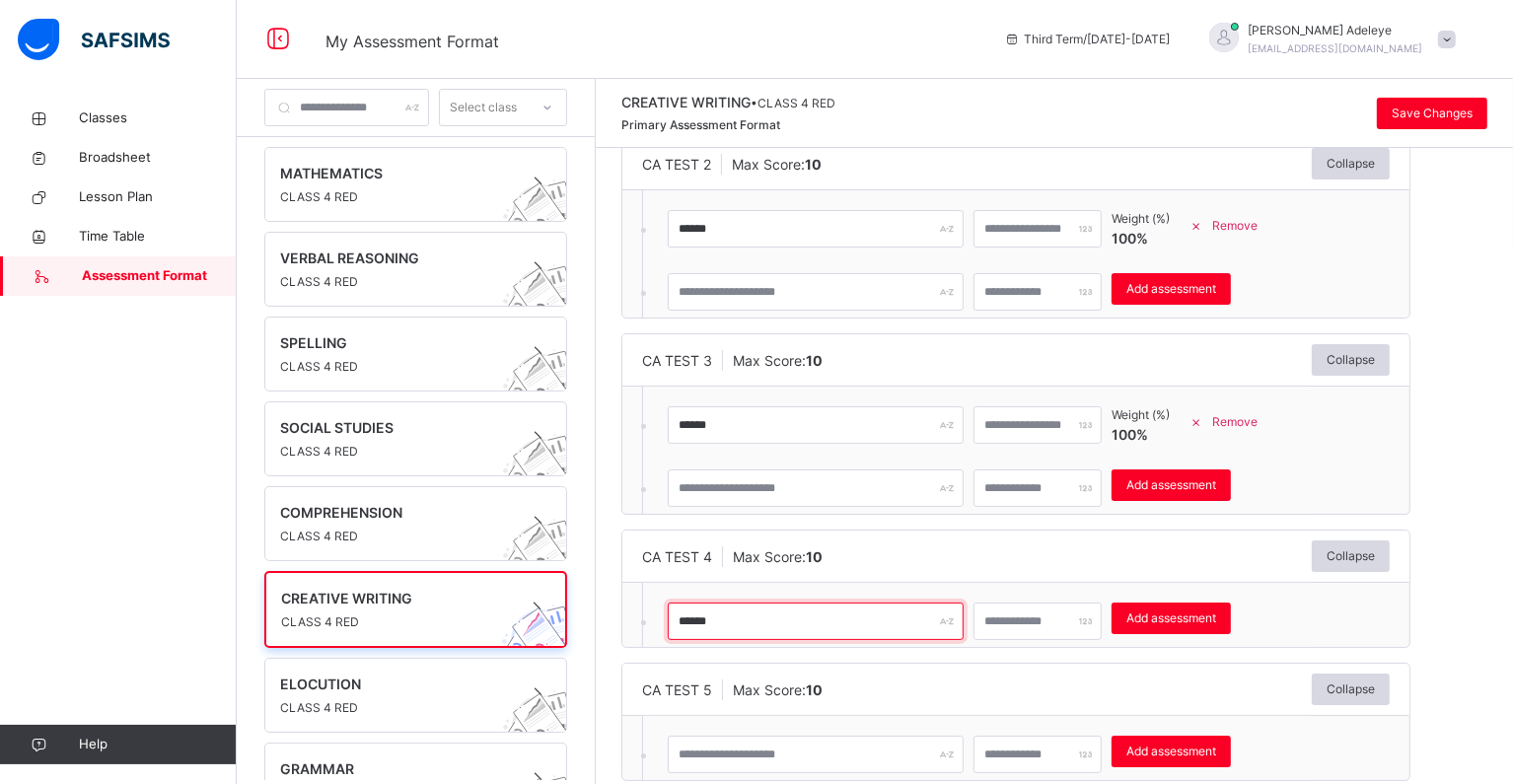 type on "******" 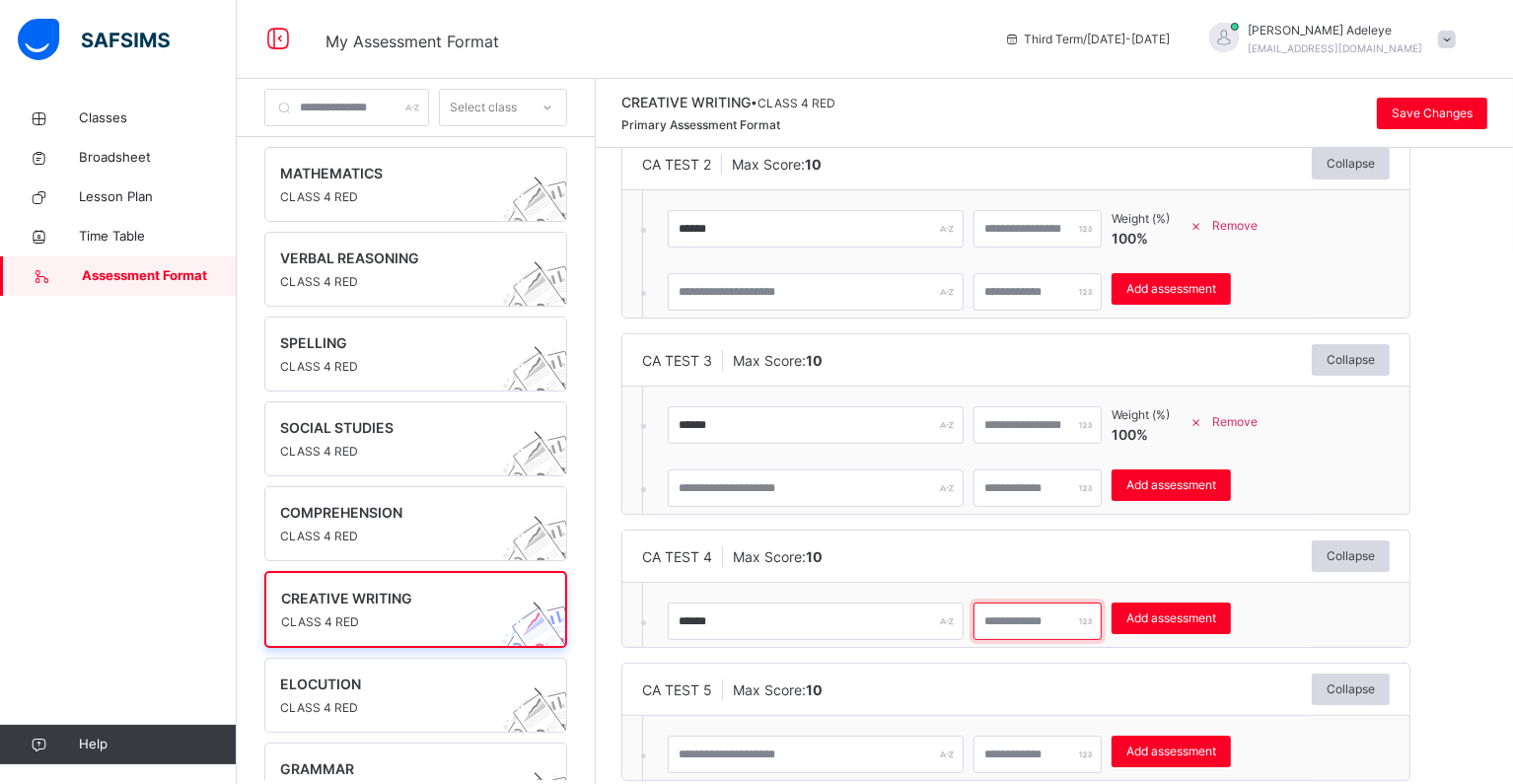 click at bounding box center (1038, 621) 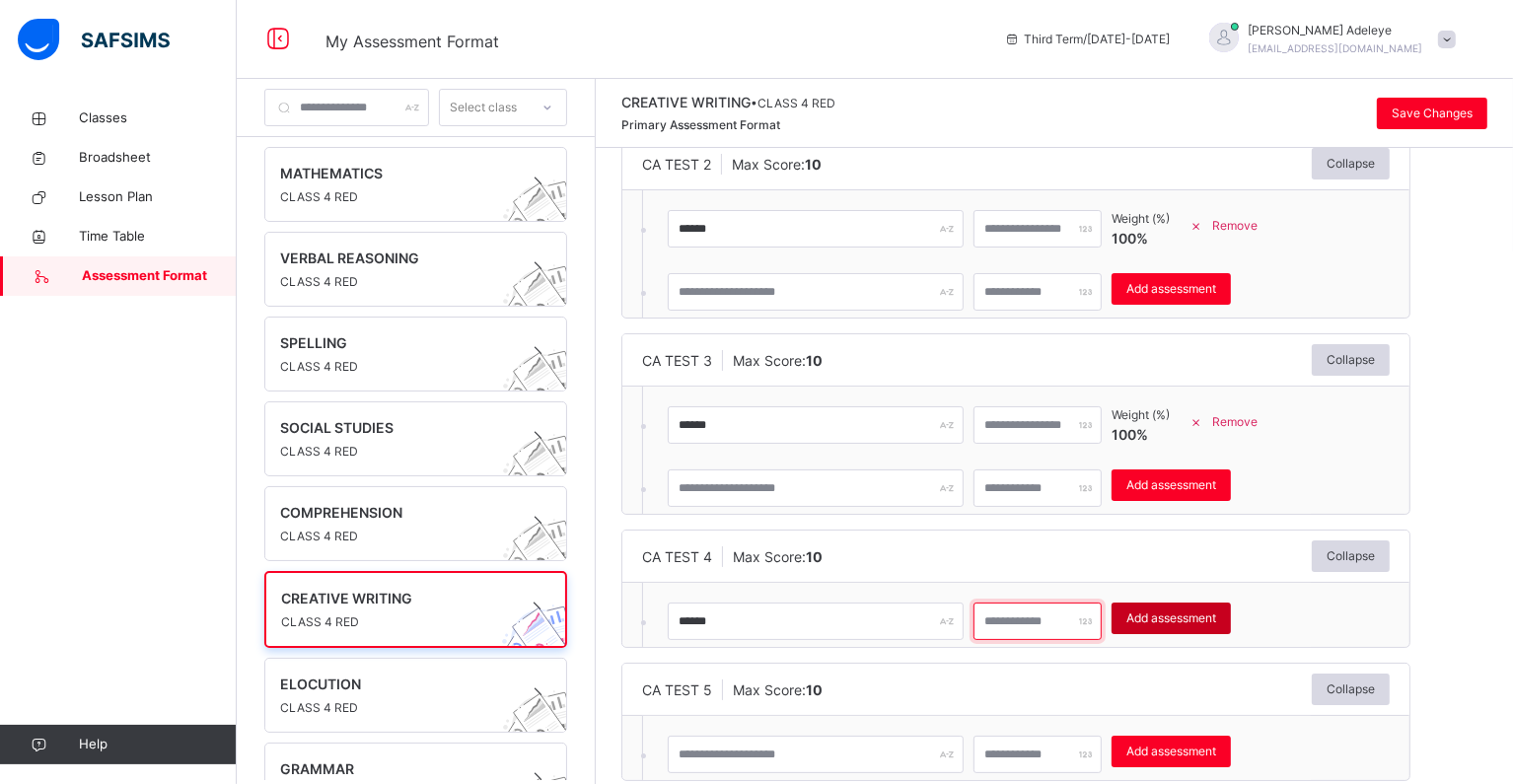 type on "**" 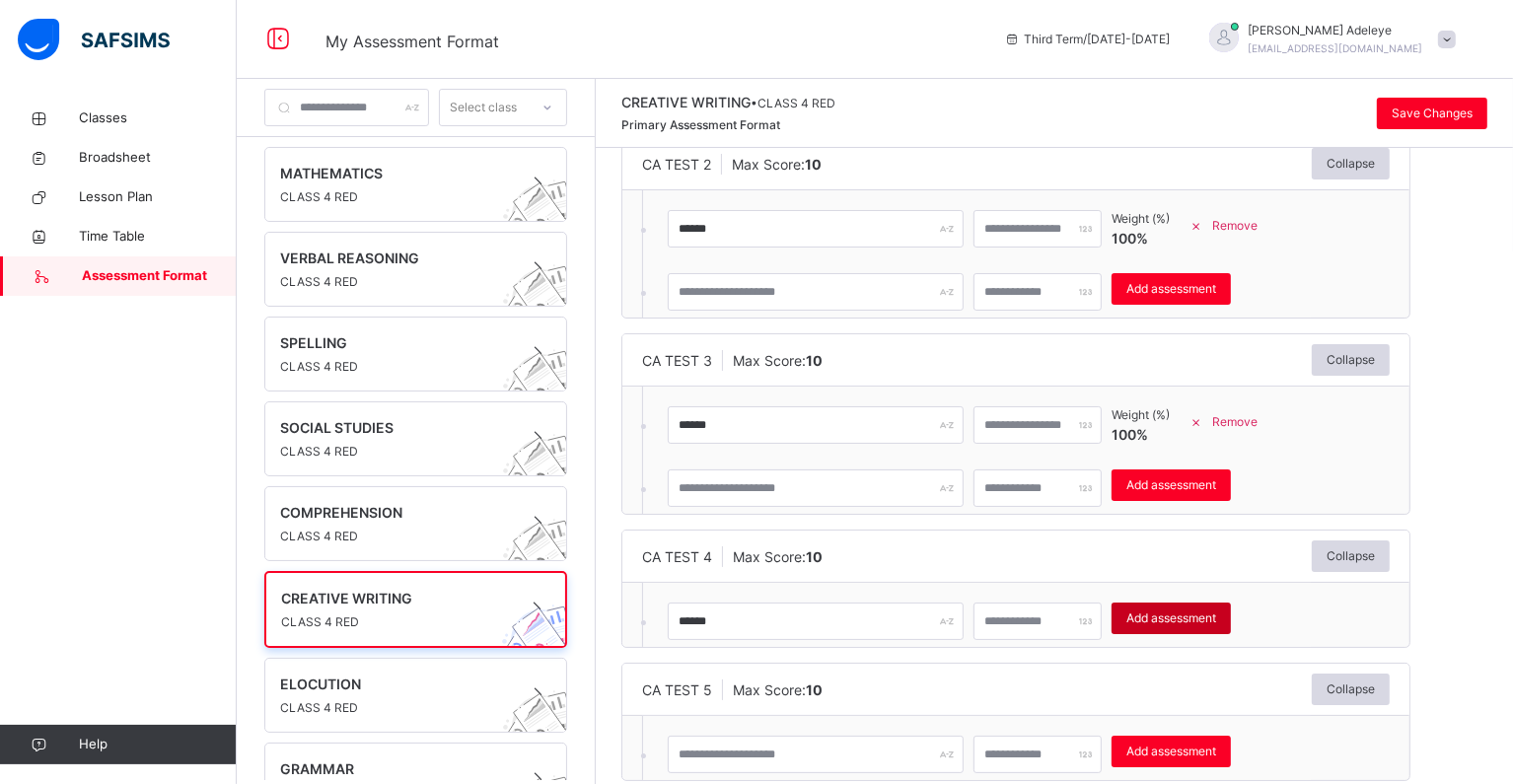click on "Add assessment" at bounding box center [1171, 618] 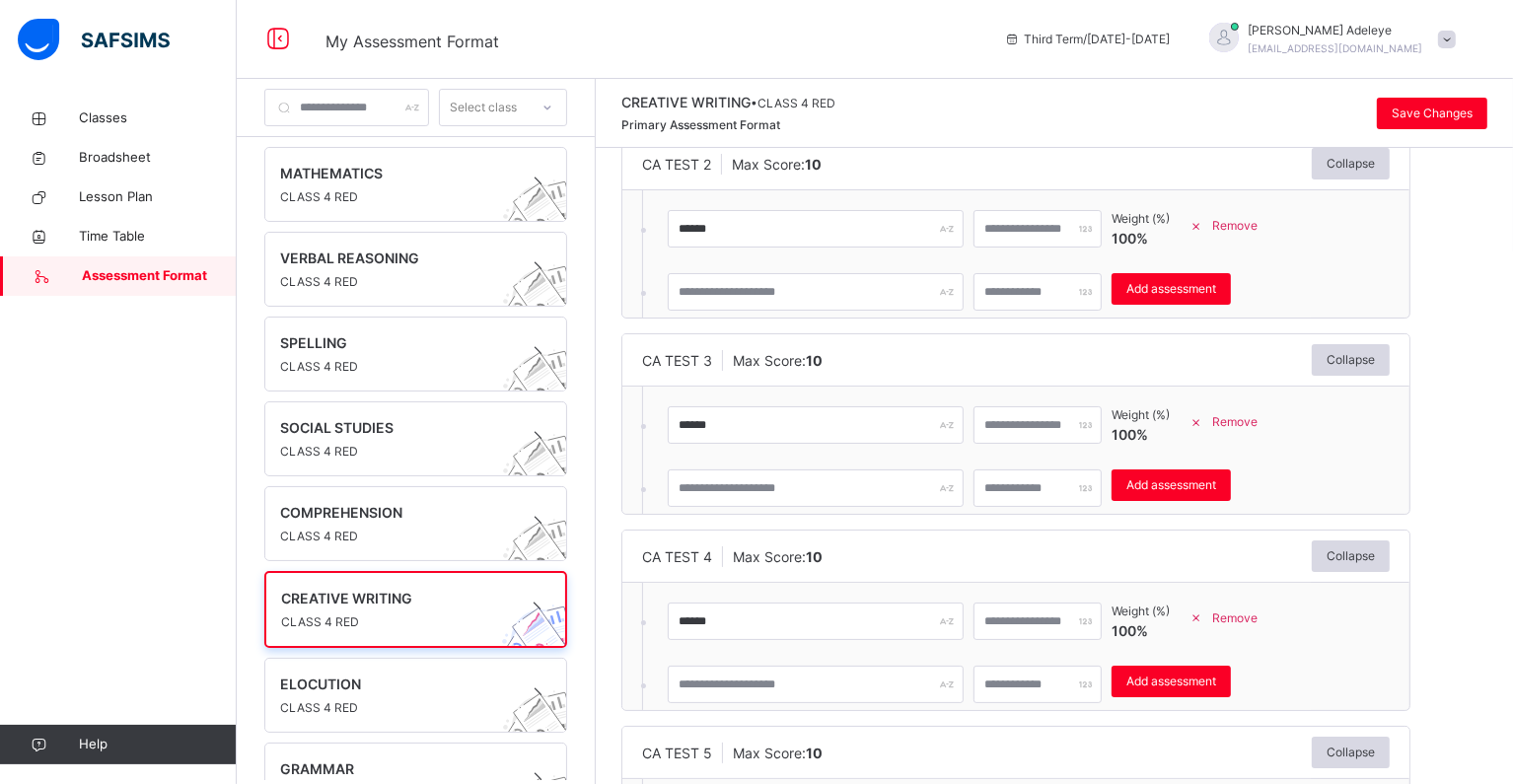 scroll, scrollTop: 397, scrollLeft: 0, axis: vertical 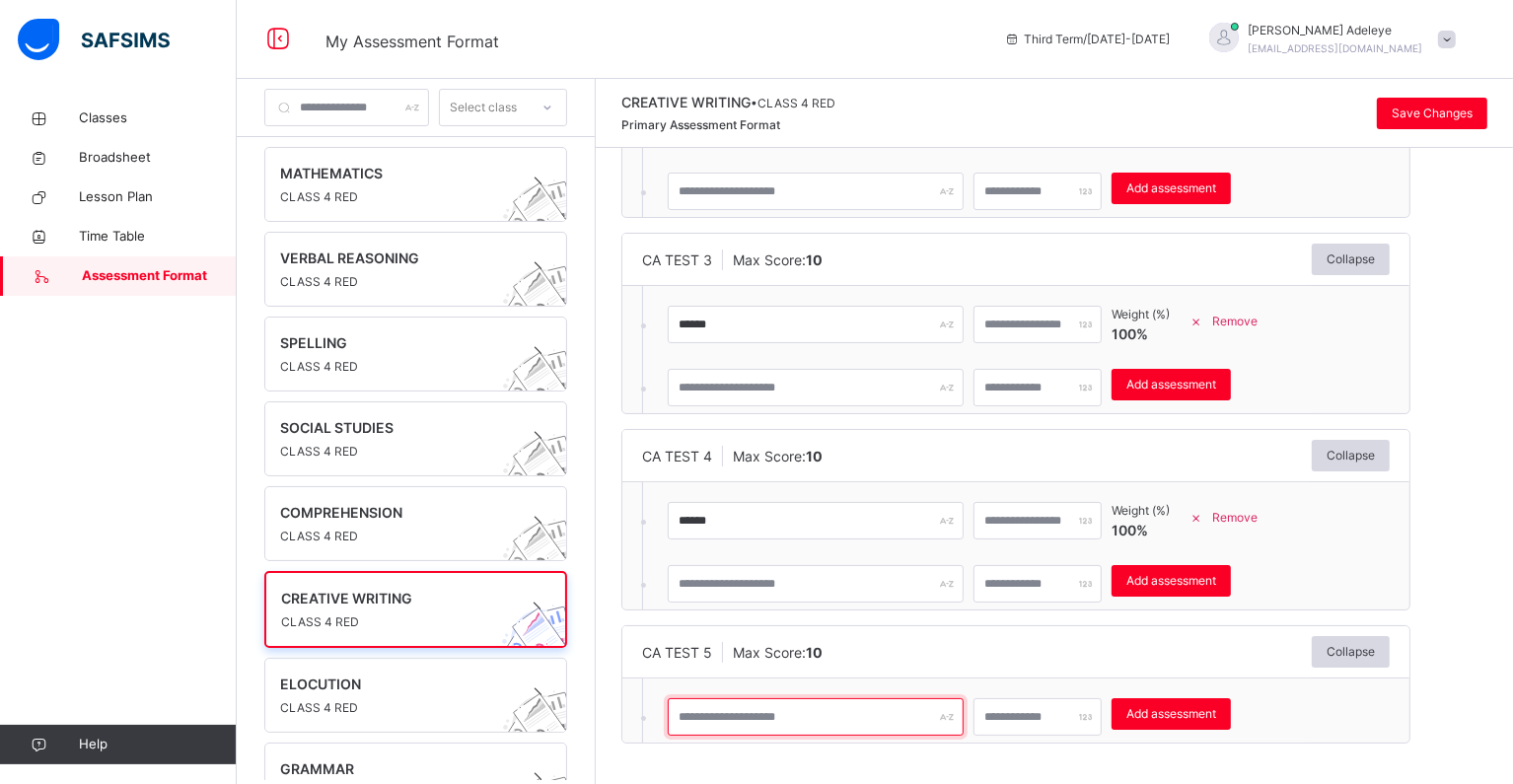 click at bounding box center [816, 717] 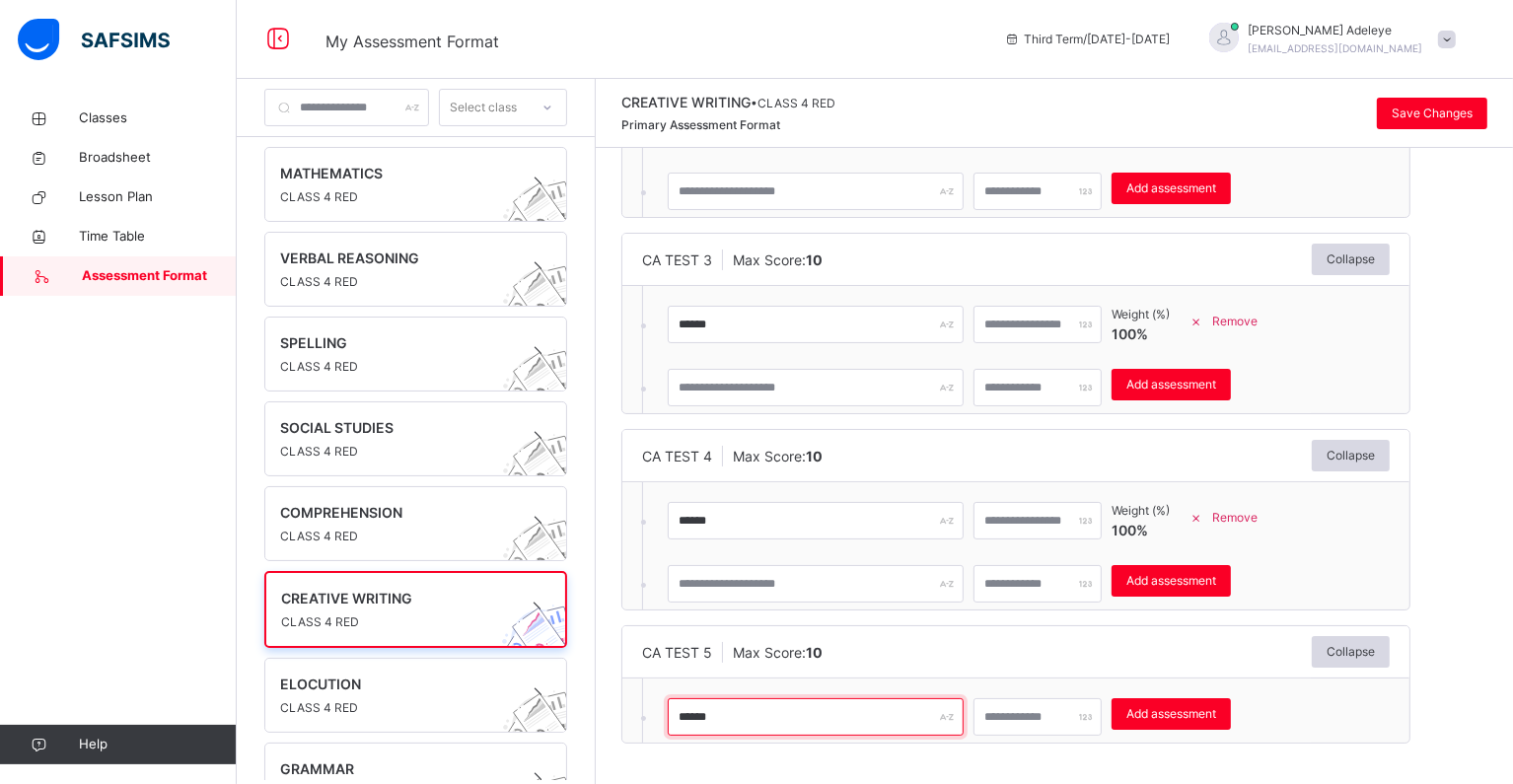 type on "******" 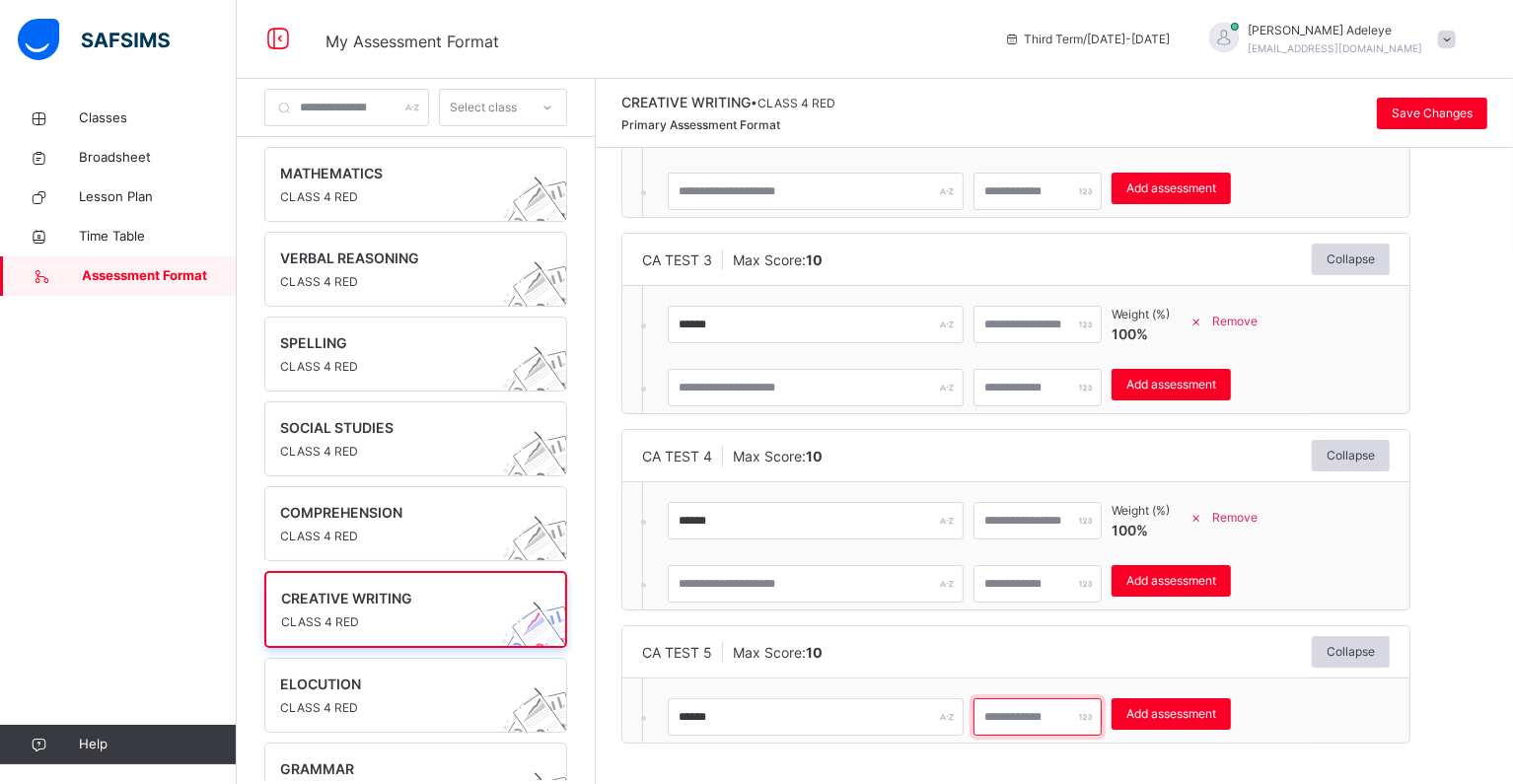 click at bounding box center (1038, 717) 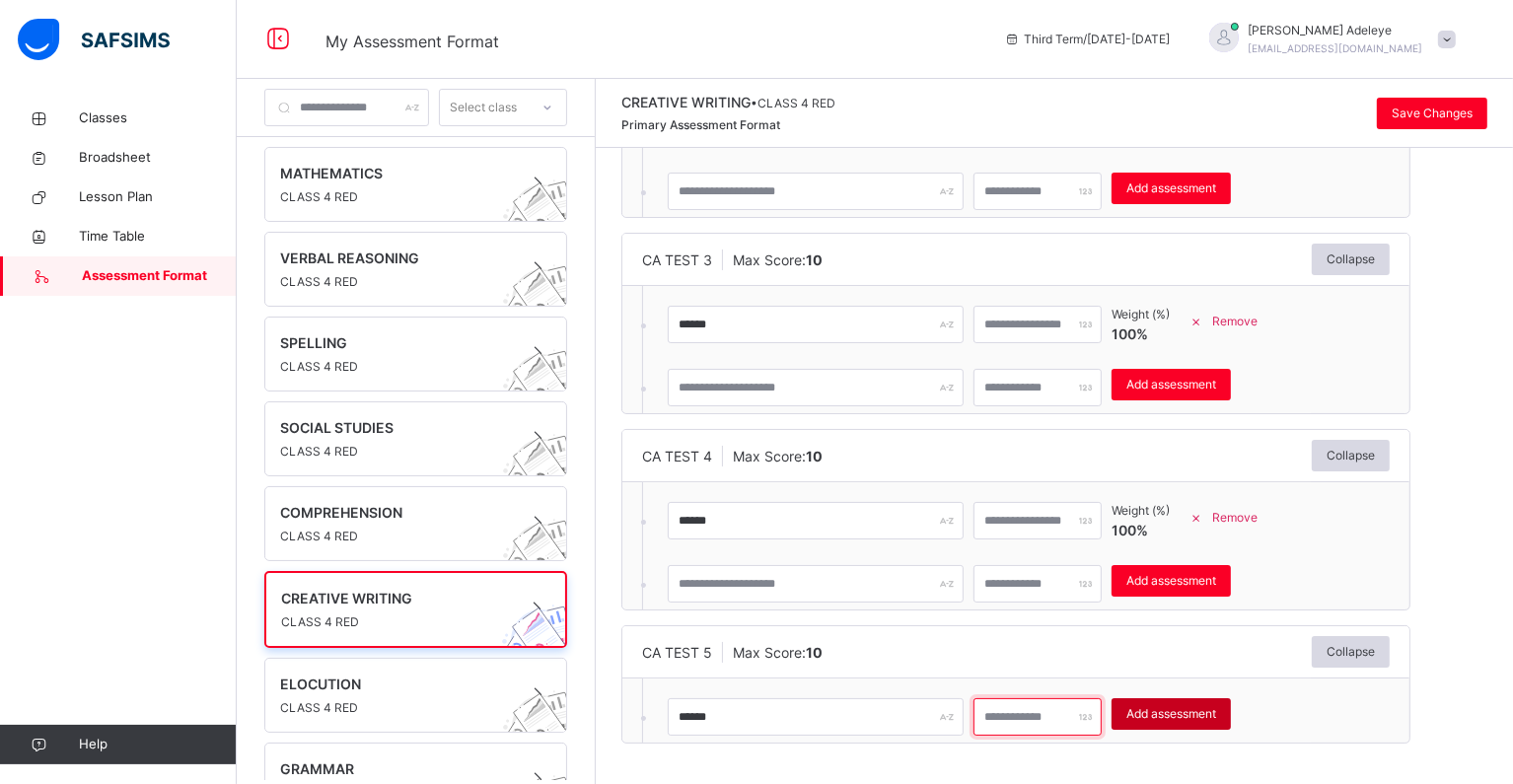 type on "**" 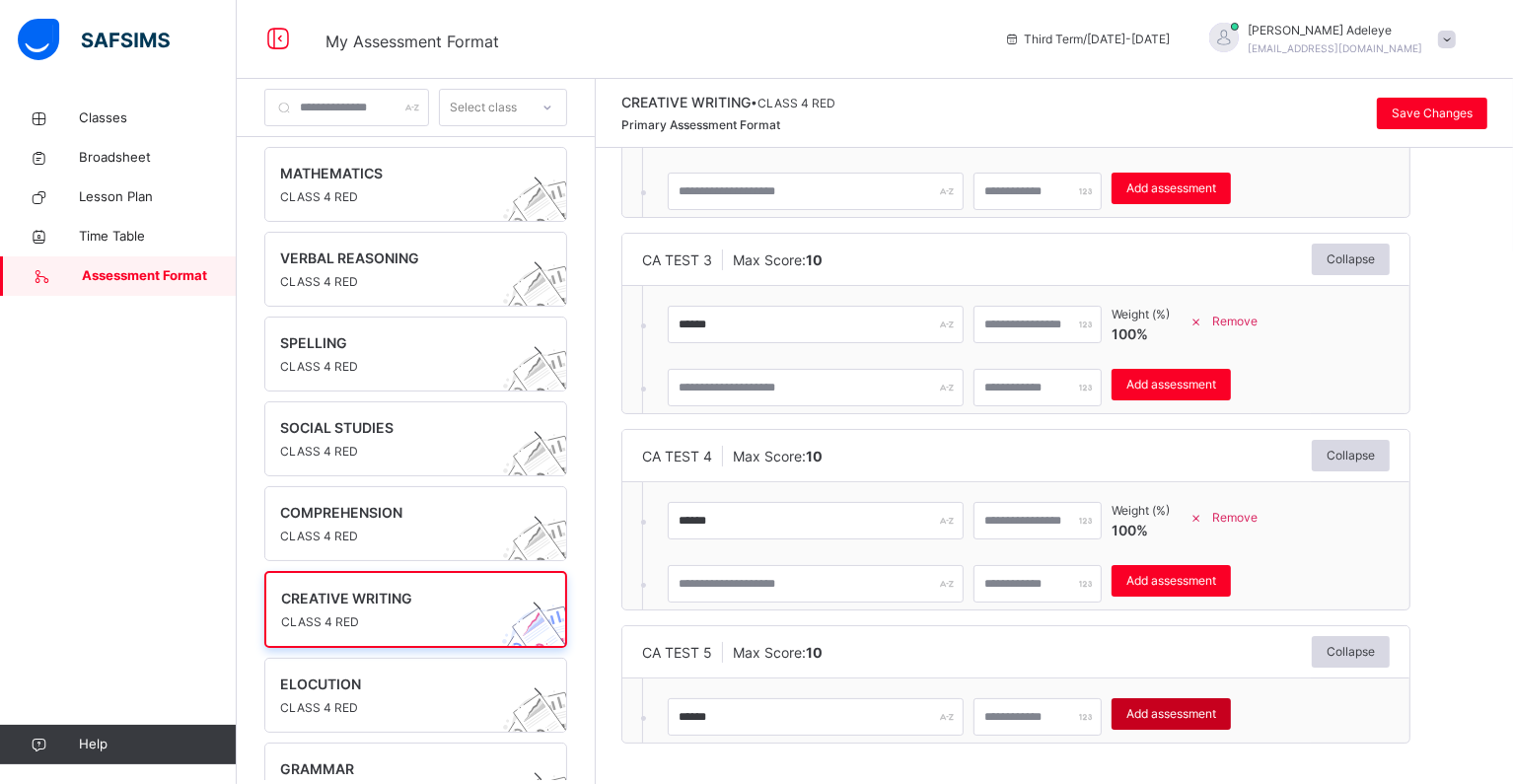 click on "Add assessment" at bounding box center (1171, 714) 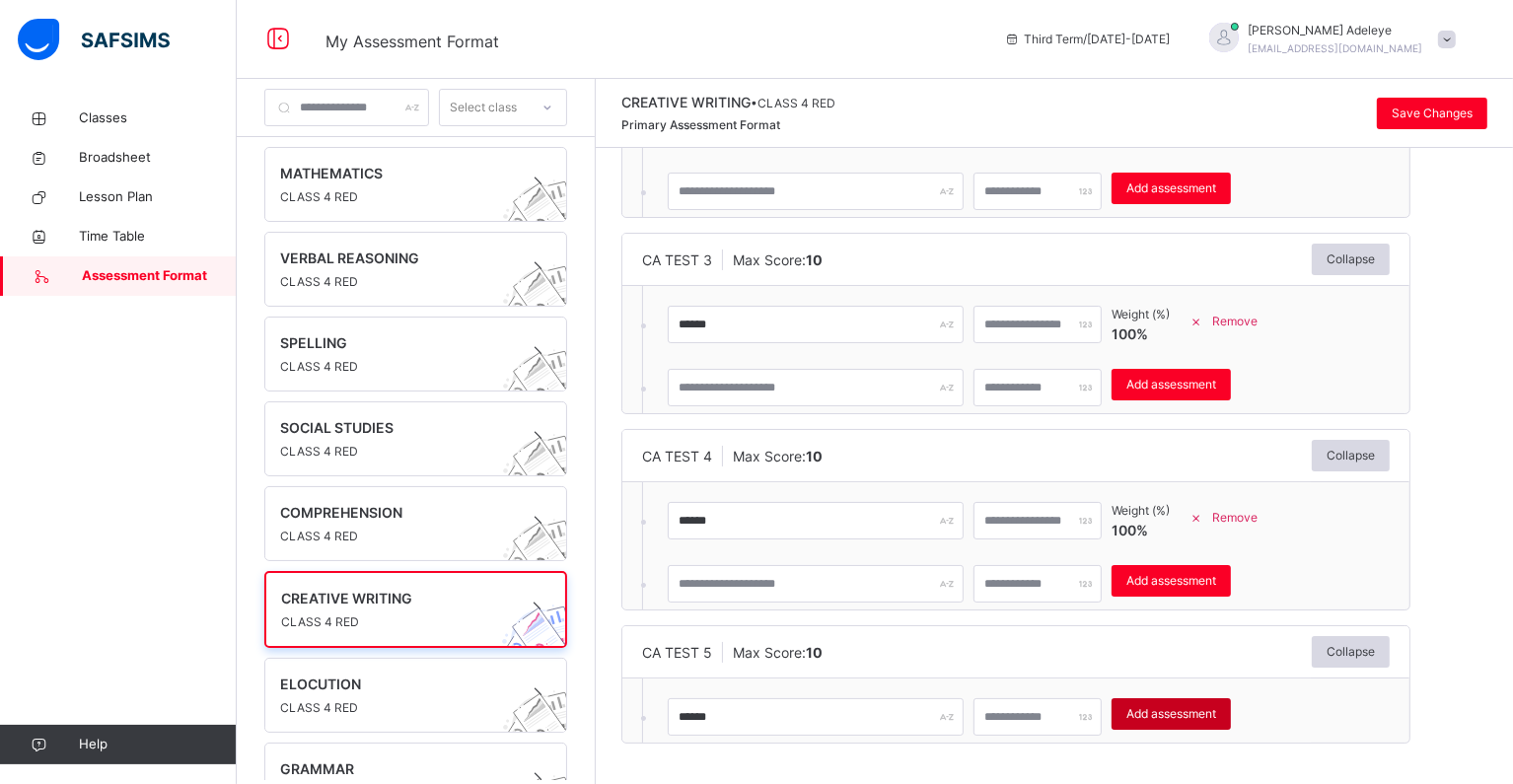 type 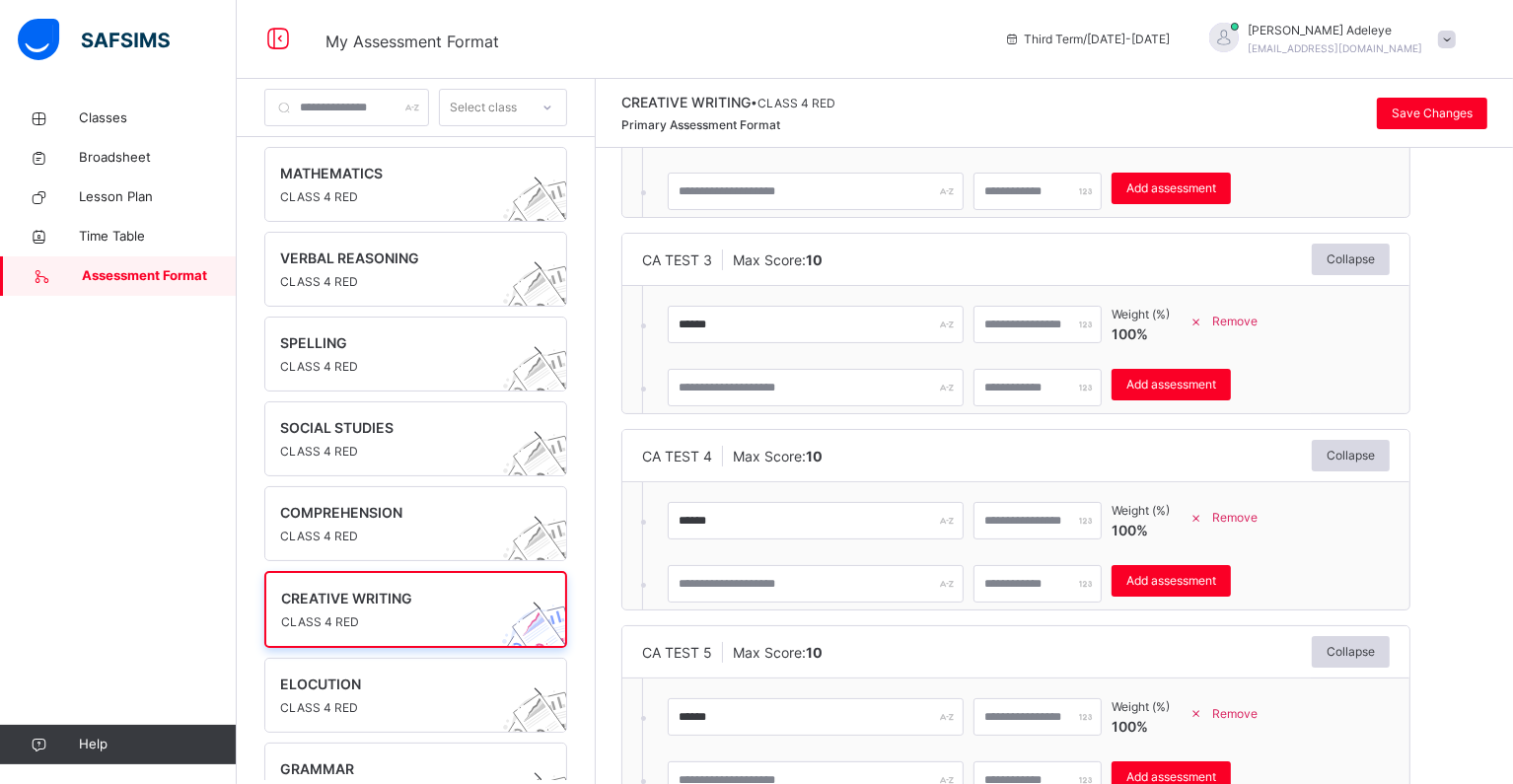 click on "CA TEST 1 Max Score:  10 Collapse ****** **  Weight (%)  100 %   Remove   * Add assessment × Deleting Sub-assessment Note:  that this sub-assessment has scores in it.  Deleting  this sub-assessment will also  delete  the  scores  associated with it. Are you sure you want to continue? Cancel Yes, Delete sub-assessment. CA TEST 2 Max Score:  10 Collapse ****** **  Weight (%)  100 %   Remove   * Add assessment × Deleting Sub-assessment Note:  that this sub-assessment has scores in it.  Deleting  this sub-assessment will also  delete  the  scores  associated with it. Are you sure you want to continue? Cancel Yes, Delete sub-assessment. CA TEST 3 Max Score:  10 Collapse ****** **  Weight (%)  100 %   Remove   * Add assessment × Deleting Sub-assessment Note:  that this sub-assessment has scores in it.  Deleting  this sub-assessment will also  delete  the  scores  associated with it. Are you sure you want to continue? Cancel Yes, Delete sub-assessment. CA TEST 4 Max Score:  10 Collapse ****** **  Weight (%)  100" at bounding box center [1054, 323] 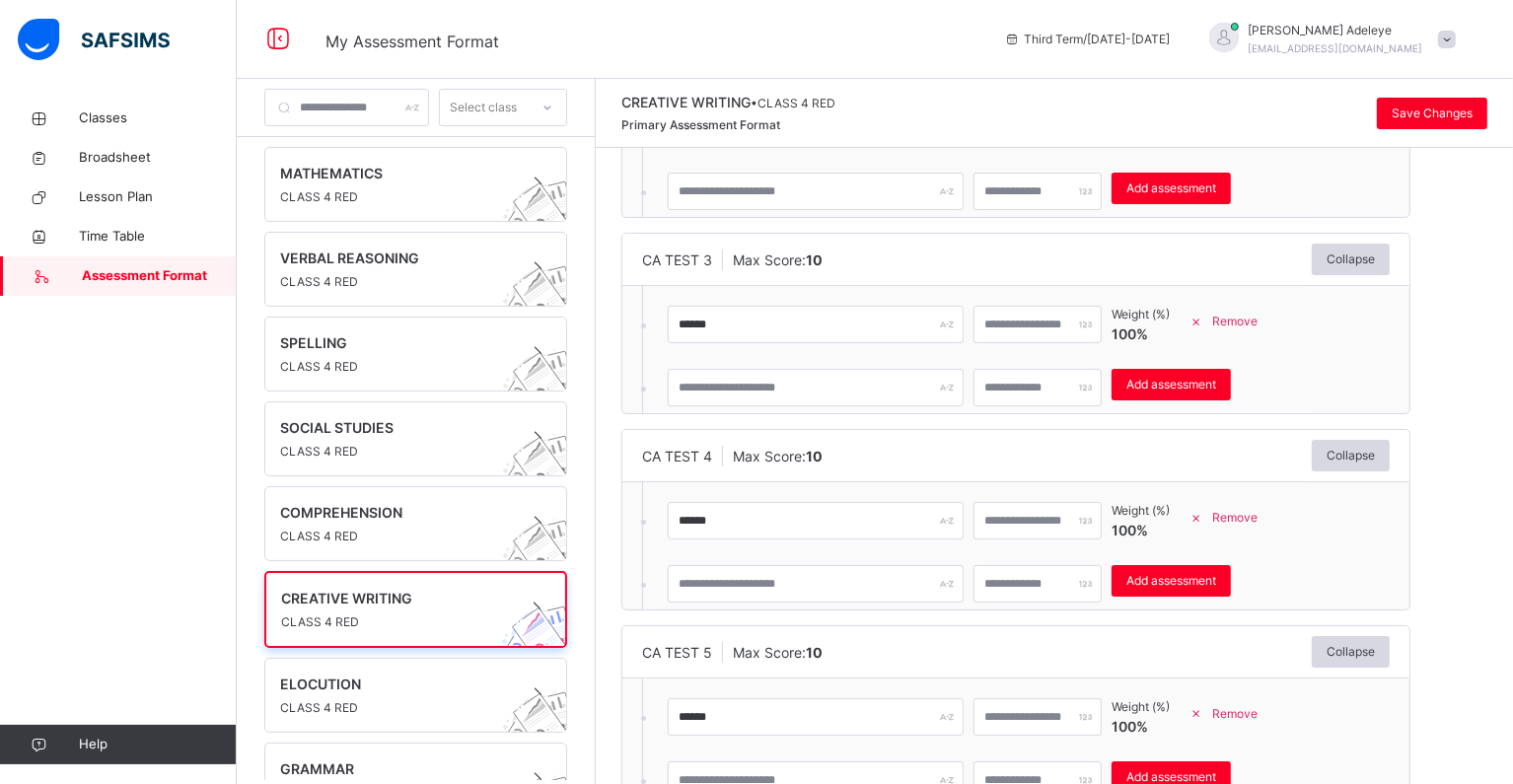 scroll, scrollTop: 461, scrollLeft: 0, axis: vertical 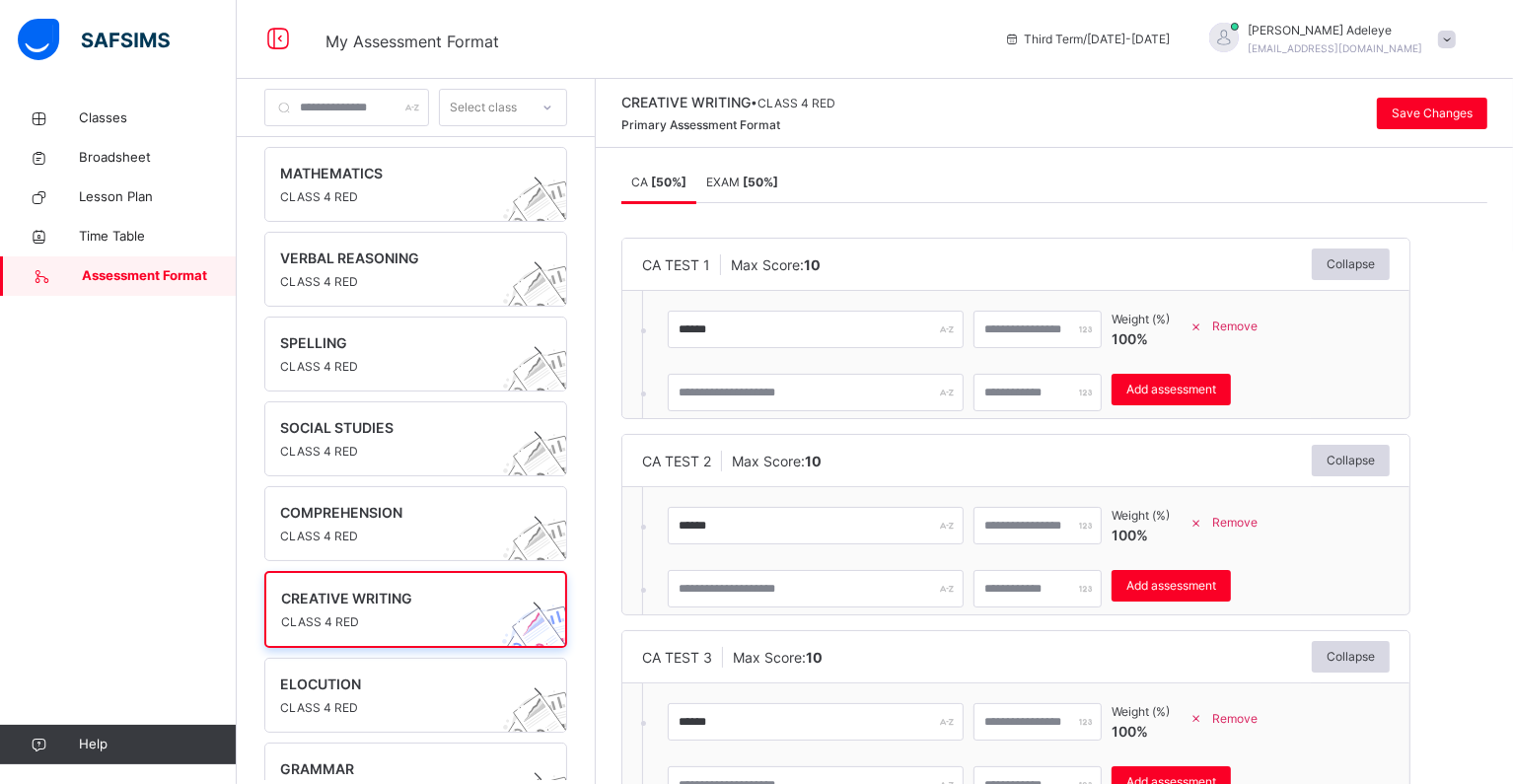 click on "EXAM   [ 50 %]" at bounding box center (742, 181) 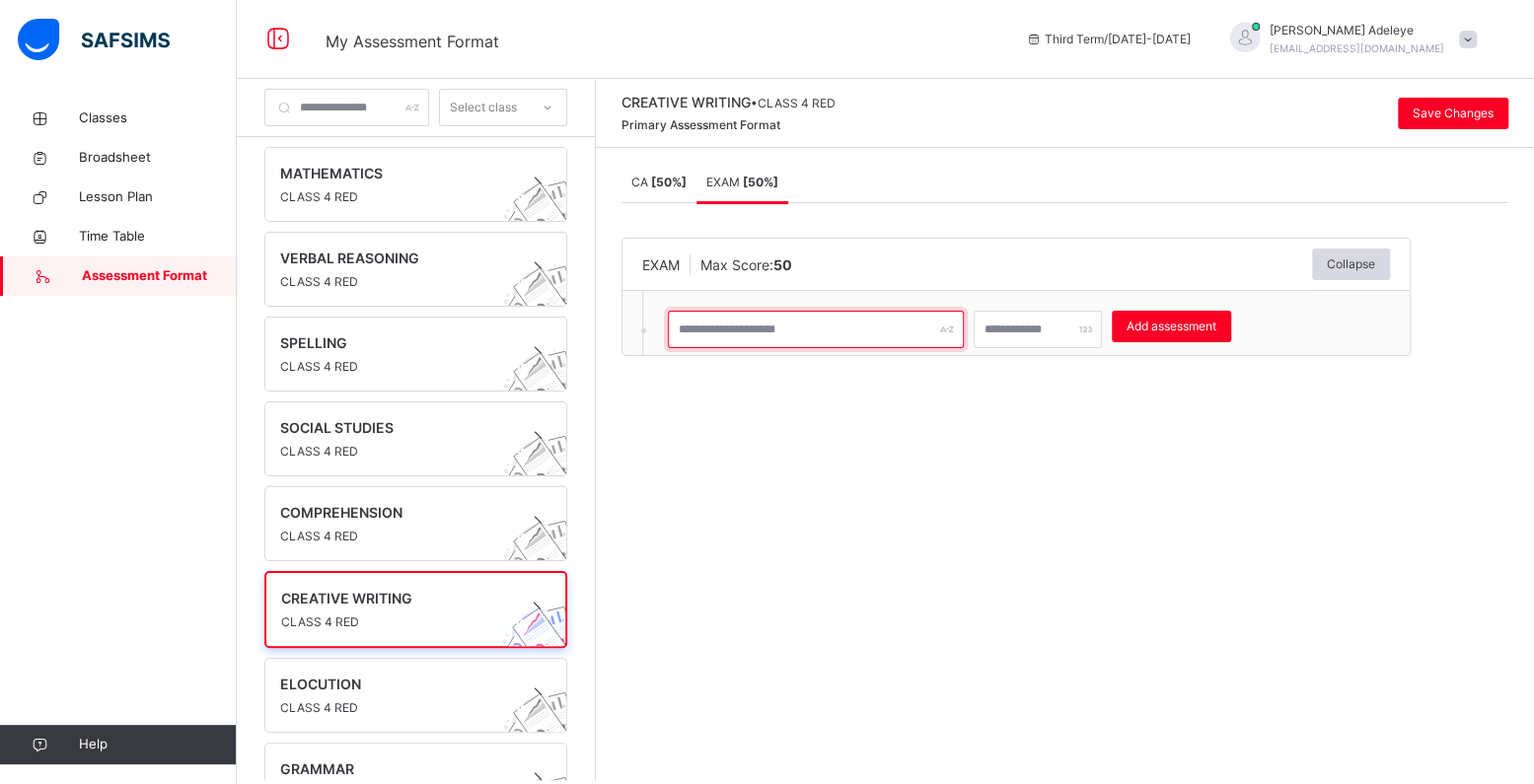 click at bounding box center [816, 329] 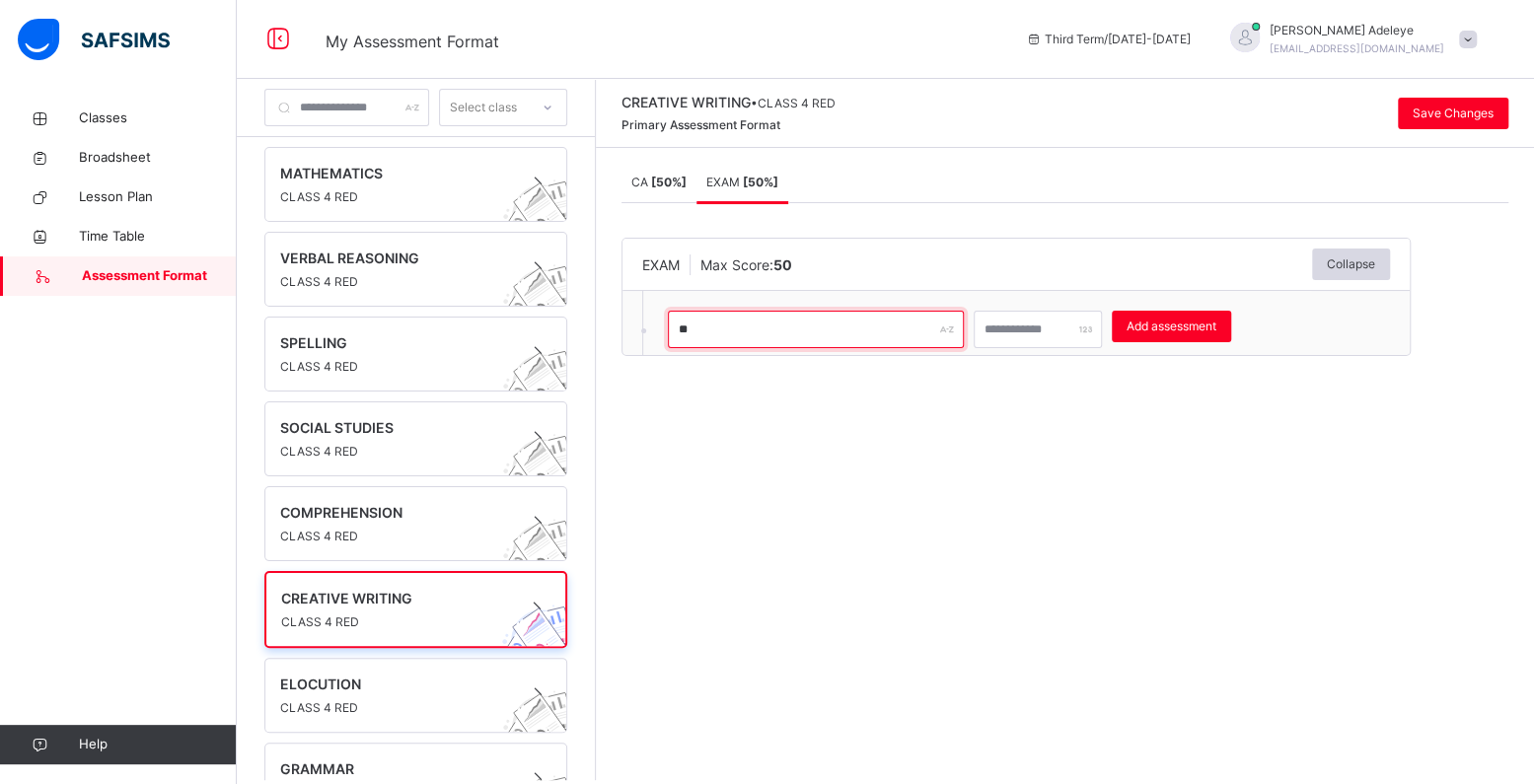 type on "*" 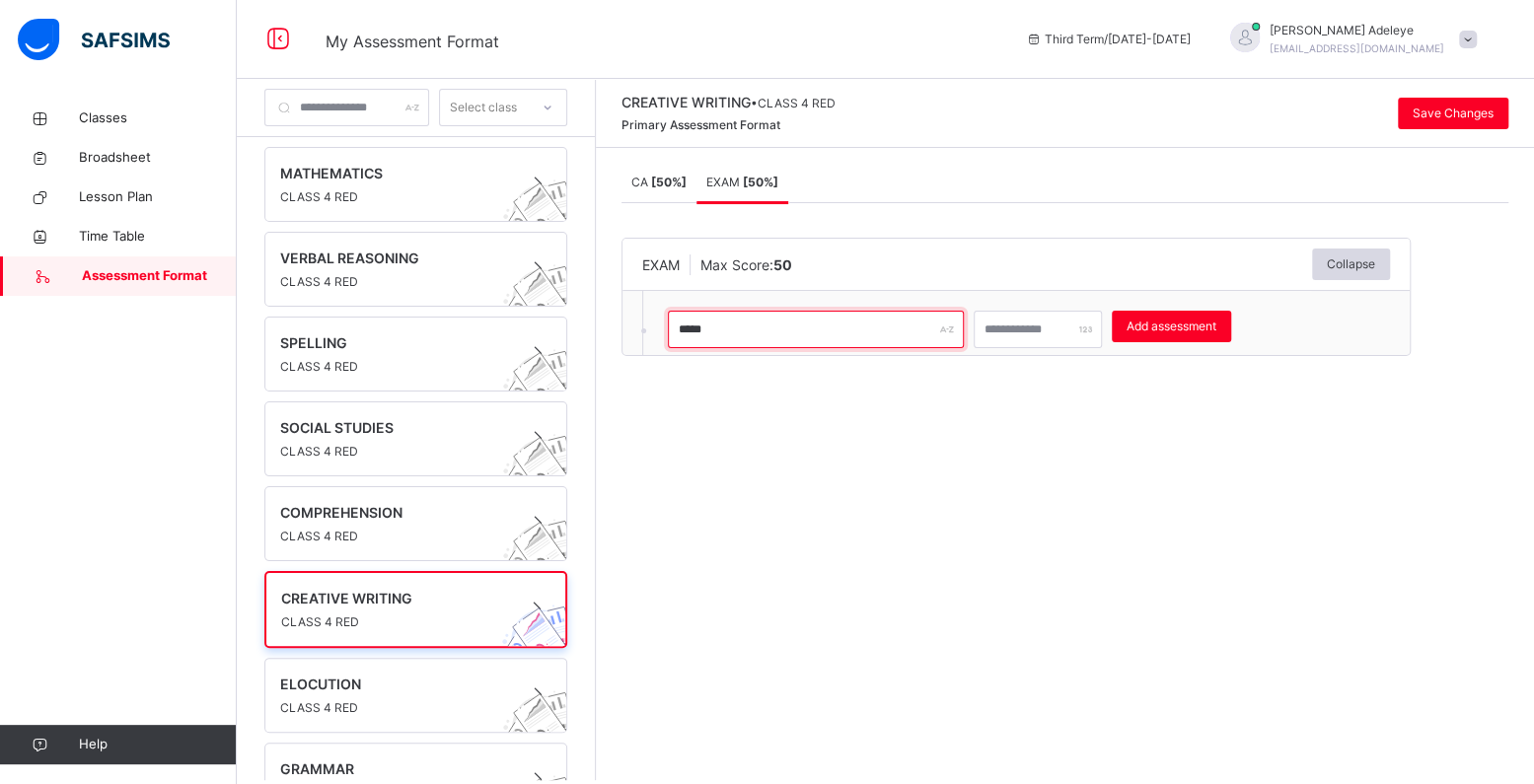 type on "****" 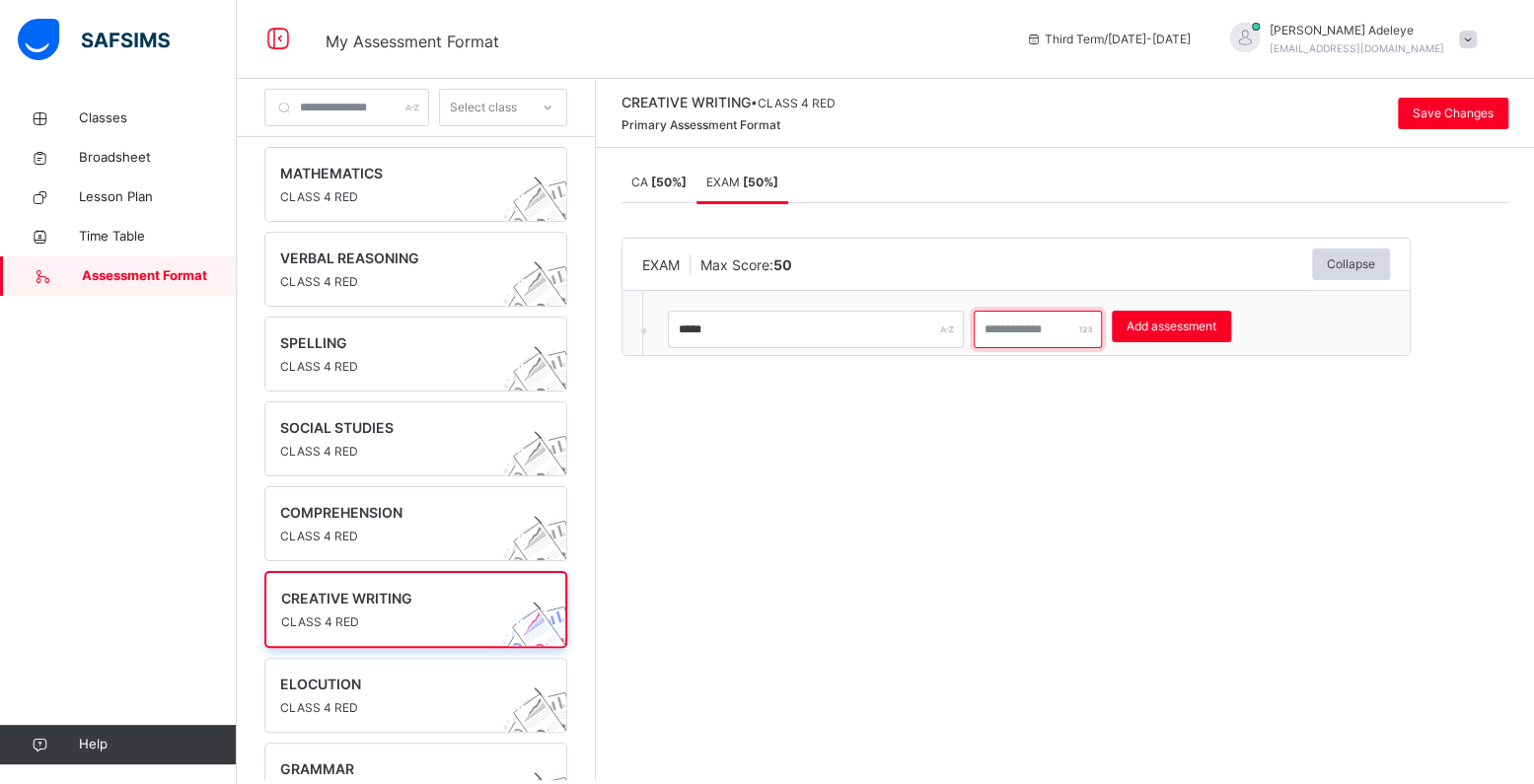 click at bounding box center (1038, 329) 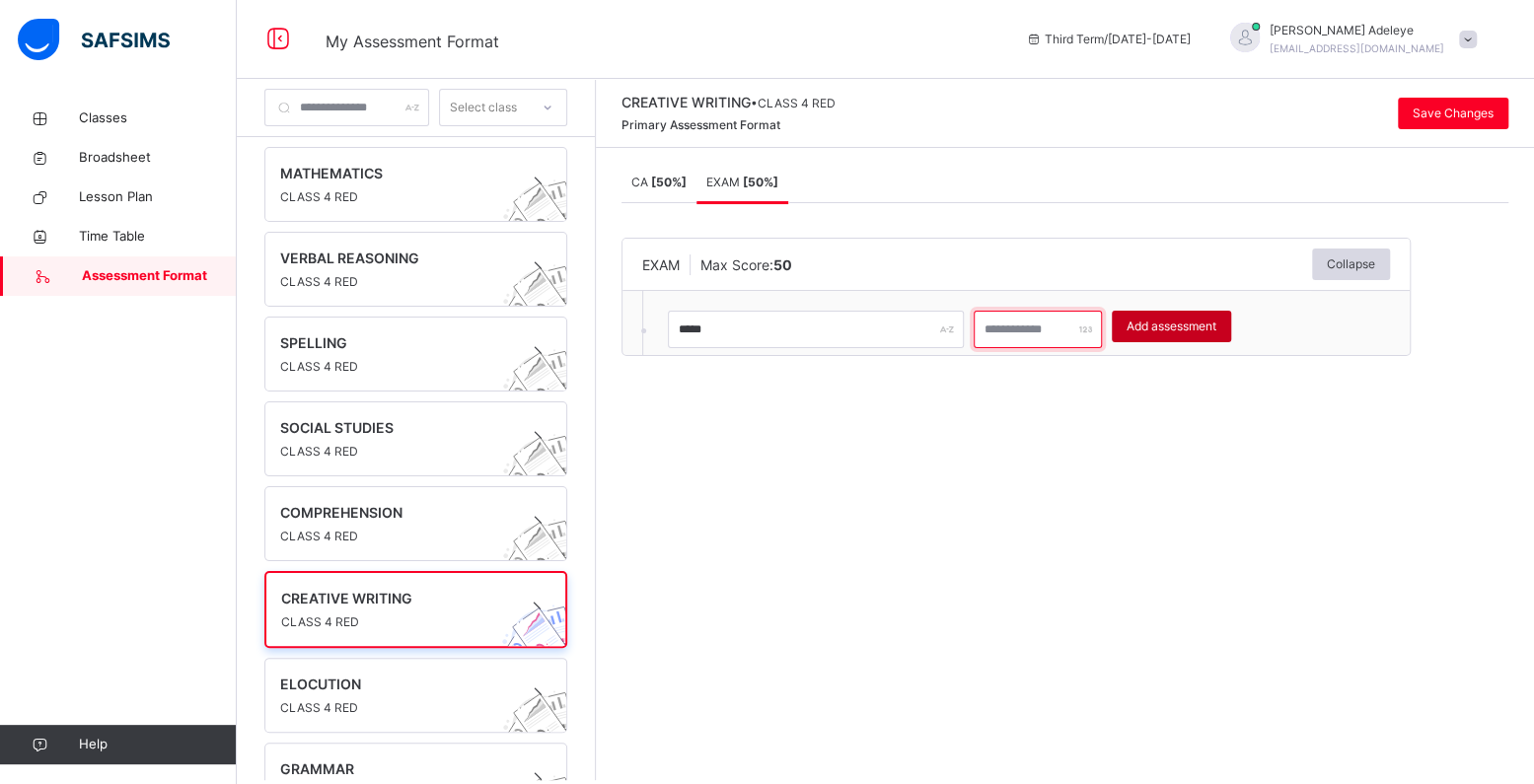 type on "**" 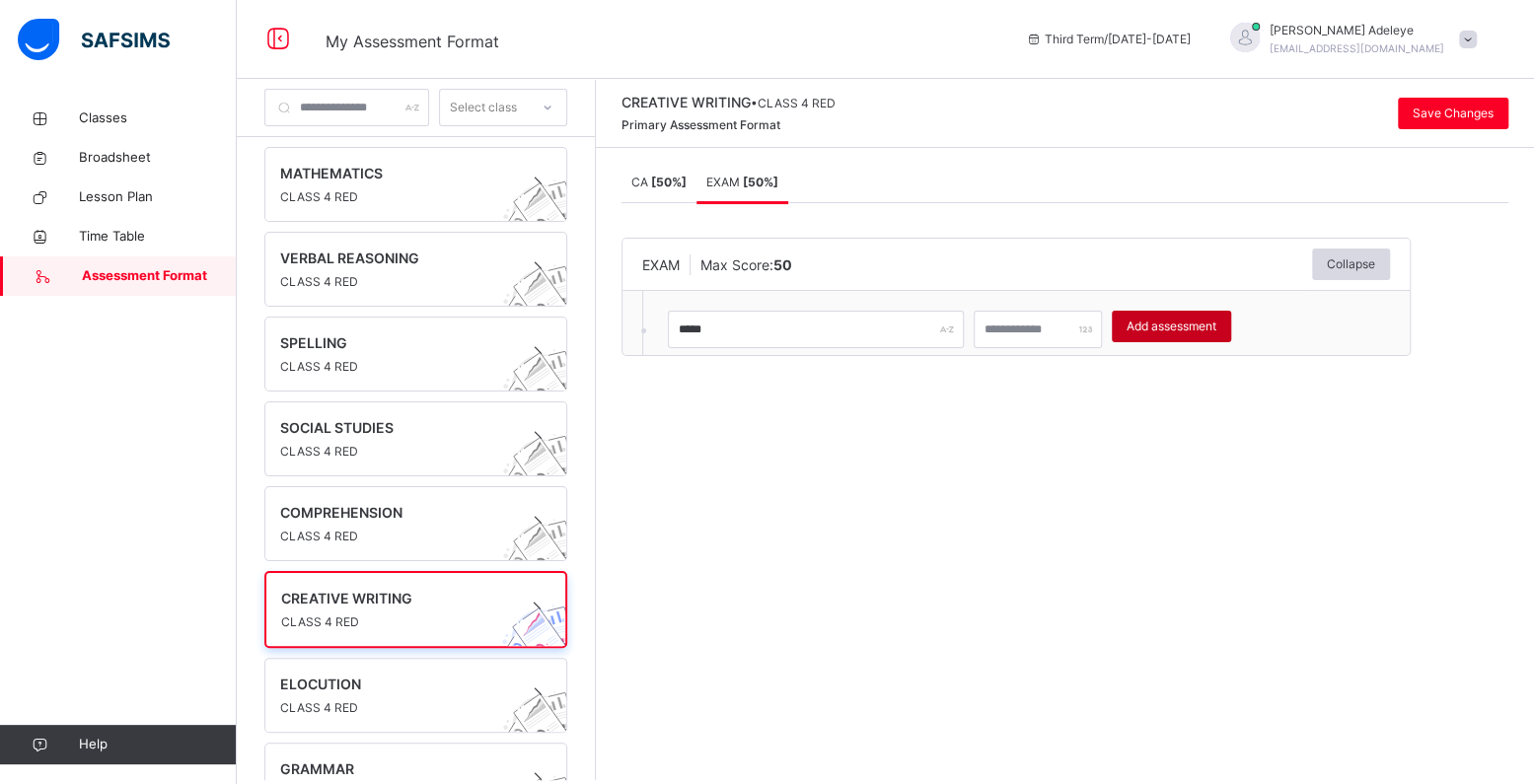 click on "Add assessment" at bounding box center [1171, 326] 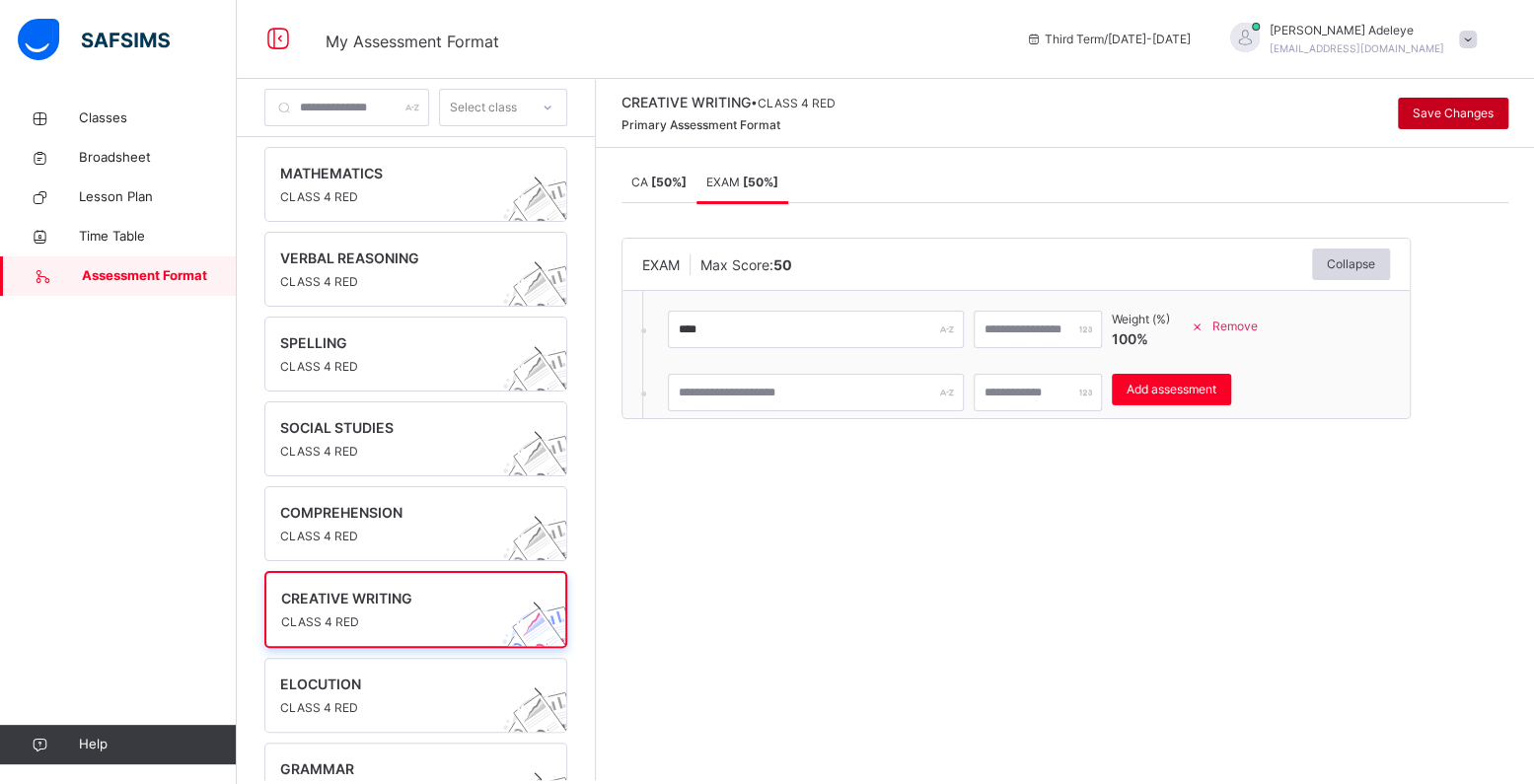 click on "Save Changes" at bounding box center (1453, 113) 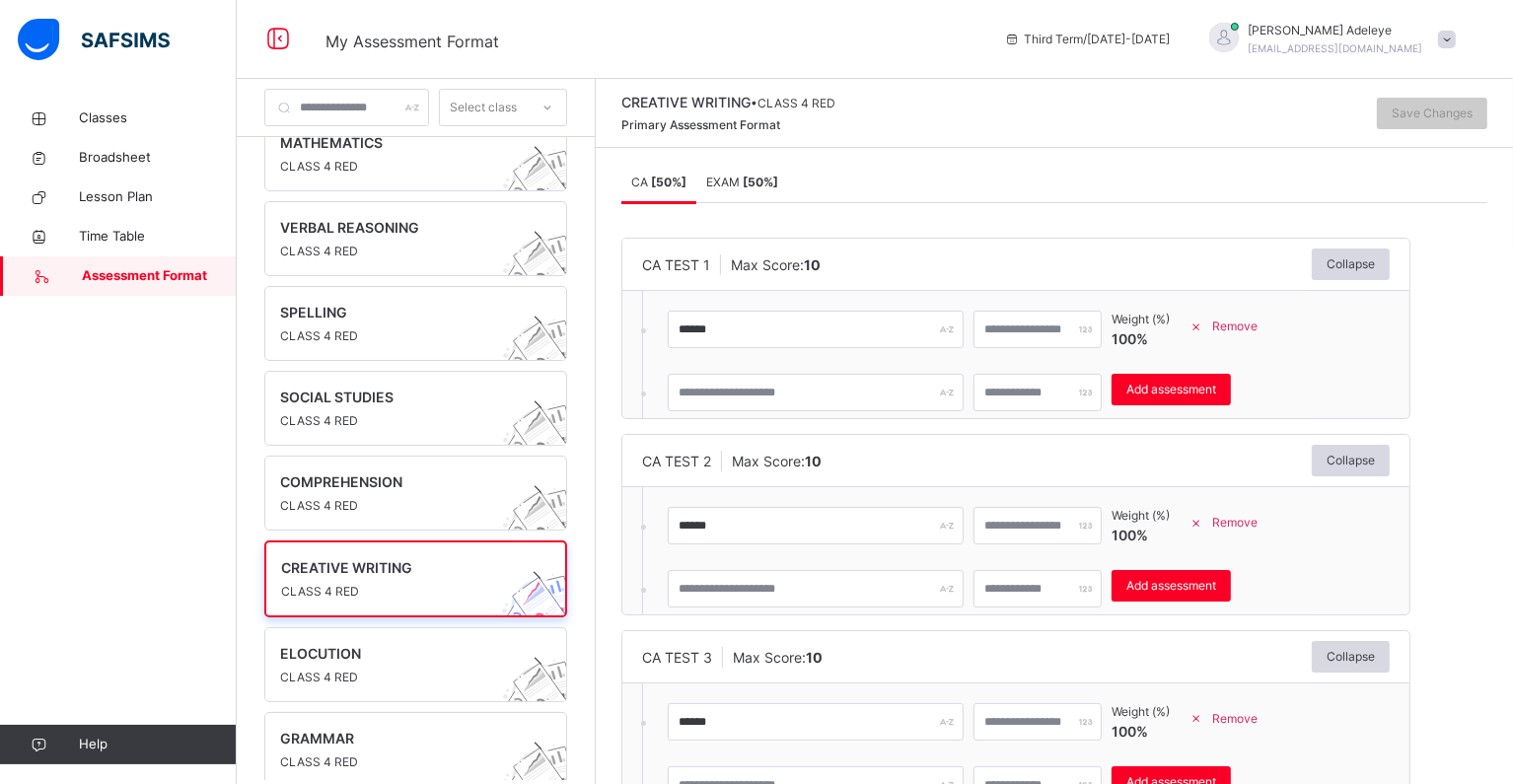 scroll, scrollTop: 39, scrollLeft: 0, axis: vertical 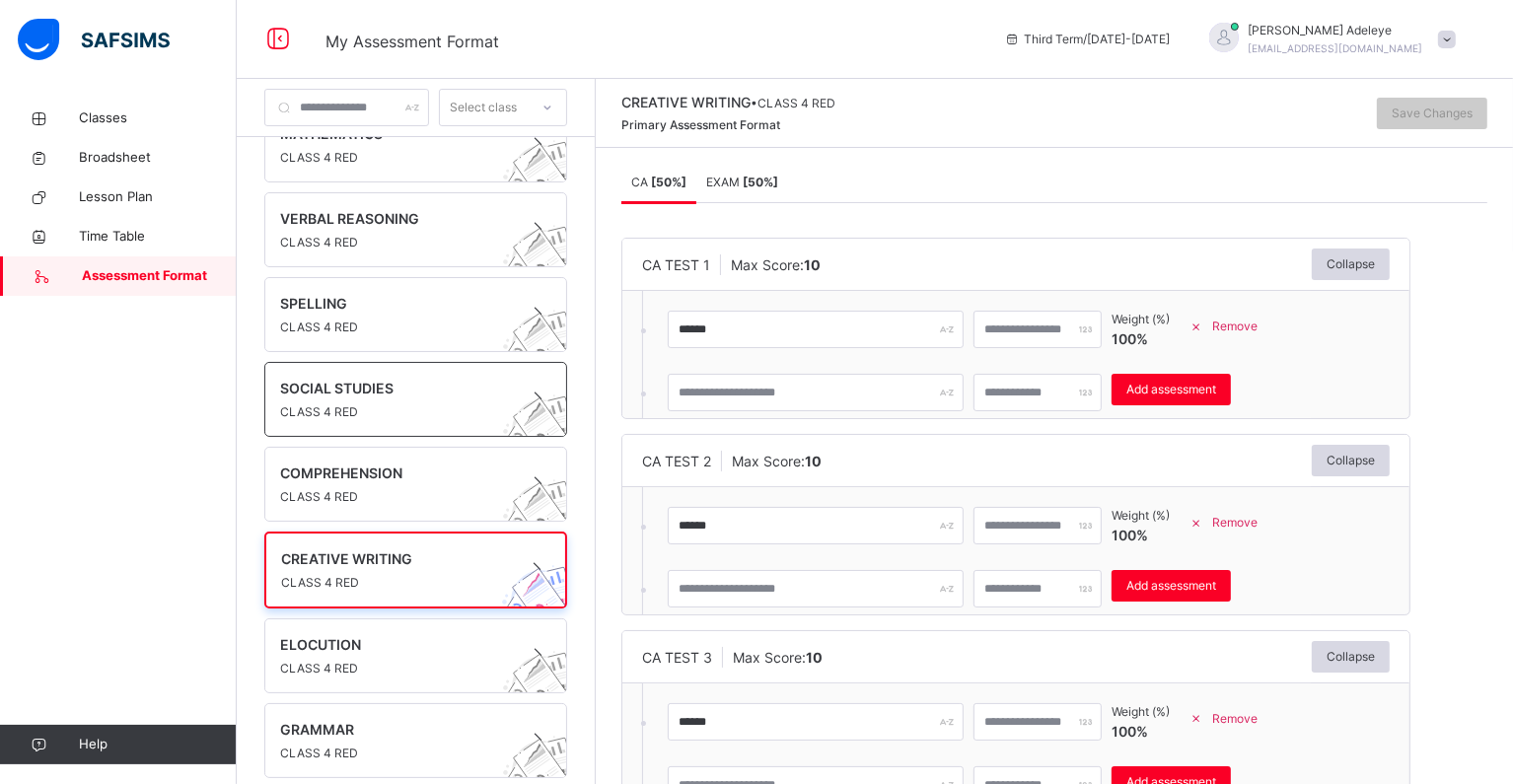 click on "SOCIAL STUDIES" at bounding box center (396, 388) 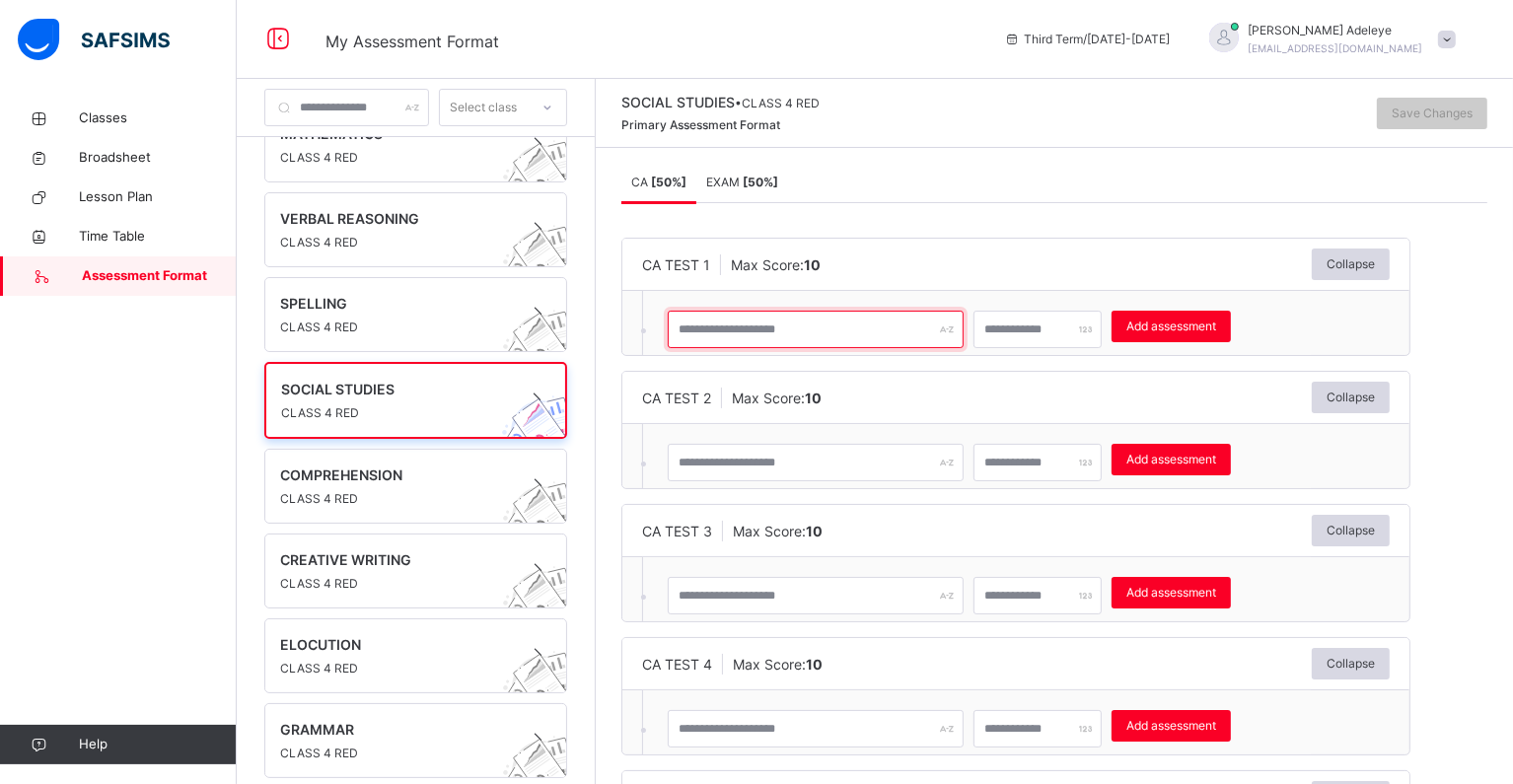 click at bounding box center [816, 329] 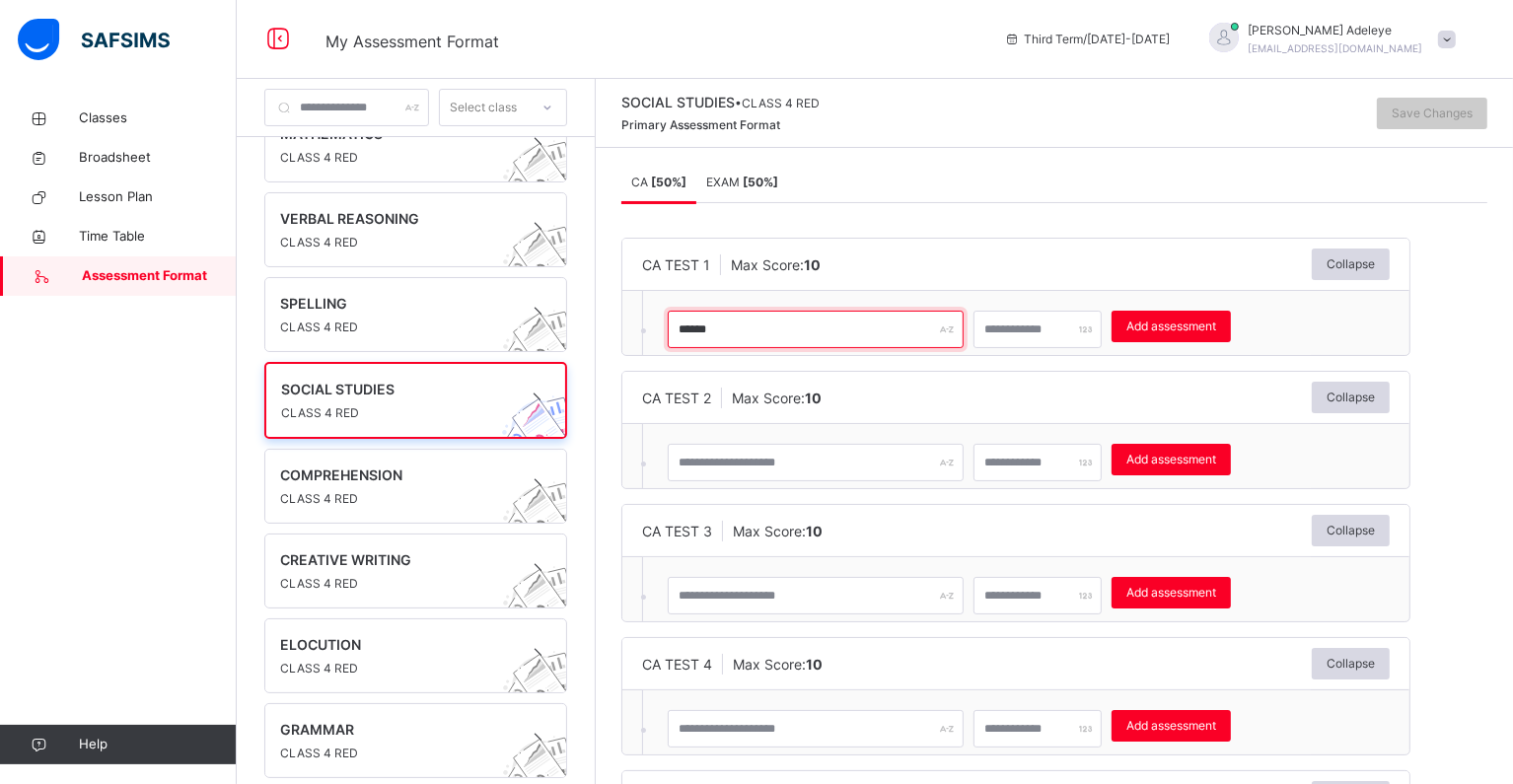 type on "******" 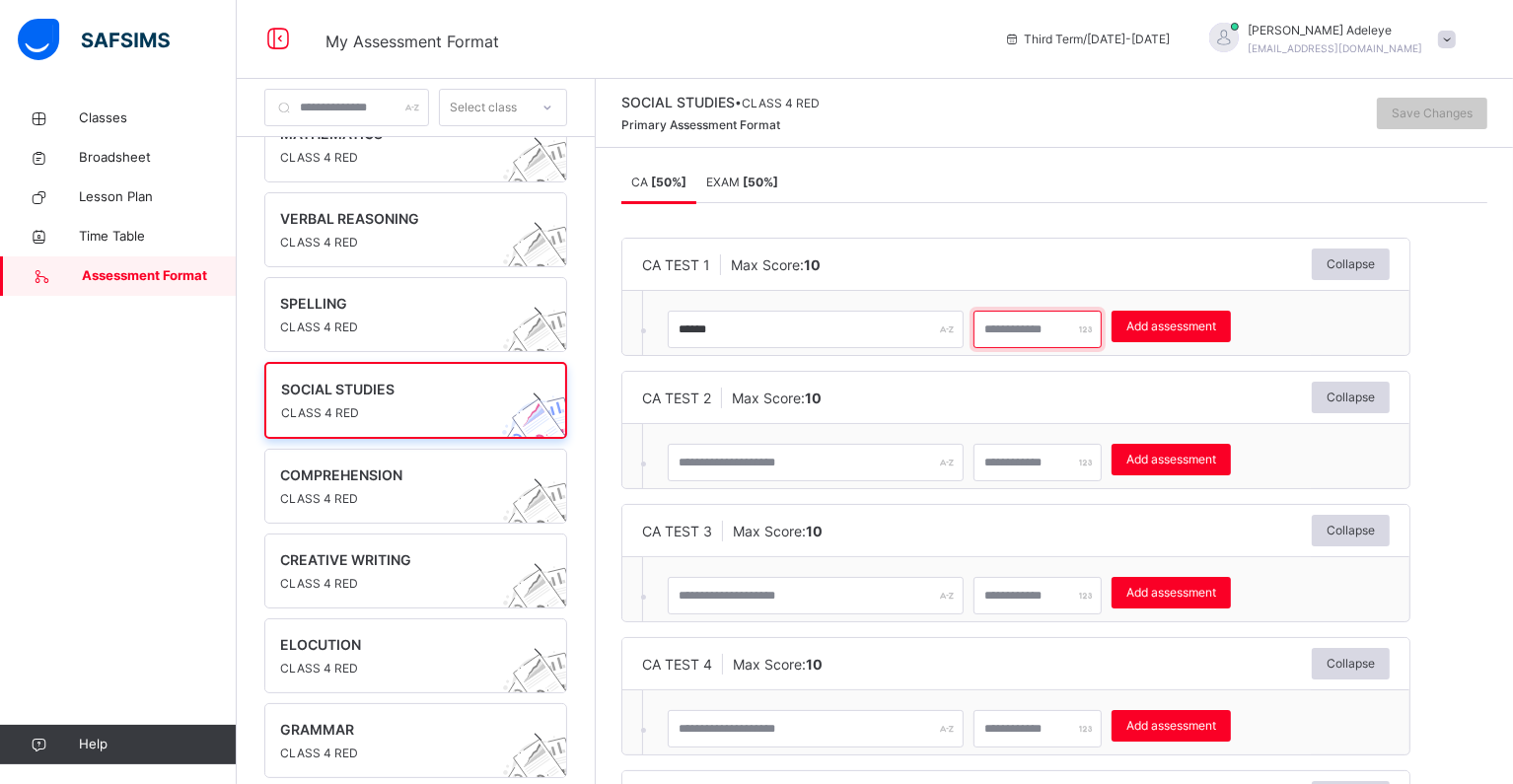 click at bounding box center [1038, 329] 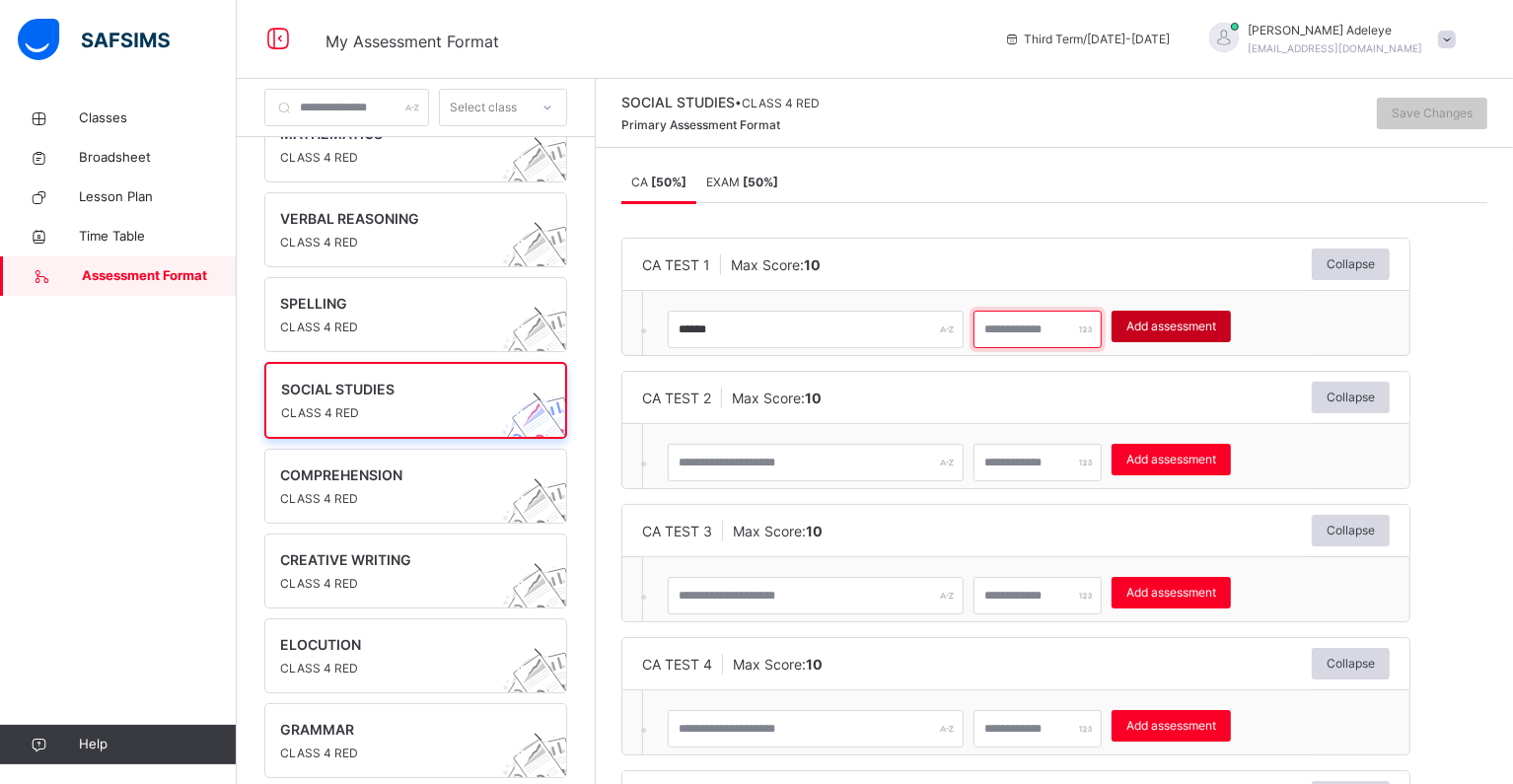 type on "**" 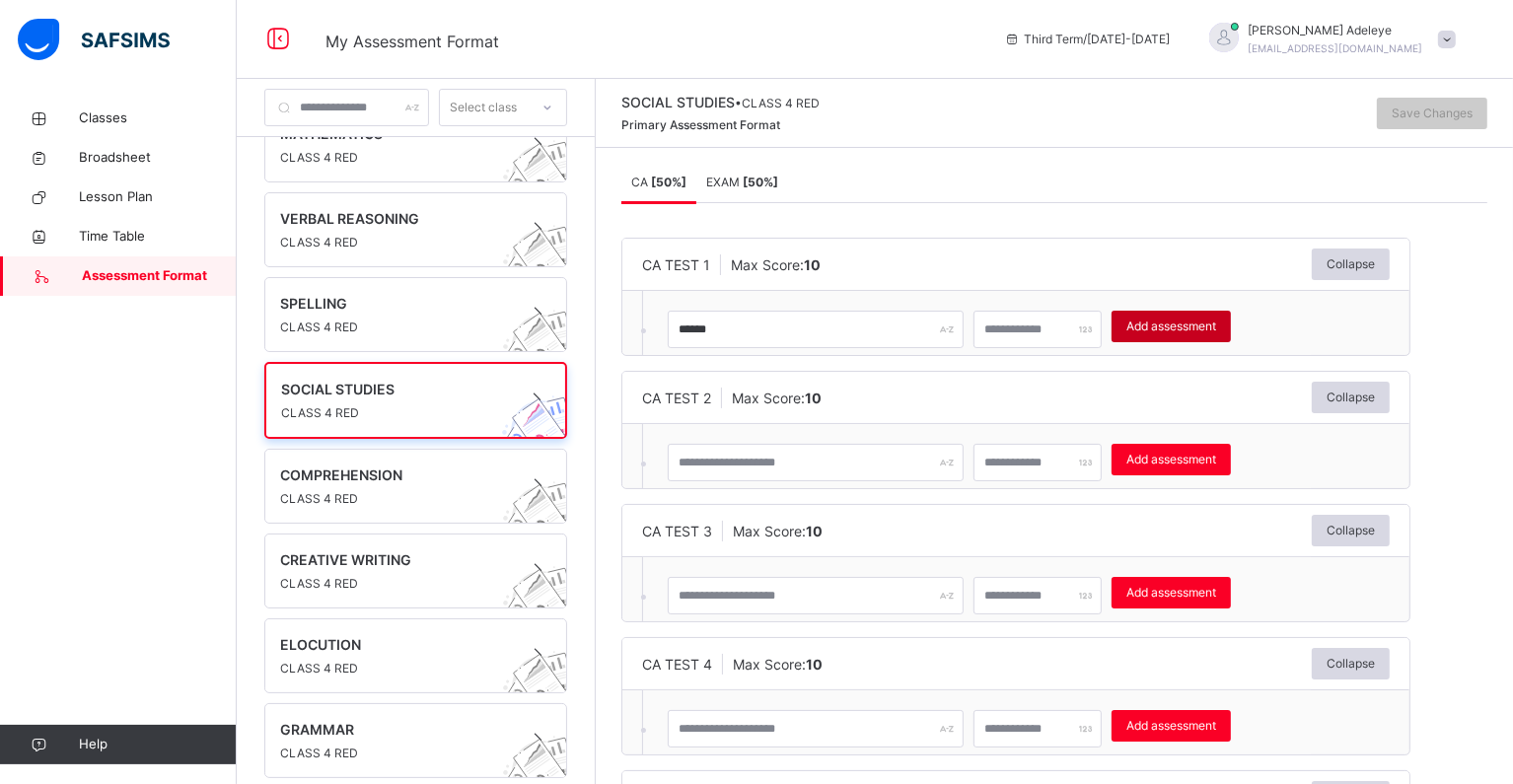 click on "Add assessment" at bounding box center [1171, 326] 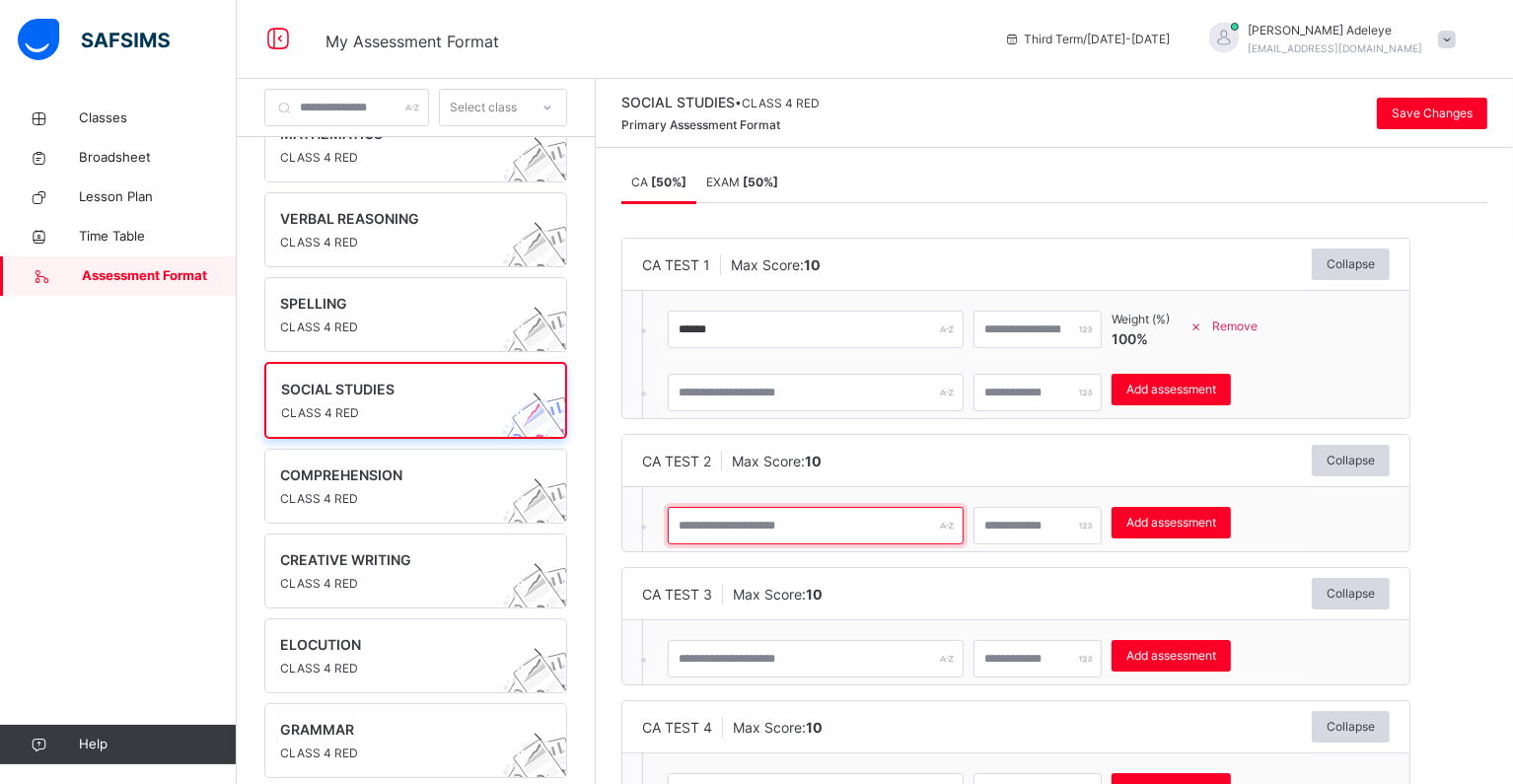 click at bounding box center (816, 526) 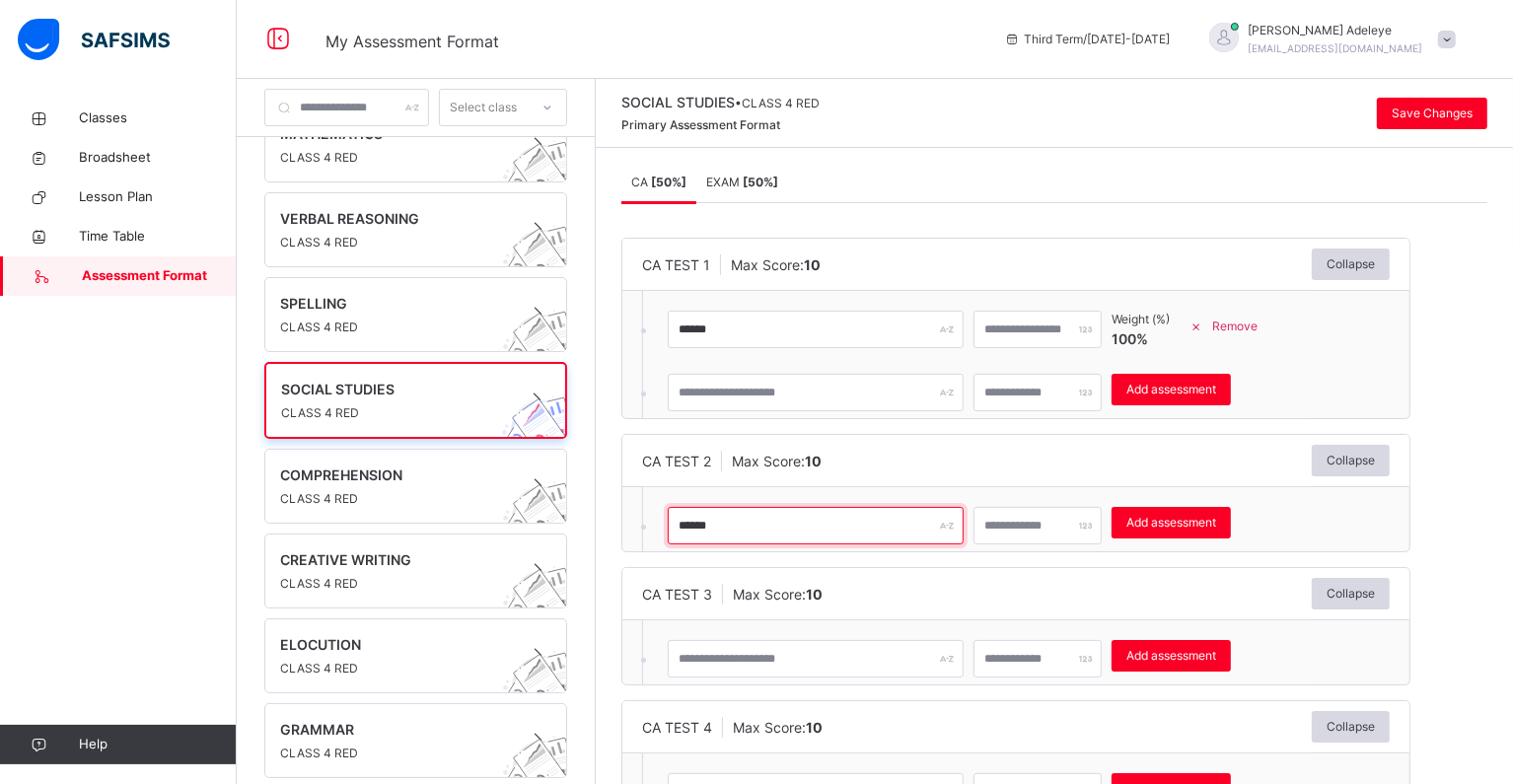 type on "******" 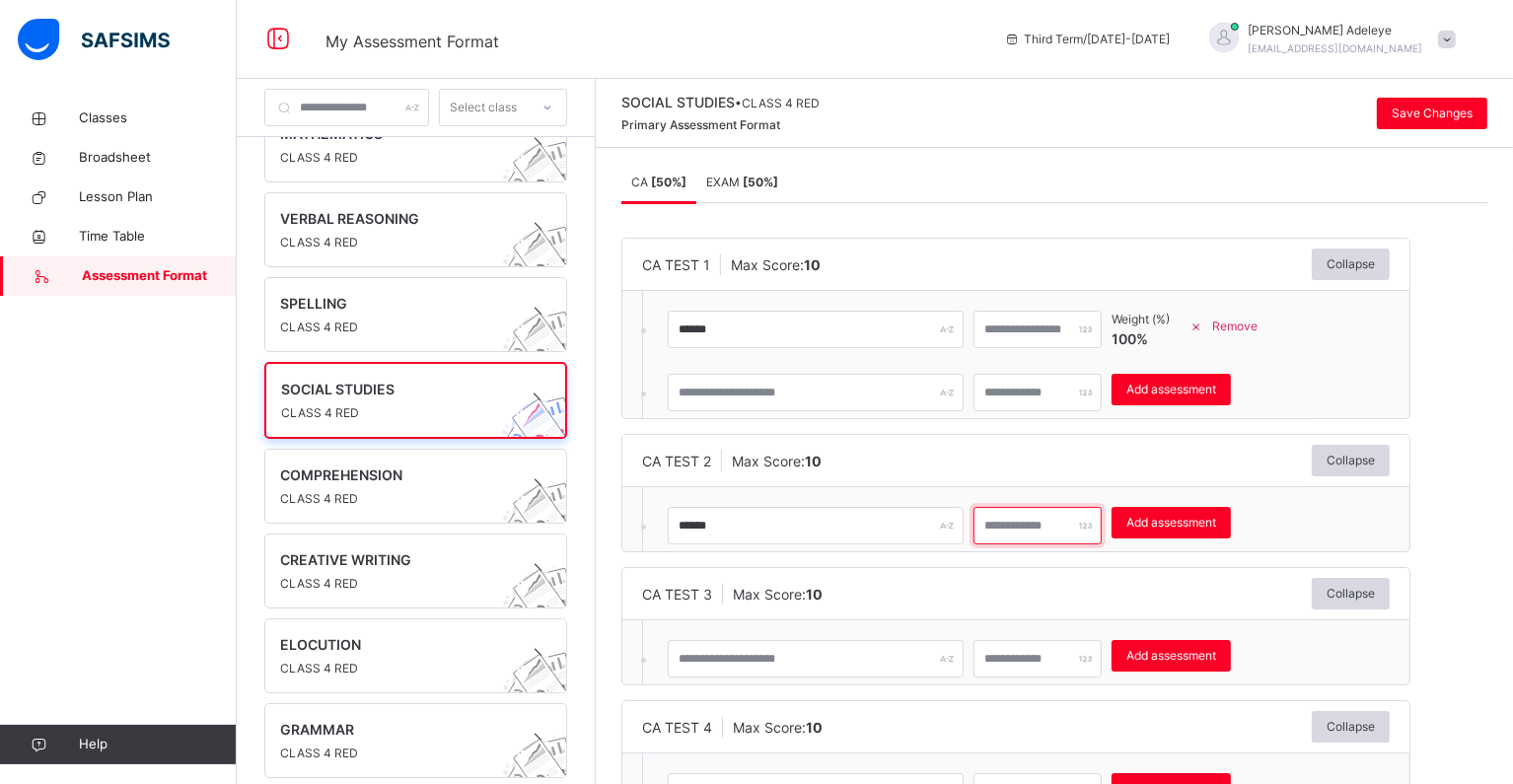 click at bounding box center (1038, 526) 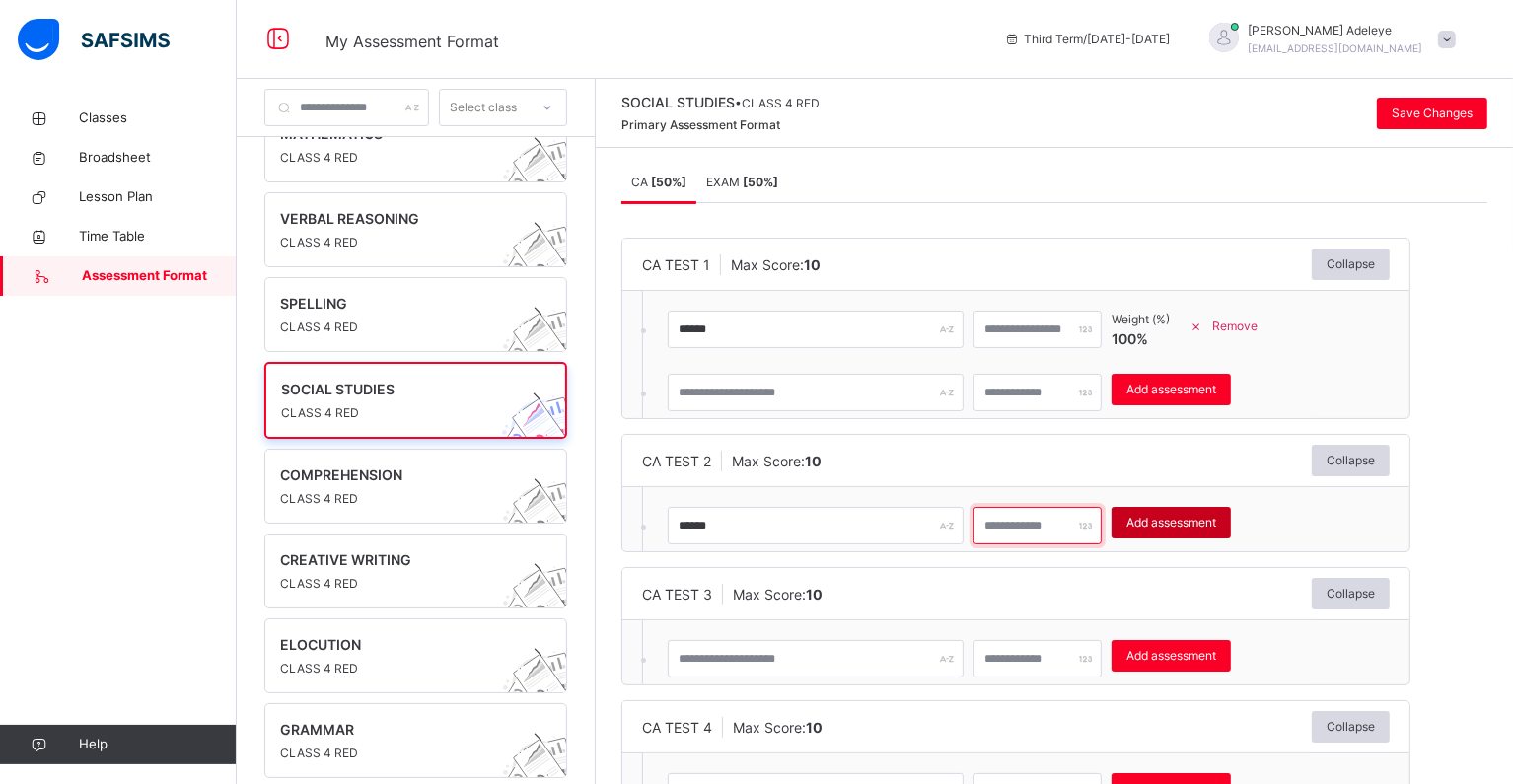 type on "**" 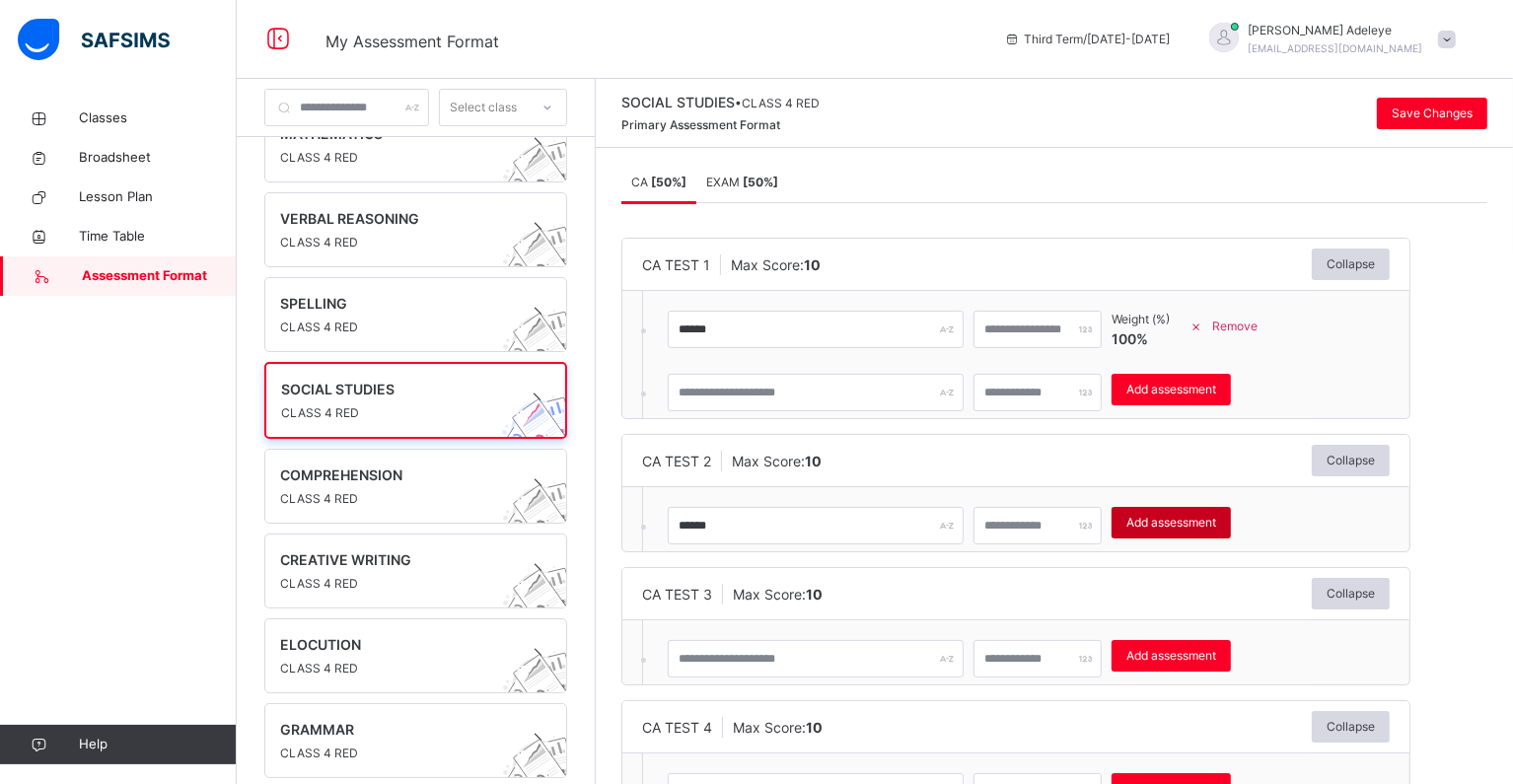 click on "Add assessment" at bounding box center [1171, 523] 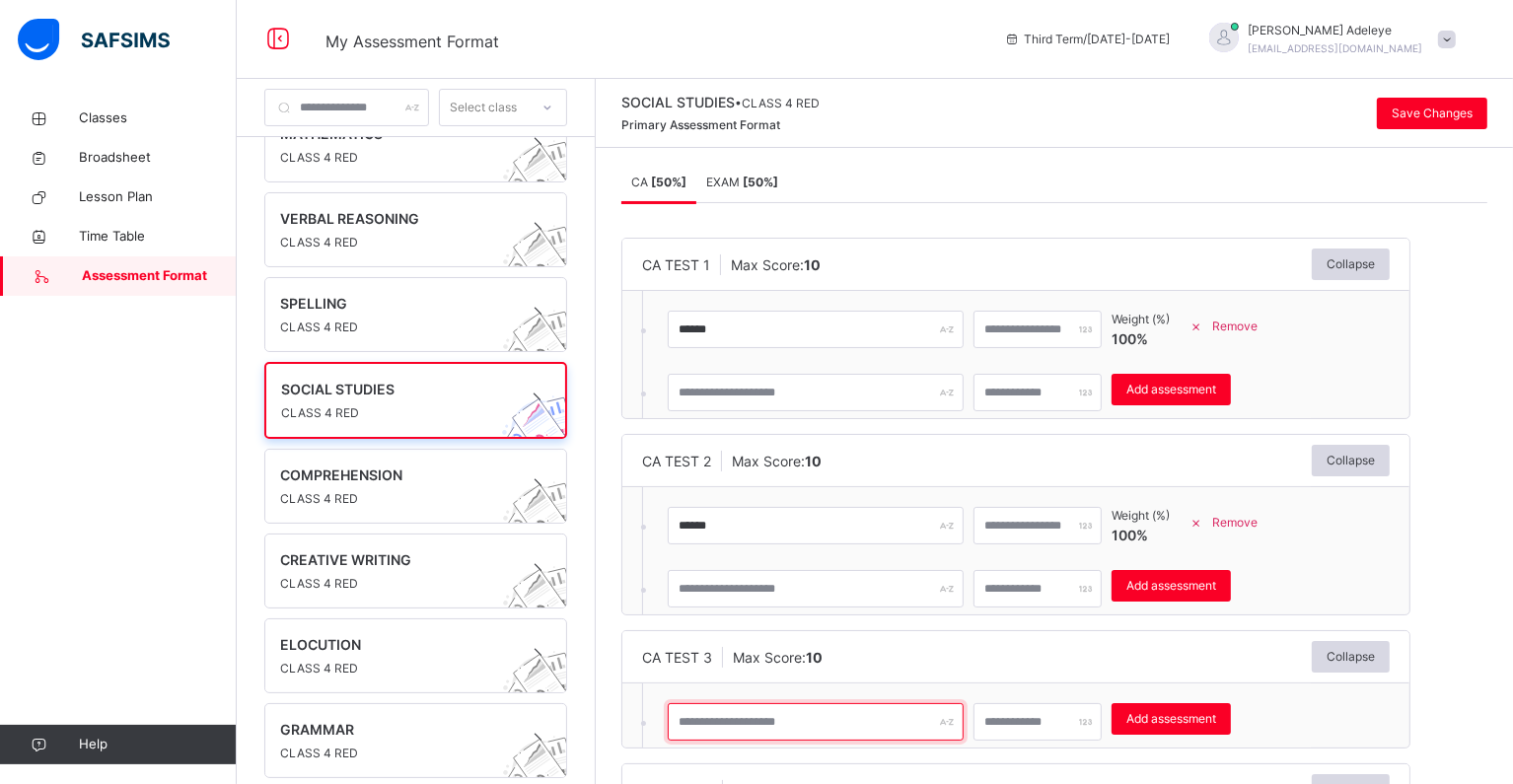 click at bounding box center [816, 722] 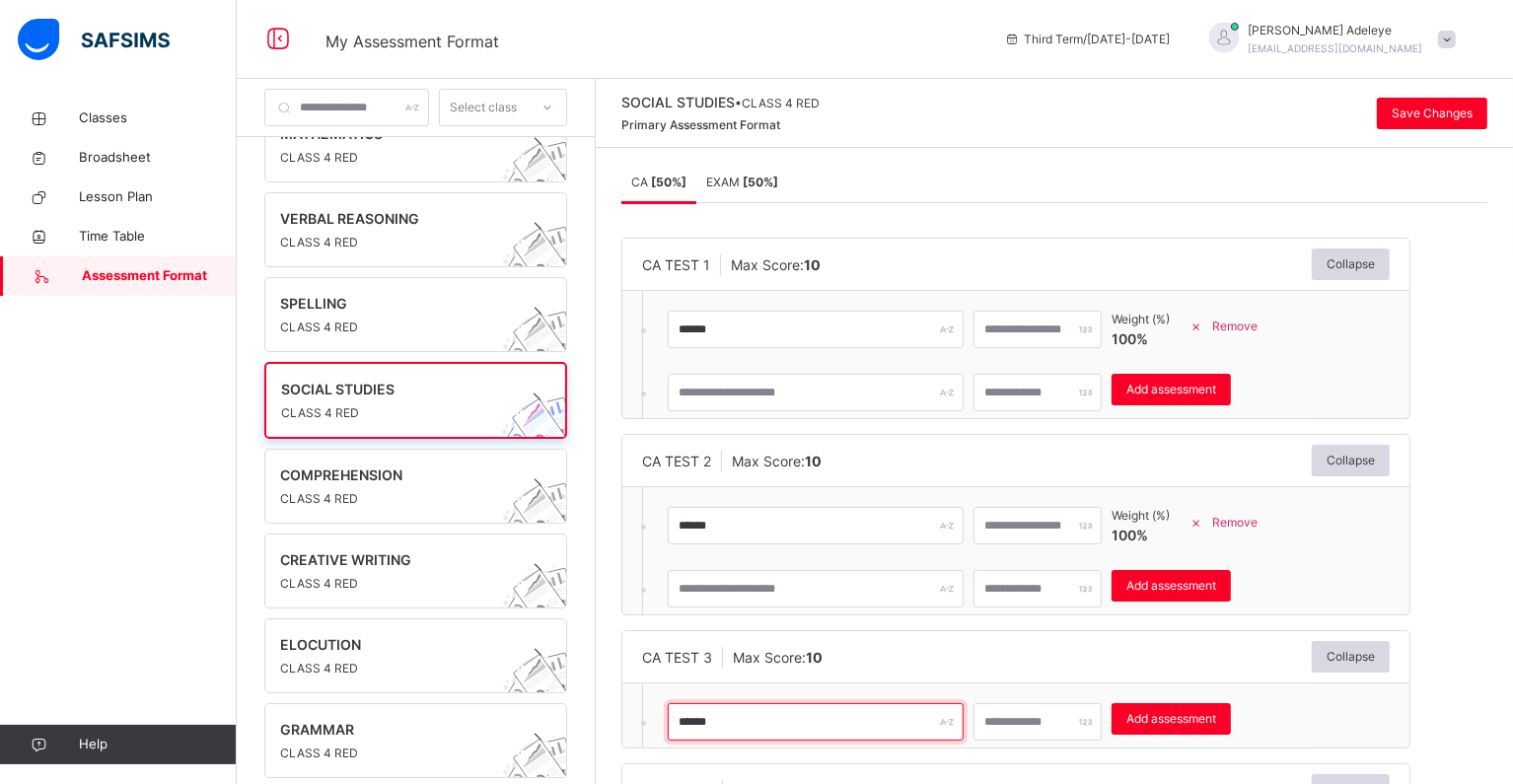 type on "******" 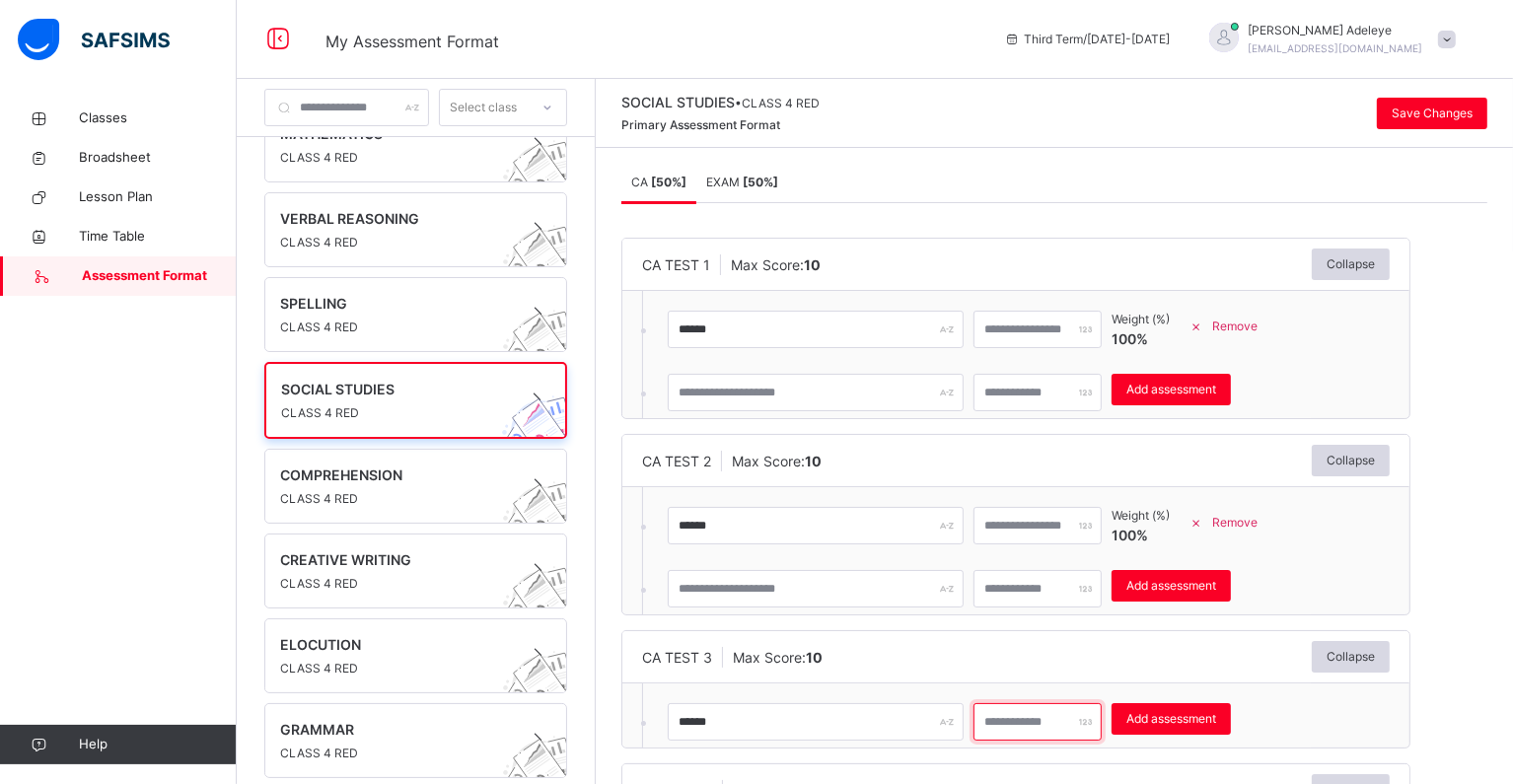 click at bounding box center (1038, 722) 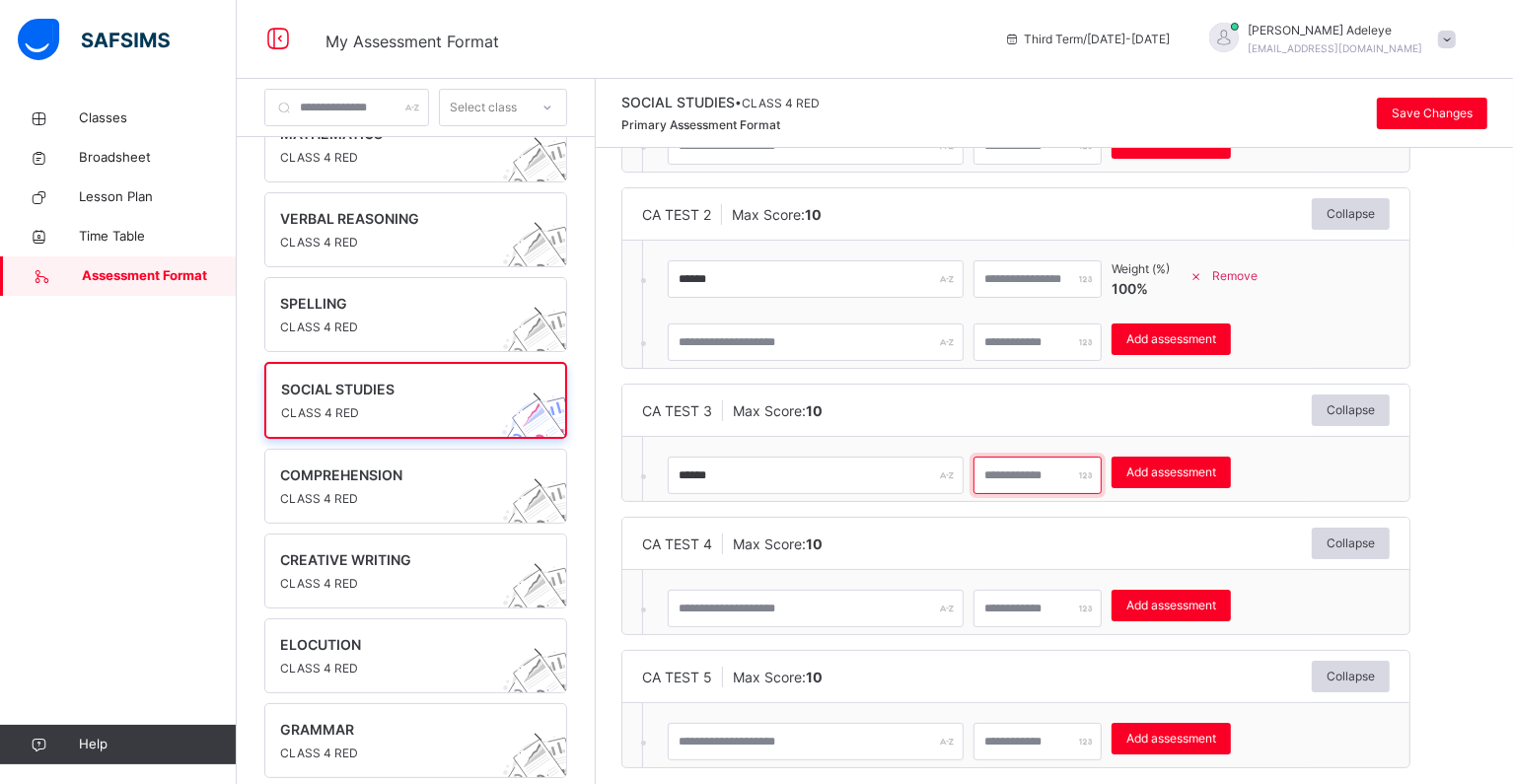 scroll, scrollTop: 271, scrollLeft: 0, axis: vertical 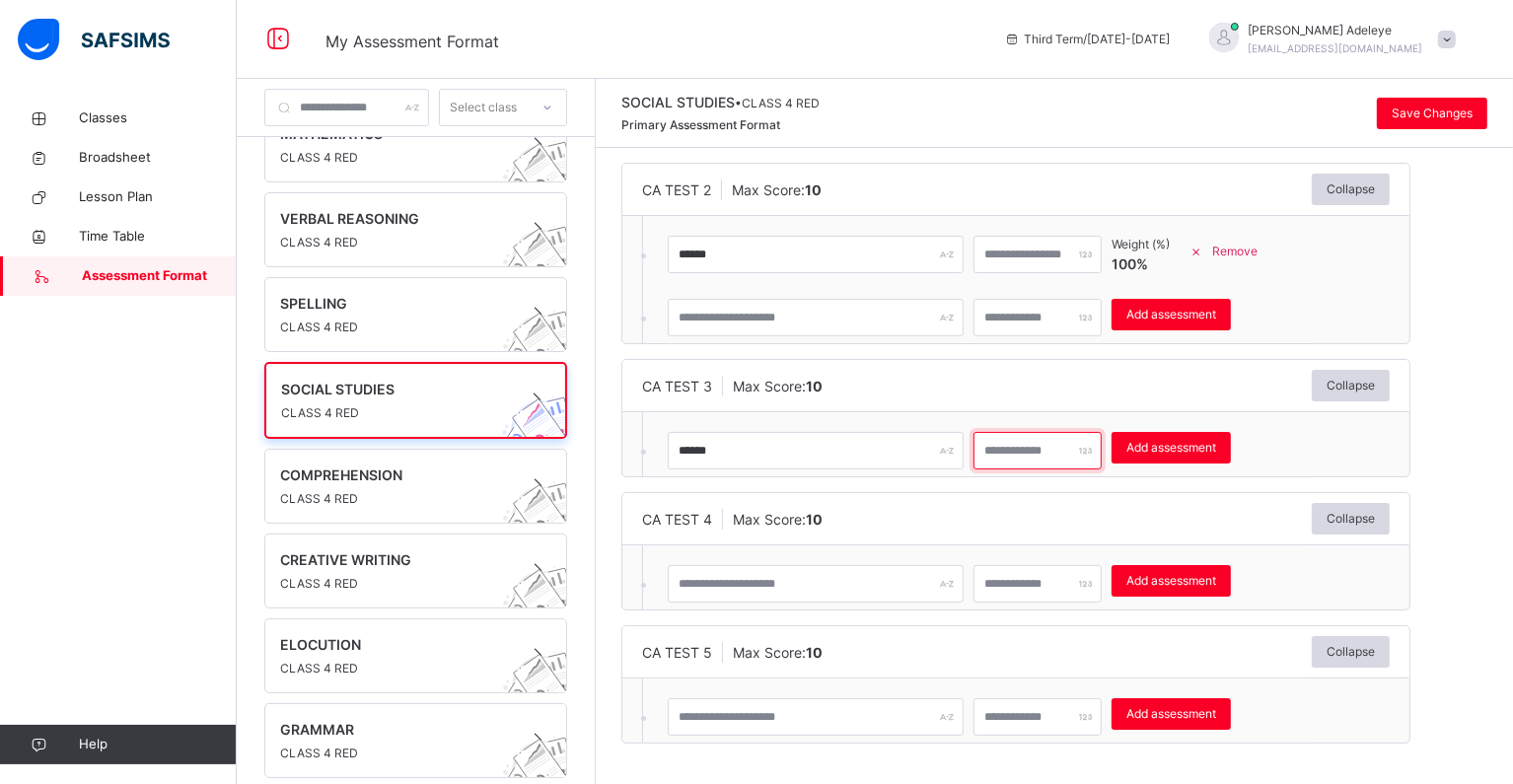 type on "**" 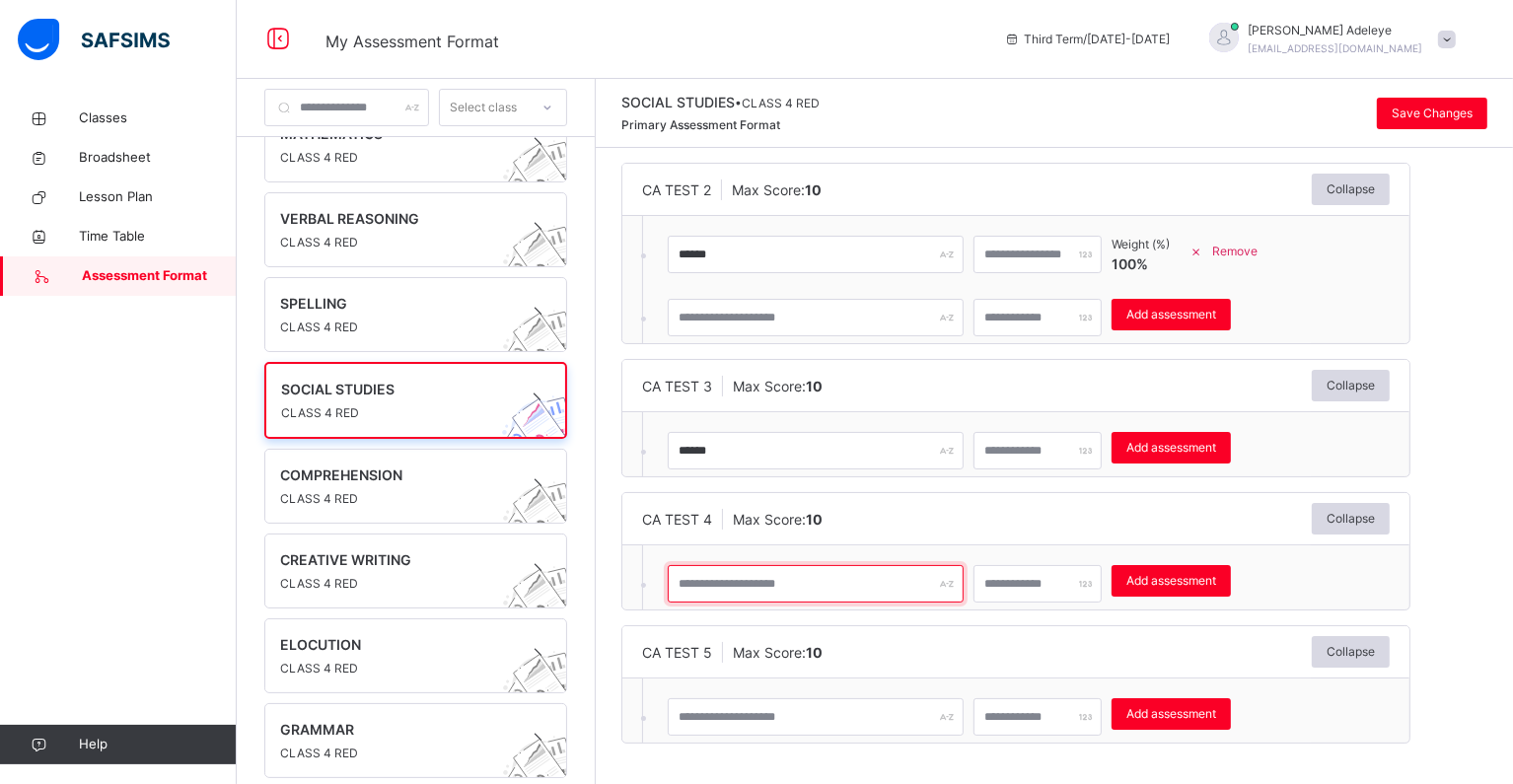 click at bounding box center (816, 584) 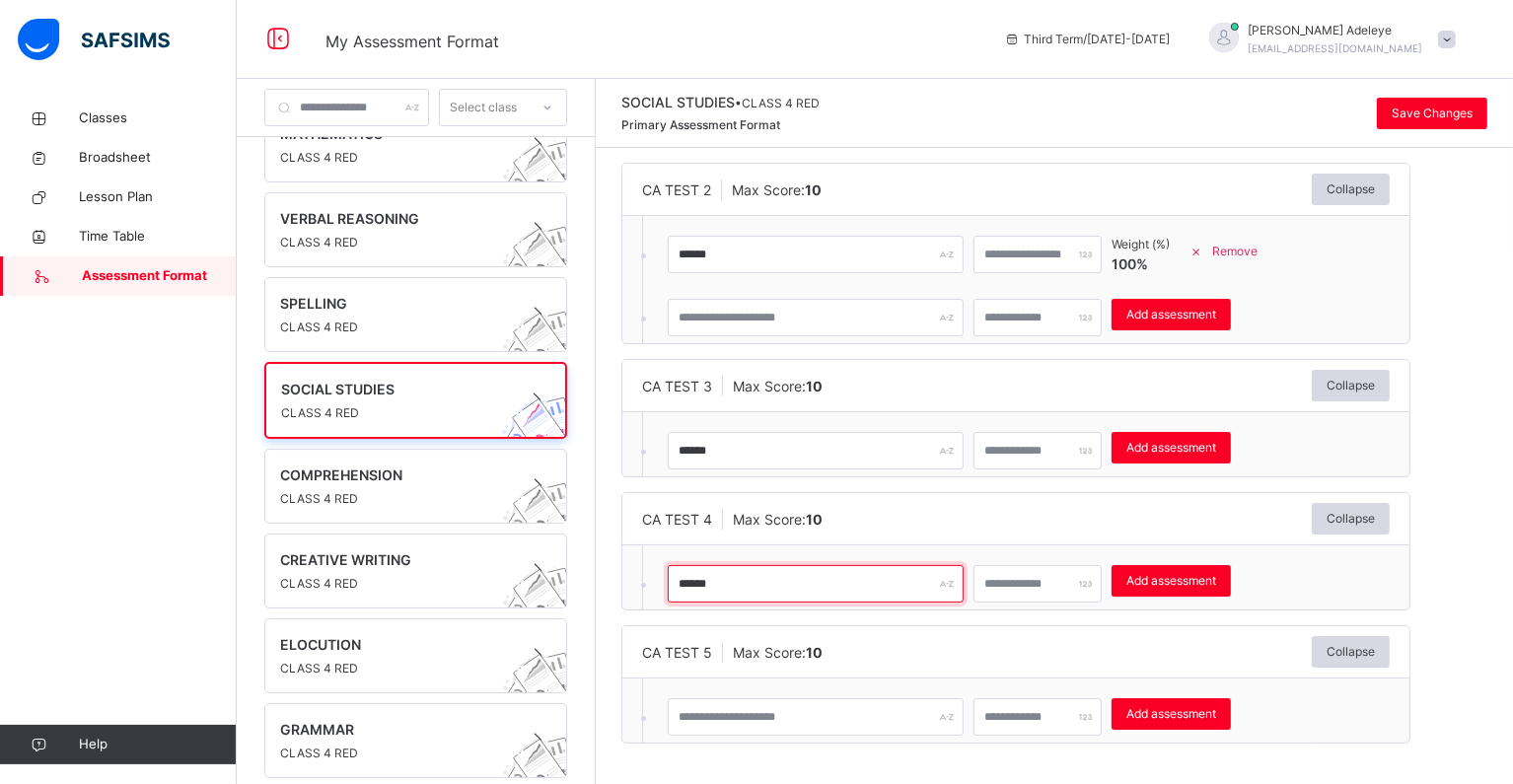 type on "******" 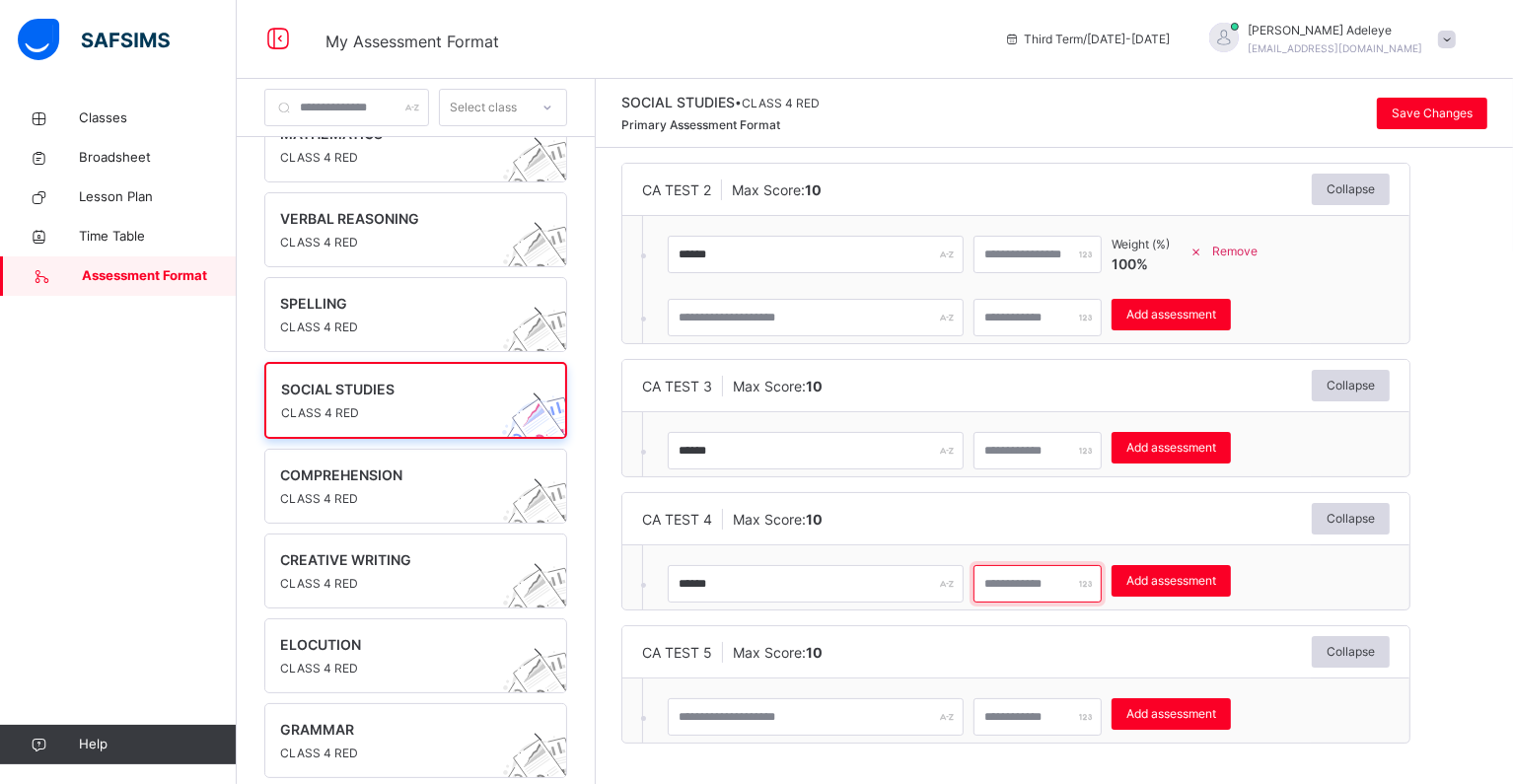 click at bounding box center (1038, 584) 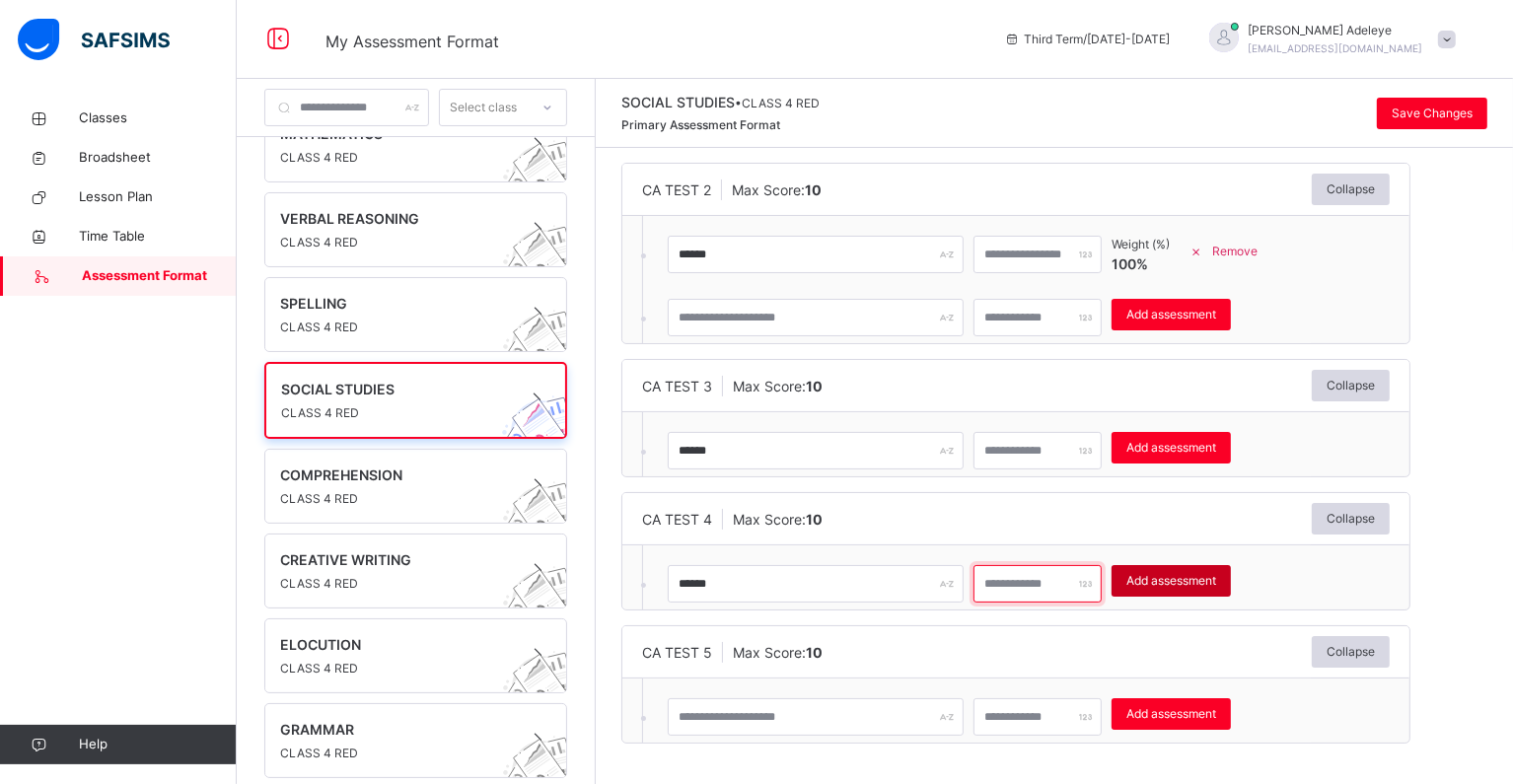 type on "**" 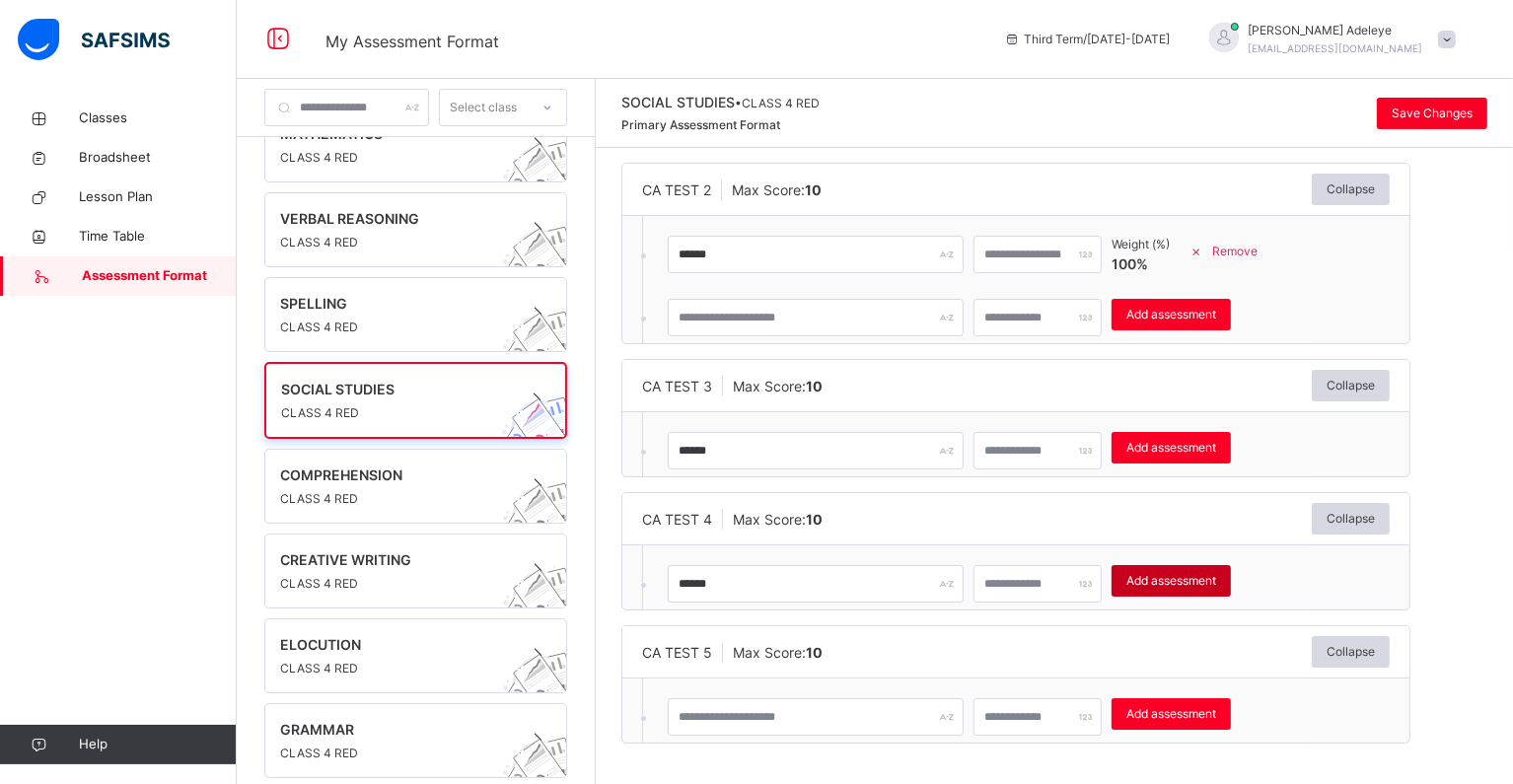 click on "Add assessment" at bounding box center (1171, 581) 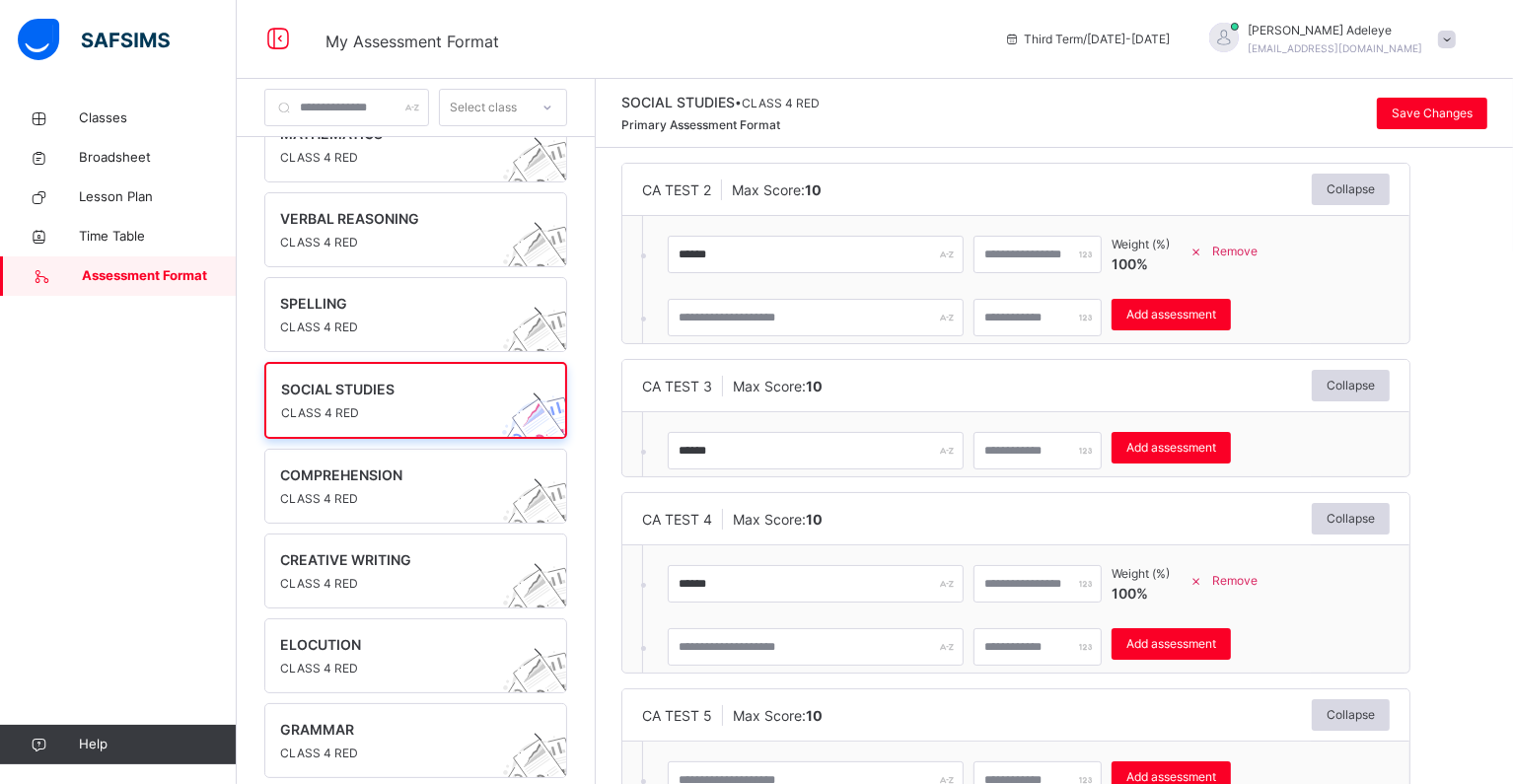click on "CA    [ 50 %] EXAM   [ 50 %] CA    [ 50 %] EXAM   [ 50 %] CA TEST 1 Max Score:  10 Collapse ****** **  Weight (%)  100 %   Remove   * Add assessment × Deleting Sub-assessment Note:  that this sub-assessment has scores in it.  Deleting  this sub-assessment will also  delete  the  scores  associated with it. Are you sure you want to continue? Cancel Yes, Delete sub-assessment. CA TEST 2 Max Score:  10 Collapse ****** **  Weight (%)  100 %   Remove   * Add assessment × Deleting Sub-assessment Note:  that this sub-assessment has scores in it.  Deleting  this sub-assessment will also  delete  the  scores  associated with it. Are you sure you want to continue? Cancel Yes, Delete sub-assessment. CA TEST 3 Max Score:  10 Collapse ****** ** Add assessment × Deleting Sub-assessment Note:  that this sub-assessment has scores in it.  Deleting  this sub-assessment will also  delete  the  scores  associated with it. Are you sure you want to continue? Cancel Yes, Delete sub-assessment. CA TEST 4 Max Score:  10 Collapse %" at bounding box center [1054, 469] 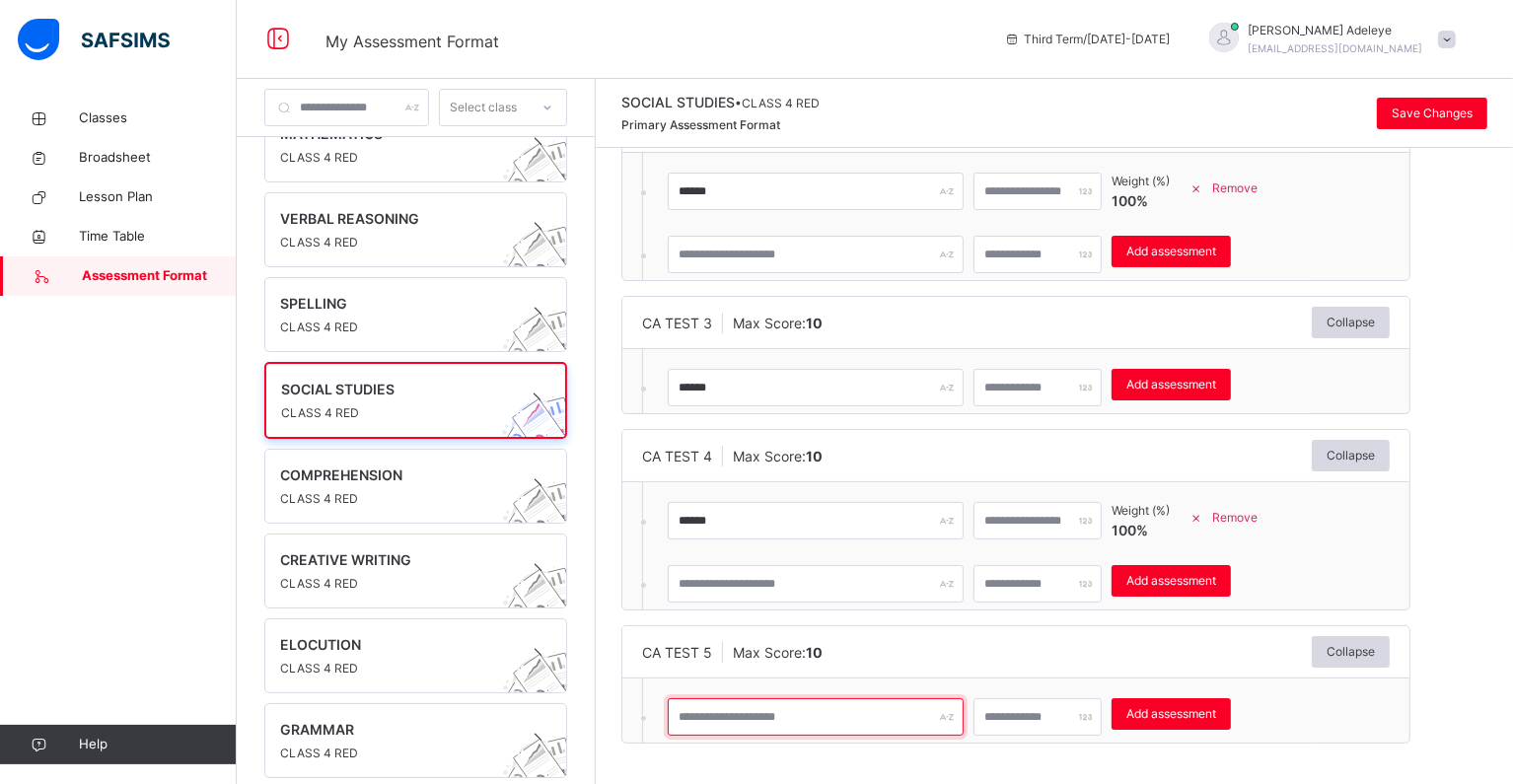 click at bounding box center (816, 717) 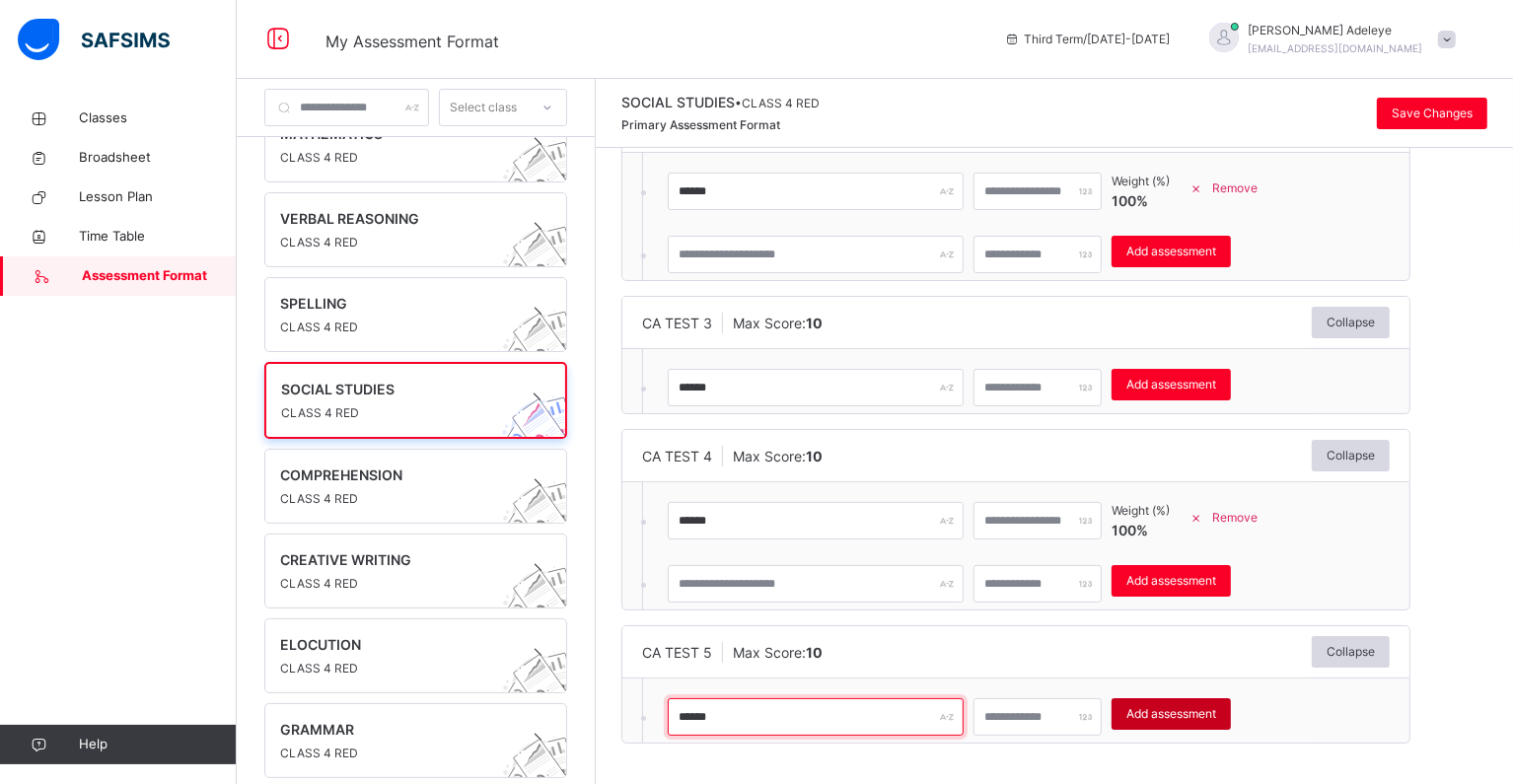 type on "******" 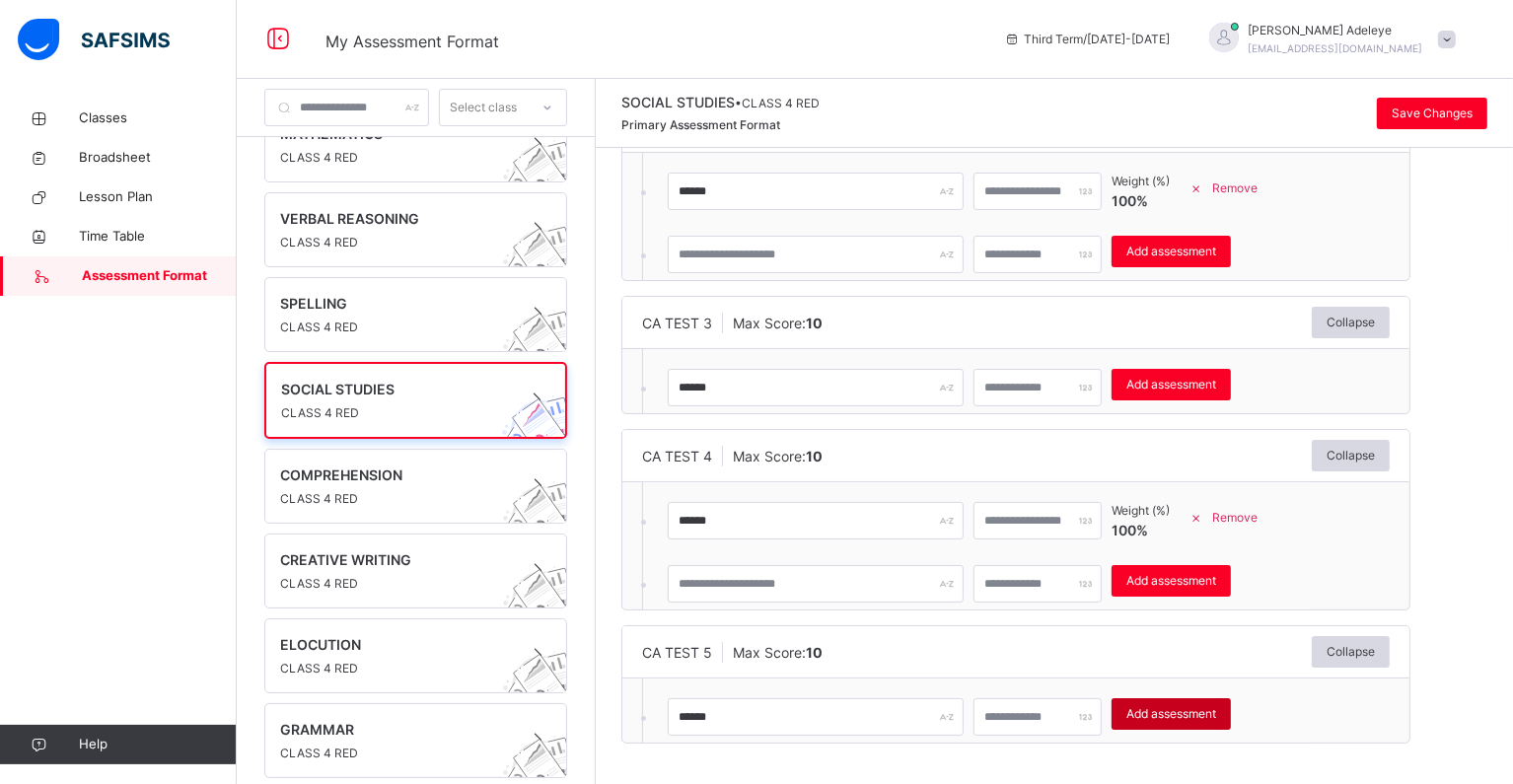 click on "Add assessment" at bounding box center (1171, 714) 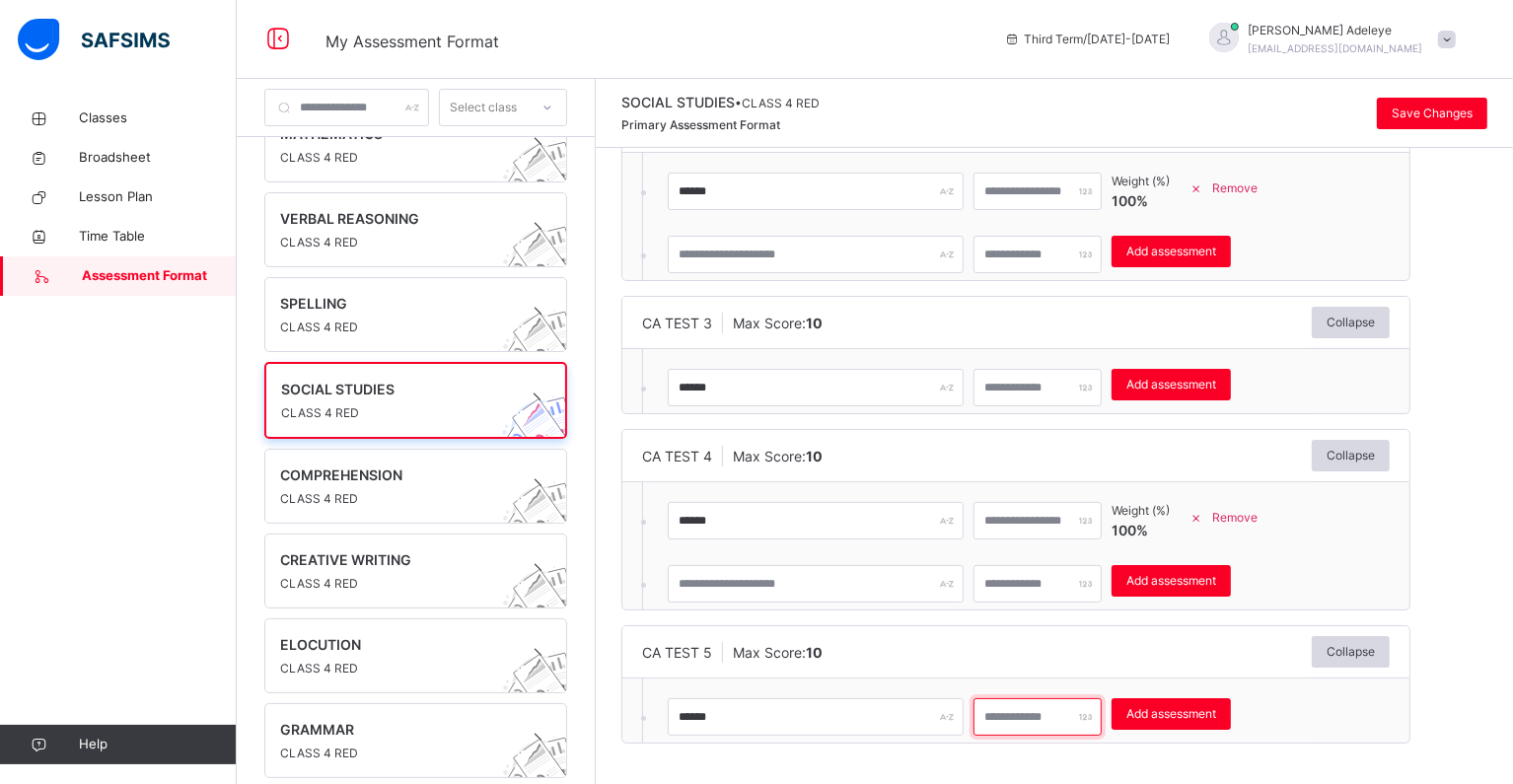click at bounding box center (1038, 717) 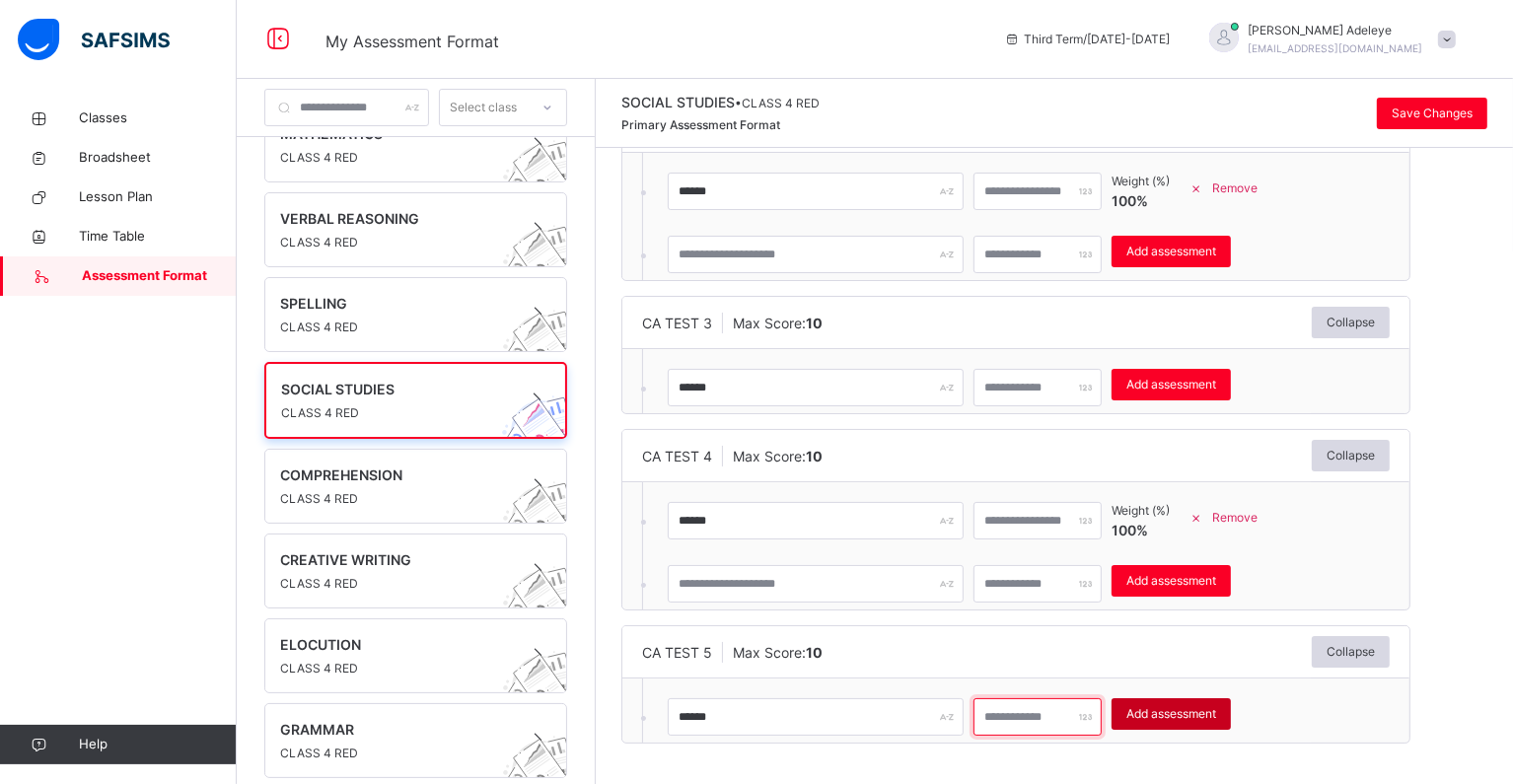 type on "**" 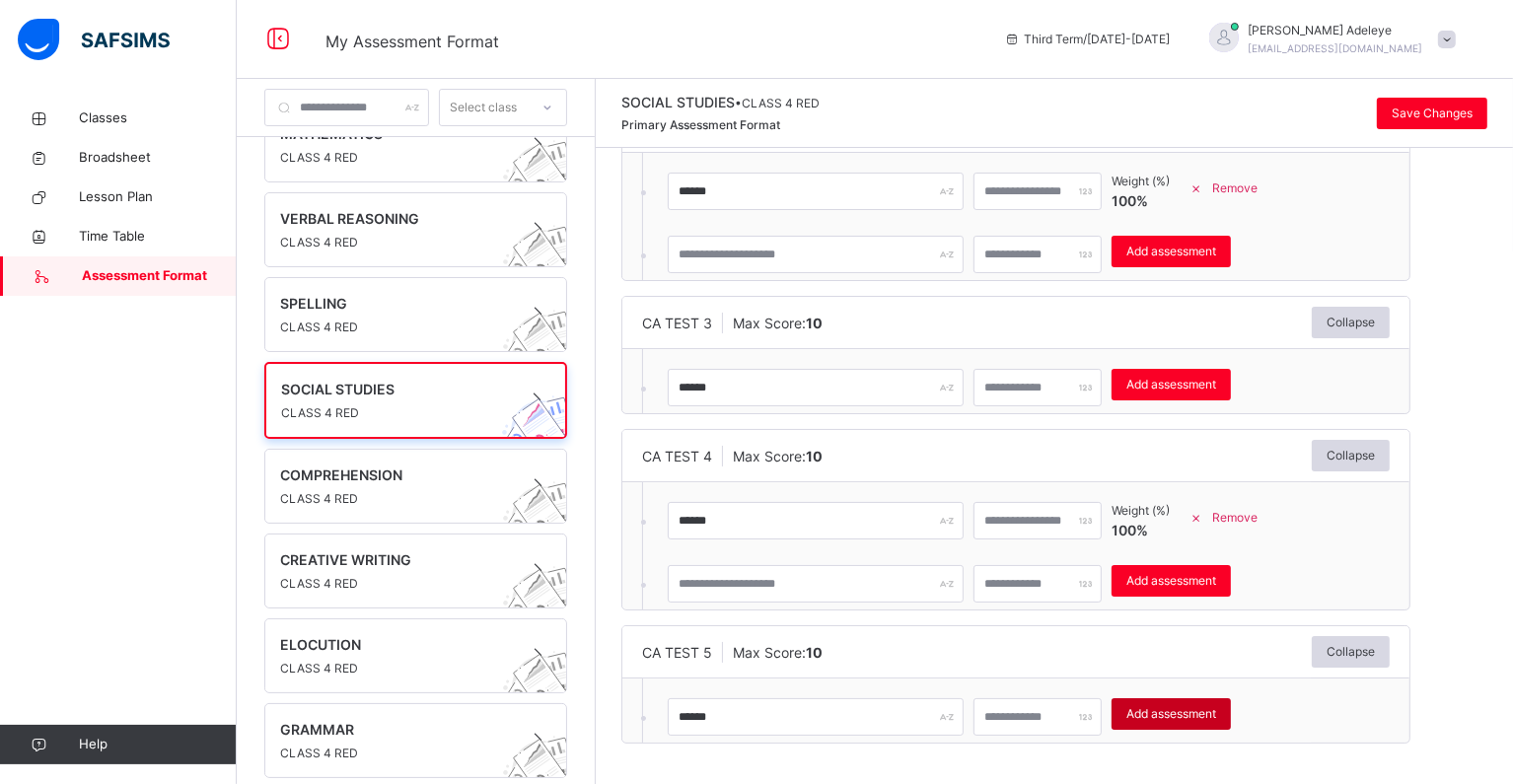 click on "Add assessment" at bounding box center [1171, 714] 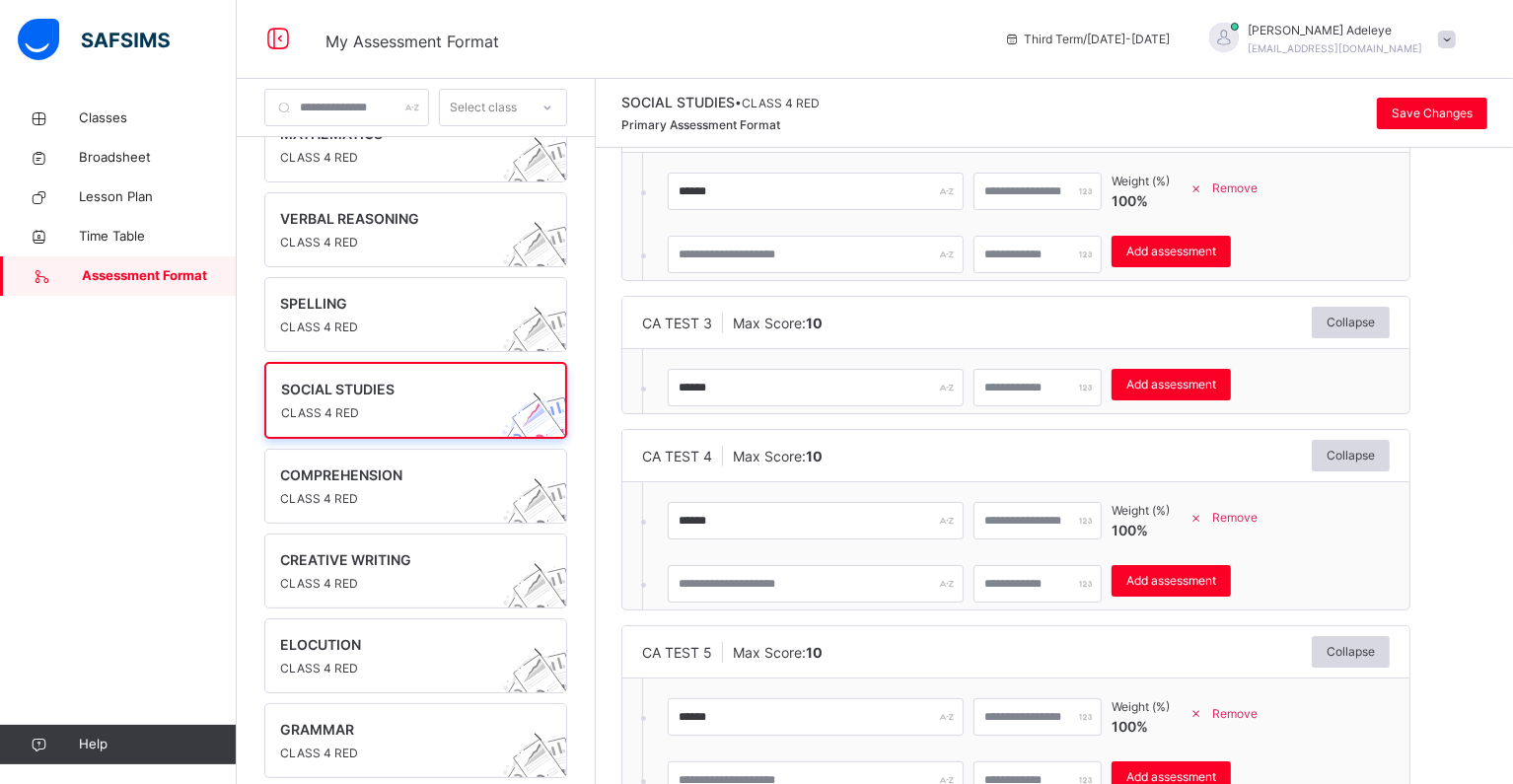 click on "CA    [ 50 %] EXAM   [ 50 %] CA    [ 50 %] EXAM   [ 50 %] CA TEST 1 Max Score:  10 Collapse ****** **  Weight (%)  100 %   Remove   * Add assessment × Deleting Sub-assessment Note:  that this sub-assessment has scores in it.  Deleting  this sub-assessment will also  delete  the  scores  associated with it. Are you sure you want to continue? Cancel Yes, Delete sub-assessment. CA TEST 2 Max Score:  10 Collapse ****** **  Weight (%)  100 %   Remove   * Add assessment × Deleting Sub-assessment Note:  that this sub-assessment has scores in it.  Deleting  this sub-assessment will also  delete  the  scores  associated with it. Are you sure you want to continue? Cancel Yes, Delete sub-assessment. CA TEST 3 Max Score:  10 Collapse ****** ** Add assessment × Deleting Sub-assessment Note:  that this sub-assessment has scores in it.  Deleting  this sub-assessment will also  delete  the  scores  associated with it. Are you sure you want to continue? Cancel Yes, Delete sub-assessment. CA TEST 4 Max Score:  10 Collapse %" at bounding box center [1054, 469] 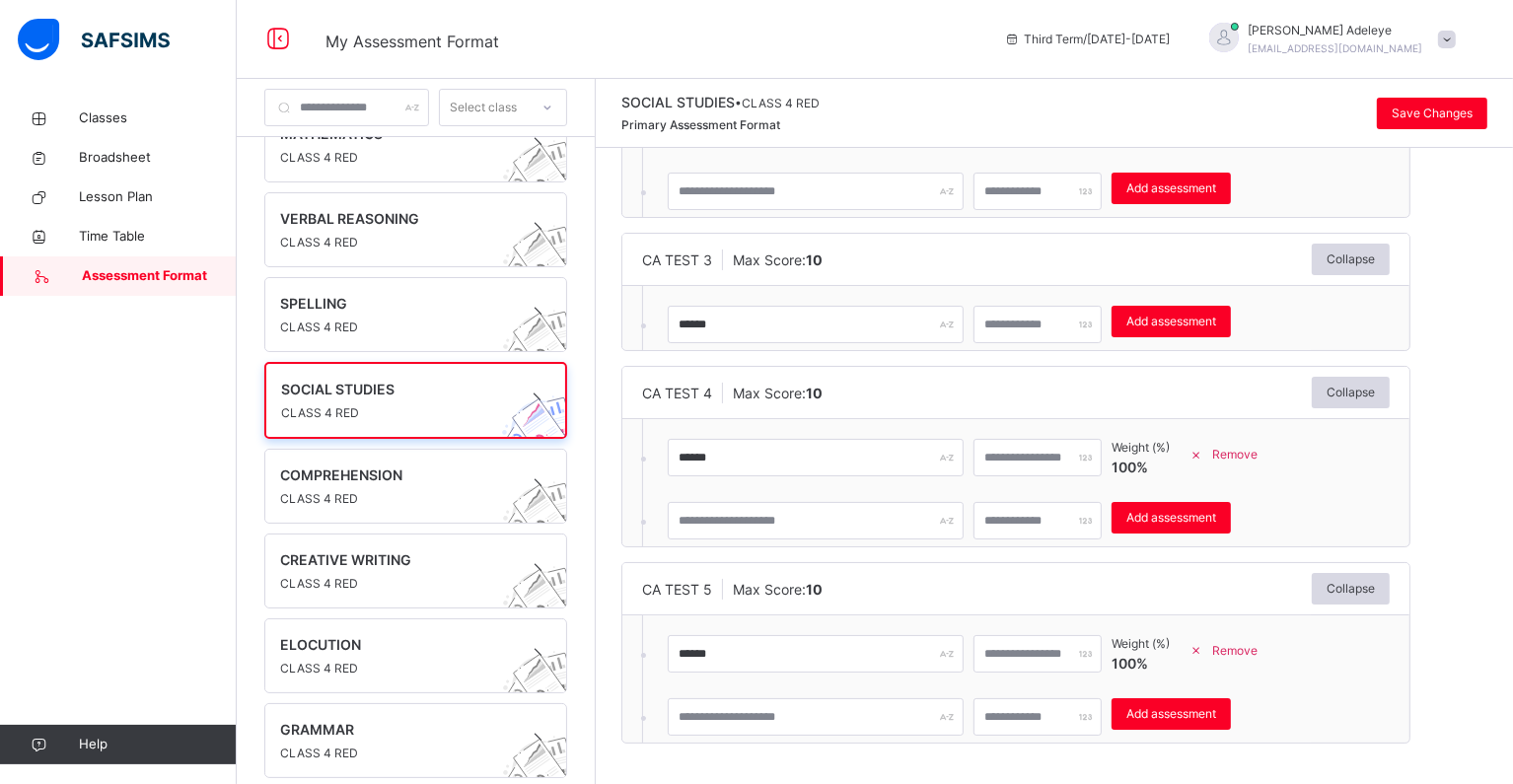 scroll, scrollTop: 7, scrollLeft: 0, axis: vertical 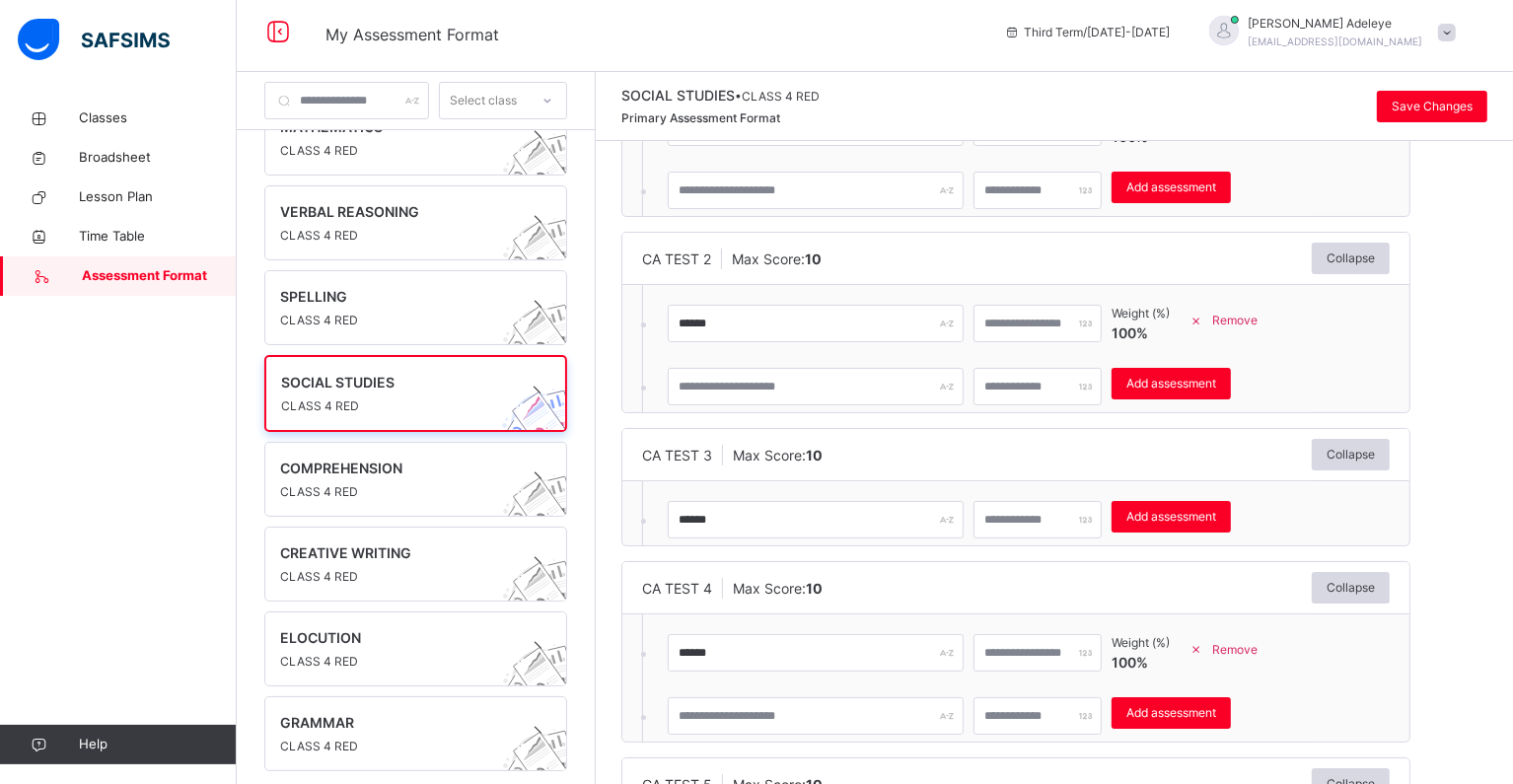 click on "CA TEST 1 Max Score:  10 Collapse ****** **  Weight (%)  100 %   Remove   * Add assessment × Deleting Sub-assessment Note:  that this sub-assessment has scores in it.  Deleting  this sub-assessment will also  delete  the  scores  associated with it. Are you sure you want to continue? Cancel Yes, Delete sub-assessment. CA TEST 2 Max Score:  10 Collapse ****** **  Weight (%)  100 %   Remove   * Add assessment × Deleting Sub-assessment Note:  that this sub-assessment has scores in it.  Deleting  this sub-assessment will also  delete  the  scores  associated with it. Are you sure you want to continue? Cancel Yes, Delete sub-assessment. CA TEST 3 Max Score:  10 Collapse ****** ** Add assessment × Deleting Sub-assessment Note:  that this sub-assessment has scores in it.  Deleting  this sub-assessment will also  delete  the  scores  associated with it. Are you sure you want to continue? Cancel Yes, Delete sub-assessment. CA TEST 4 Max Score:  10 Collapse ****** **  Weight (%)  100 %   Remove   * Add assessment ×" at bounding box center [1054, 487] 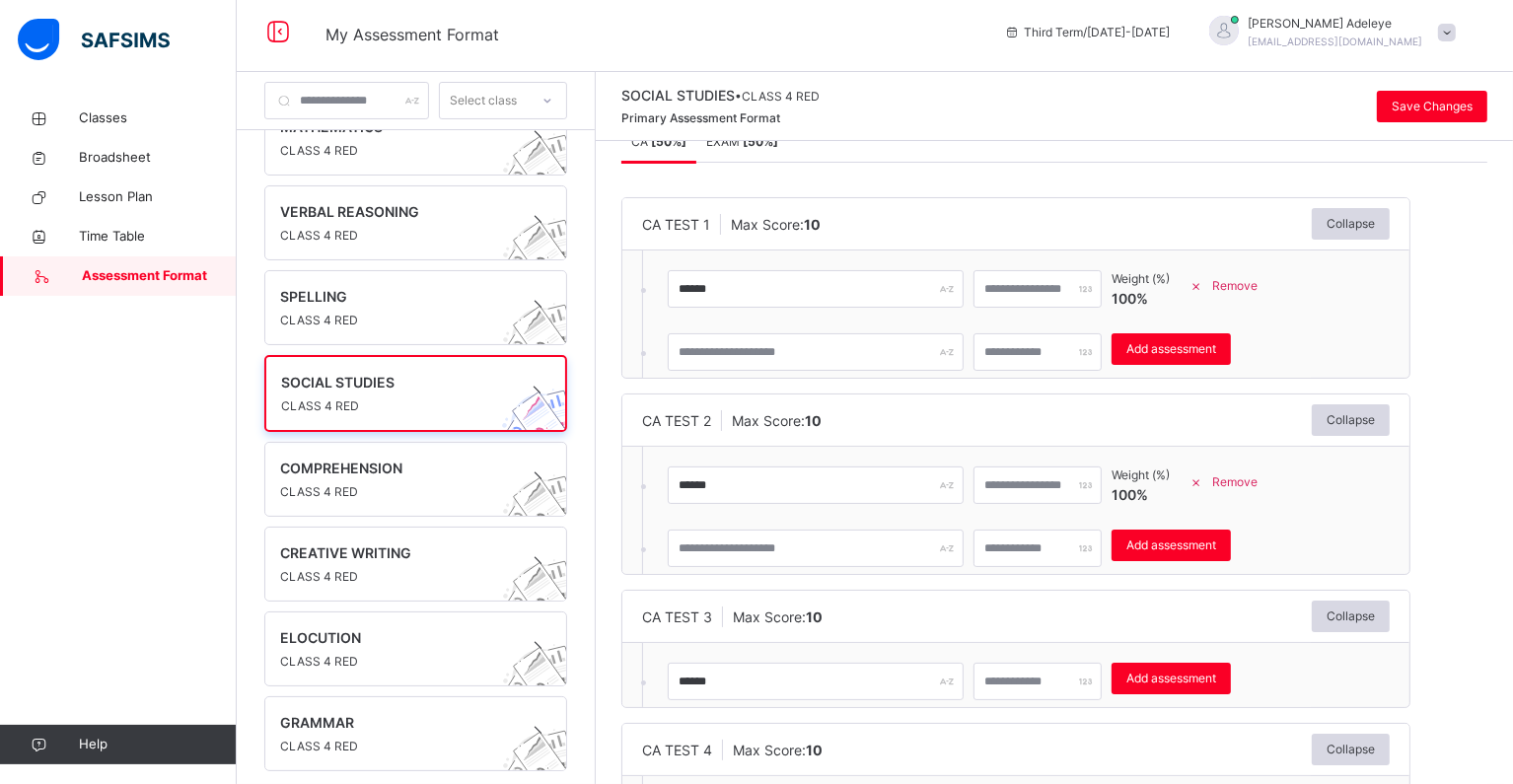 scroll, scrollTop: 0, scrollLeft: 0, axis: both 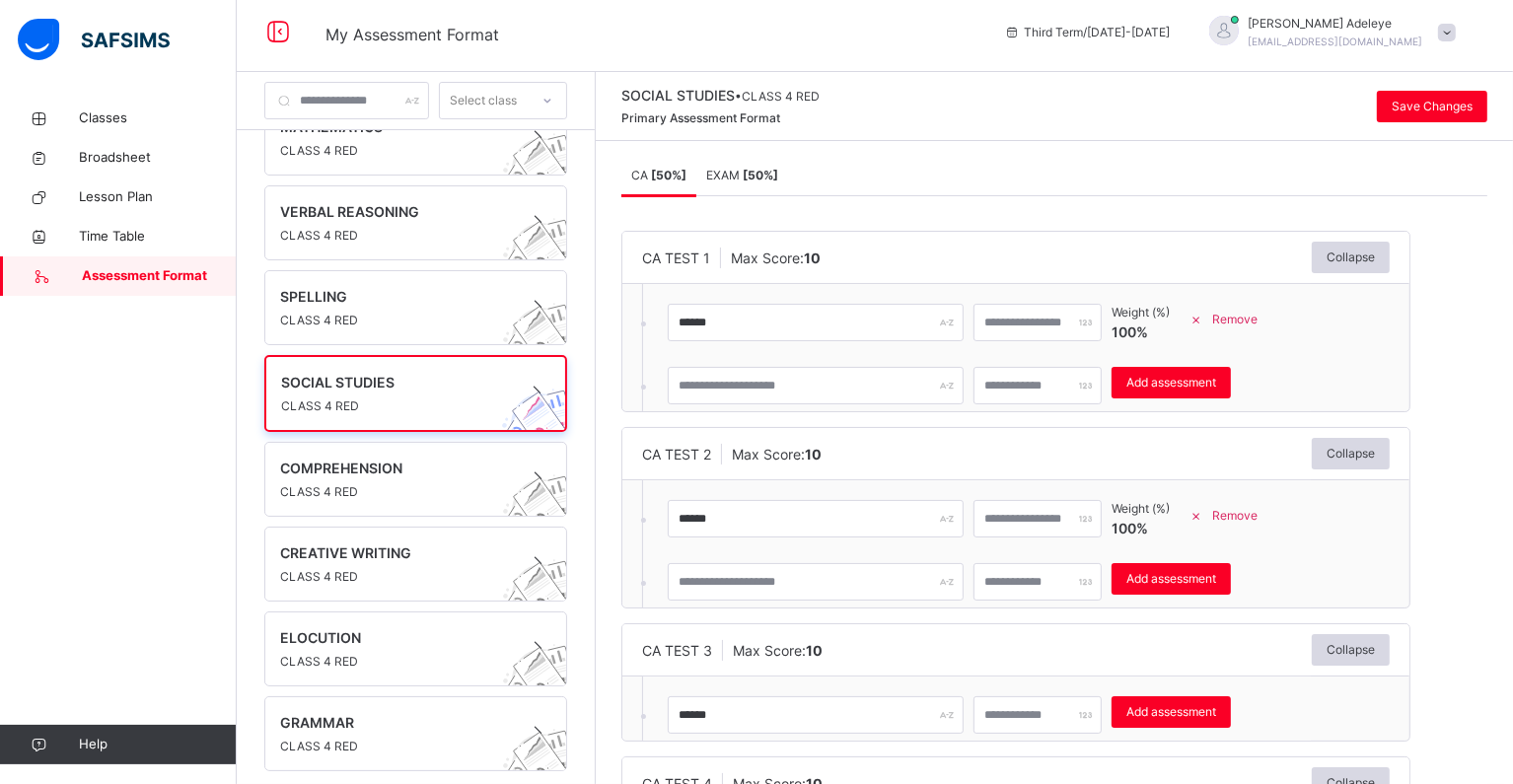 click on "EXAM   [ 50 %]" at bounding box center (742, 175) 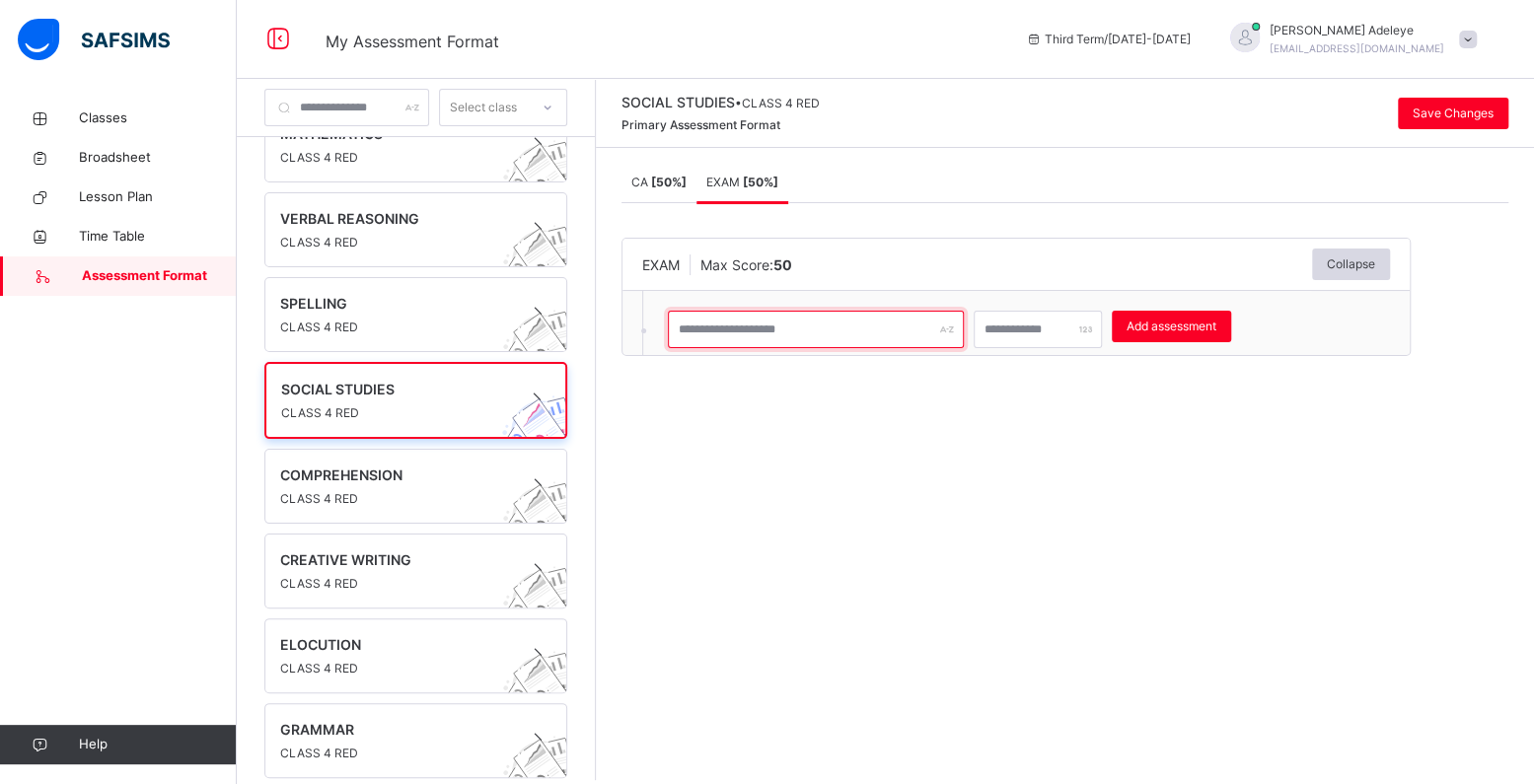click at bounding box center (816, 329) 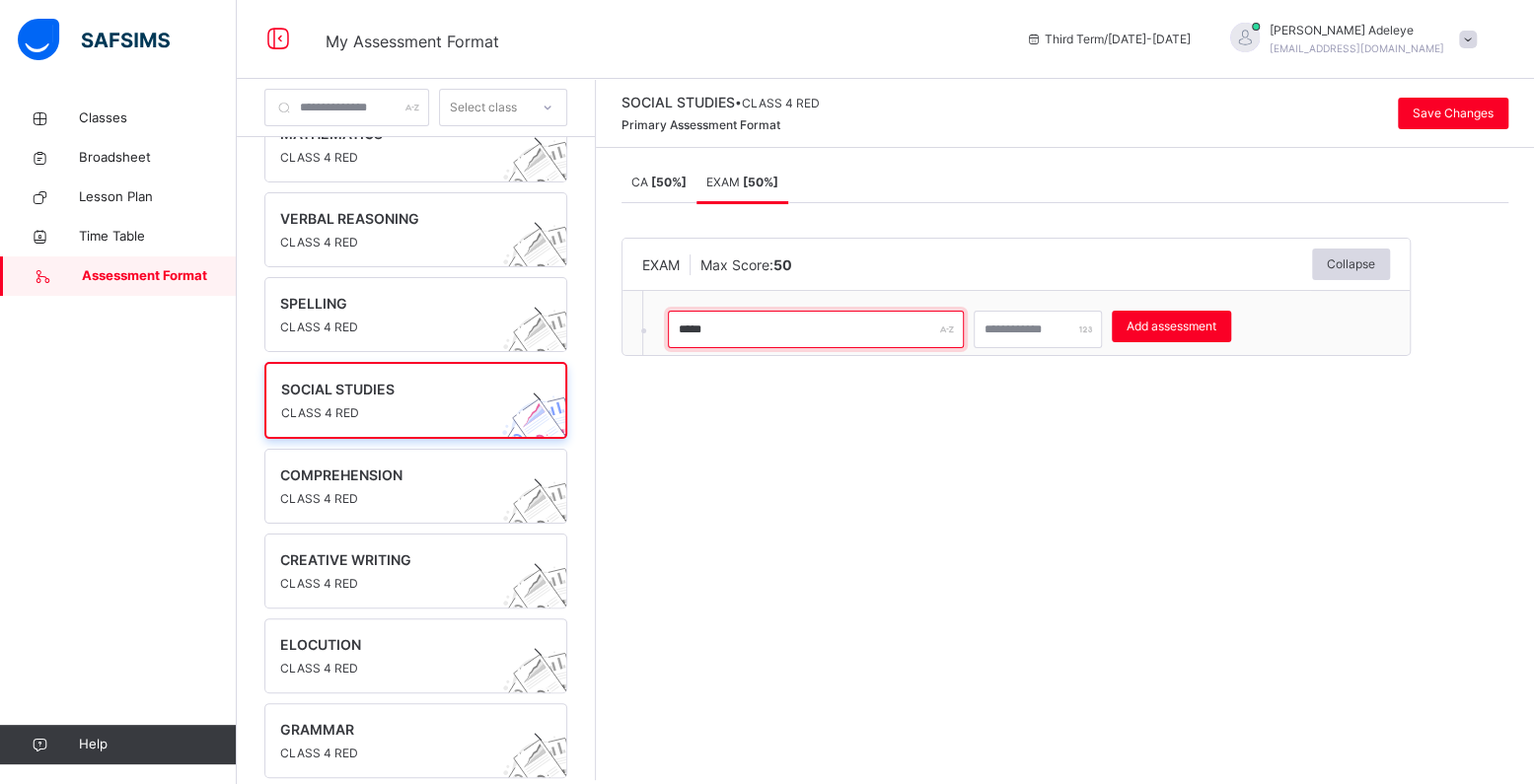 type on "****" 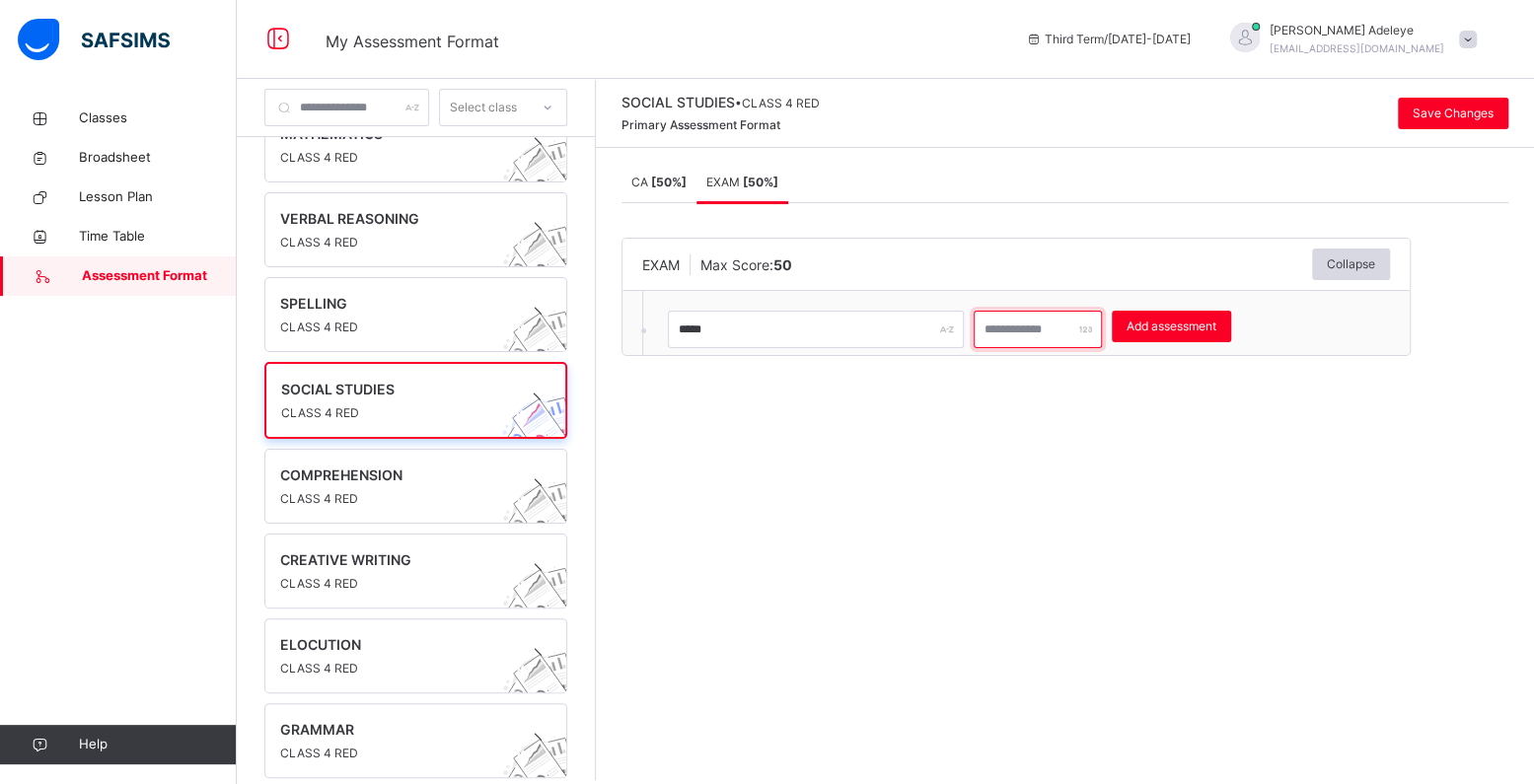 click at bounding box center [1038, 329] 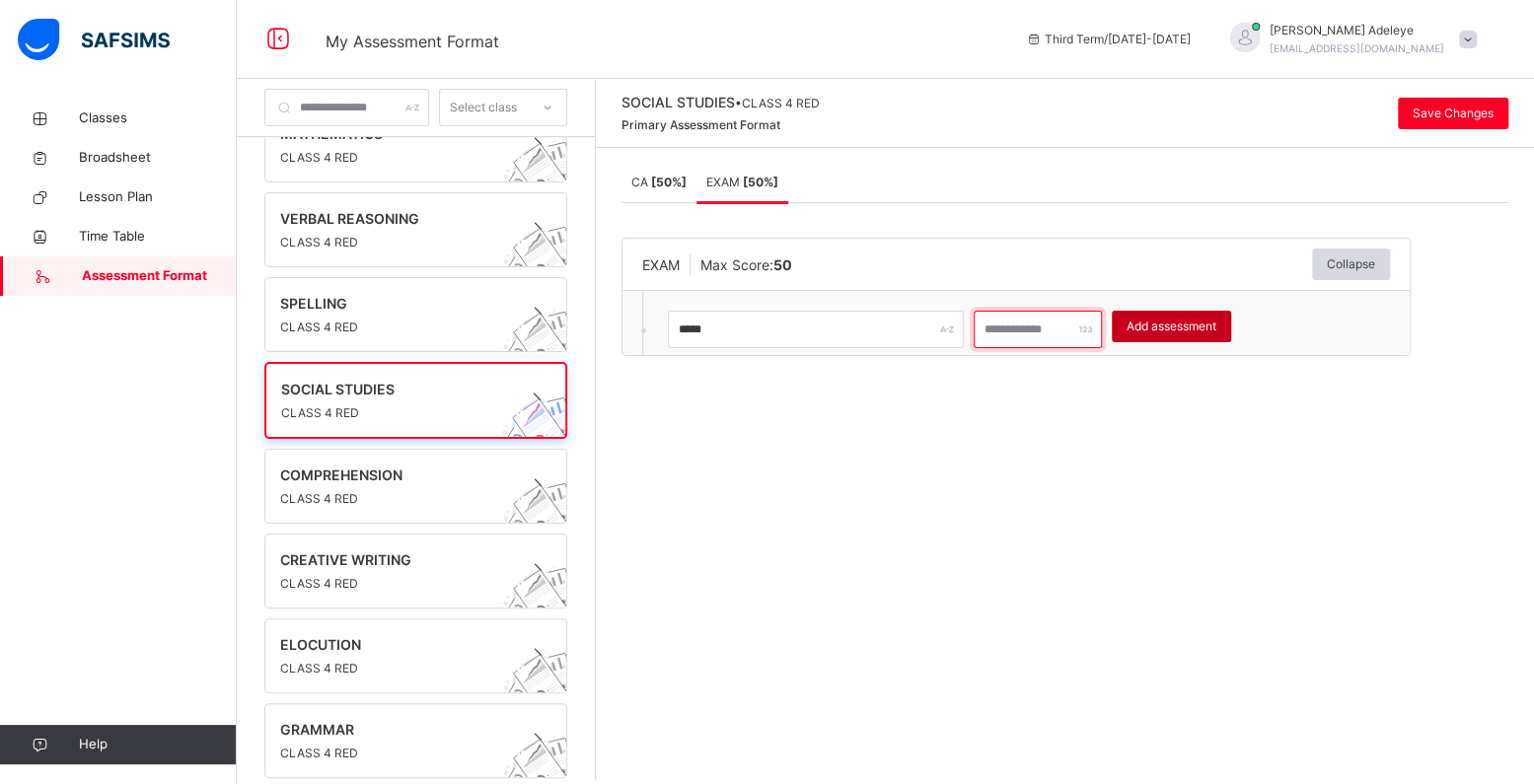 type on "**" 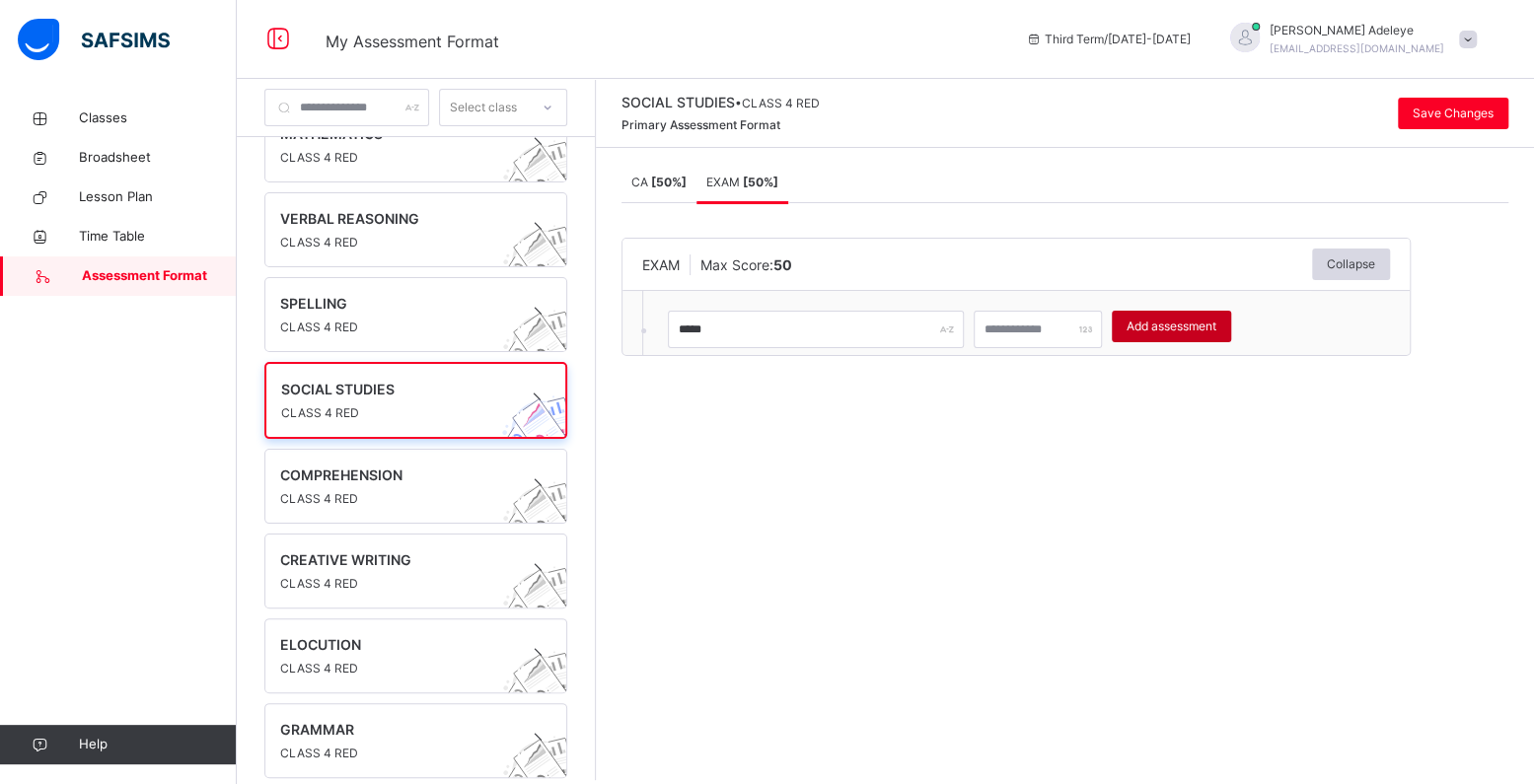 click on "Add assessment" at bounding box center (1171, 326) 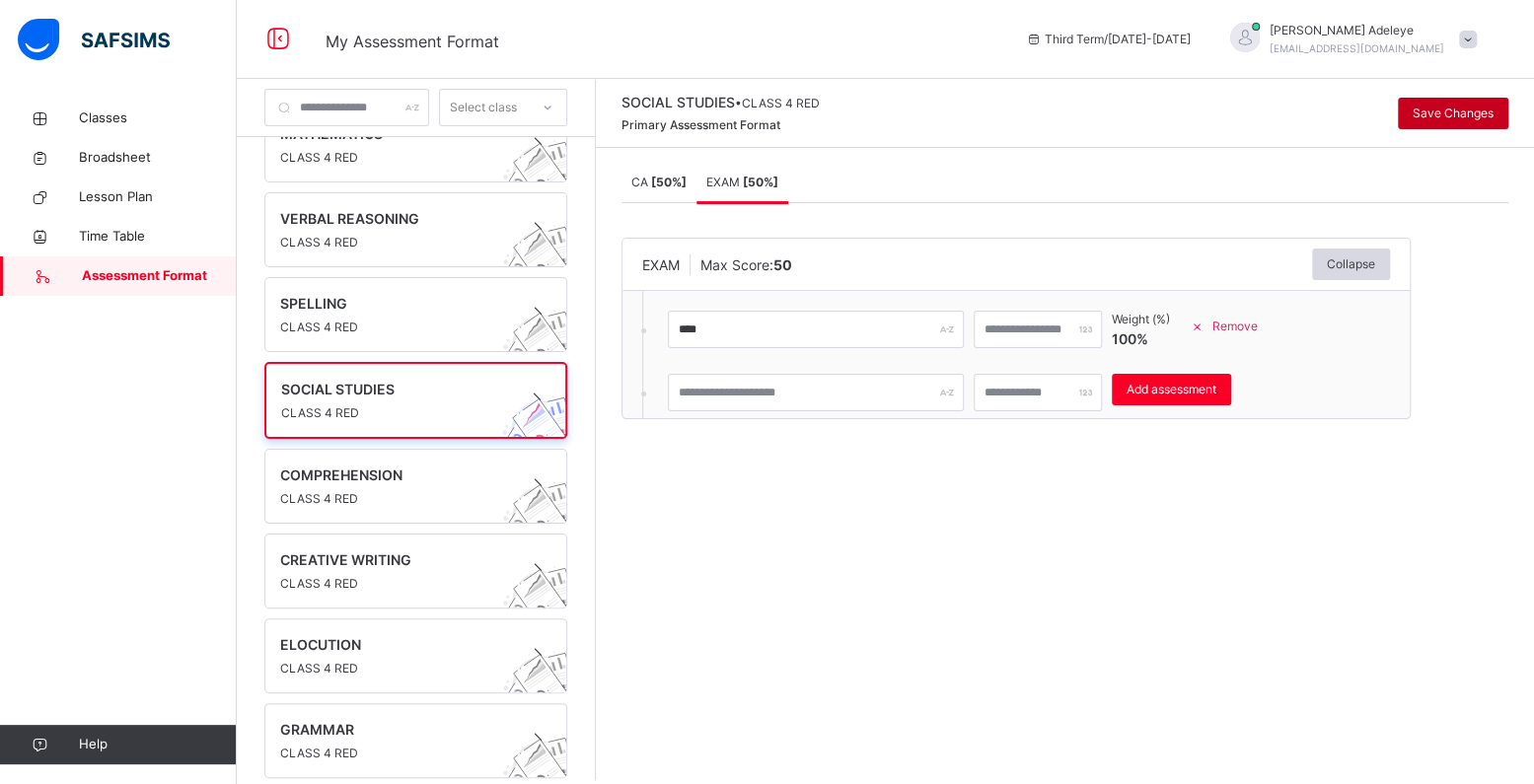 click on "Save Changes" at bounding box center [1453, 113] 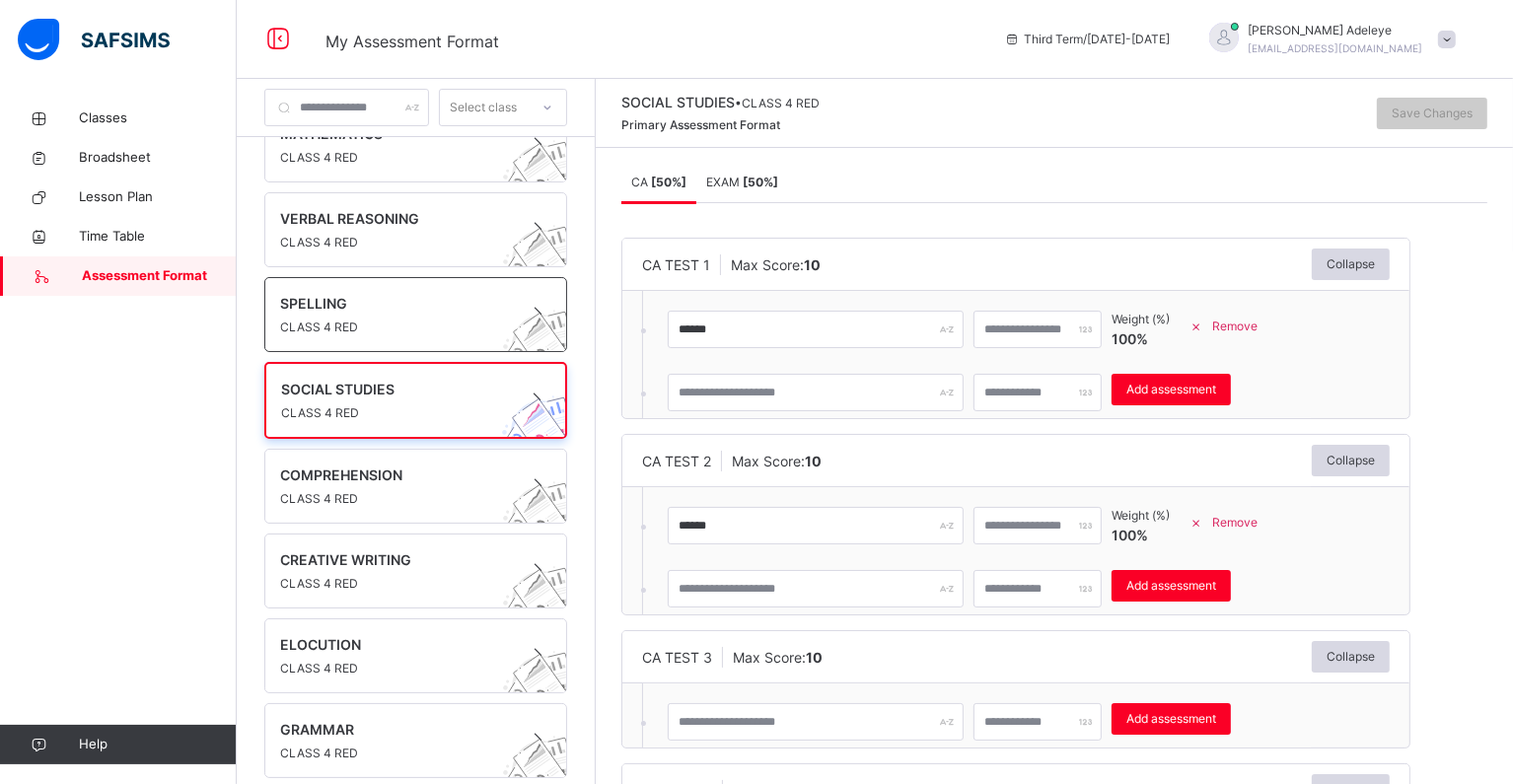 click on "SPELLING" at bounding box center (396, 303) 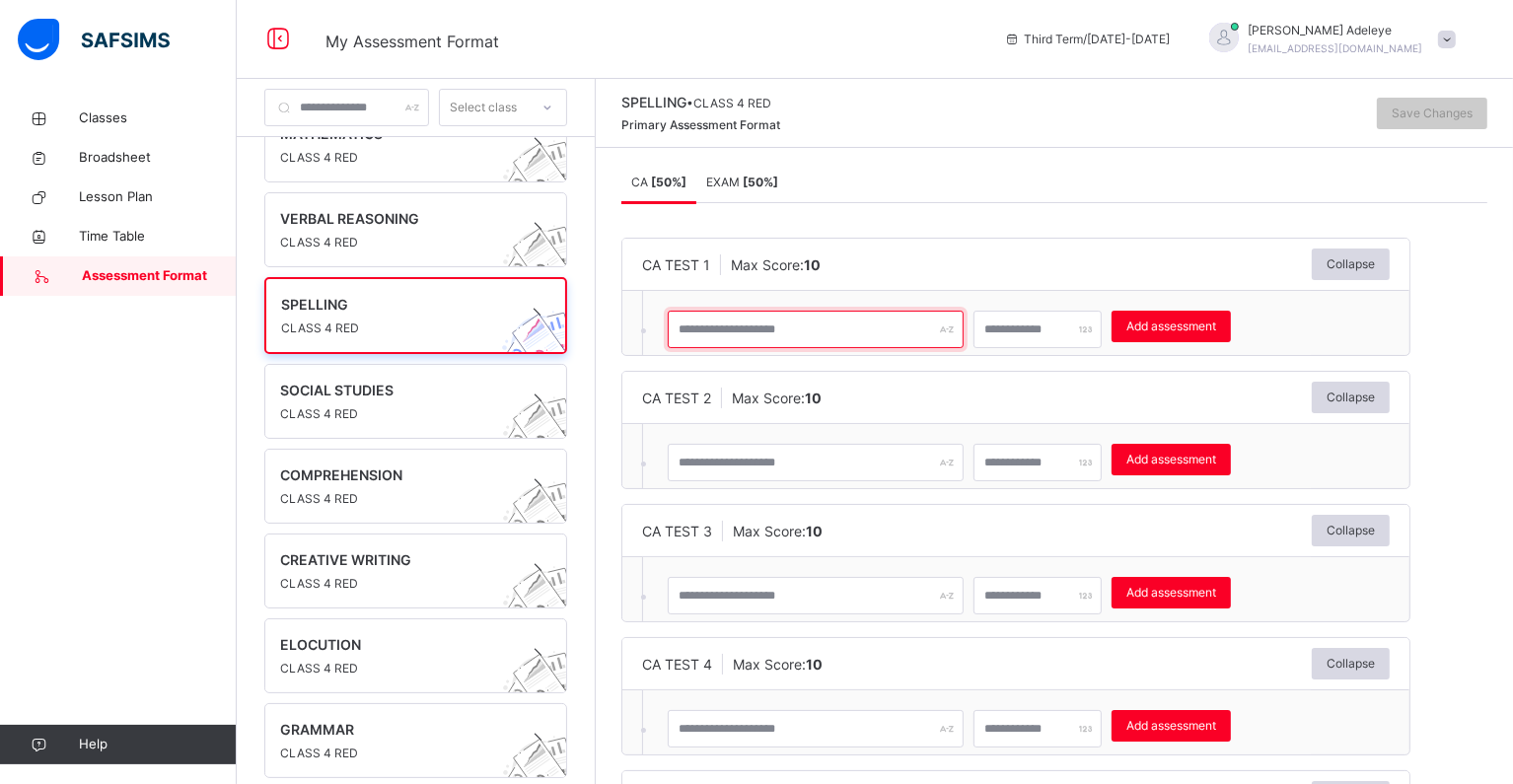 click at bounding box center [816, 329] 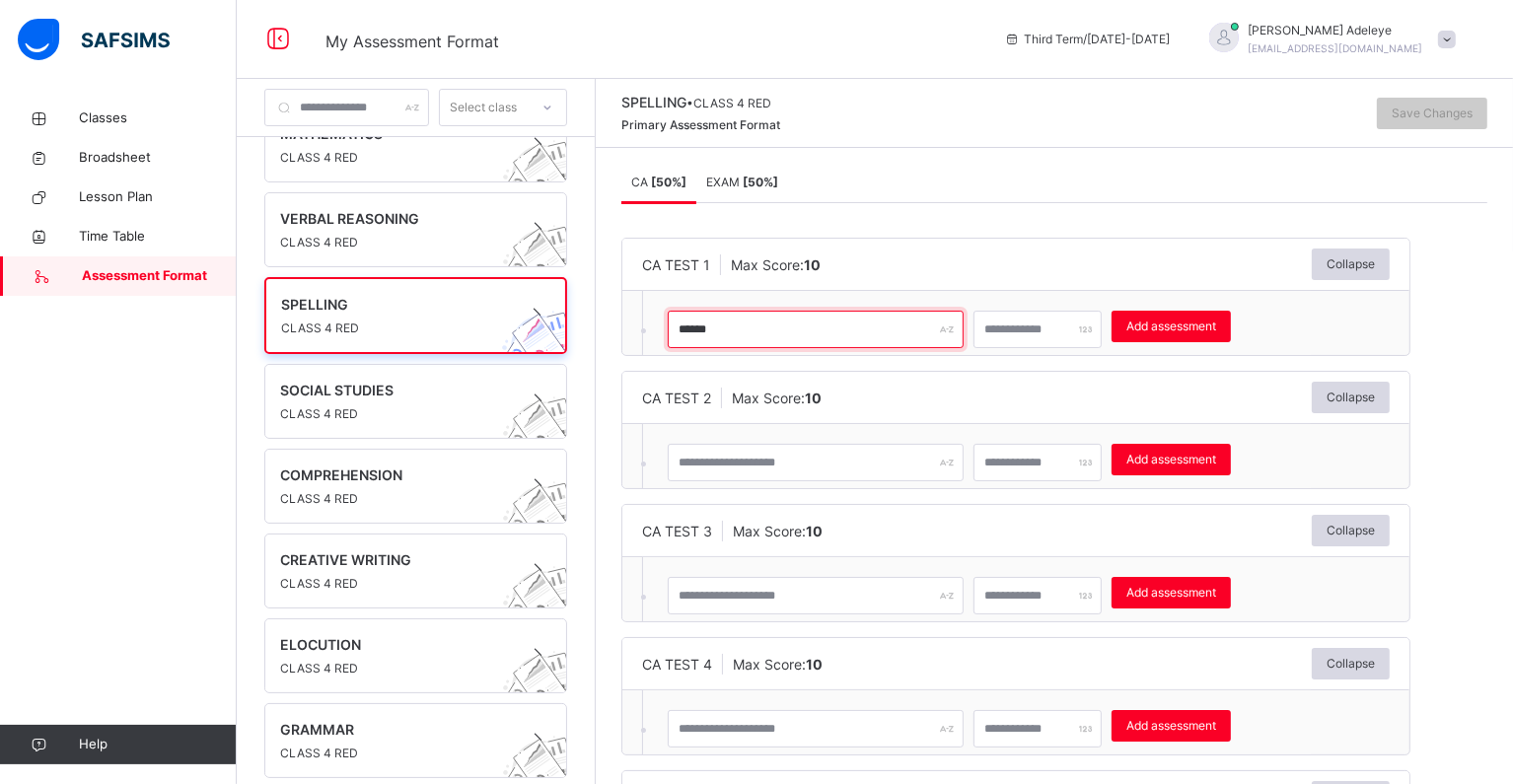 type on "******" 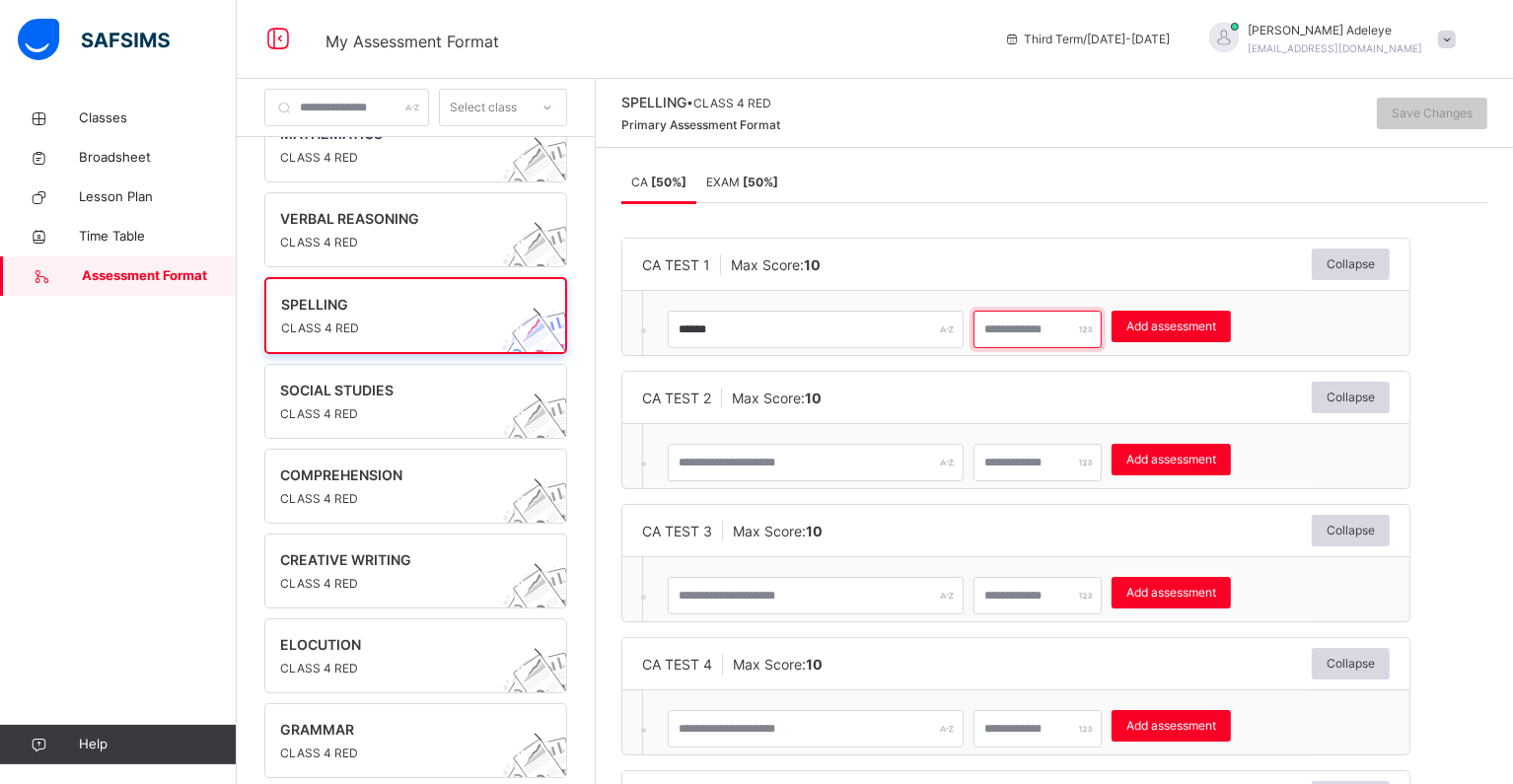 click at bounding box center (1038, 329) 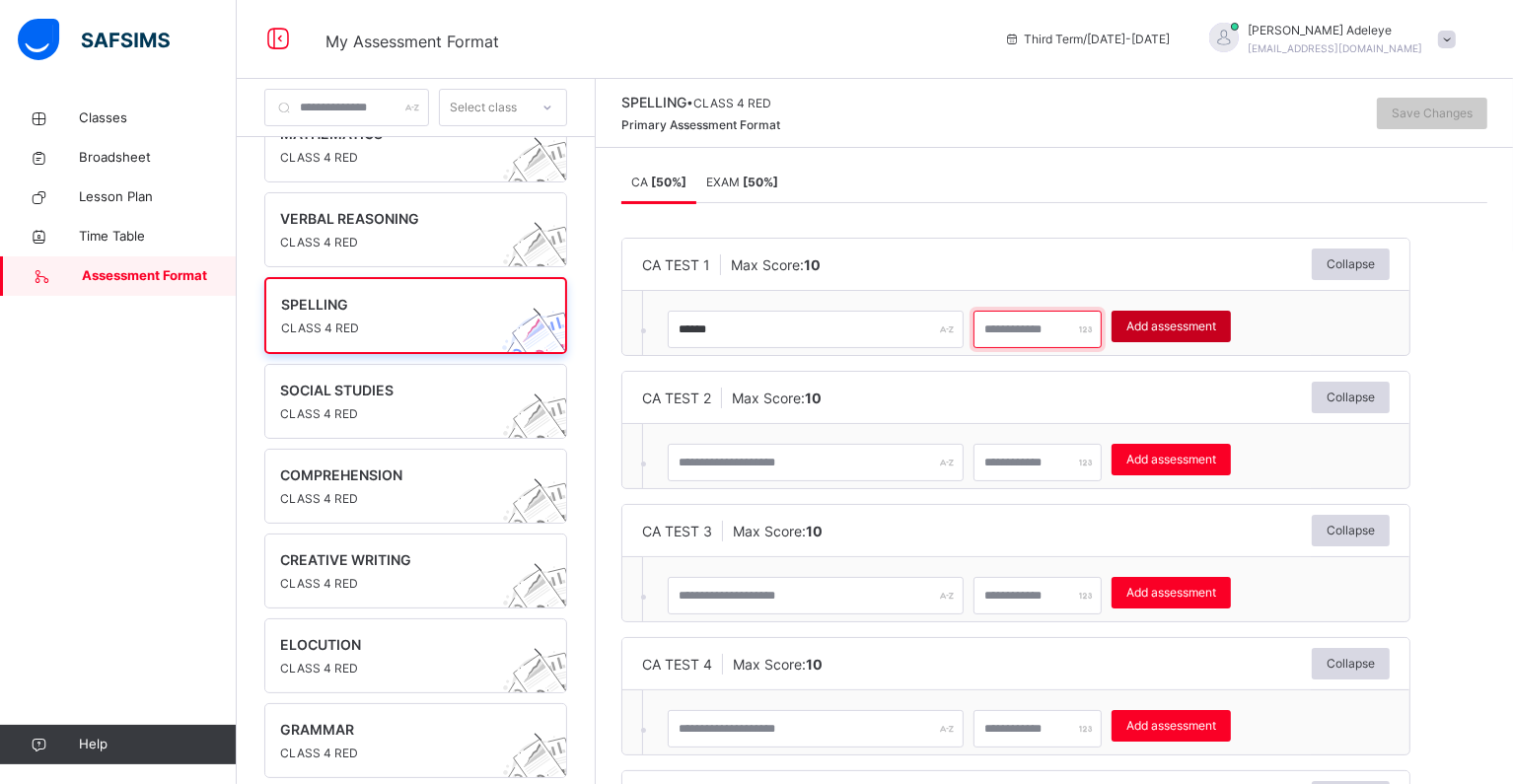type on "**" 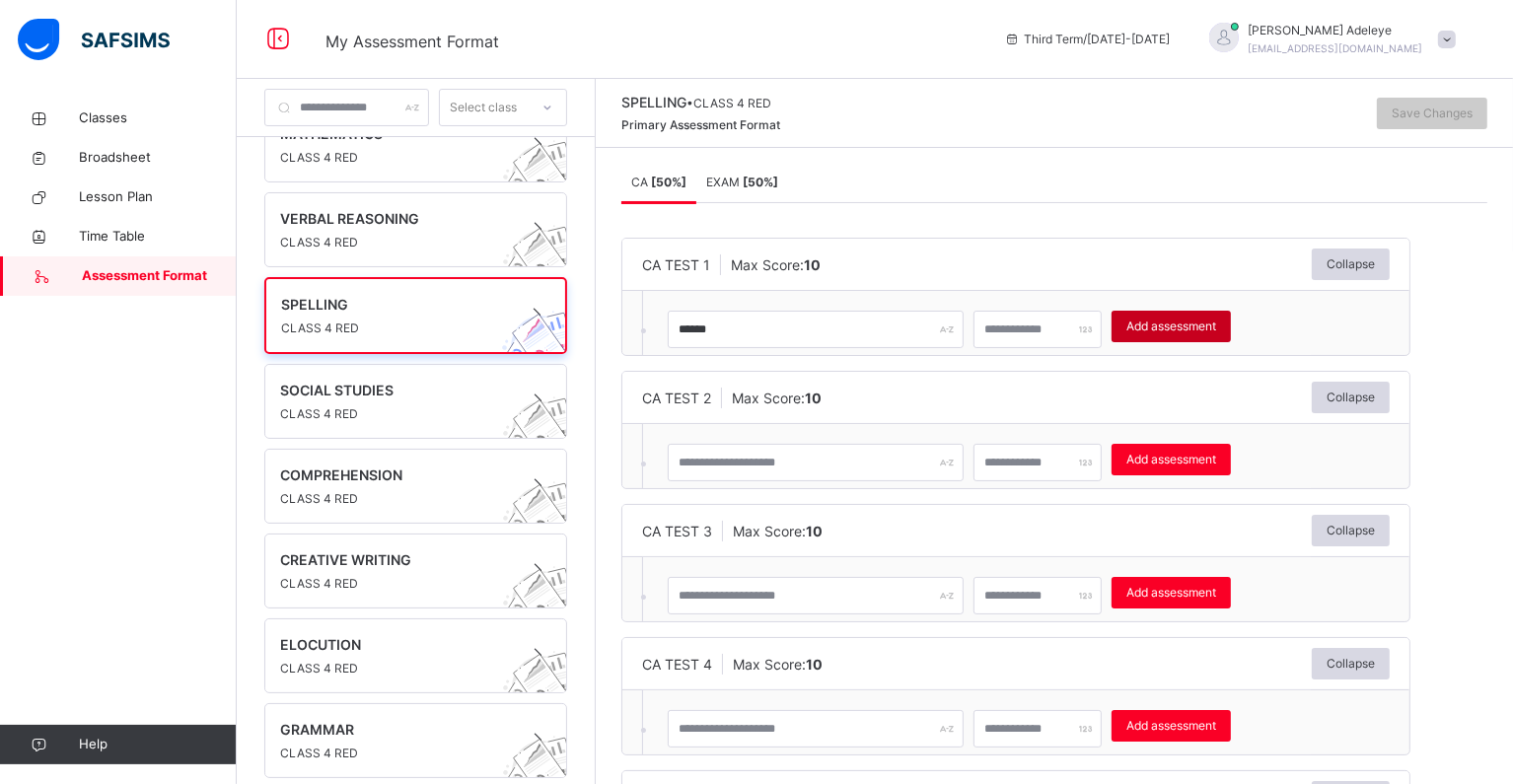 click on "Add assessment" at bounding box center [1171, 326] 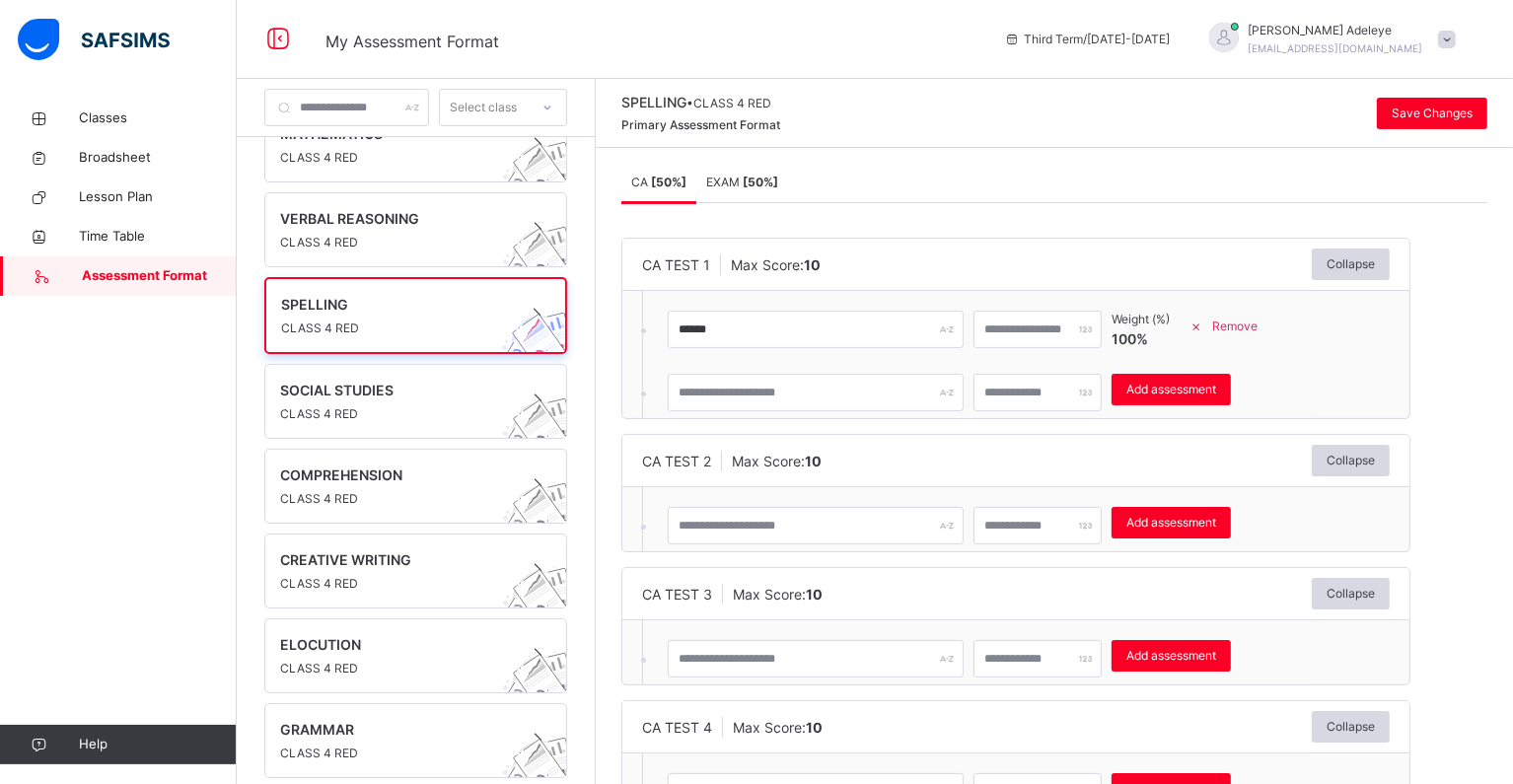 click on "CA TEST 1 Max Score:  10 Collapse ****** **  Weight (%)  100 %   Remove   * Add assessment × Deleting Sub-assessment Note:  that this sub-assessment has scores in it.  Deleting  this sub-assessment will also  delete  the  scores  associated with it. Are you sure you want to continue? Cancel Yes, Delete sub-assessment. CA TEST 2 Max Score:  10 Collapse Add assessment × Deleting Sub-assessment Note:  that this sub-assessment has scores in it.  Deleting  this sub-assessment will also  delete  the  scores  associated with it. Are you sure you want to continue? Cancel Yes, Delete sub-assessment. CA TEST 3 Max Score:  10 Collapse Add assessment × Deleting Sub-assessment Note:  that this sub-assessment has scores in it.  Deleting  this sub-assessment will also  delete  the  scores  associated with it. Are you sure you want to continue? Cancel Yes, Delete sub-assessment. CA TEST 4 Max Score:  10 Collapse Add assessment × Deleting Sub-assessment Note:  that this sub-assessment has scores in it.  Deleting delete 10" at bounding box center [1054, 595] 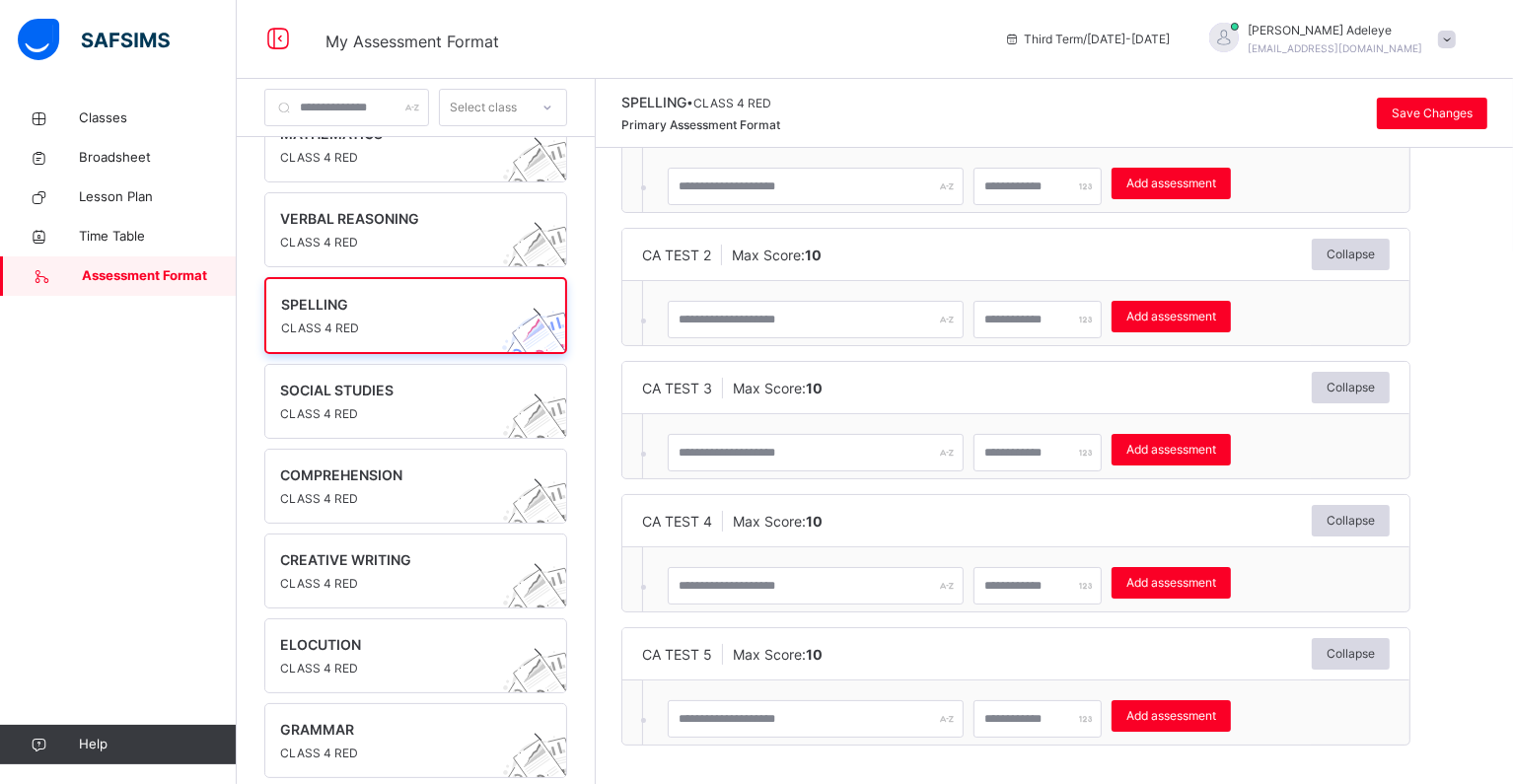 scroll, scrollTop: 208, scrollLeft: 0, axis: vertical 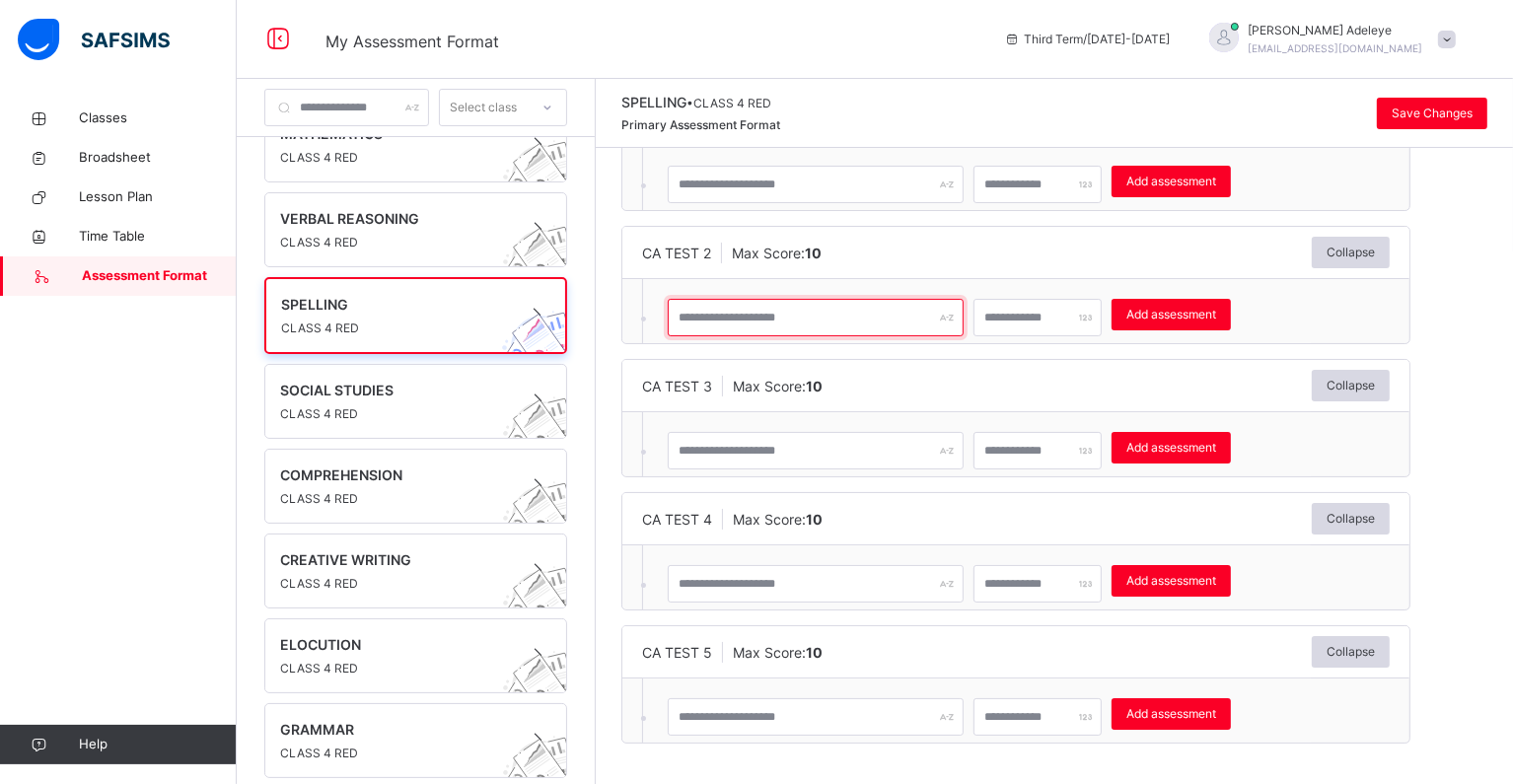 click at bounding box center [816, 318] 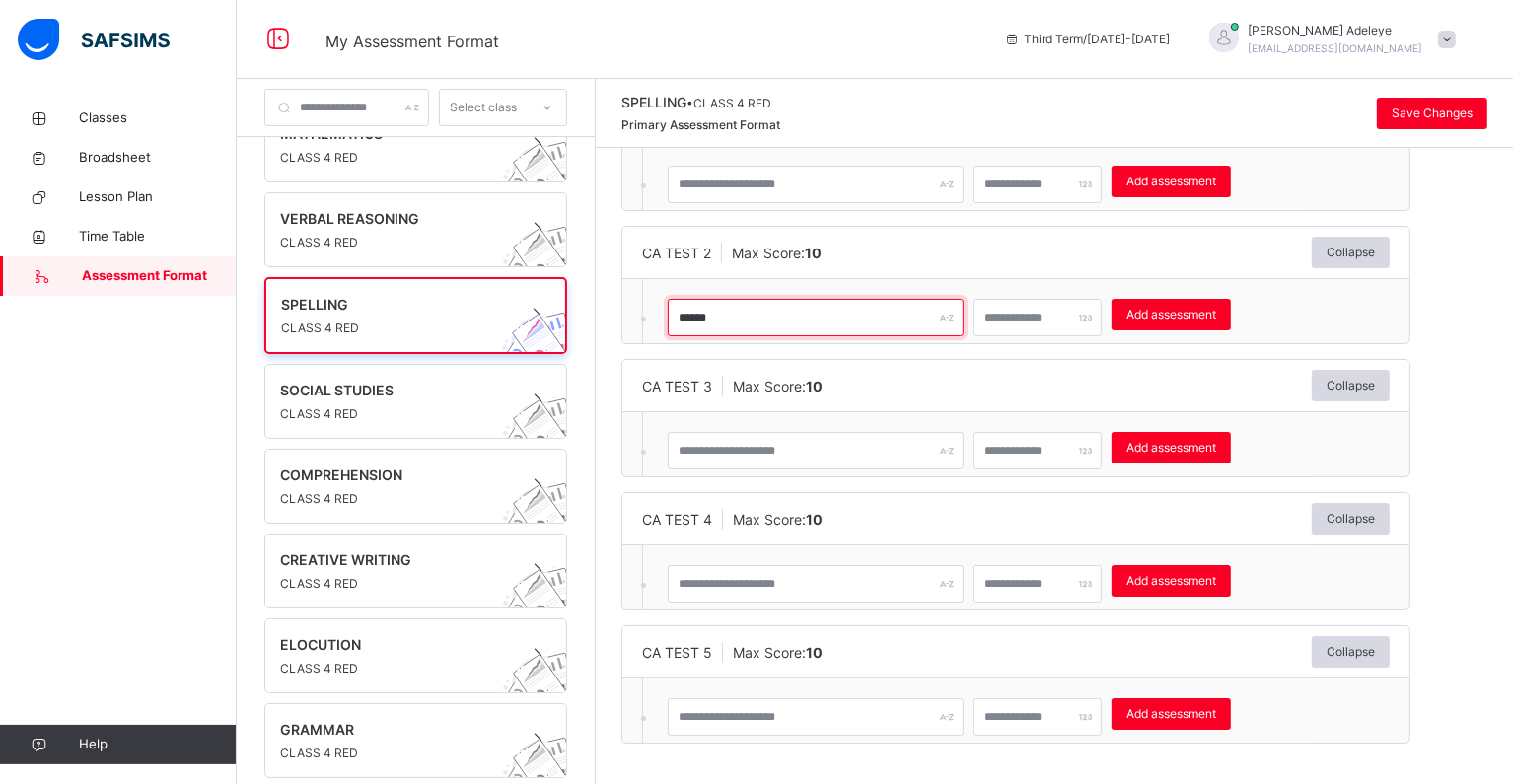 type on "******" 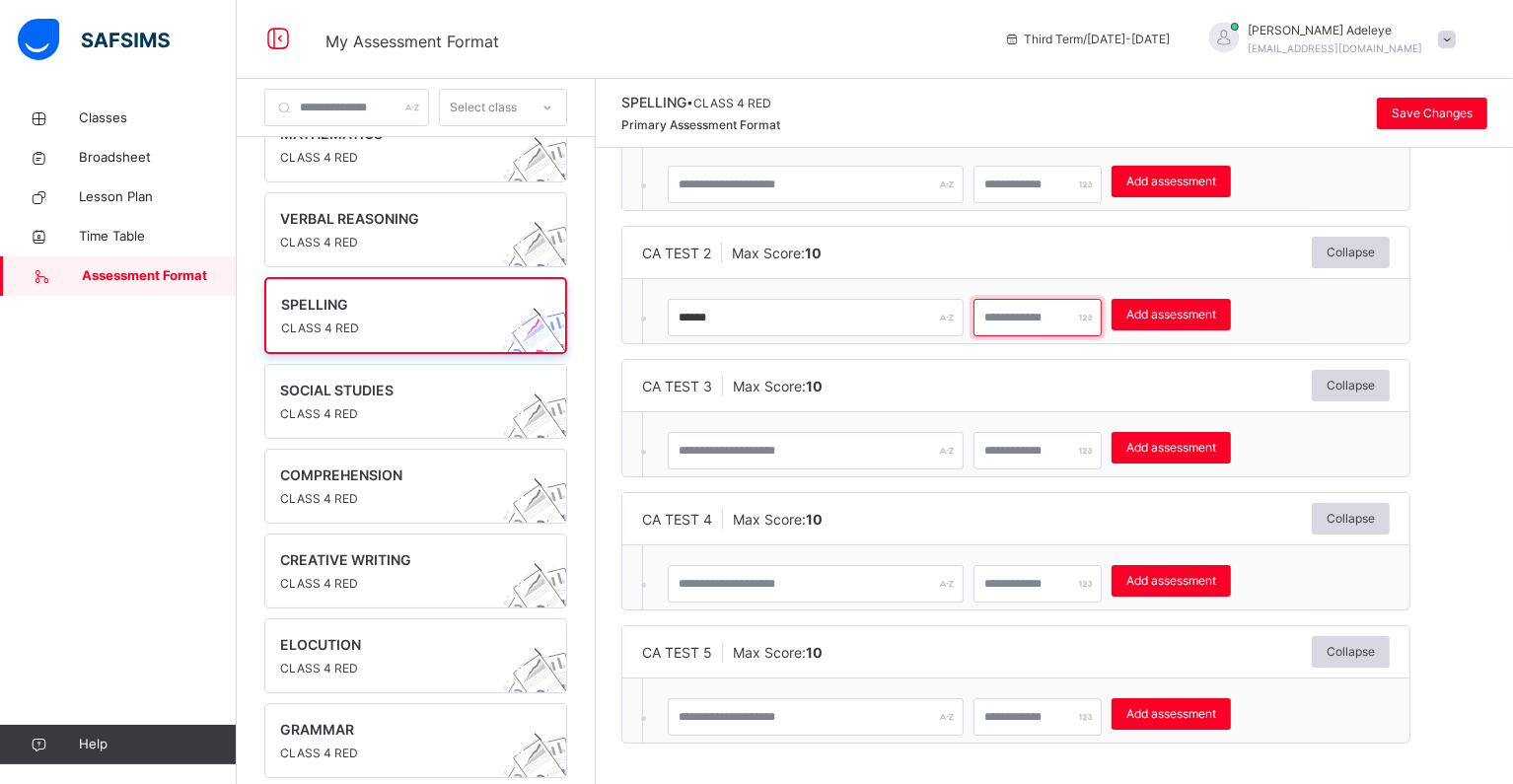 click at bounding box center (1038, 318) 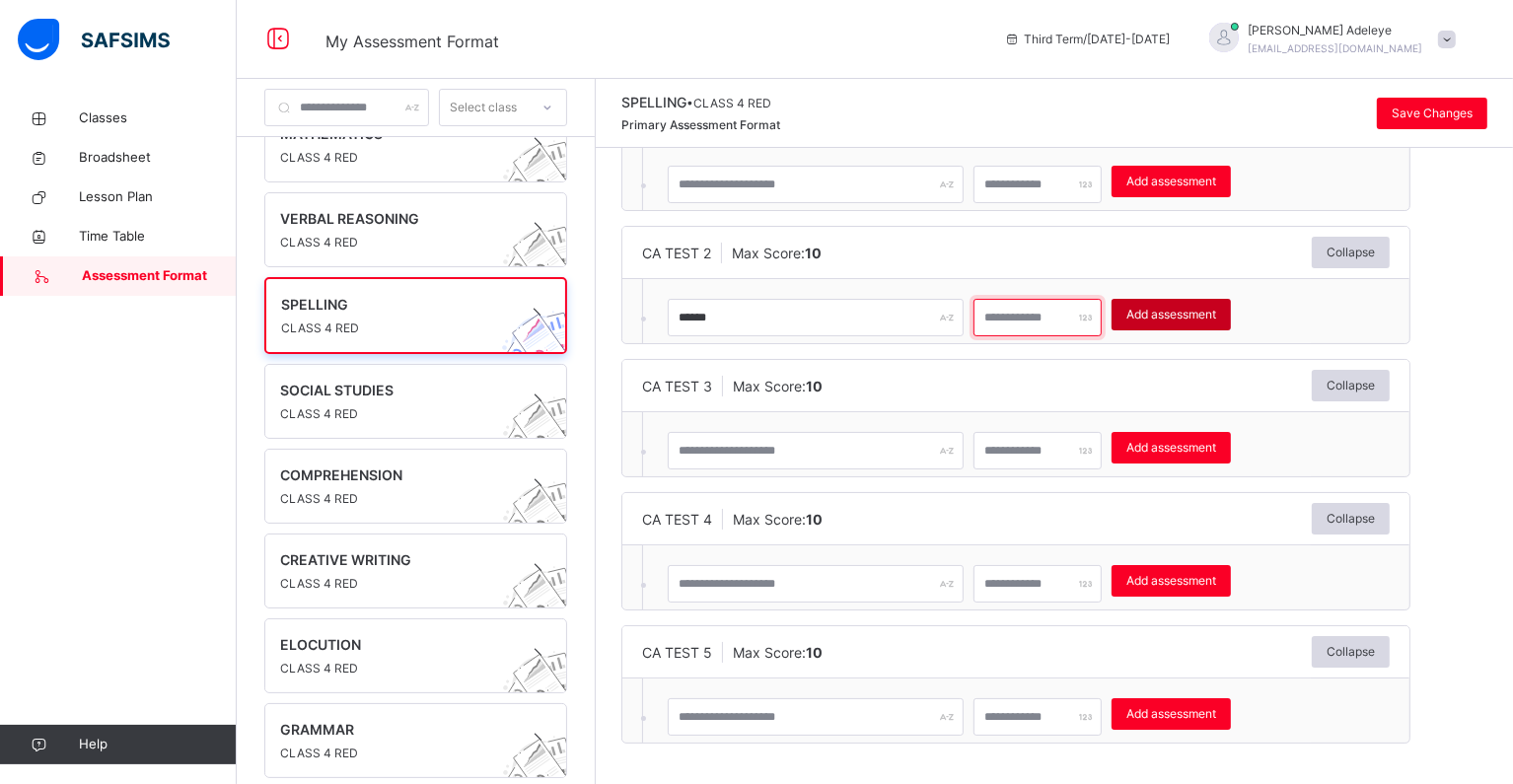 type on "**" 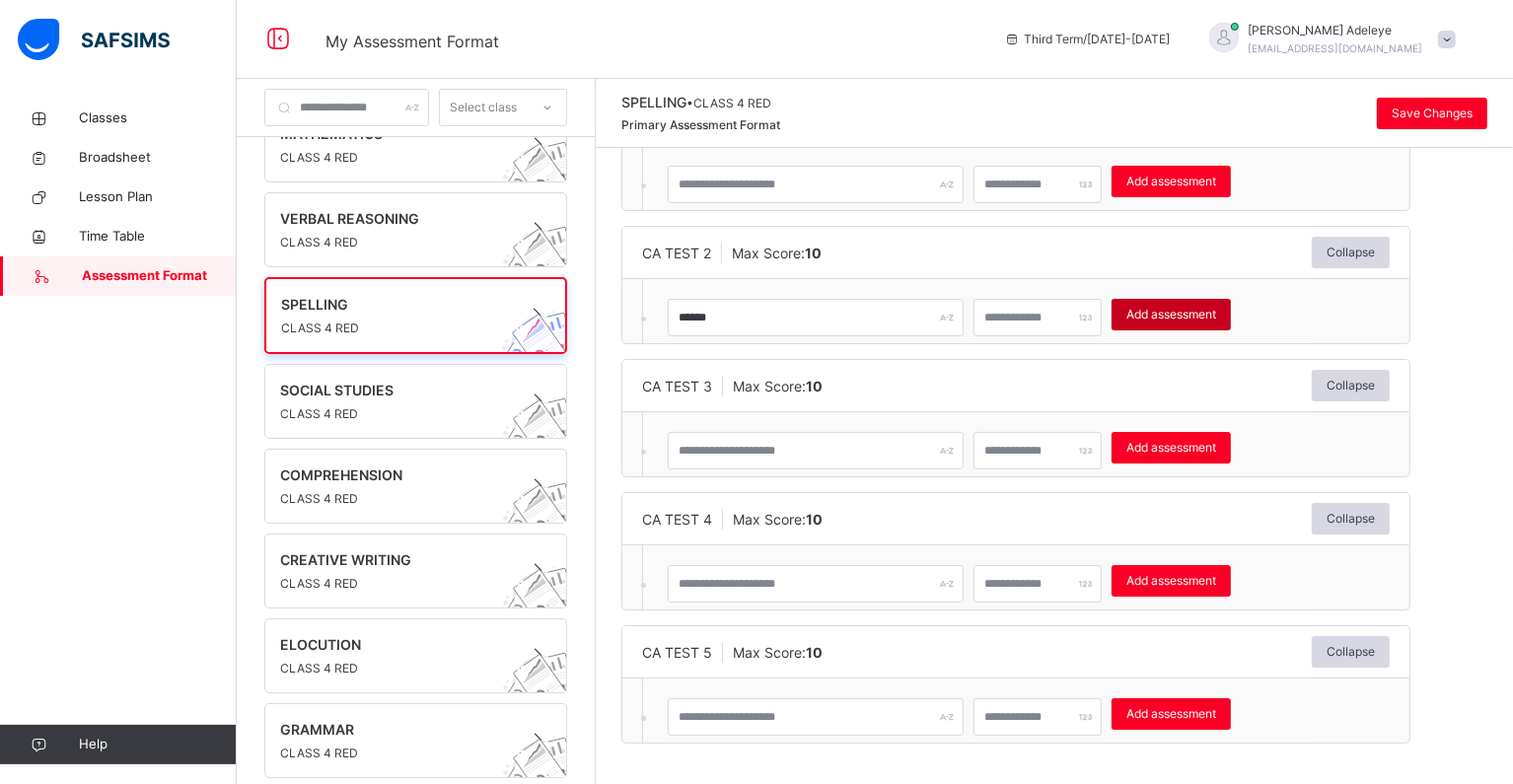 click on "Add assessment" at bounding box center (1171, 315) 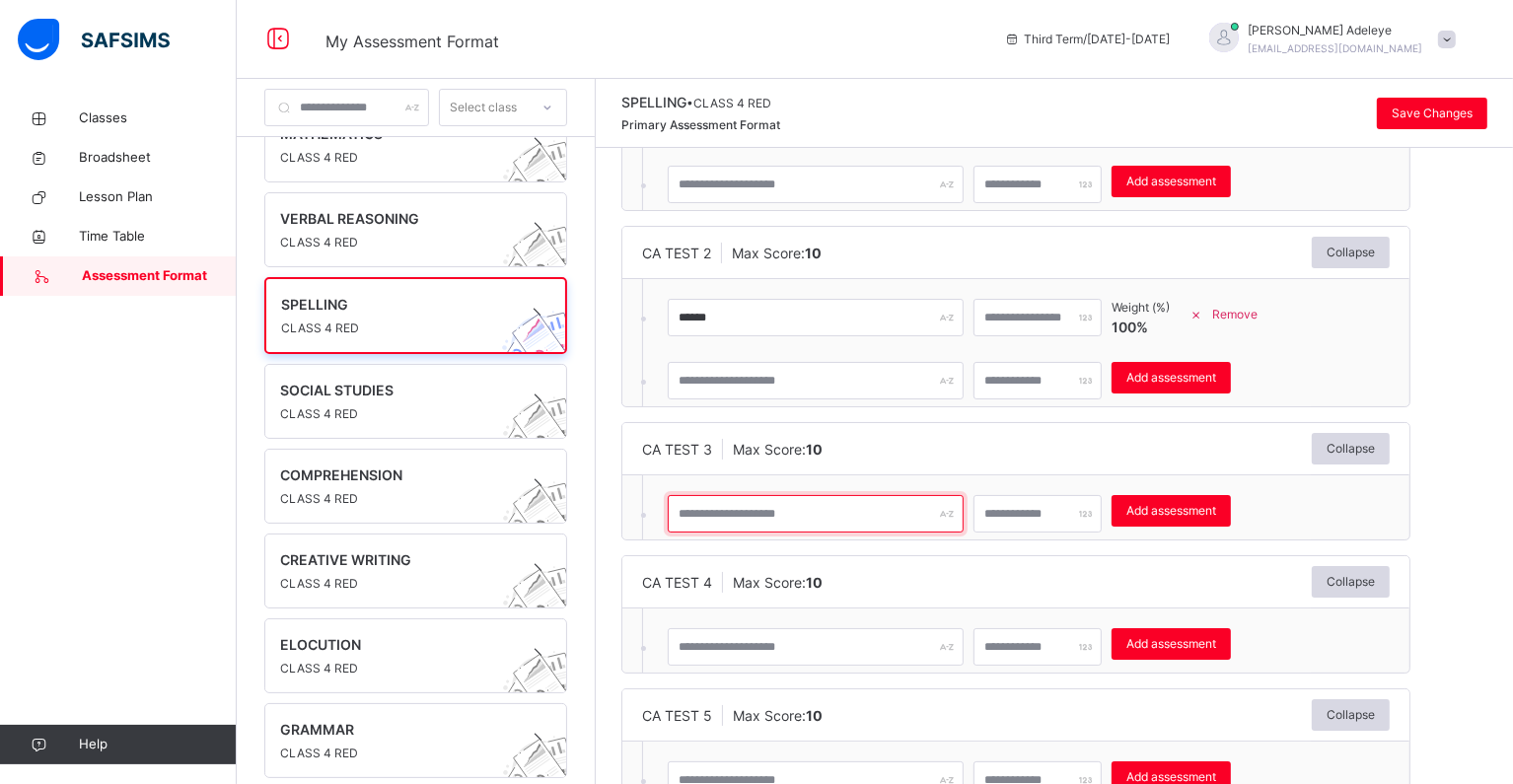 click at bounding box center (816, 514) 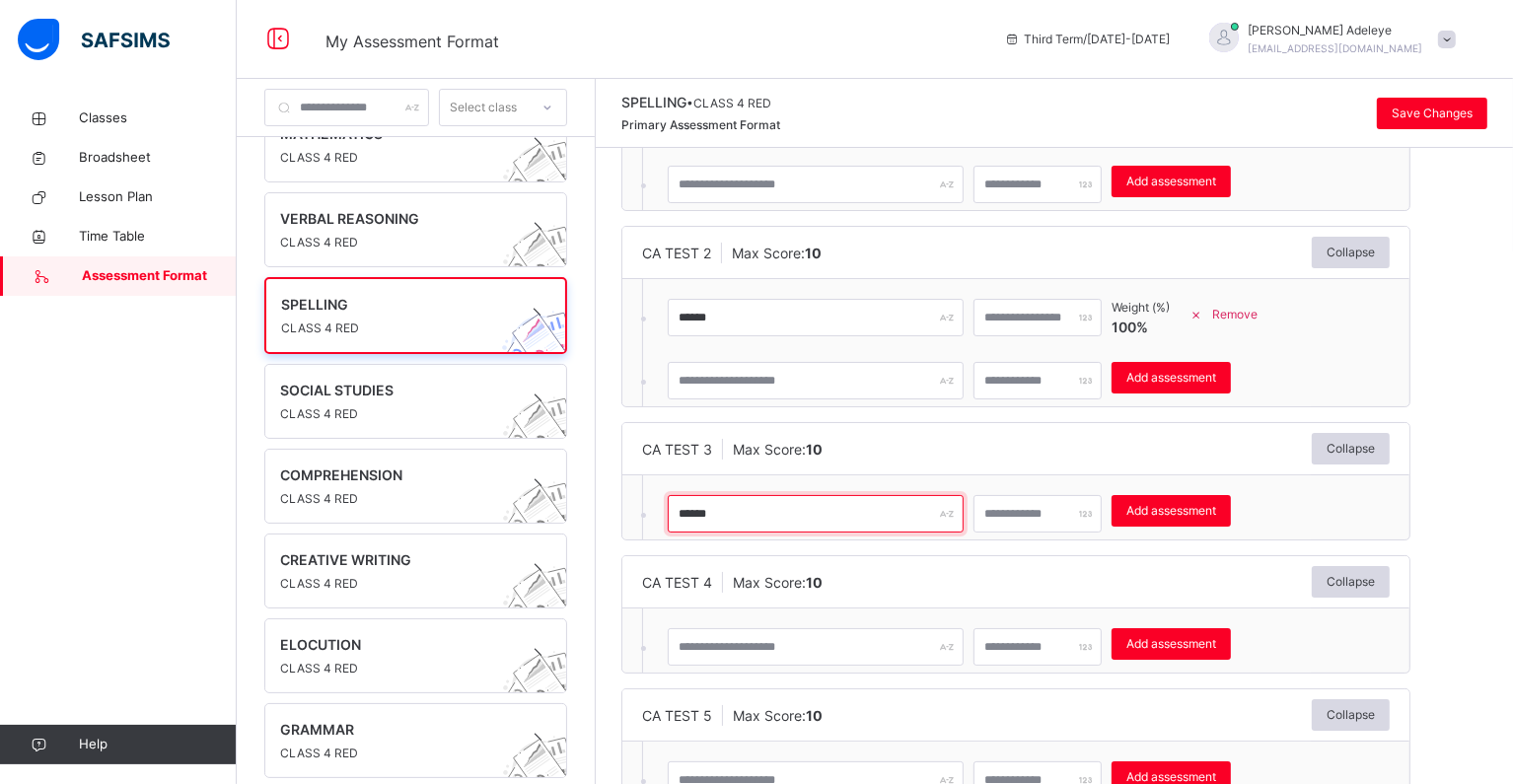 type on "******" 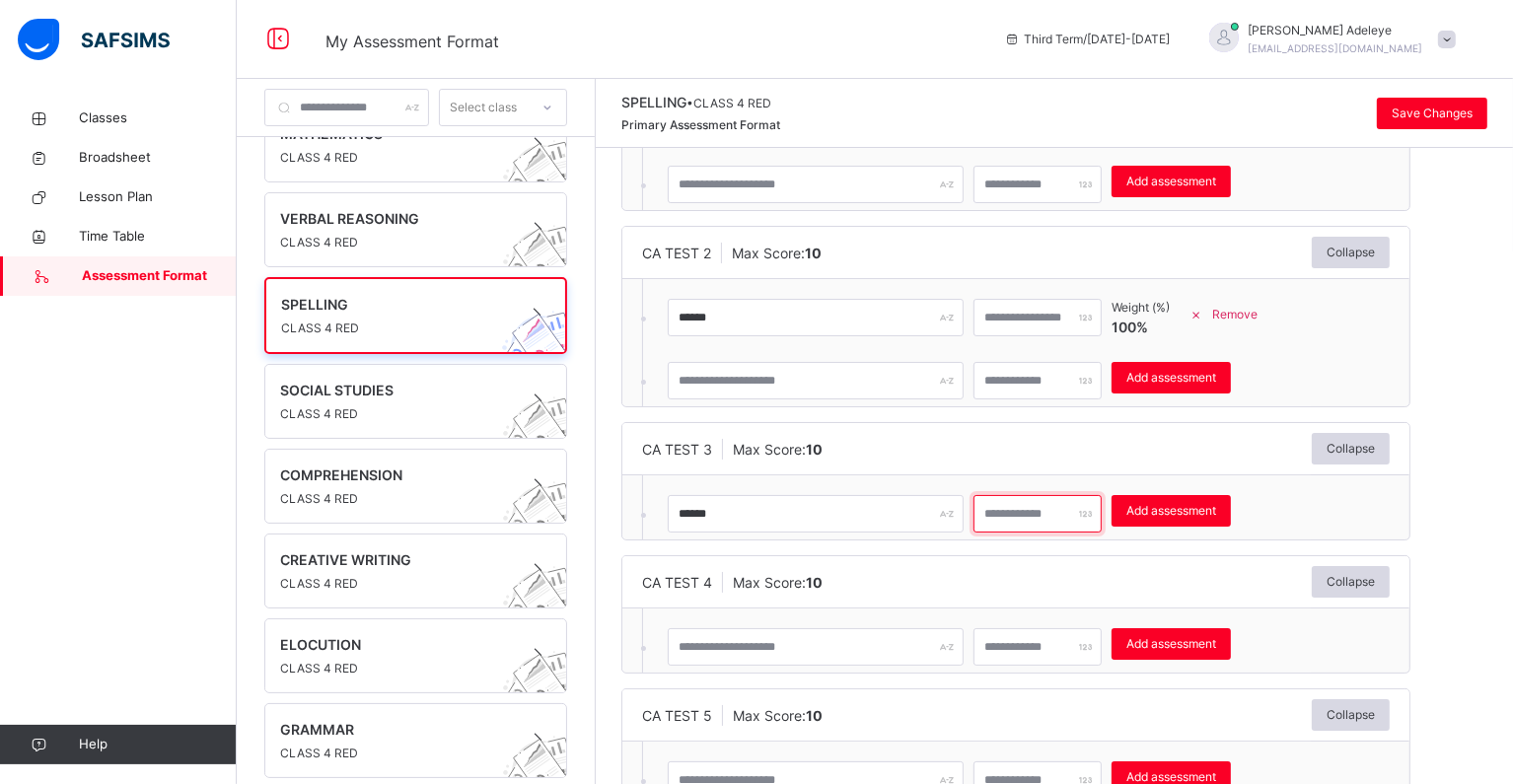 click at bounding box center [1038, 514] 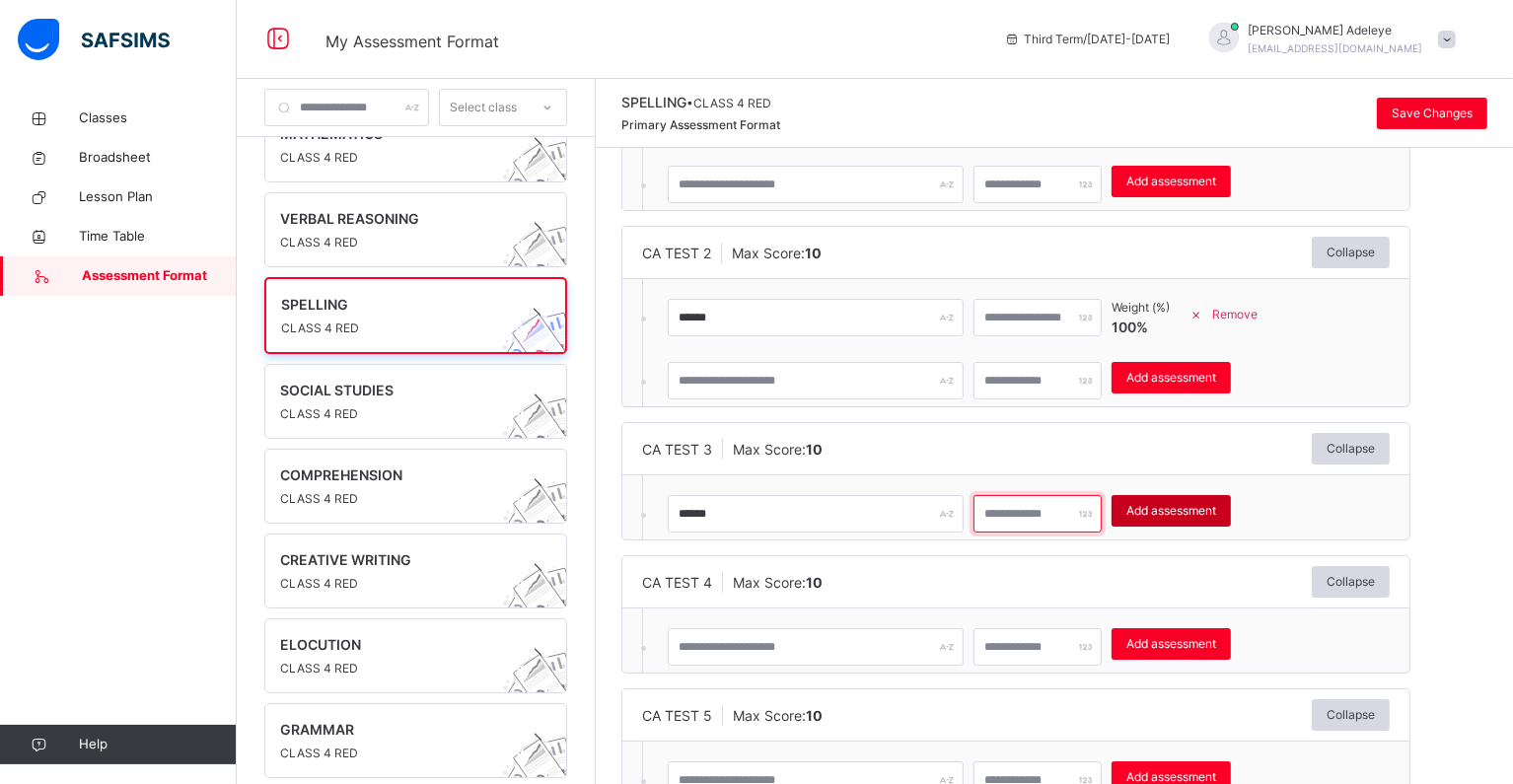 type on "**" 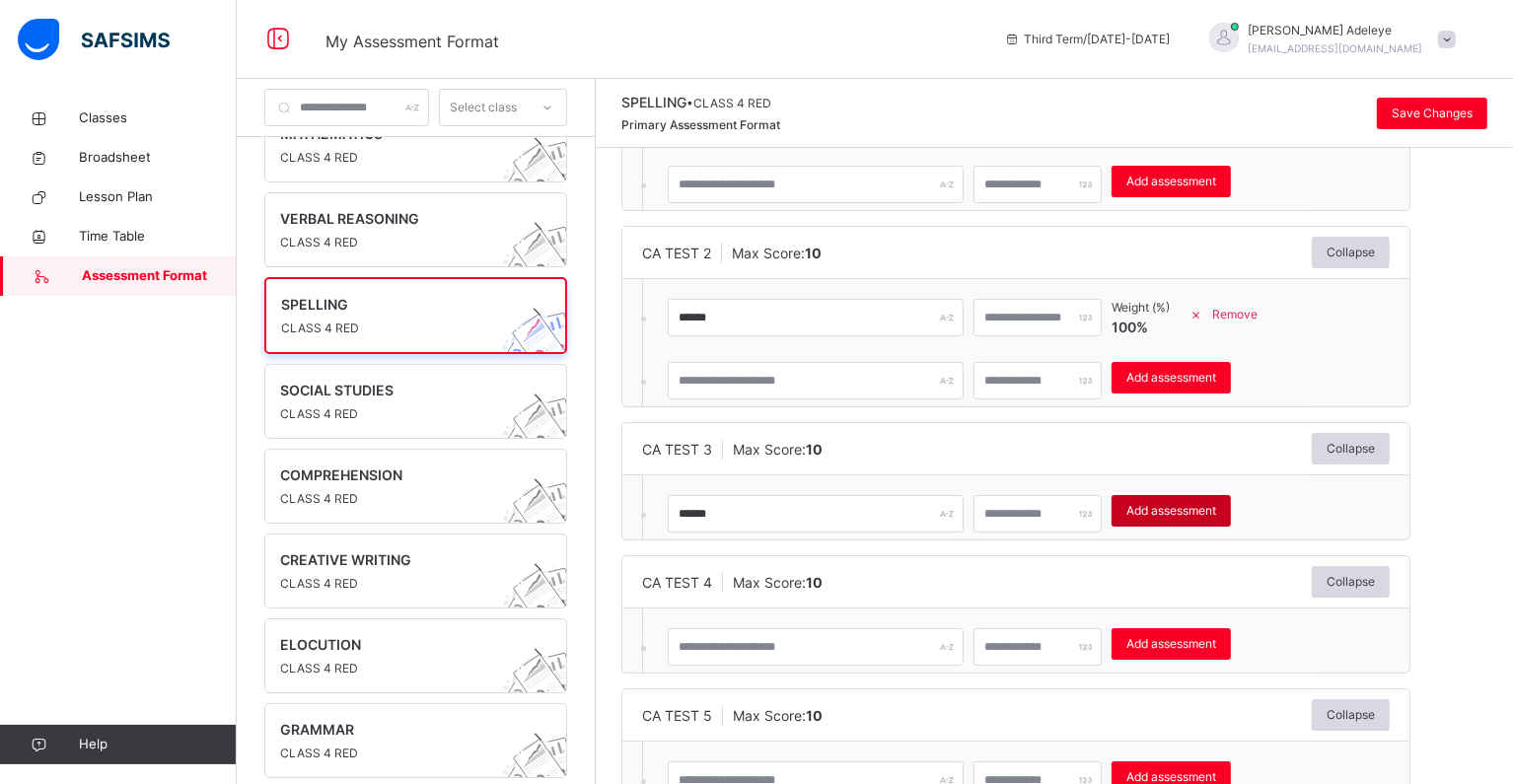 click on "Add assessment" at bounding box center (1171, 511) 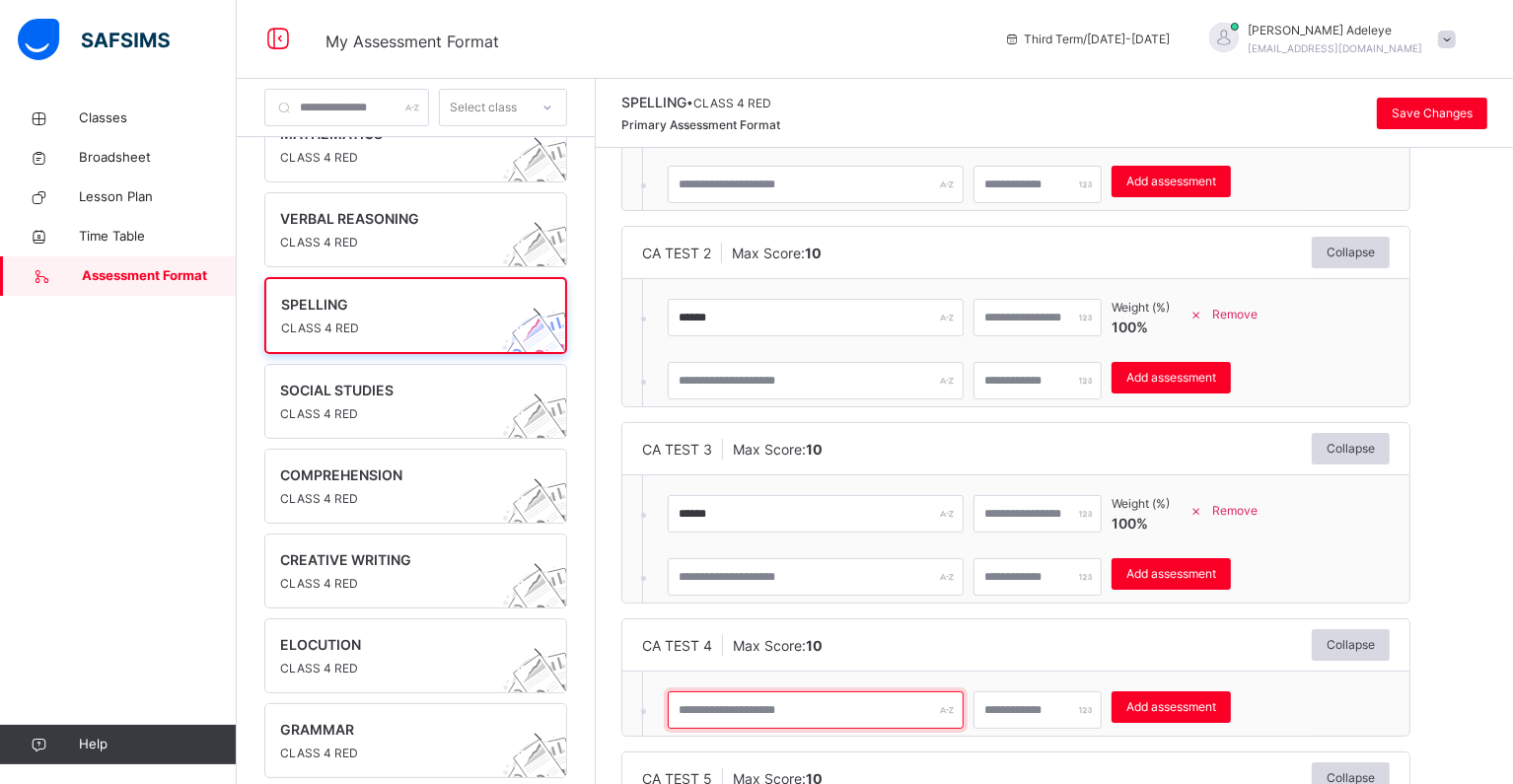 click at bounding box center [816, 710] 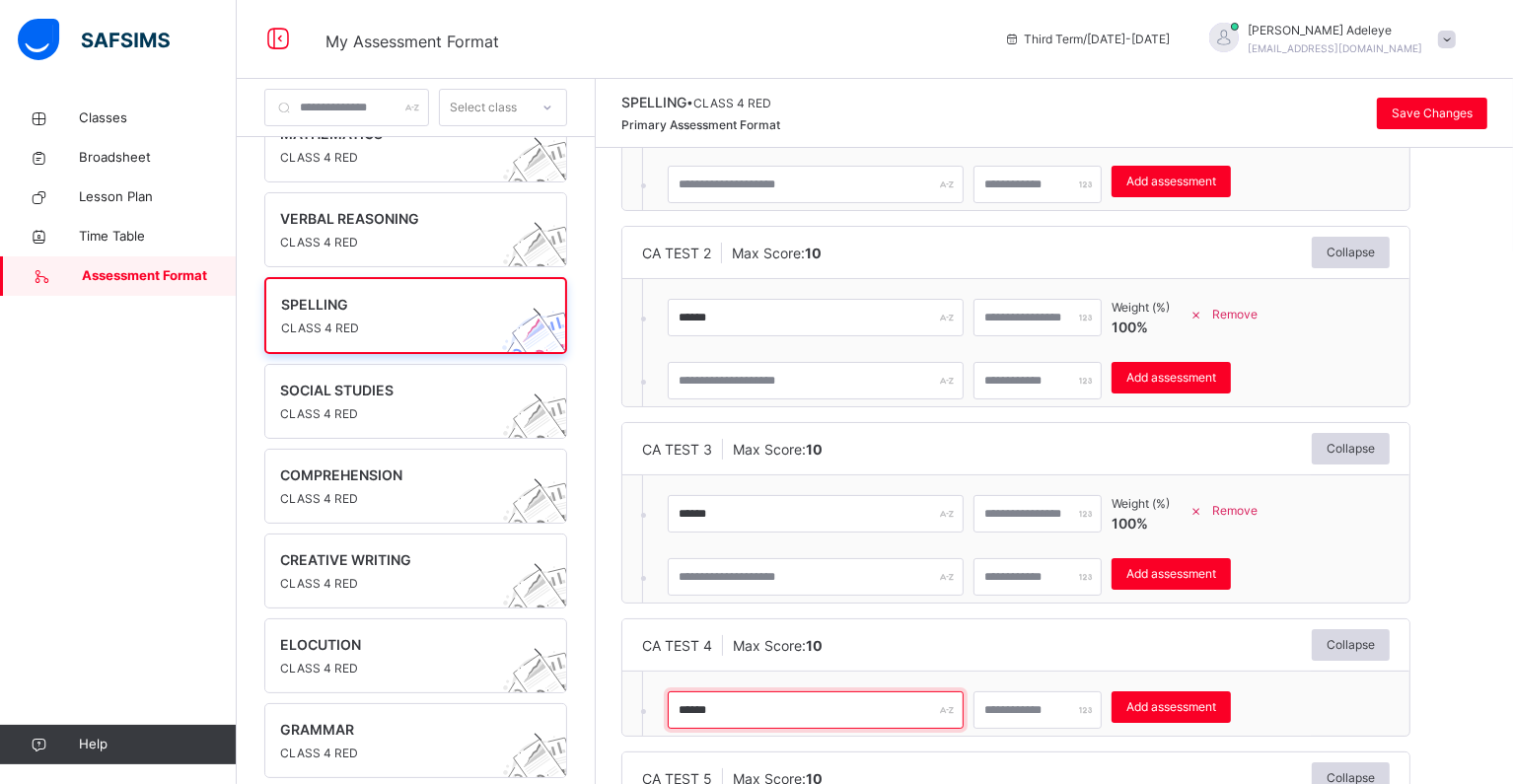 type on "******" 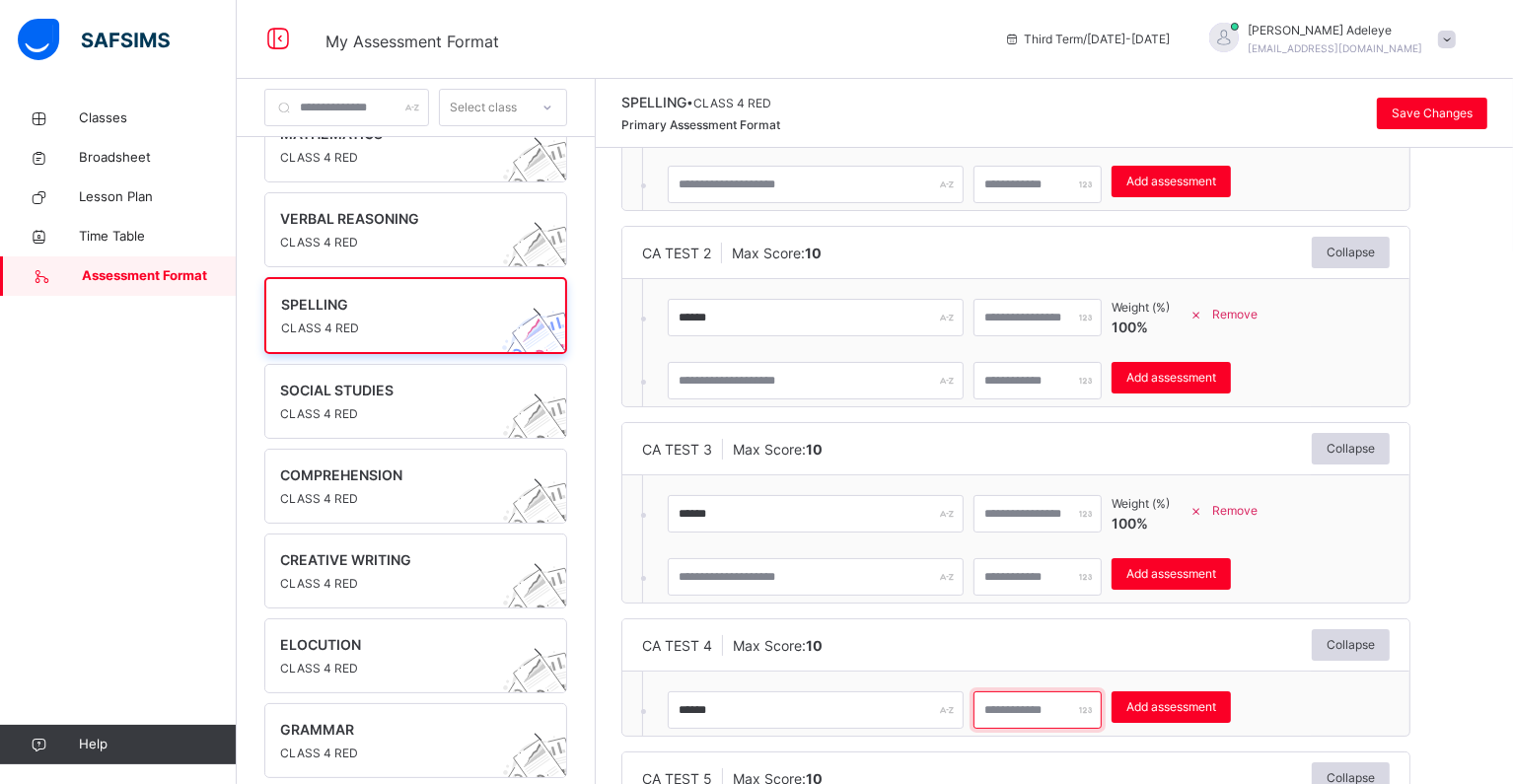 click at bounding box center (1038, 710) 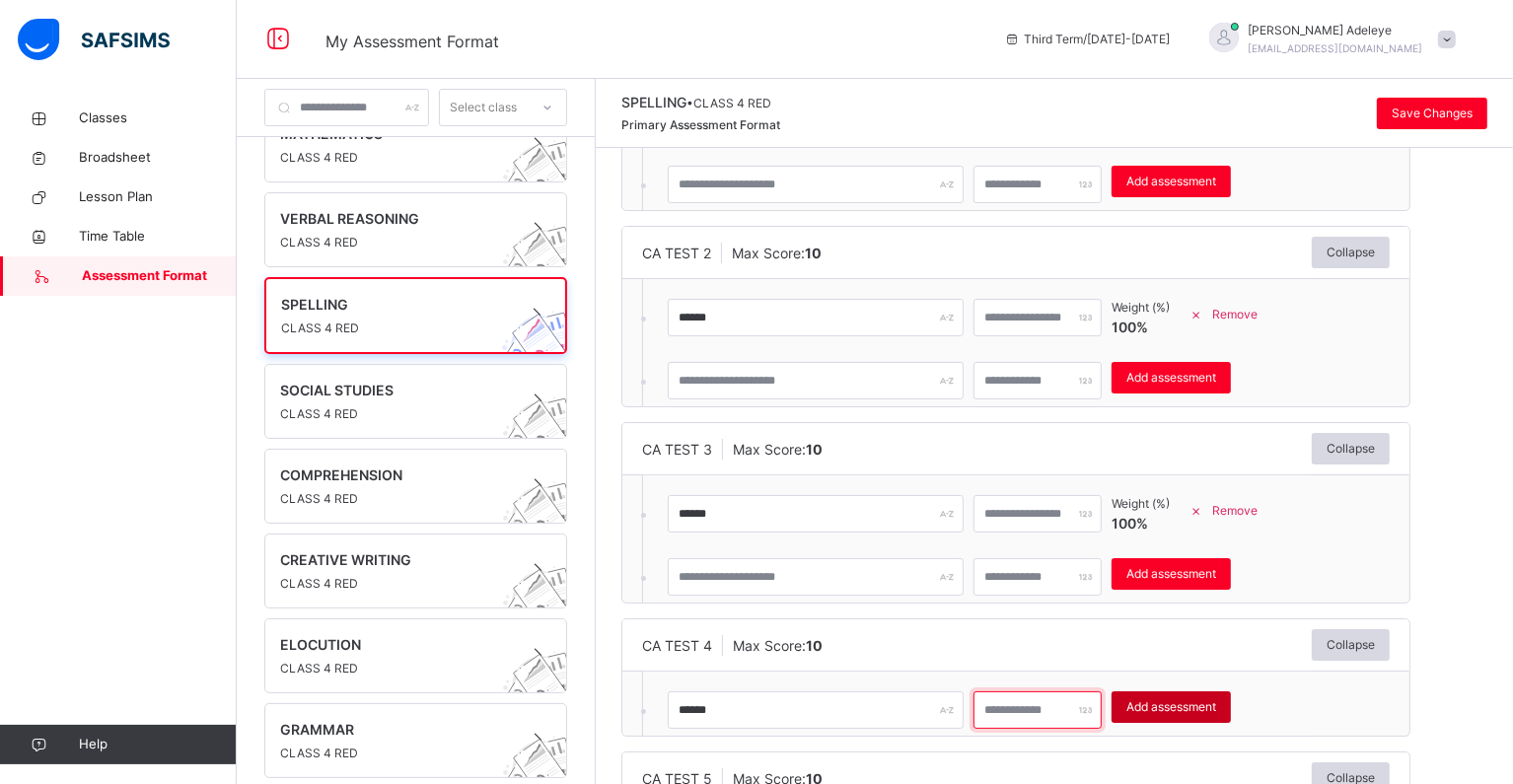 type on "**" 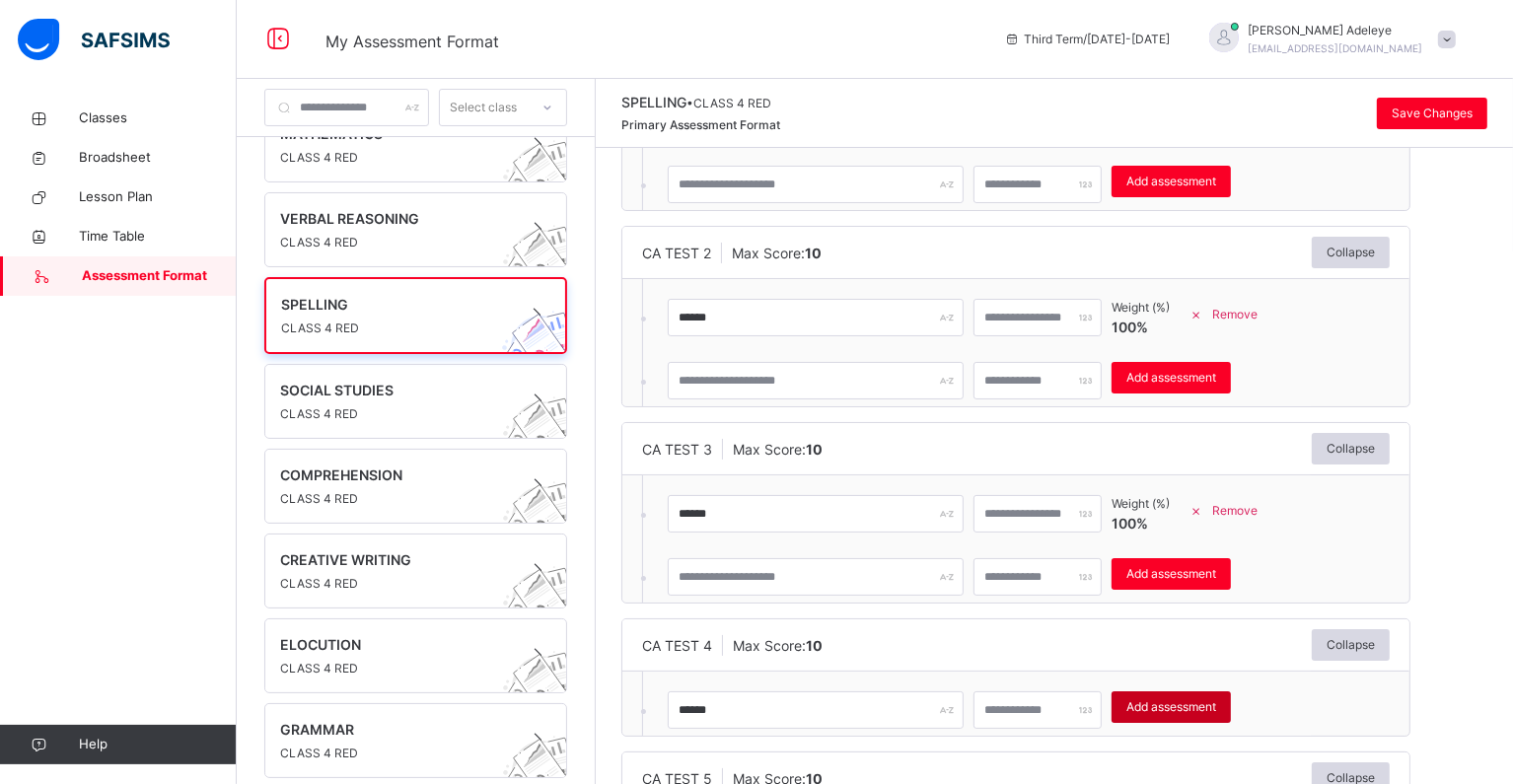 click on "Add assessment" at bounding box center [1171, 707] 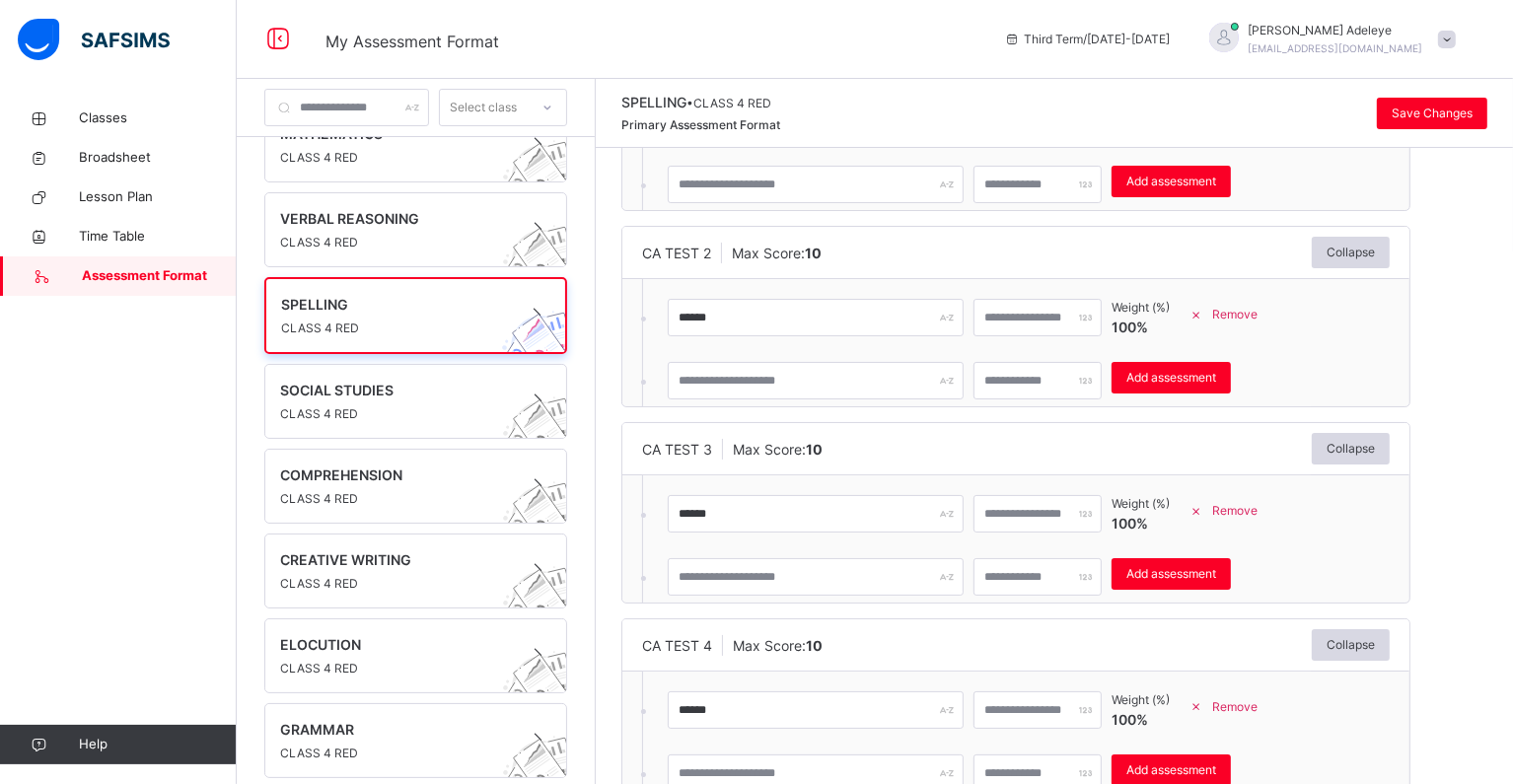 click on "CA TEST 1 Max Score:  10 Collapse ****** **  Weight (%)  100 %   Remove   * Add assessment × Deleting Sub-assessment Note:  that this sub-assessment has scores in it.  Deleting  this sub-assessment will also  delete  the  scores  associated with it. Are you sure you want to continue? Cancel Yes, Delete sub-assessment. CA TEST 2 Max Score:  10 Collapse ****** **  Weight (%)  100 %   Remove   * Add assessment × Deleting Sub-assessment Note:  that this sub-assessment has scores in it.  Deleting  this sub-assessment will also  delete  the  scores  associated with it. Are you sure you want to continue? Cancel Yes, Delete sub-assessment. CA TEST 3 Max Score:  10 Collapse ****** **  Weight (%)  100 %   Remove   * Add assessment × Deleting Sub-assessment Note:  that this sub-assessment has scores in it.  Deleting  this sub-assessment will also  delete  the  scores  associated with it. Are you sure you want to continue? Cancel Yes, Delete sub-assessment. CA TEST 4 Max Score:  10 Collapse ****** **  Weight (%)  100" at bounding box center [1054, 481] 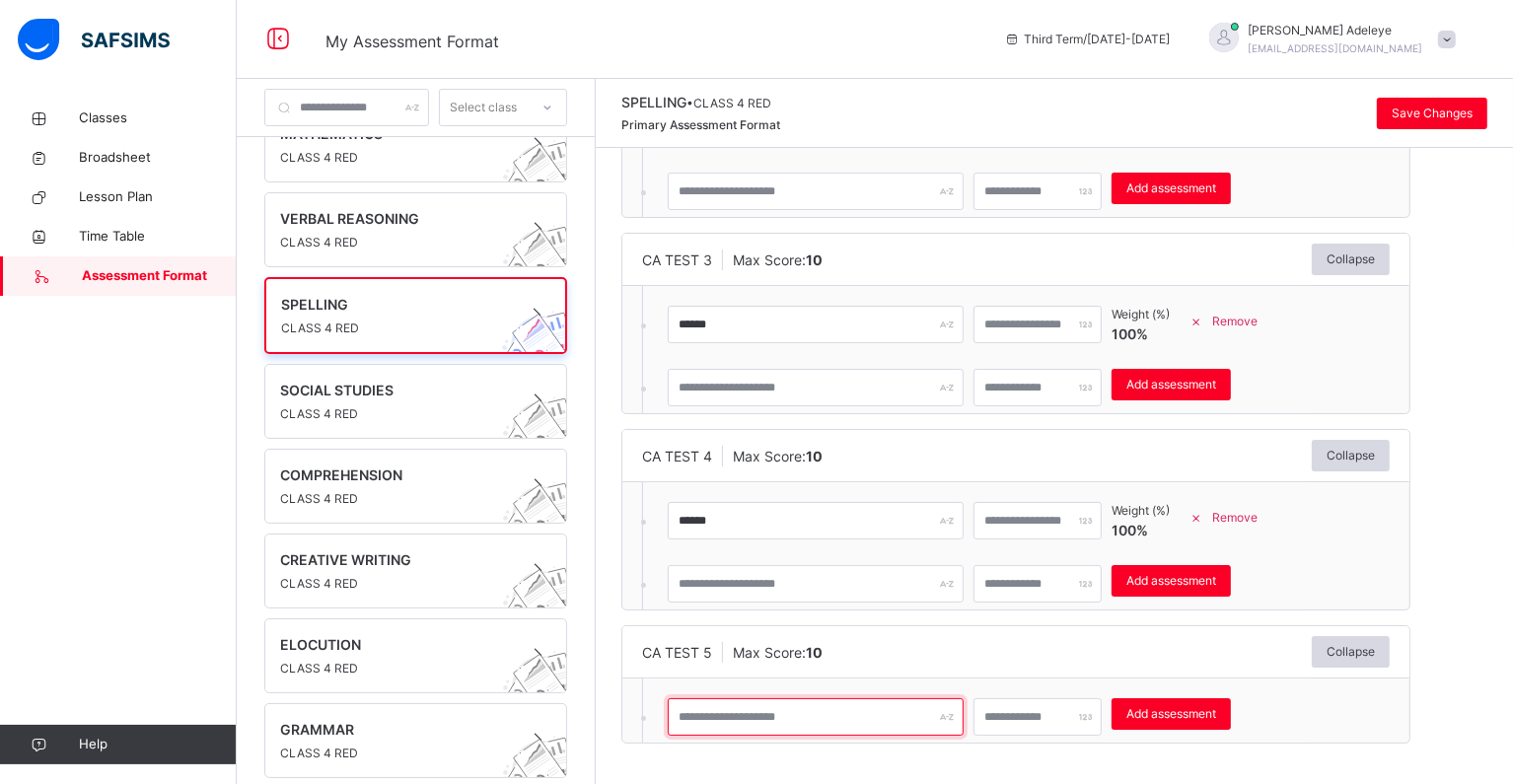 click at bounding box center [816, 717] 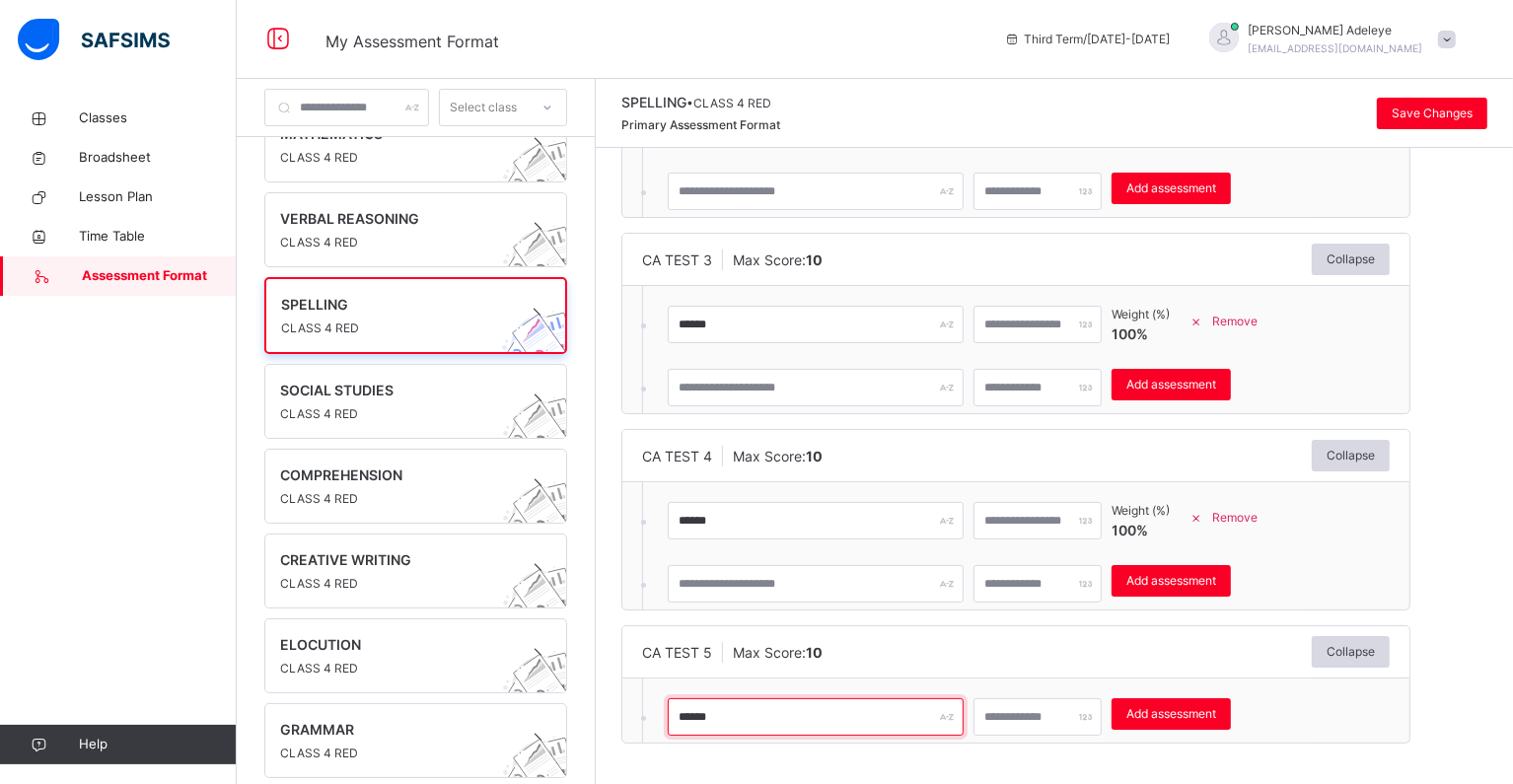 type on "******" 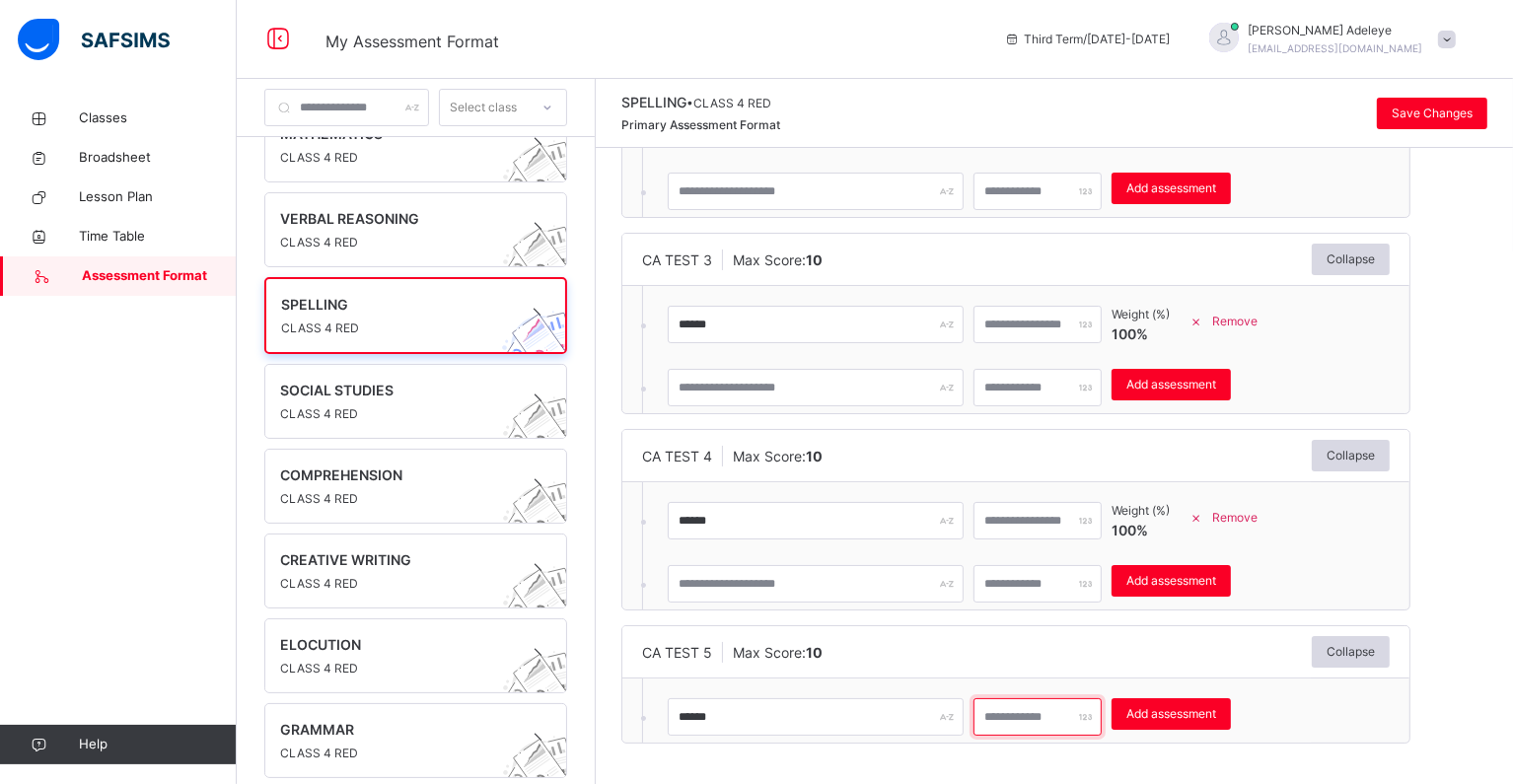 click at bounding box center [1038, 717] 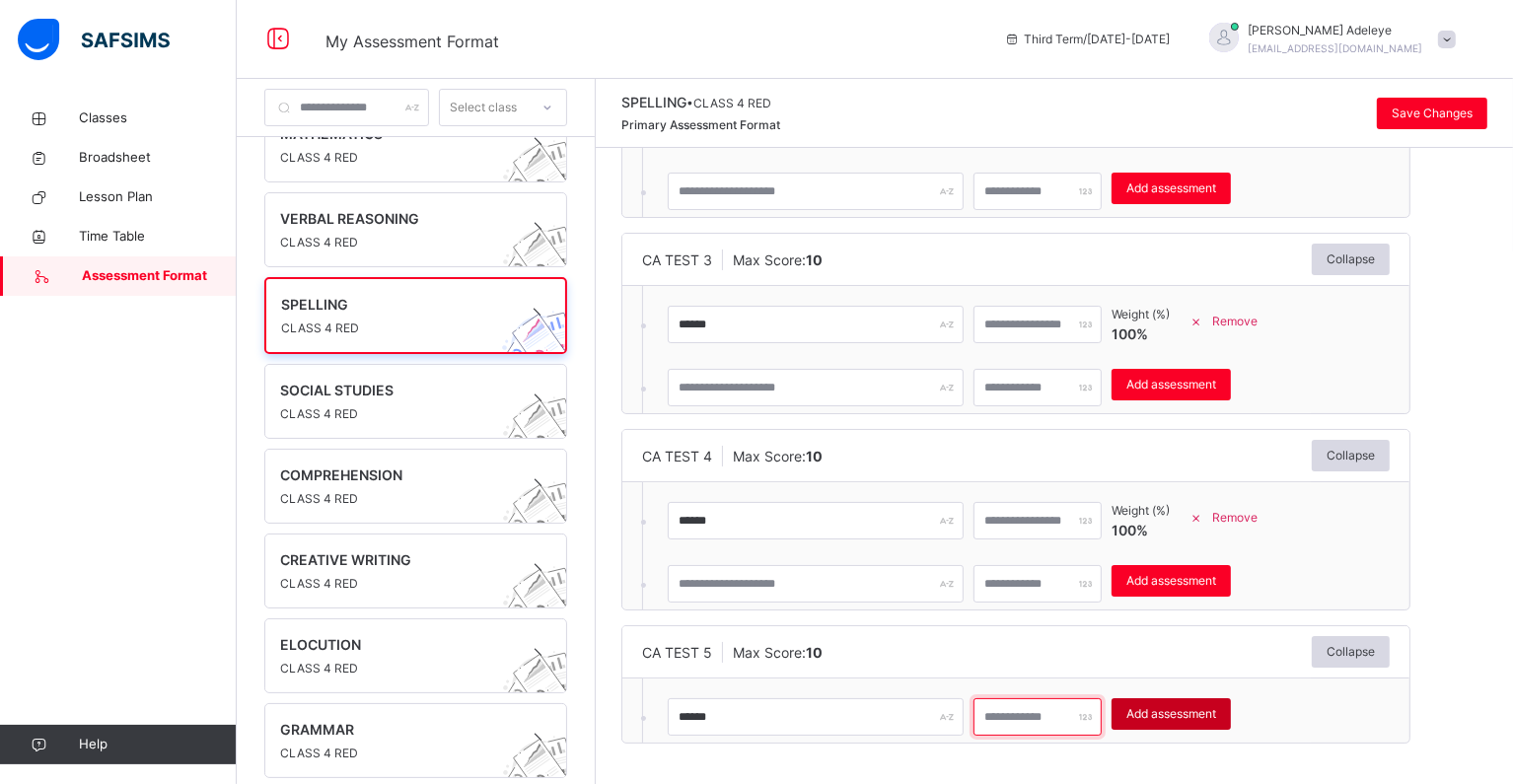 type on "**" 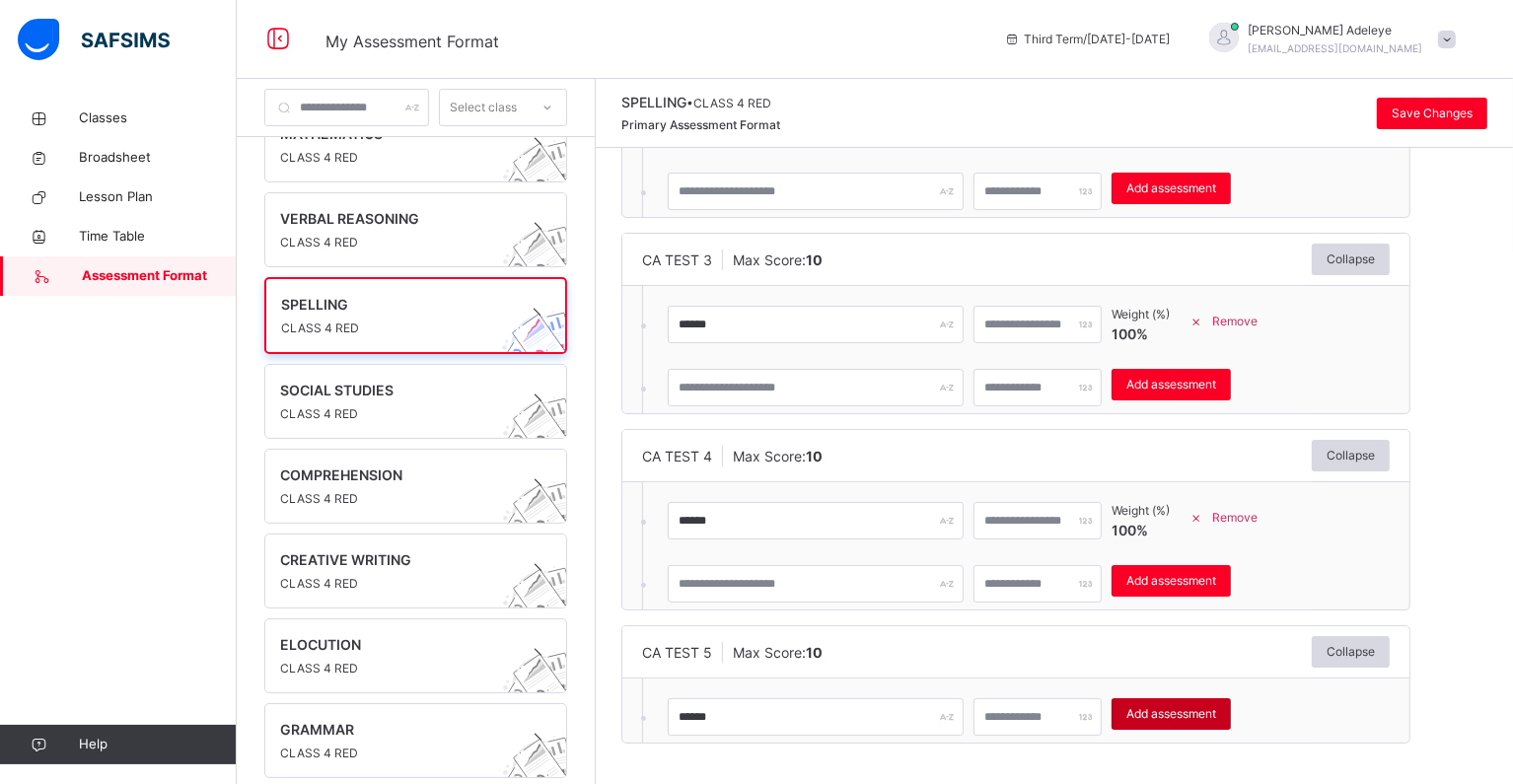 click on "Add assessment" at bounding box center [1171, 714] 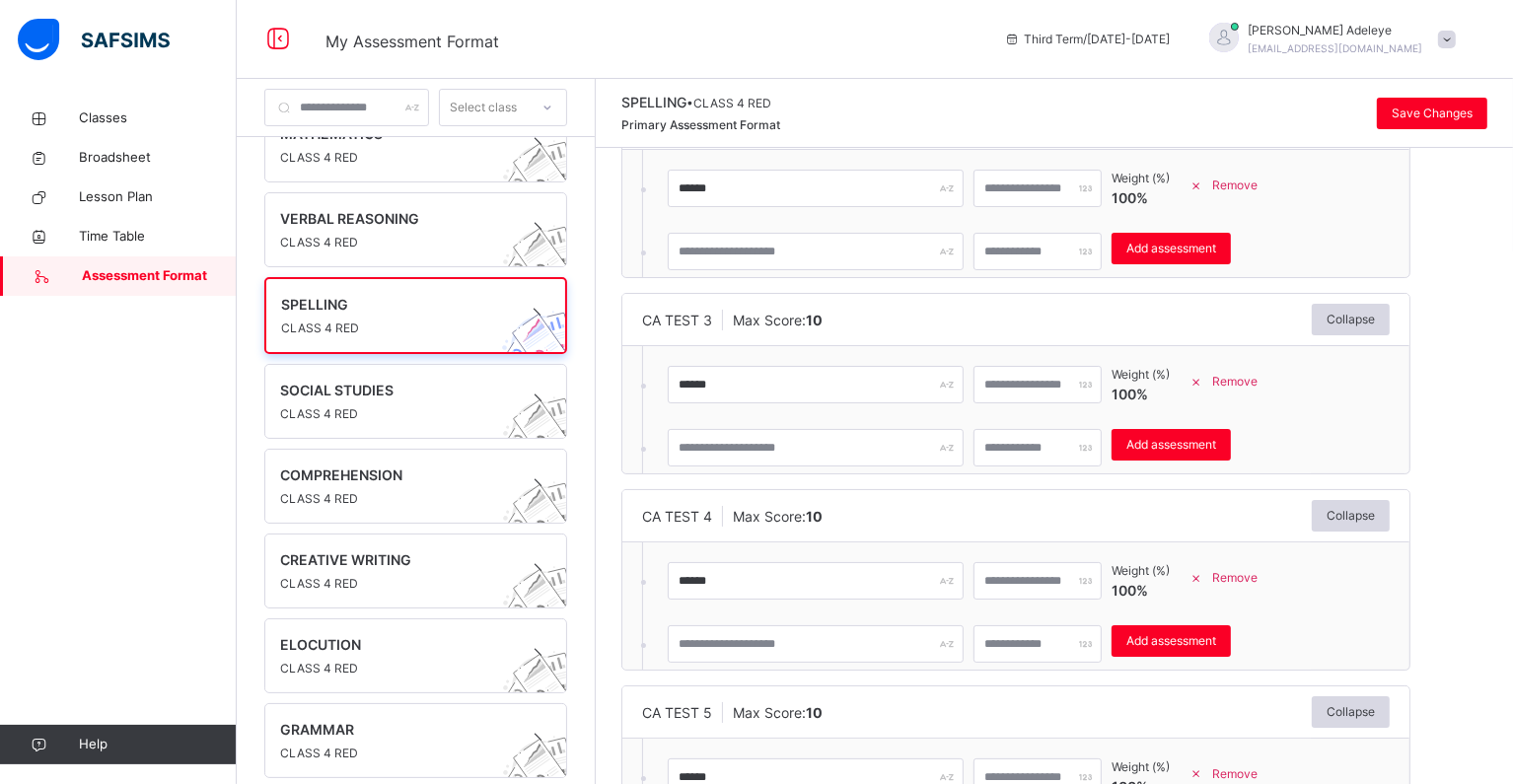 scroll, scrollTop: 461, scrollLeft: 0, axis: vertical 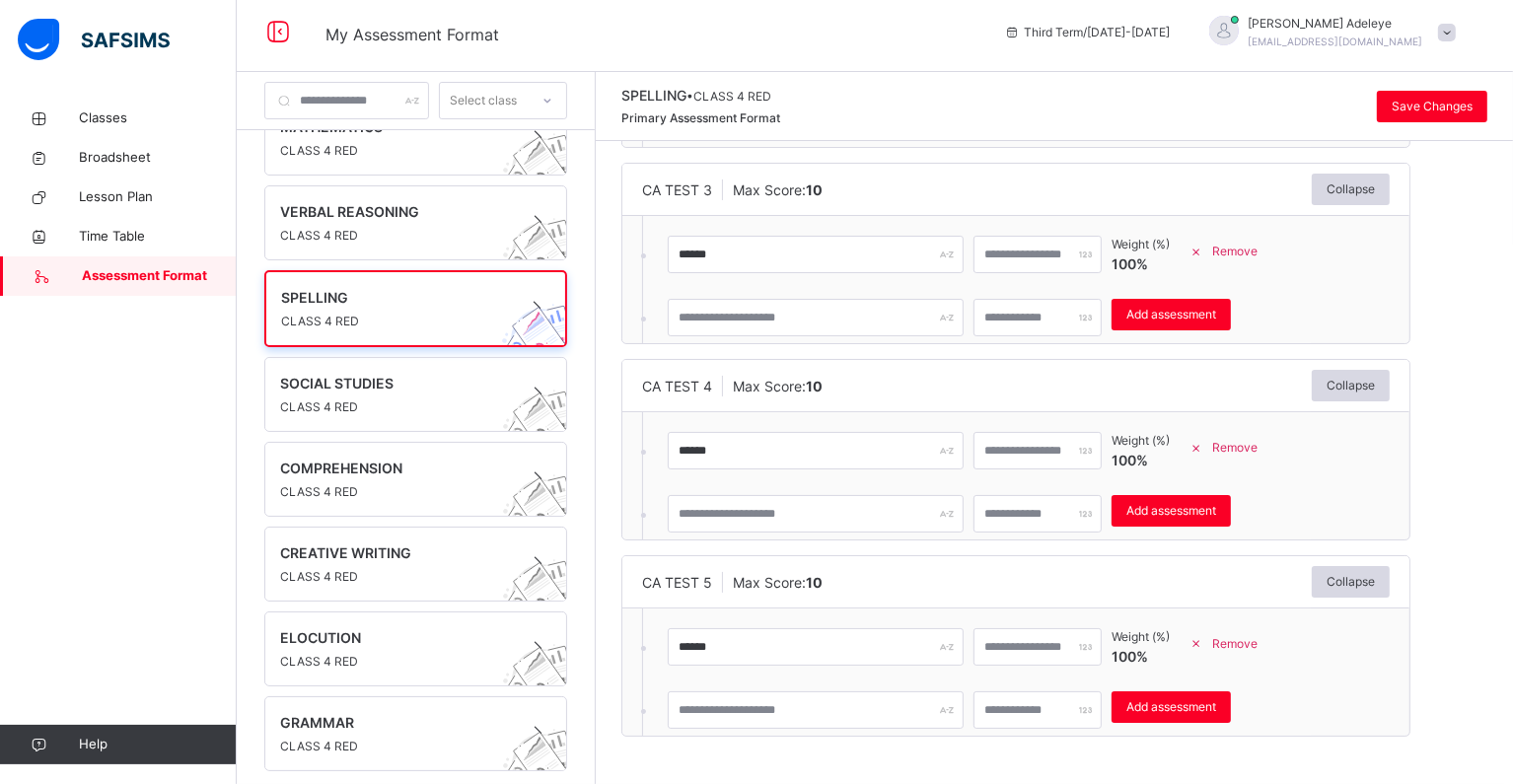 click on "CA TEST 1 Max Score:  10 Collapse ****** **  Weight (%)  100 %   Remove   * Add assessment × Deleting Sub-assessment Note:  that this sub-assessment has scores in it.  Deleting  this sub-assessment will also  delete  the  scores  associated with it. Are you sure you want to continue? Cancel Yes, Delete sub-assessment. CA TEST 2 Max Score:  10 Collapse ****** **  Weight (%)  100 %   Remove   * Add assessment × Deleting Sub-assessment Note:  that this sub-assessment has scores in it.  Deleting  this sub-assessment will also  delete  the  scores  associated with it. Are you sure you want to continue? Cancel Yes, Delete sub-assessment. CA TEST 3 Max Score:  10 Collapse ****** **  Weight (%)  100 %   Remove   * Add assessment × Deleting Sub-assessment Note:  that this sub-assessment has scores in it.  Deleting  this sub-assessment will also  delete  the  scores  associated with it. Are you sure you want to continue? Cancel Yes, Delete sub-assessment. CA TEST 4 Max Score:  10 Collapse ****** **  Weight (%)  100" at bounding box center [1054, 253] 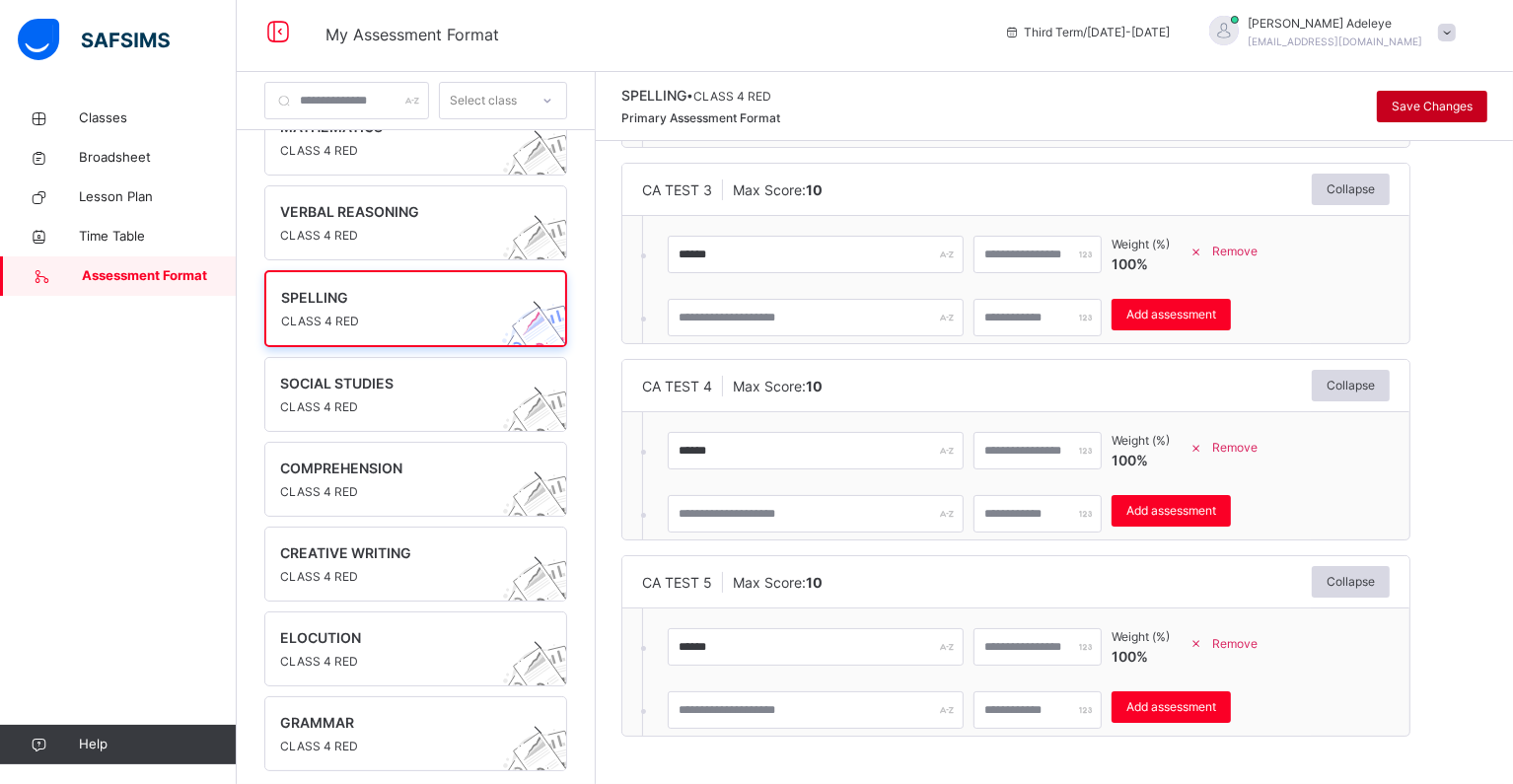 scroll, scrollTop: 0, scrollLeft: 0, axis: both 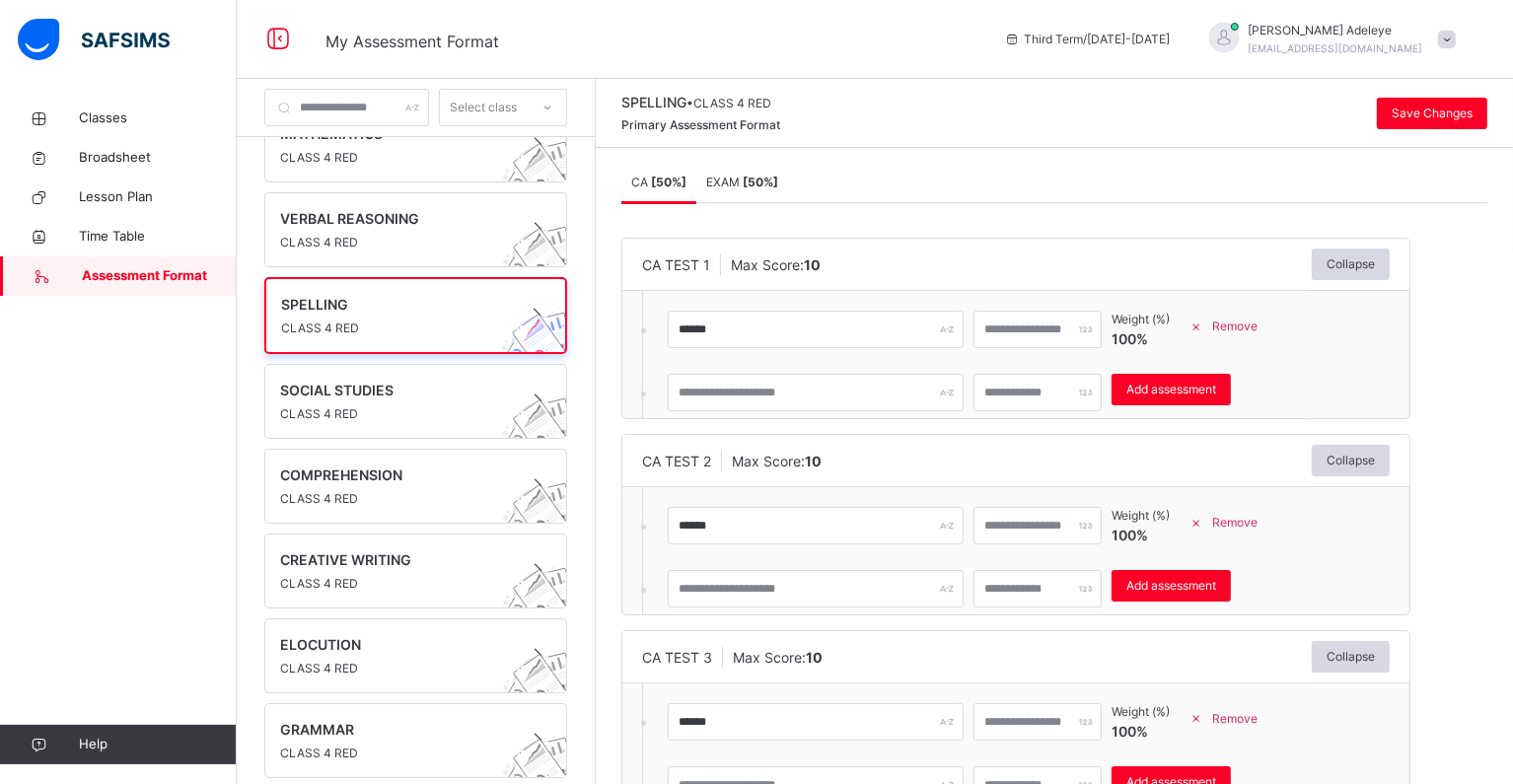 click on "EXAM   [ 50 %]" at bounding box center (742, 182) 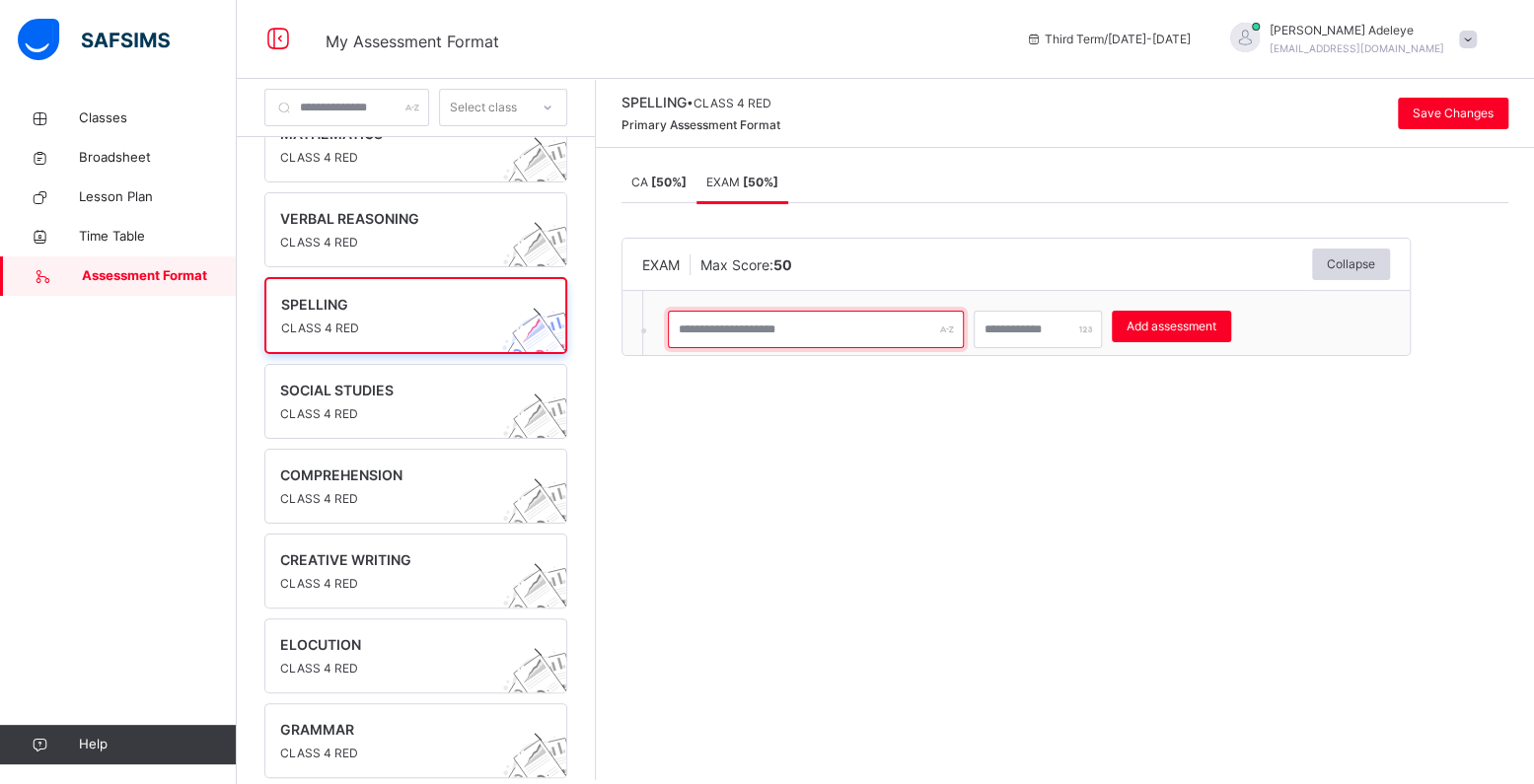 click at bounding box center [816, 329] 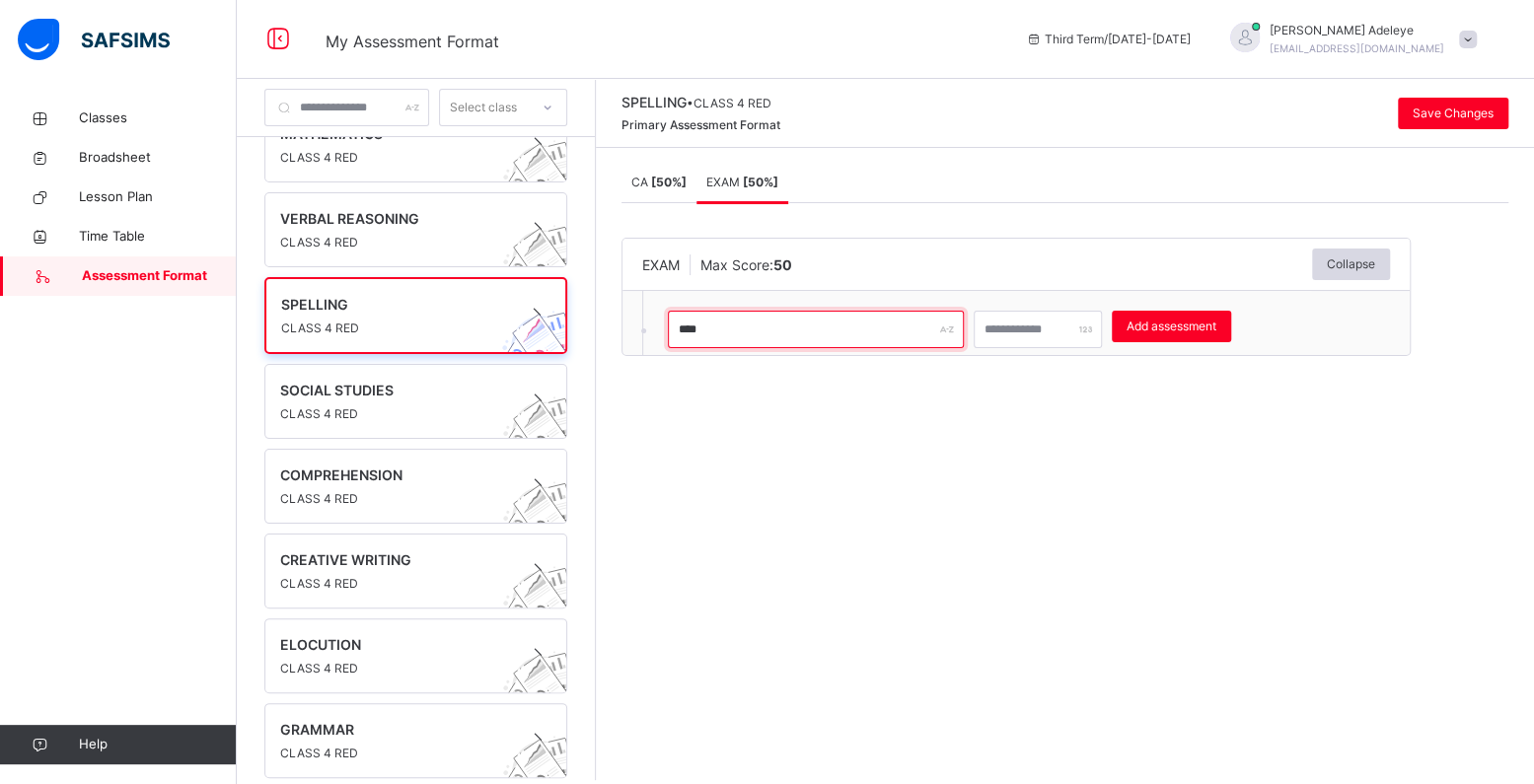type on "****" 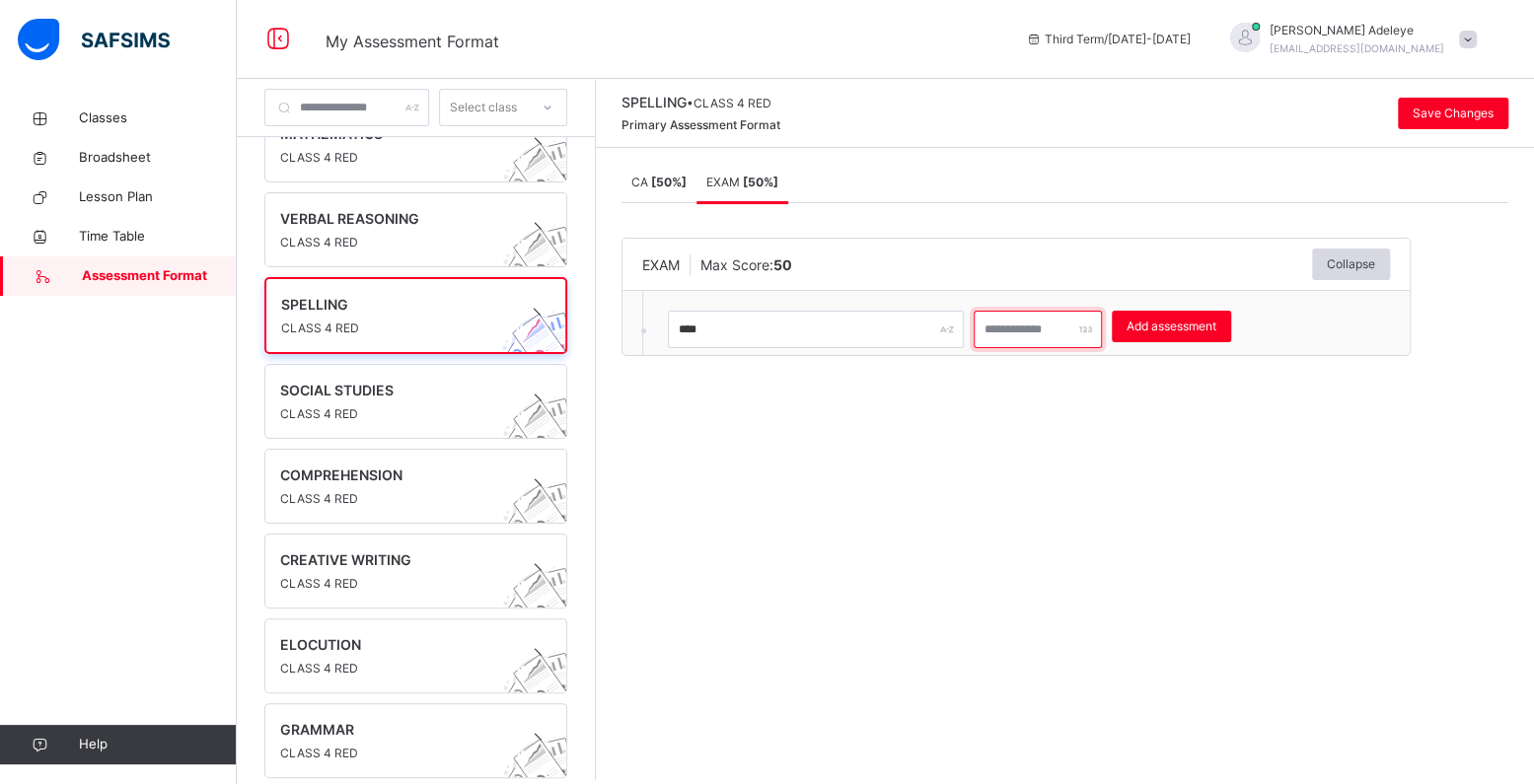 click at bounding box center [1038, 329] 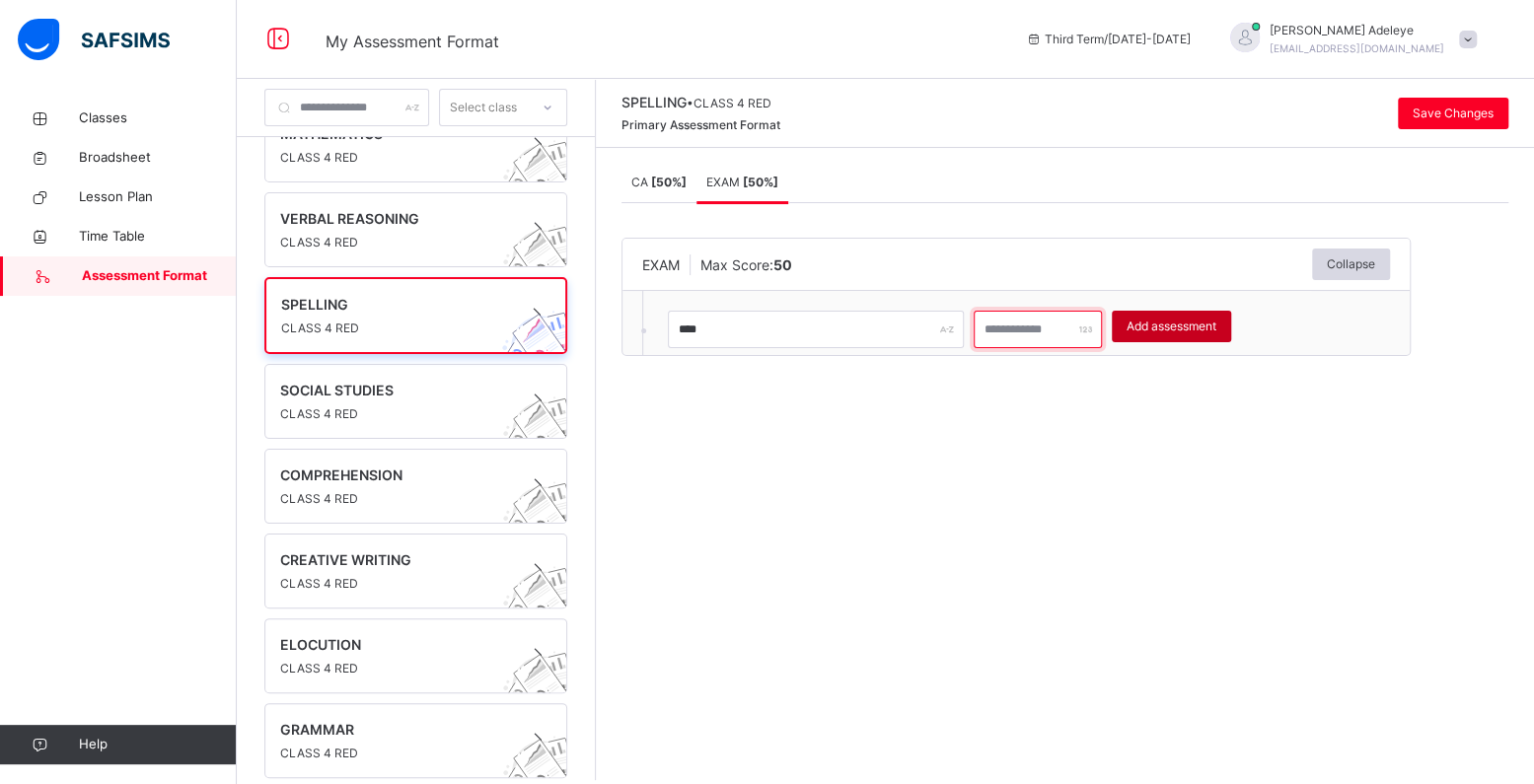 type on "**" 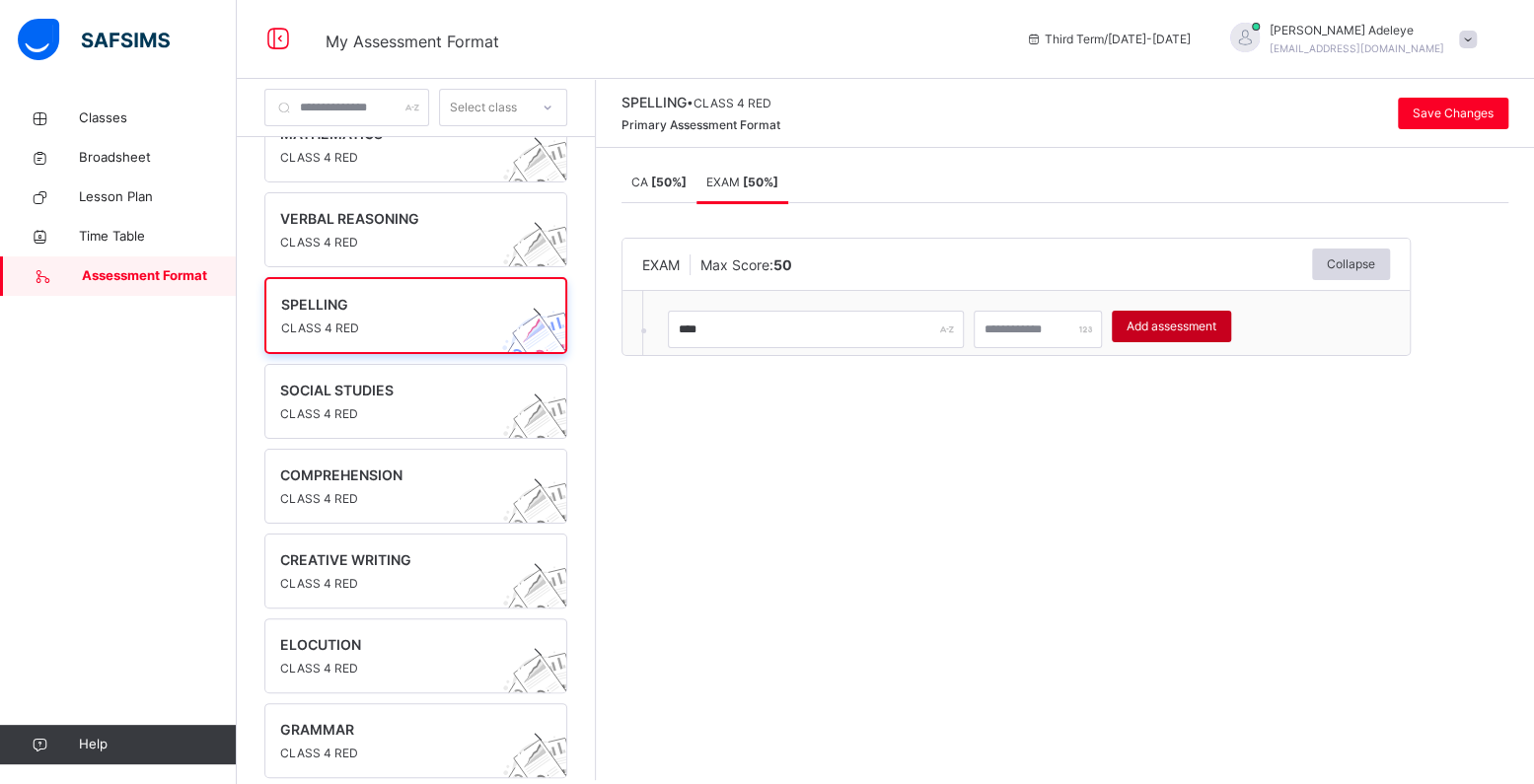 click on "Add assessment" at bounding box center [1171, 326] 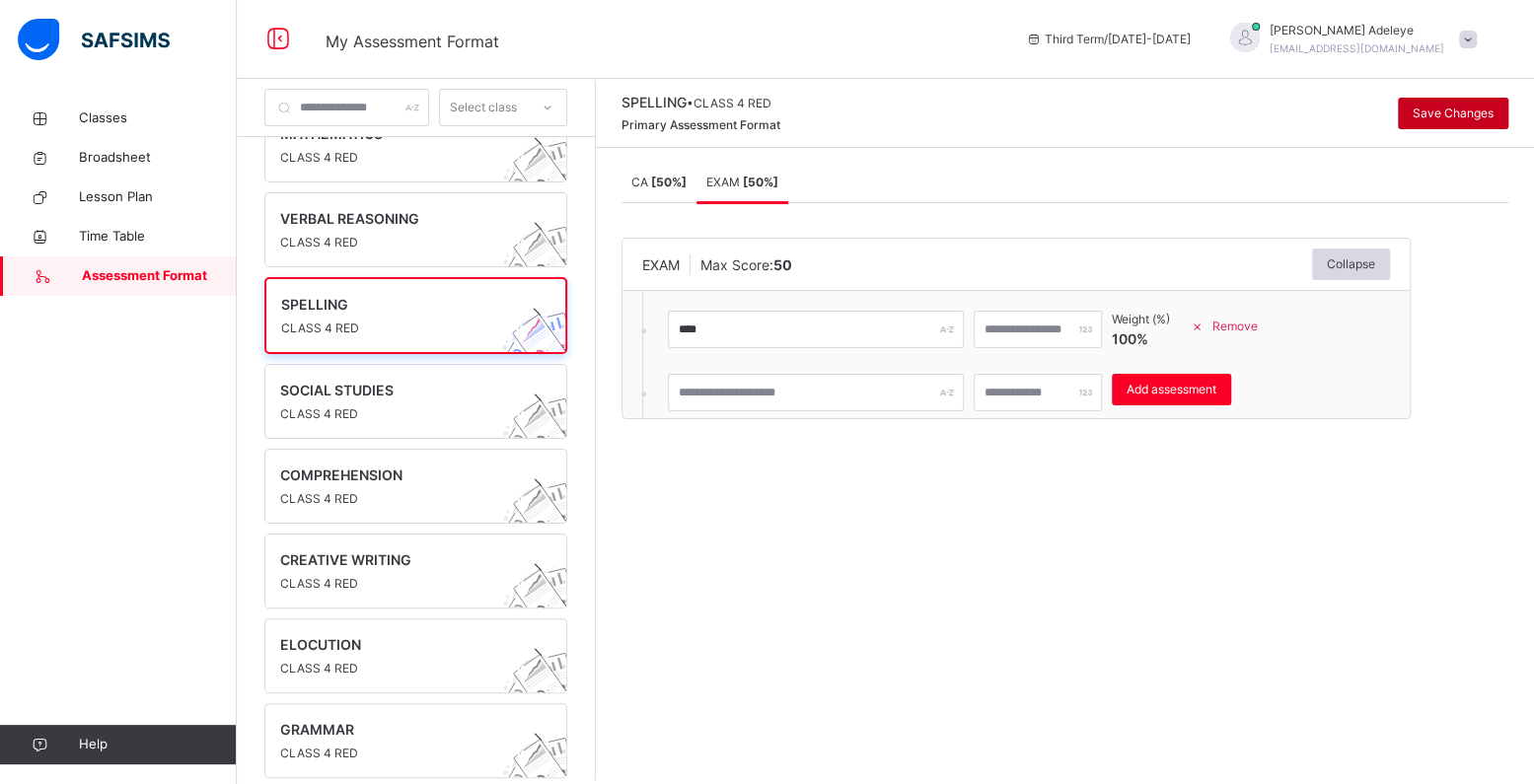 click on "Save Changes" at bounding box center (1453, 113) 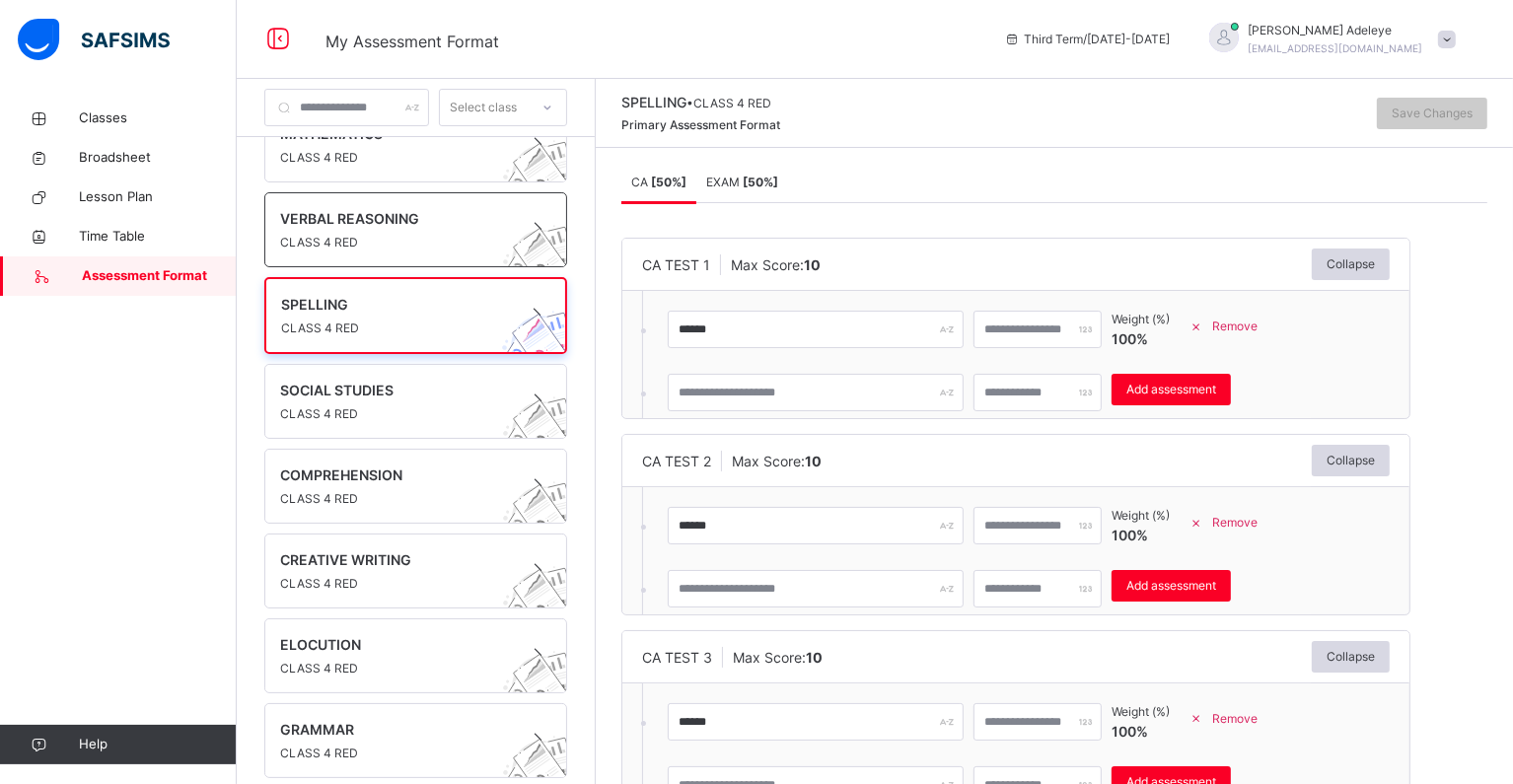 click at bounding box center [396, 231] 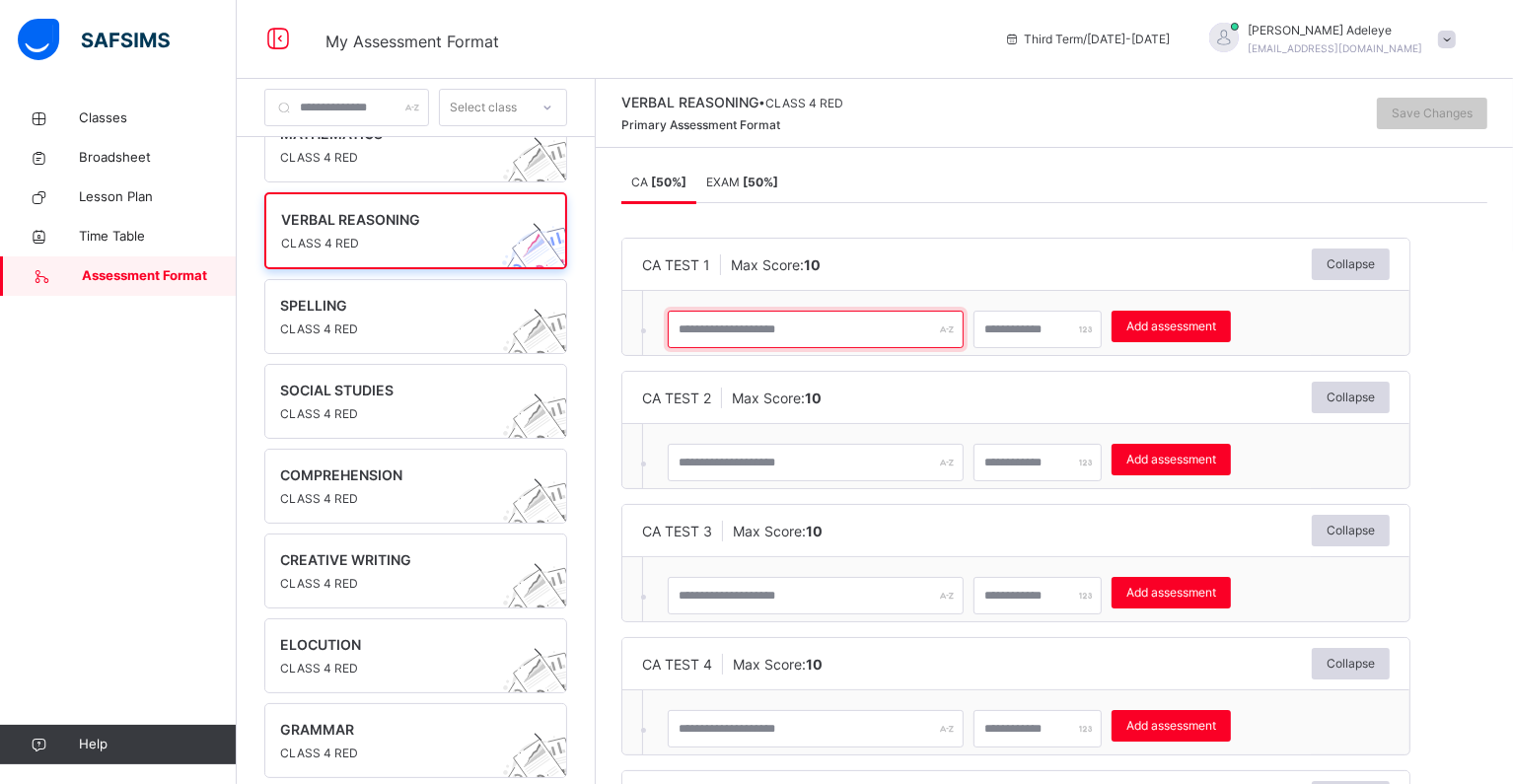 click at bounding box center [816, 329] 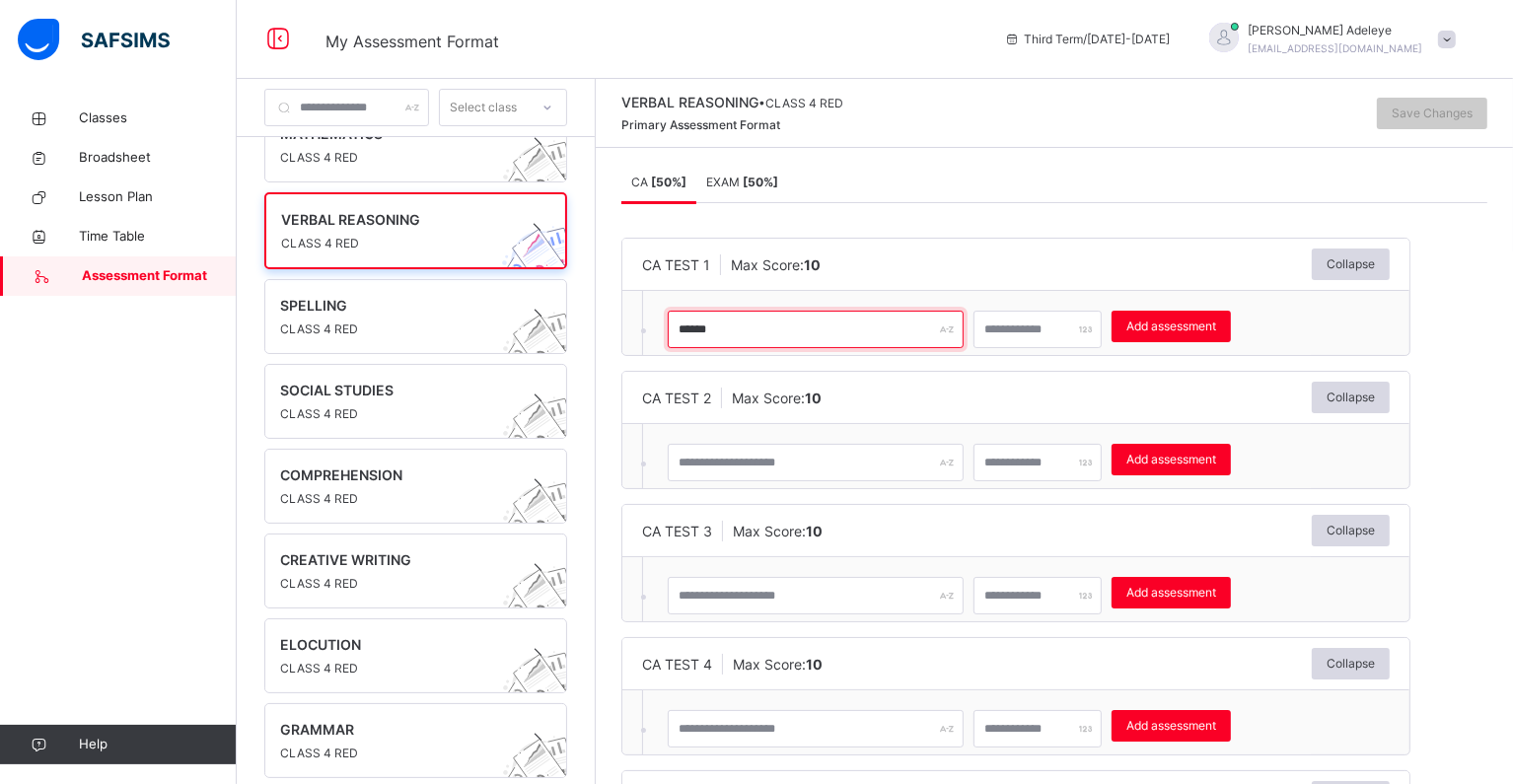 type on "******" 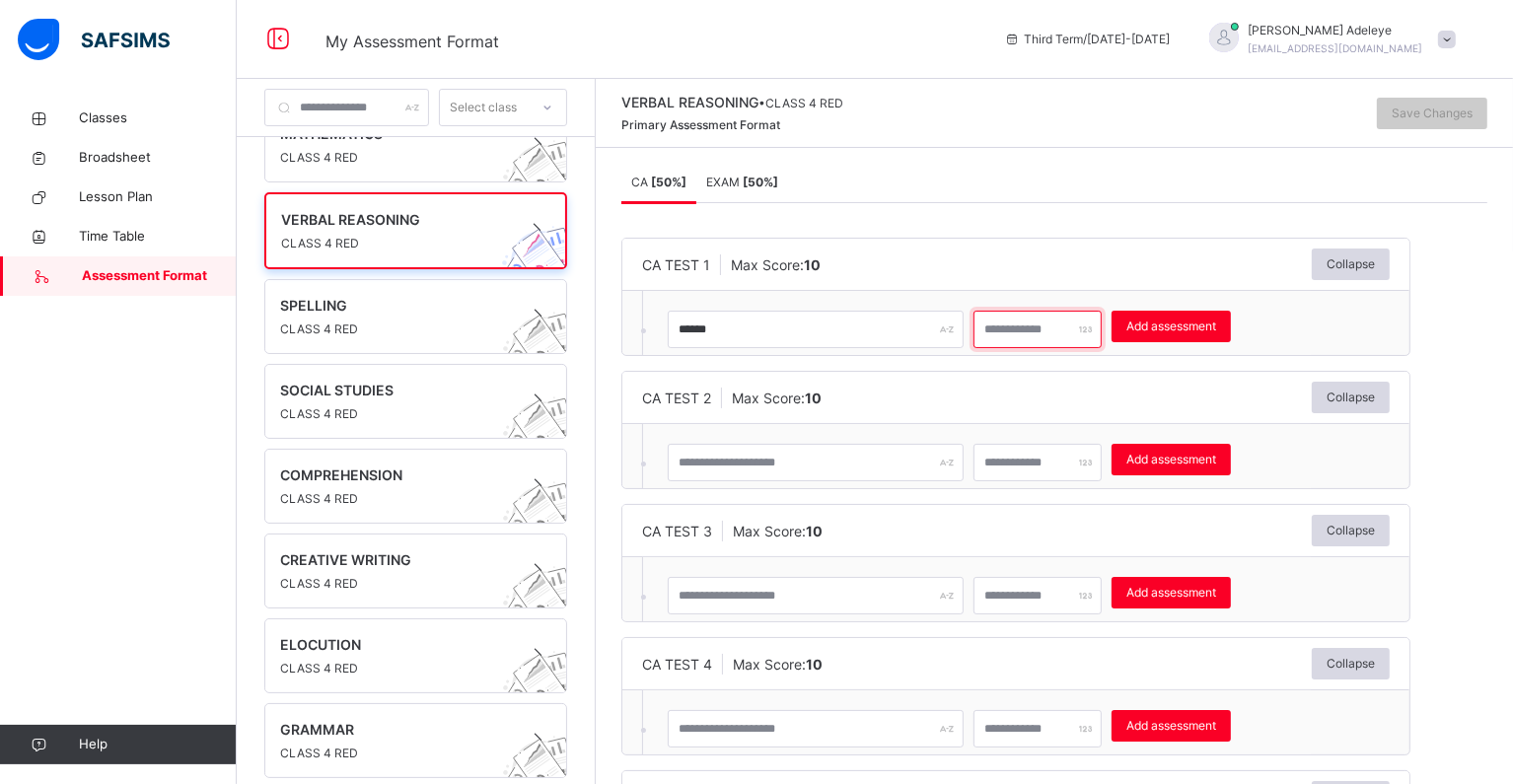 click at bounding box center [1038, 329] 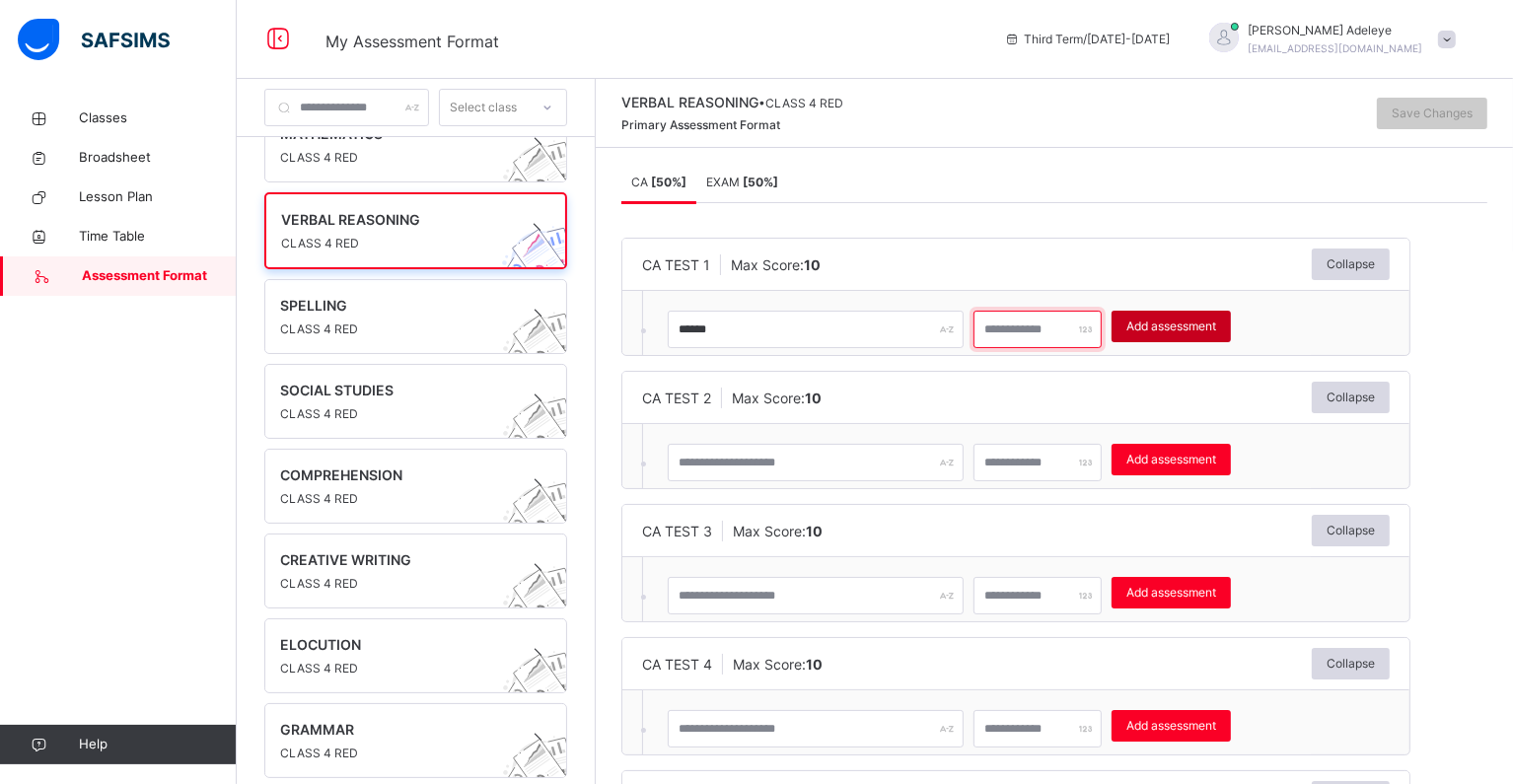 type on "**" 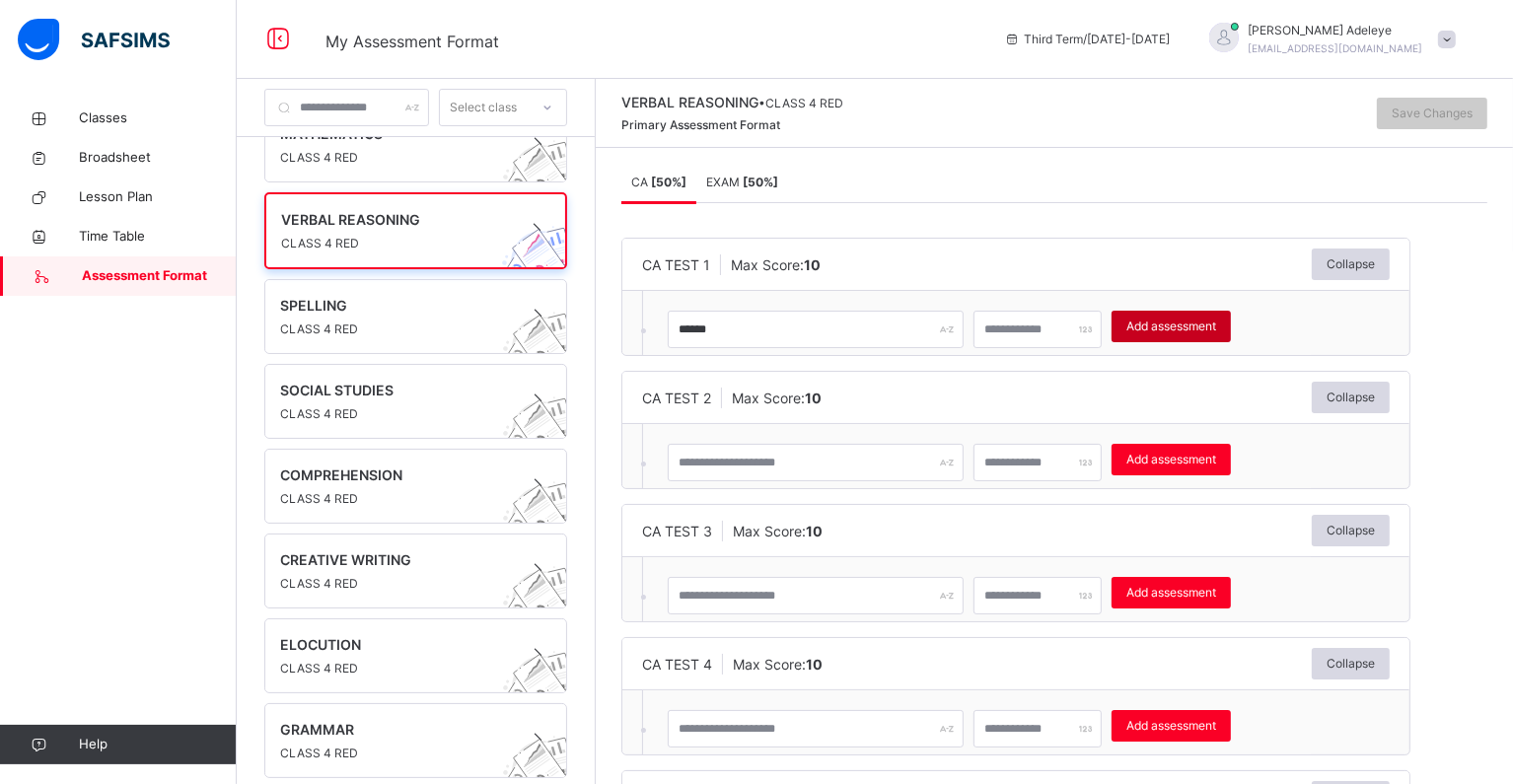 click on "Add assessment" at bounding box center (1171, 326) 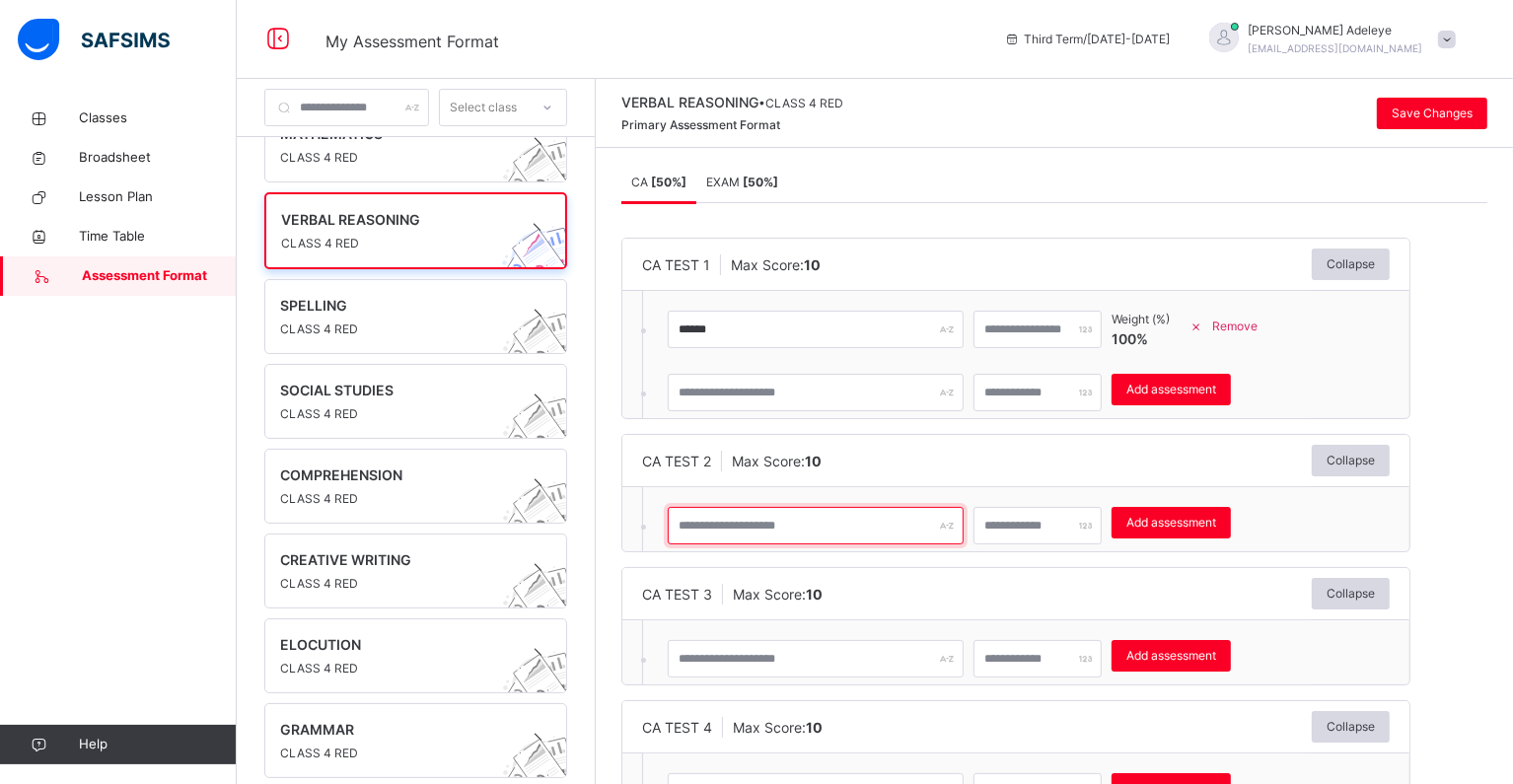 click at bounding box center (816, 526) 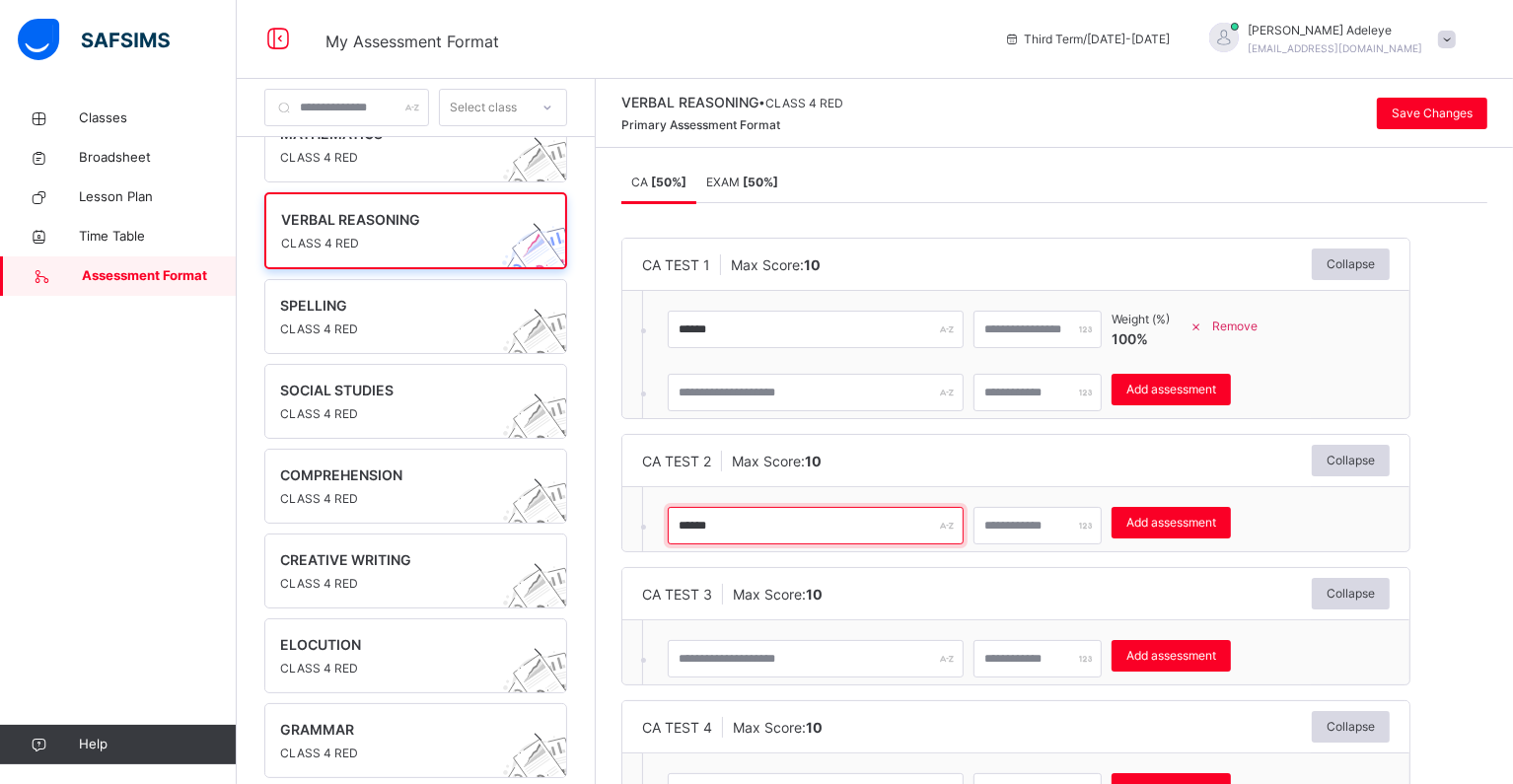 type on "******" 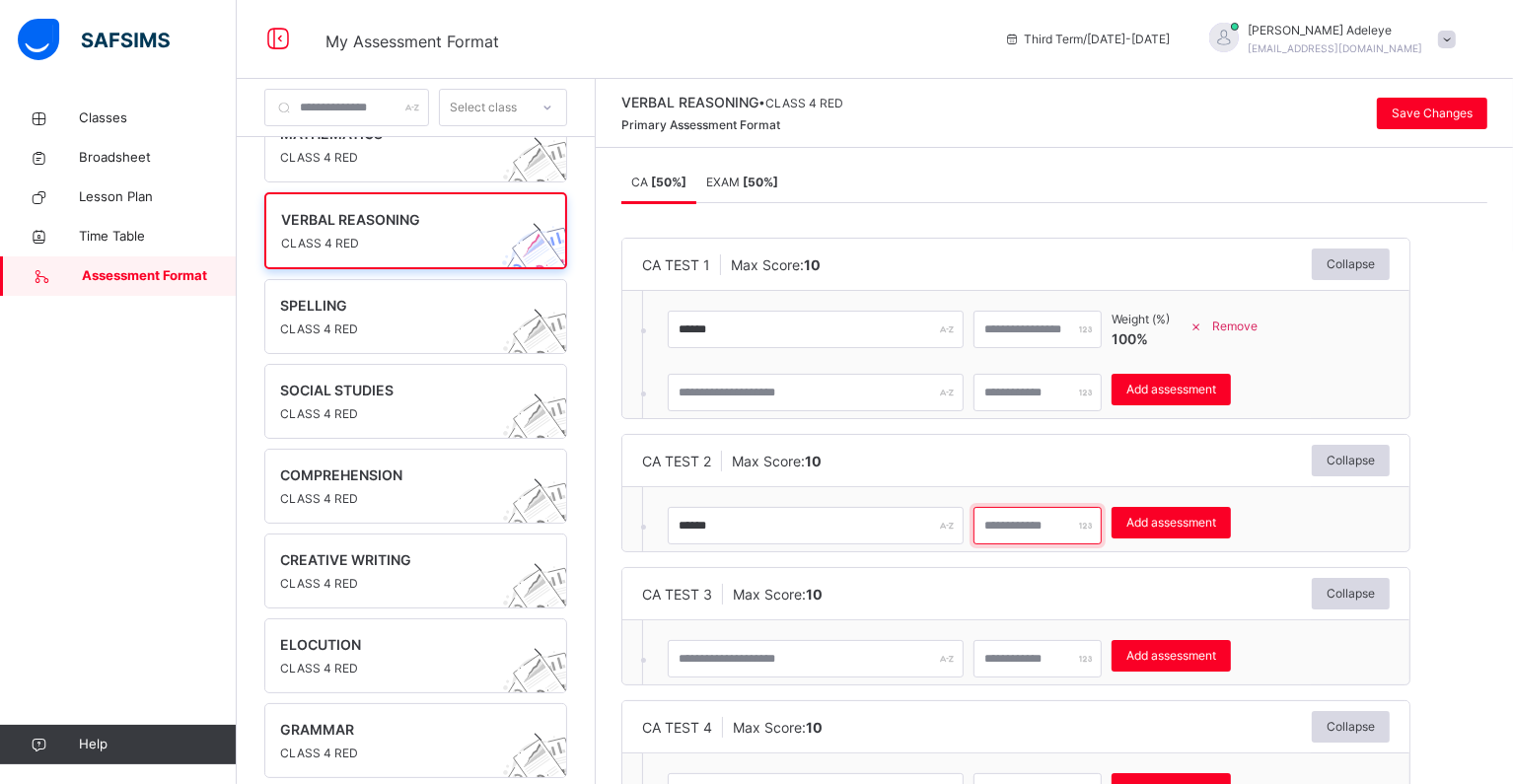 click at bounding box center (1038, 526) 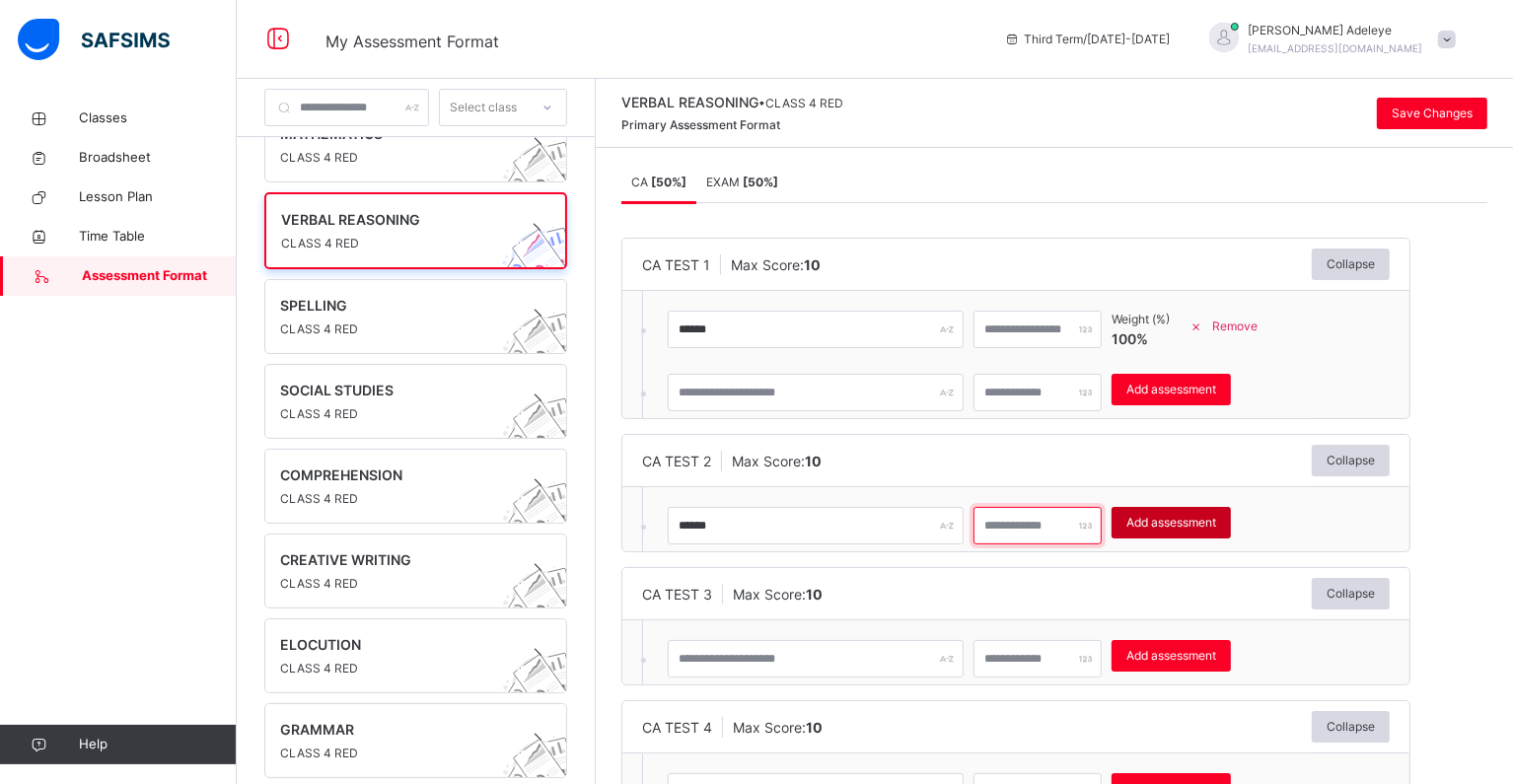type on "**" 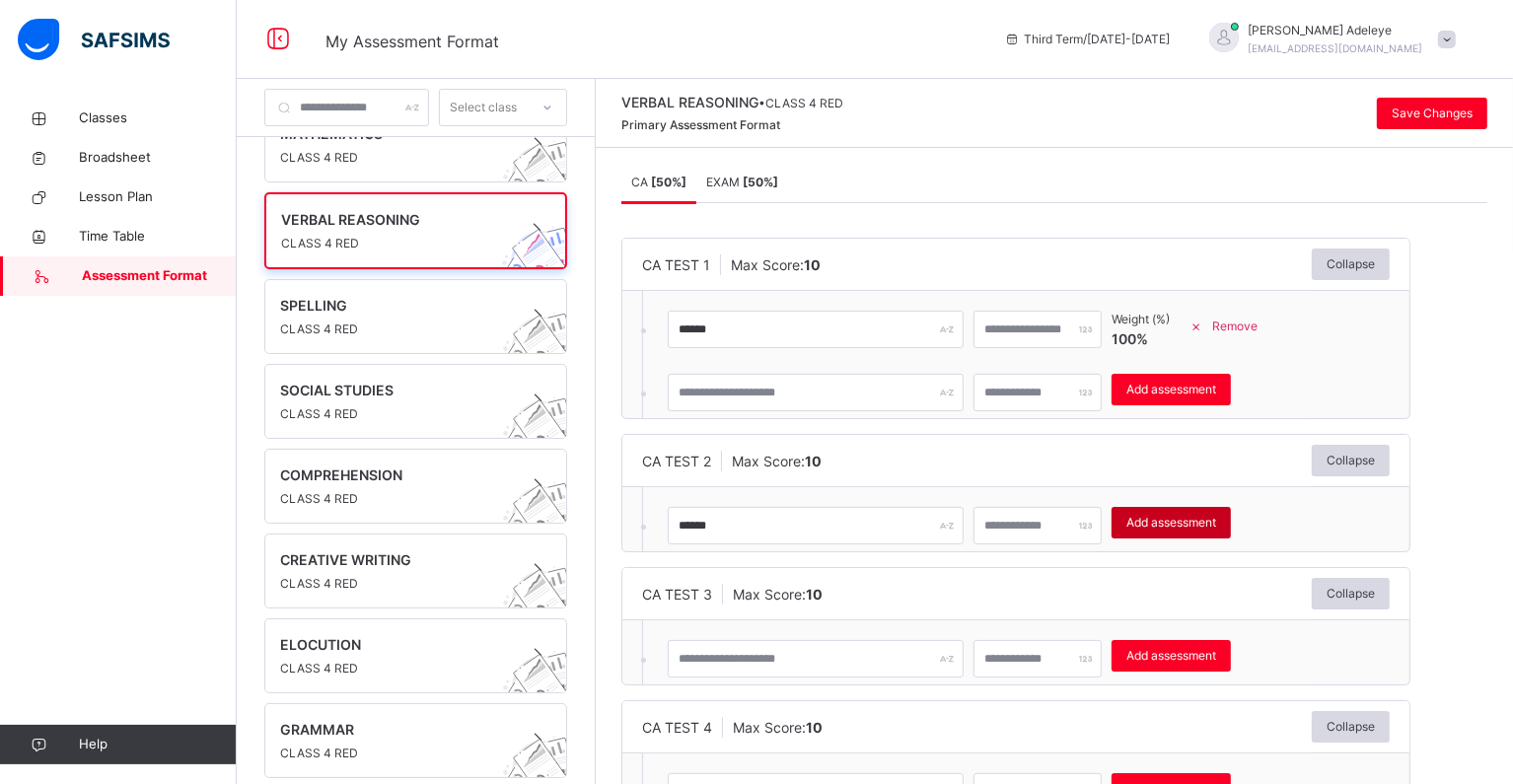 click on "Add assessment" at bounding box center (1171, 523) 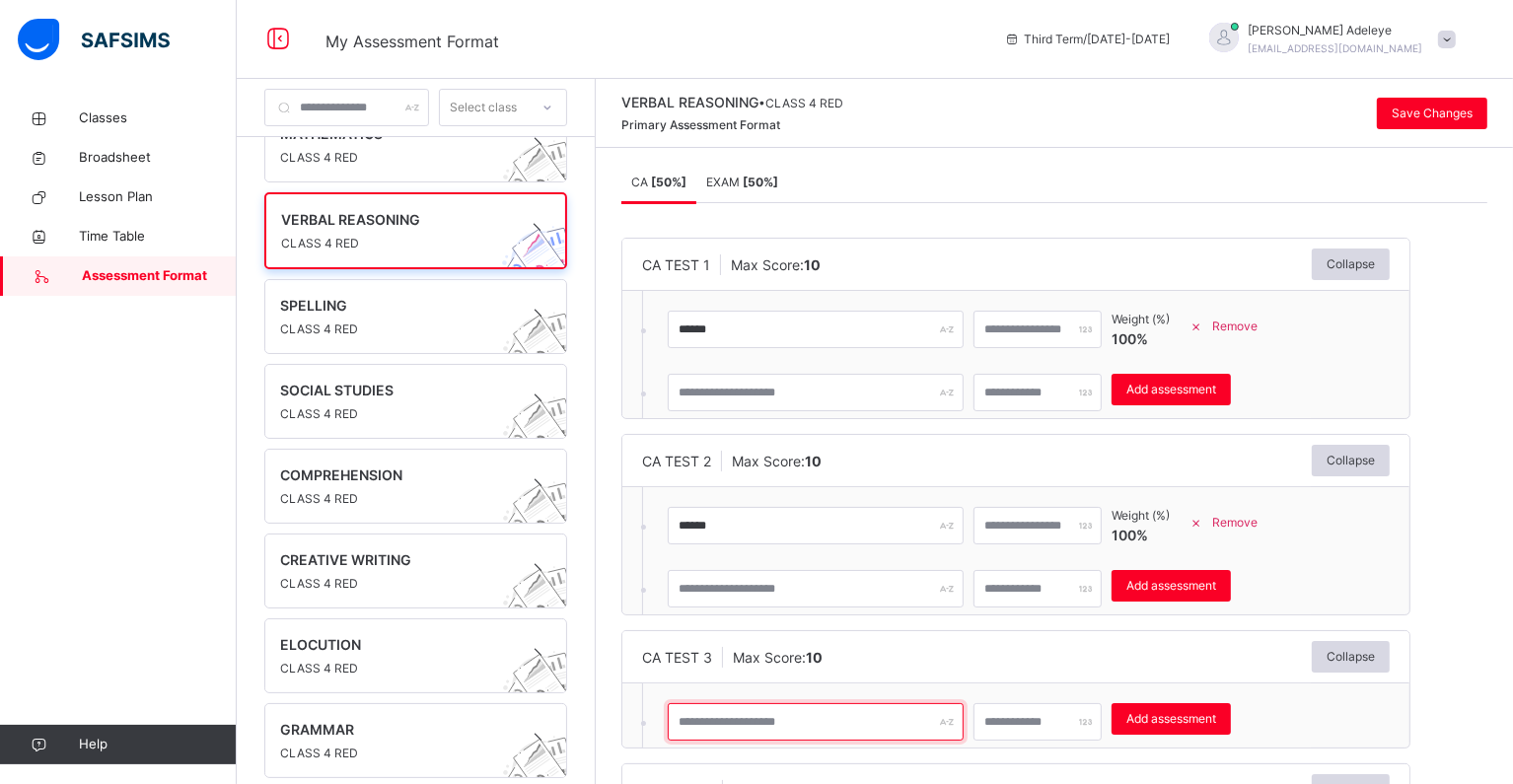 click at bounding box center (816, 722) 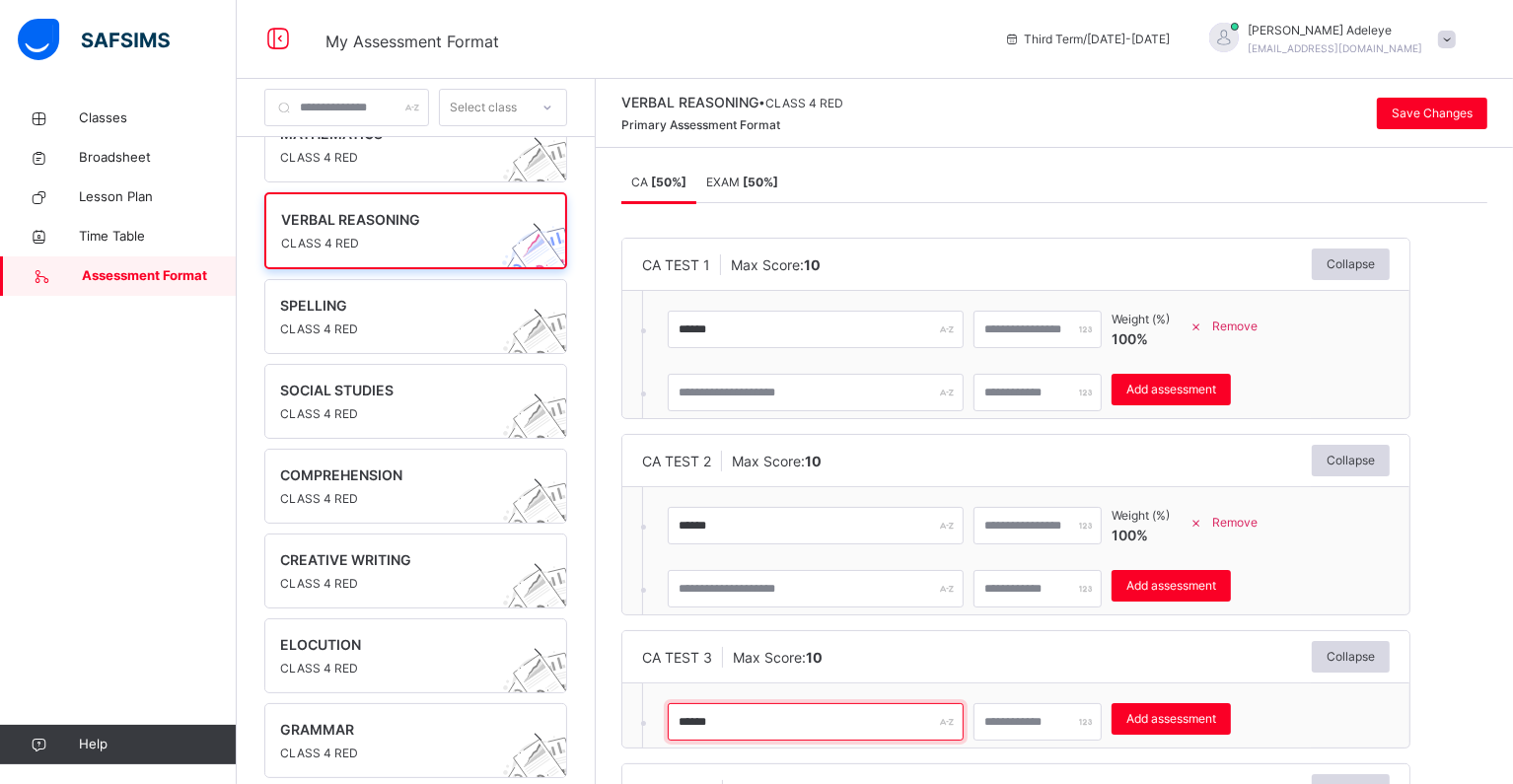 type on "******" 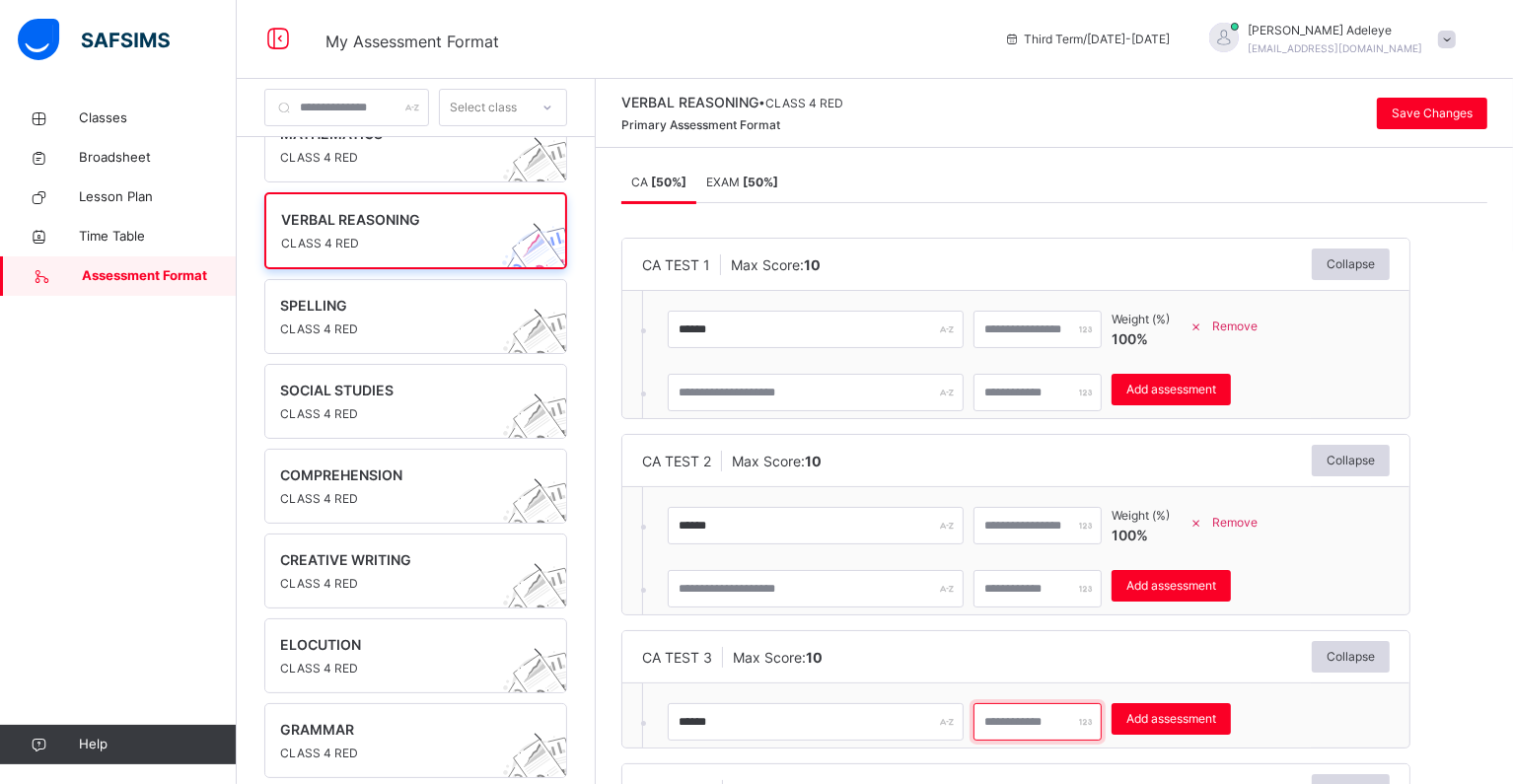 click at bounding box center (1038, 722) 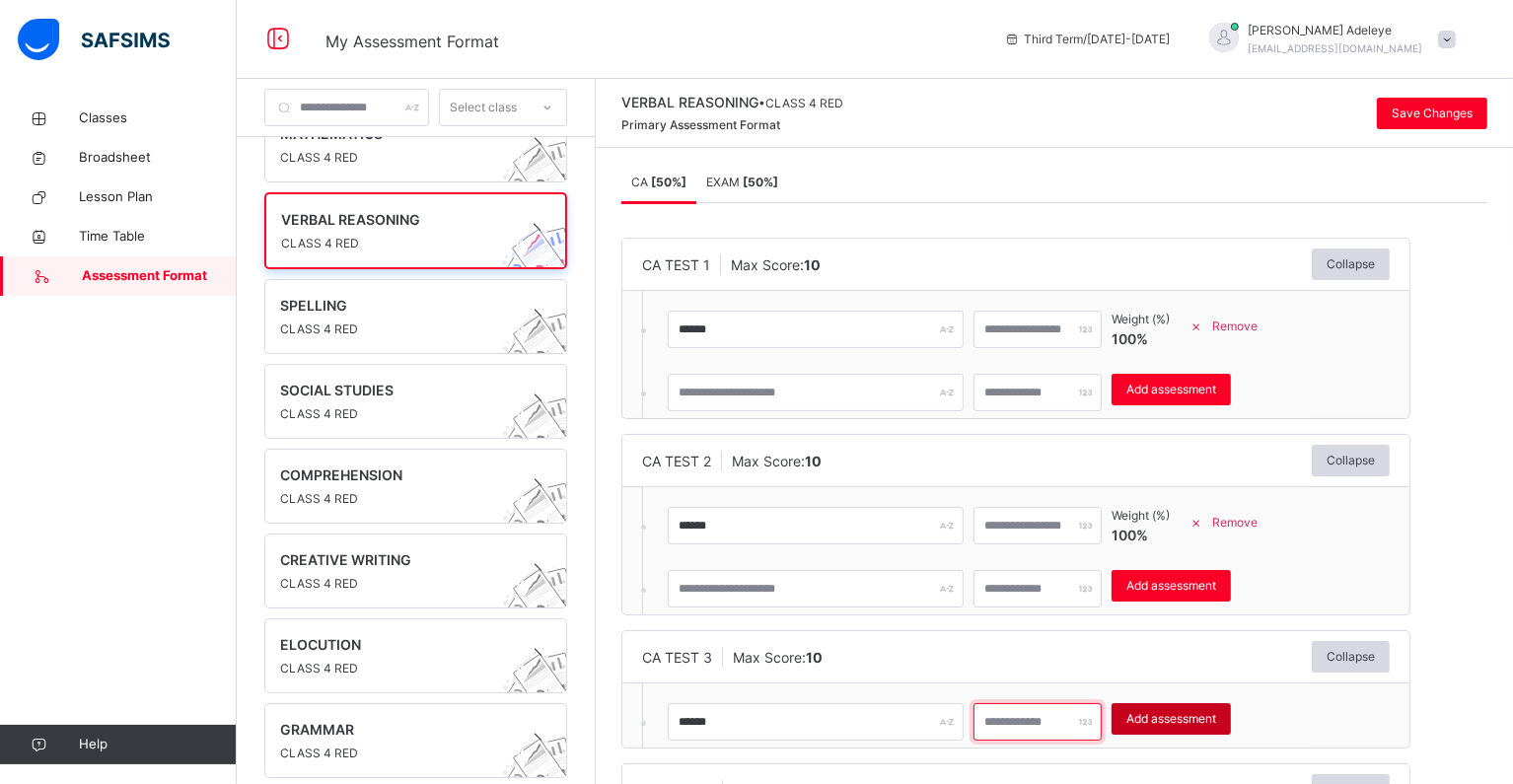 type on "**" 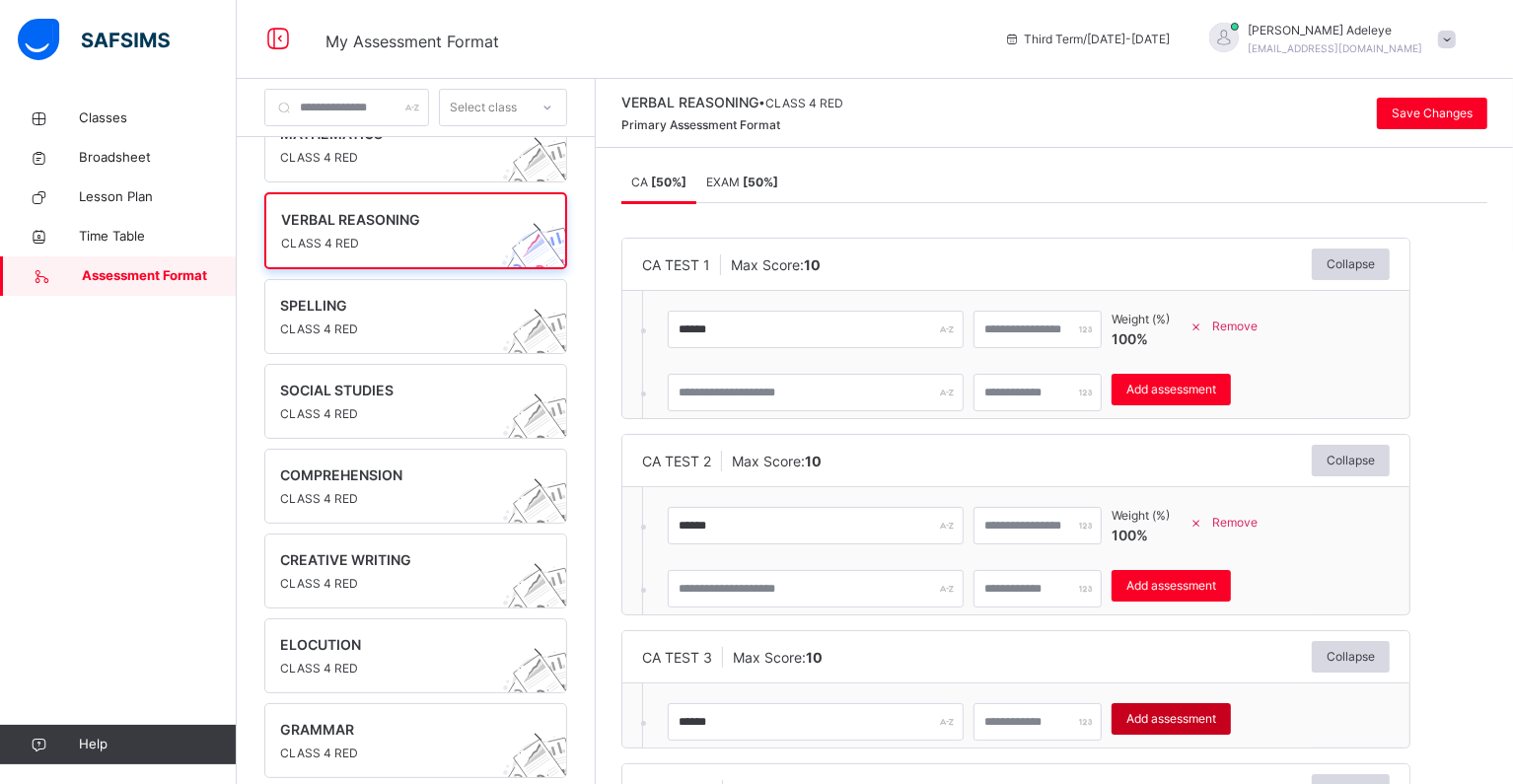 click on "Add assessment" at bounding box center (1171, 719) 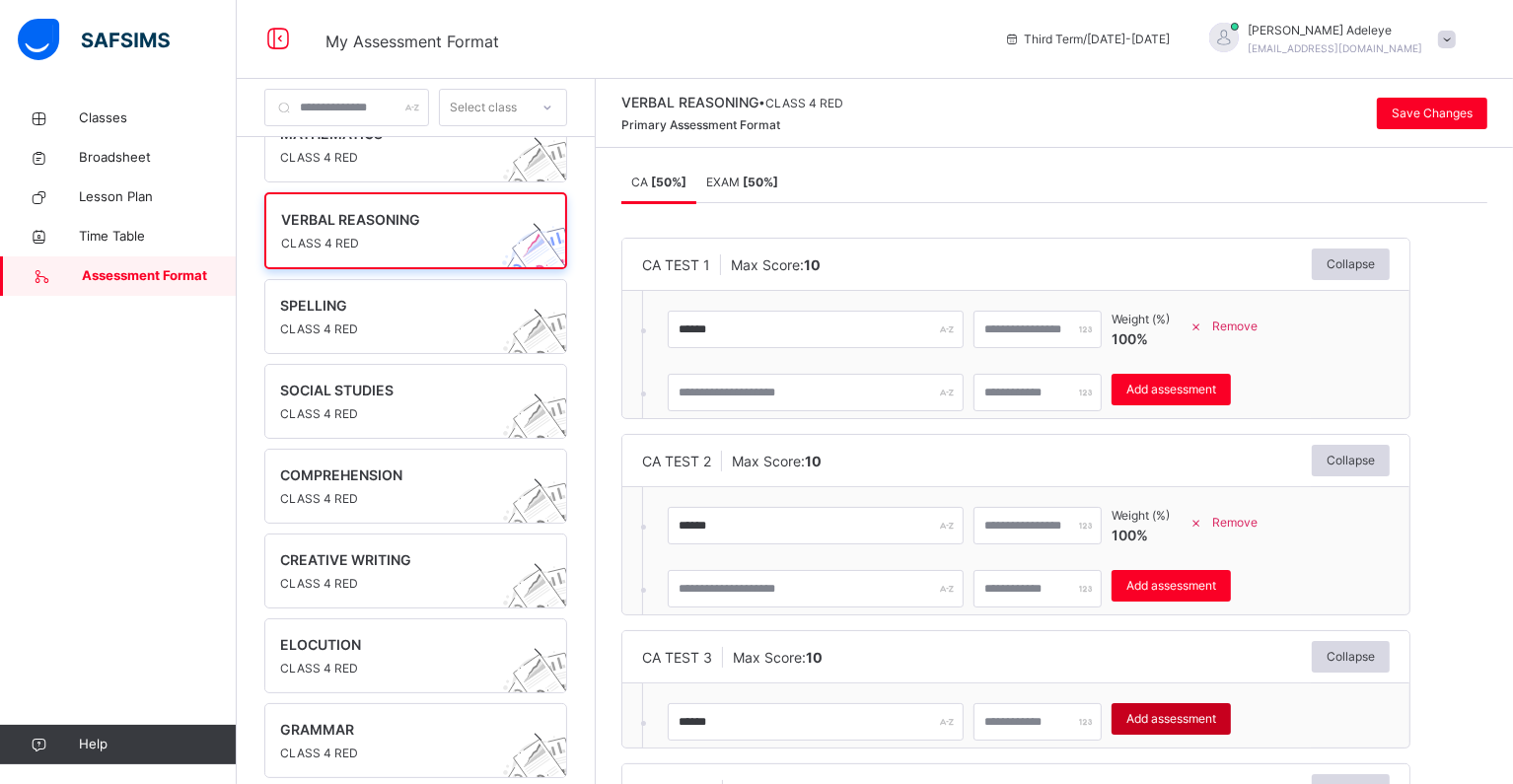 type 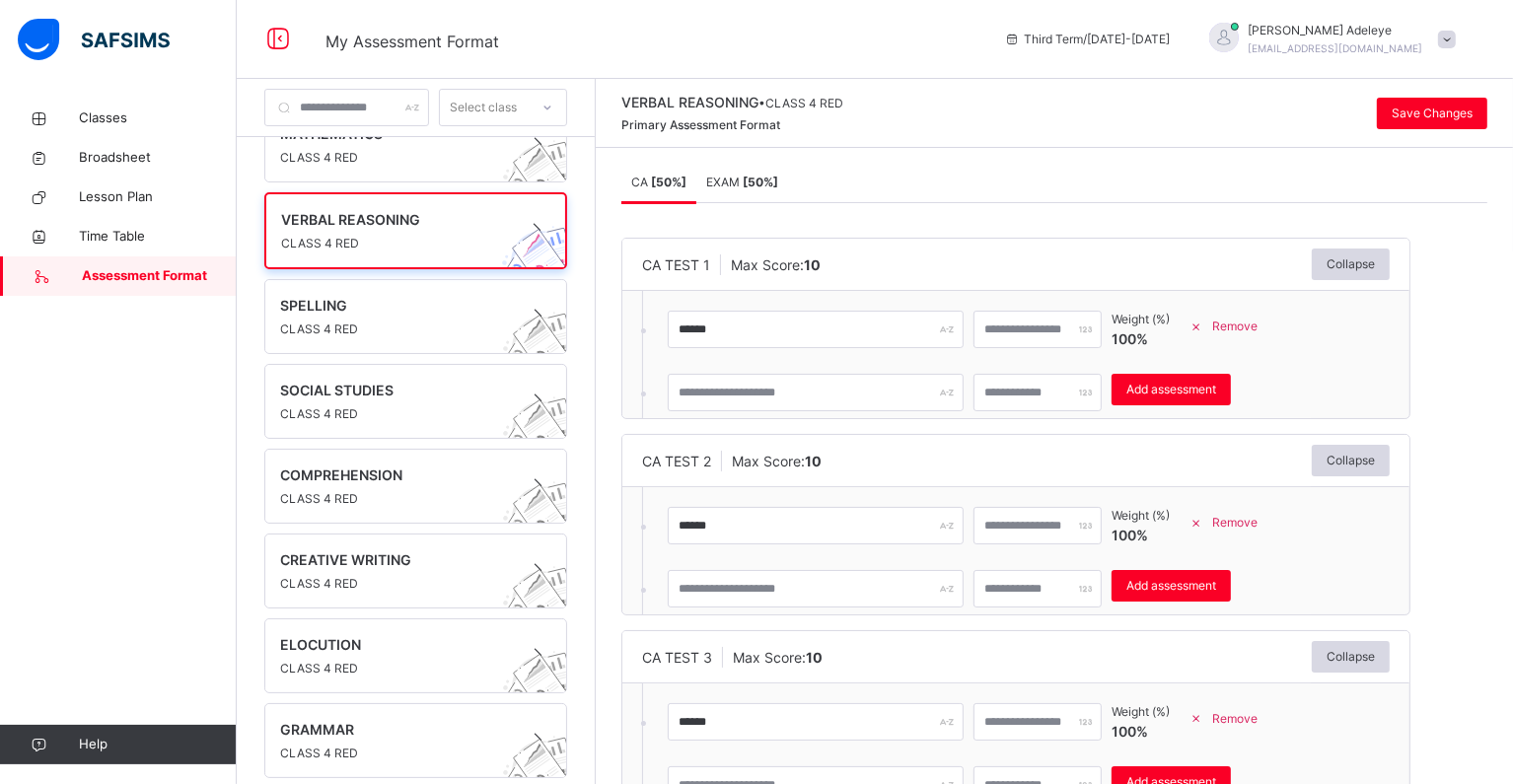 click on "CA TEST 1 Max Score:  10 Collapse ****** **  Weight (%)  100 %   Remove   * Add assessment × Deleting Sub-assessment Note:  that this sub-assessment has scores in it.  Deleting  this sub-assessment will also  delete  the  scores  associated with it. Are you sure you want to continue? Cancel Yes, Delete sub-assessment. CA TEST 2 Max Score:  10 Collapse ****** **  Weight (%)  100 %   Remove   * Add assessment × Deleting Sub-assessment Note:  that this sub-assessment has scores in it.  Deleting  this sub-assessment will also  delete  the  scores  associated with it. Are you sure you want to continue? Cancel Yes, Delete sub-assessment. CA TEST 3 Max Score:  10 Collapse ****** **  Weight (%)  100 %   Remove   * Add assessment × Deleting Sub-assessment Note:  that this sub-assessment has scores in it.  Deleting  this sub-assessment will also  delete  the  scores  associated with it. Are you sure you want to continue? Cancel Yes, Delete sub-assessment. CA TEST 4 Max Score:  10 Collapse Add assessment × Note: 10" at bounding box center [1054, 658] 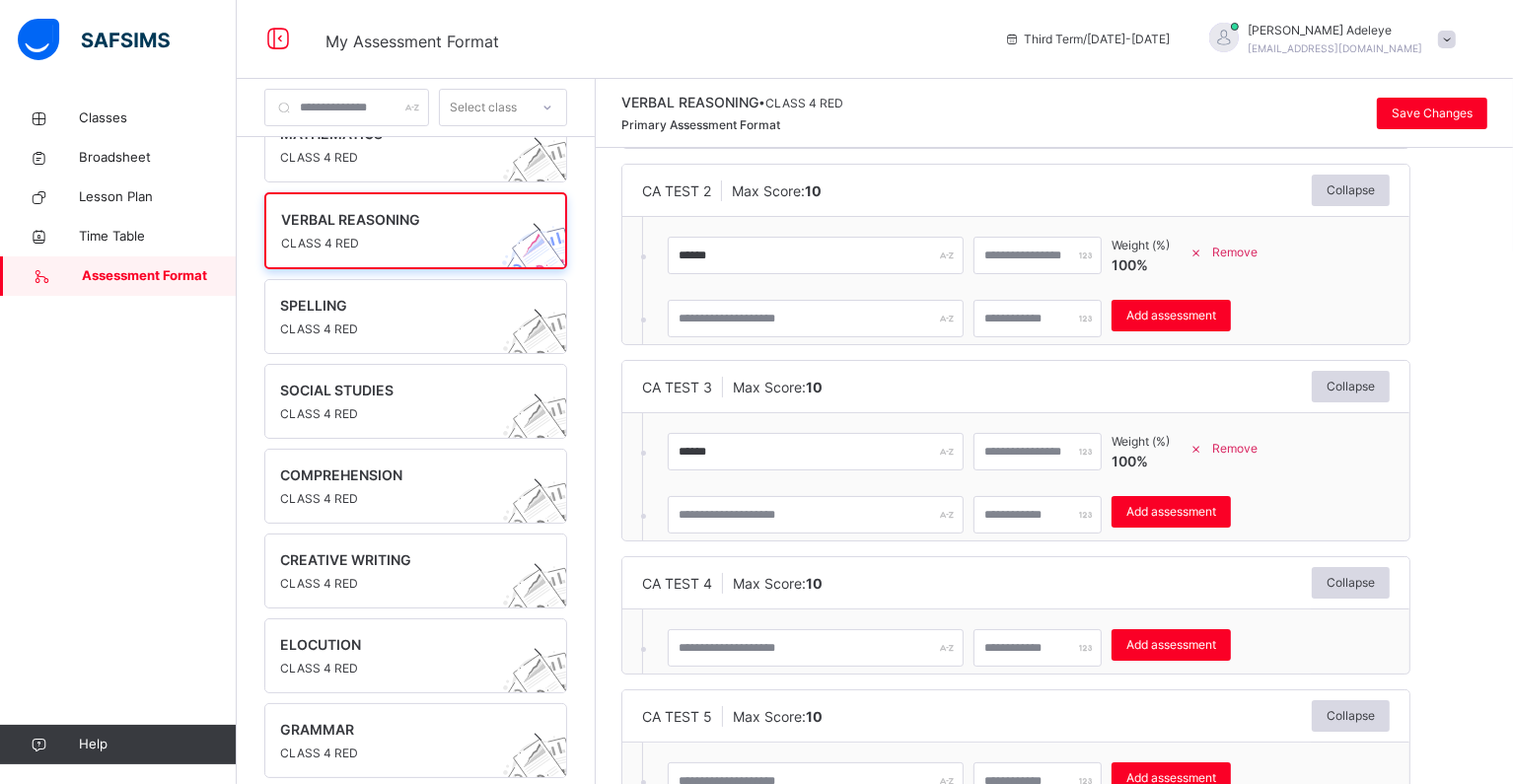 scroll, scrollTop: 334, scrollLeft: 0, axis: vertical 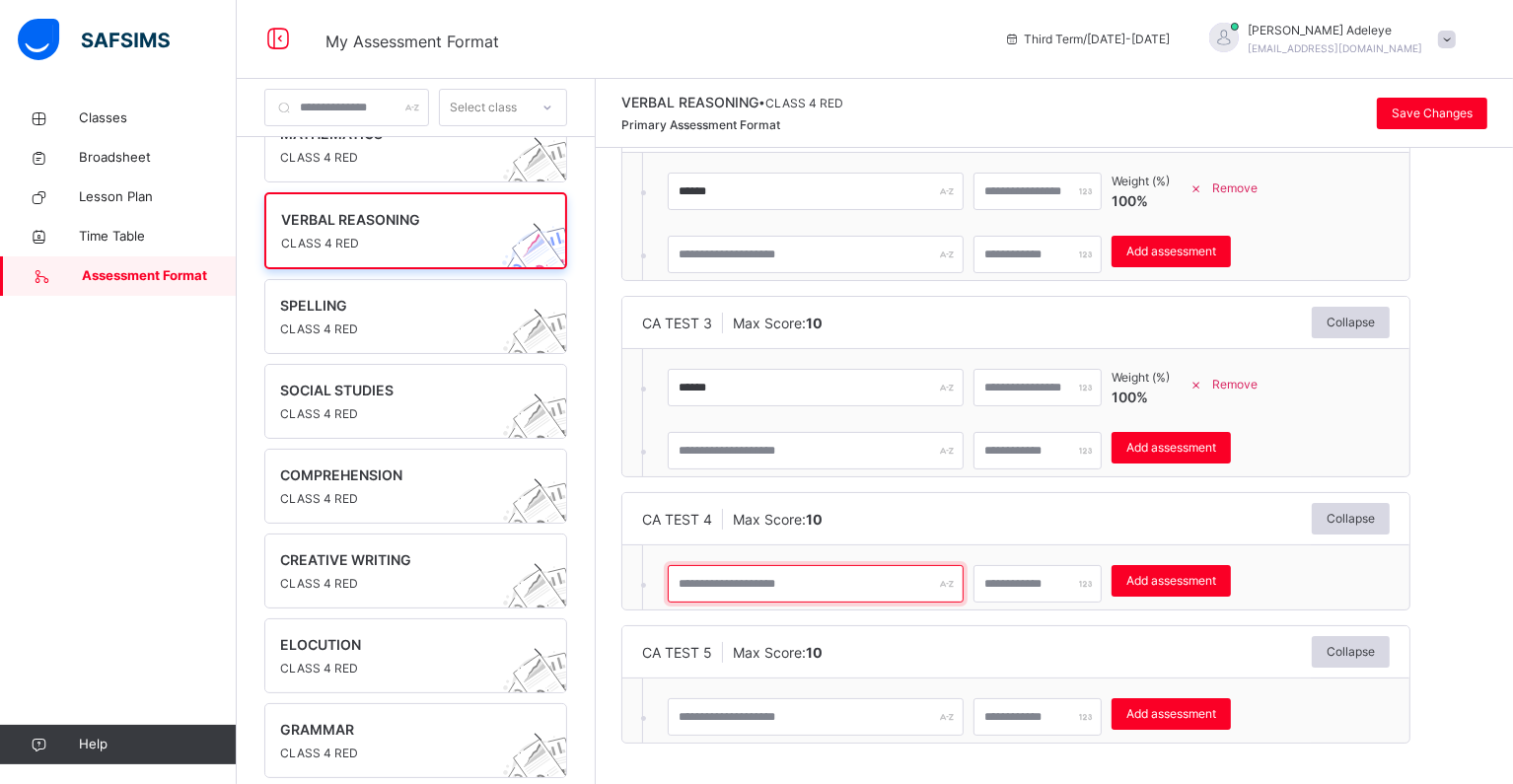 click at bounding box center [816, 584] 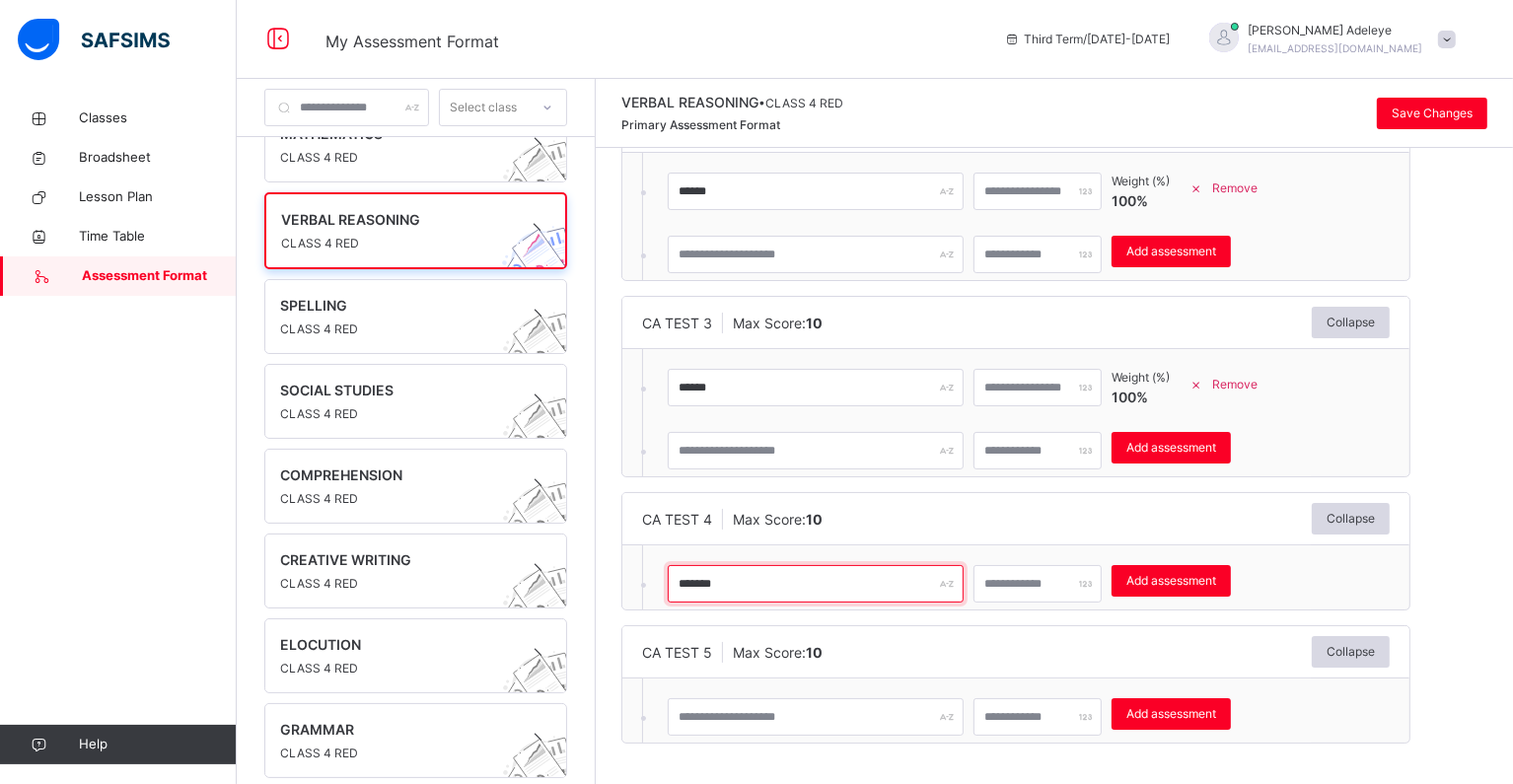 type on "*******" 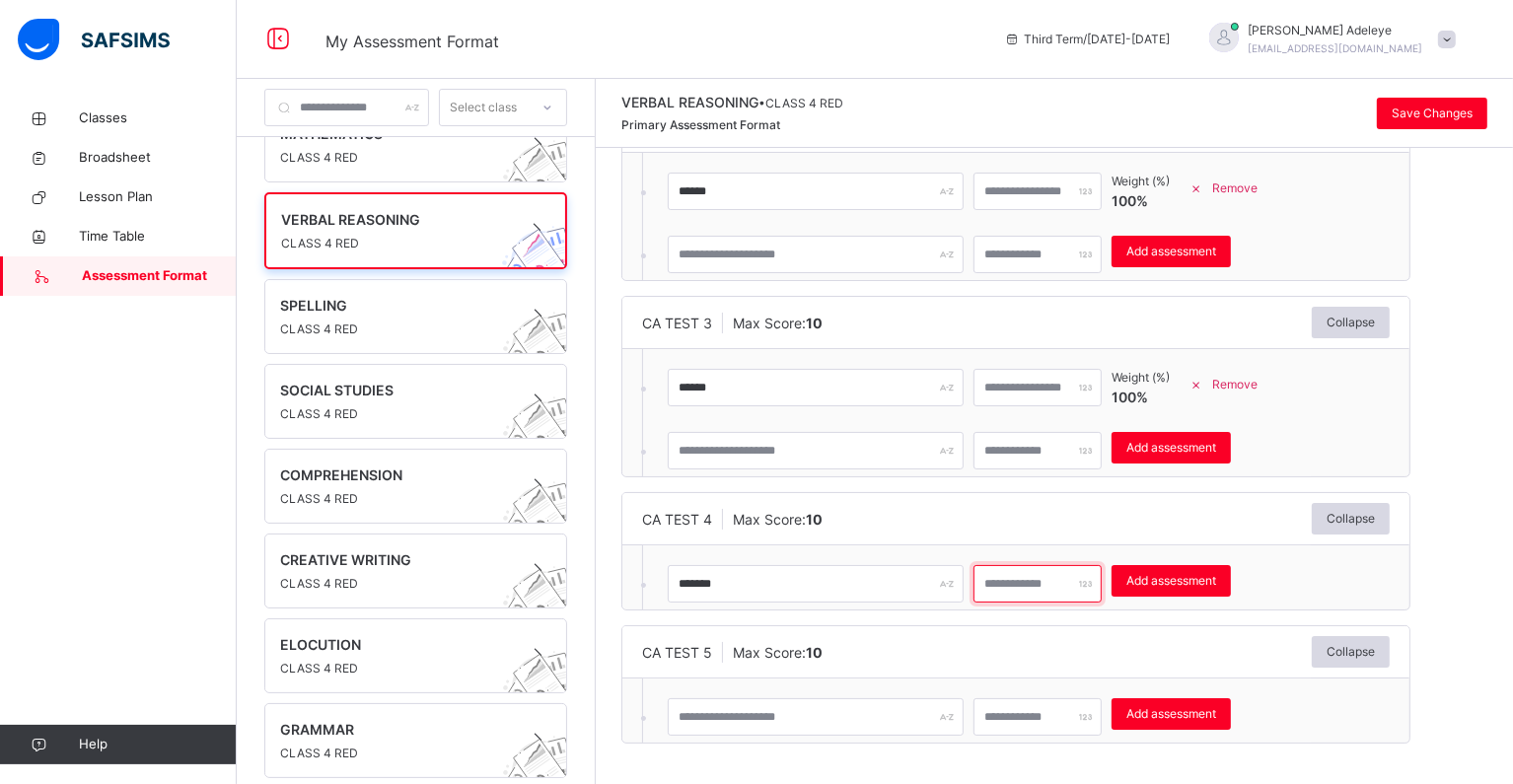 click at bounding box center (1038, 584) 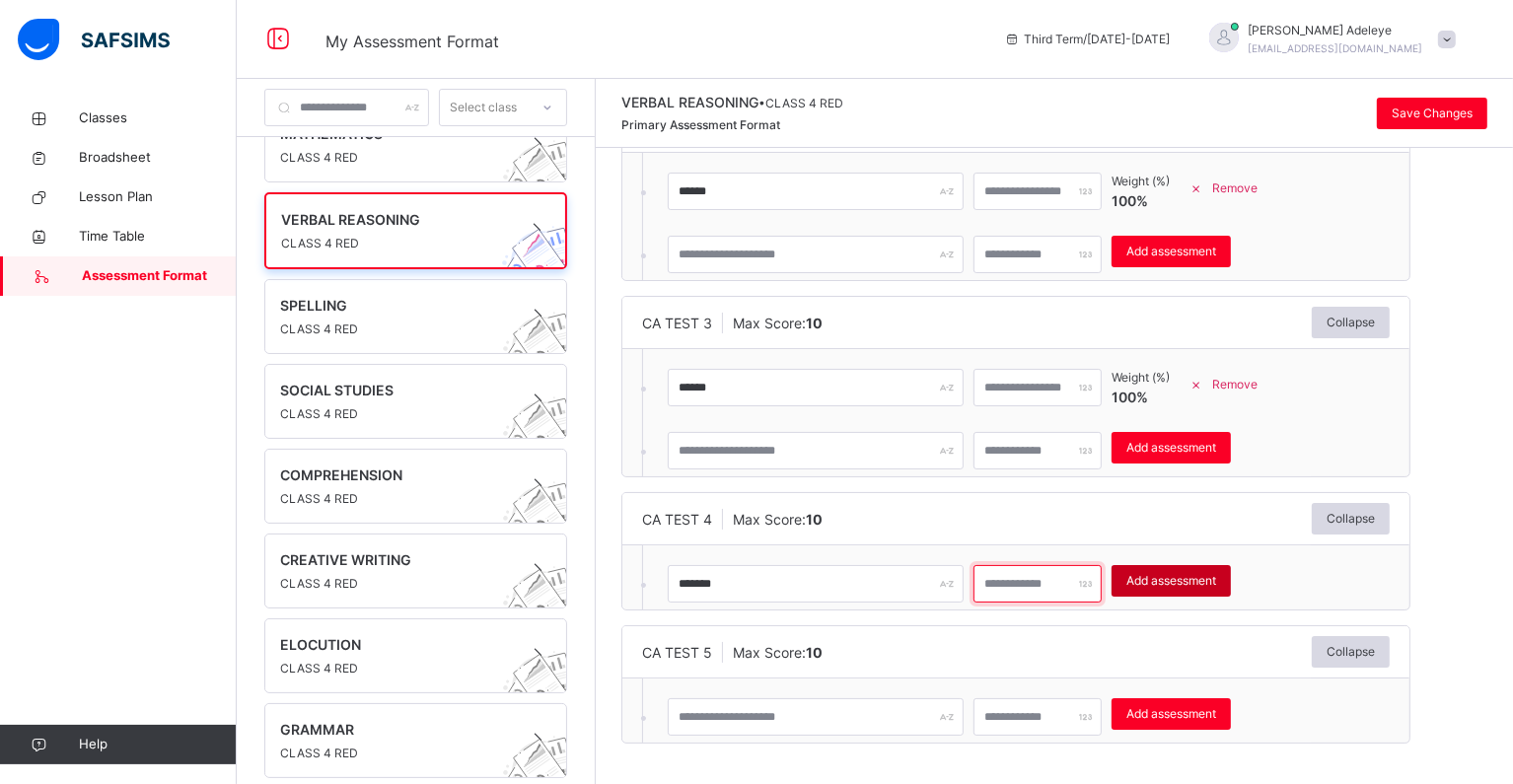type on "**" 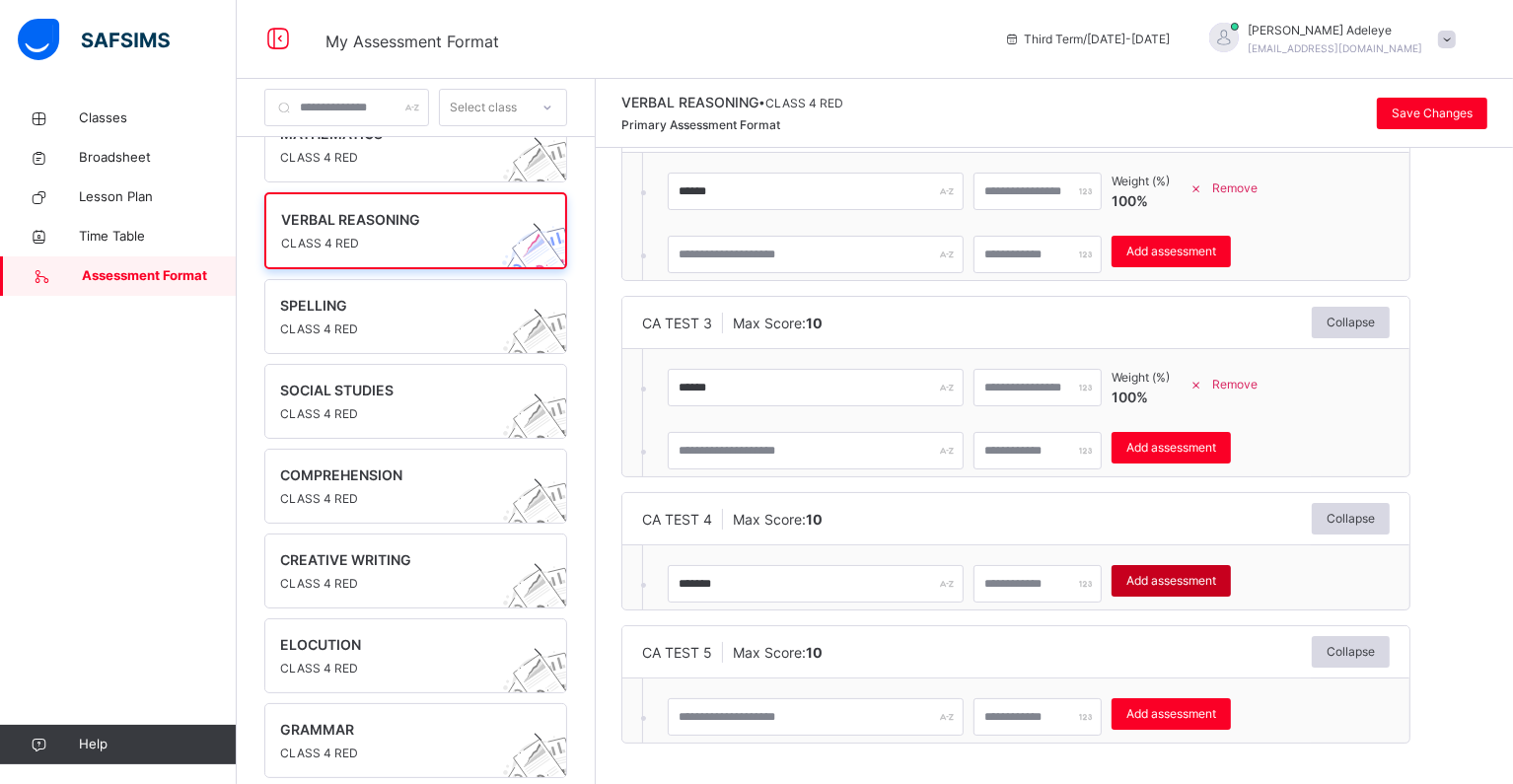 click on "Add assessment" at bounding box center [1171, 581] 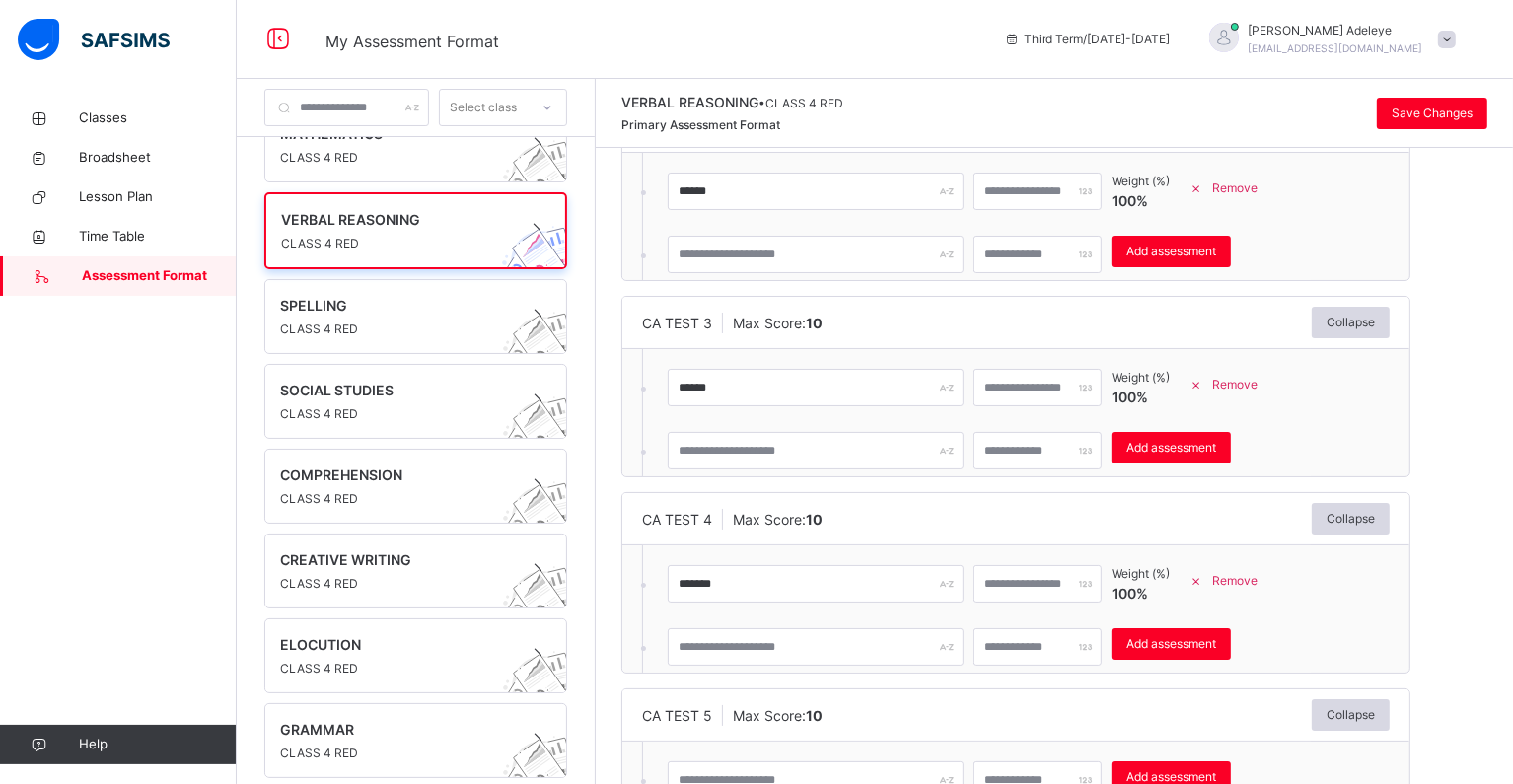 click on "CA TEST 1 Max Score:  10 Collapse ****** **  Weight (%)  100 %   Remove   * Add assessment × Deleting Sub-assessment Note:  that this sub-assessment has scores in it.  Deleting  this sub-assessment will also  delete  the  scores  associated with it. Are you sure you want to continue? Cancel Yes, Delete sub-assessment. CA TEST 2 Max Score:  10 Collapse ****** **  Weight (%)  100 %   Remove   * Add assessment × Deleting Sub-assessment Note:  that this sub-assessment has scores in it.  Deleting  this sub-assessment will also  delete  the  scores  associated with it. Are you sure you want to continue? Cancel Yes, Delete sub-assessment. CA TEST 3 Max Score:  10 Collapse ****** **  Weight (%)  100 %   Remove   * Add assessment × Deleting Sub-assessment Note:  that this sub-assessment has scores in it.  Deleting  this sub-assessment will also  delete  the  scores  associated with it. Are you sure you want to continue? Cancel Yes, Delete sub-assessment. CA TEST 4 Max Score:  10 Collapse ******* **  Weight (%)  100" at bounding box center [1054, 355] 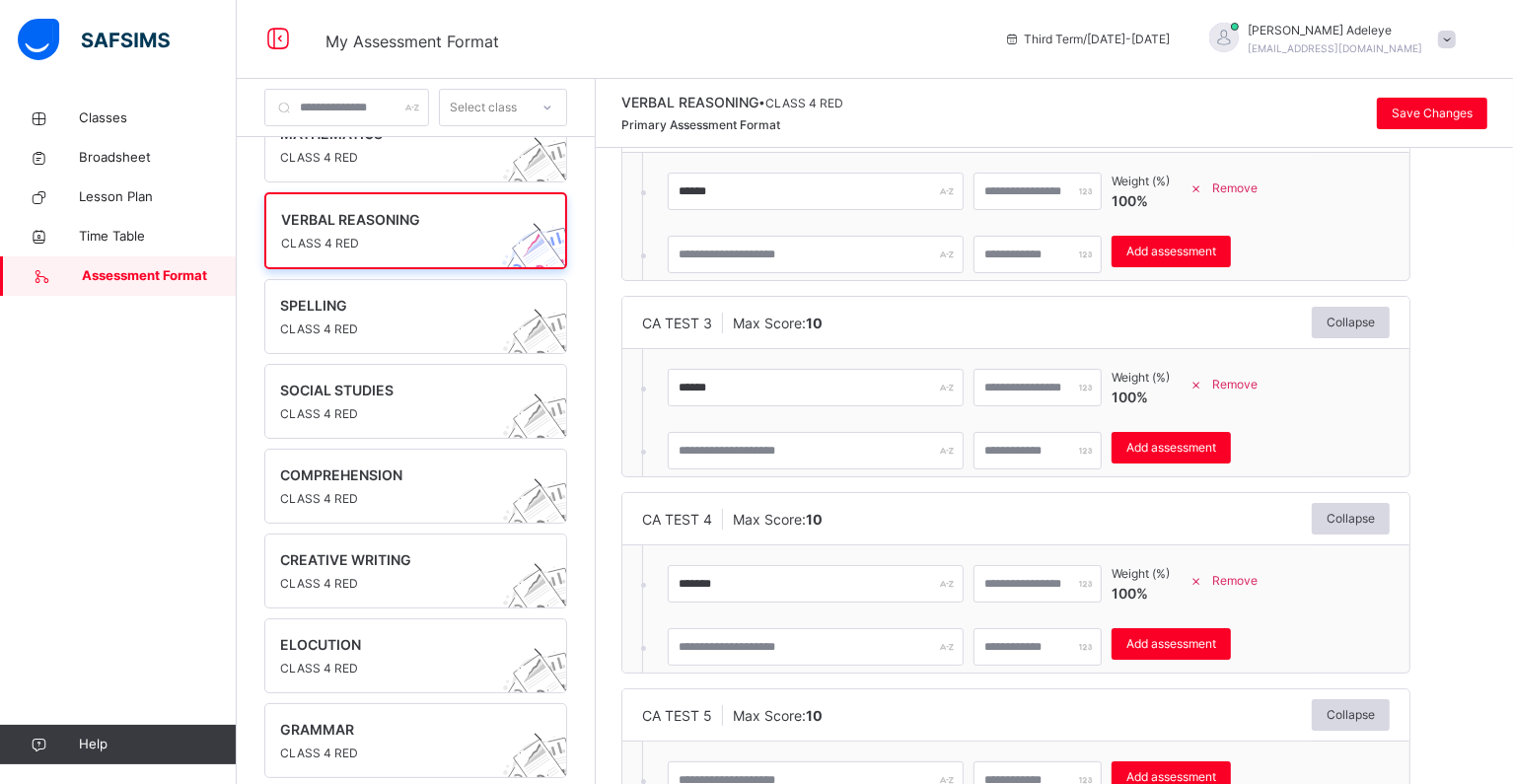 scroll, scrollTop: 397, scrollLeft: 0, axis: vertical 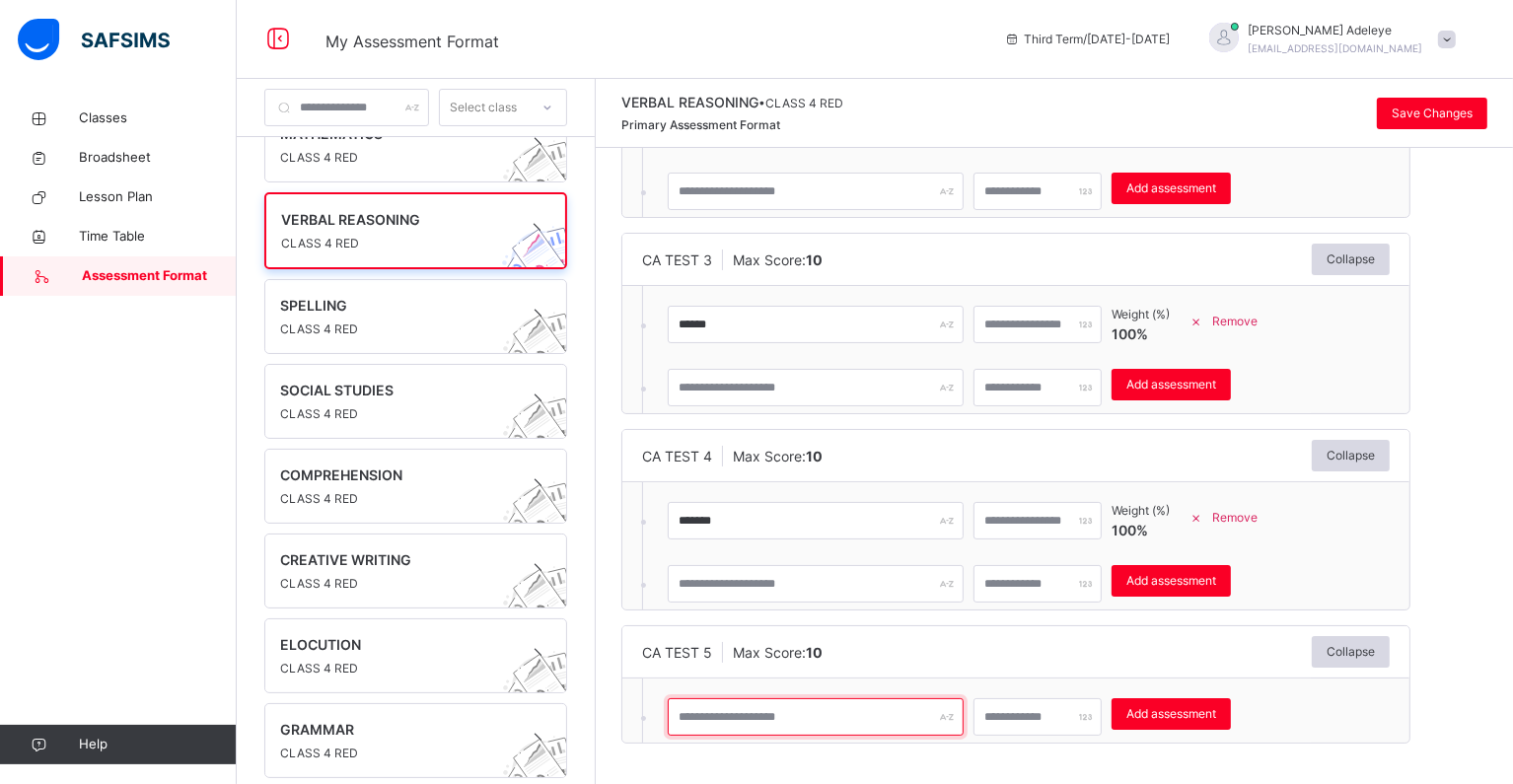 click at bounding box center [816, 717] 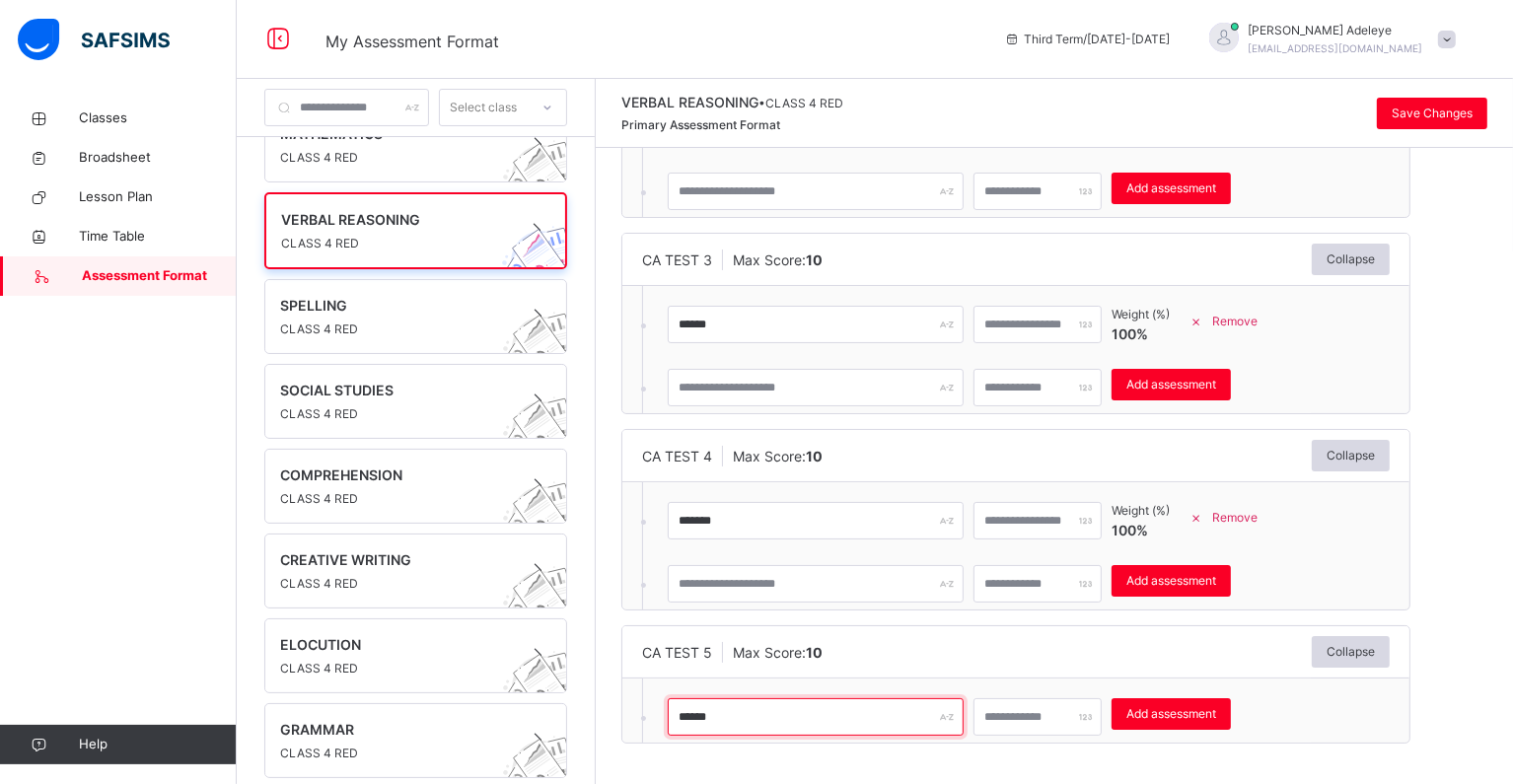 type on "******" 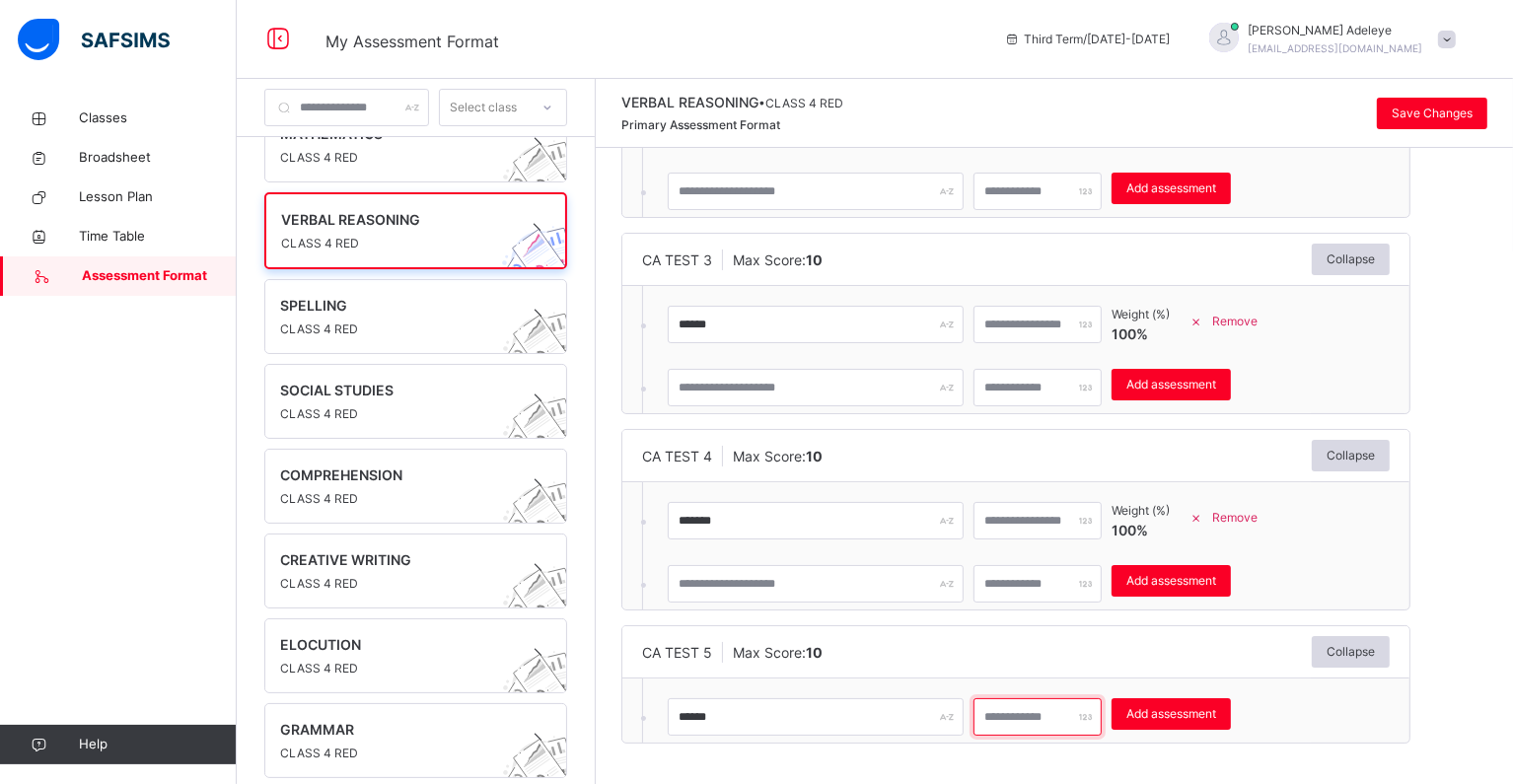 click at bounding box center (1038, 717) 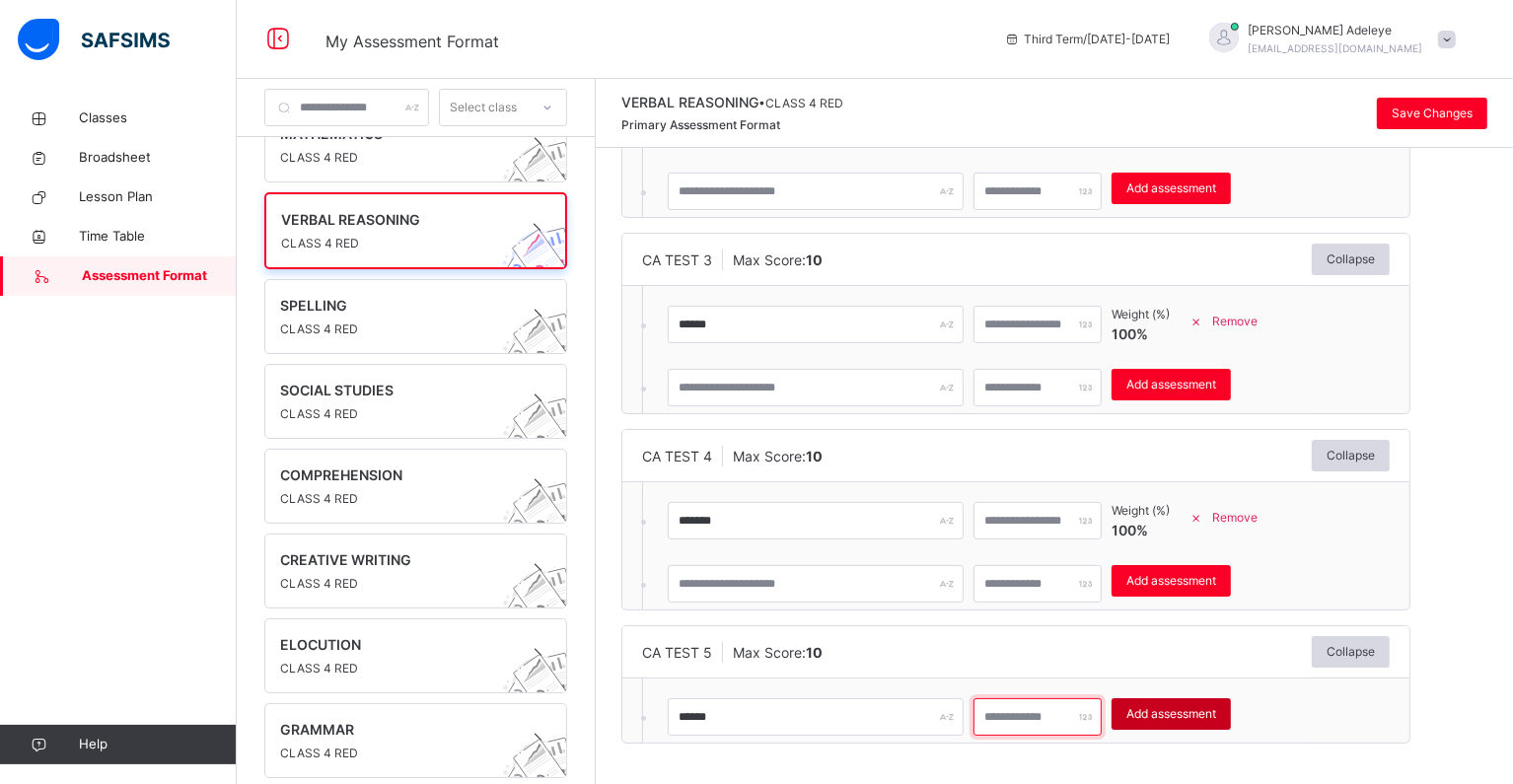 type on "**" 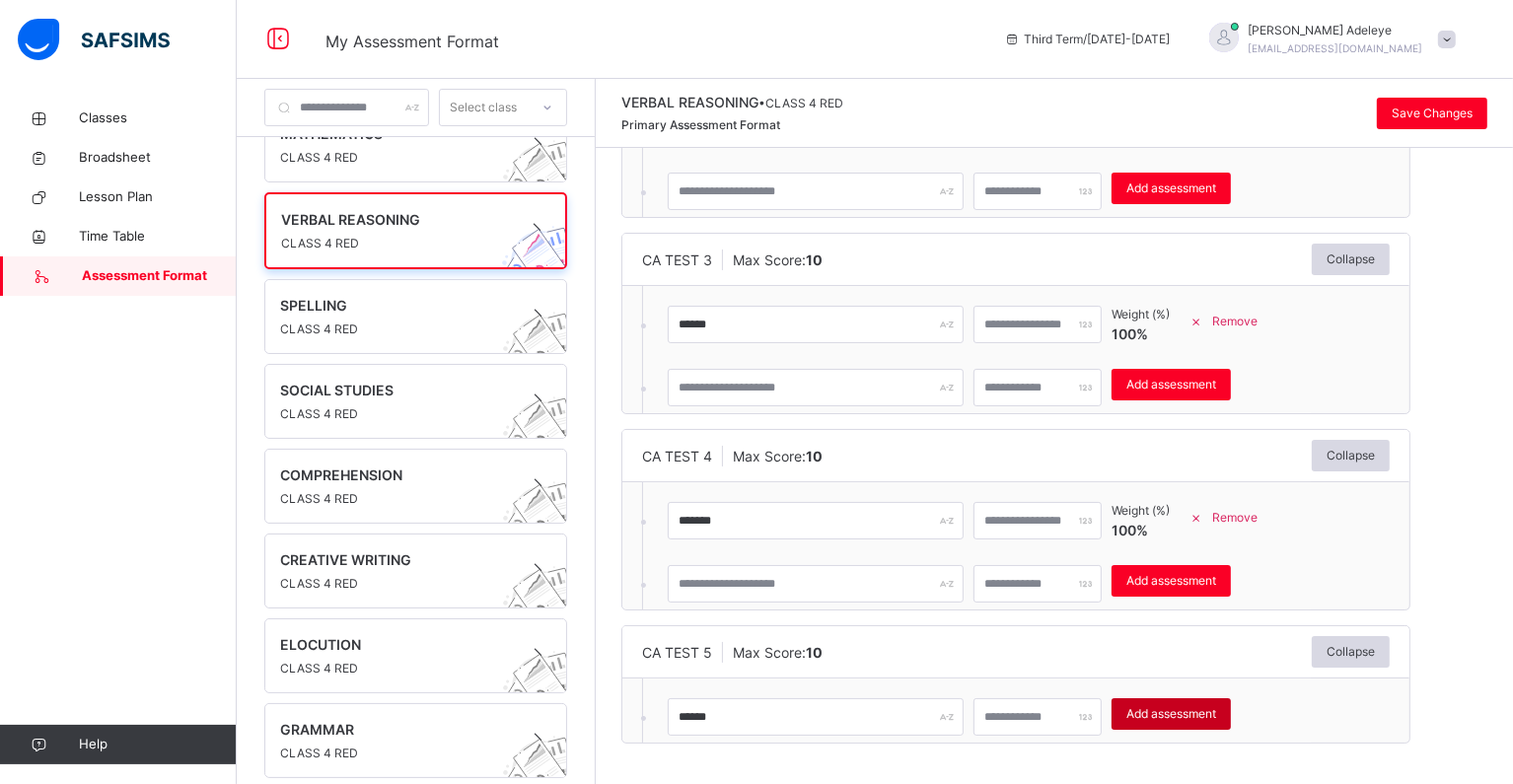 click on "Add assessment" at bounding box center (1171, 714) 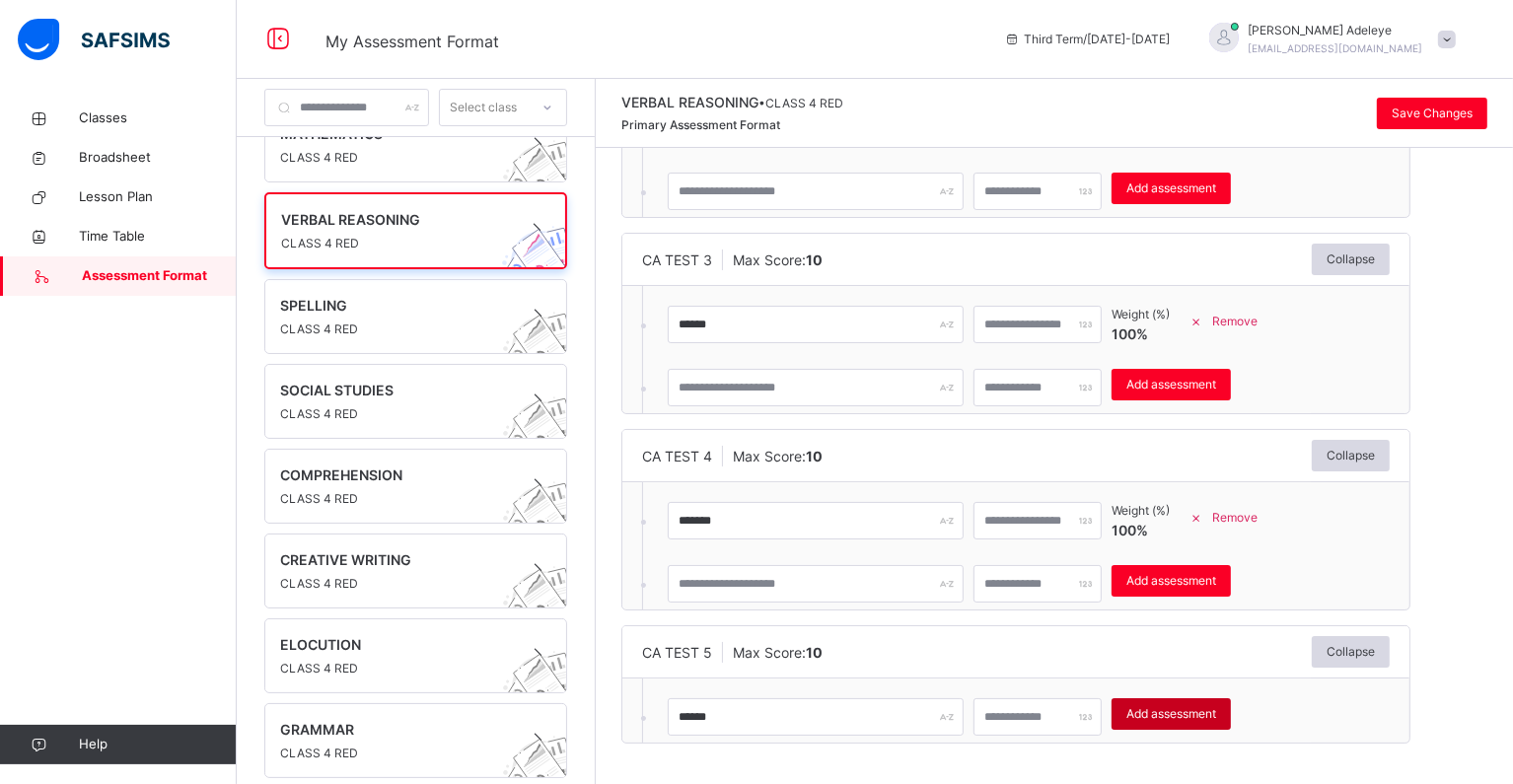 type 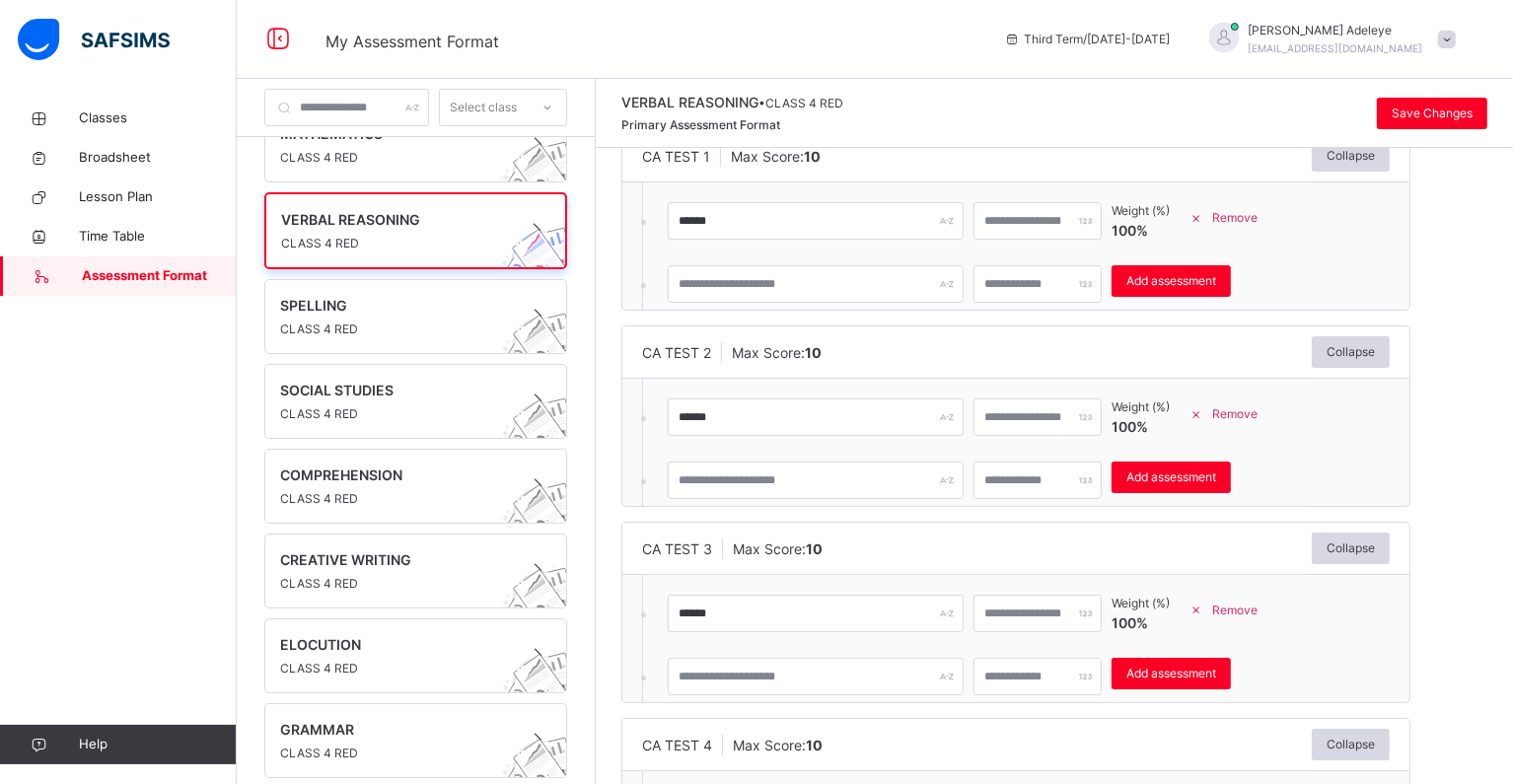 scroll, scrollTop: 0, scrollLeft: 0, axis: both 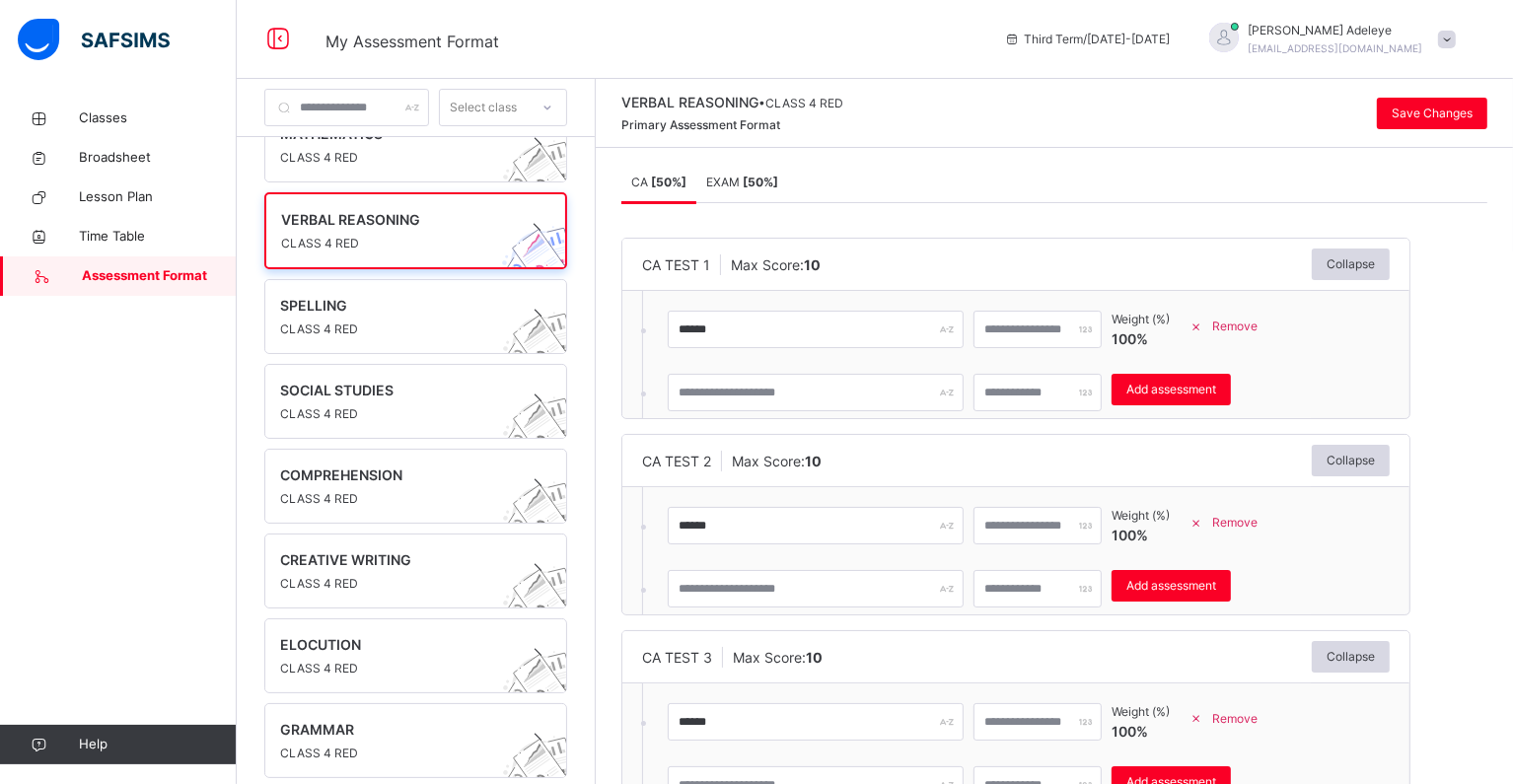 click on "EXAM   [ 50 %]" at bounding box center (742, 181) 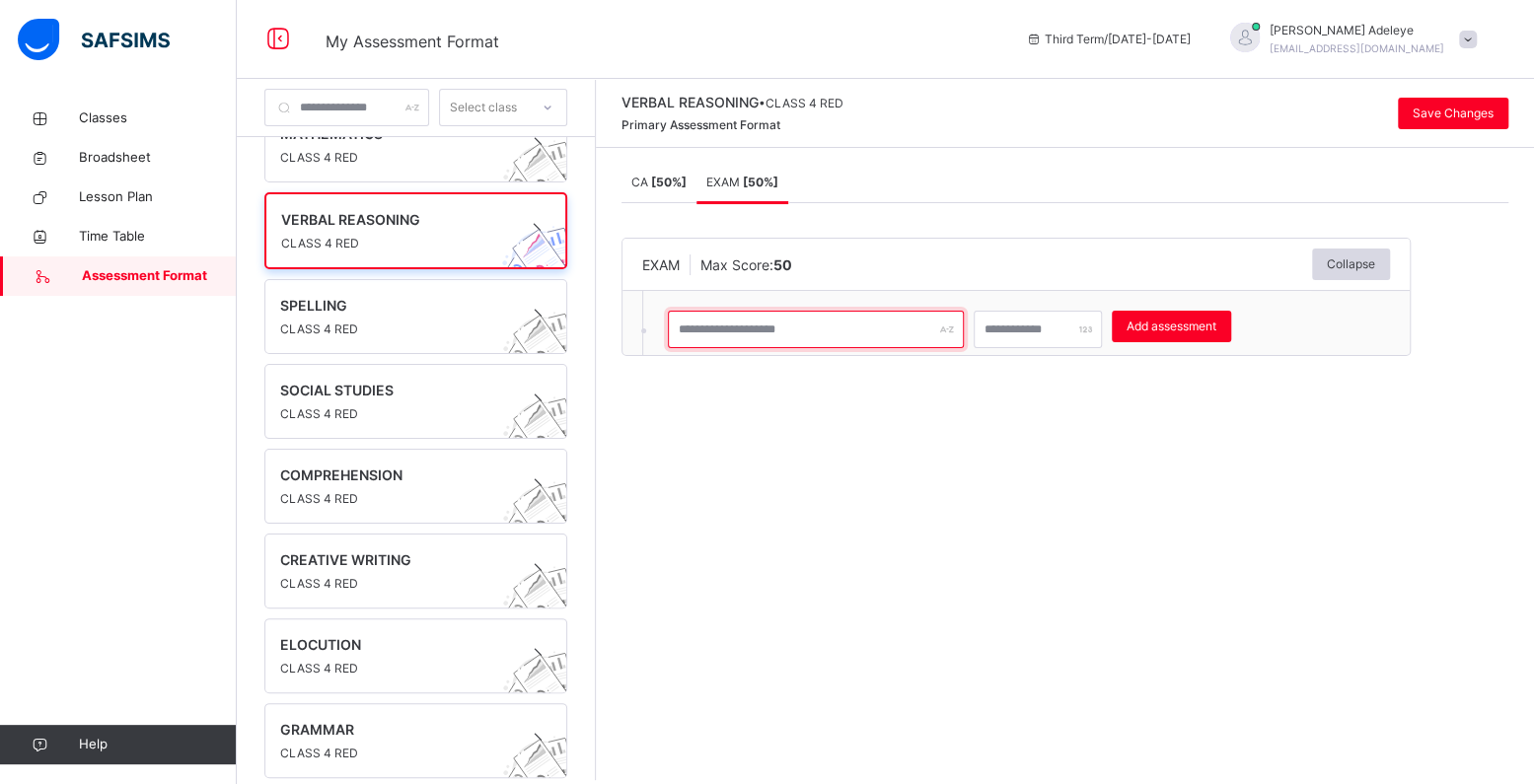click at bounding box center (816, 329) 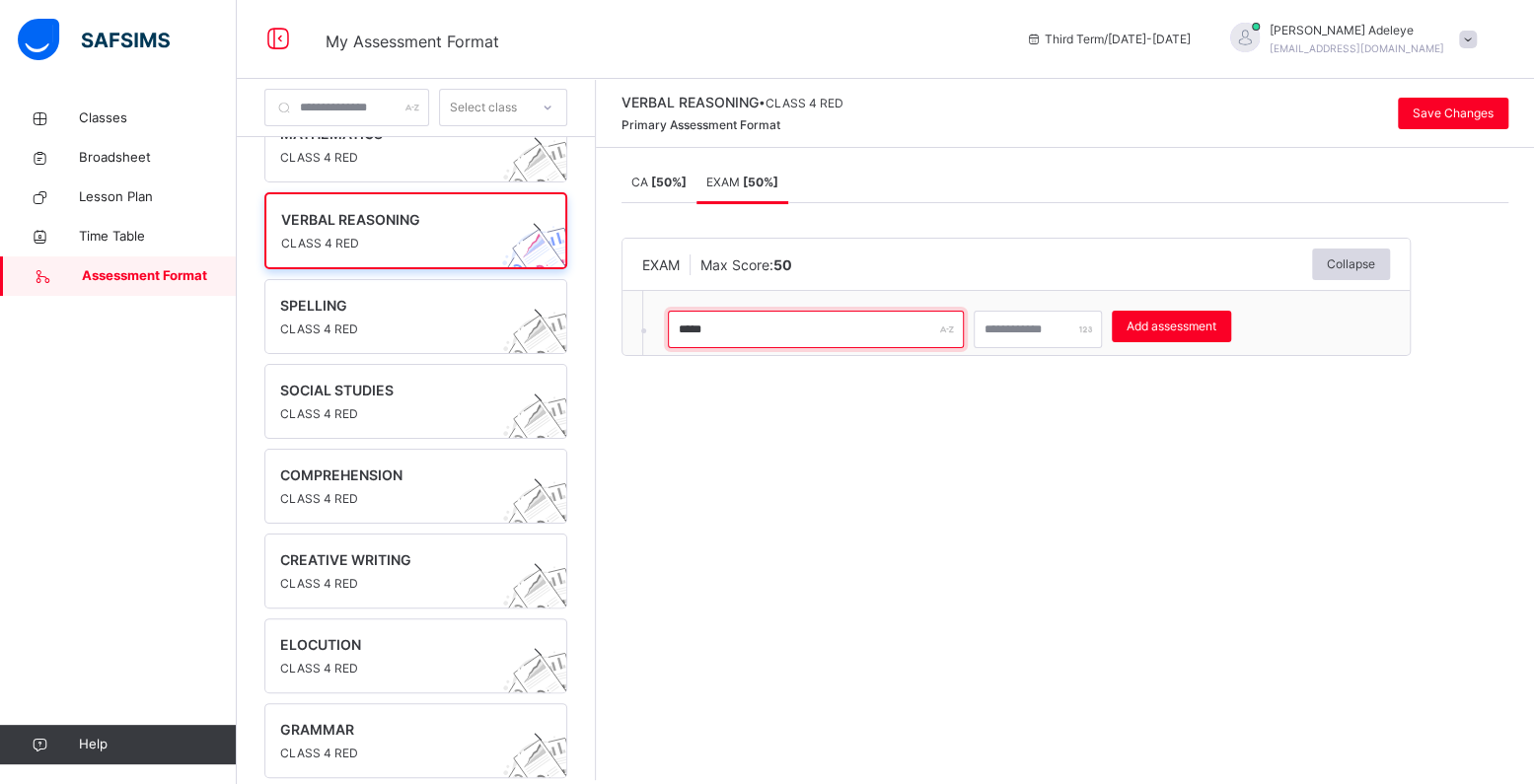 type on "****" 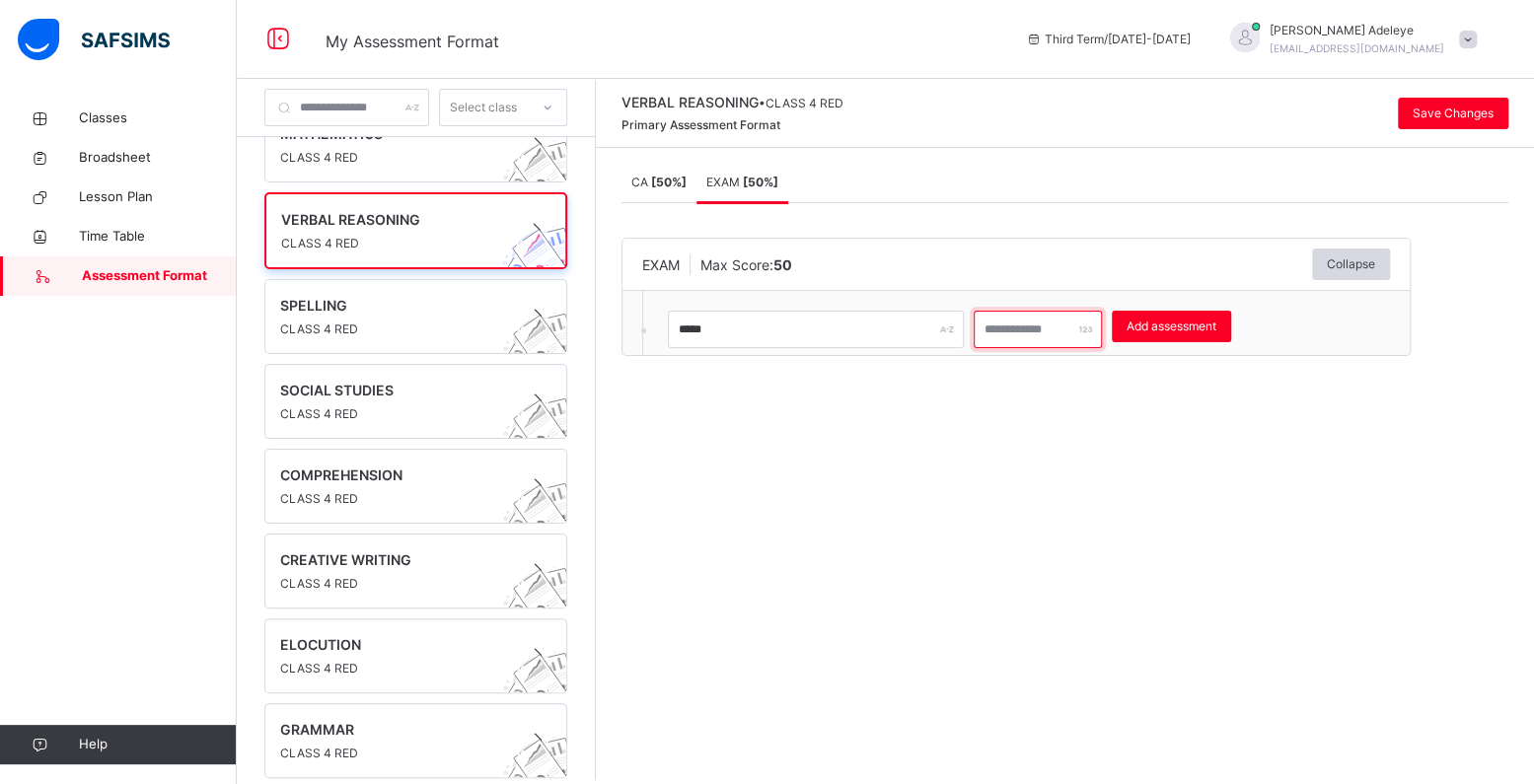 click at bounding box center [1038, 329] 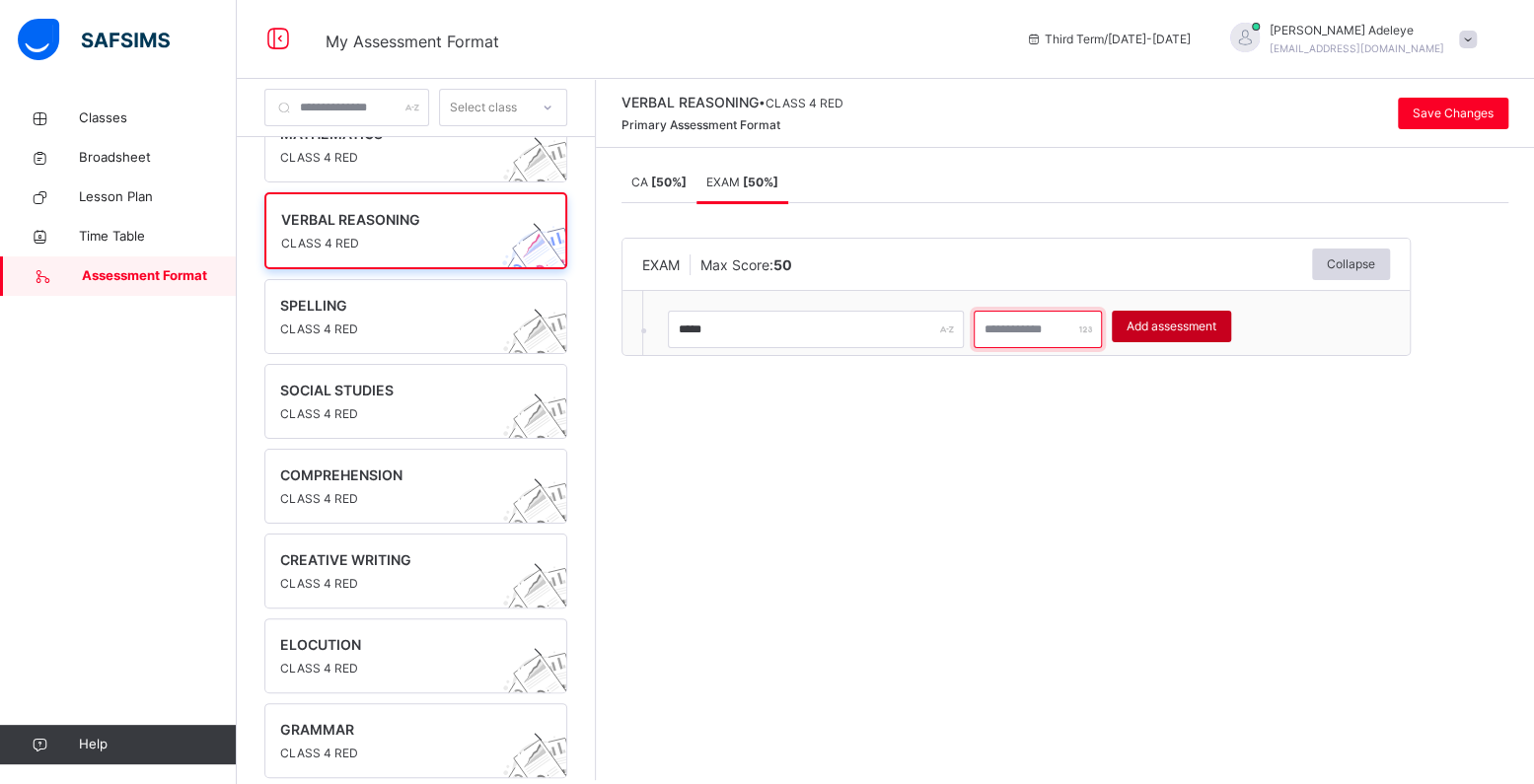 type on "**" 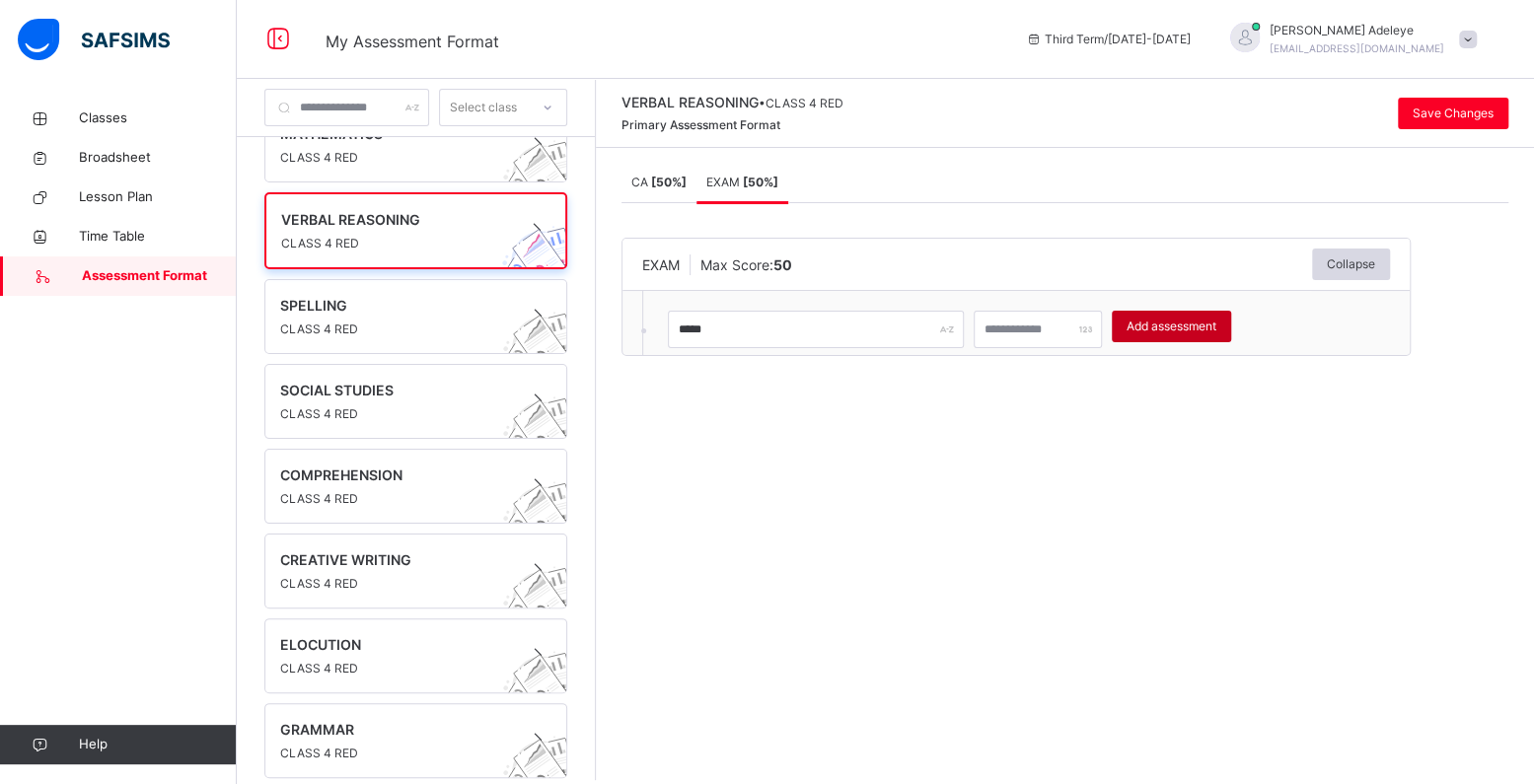 click on "Add assessment" at bounding box center [1171, 326] 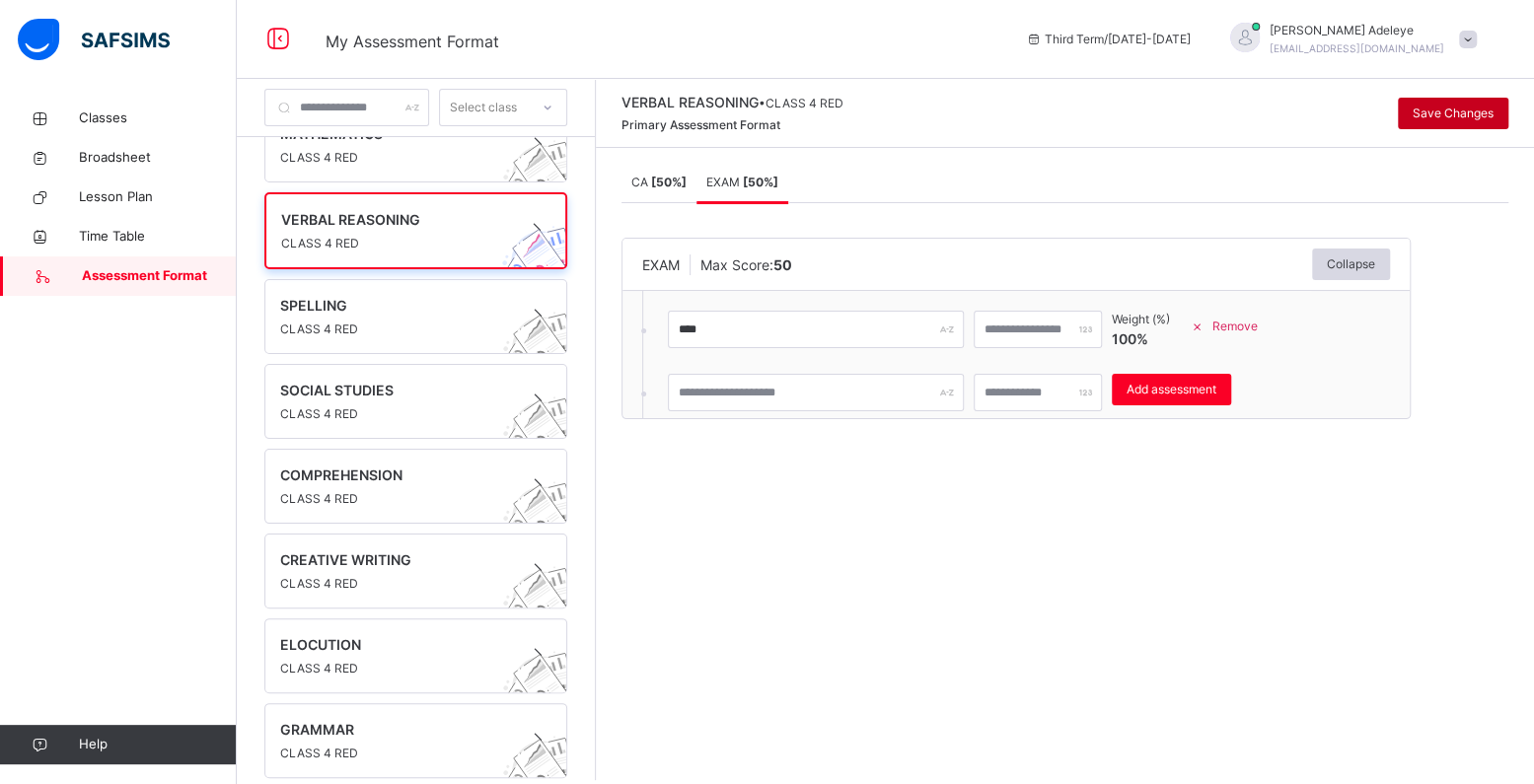 click on "Save Changes" at bounding box center (1453, 113) 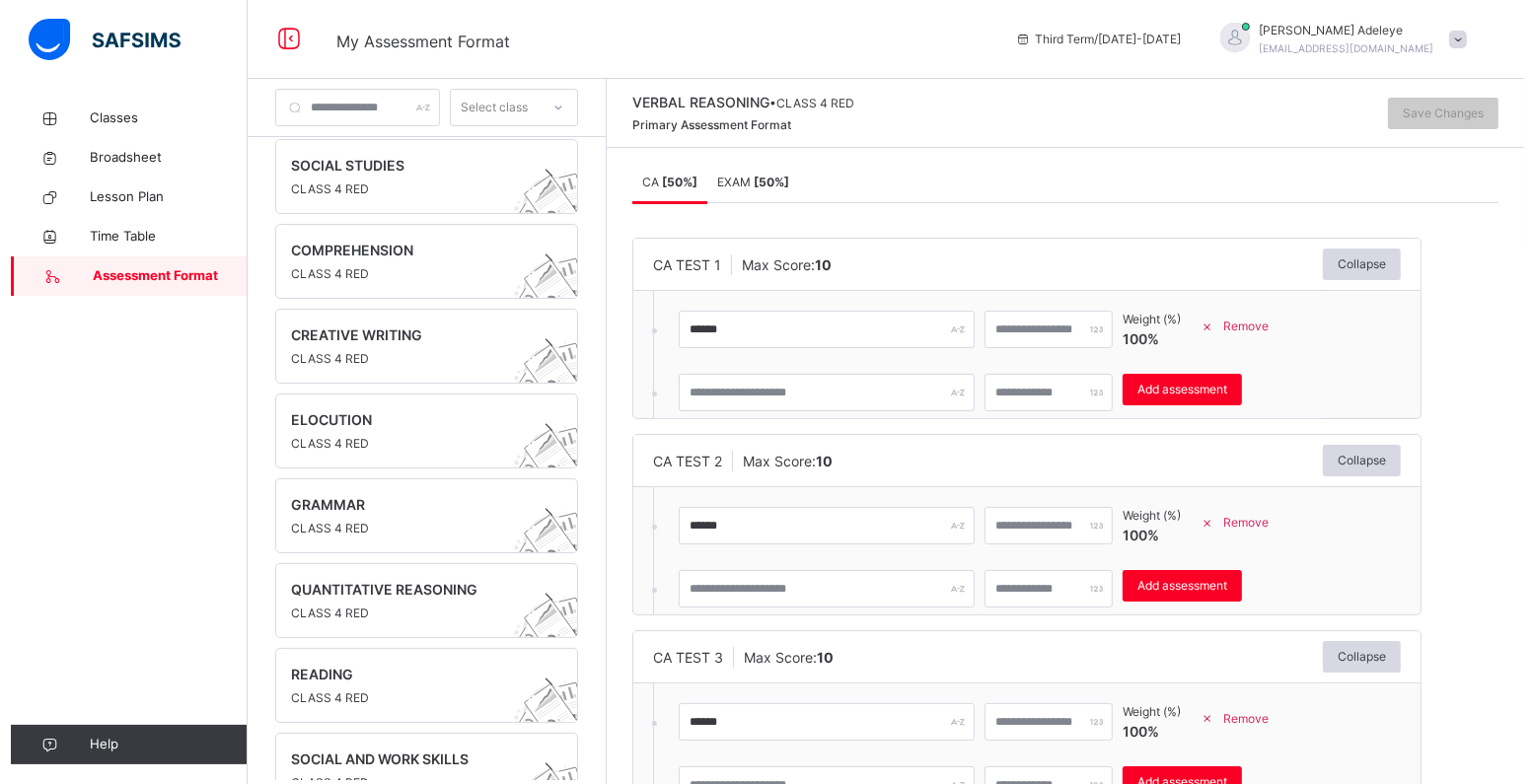 scroll, scrollTop: 276, scrollLeft: 0, axis: vertical 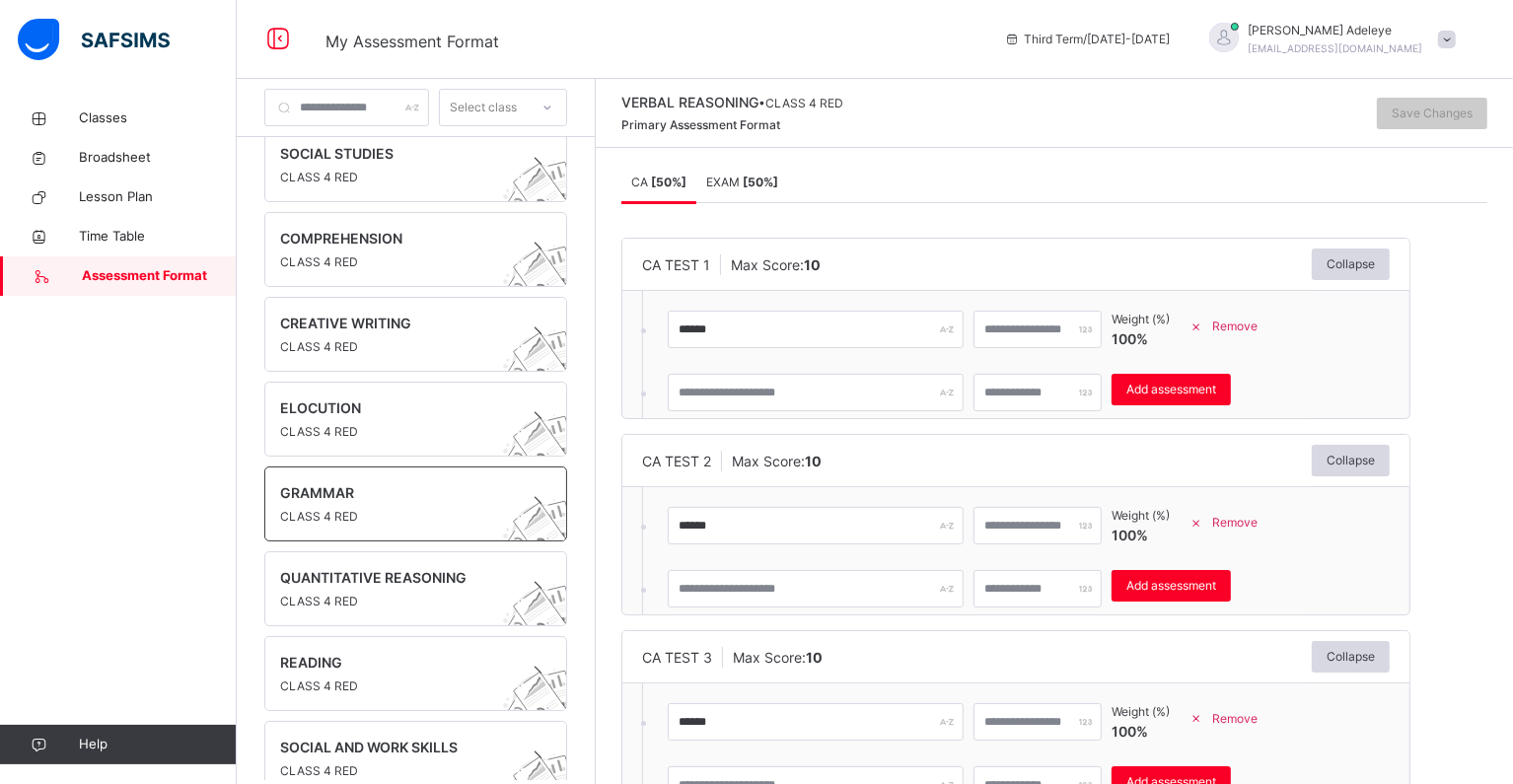 click on "GRAMMAR" at bounding box center [396, 492] 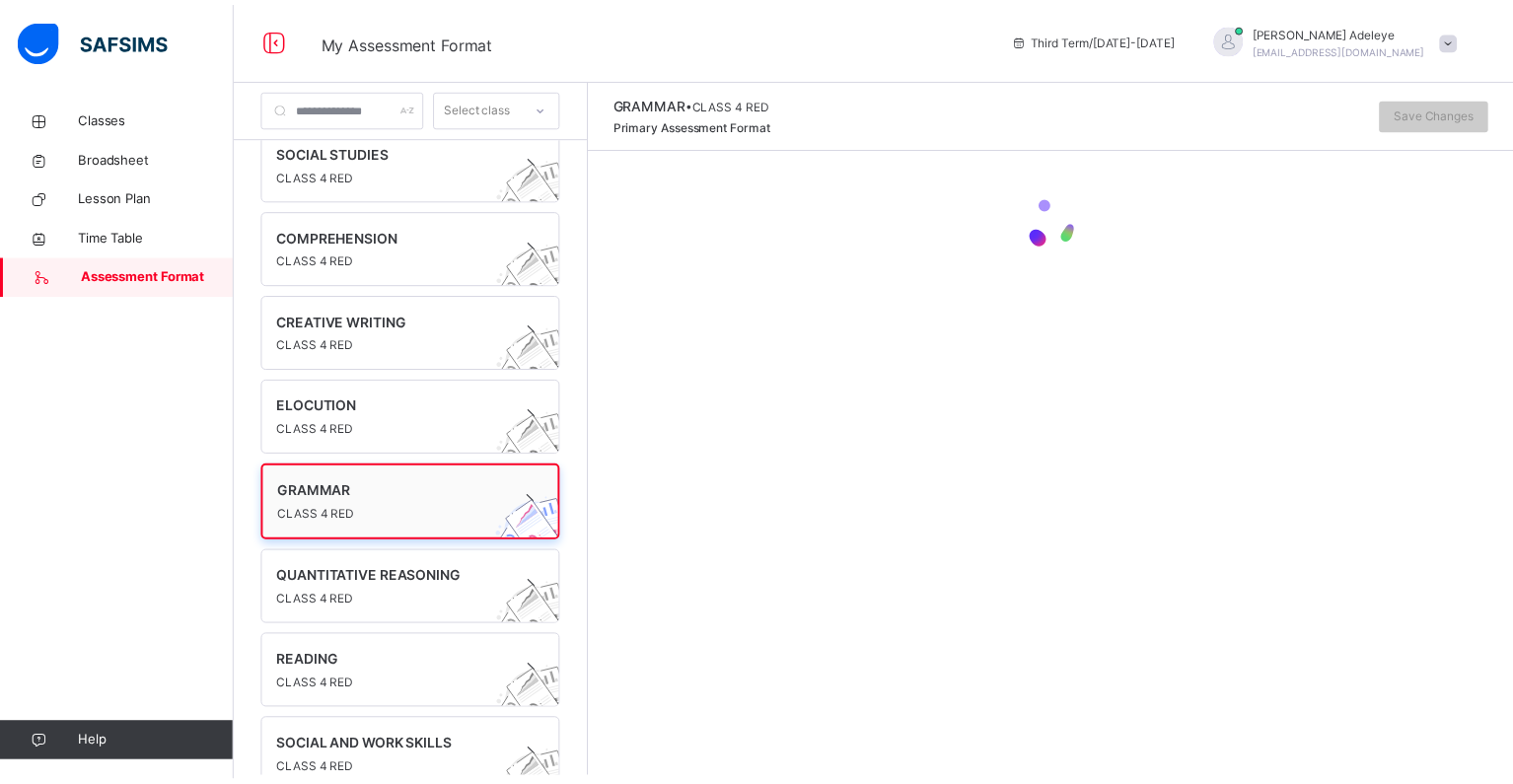 scroll, scrollTop: 274, scrollLeft: 0, axis: vertical 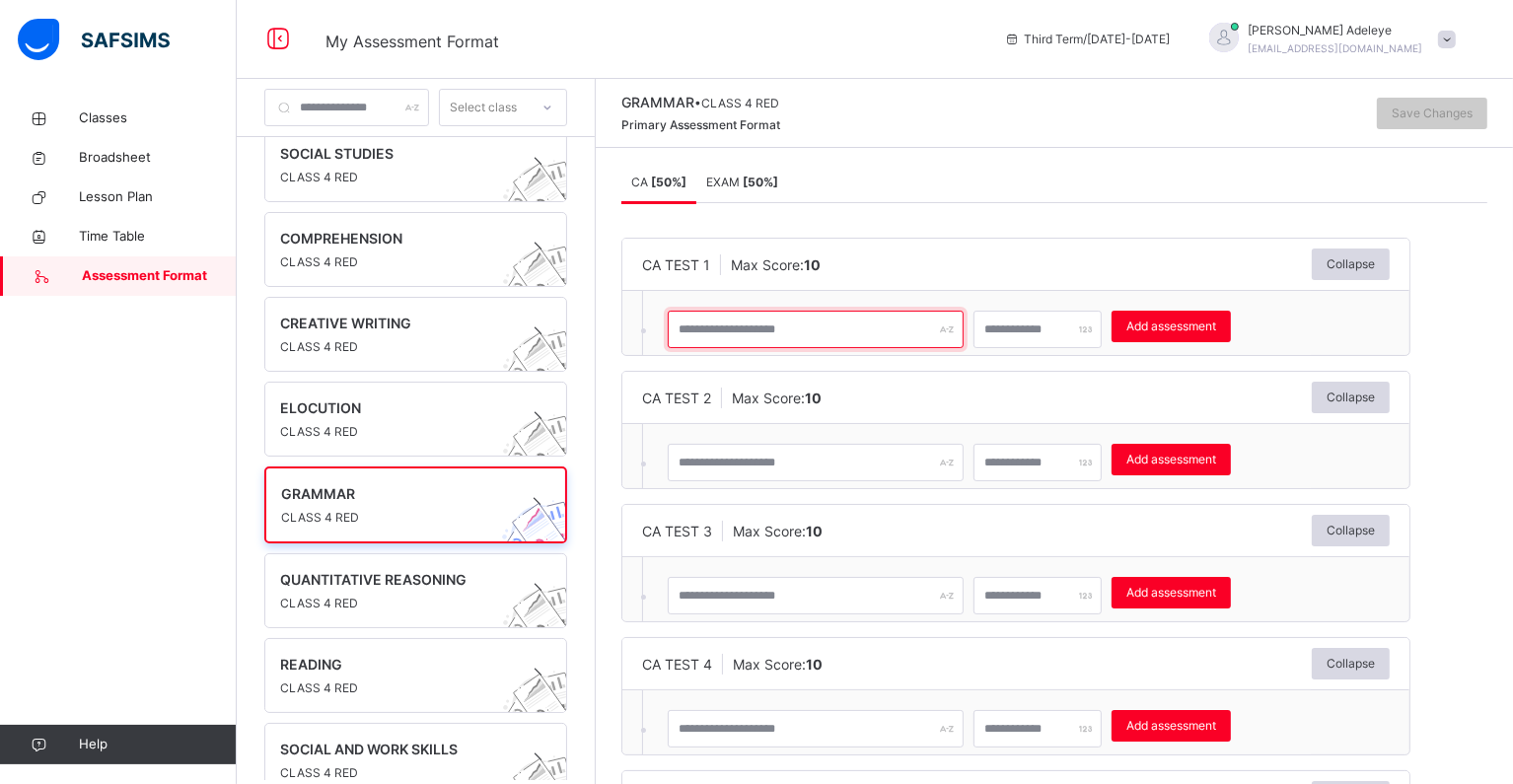 click at bounding box center [816, 329] 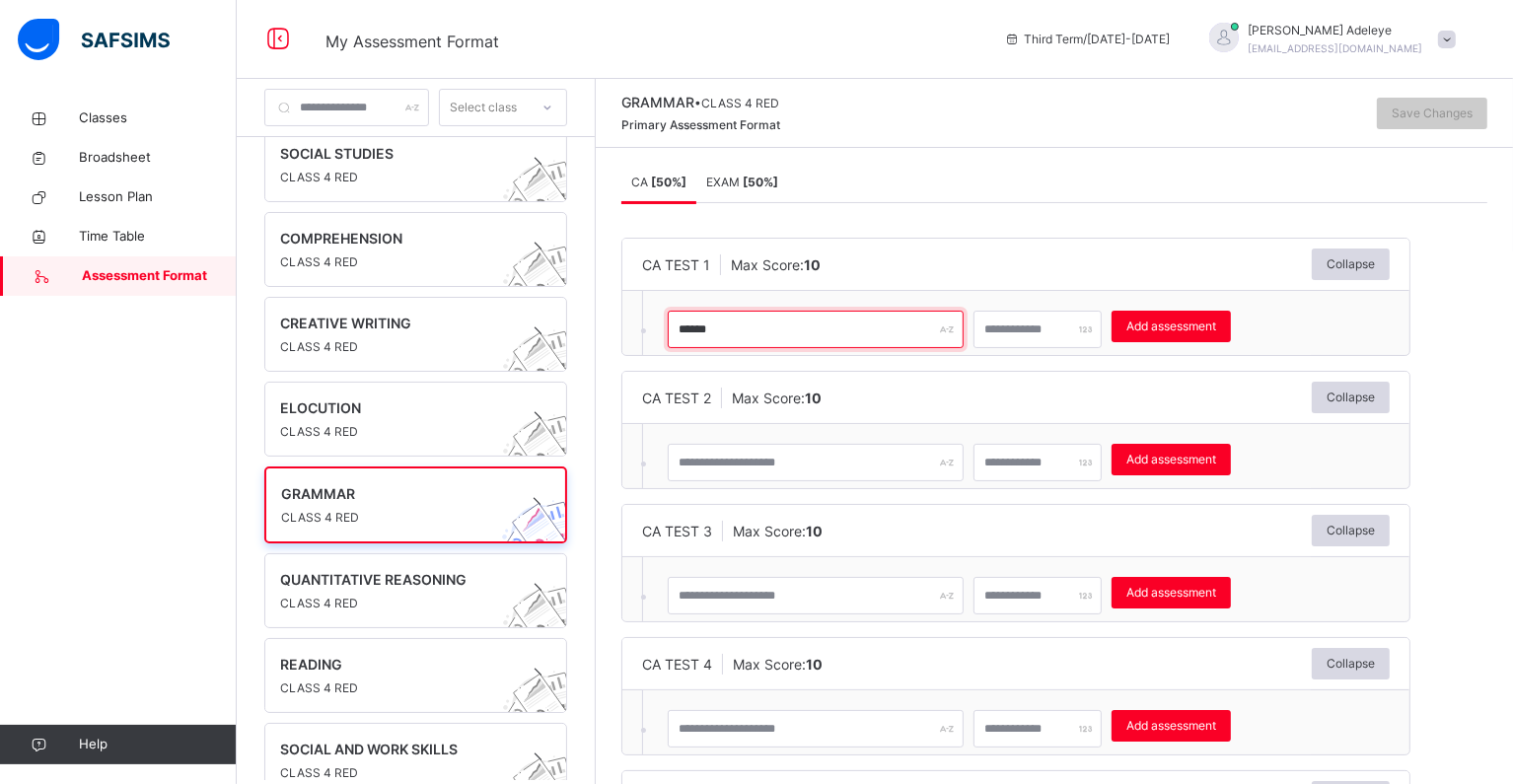 type on "******" 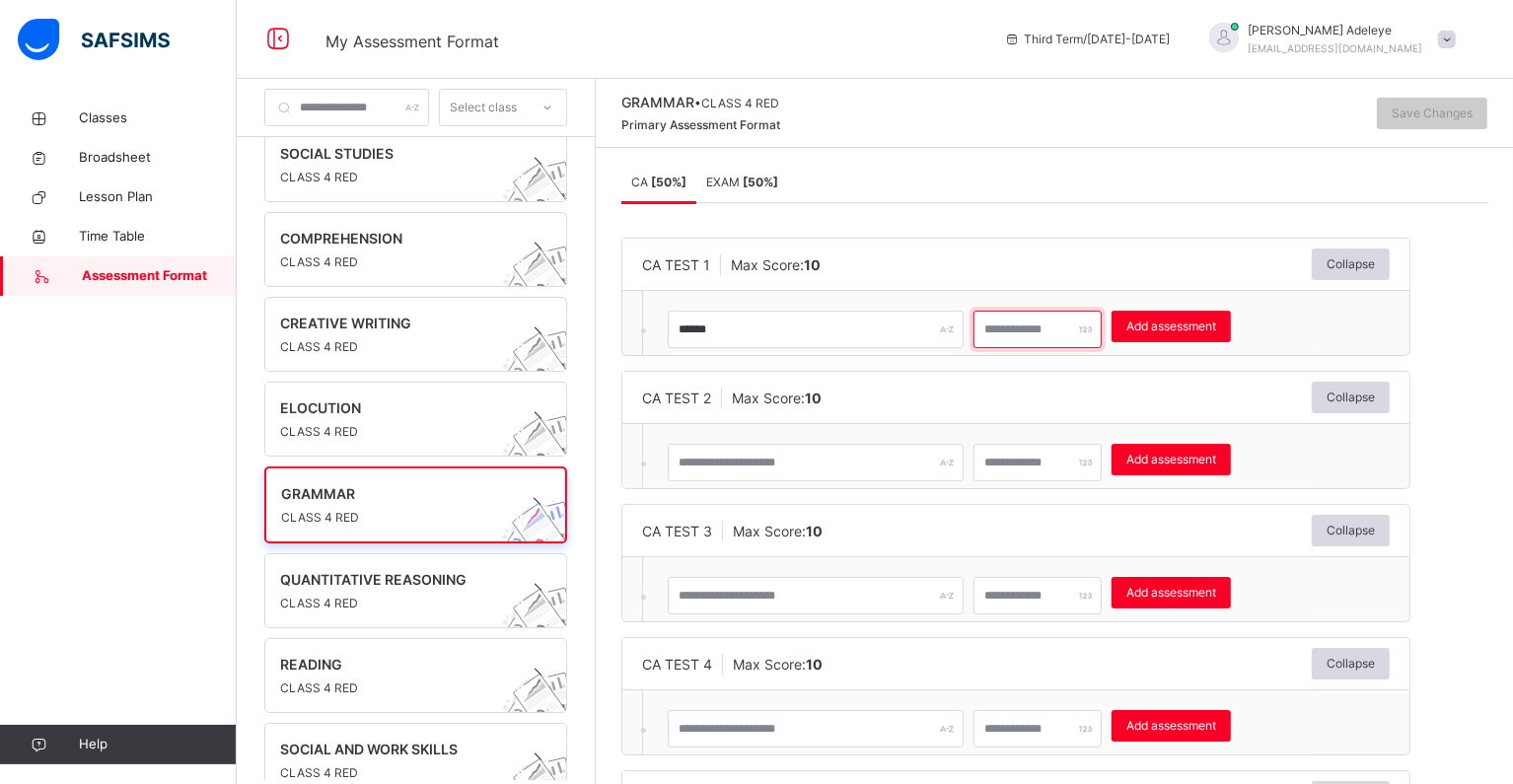 click at bounding box center (1038, 329) 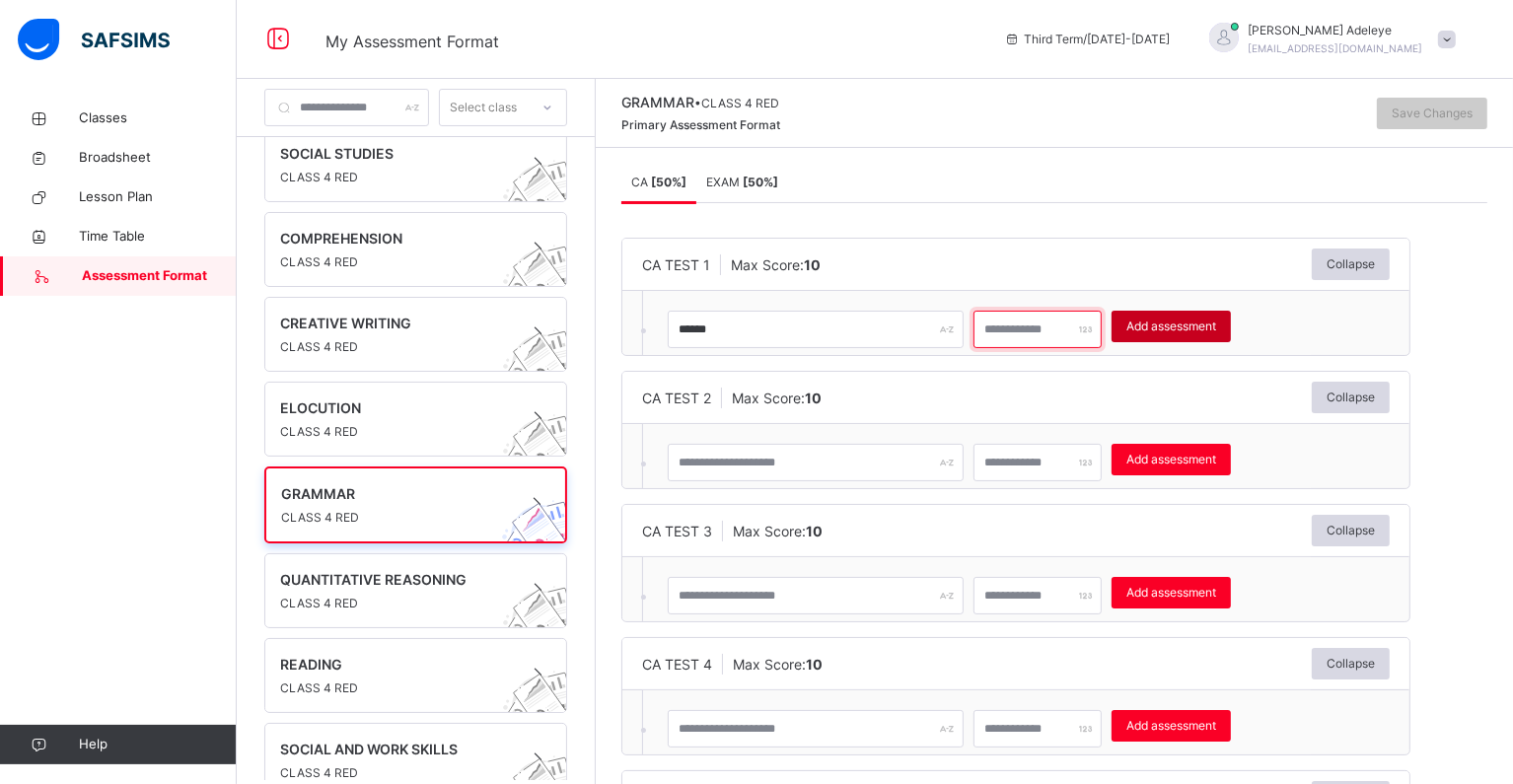 type on "**" 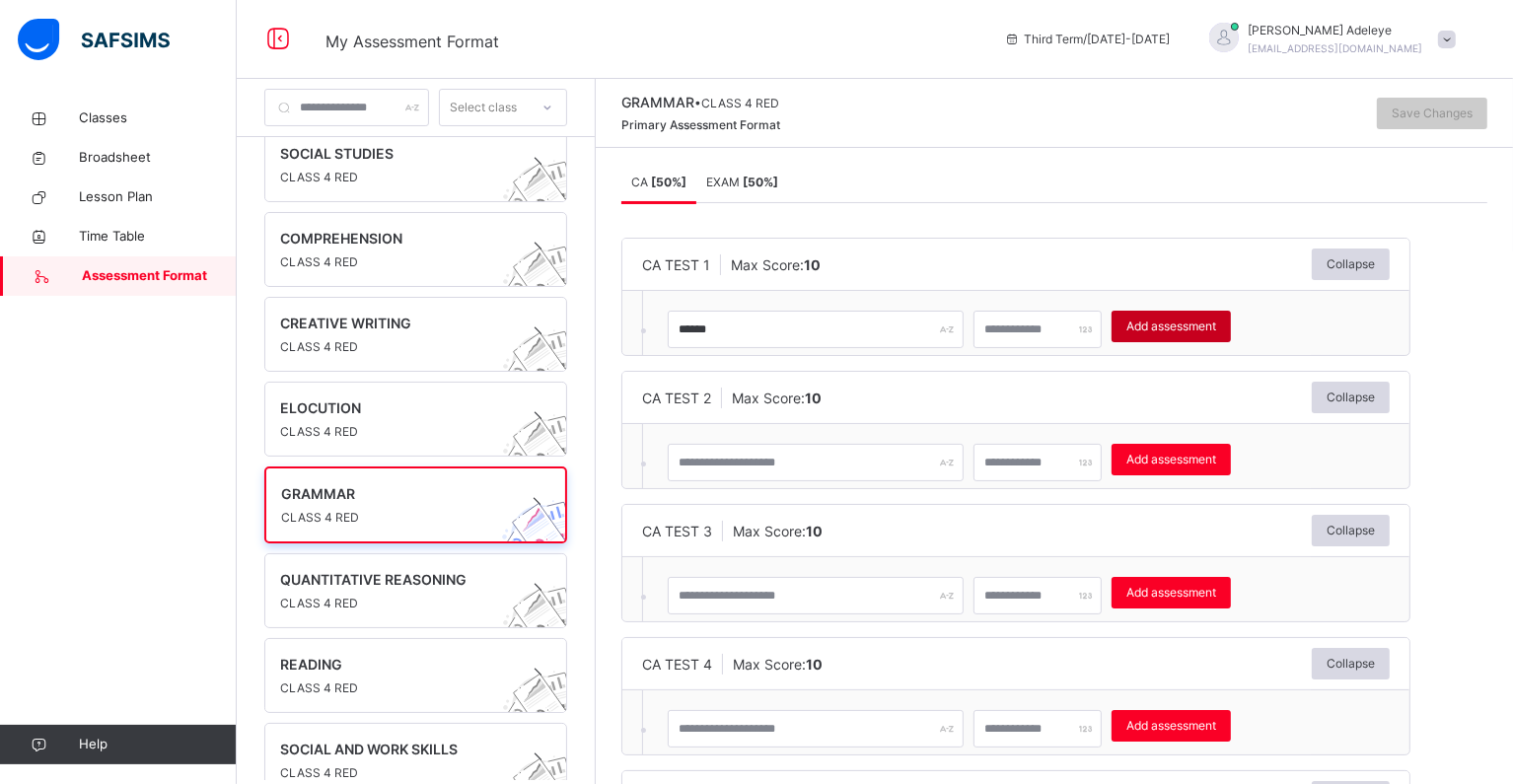click on "Add assessment" at bounding box center [1171, 326] 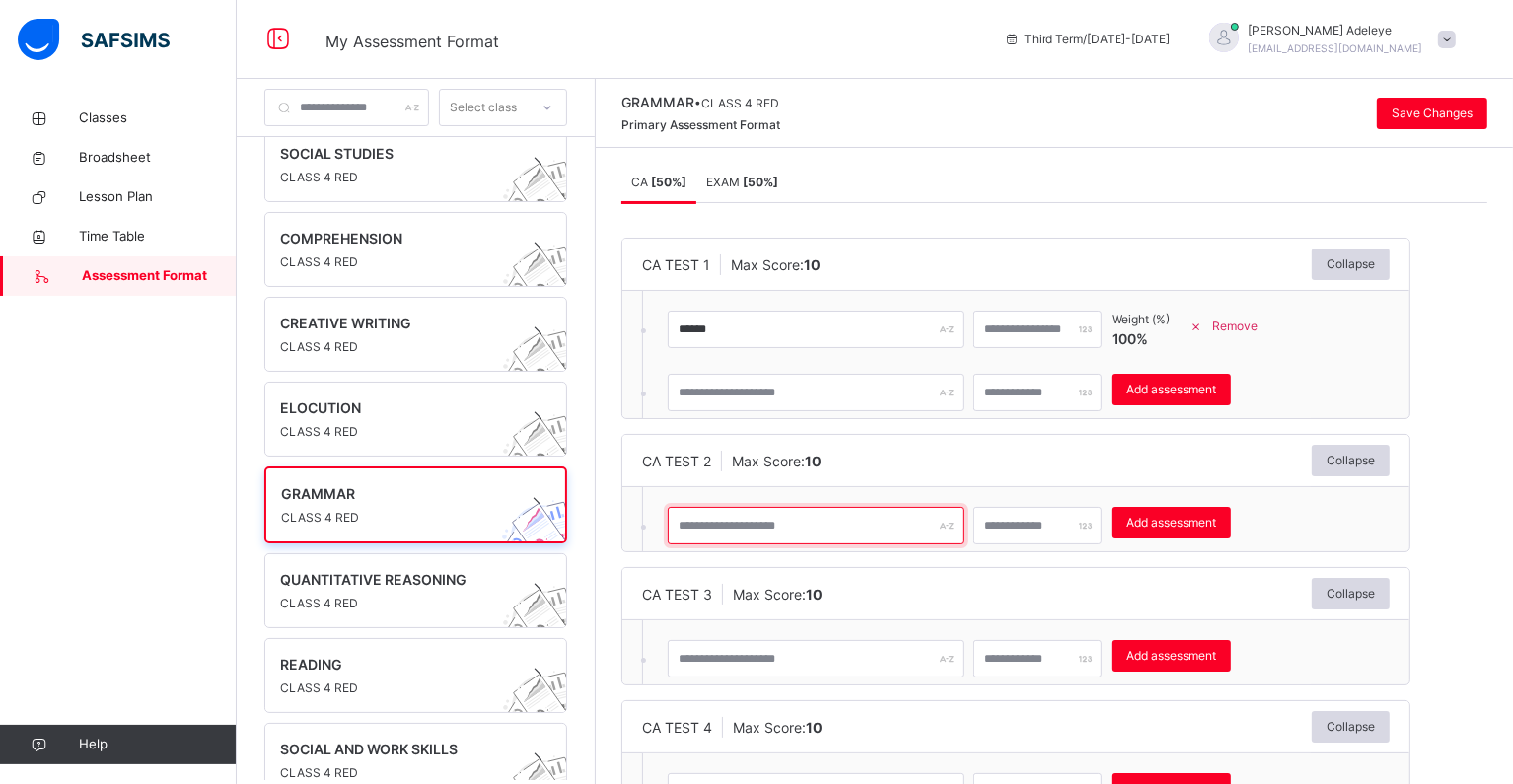 click at bounding box center (816, 526) 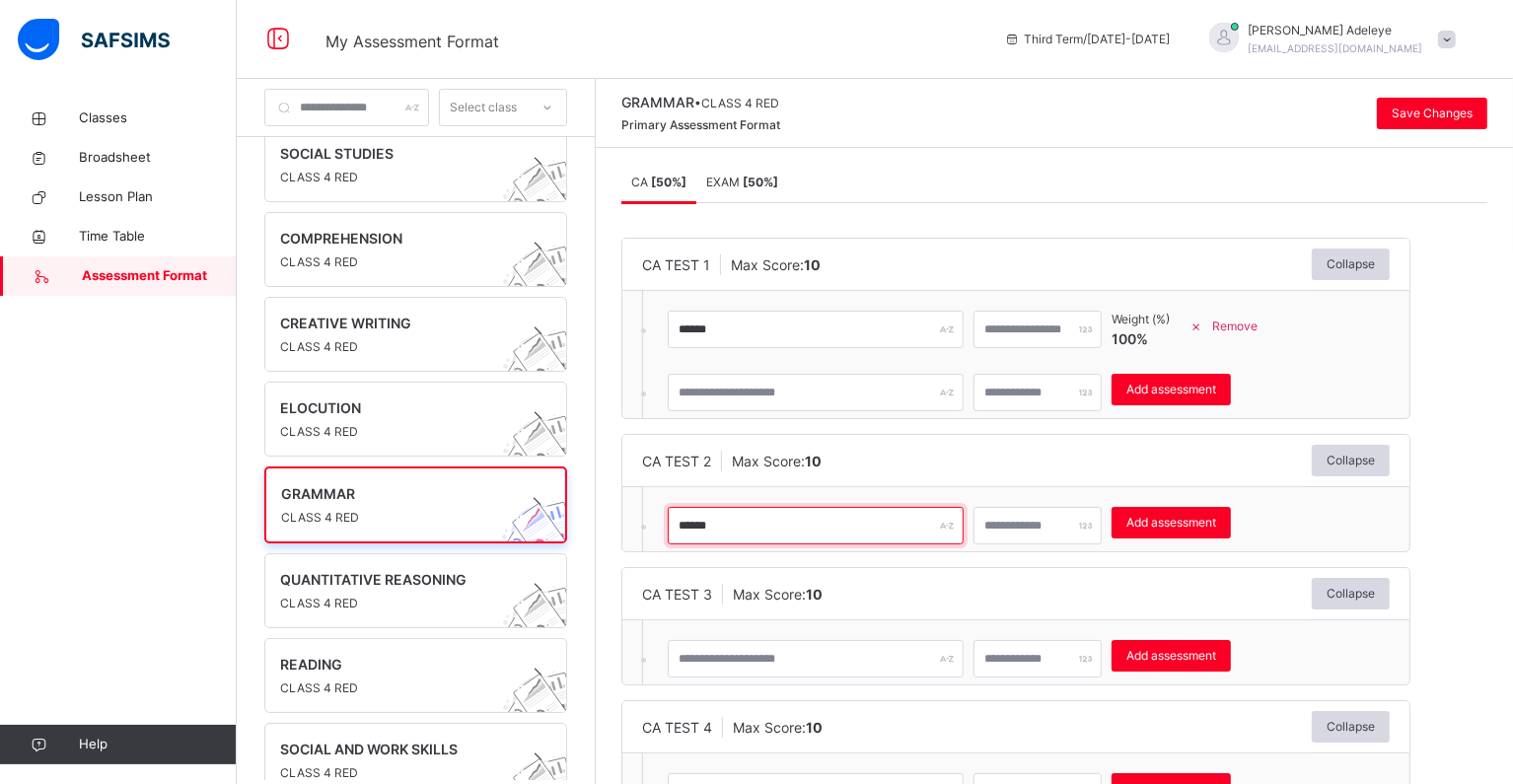 type on "******" 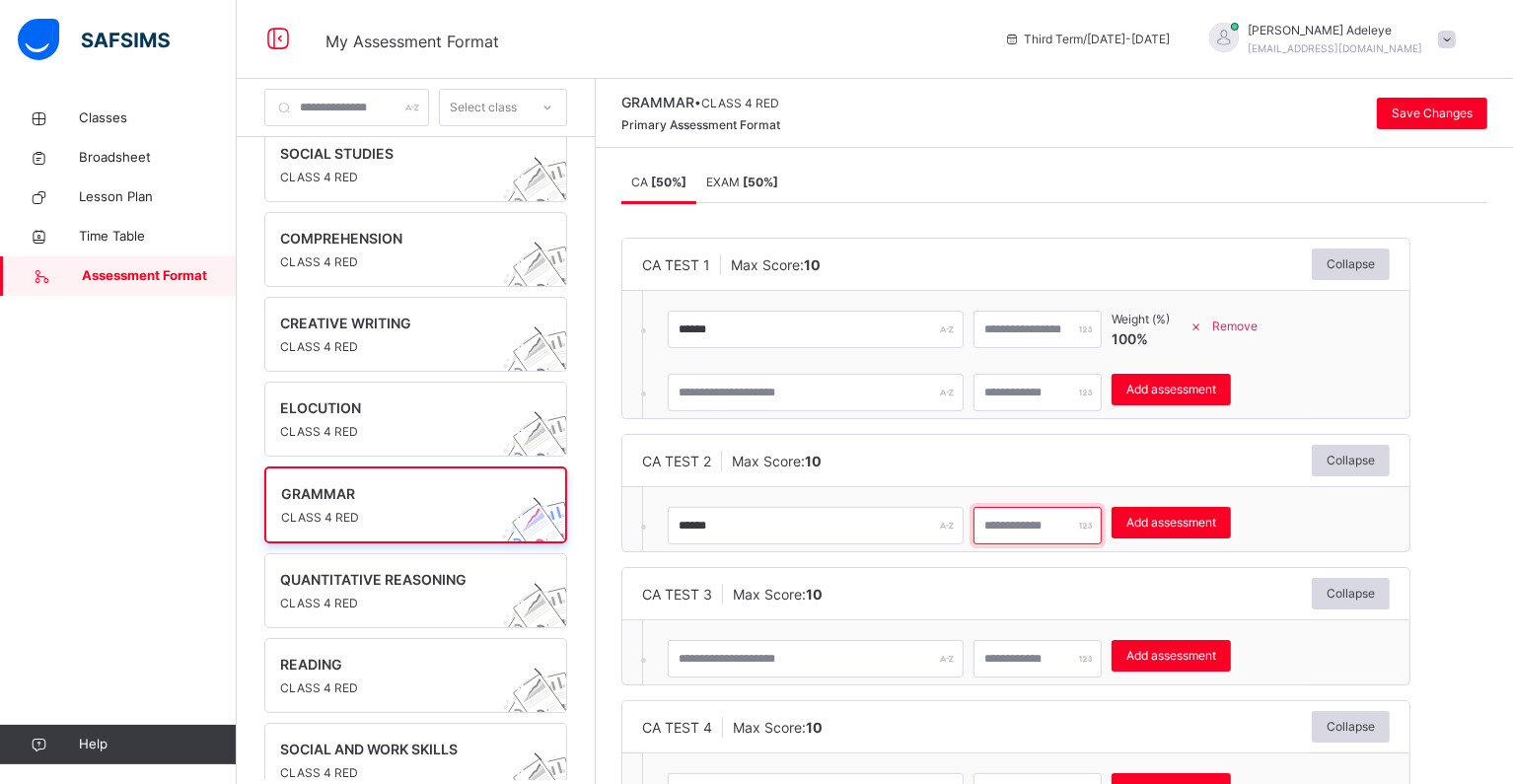 click at bounding box center [1038, 526] 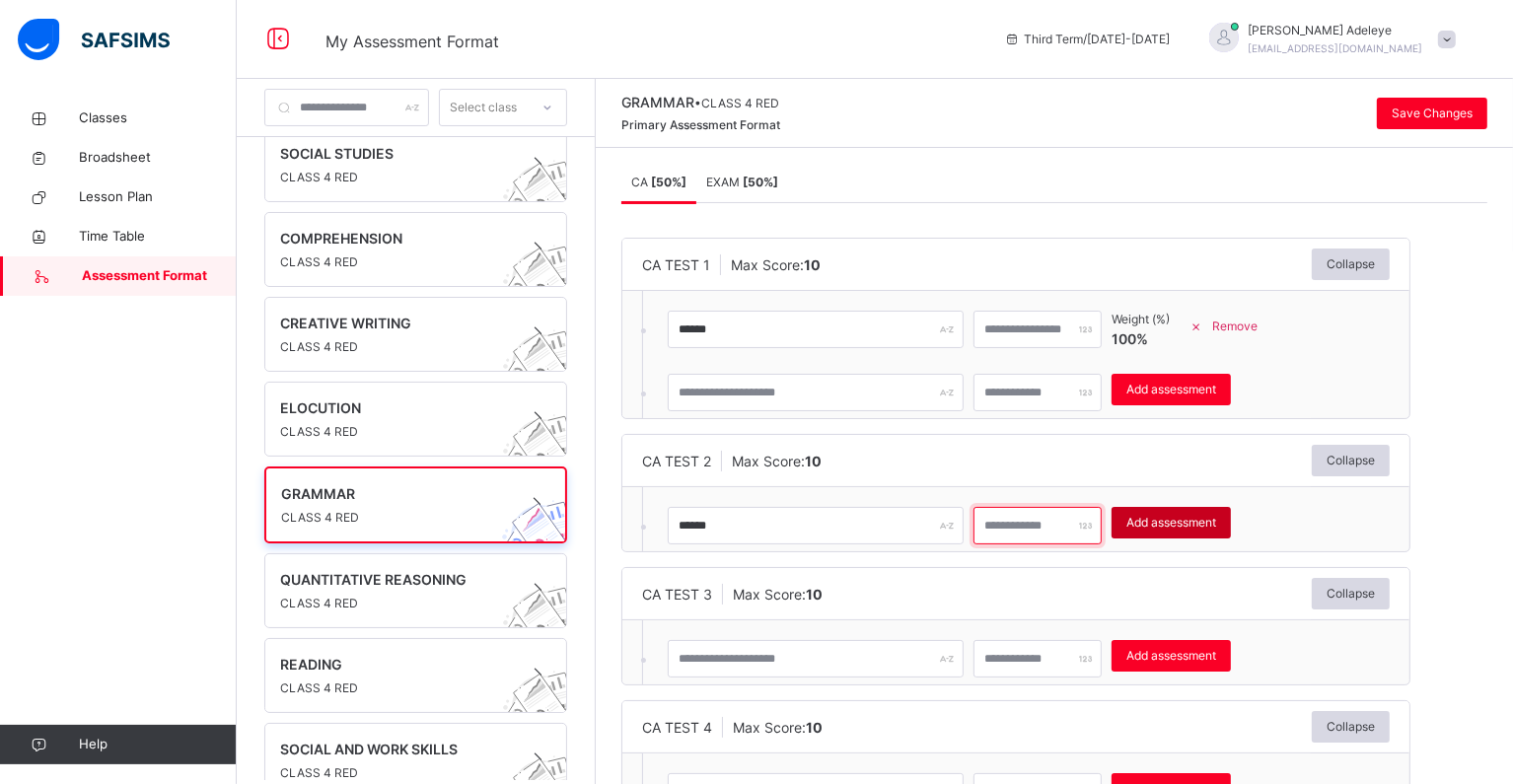 type on "**" 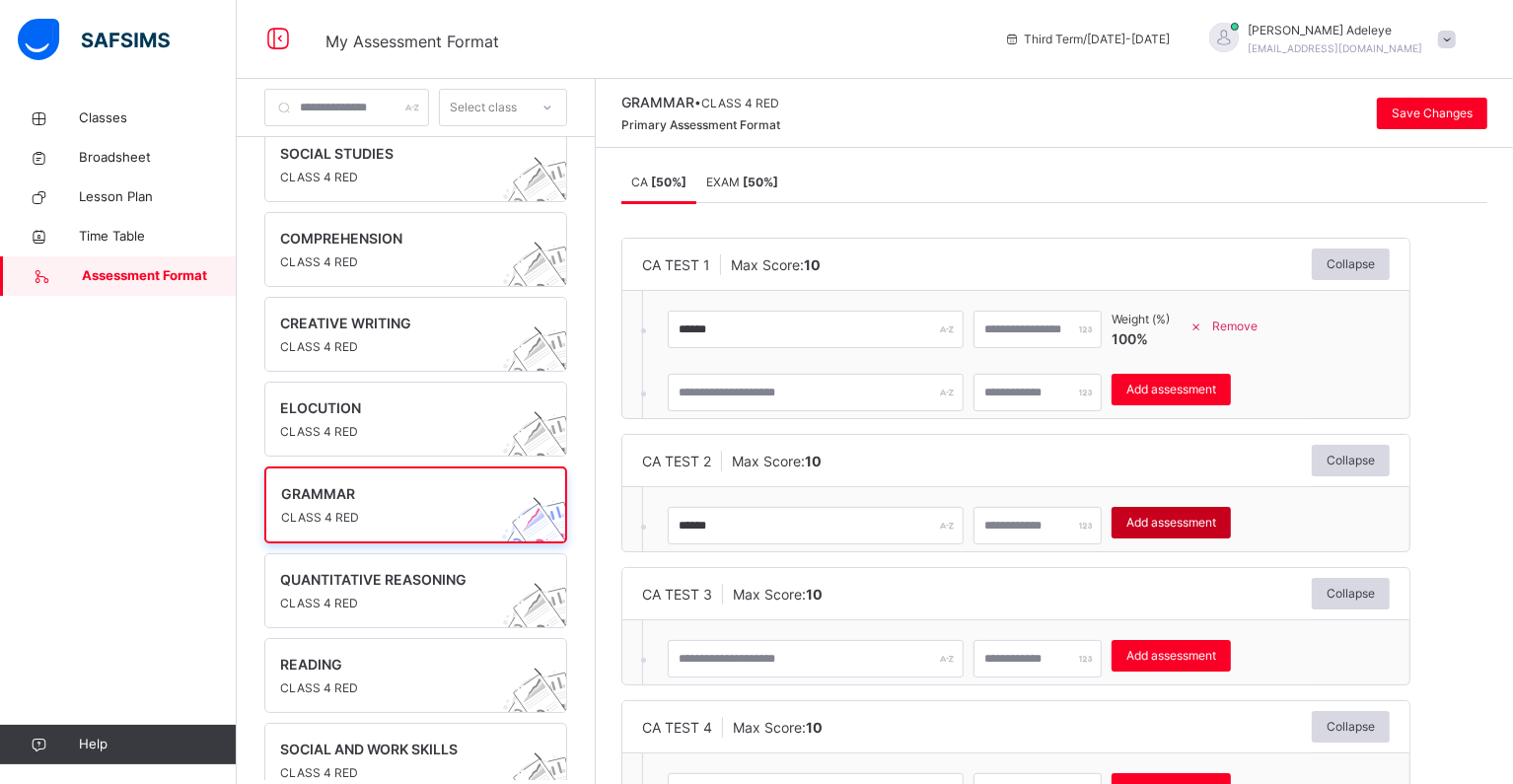 click on "Add assessment" at bounding box center [1171, 523] 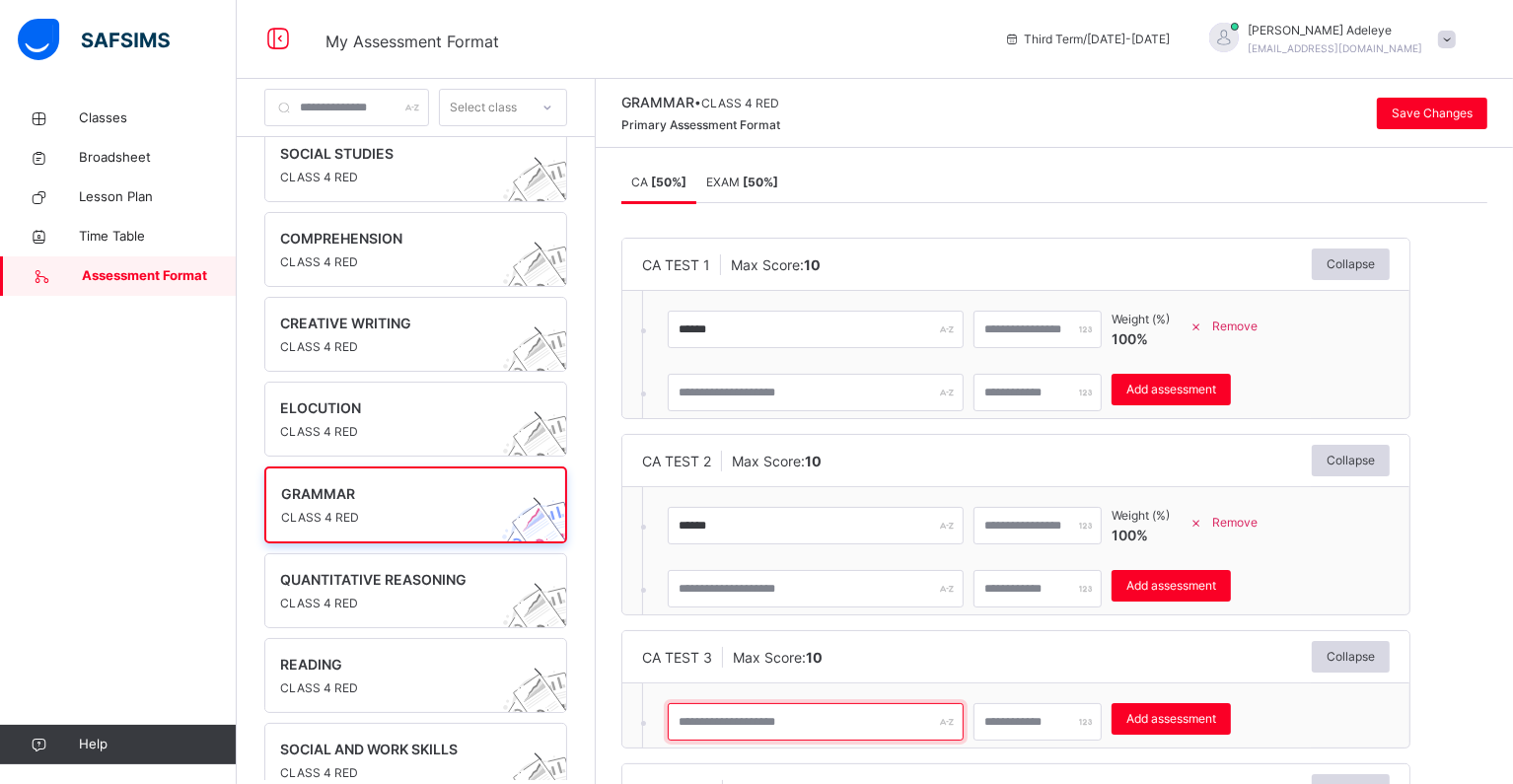 click at bounding box center (816, 722) 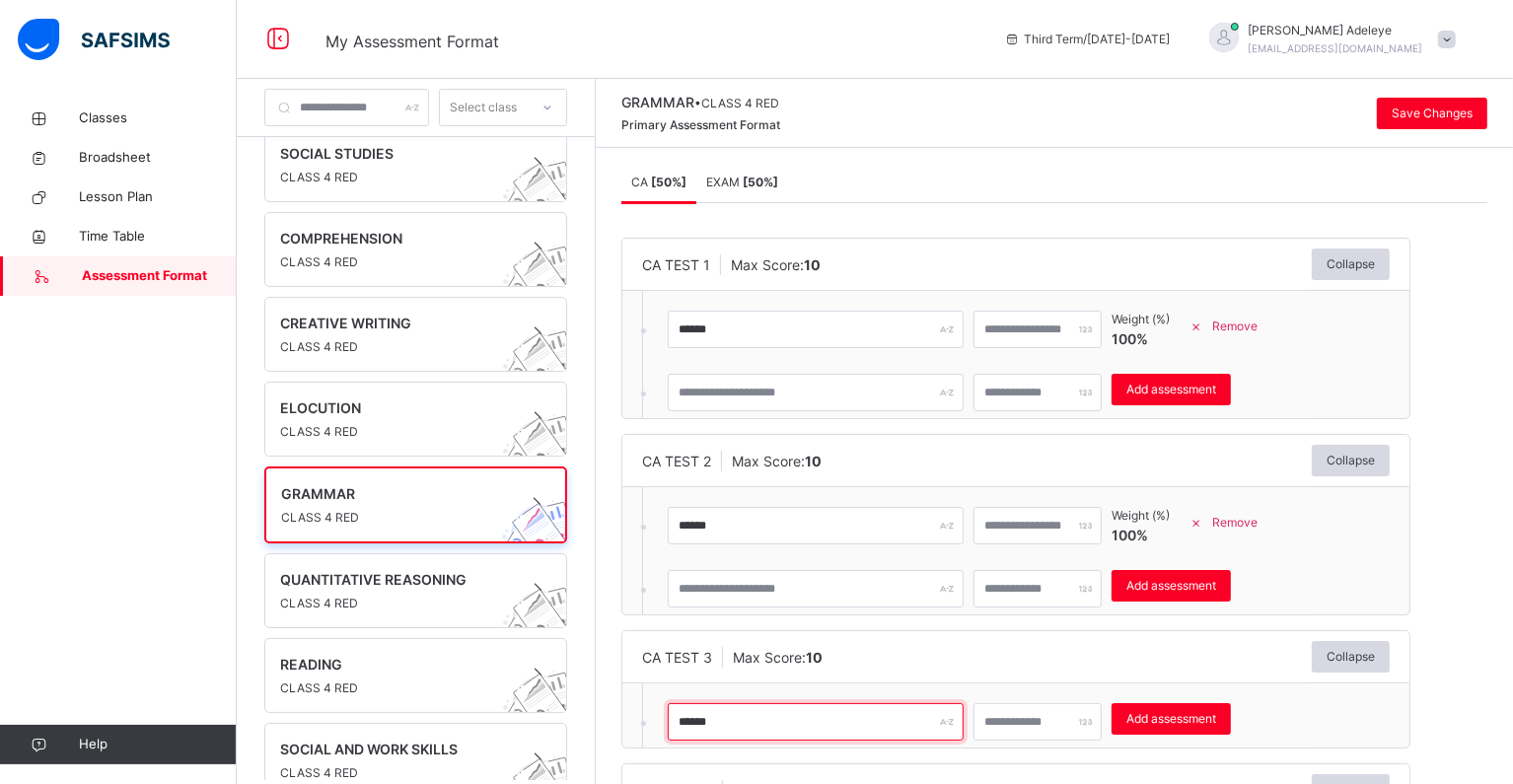 type on "******" 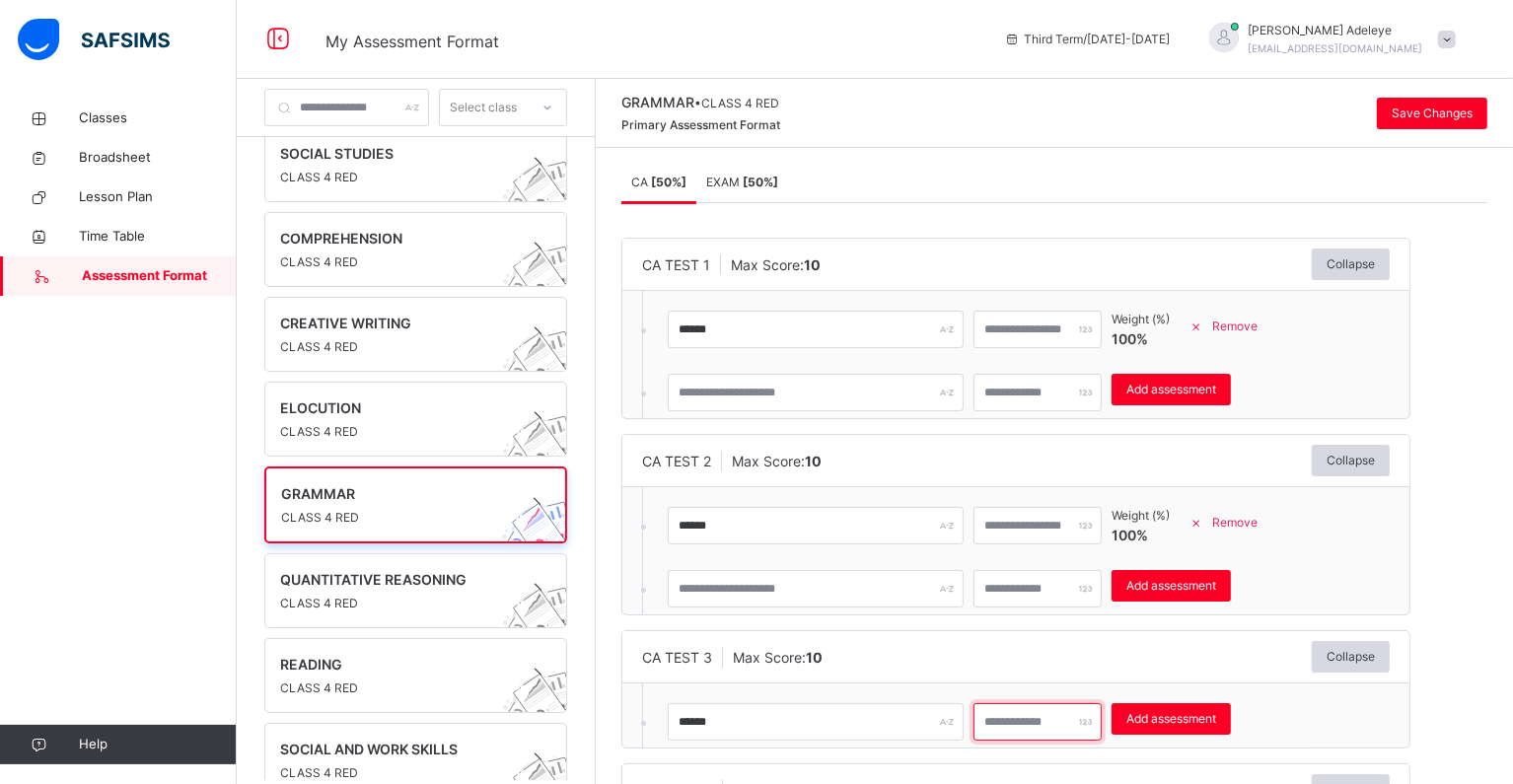 click at bounding box center (1038, 722) 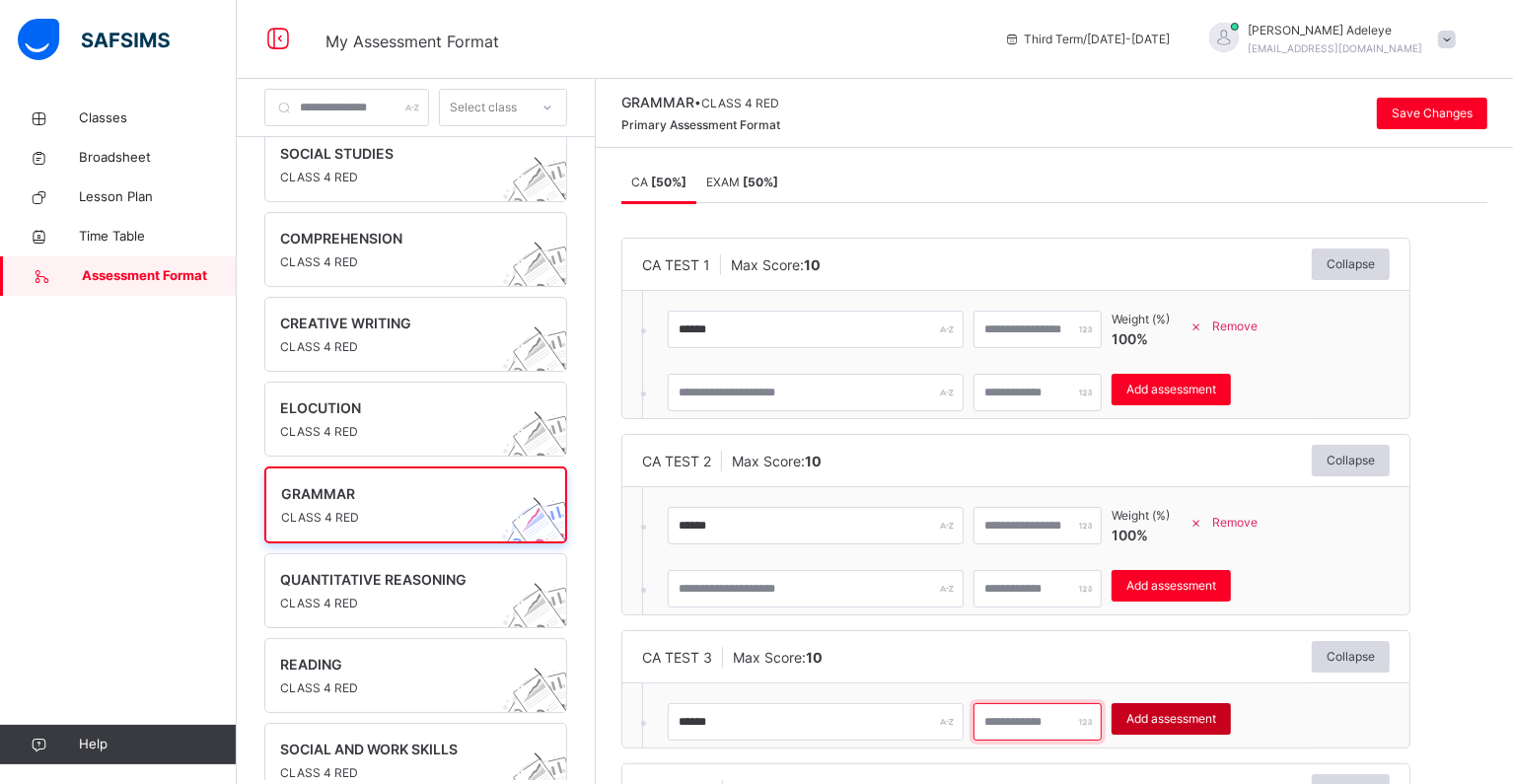type on "**" 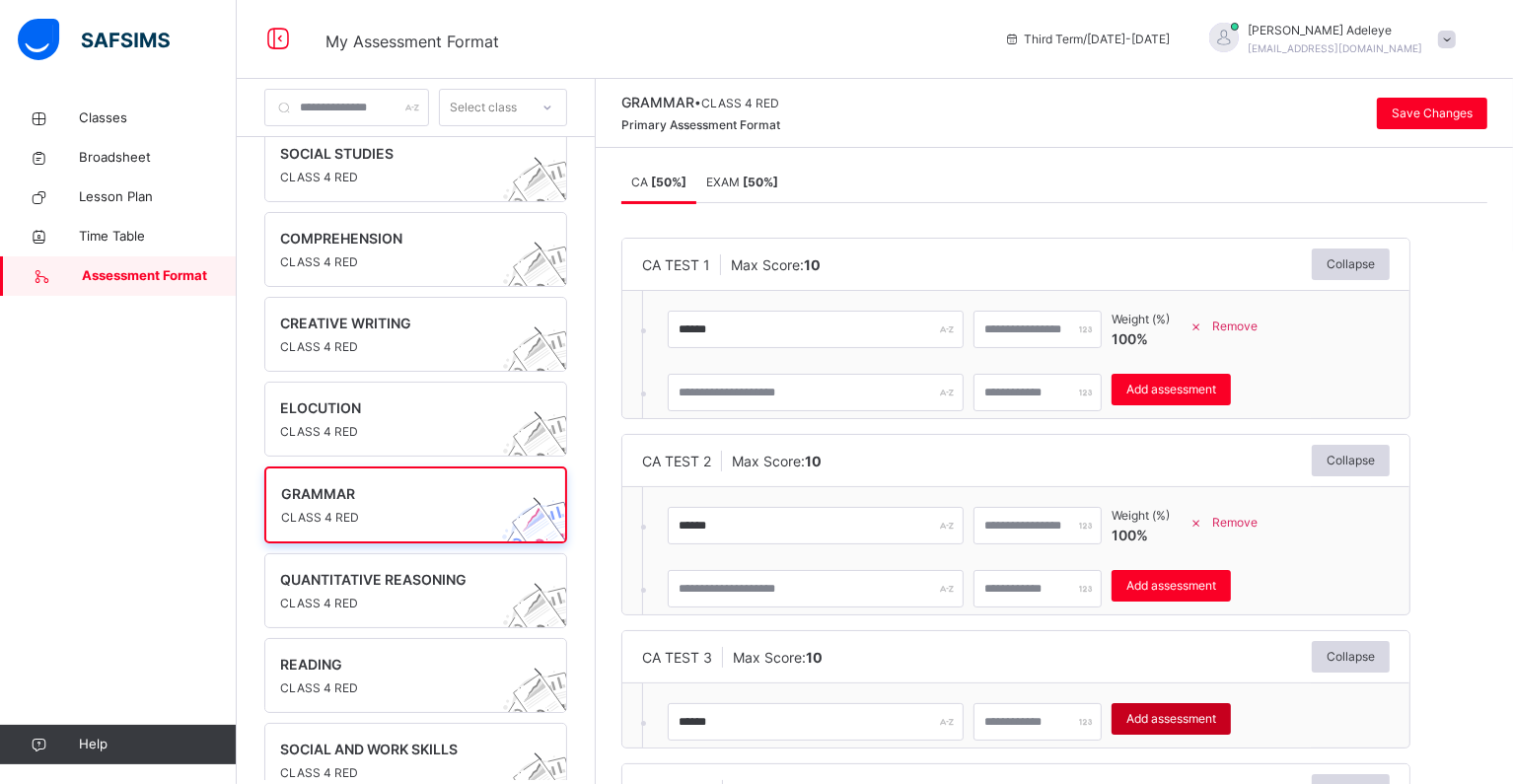 click on "Add assessment" at bounding box center [1171, 719] 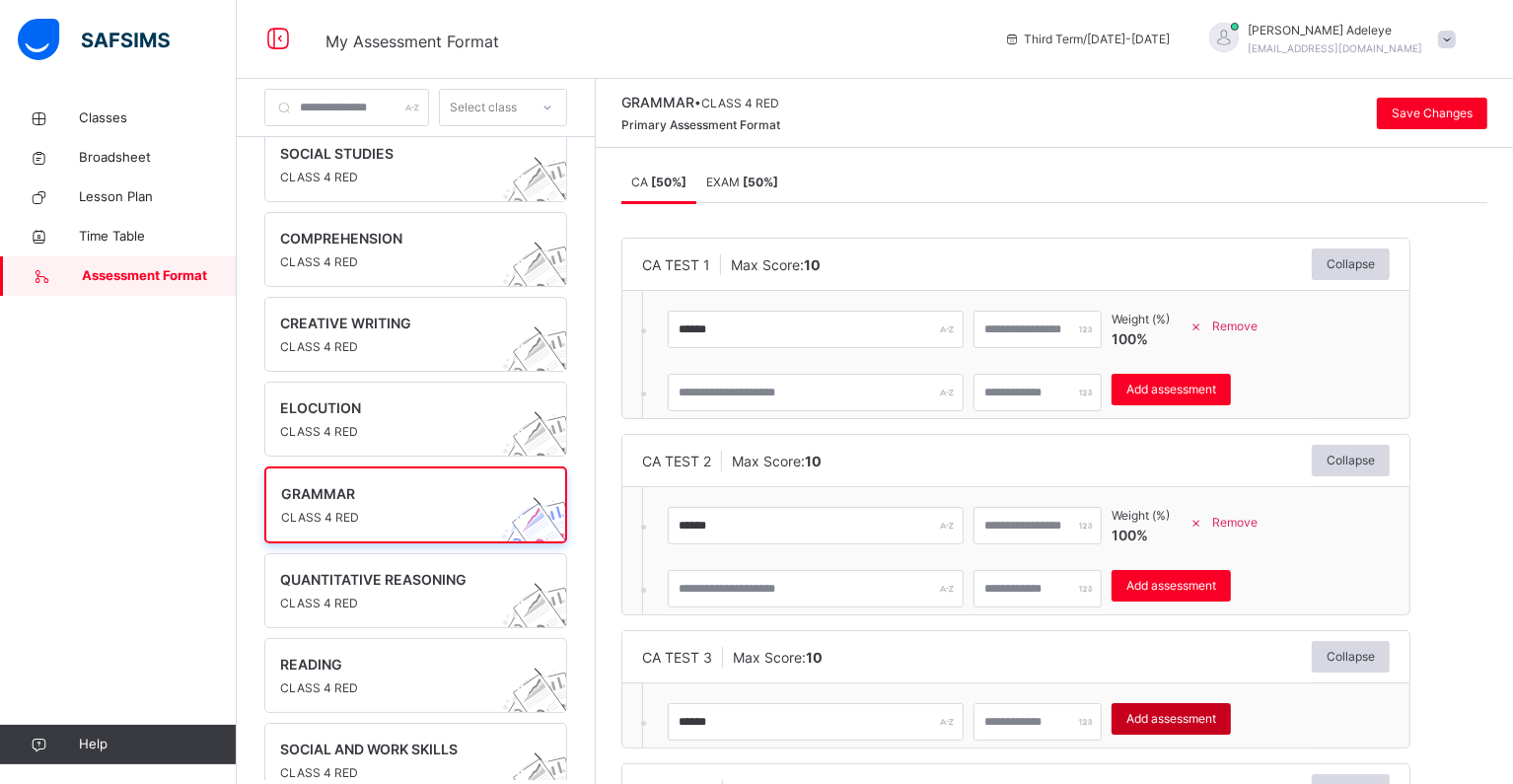 type 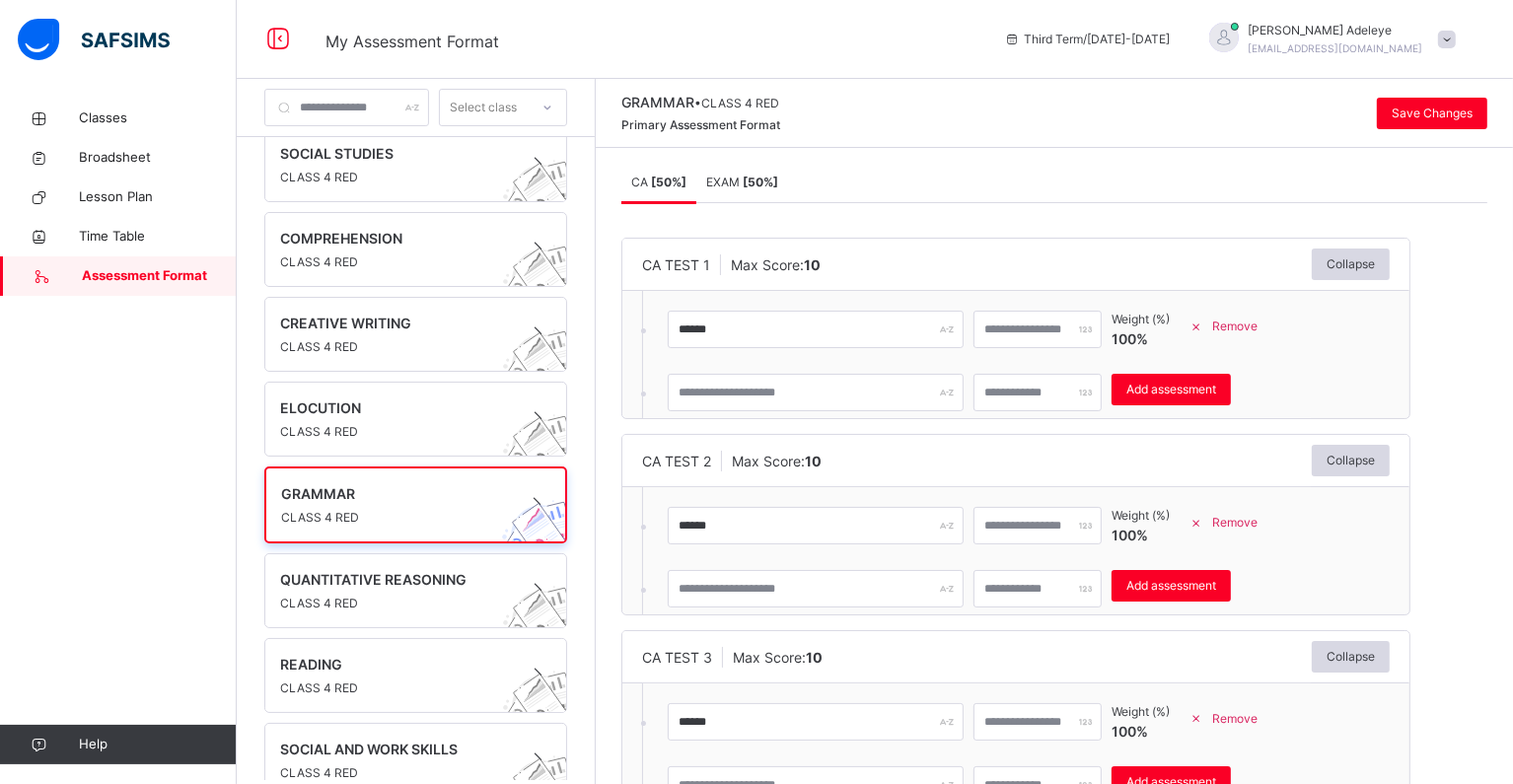 click on "CA    [ 50 %] EXAM   [ 50 %] CA    [ 50 %] EXAM   [ 50 %] CA TEST 1 Max Score:  10 Collapse ****** **  Weight (%)  100 %   Remove   * Add assessment × Deleting Sub-assessment Note:  that this sub-assessment has scores in it.  Deleting  this sub-assessment will also  delete  the  scores  associated with it. Are you sure you want to continue? Cancel Yes, Delete sub-assessment. CA TEST 2 Max Score:  10 Collapse ****** **  Weight (%)  100 %   Remove   * Add assessment × Deleting Sub-assessment Note:  that this sub-assessment has scores in it.  Deleting  this sub-assessment will also  delete  the  scores  associated with it. Are you sure you want to continue? Cancel Yes, Delete sub-assessment. CA TEST 3 Max Score:  10 Collapse ****** **  Weight (%)  100 %   Remove   * Add assessment × Deleting Sub-assessment Note:  that this sub-assessment has scores in it.  Deleting  this sub-assessment will also  delete  the  scores  associated with it. Are you sure you want to continue? Cancel Yes, Delete sub-assessment. 10" at bounding box center [1054, 469] 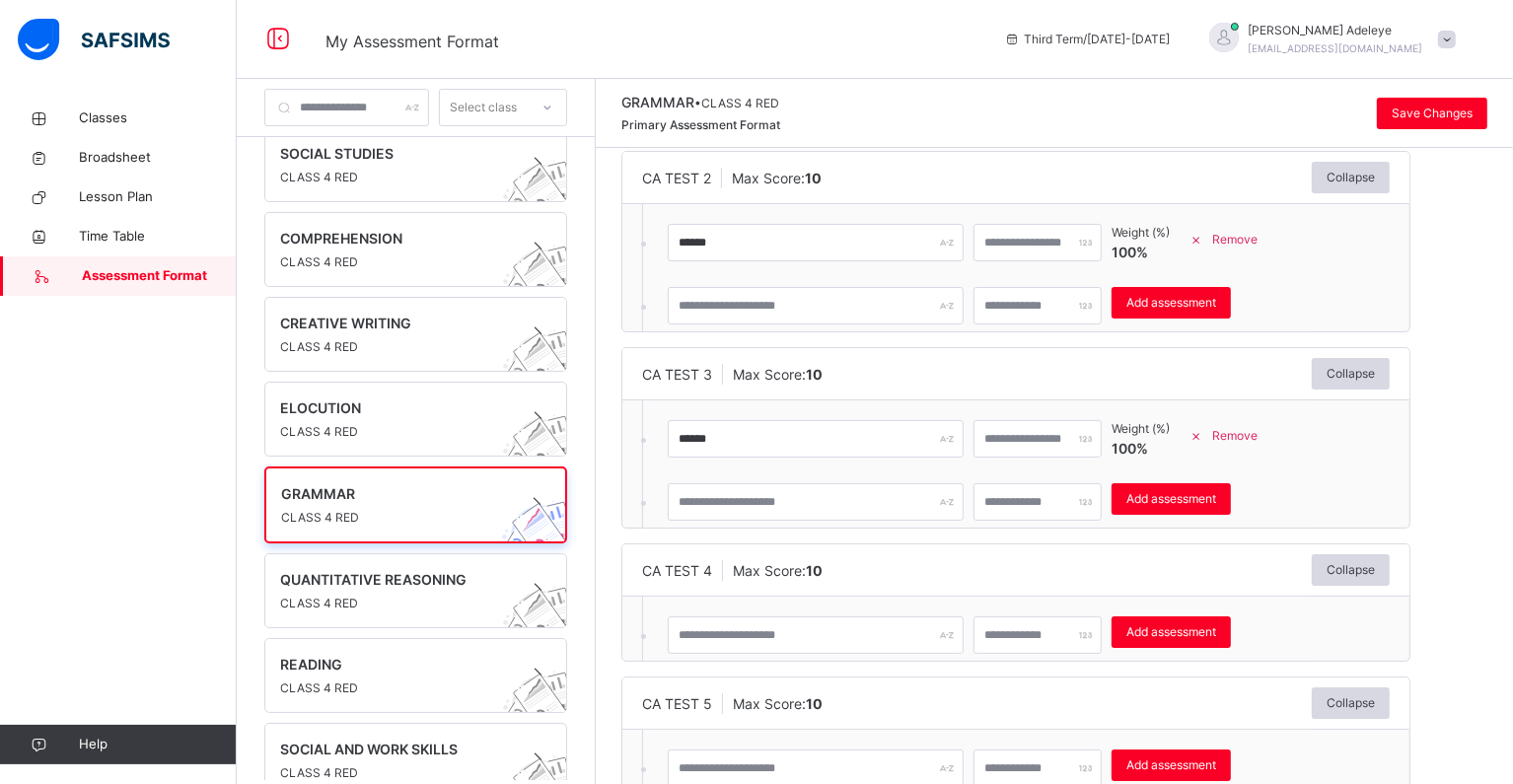 scroll, scrollTop: 286, scrollLeft: 0, axis: vertical 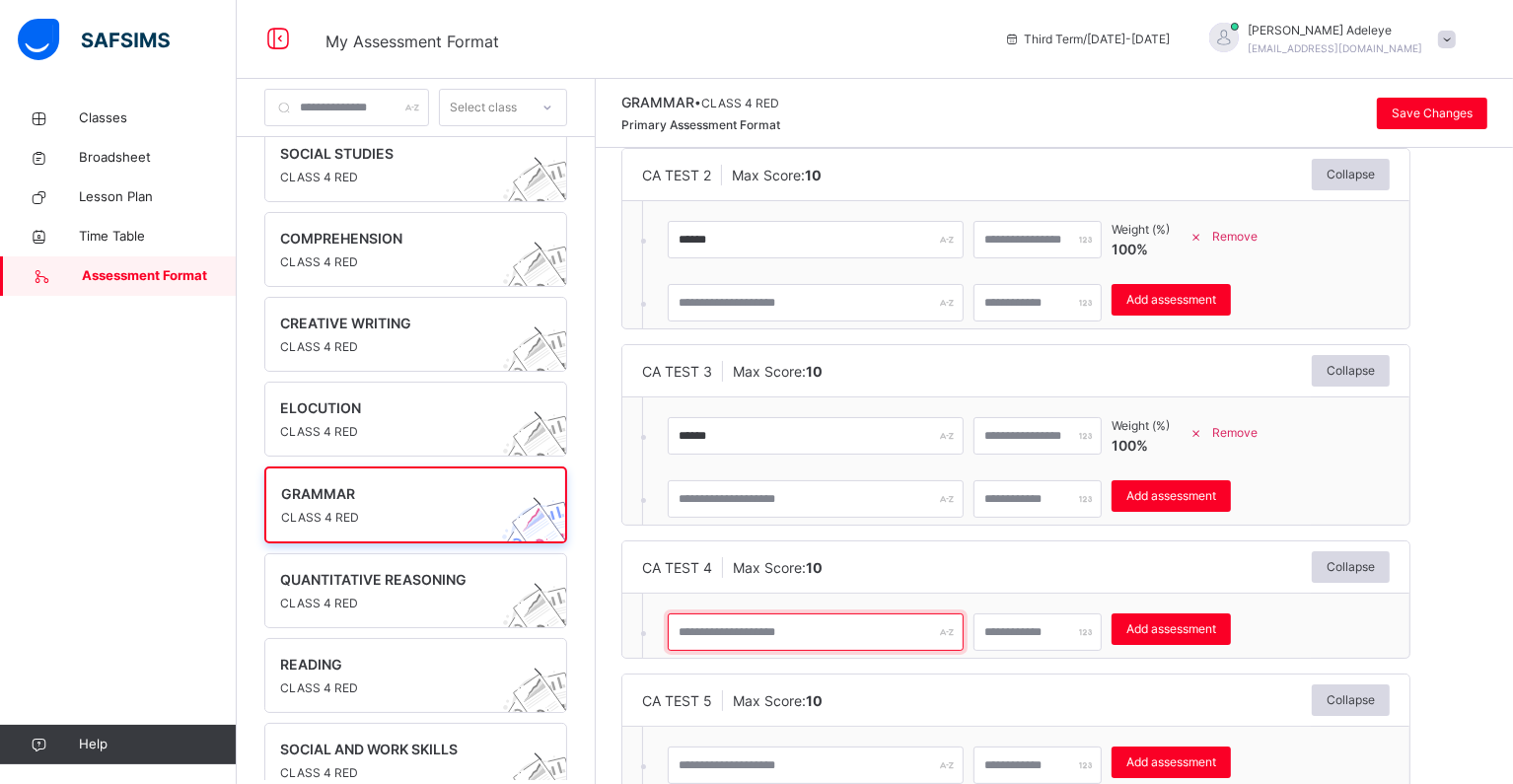 click at bounding box center [816, 632] 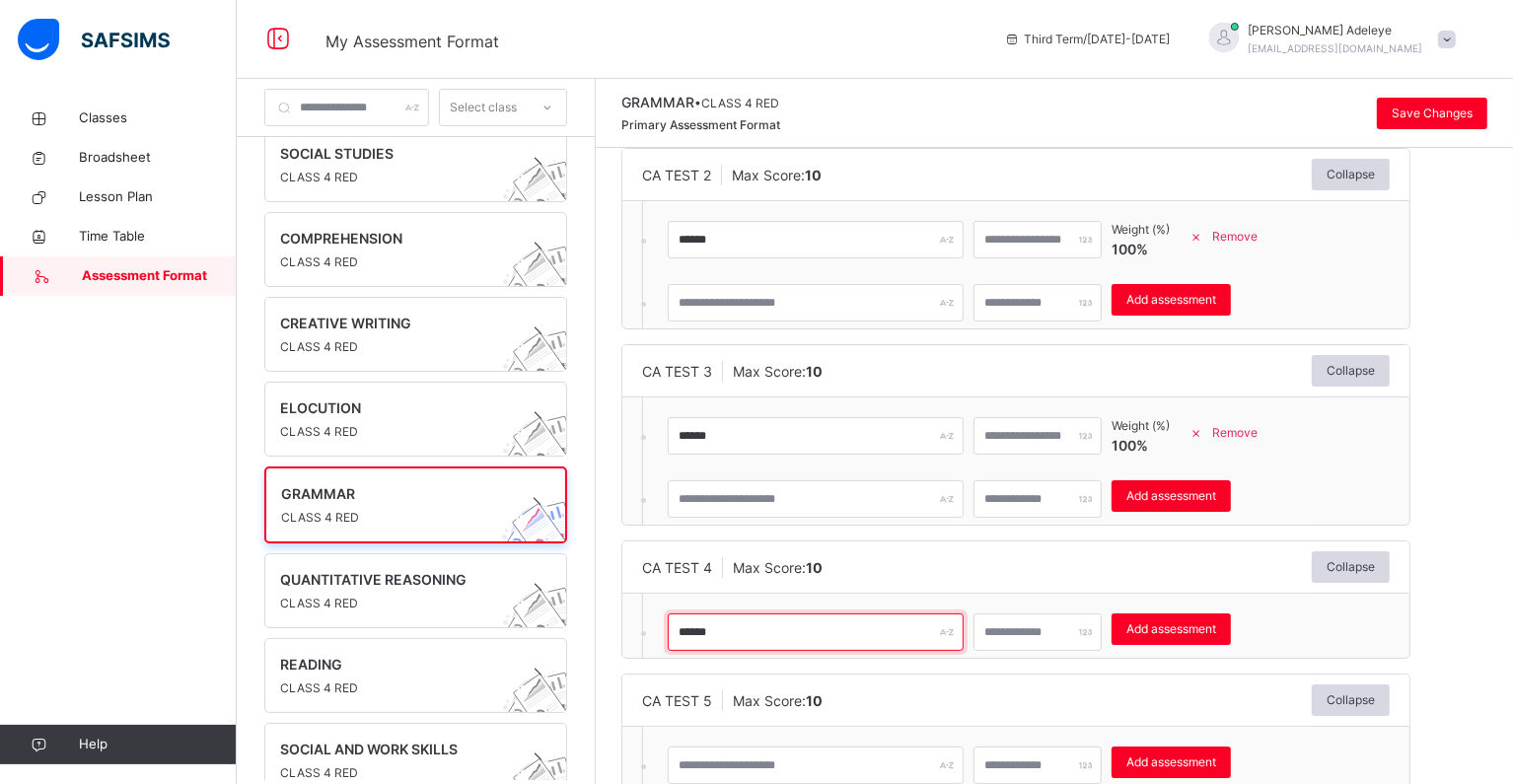 type on "******" 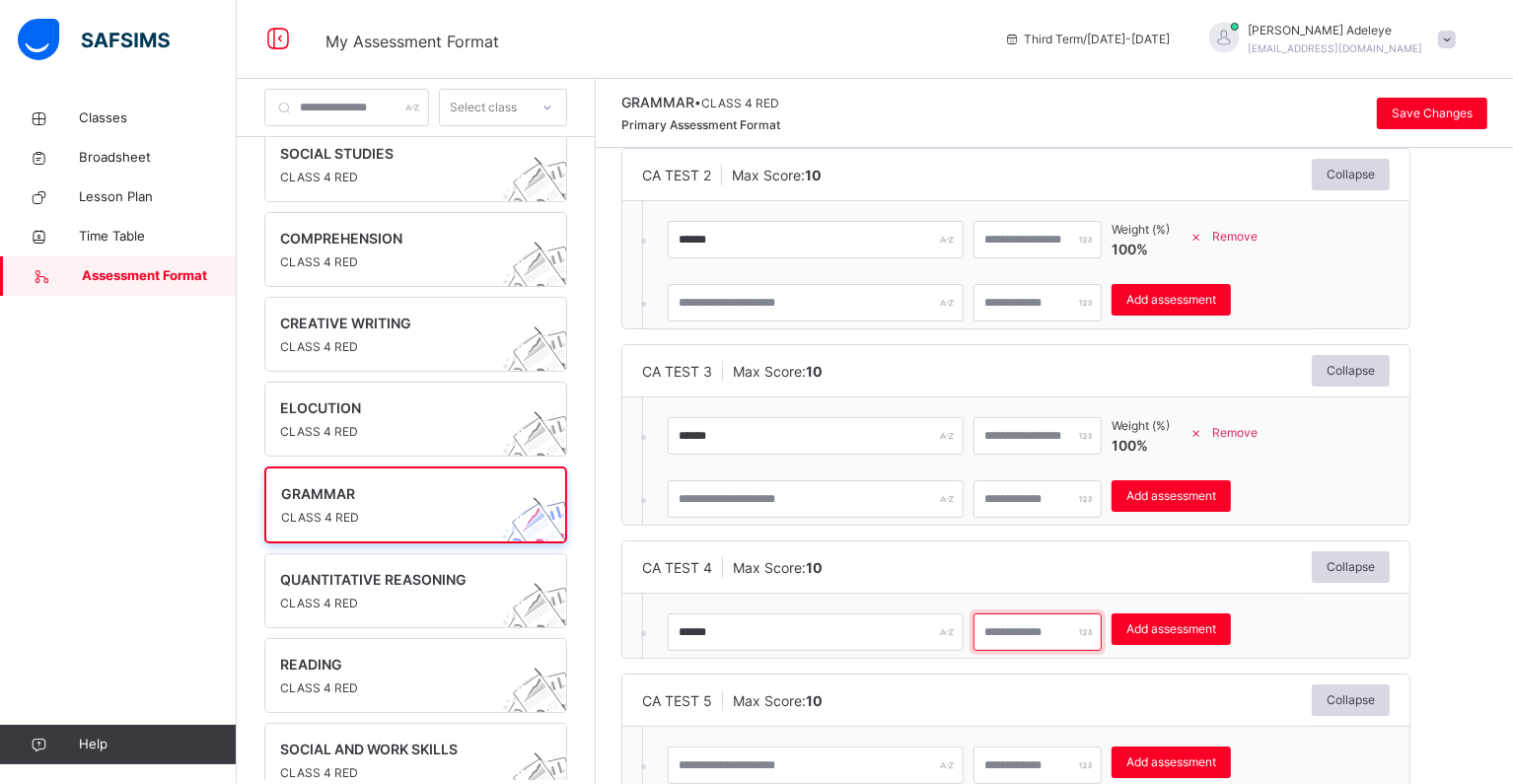 click at bounding box center (1038, 632) 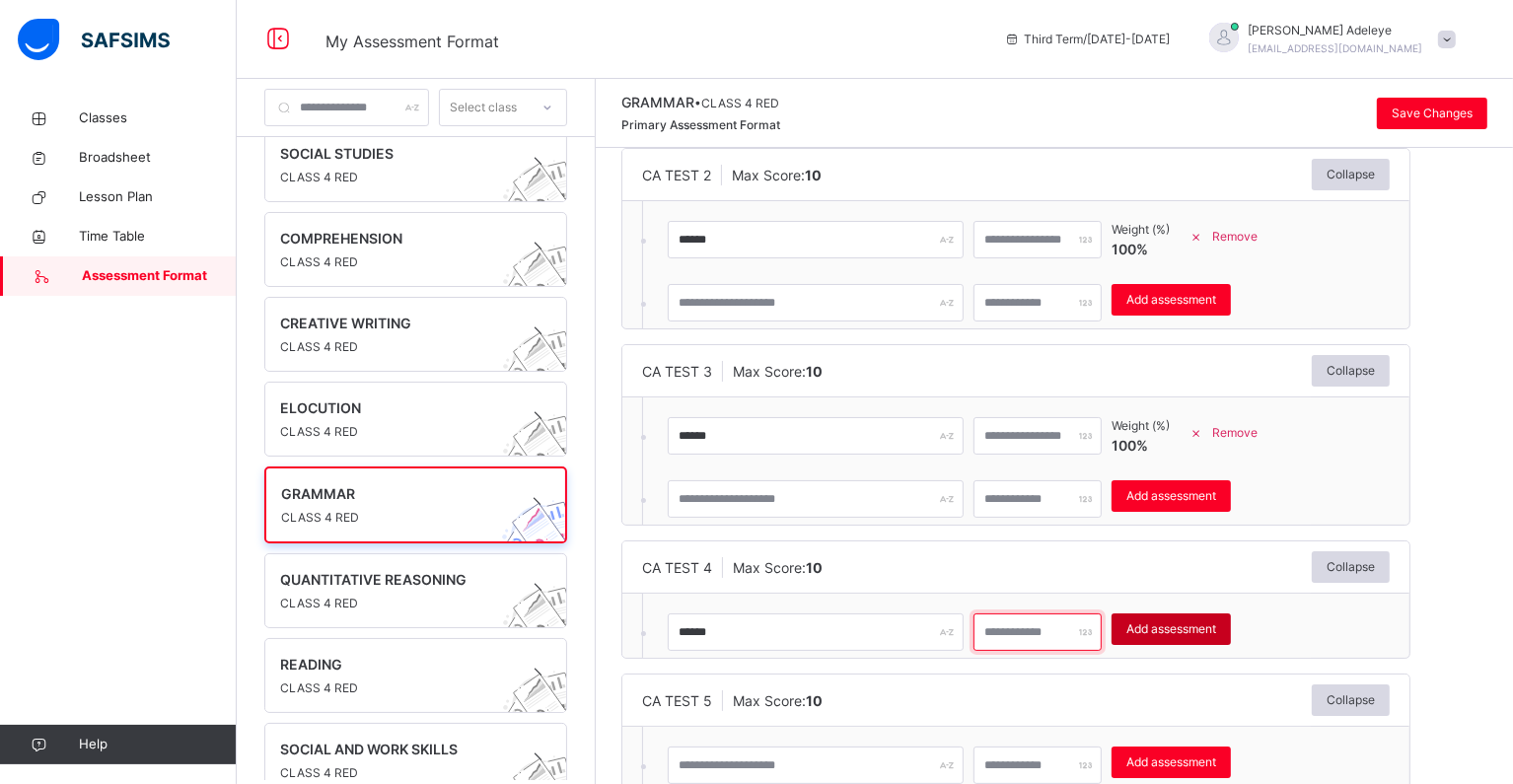 type on "**" 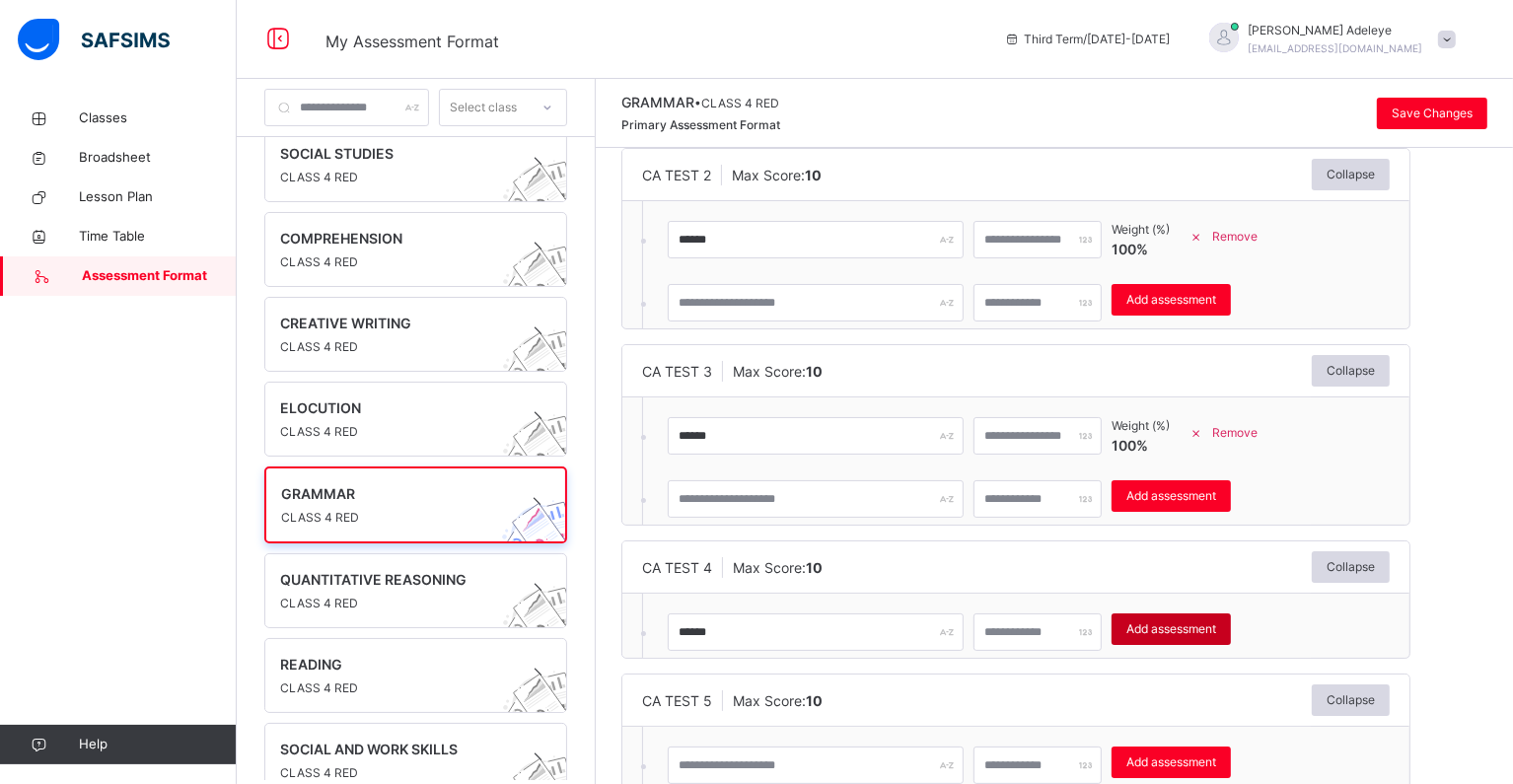 click on "Add assessment" at bounding box center (1171, 629) 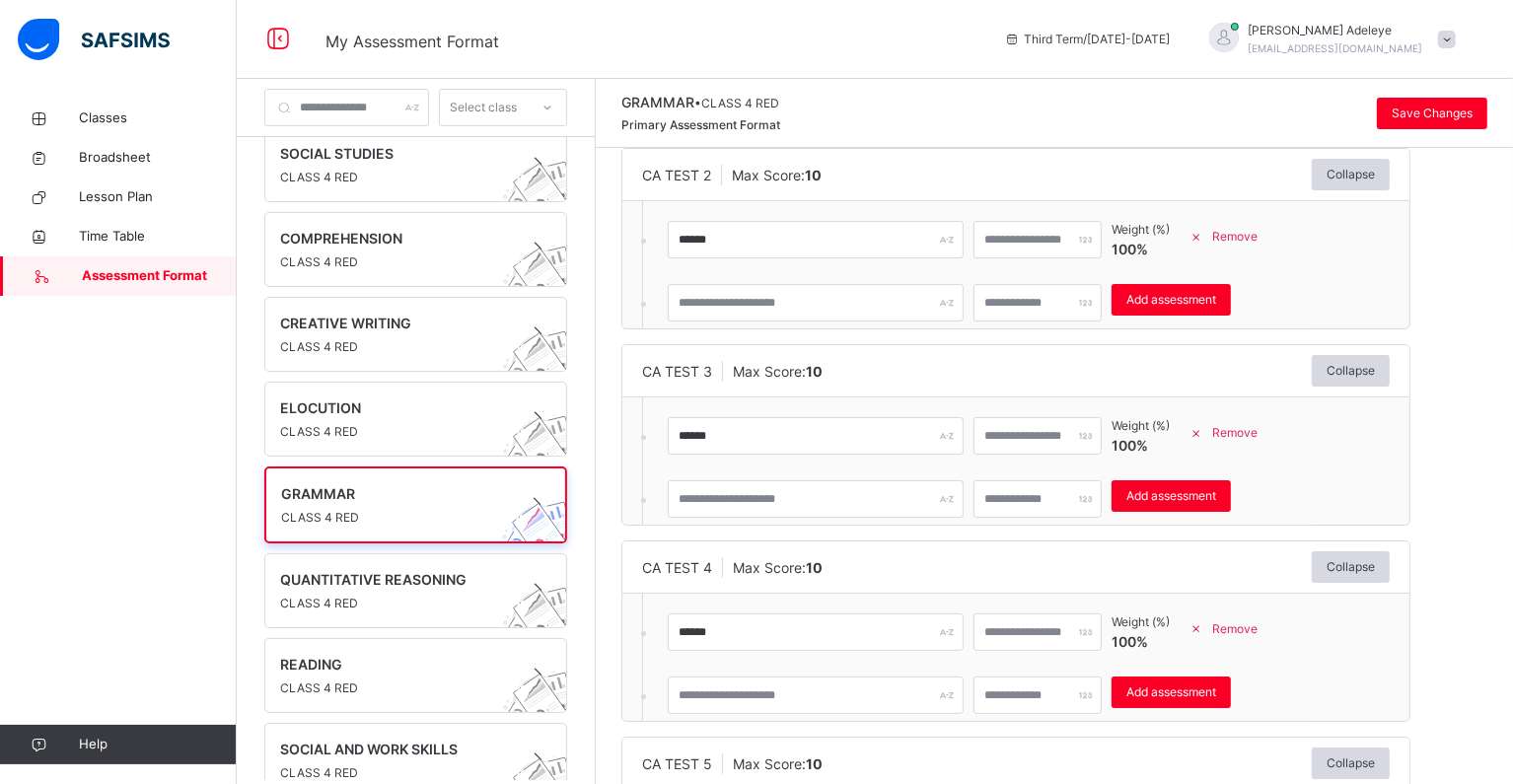 click on "CA TEST 1 Max Score:  10 Collapse ****** **  Weight (%)  100 %   Remove   * Add assessment × Deleting Sub-assessment Note:  that this sub-assessment has scores in it.  Deleting  this sub-assessment will also  delete  the  scores  associated with it. Are you sure you want to continue? Cancel Yes, Delete sub-assessment. CA TEST 2 Max Score:  10 Collapse ****** **  Weight (%)  100 %   Remove   * Add assessment × Deleting Sub-assessment Note:  that this sub-assessment has scores in it.  Deleting  this sub-assessment will also  delete  the  scores  associated with it. Are you sure you want to continue? Cancel Yes, Delete sub-assessment. CA TEST 3 Max Score:  10 Collapse ****** **  Weight (%)  100 %   Remove   * Add assessment × Deleting Sub-assessment Note:  that this sub-assessment has scores in it.  Deleting  this sub-assessment will also  delete  the  scores  associated with it. Are you sure you want to continue? Cancel Yes, Delete sub-assessment. CA TEST 4 Max Score:  10 Collapse ****** **  Weight (%)  100" at bounding box center [1054, 403] 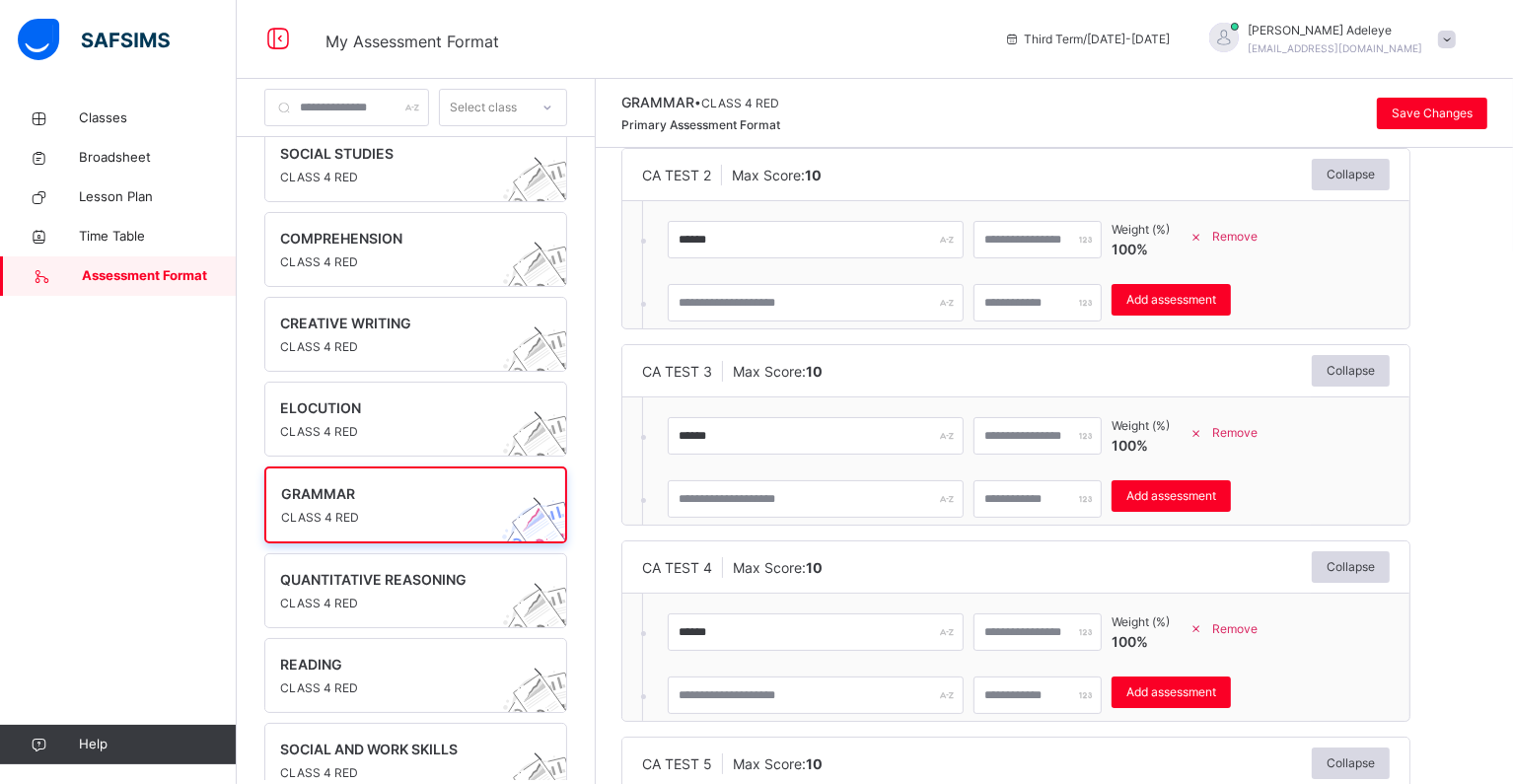 scroll, scrollTop: 397, scrollLeft: 0, axis: vertical 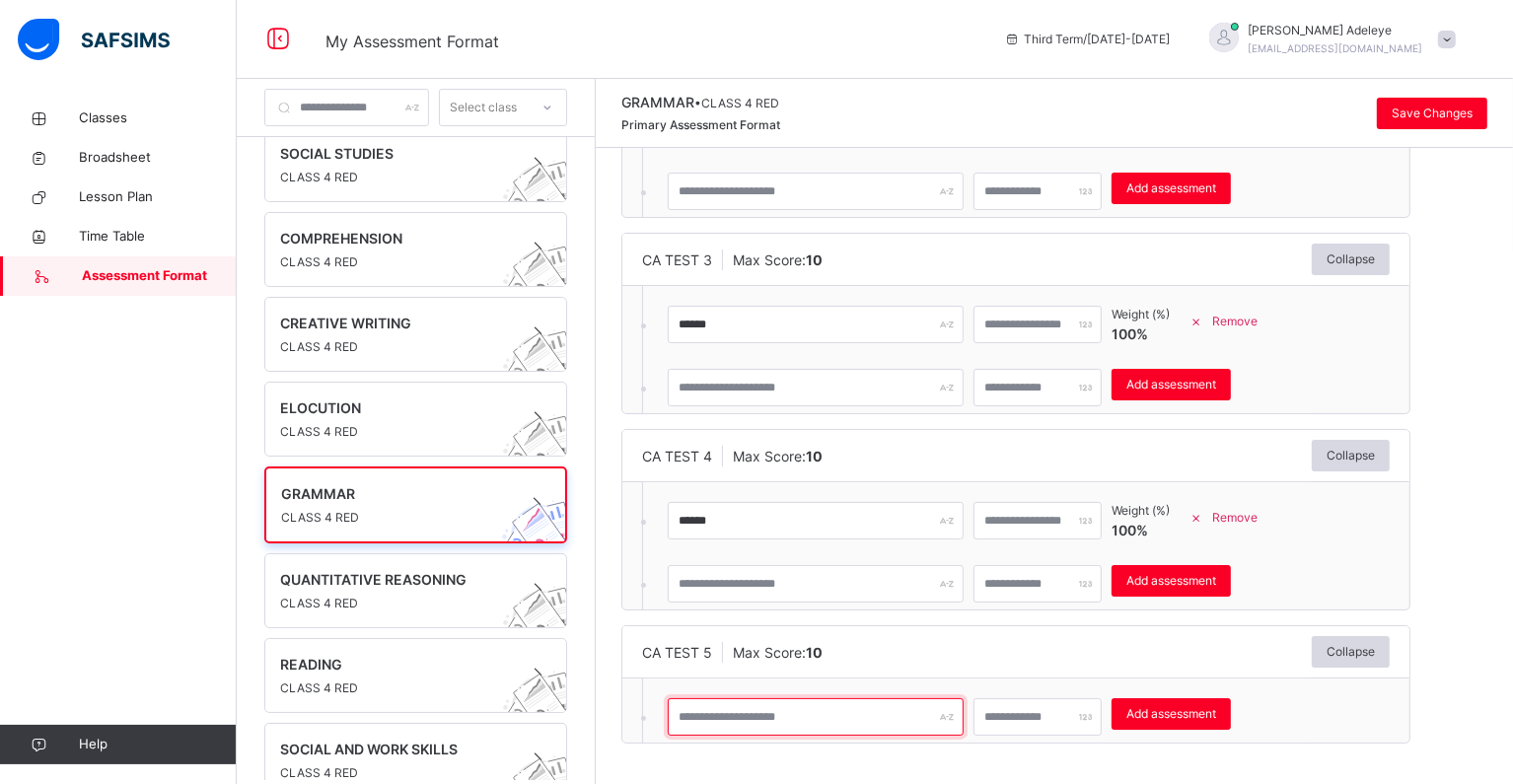 click at bounding box center (816, 717) 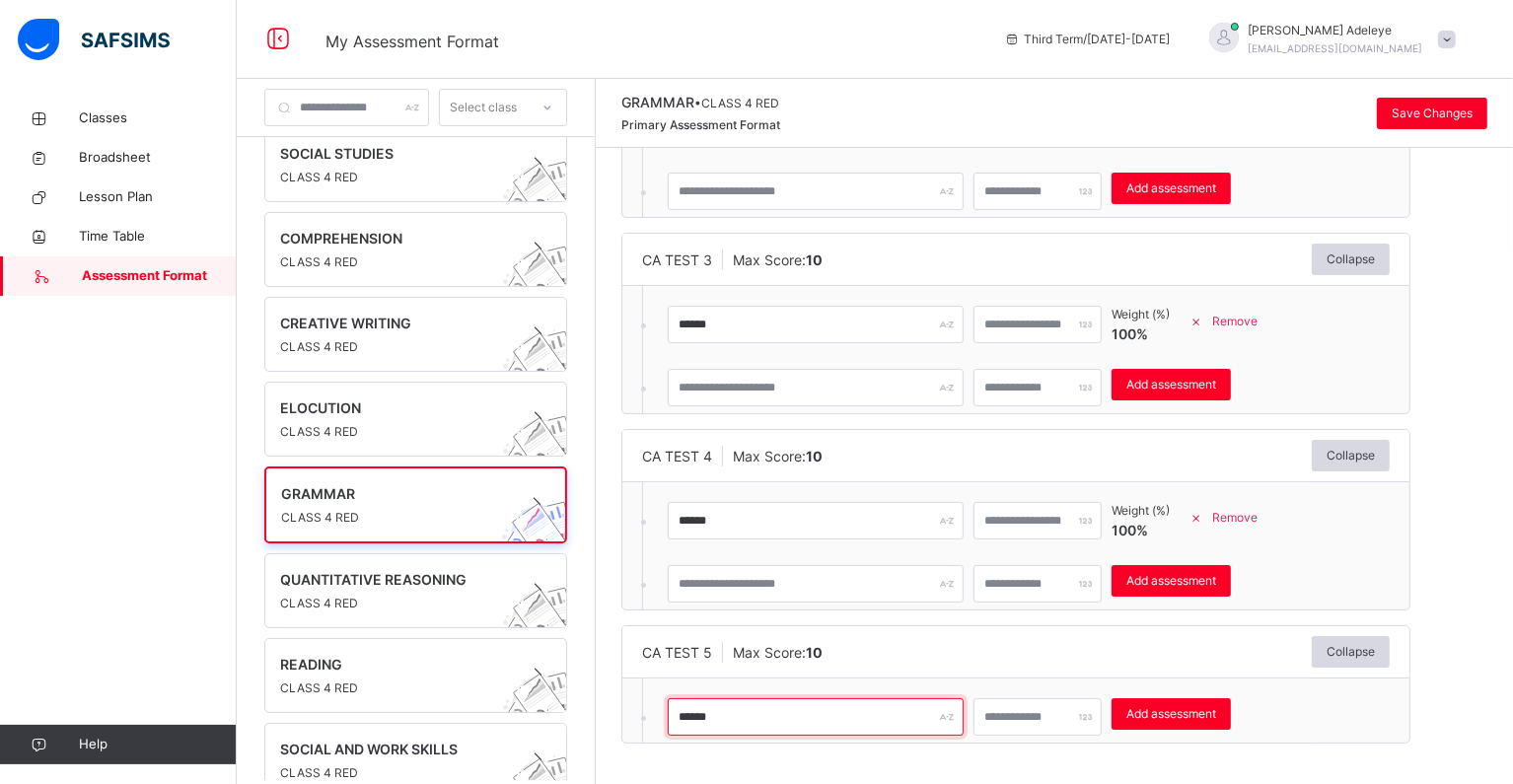 type on "******" 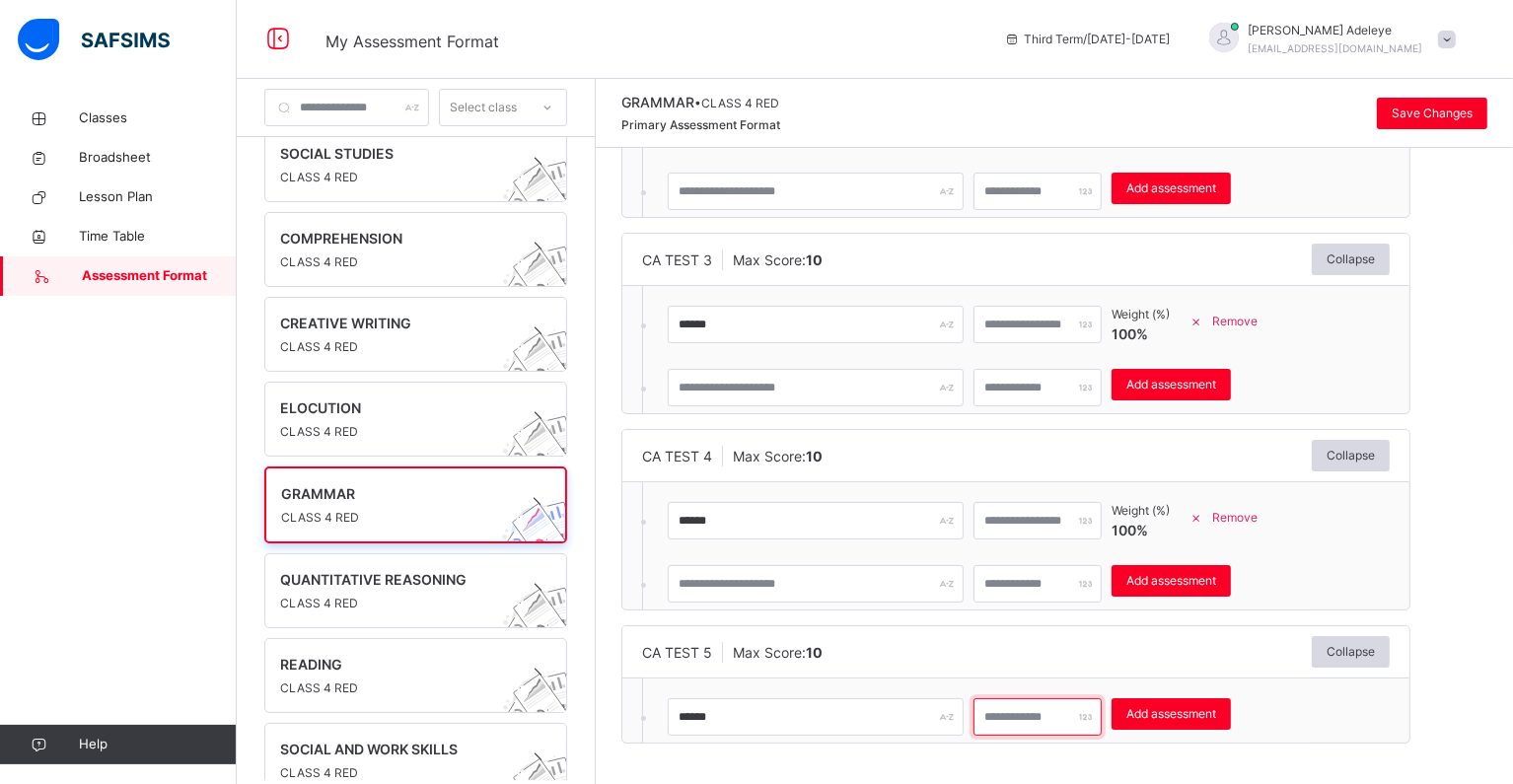 click at bounding box center [1038, 717] 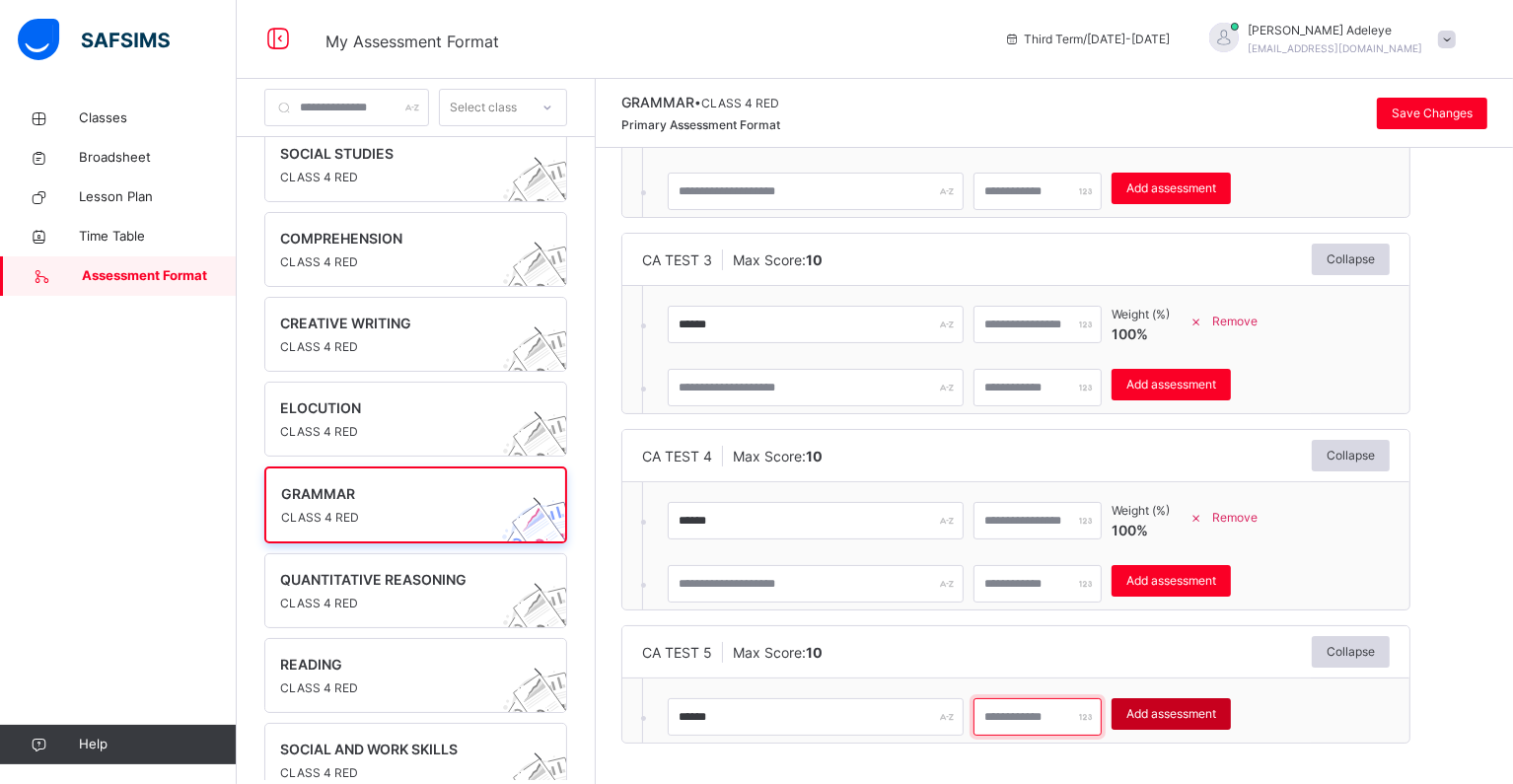 type on "**" 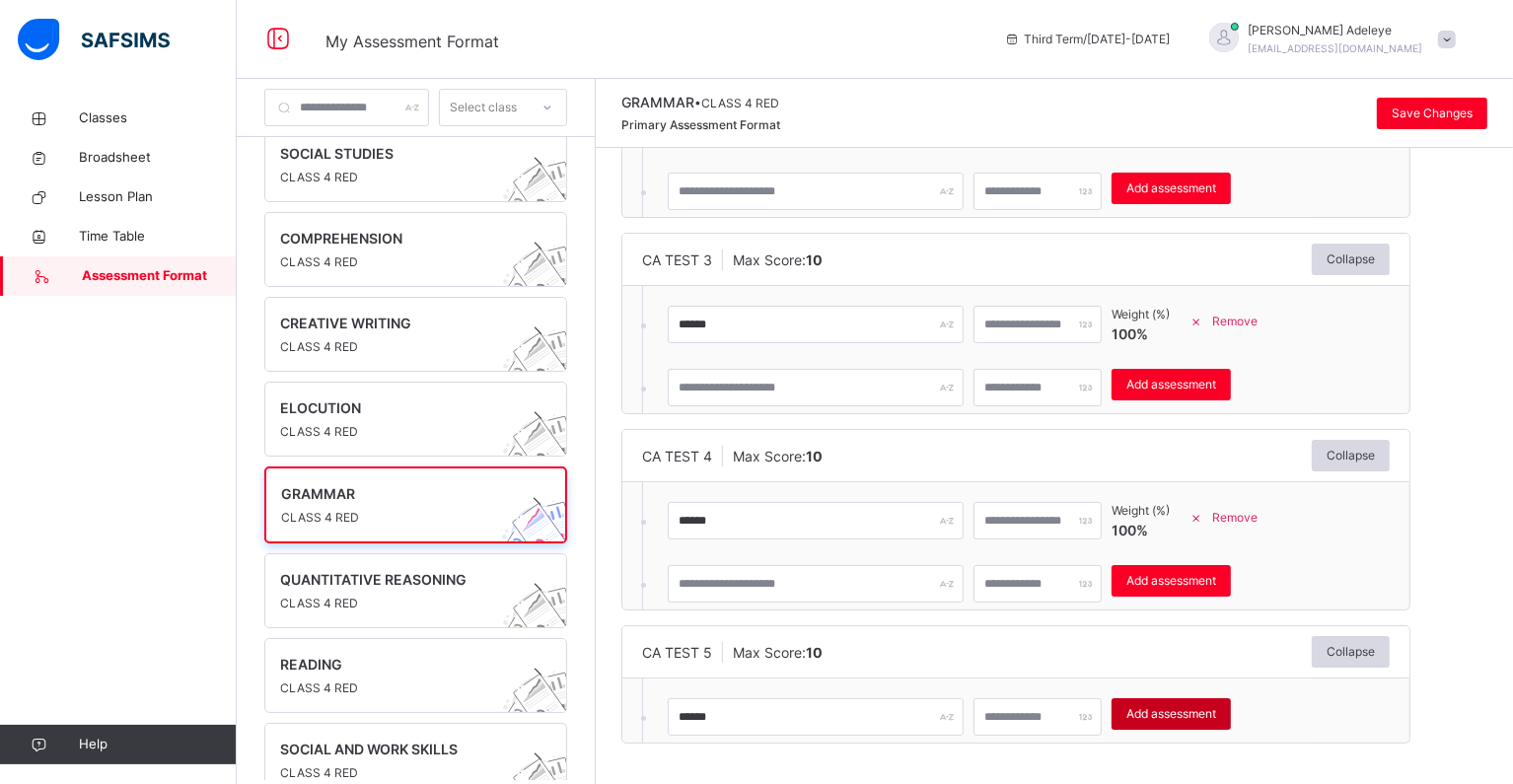click on "Add assessment" at bounding box center [1171, 714] 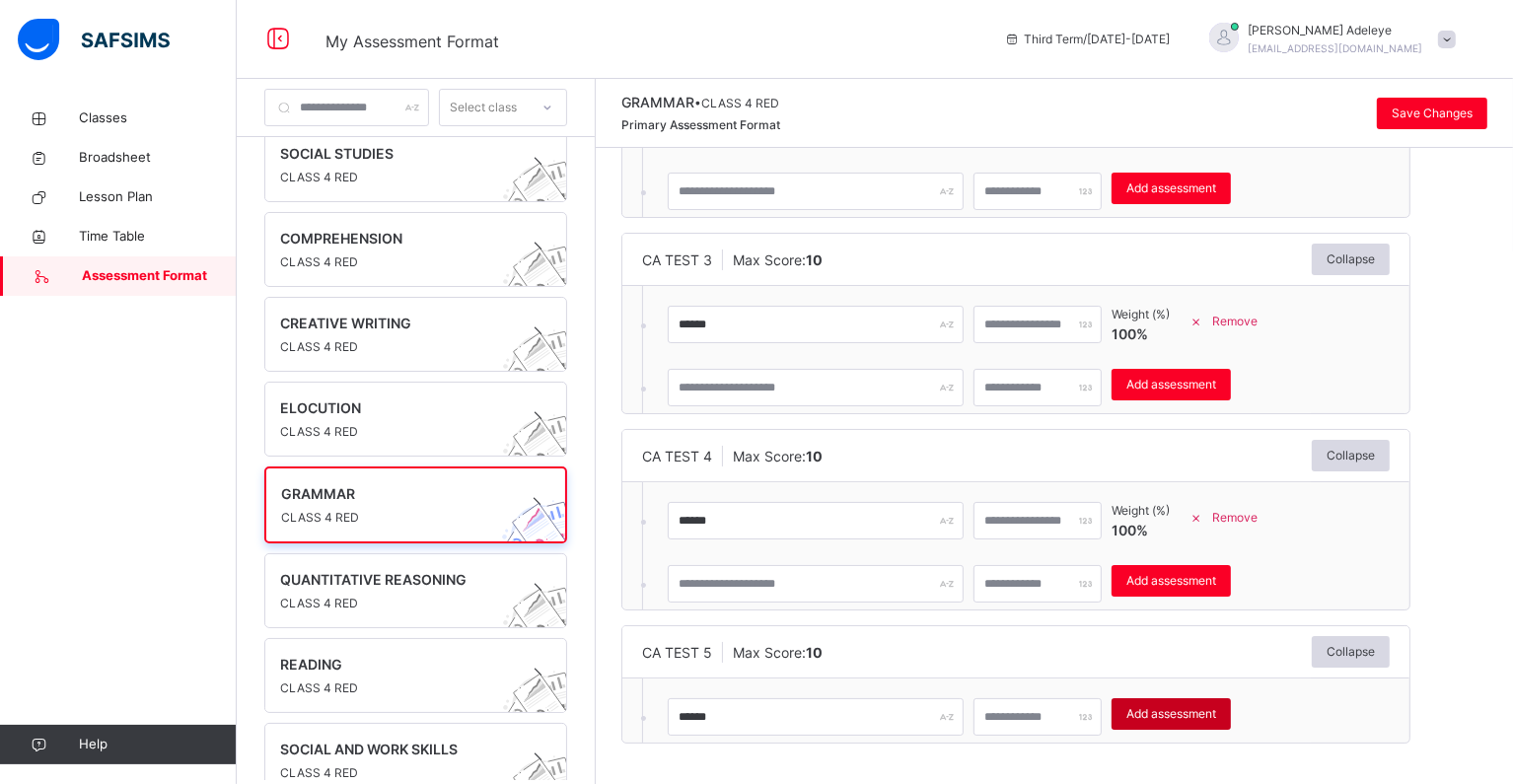 type 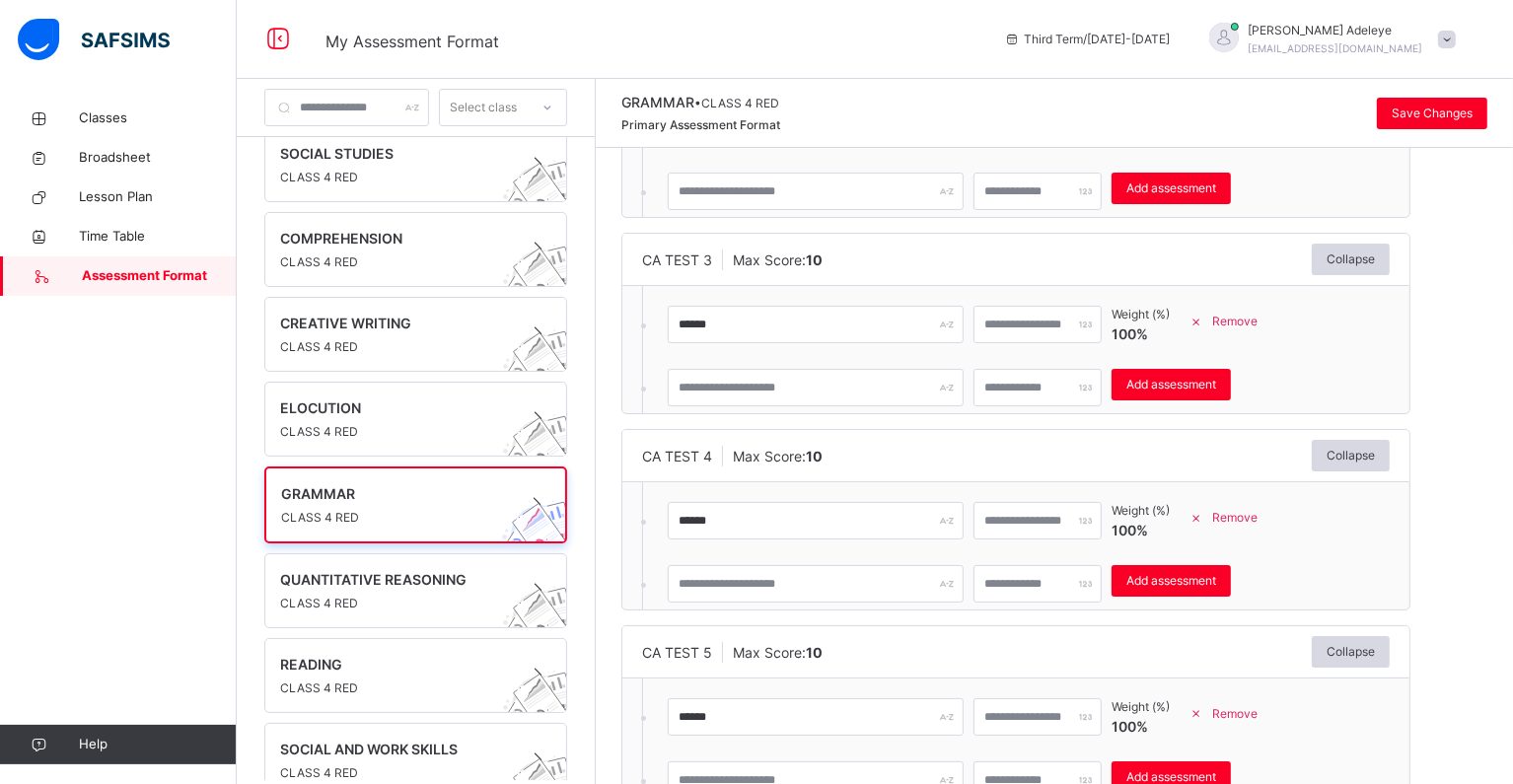 click on "CA TEST 1 Max Score:  10 Collapse ****** **  Weight (%)  100 %   Remove   * Add assessment × Deleting Sub-assessment Note:  that this sub-assessment has scores in it.  Deleting  this sub-assessment will also  delete  the  scores  associated with it. Are you sure you want to continue? Cancel Yes, Delete sub-assessment. CA TEST 2 Max Score:  10 Collapse ****** **  Weight (%)  100 %   Remove   * Add assessment × Deleting Sub-assessment Note:  that this sub-assessment has scores in it.  Deleting  this sub-assessment will also  delete  the  scores  associated with it. Are you sure you want to continue? Cancel Yes, Delete sub-assessment. CA TEST 3 Max Score:  10 Collapse ****** **  Weight (%)  100 %   Remove   * Add assessment × Deleting Sub-assessment Note:  that this sub-assessment has scores in it.  Deleting  this sub-assessment will also  delete  the  scores  associated with it. Are you sure you want to continue? Cancel Yes, Delete sub-assessment. CA TEST 4 Max Score:  10 Collapse ****** **  Weight (%)  100" at bounding box center [1054, 323] 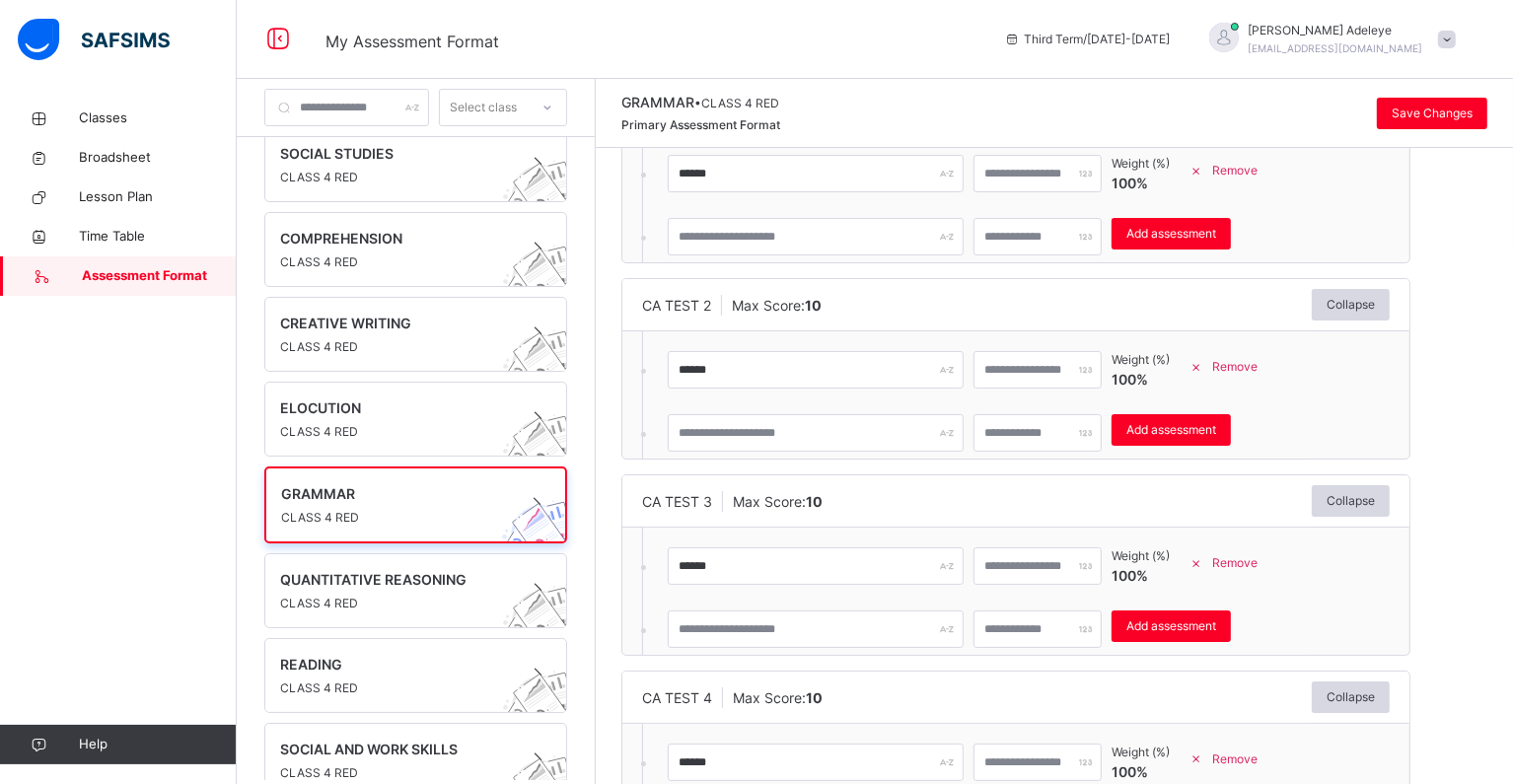 scroll, scrollTop: 0, scrollLeft: 0, axis: both 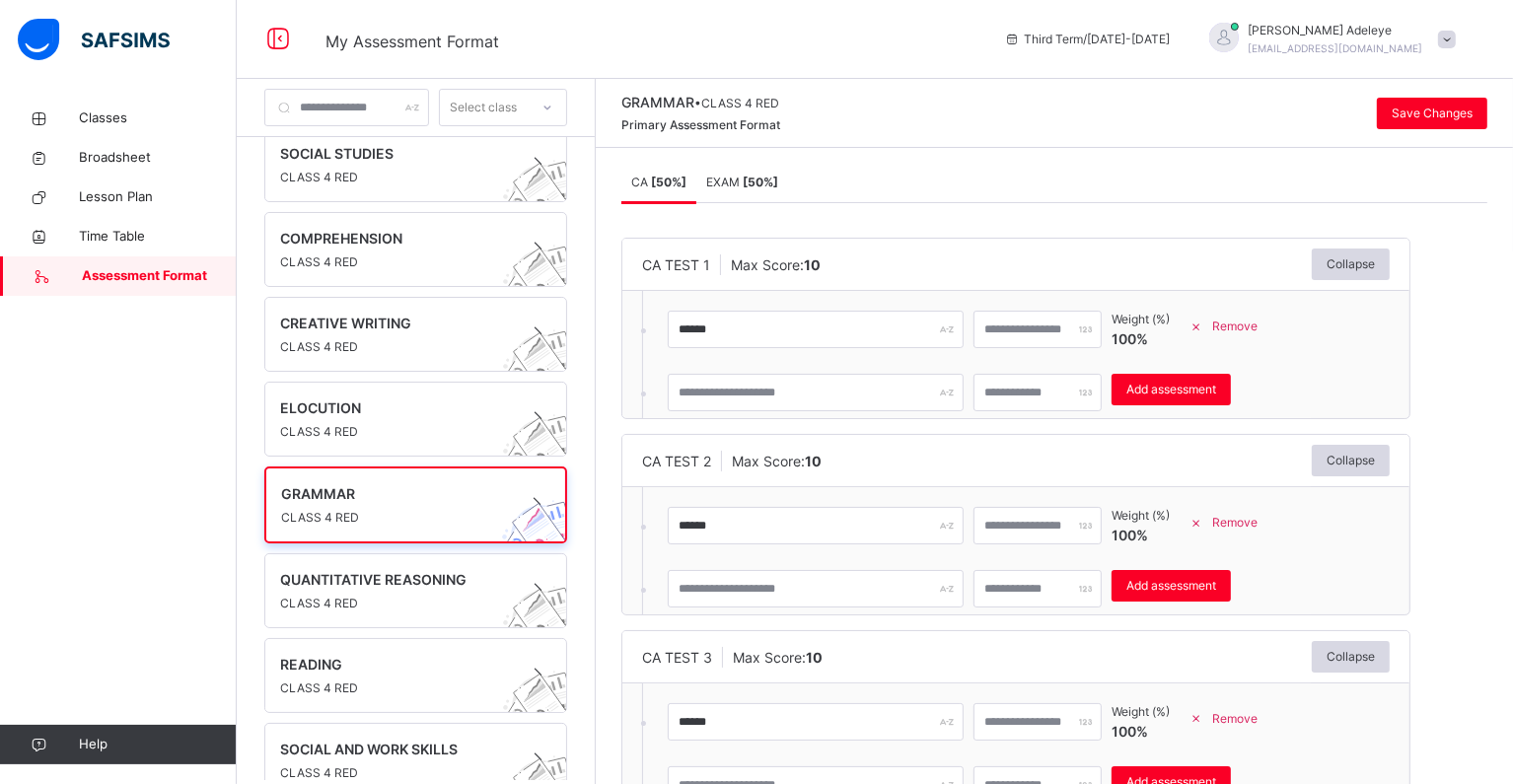 click on "EXAM   [ 50 %]" at bounding box center (742, 181) 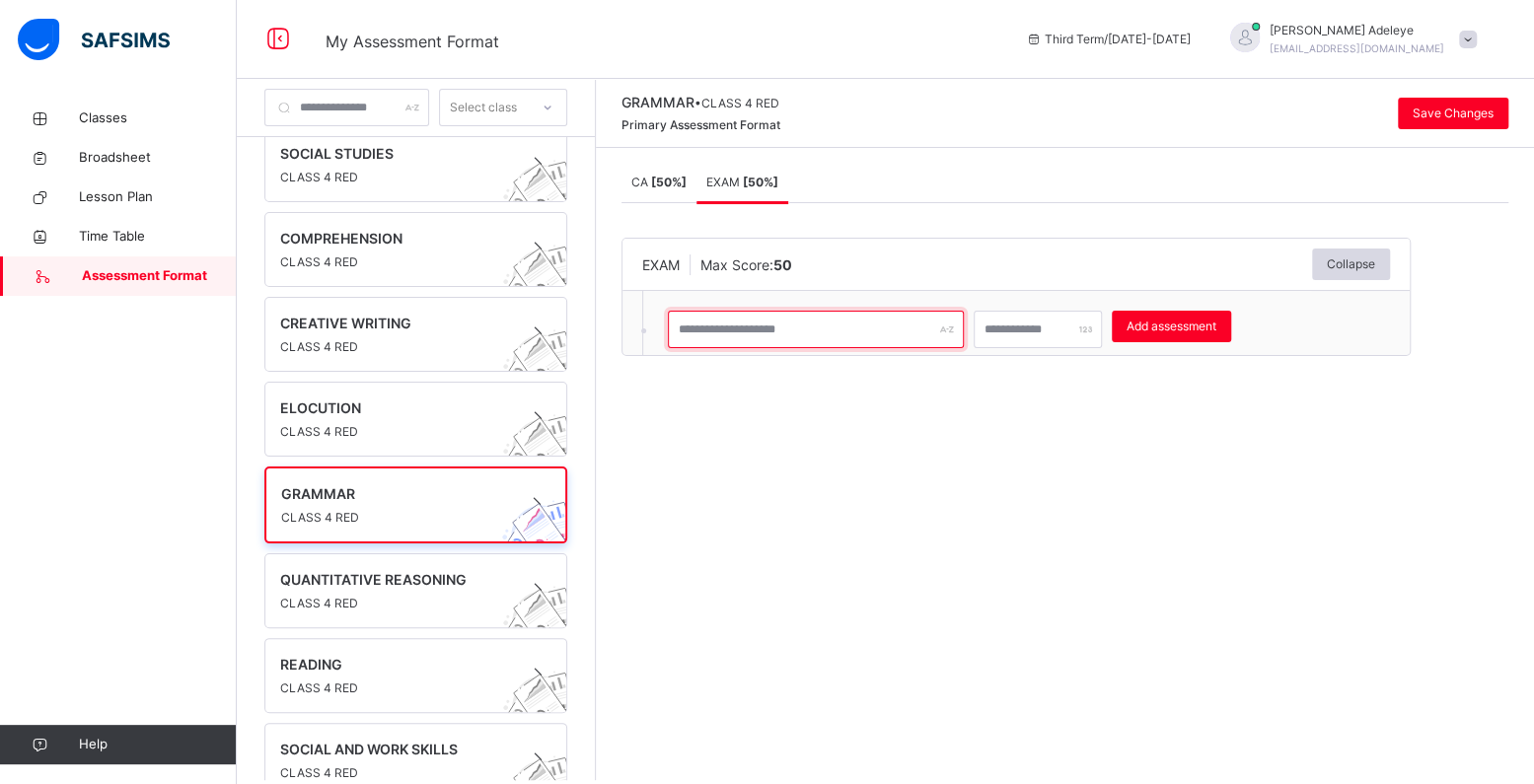 click at bounding box center (816, 329) 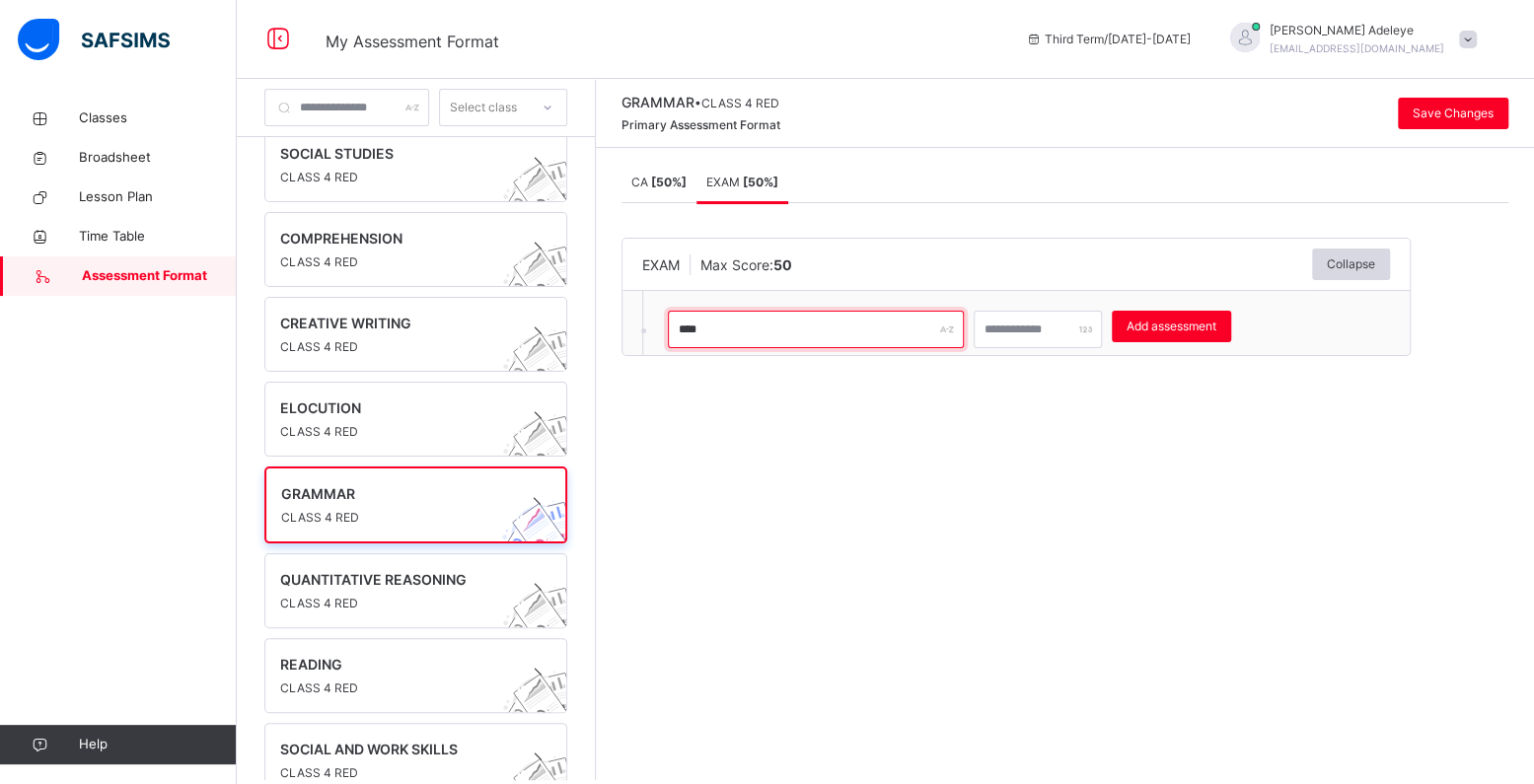 type on "****" 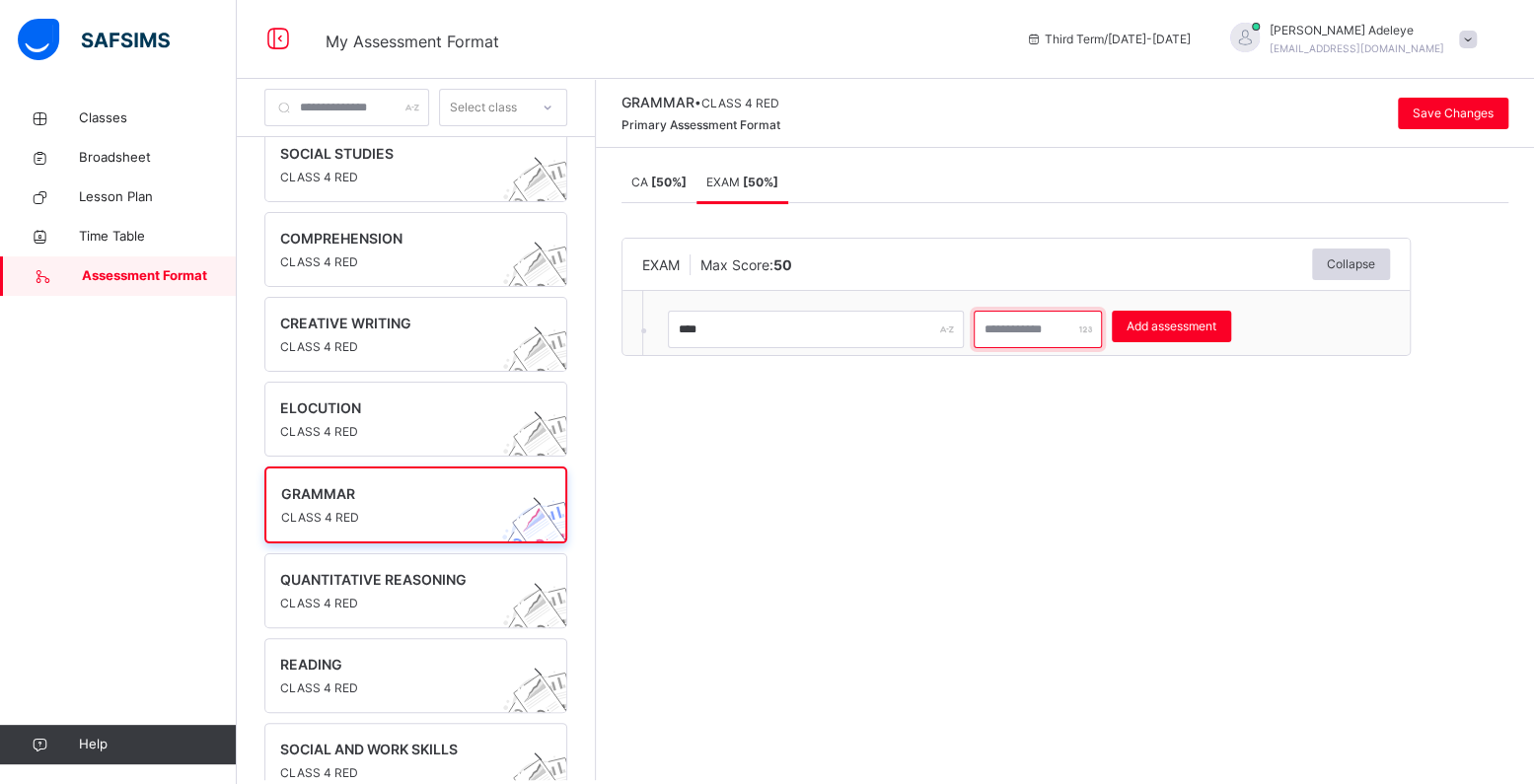 click at bounding box center [1038, 329] 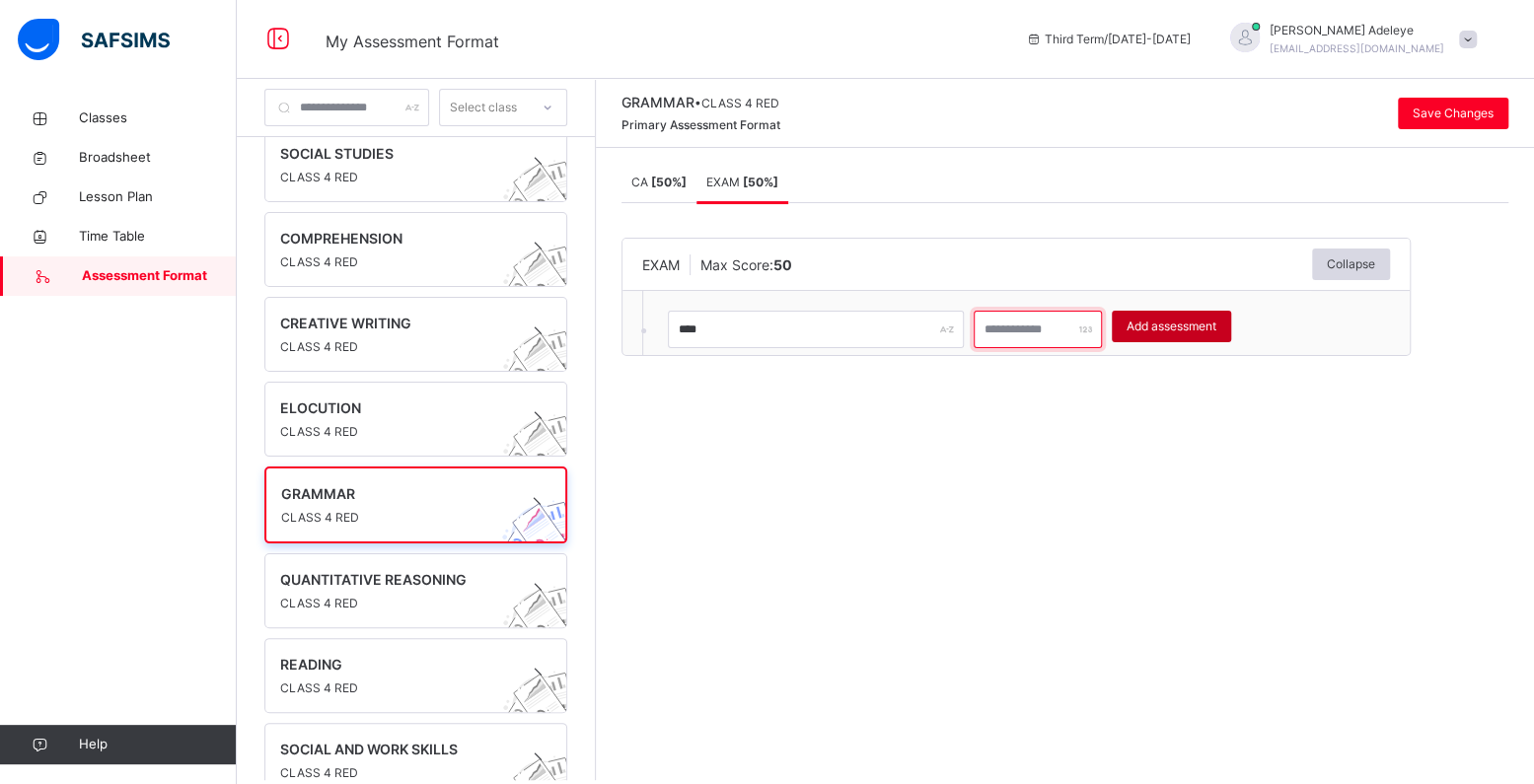 type on "**" 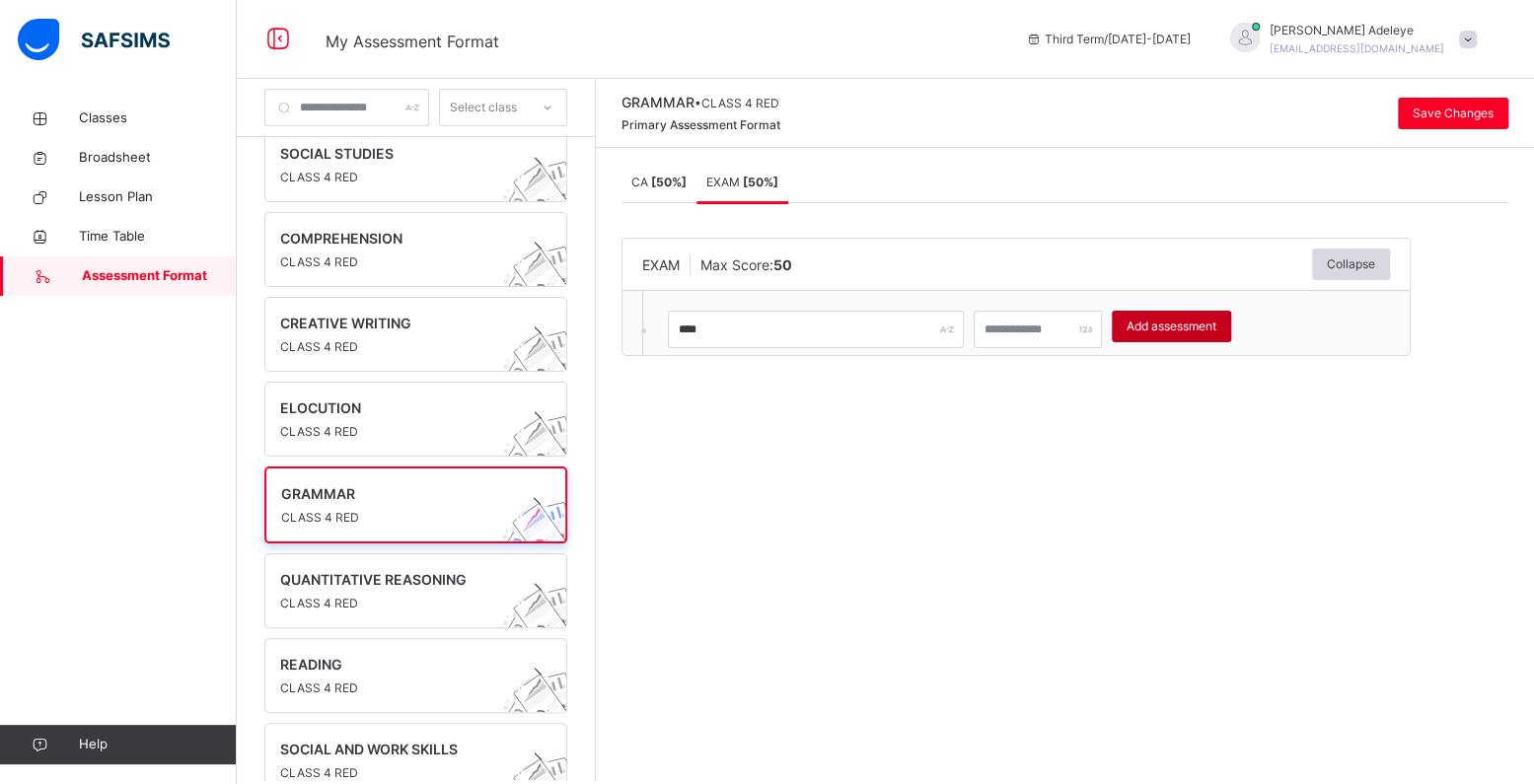 click on "Add assessment" at bounding box center [1171, 326] 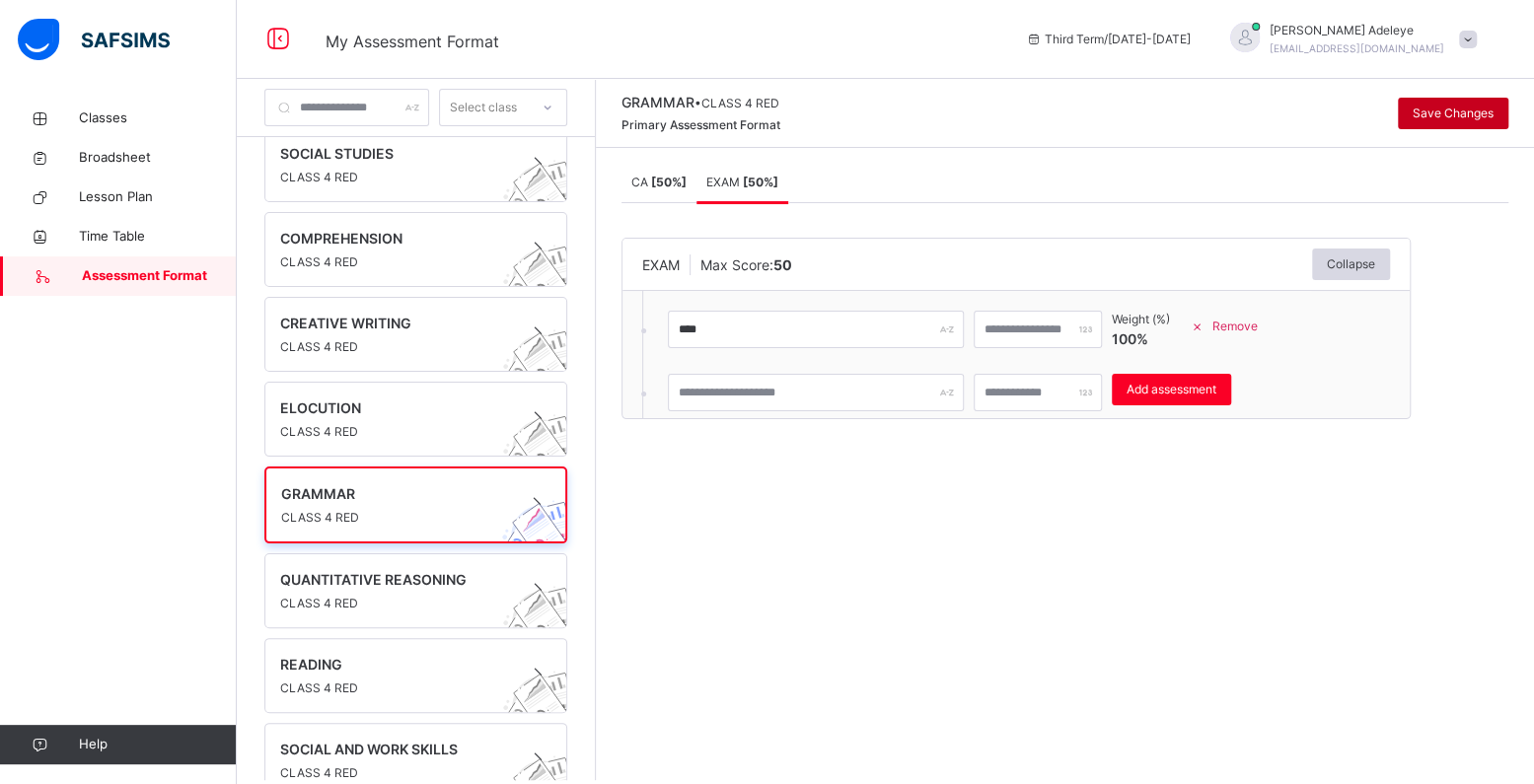 click on "Save Changes" at bounding box center [1453, 113] 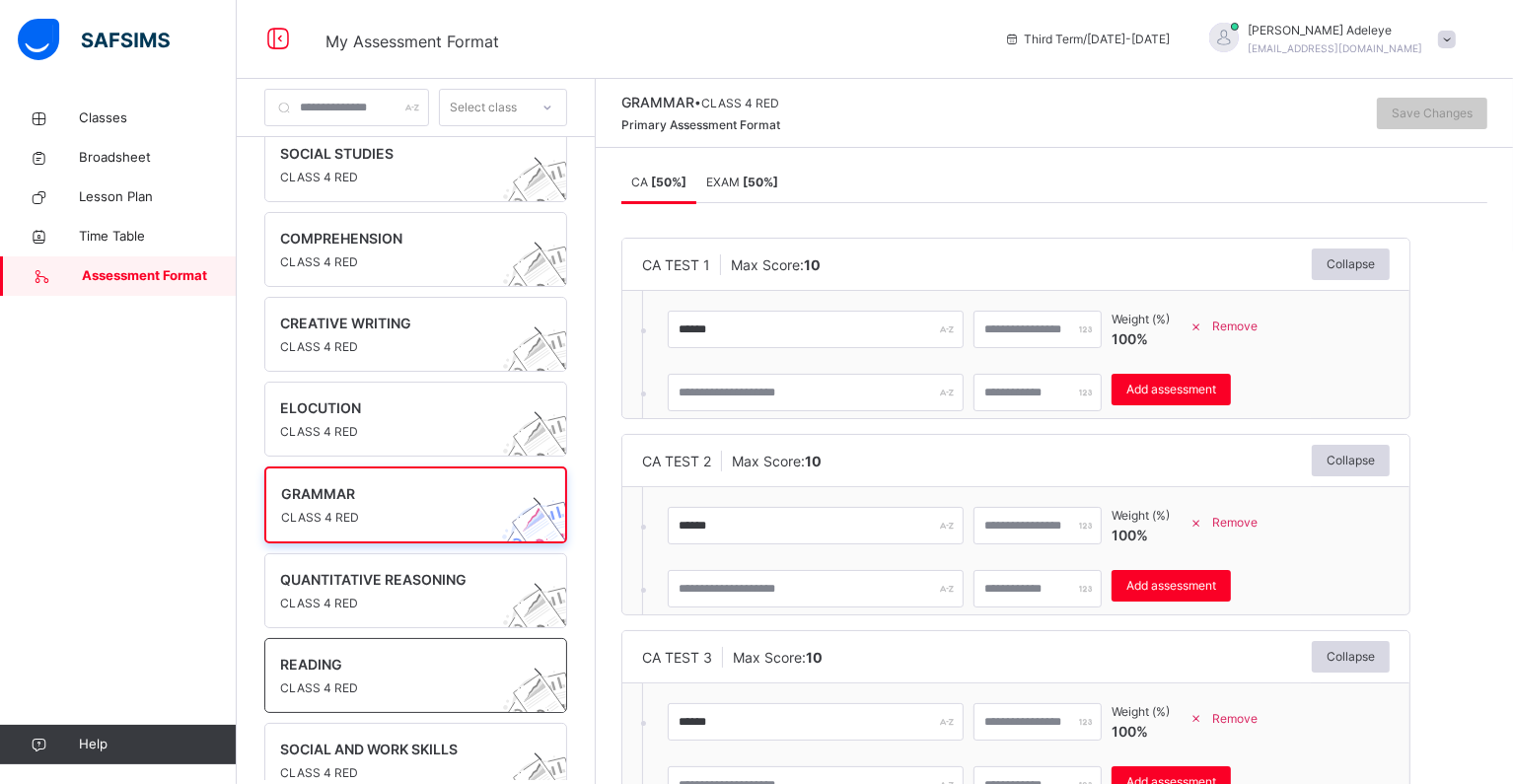 click on "READING" at bounding box center [396, 664] 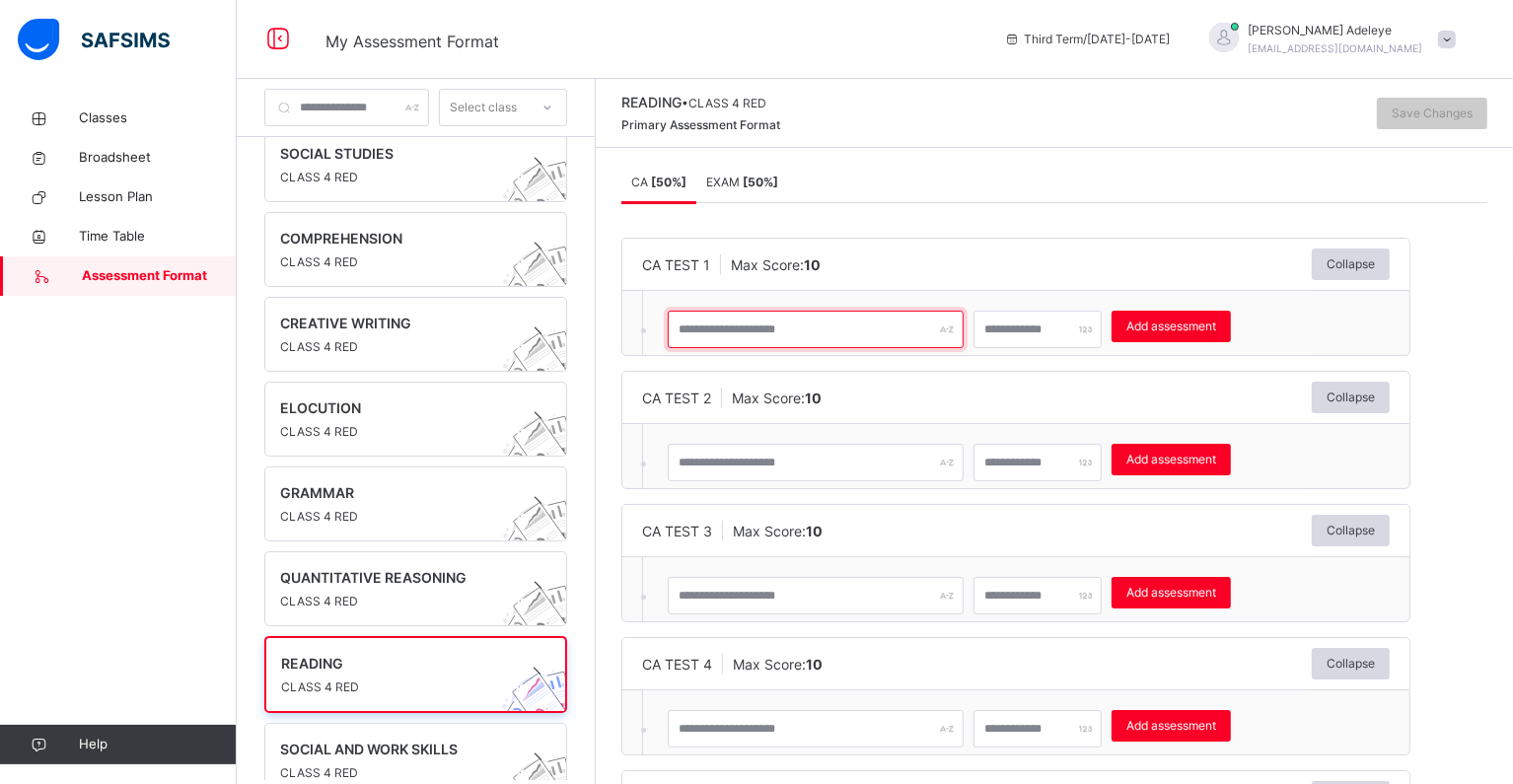 click at bounding box center [816, 329] 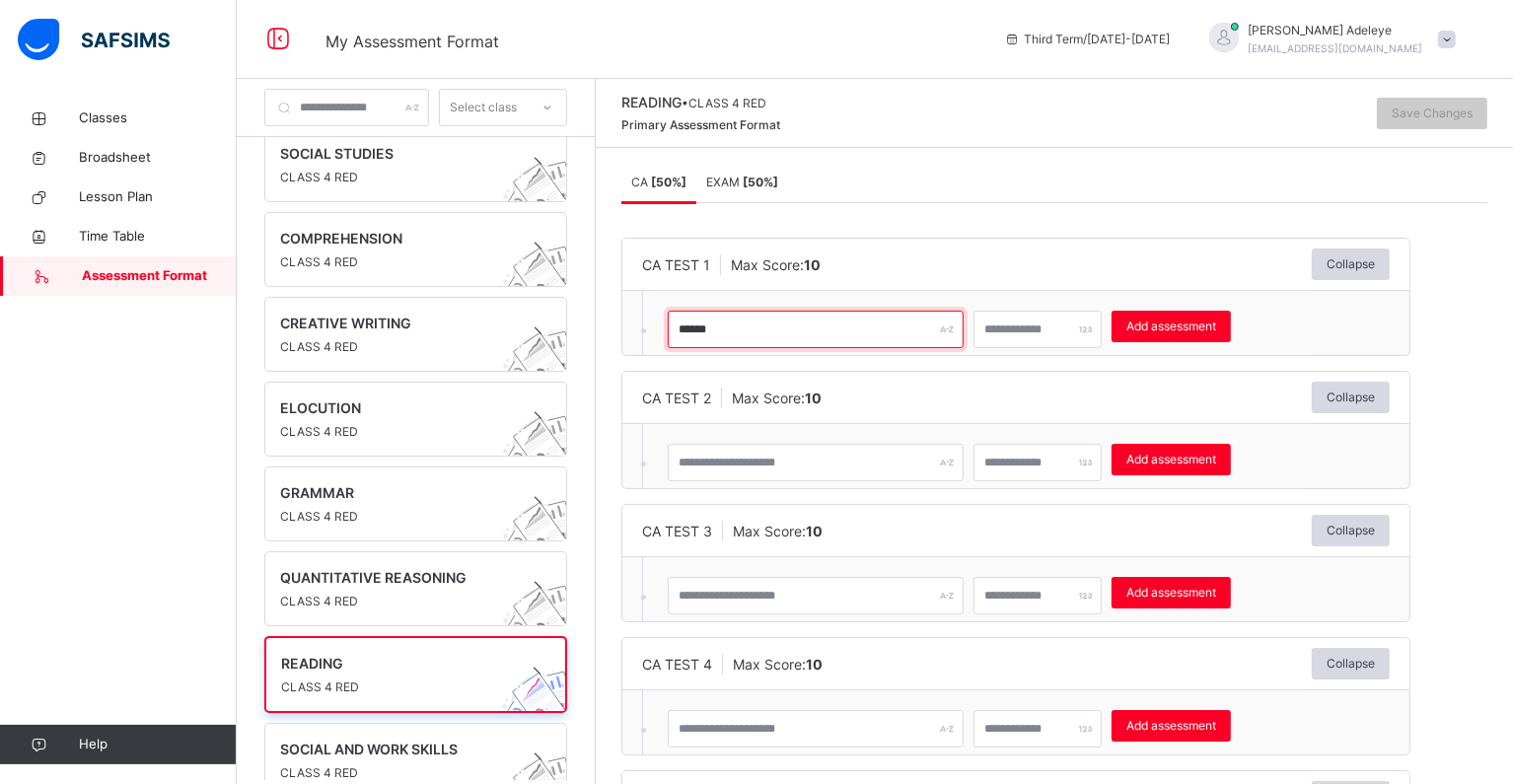 type on "******" 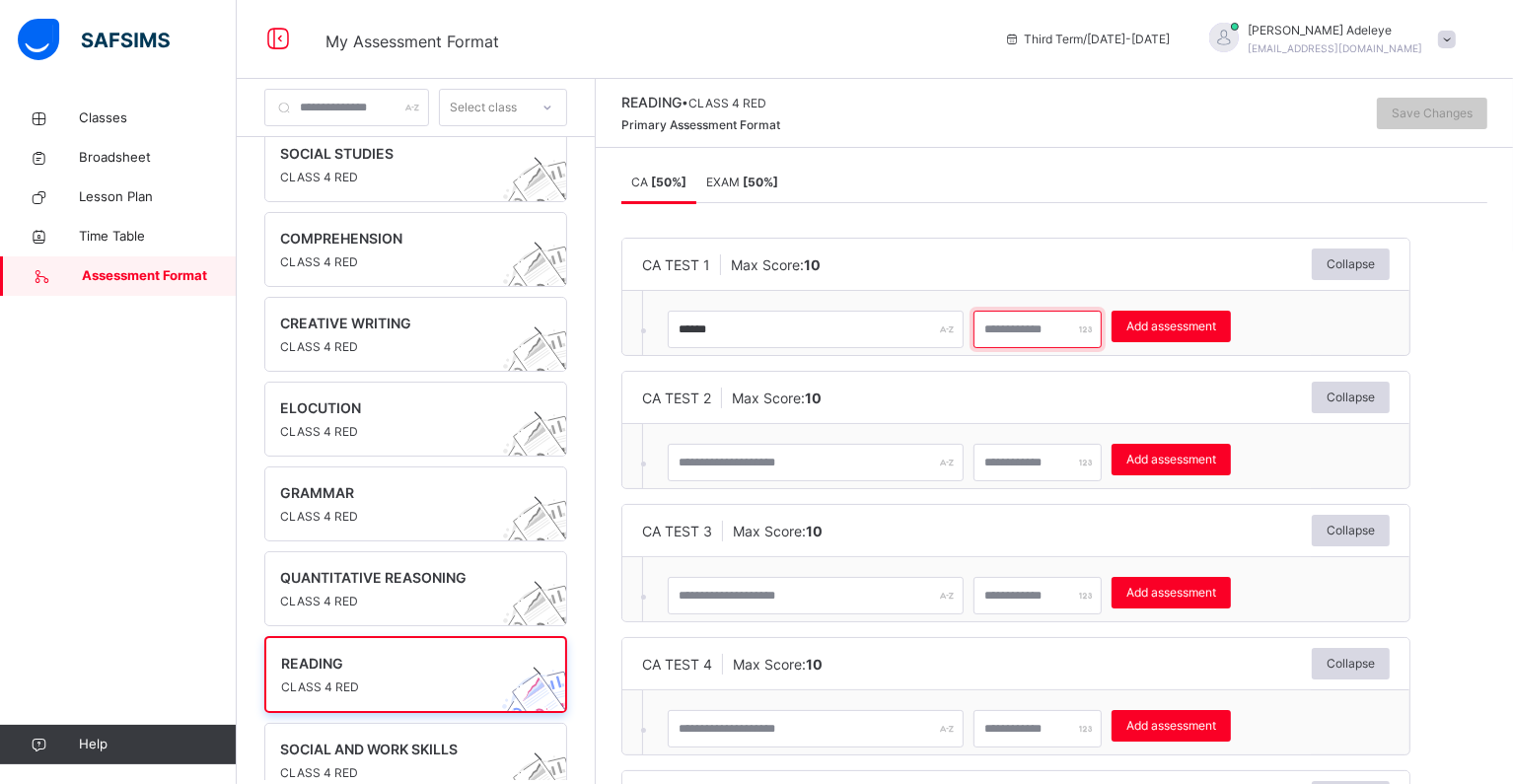 click at bounding box center [1038, 329] 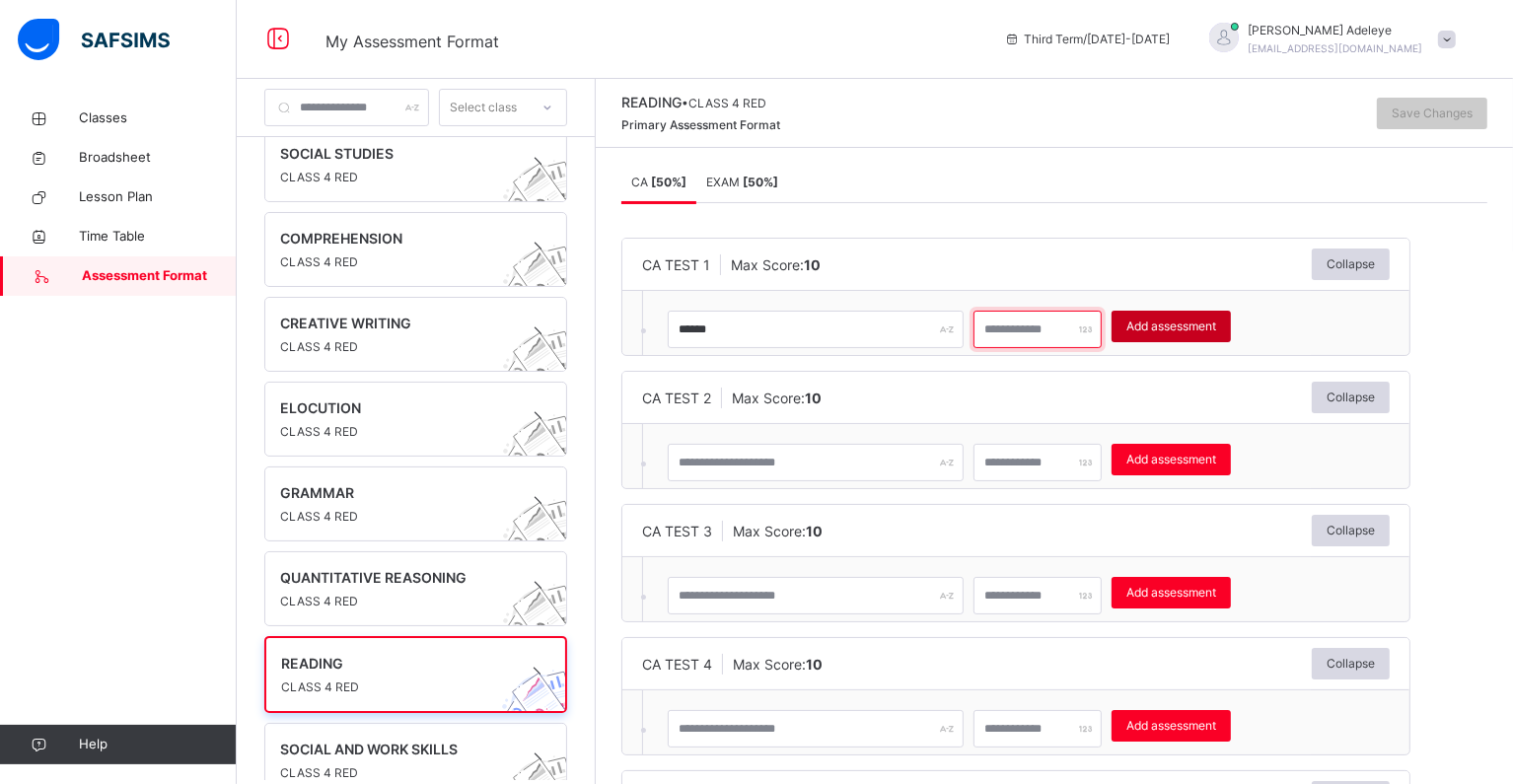 type on "**" 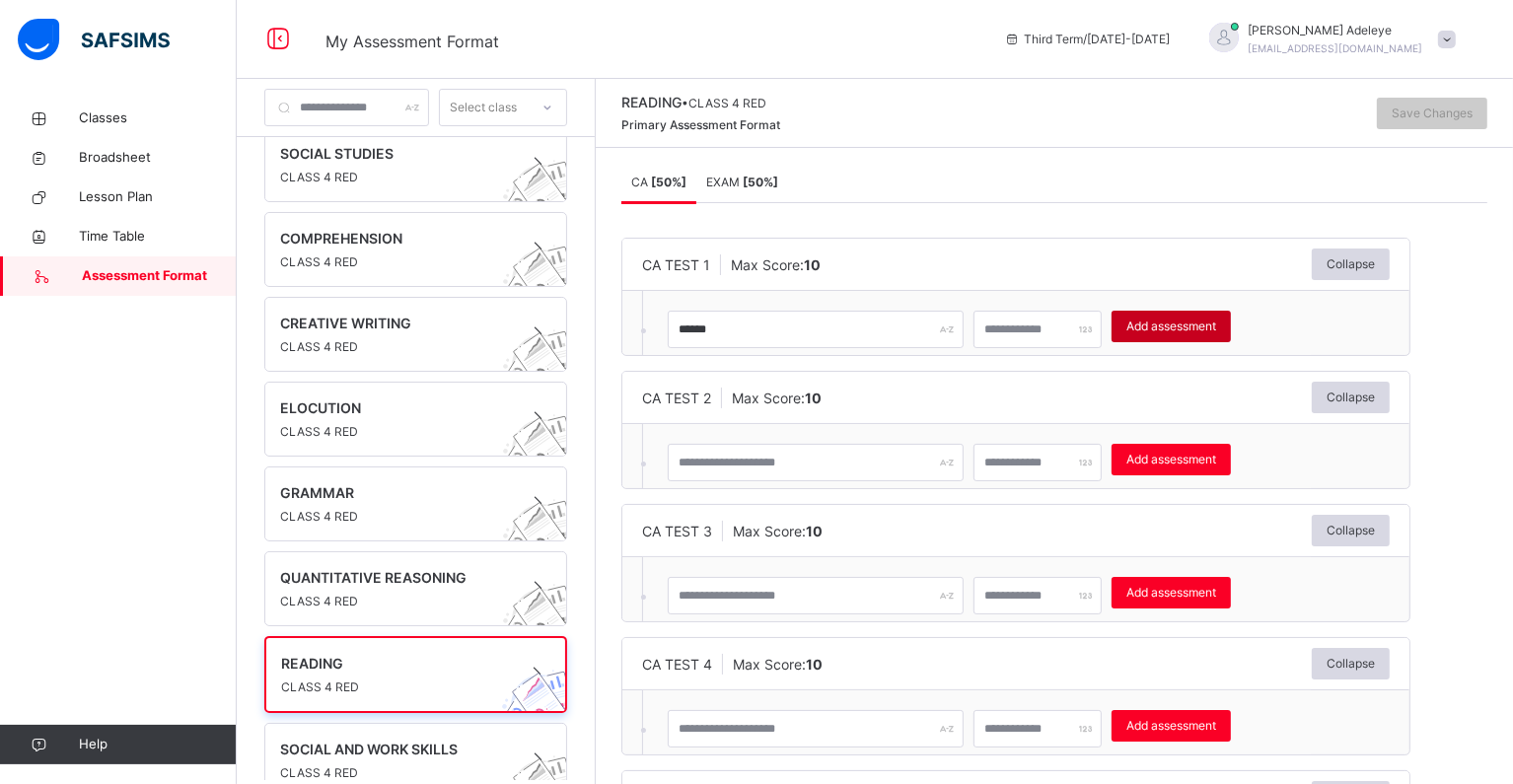 click on "Add assessment" at bounding box center (1171, 326) 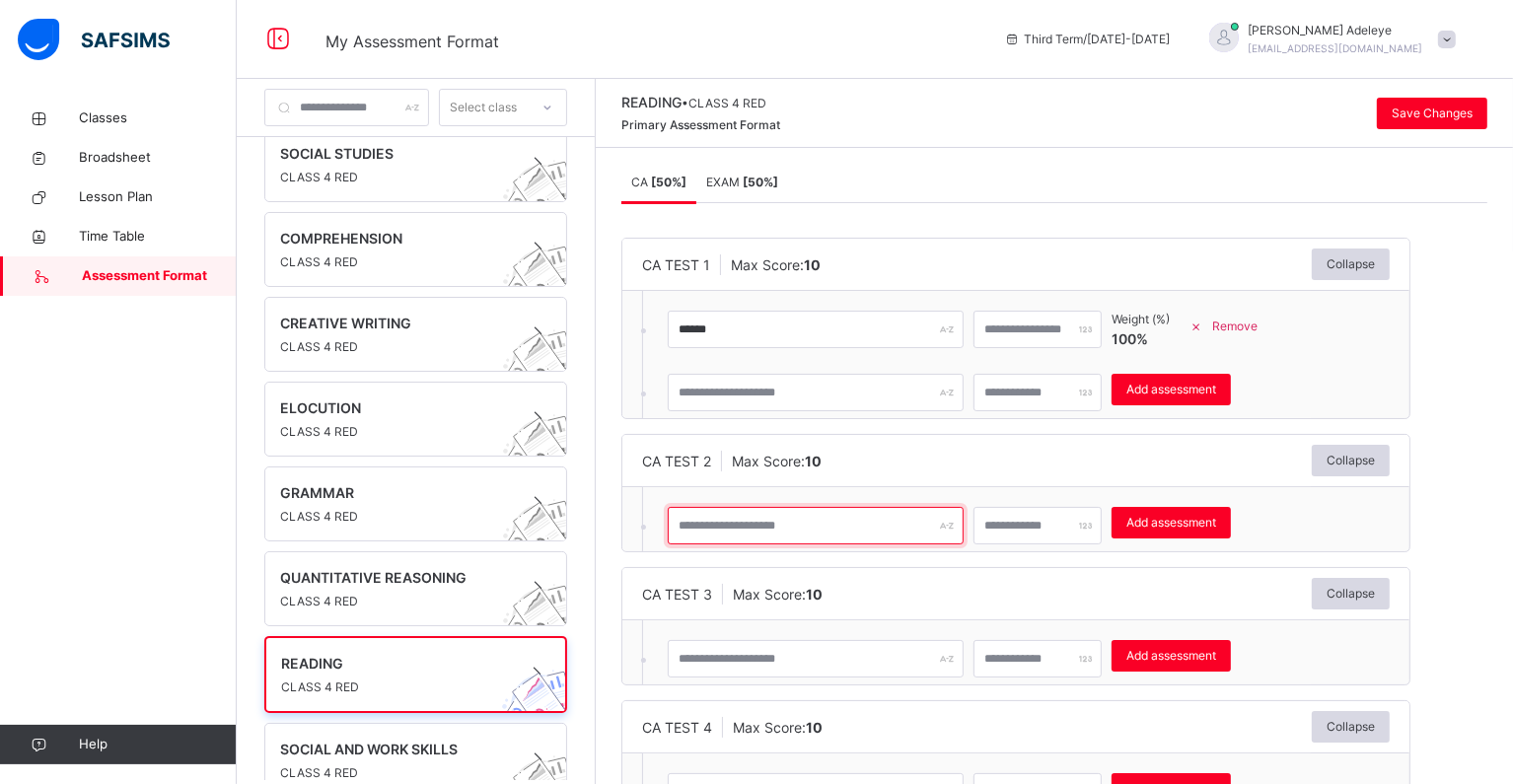 click at bounding box center [816, 526] 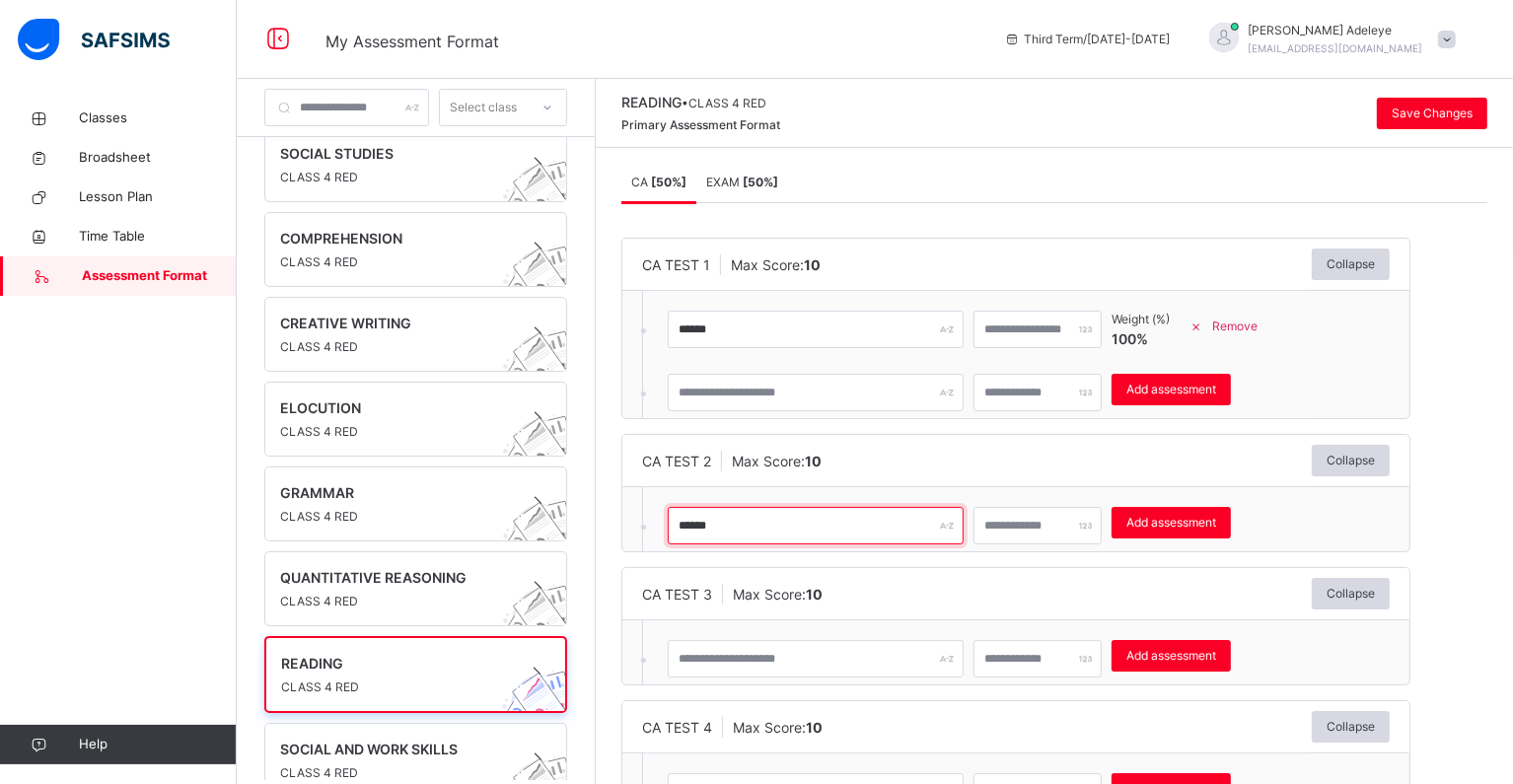 type on "******" 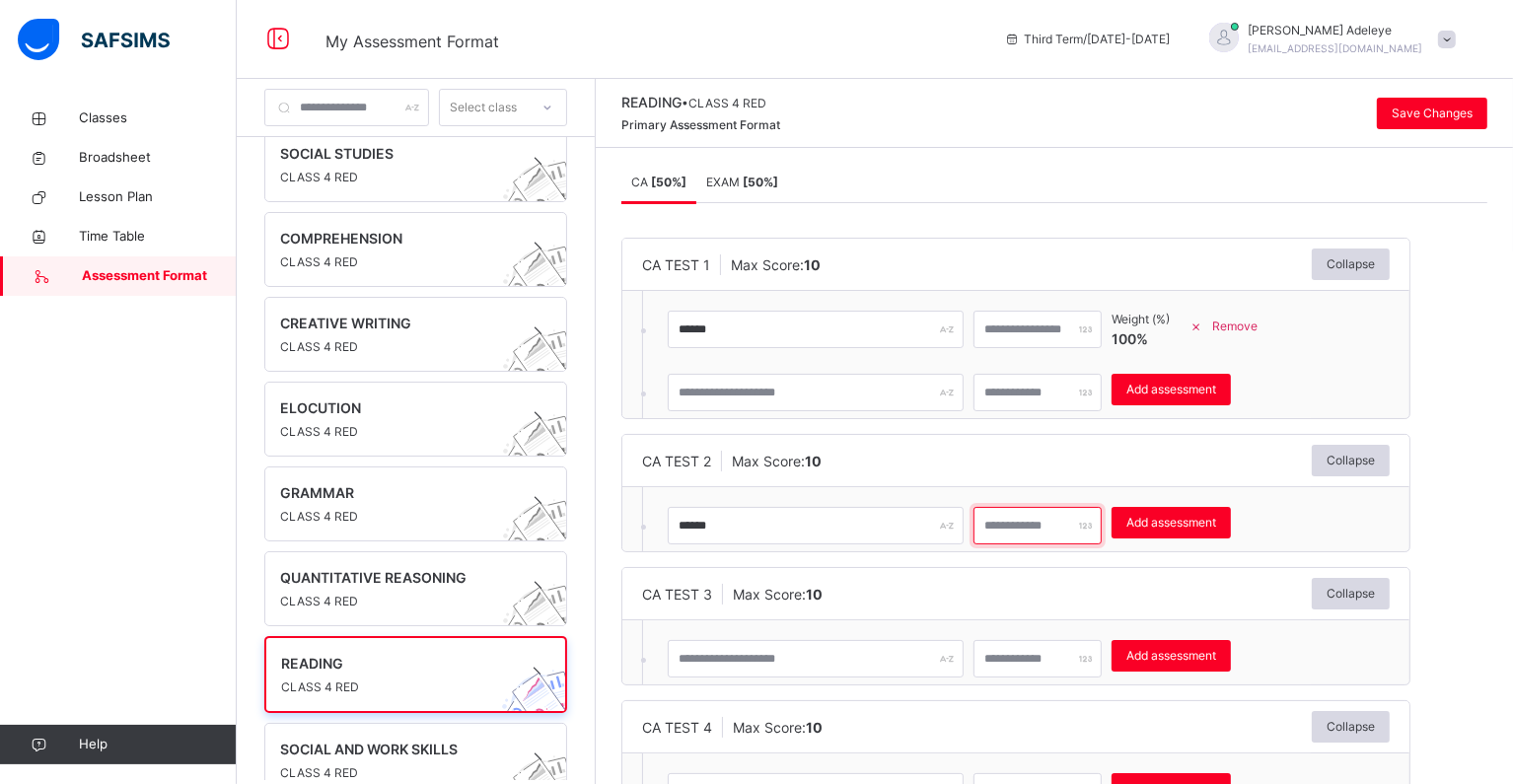 click at bounding box center (1038, 526) 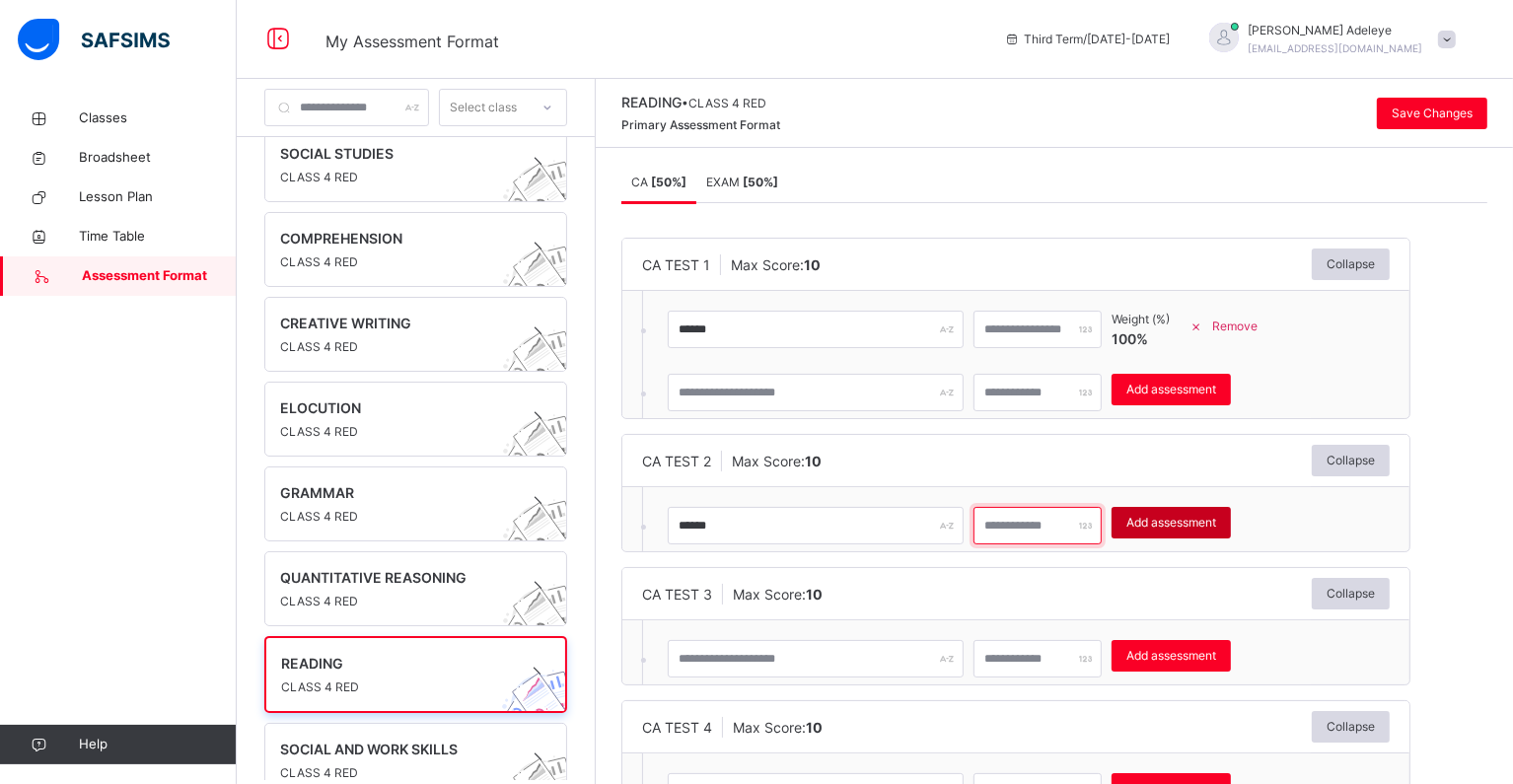 type on "**" 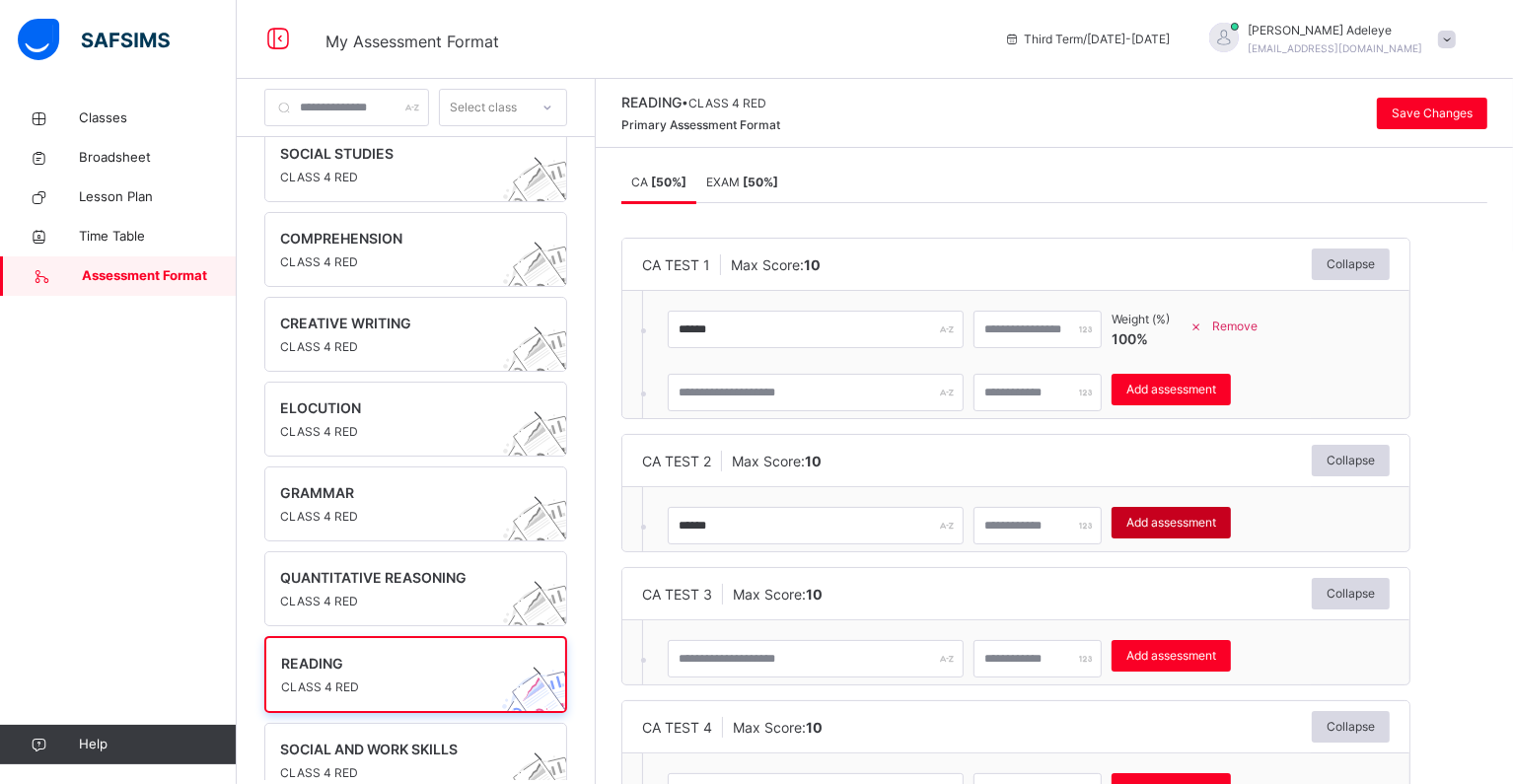 click on "Add assessment" at bounding box center (1171, 523) 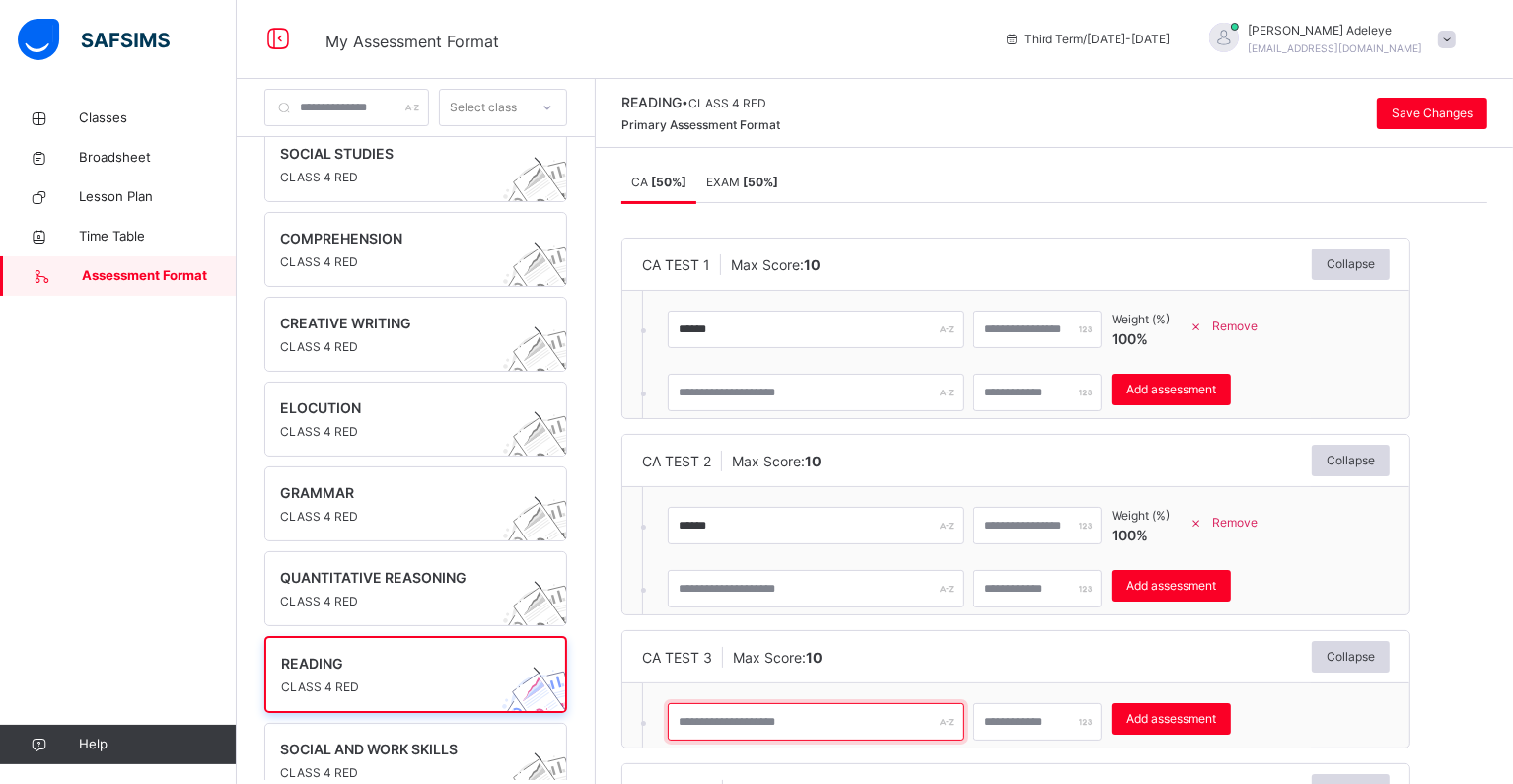 click at bounding box center (816, 722) 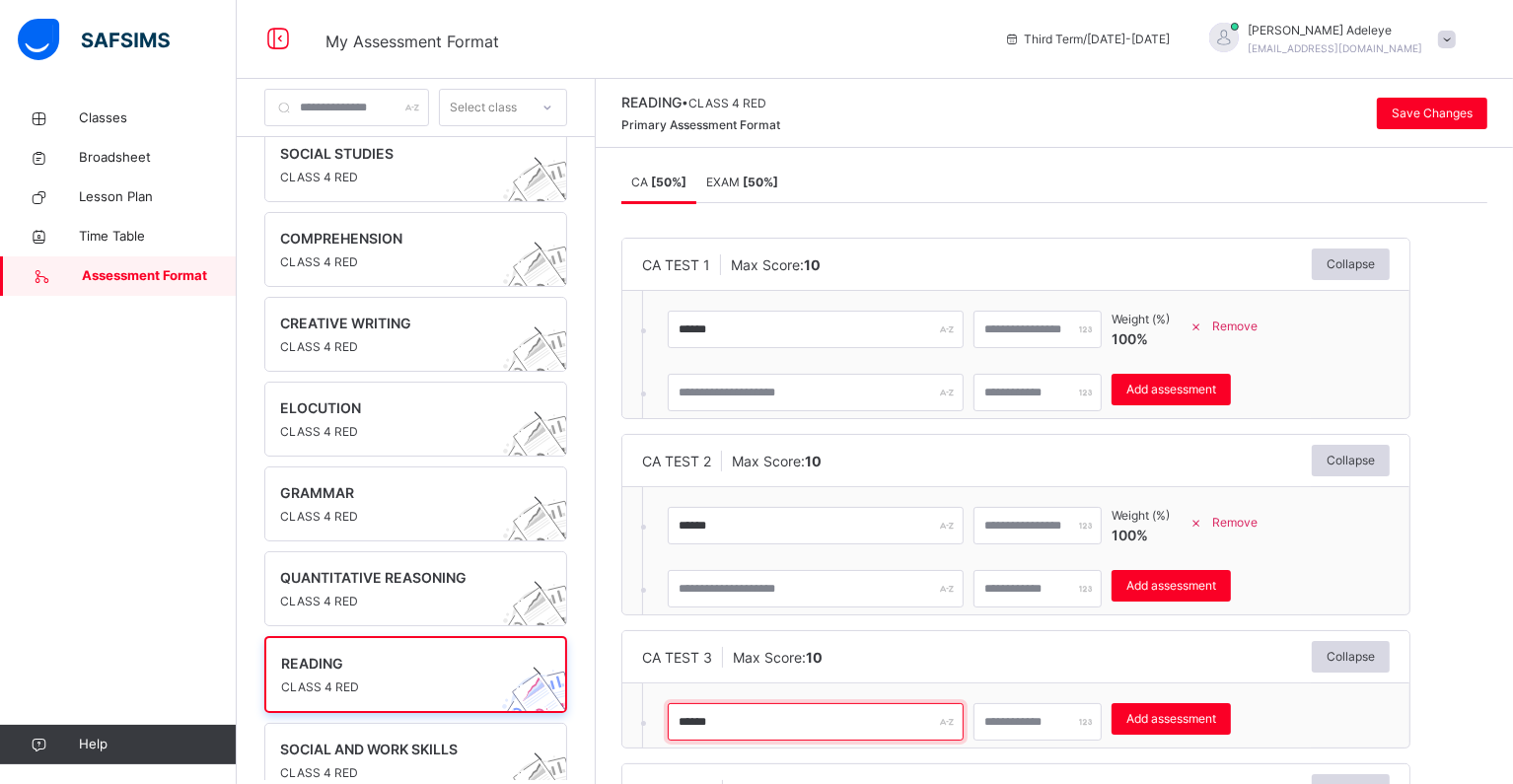 type on "******" 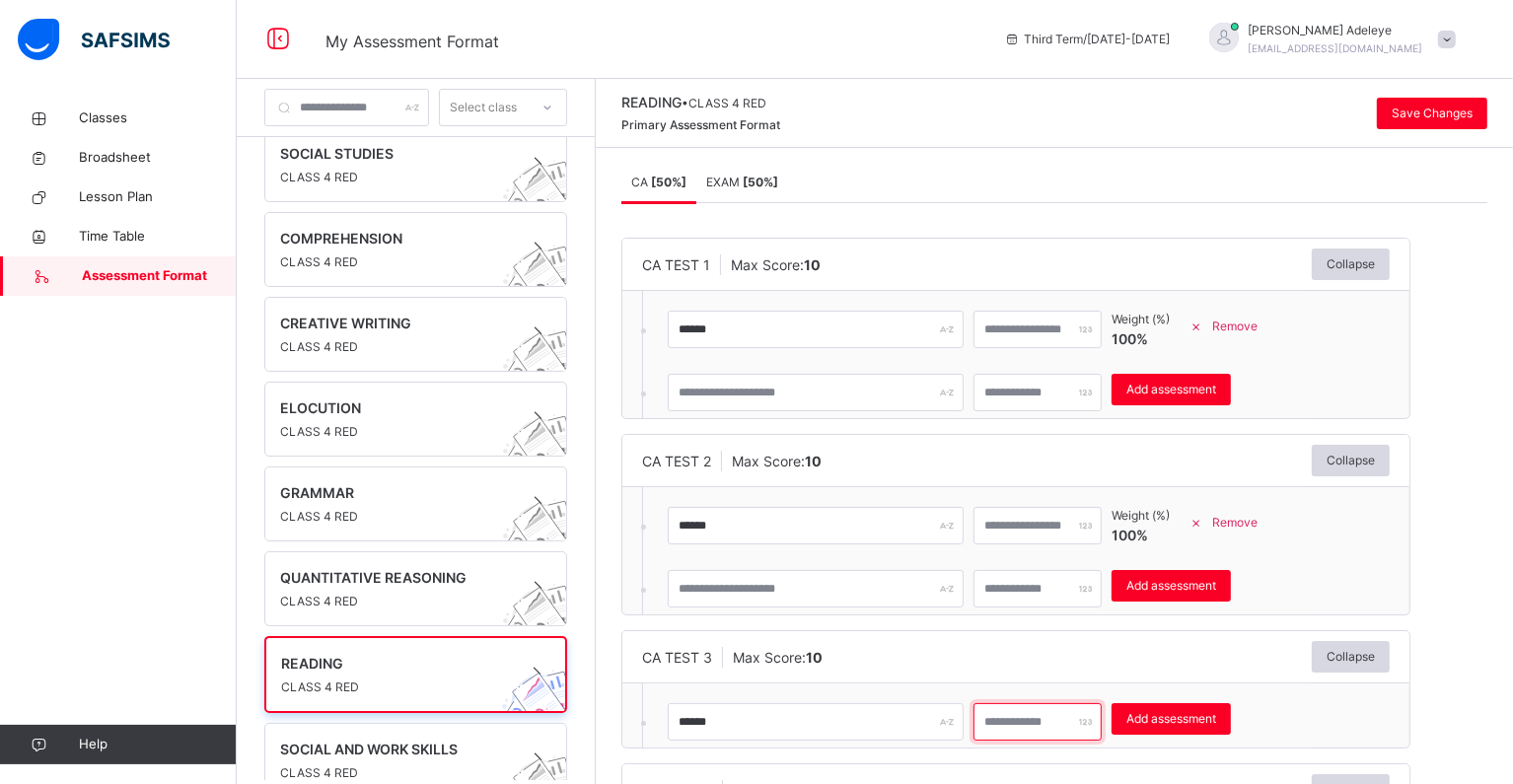 click at bounding box center (1038, 722) 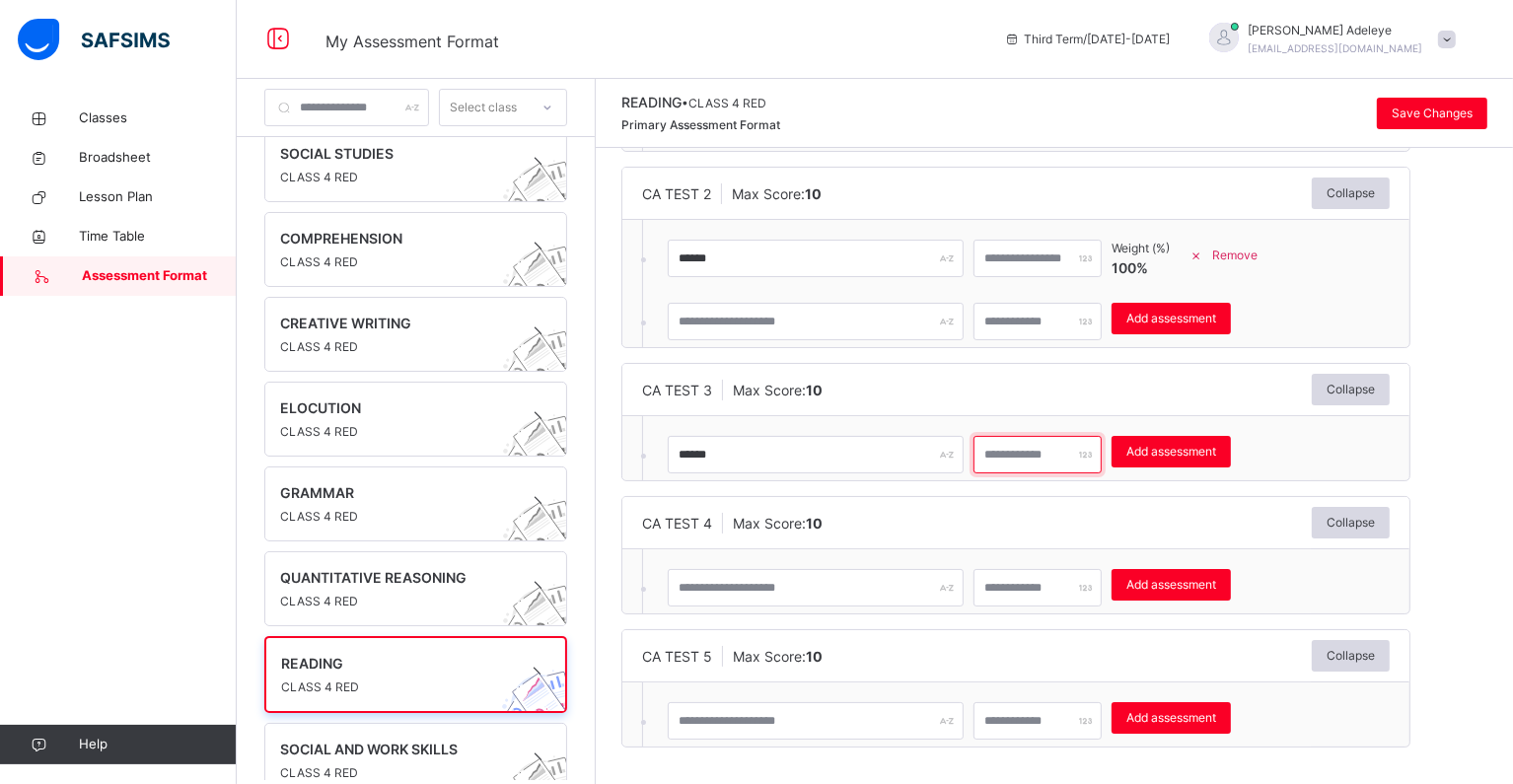 scroll, scrollTop: 271, scrollLeft: 0, axis: vertical 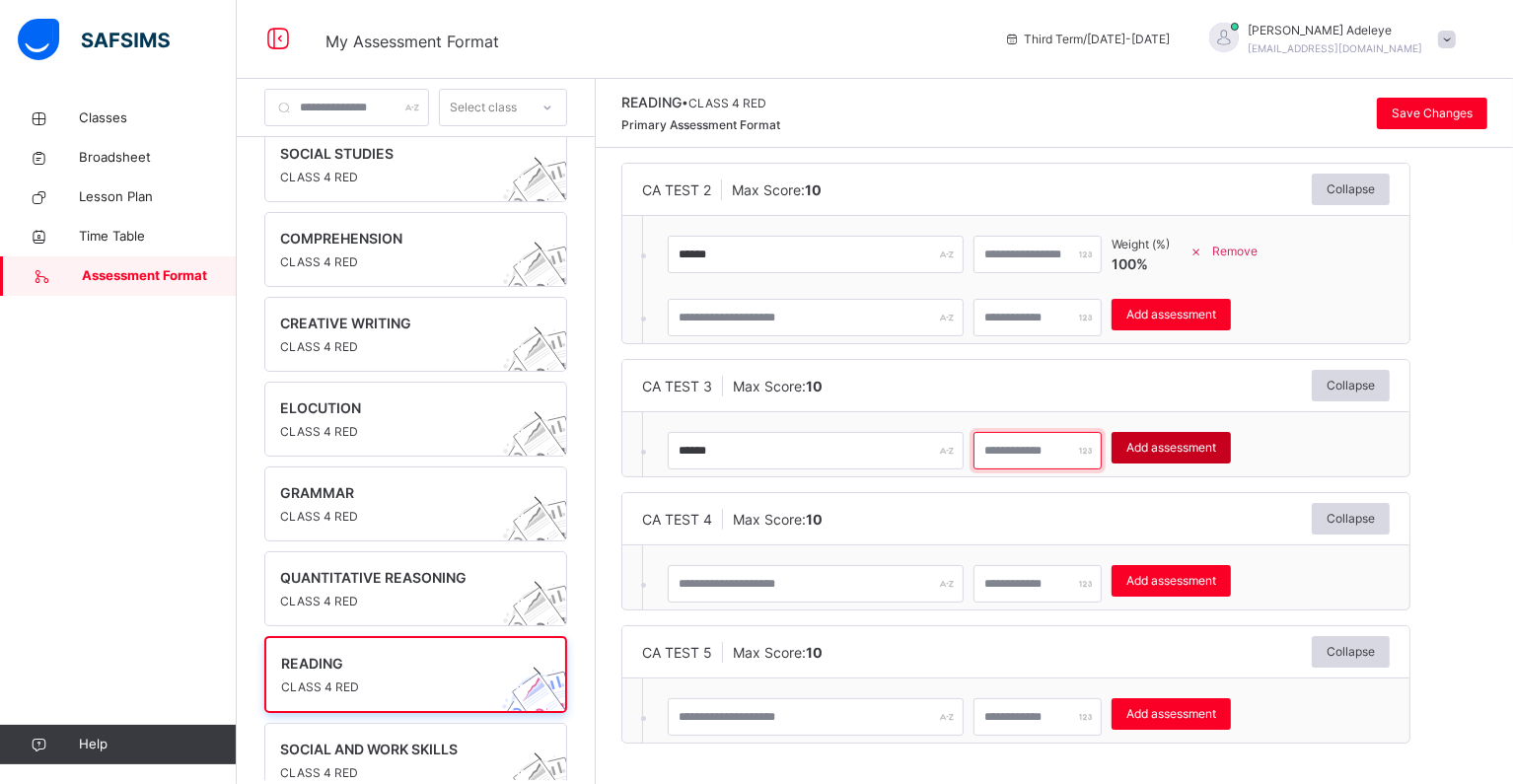 type on "**" 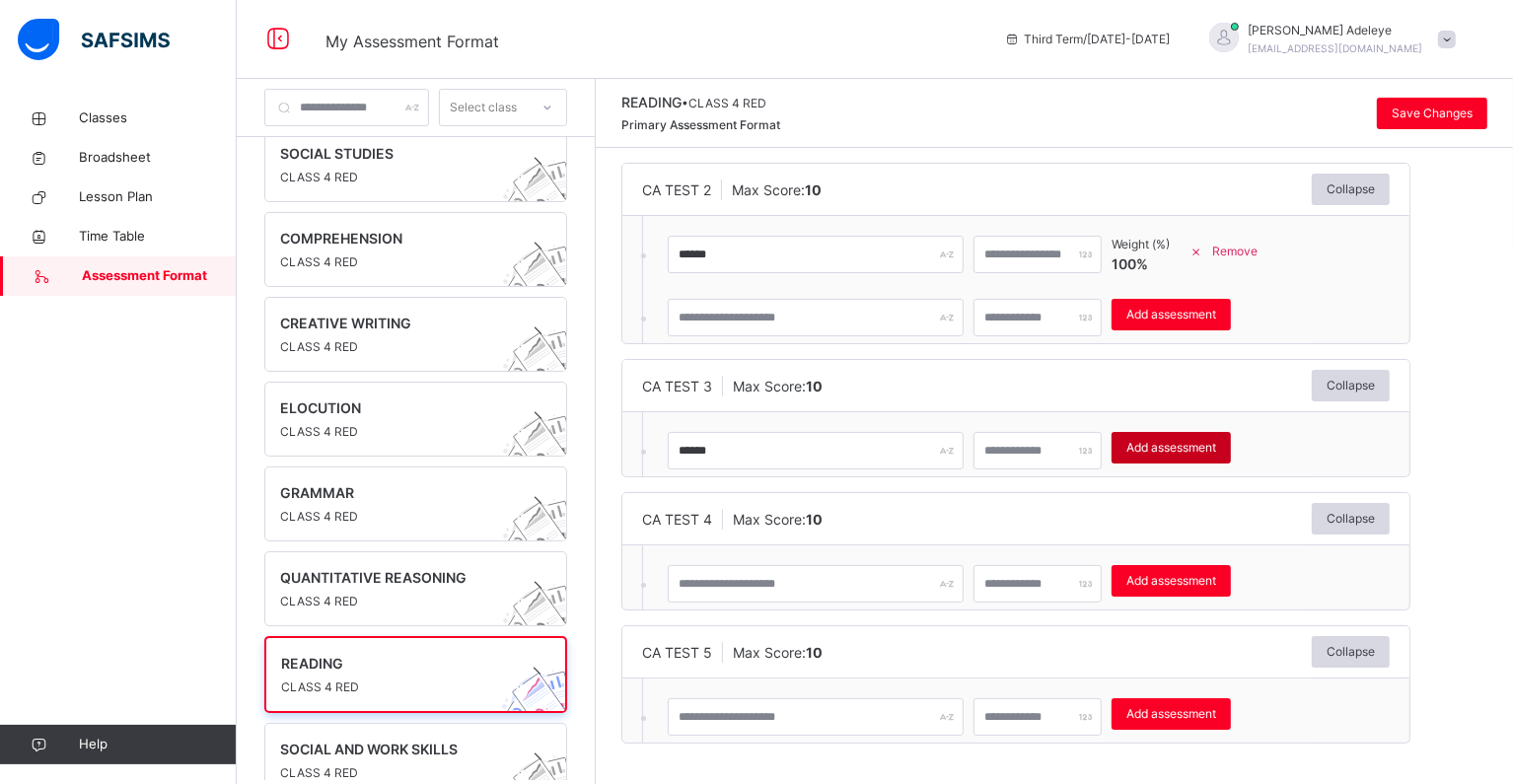 click on "Add assessment" at bounding box center [1171, 448] 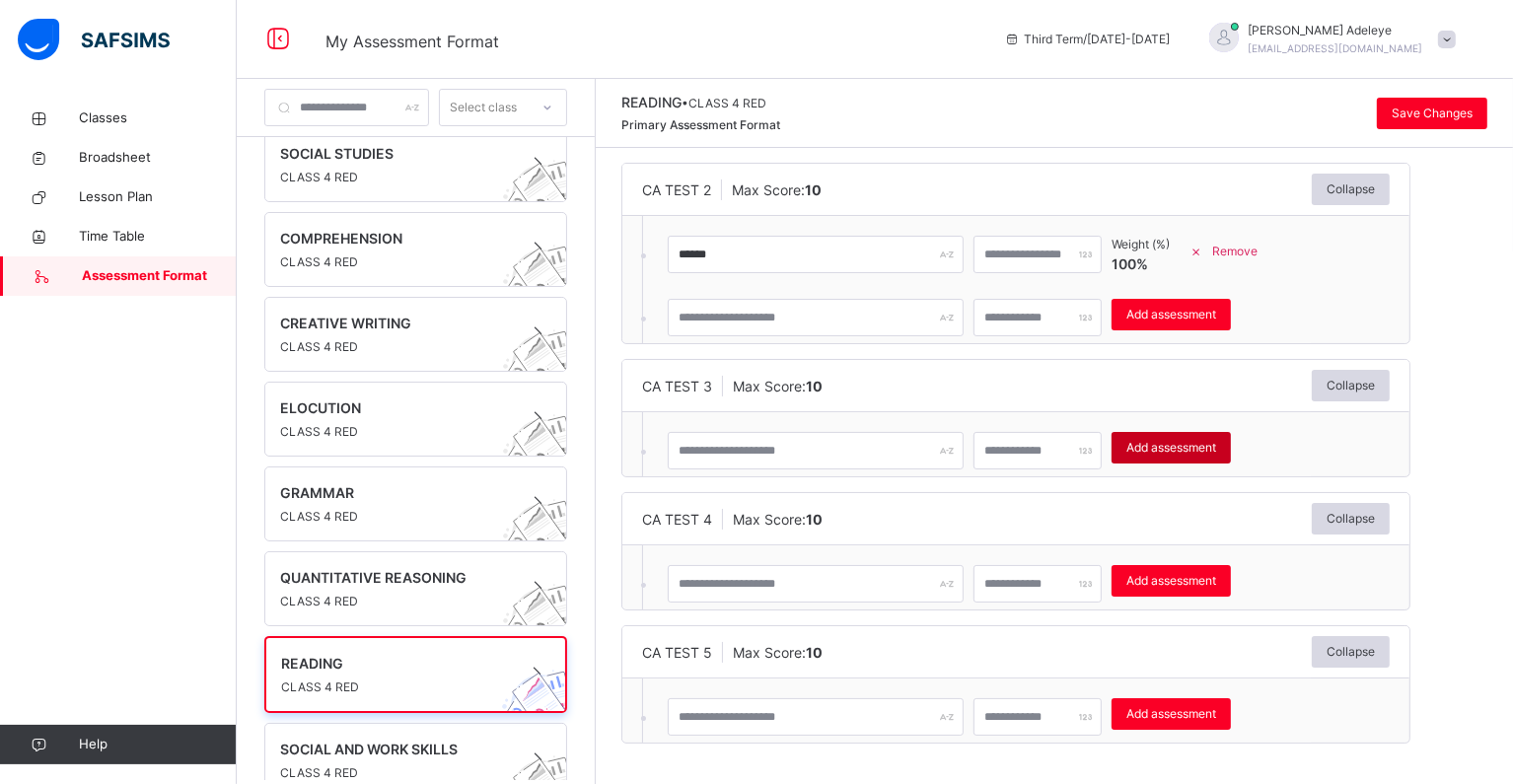 type on "*" 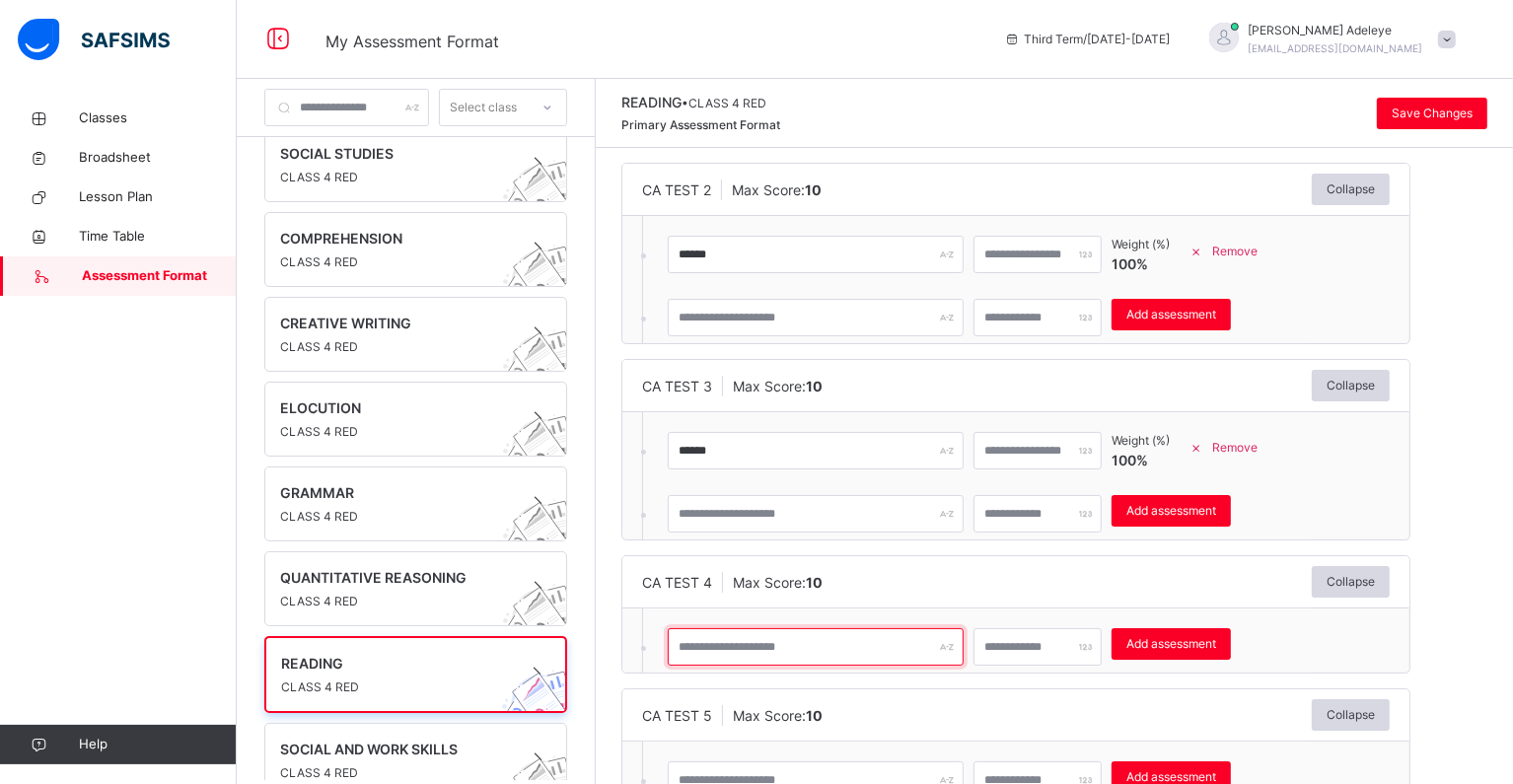click at bounding box center (816, 647) 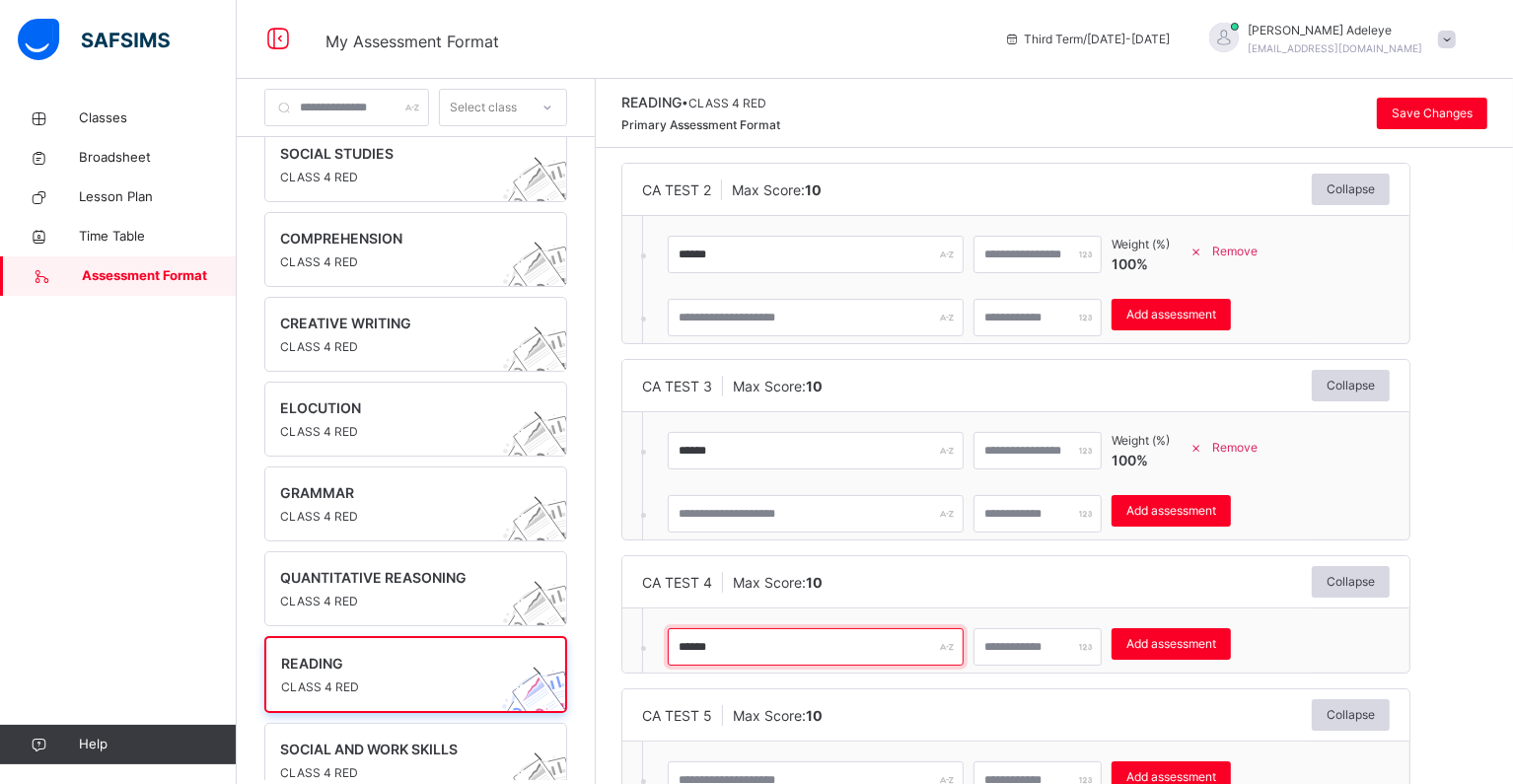 type on "******" 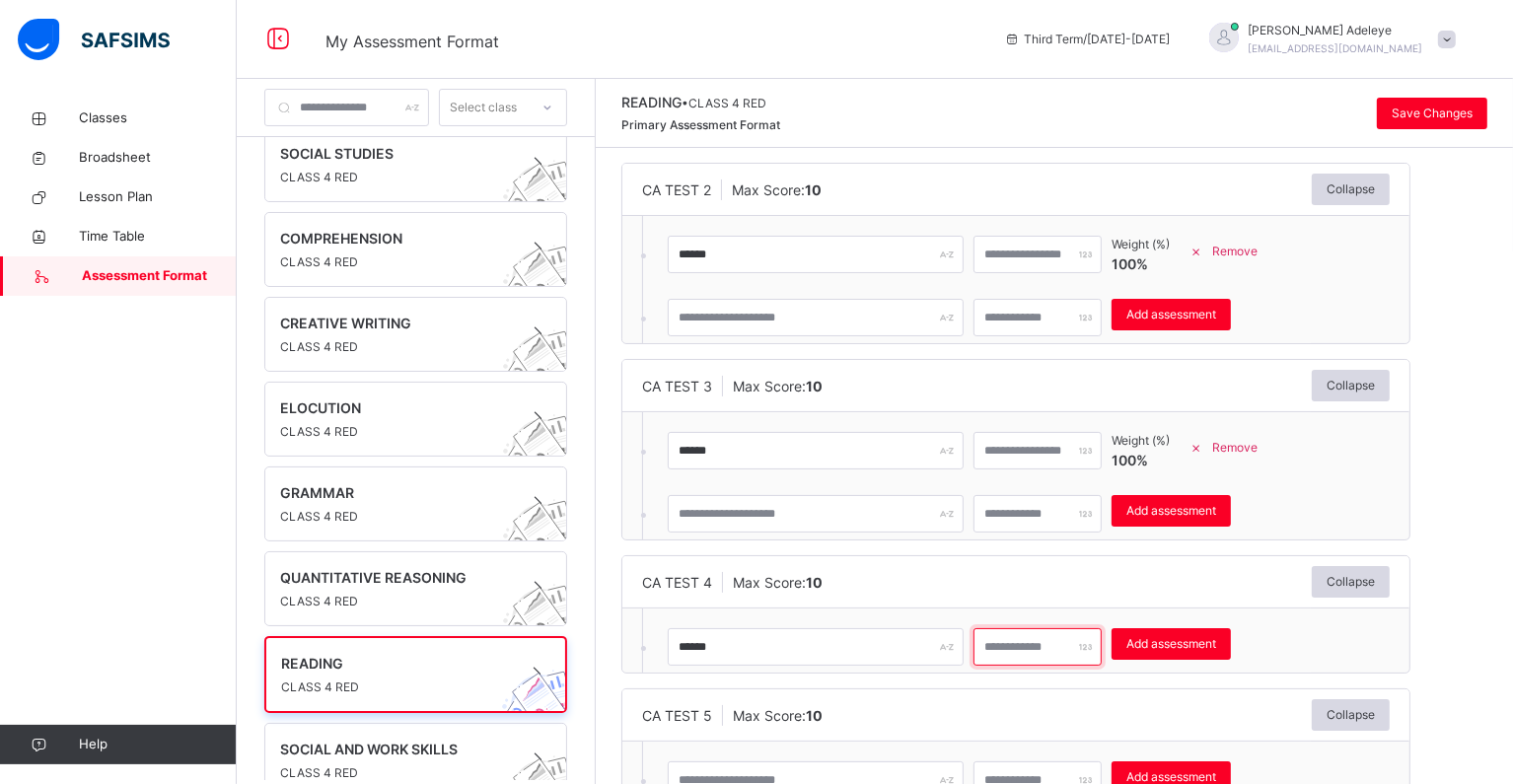 click at bounding box center [1038, 647] 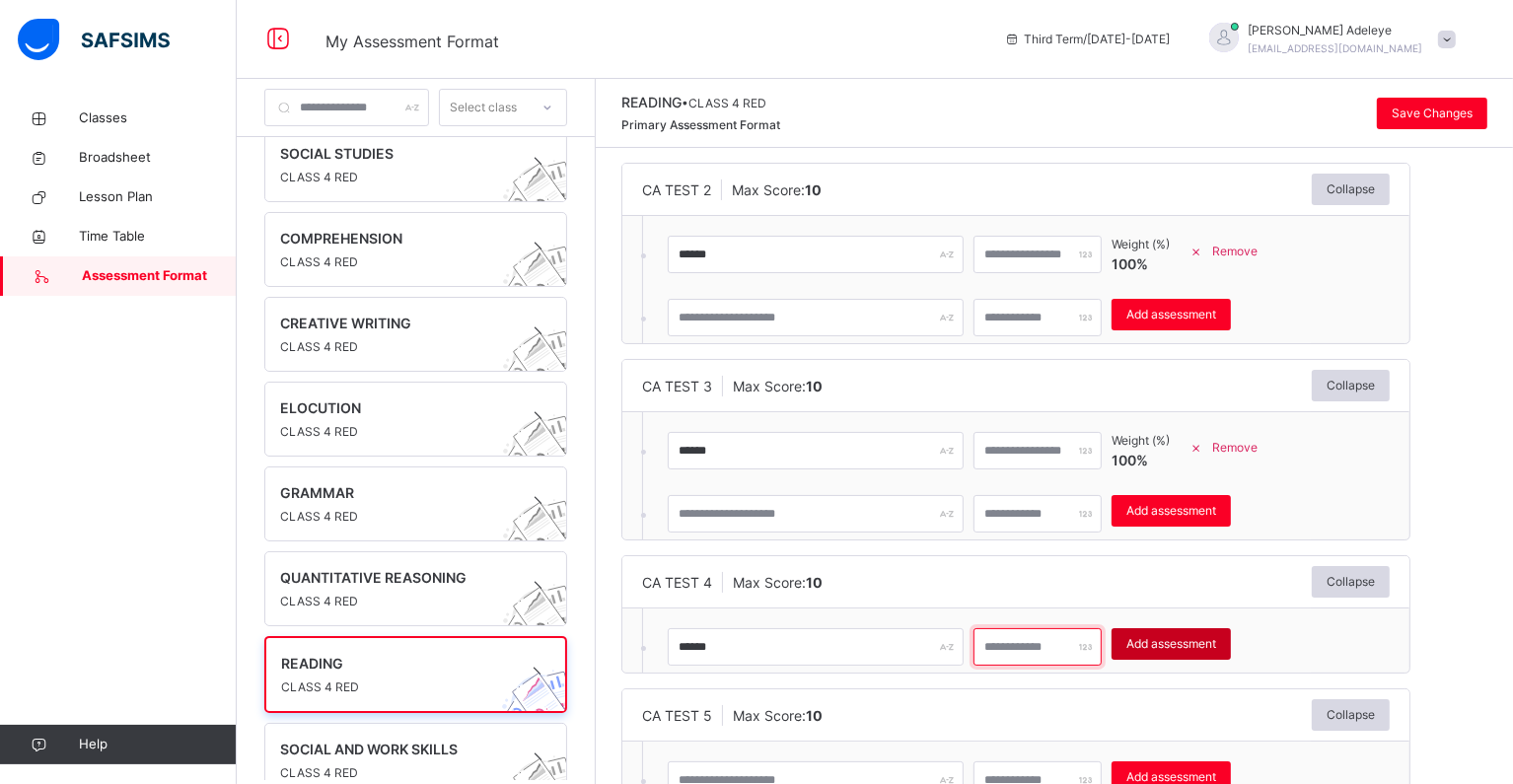 type on "**" 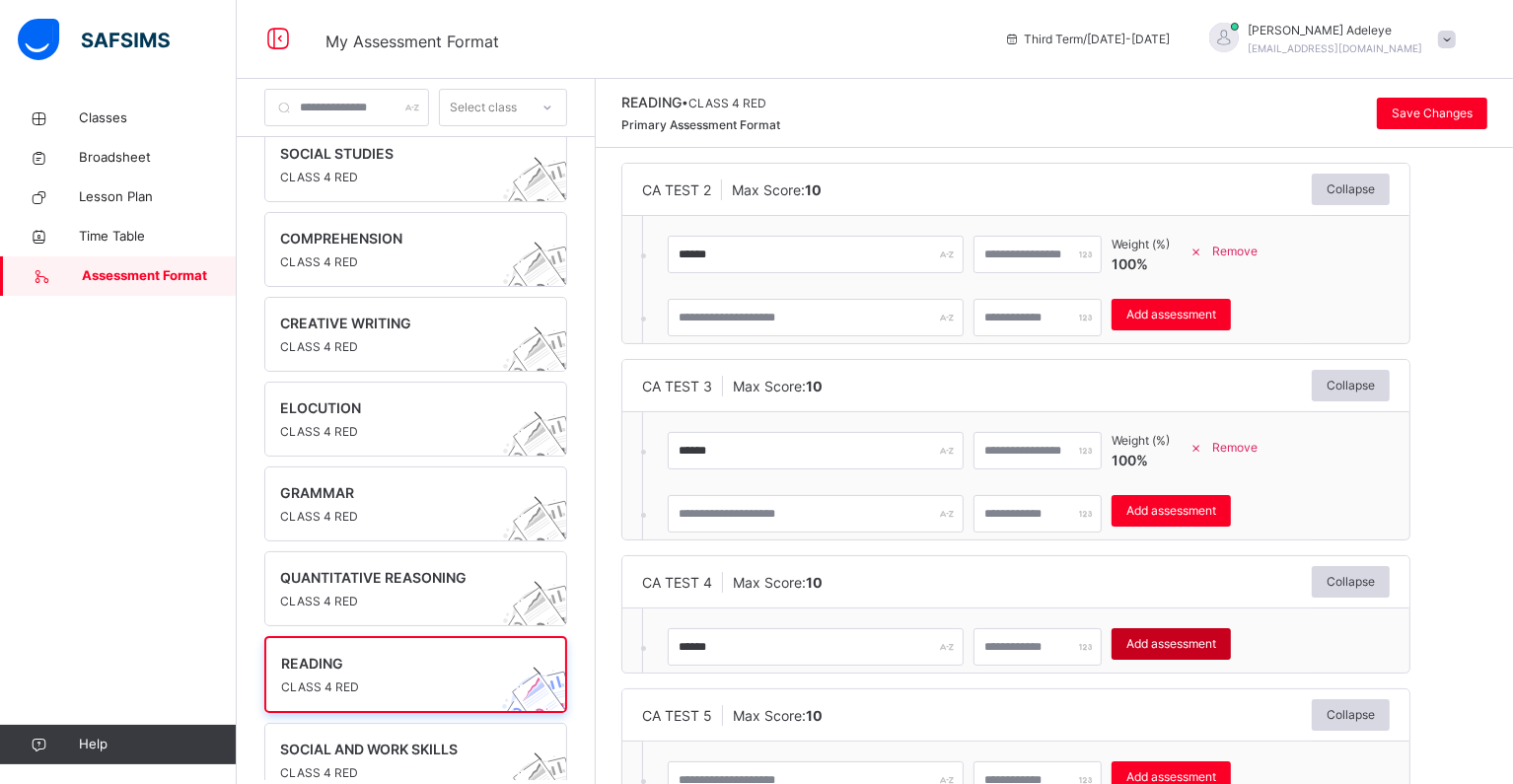 click on "Add assessment" at bounding box center [1171, 644] 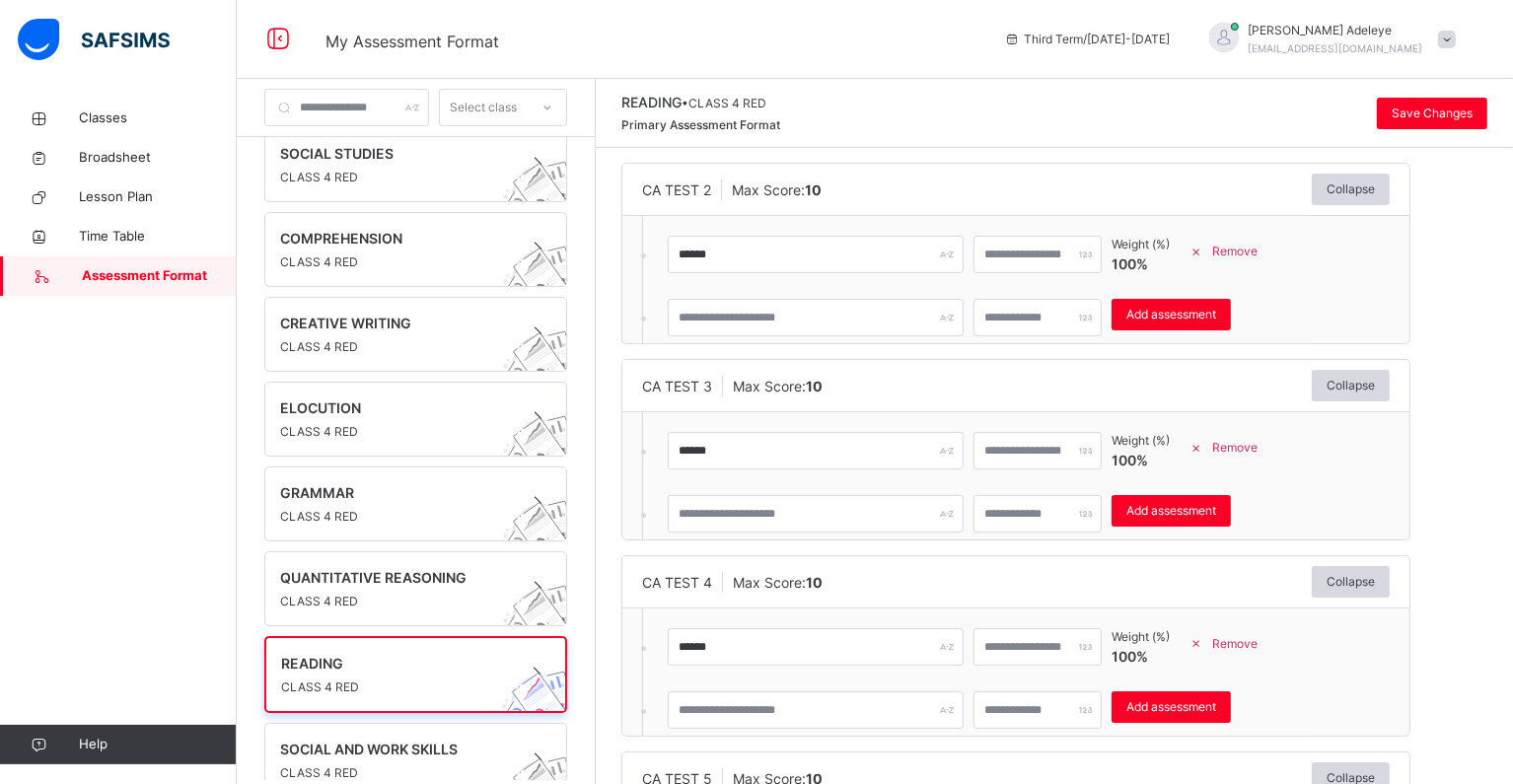 scroll, scrollTop: 397, scrollLeft: 0, axis: vertical 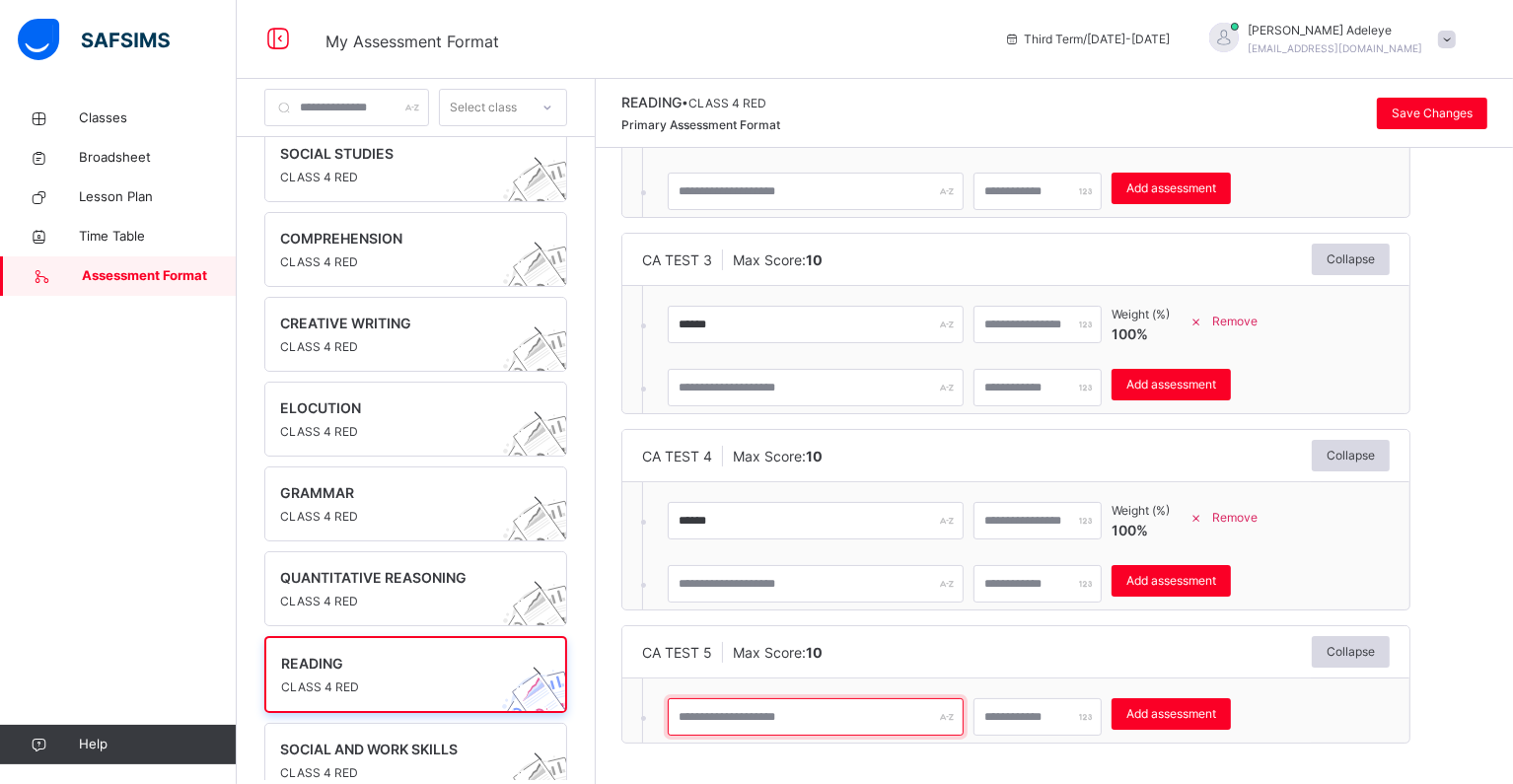 click at bounding box center (816, 717) 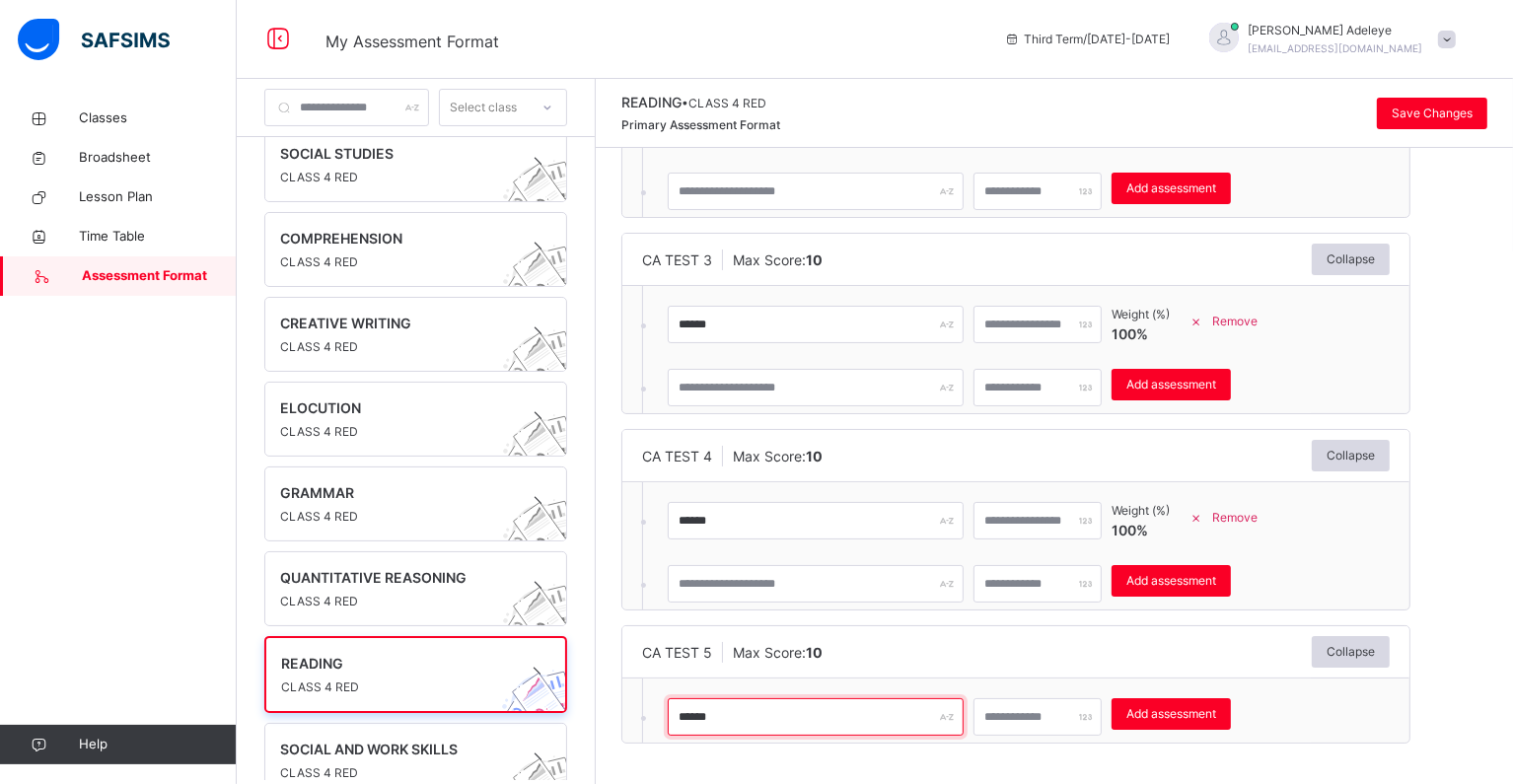 type on "******" 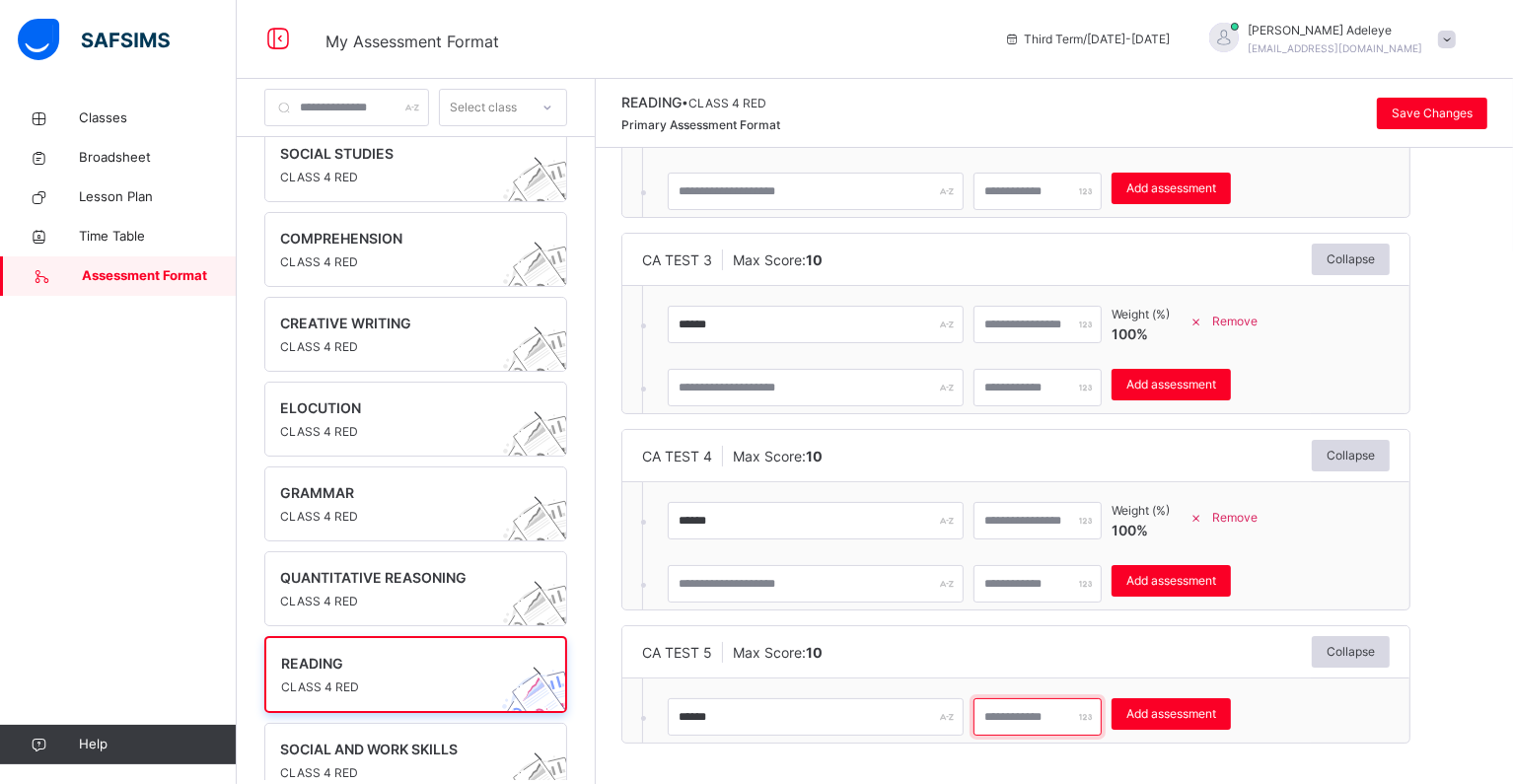 click at bounding box center (1038, 717) 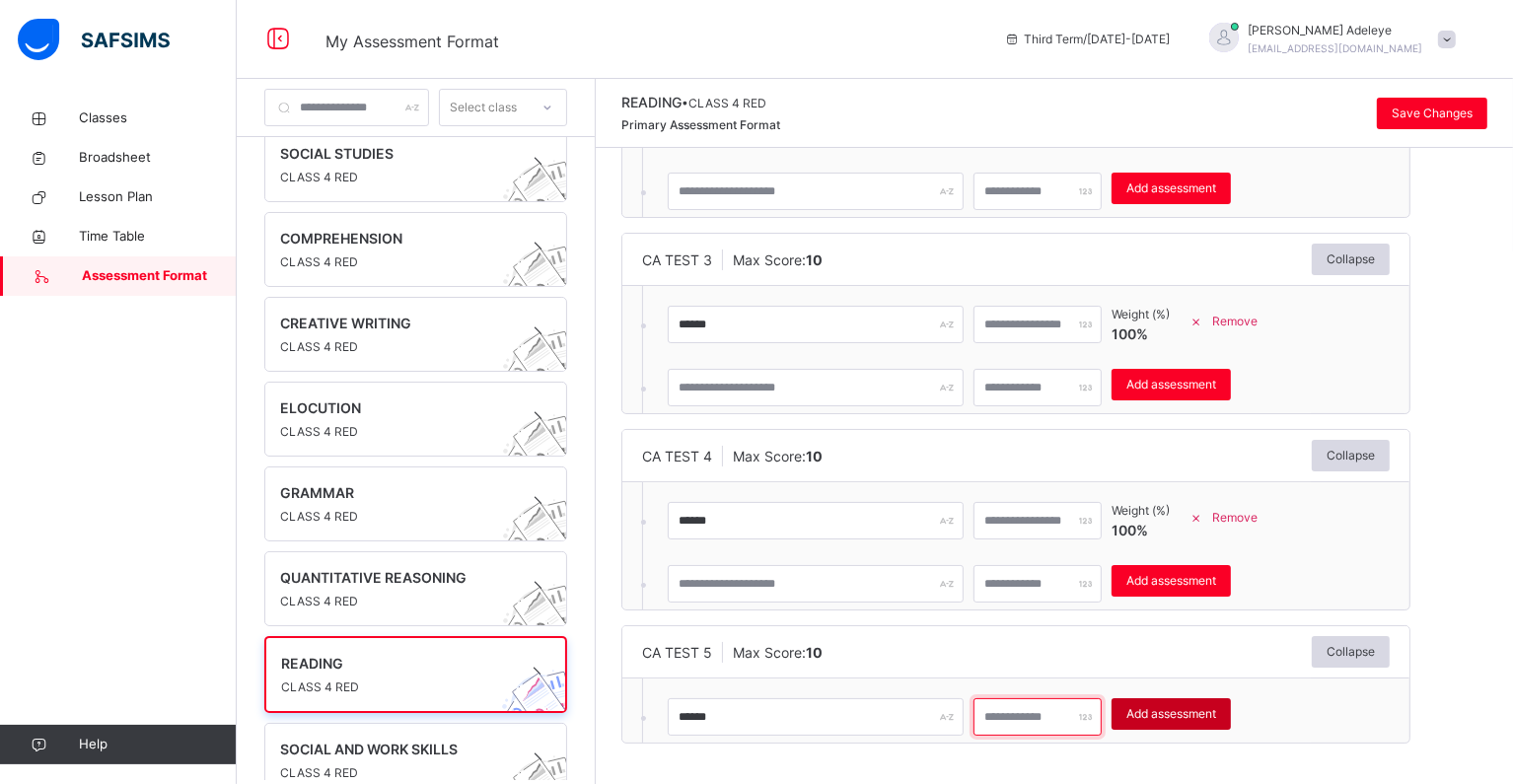 type on "**" 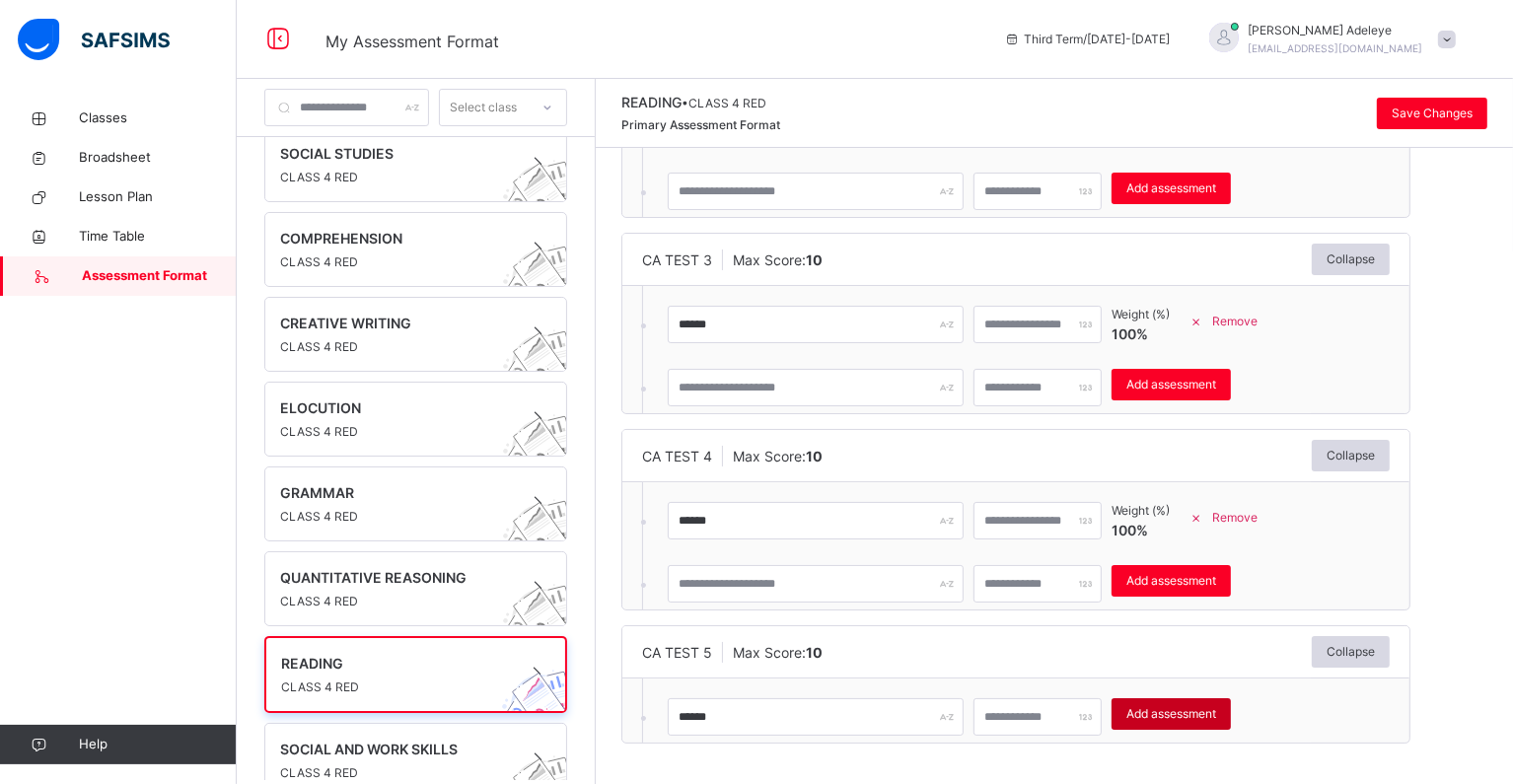 click on "Add assessment" at bounding box center (1171, 714) 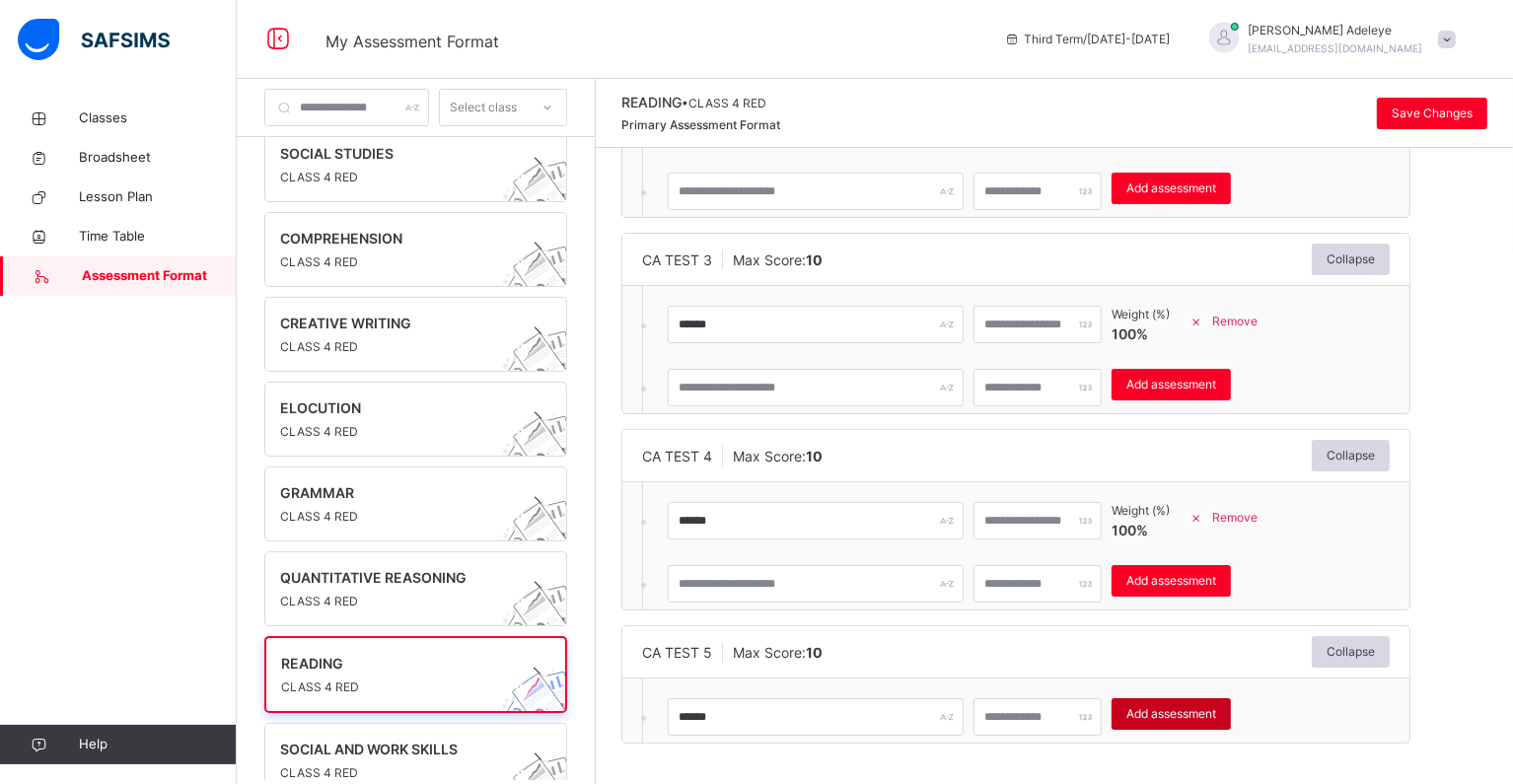 type 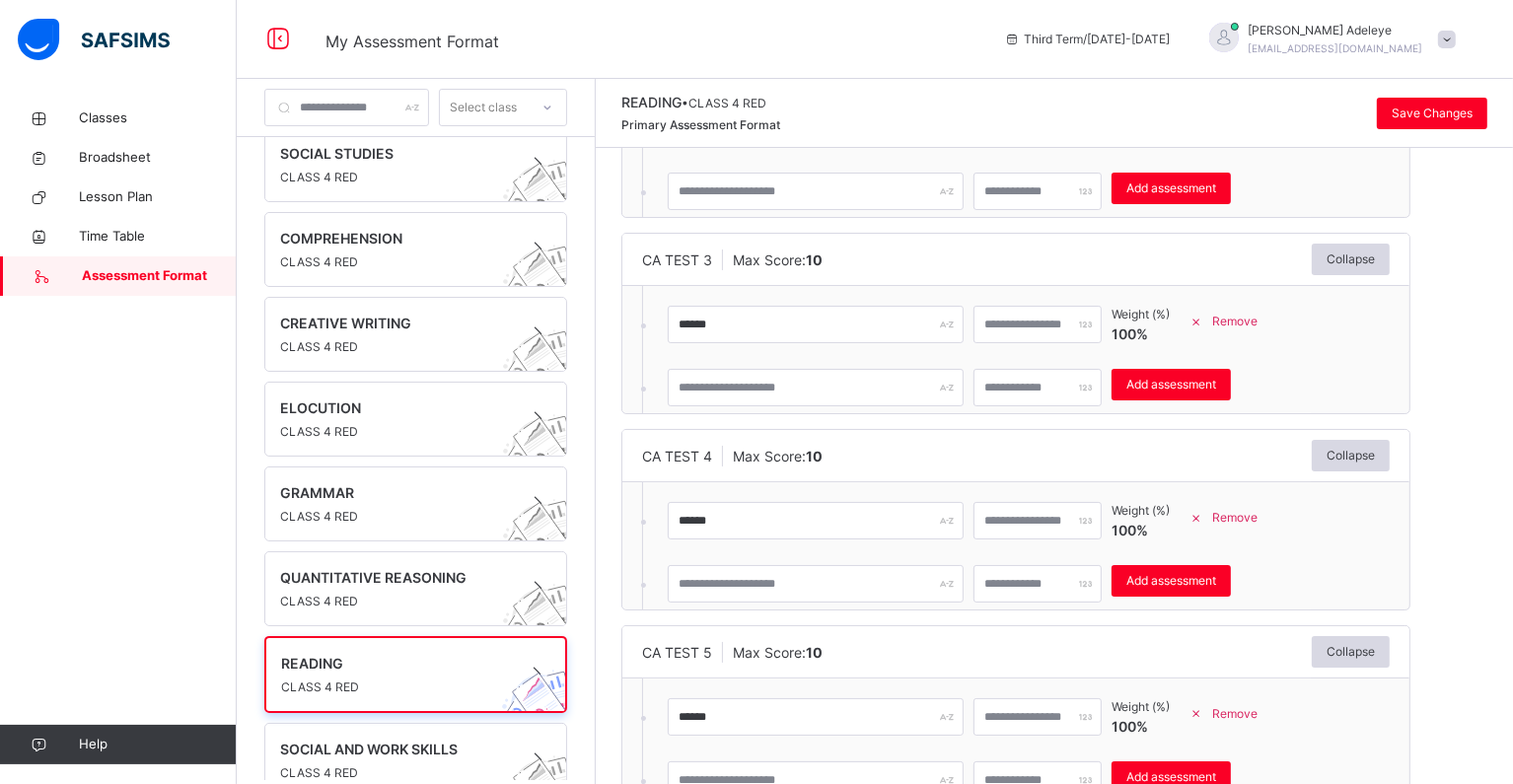 click on "CA TEST 1 Max Score:  10 Collapse ****** **  Weight (%)  100 %   Remove   * Add assessment × Deleting Sub-assessment Note:  that this sub-assessment has scores in it.  Deleting  this sub-assessment will also  delete  the  scores  associated with it. Are you sure you want to continue? Cancel Yes, Delete sub-assessment. CA TEST 2 Max Score:  10 Collapse ****** **  Weight (%)  100 %   Remove   * Add assessment × Deleting Sub-assessment Note:  that this sub-assessment has scores in it.  Deleting  this sub-assessment will also  delete  the  scores  associated with it. Are you sure you want to continue? Cancel Yes, Delete sub-assessment. CA TEST 3 Max Score:  10 Collapse ****** **  Weight (%)  100 %   Remove   * Add assessment × Deleting Sub-assessment Note:  that this sub-assessment has scores in it.  Deleting  this sub-assessment will also  delete  the  scores  associated with it. Are you sure you want to continue? Cancel Yes, Delete sub-assessment. CA TEST 4 Max Score:  10 Collapse ****** **  Weight (%)  100" at bounding box center (1054, 323) 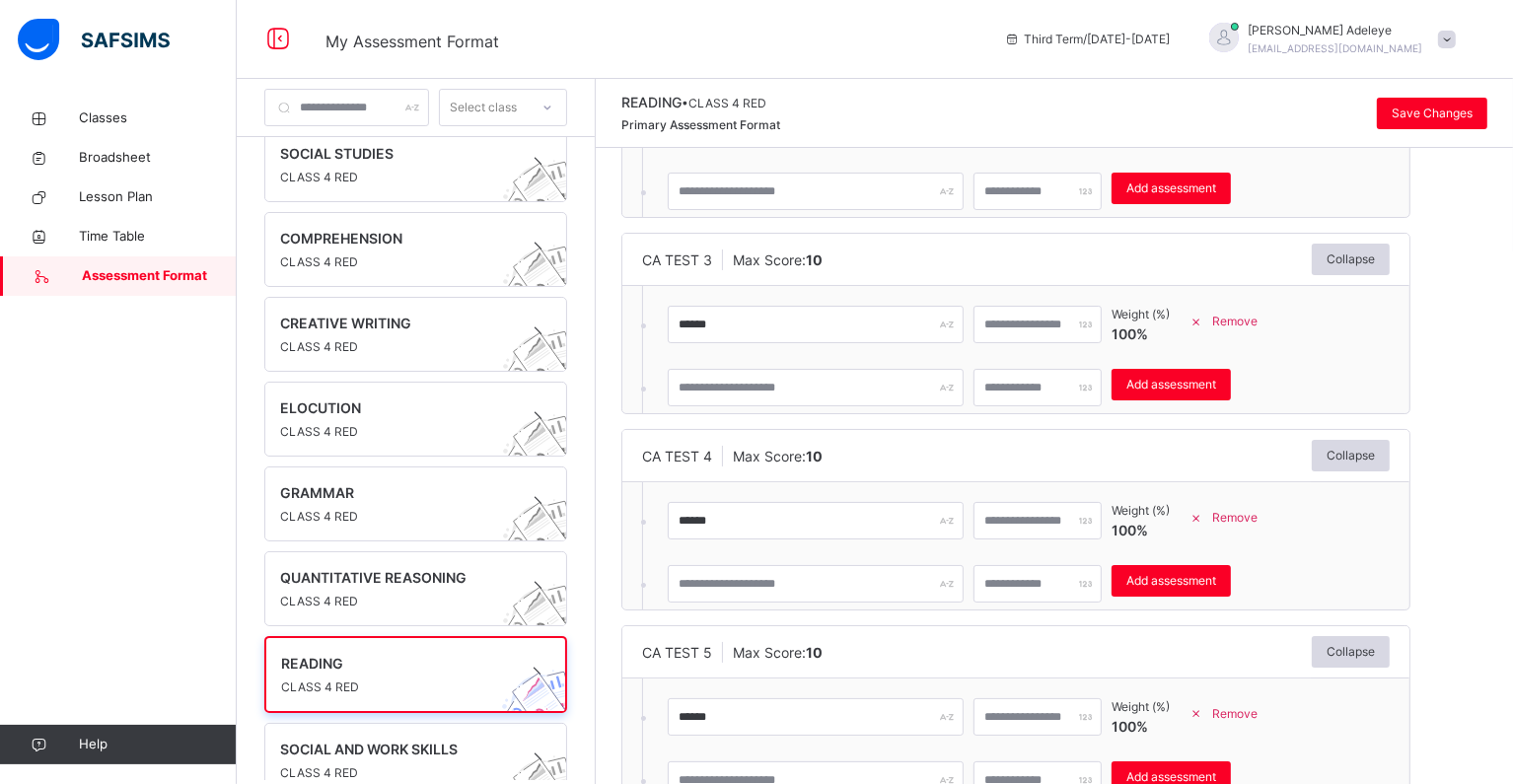 scroll, scrollTop: 461, scrollLeft: 0, axis: vertical 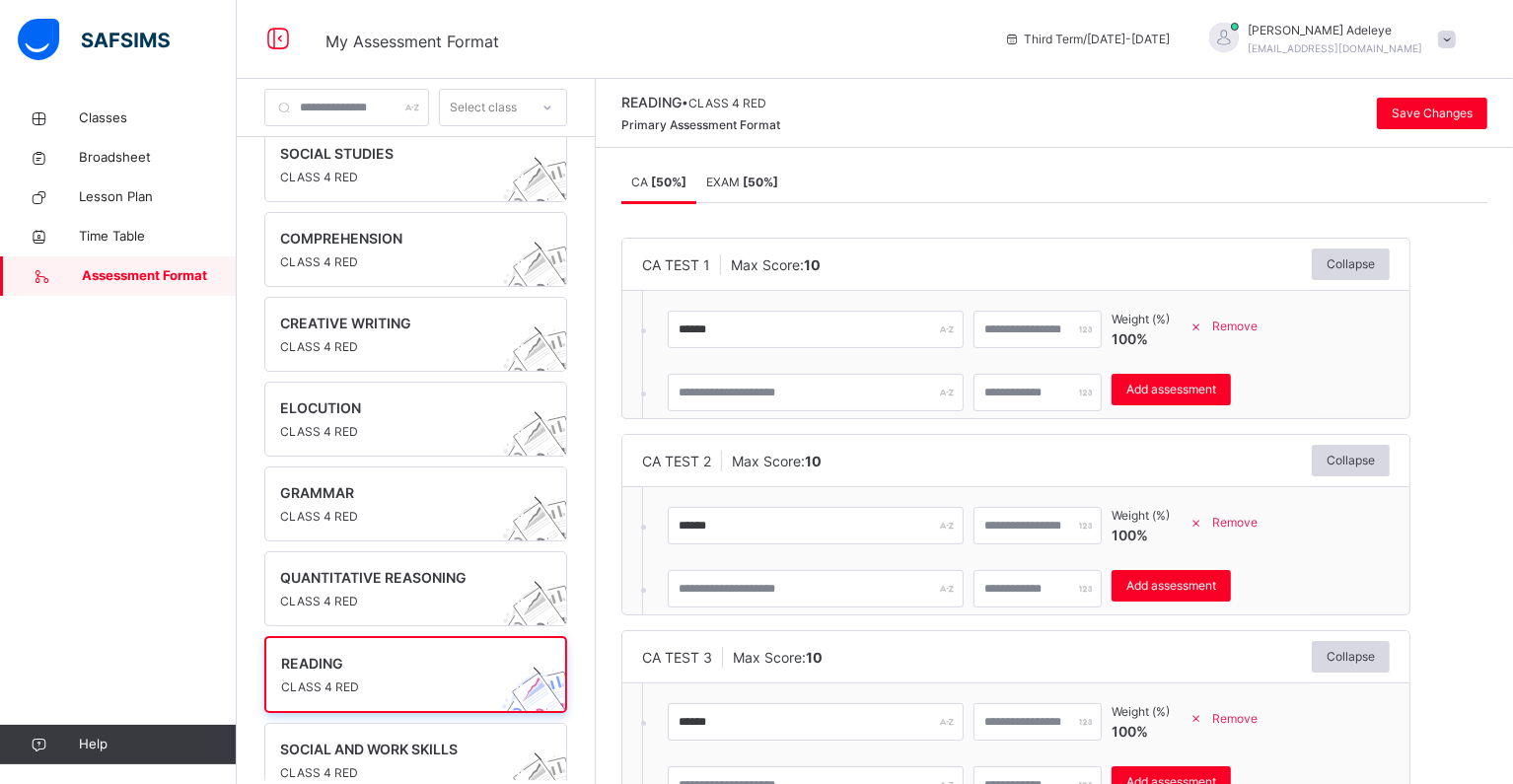 click on "EXAM   [ 50 %]" at bounding box center [742, 181] 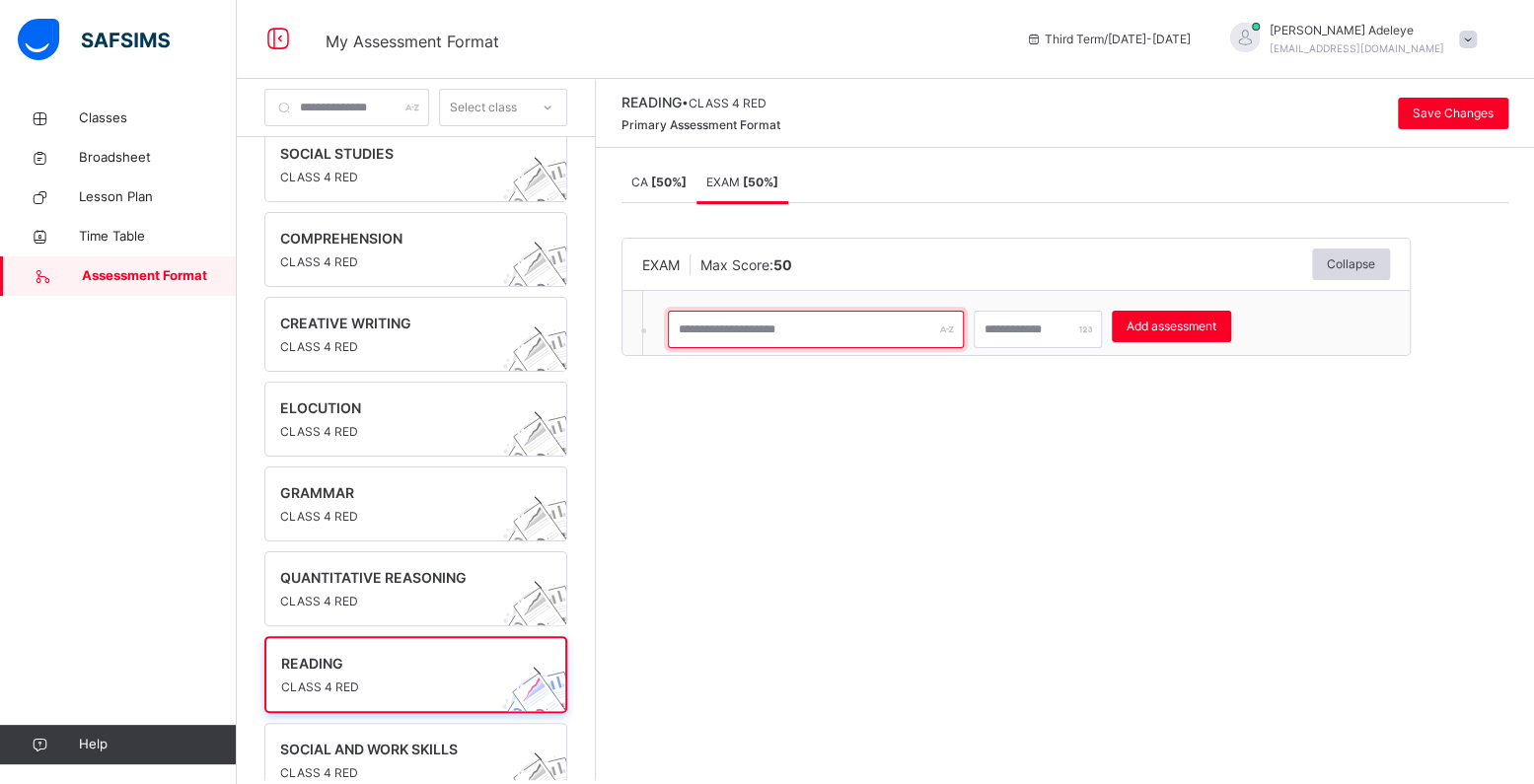 click at bounding box center (816, 329) 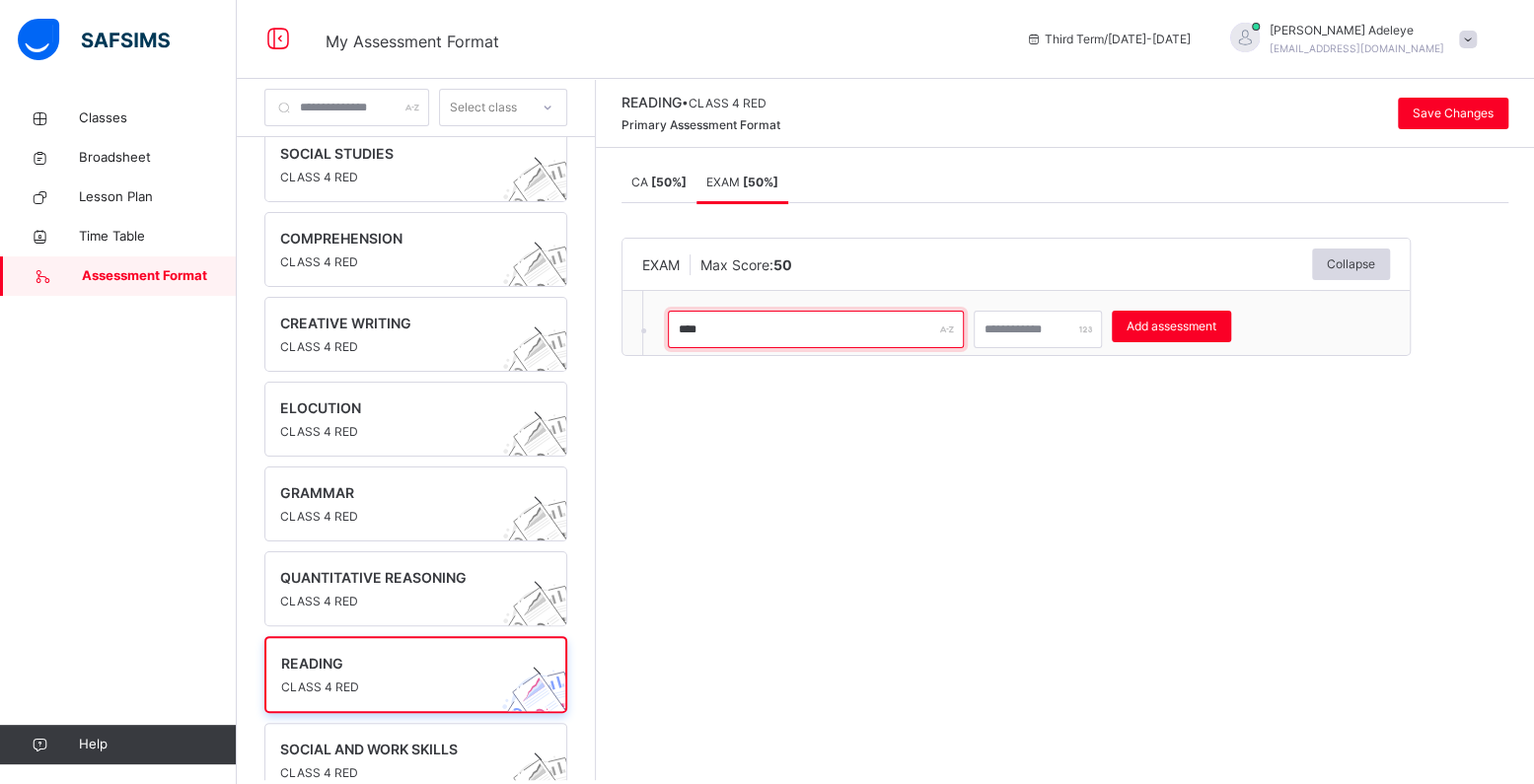 type on "****" 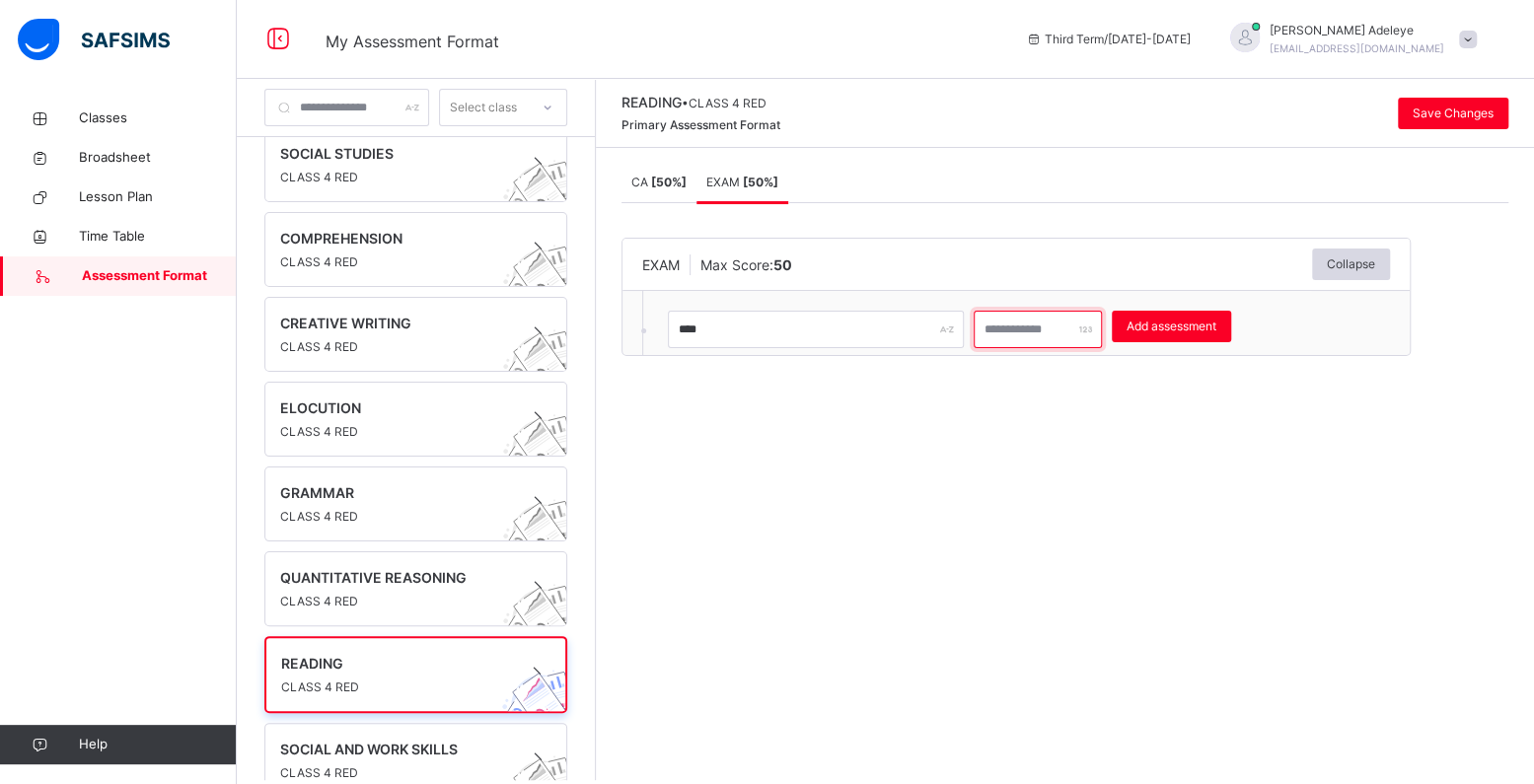 click at bounding box center [1038, 329] 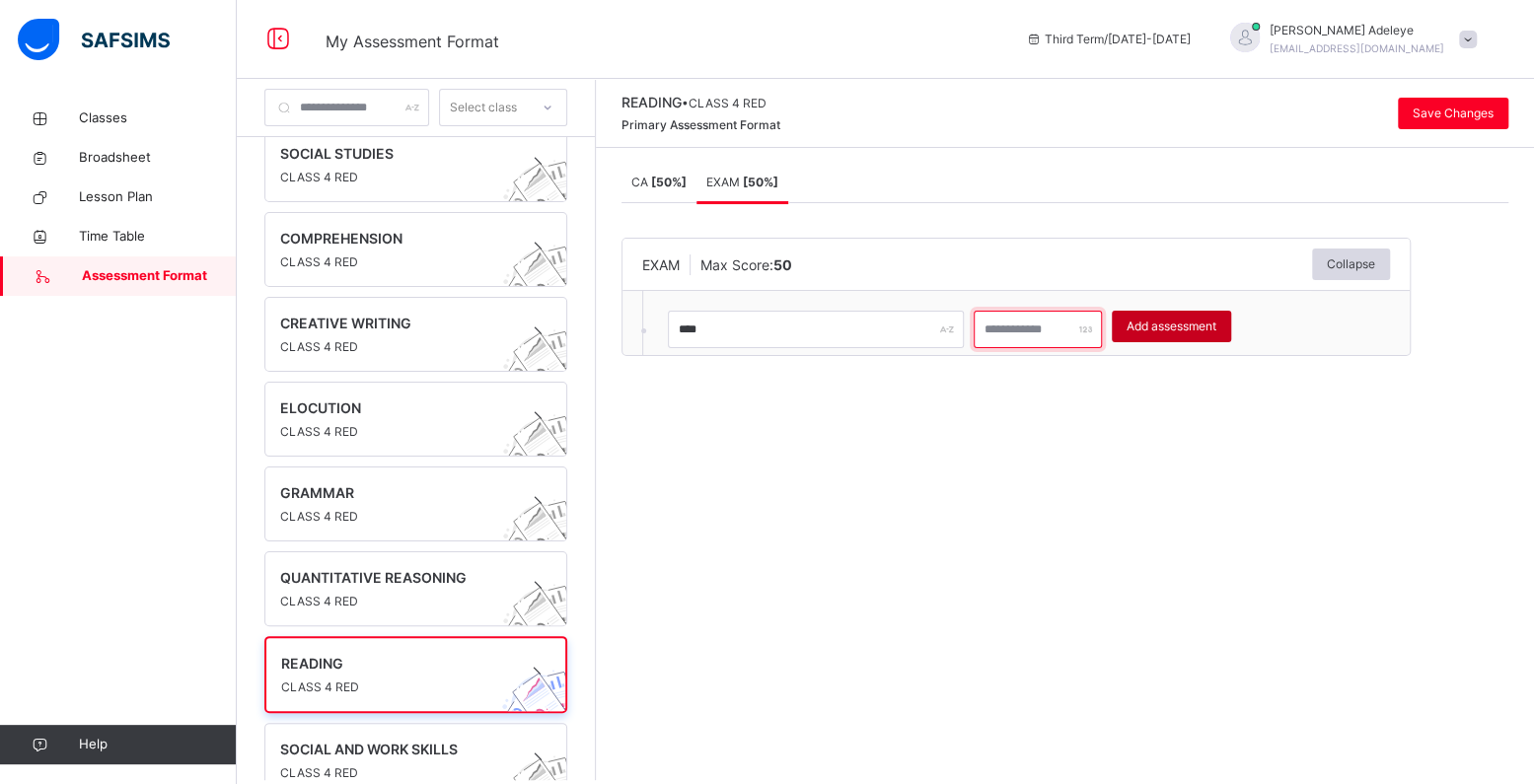 type on "**" 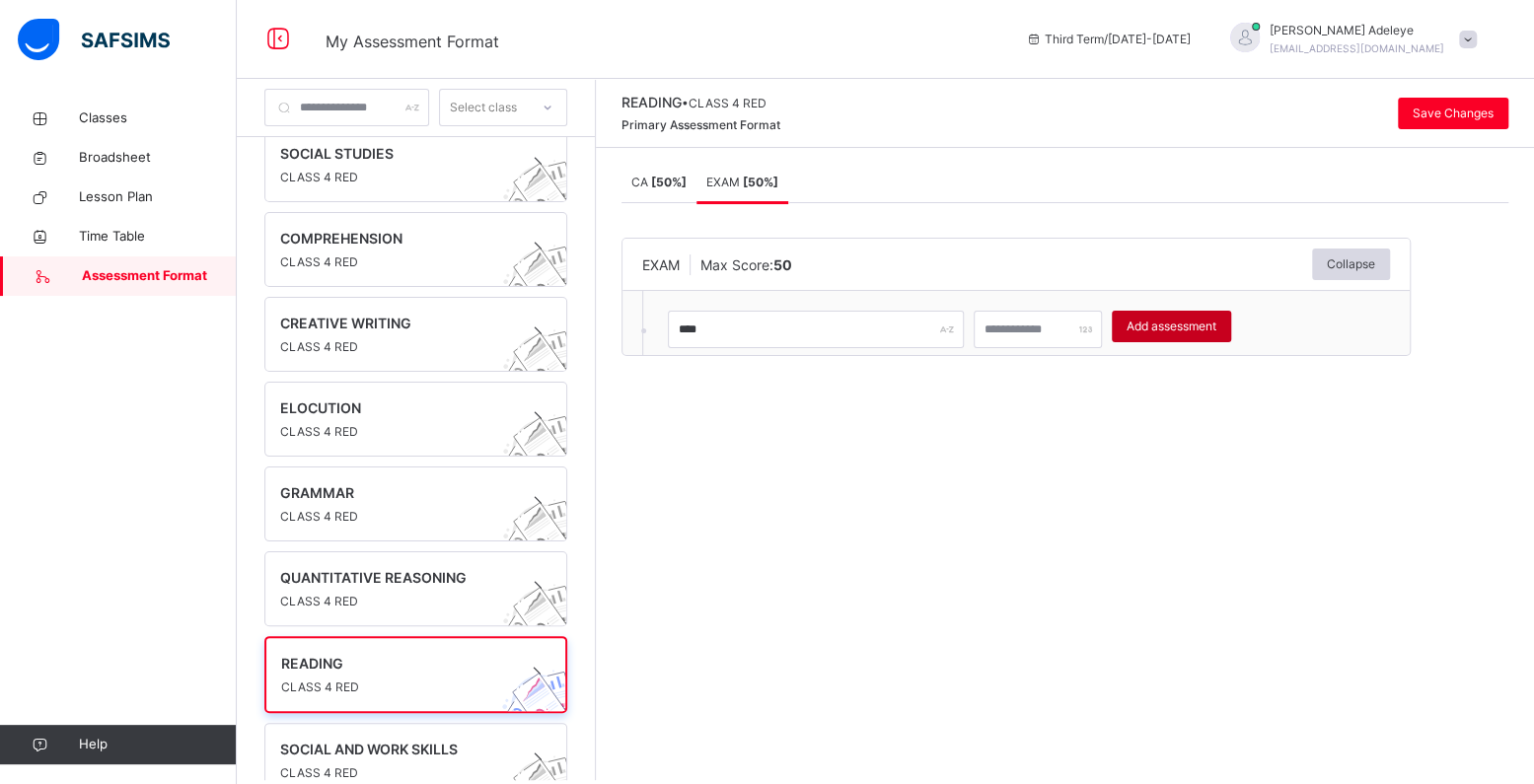 click on "Add assessment" at bounding box center [1171, 326] 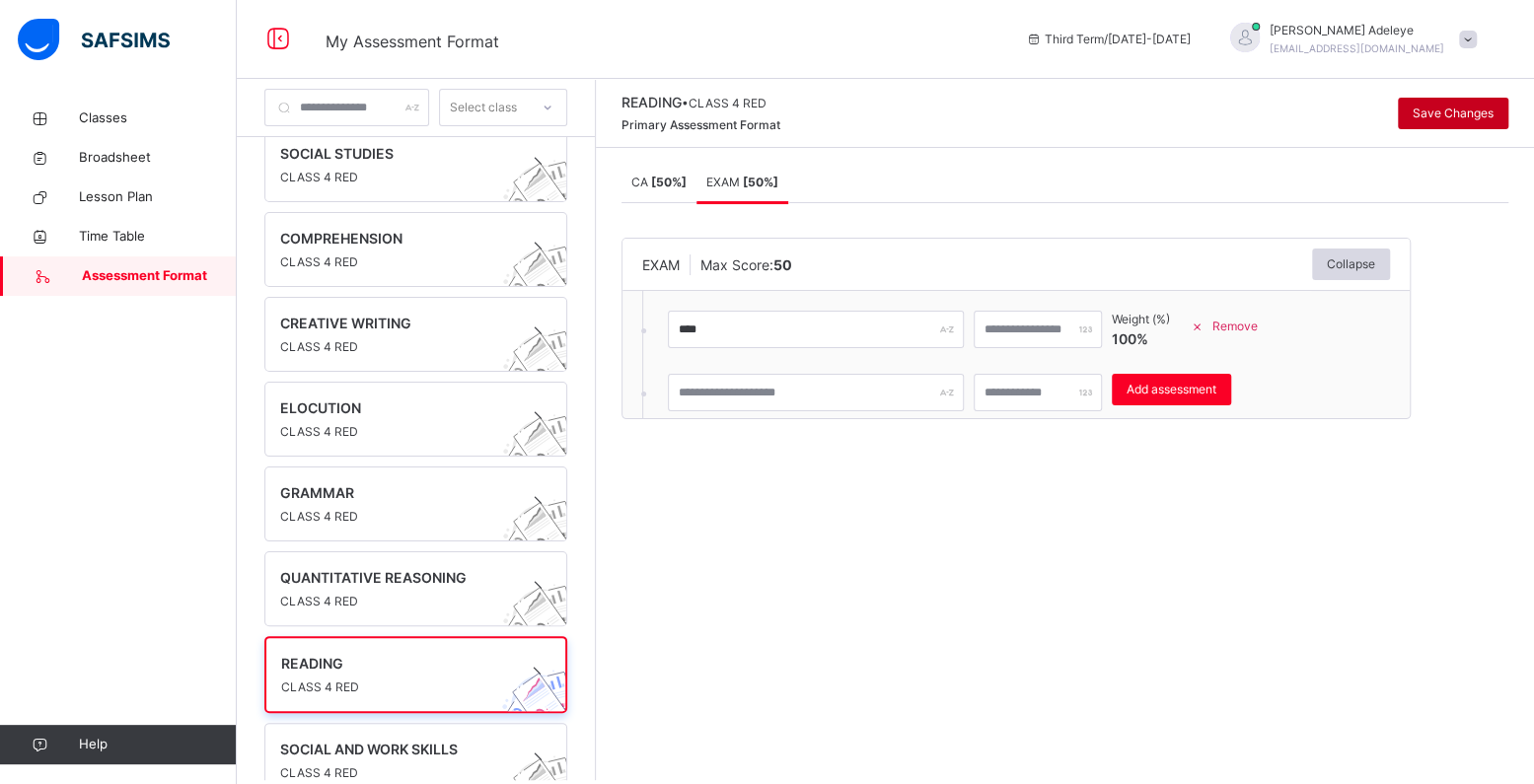 click on "Save Changes" at bounding box center [1453, 113] 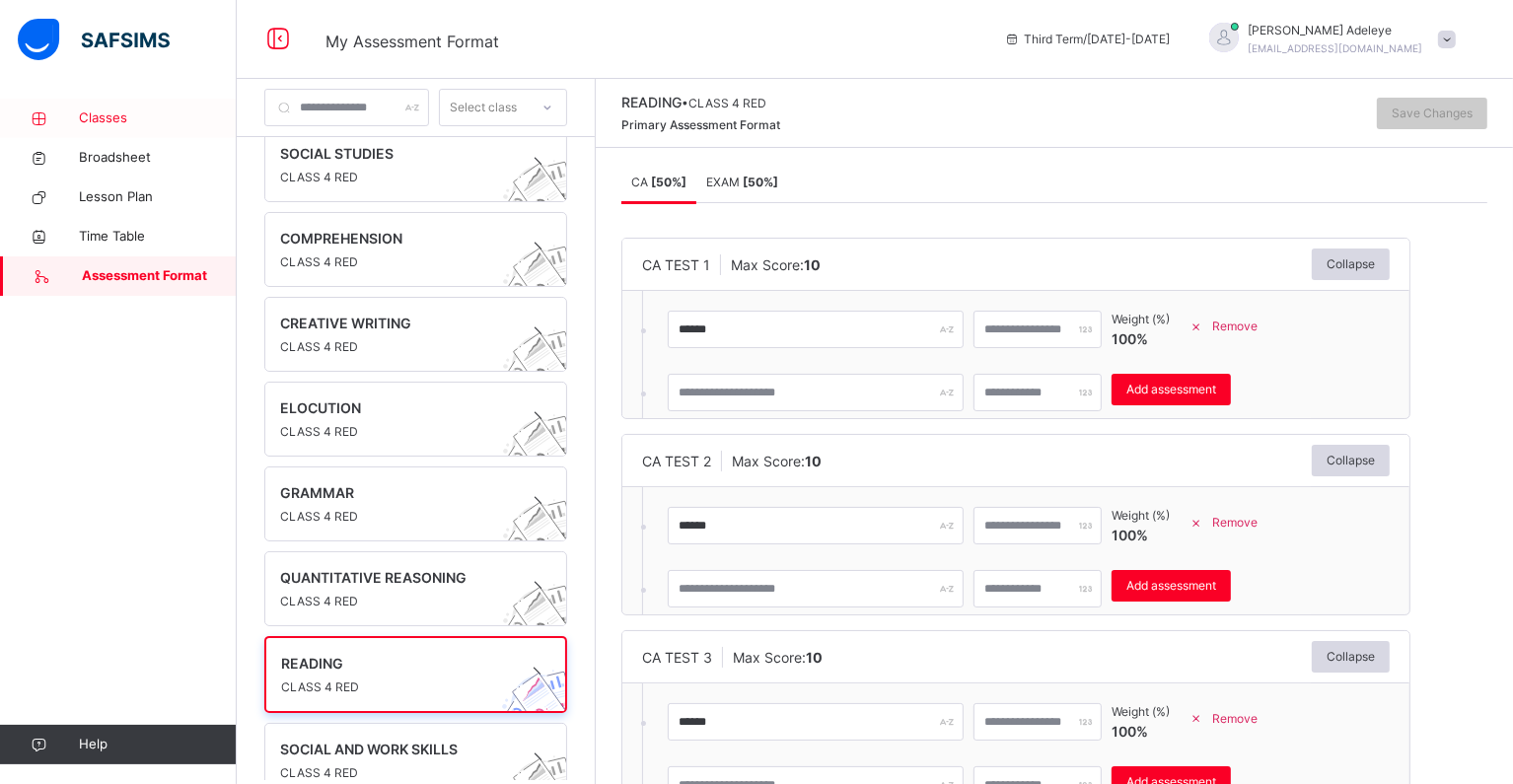 click on "Classes" at bounding box center (158, 118) 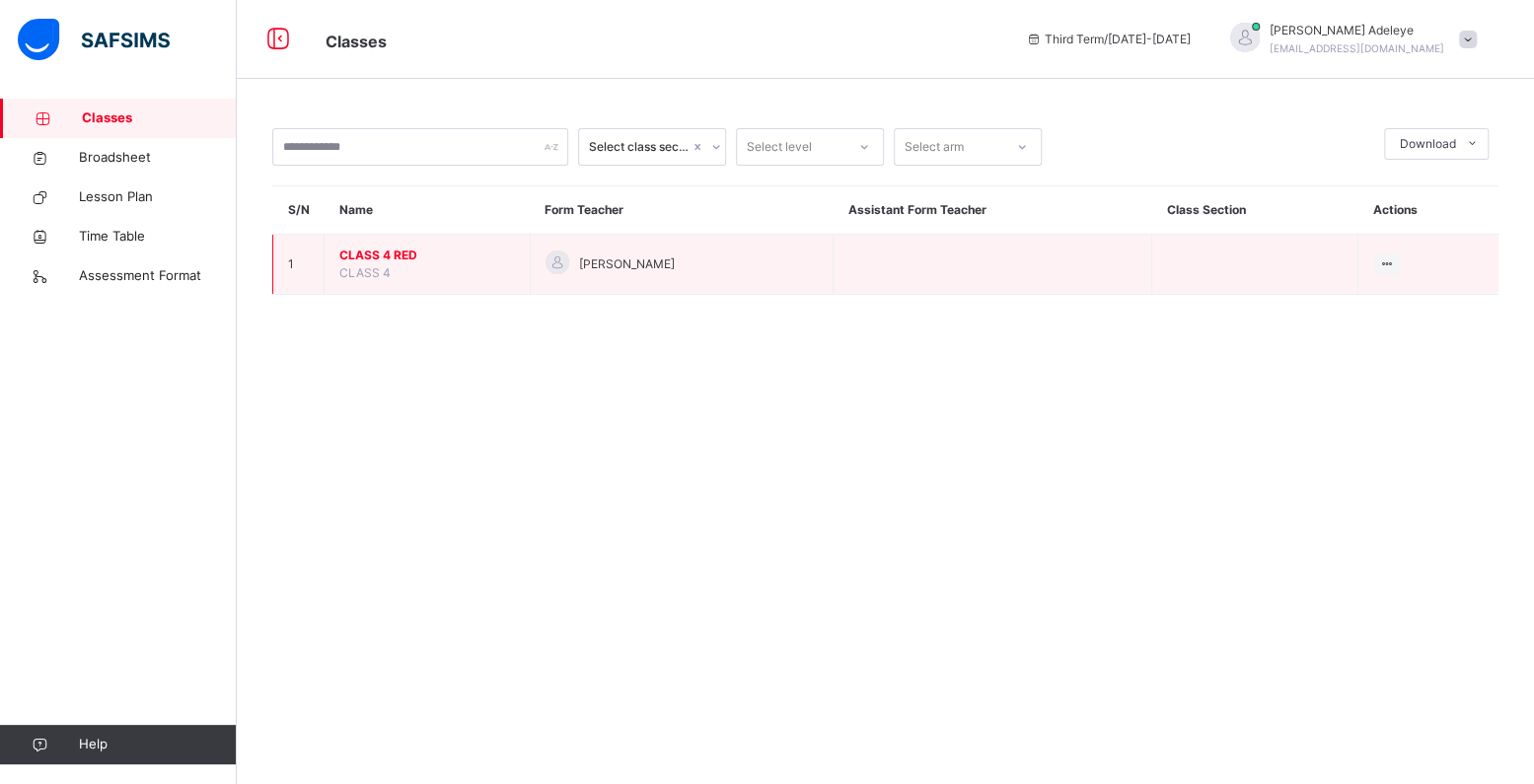click on "CLASS 4   RED" at bounding box center (427, 255) 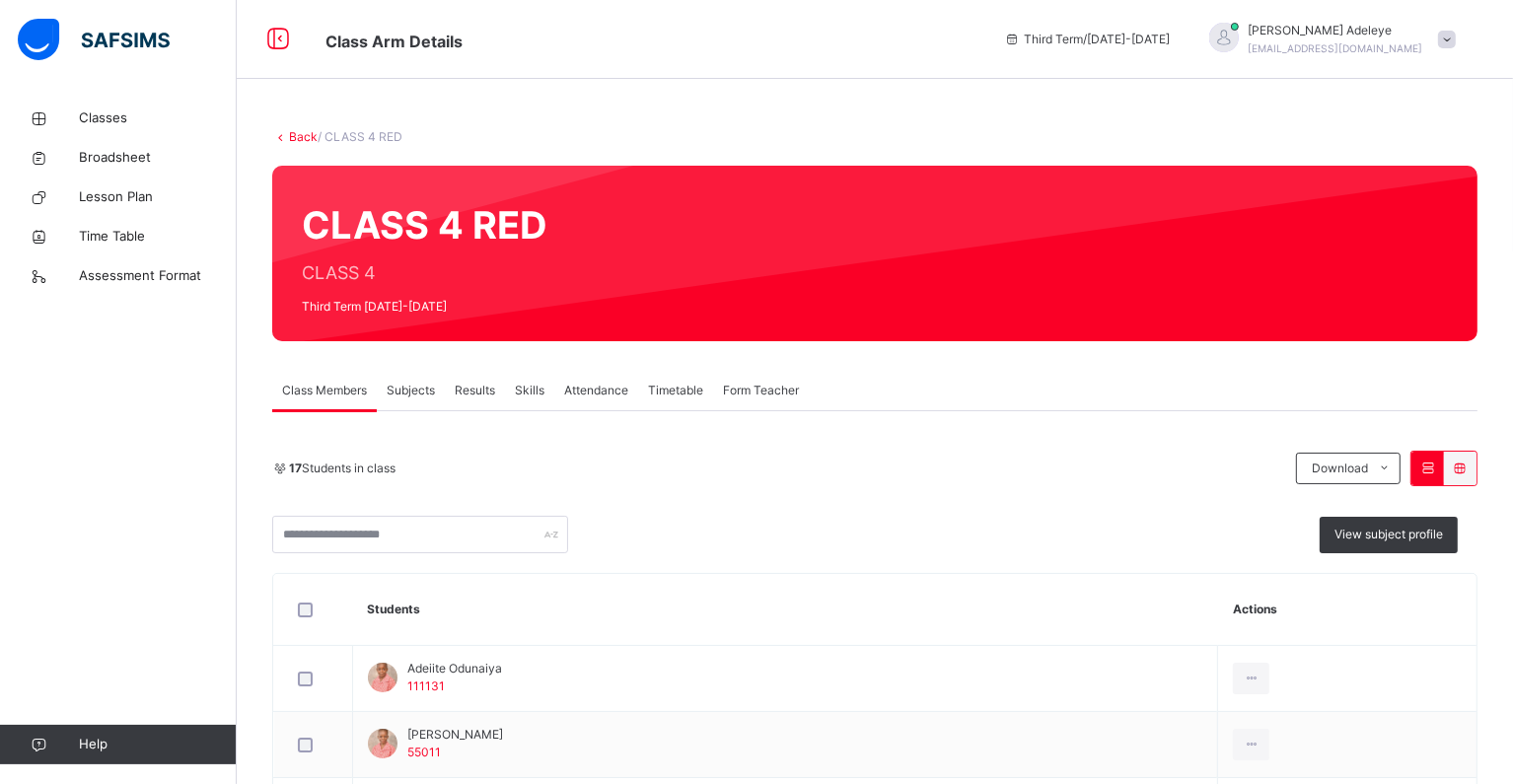 click on "Subjects" at bounding box center (410, 391) 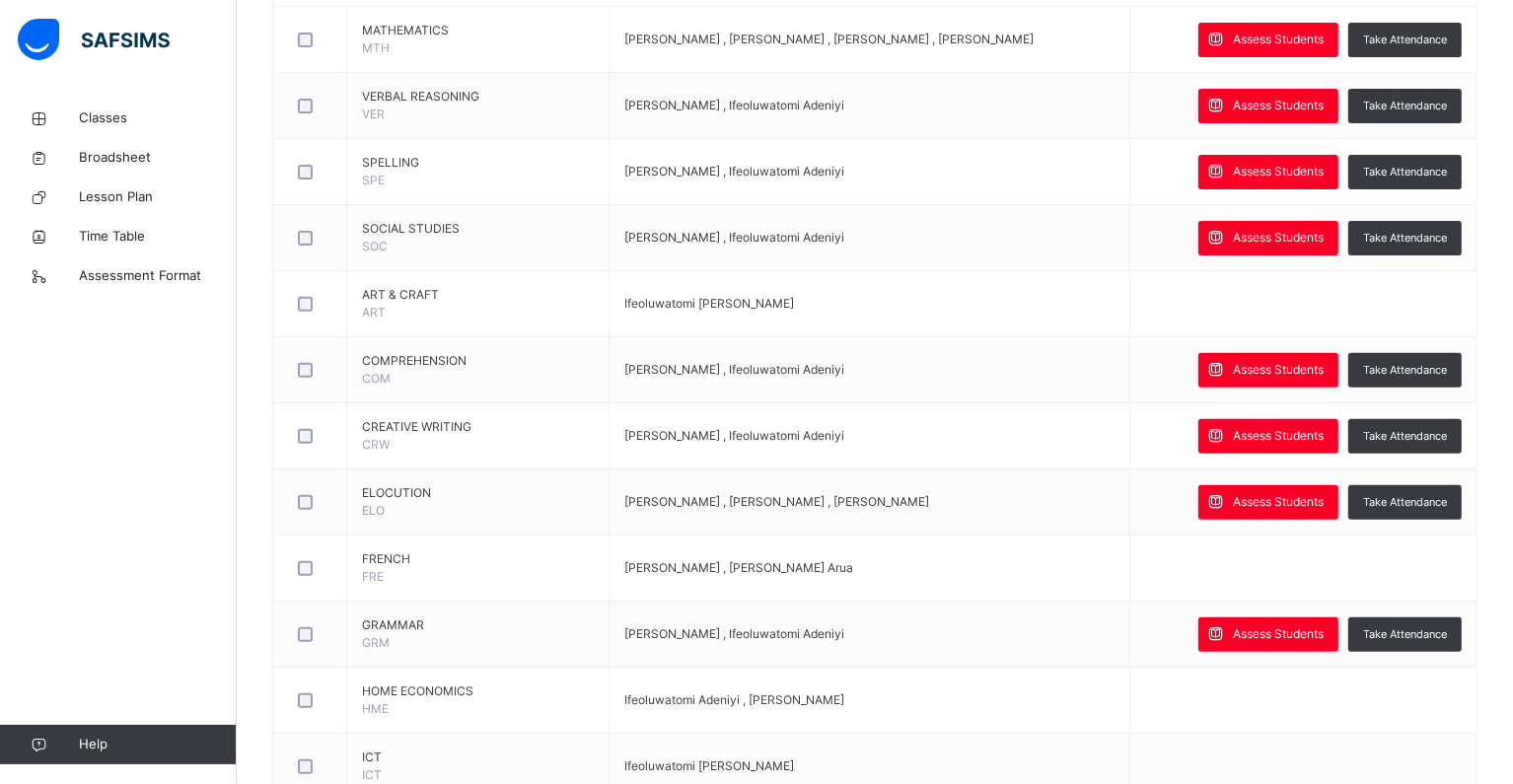 scroll, scrollTop: 576, scrollLeft: 0, axis: vertical 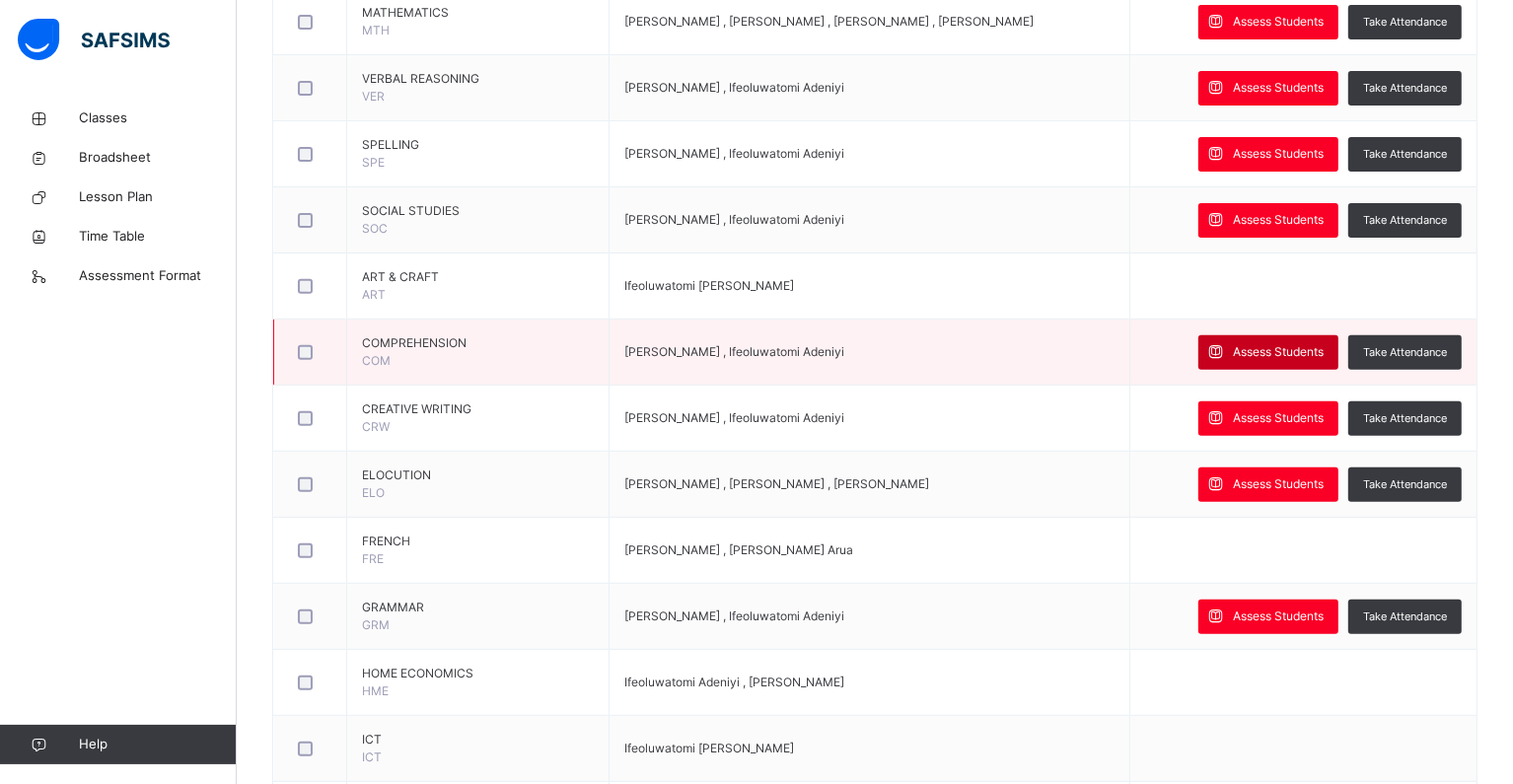 click on "Assess Students" at bounding box center (1278, 352) 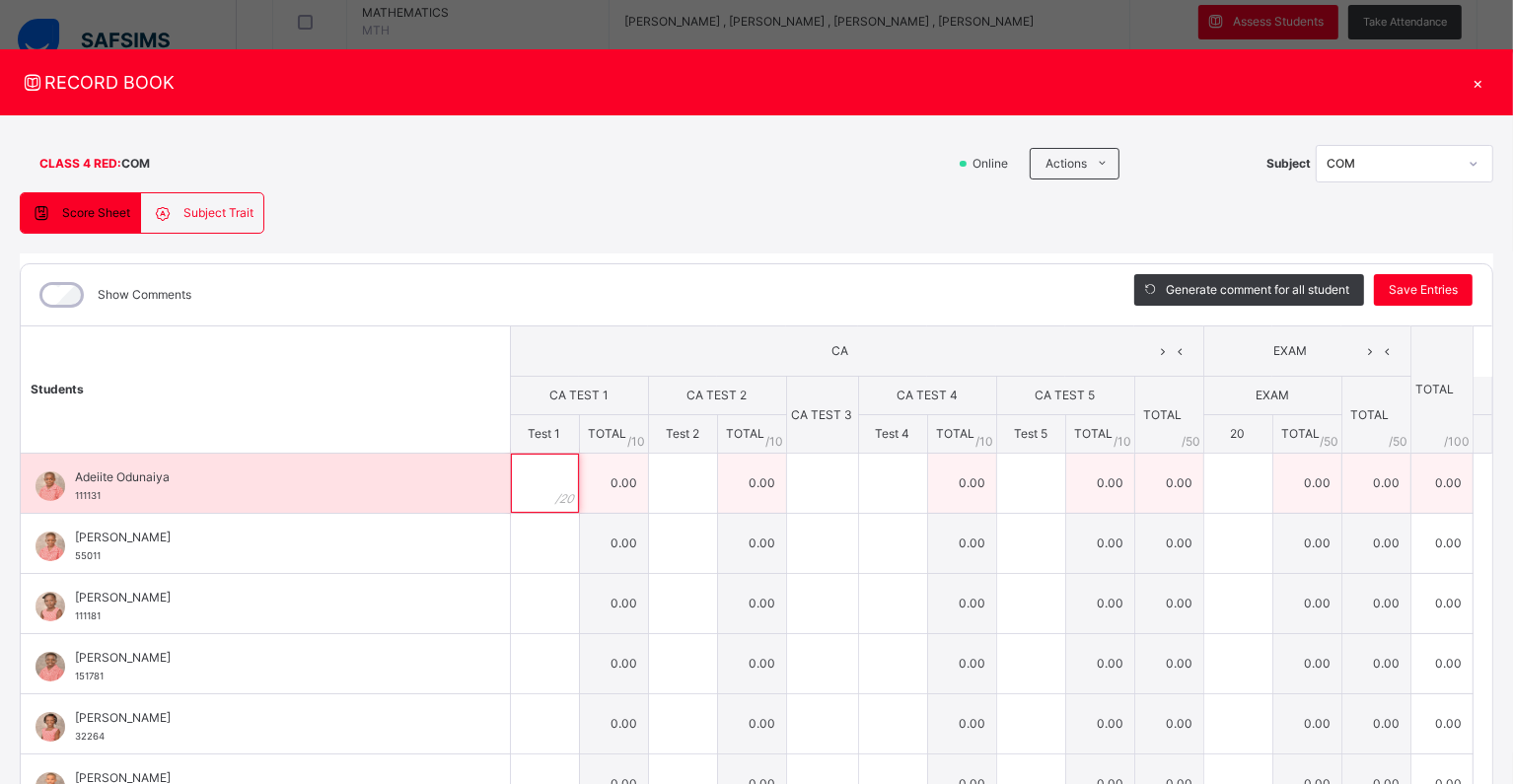 click at bounding box center [544, 483] 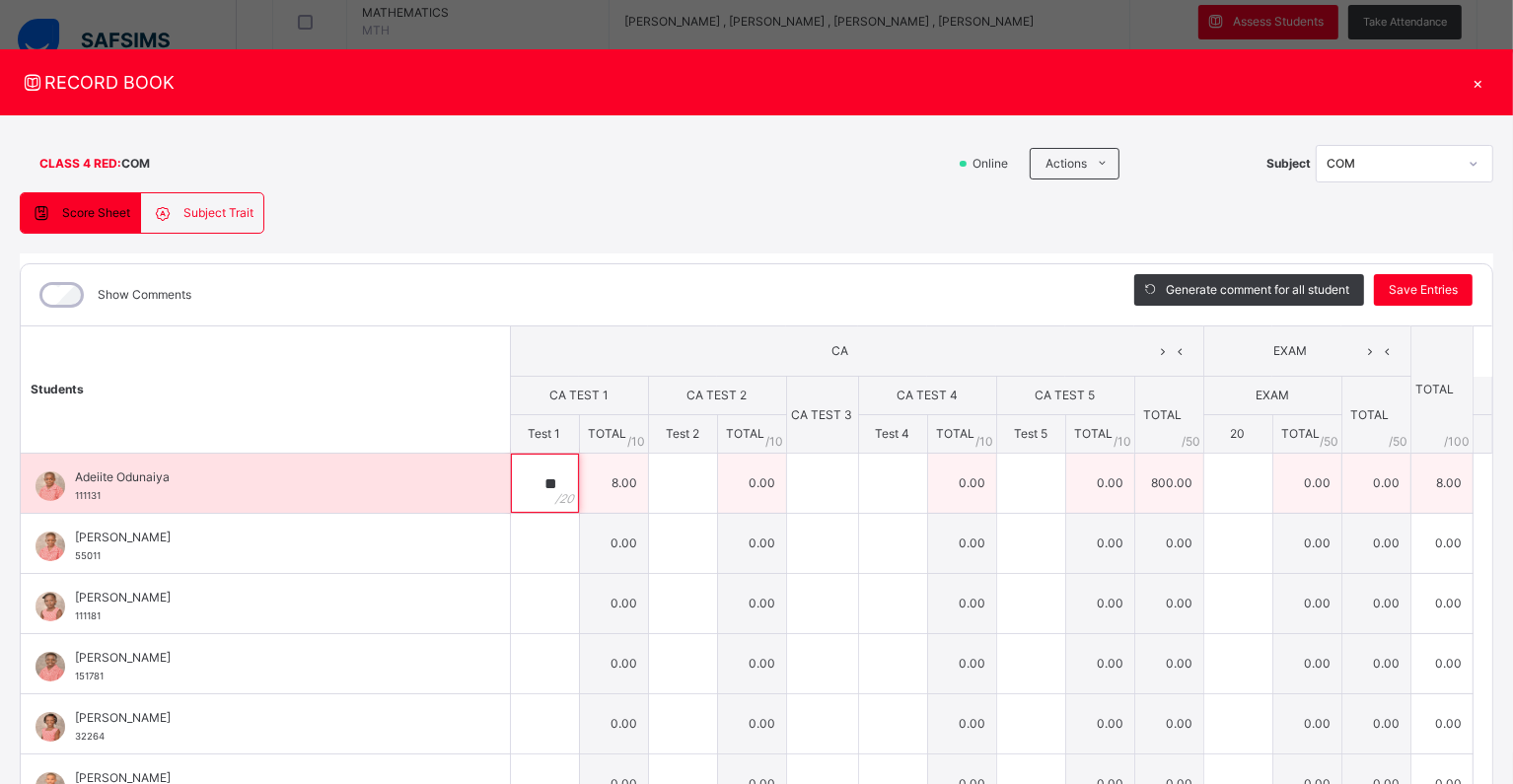 type on "**" 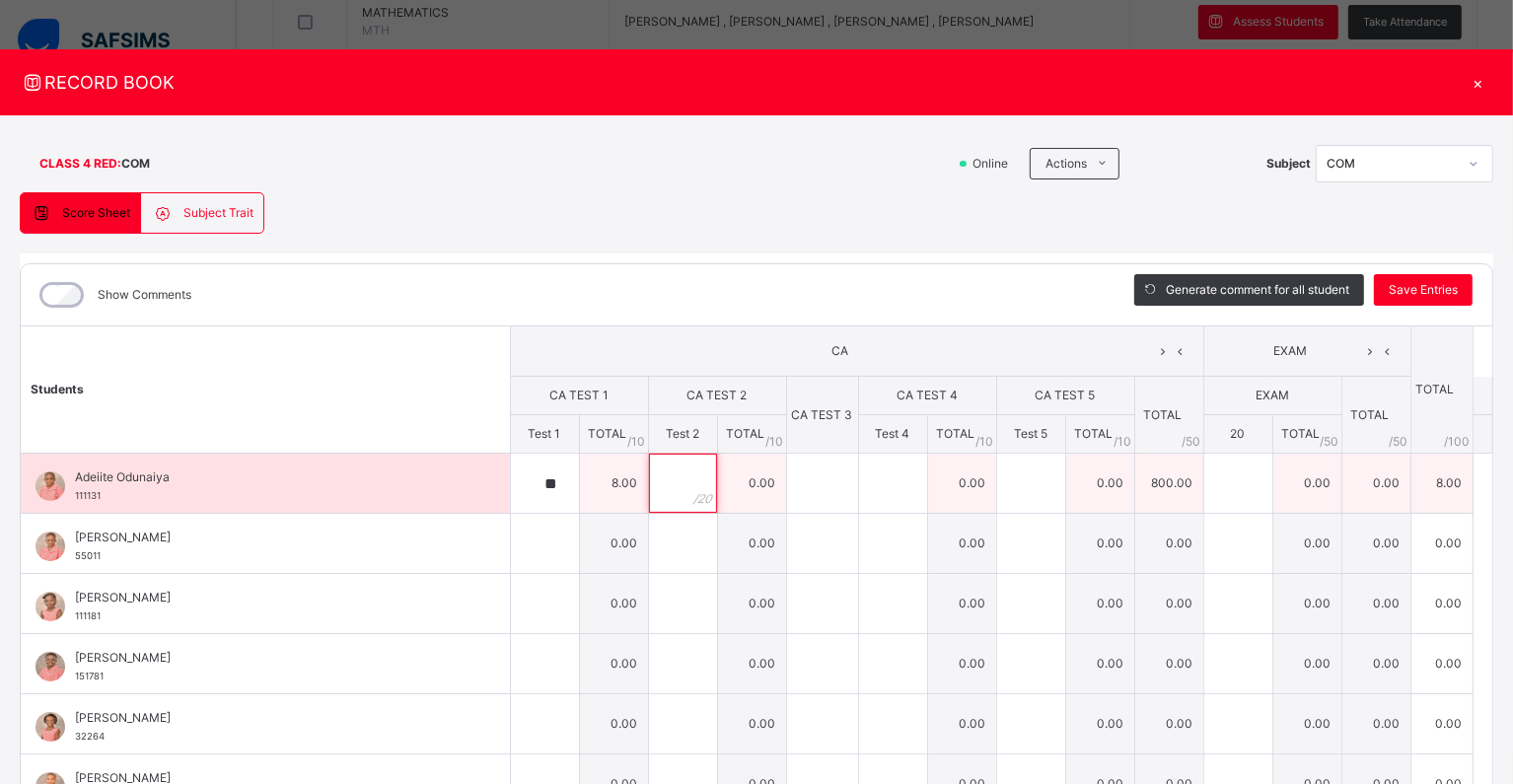 click at bounding box center (683, 483) 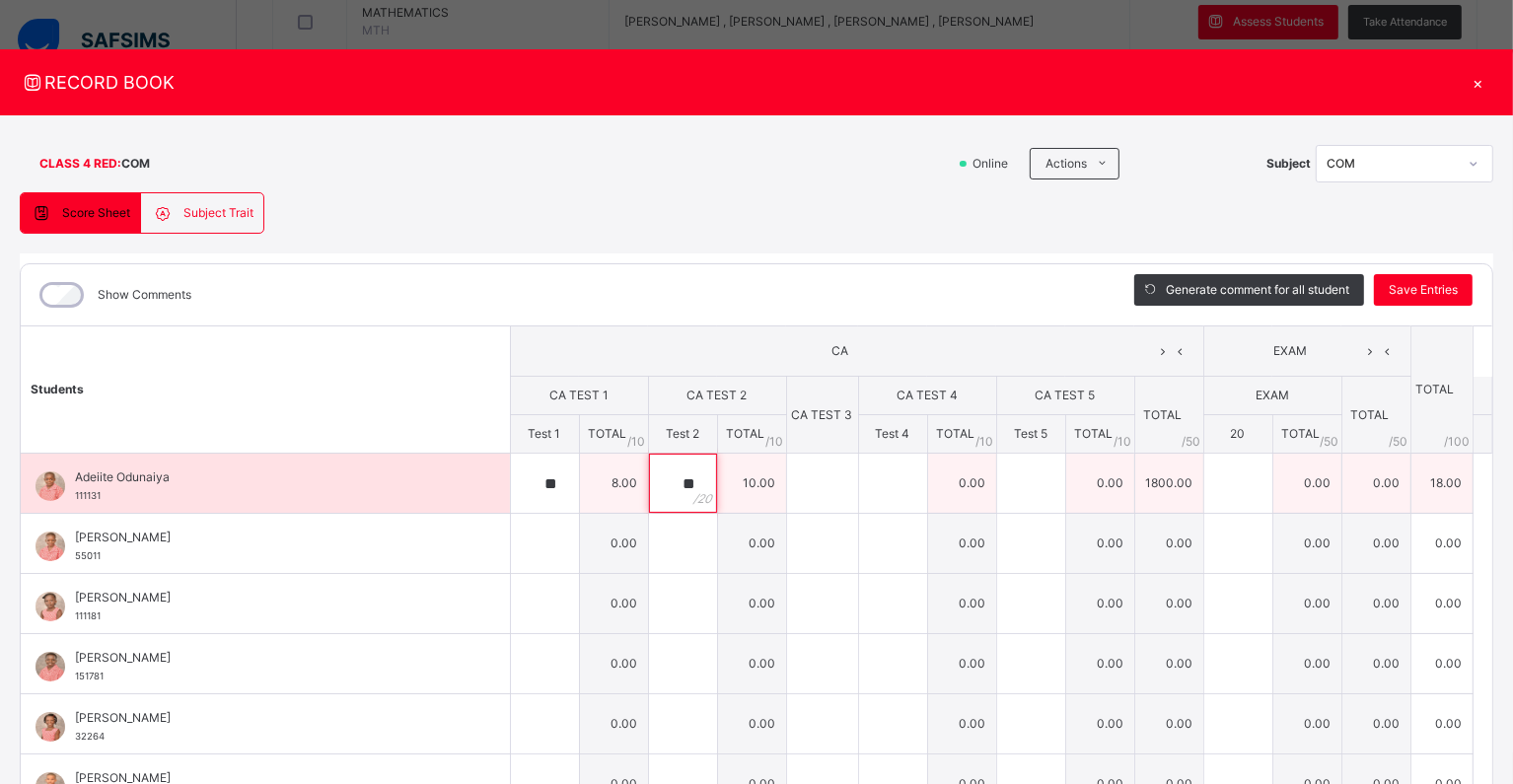 type on "**" 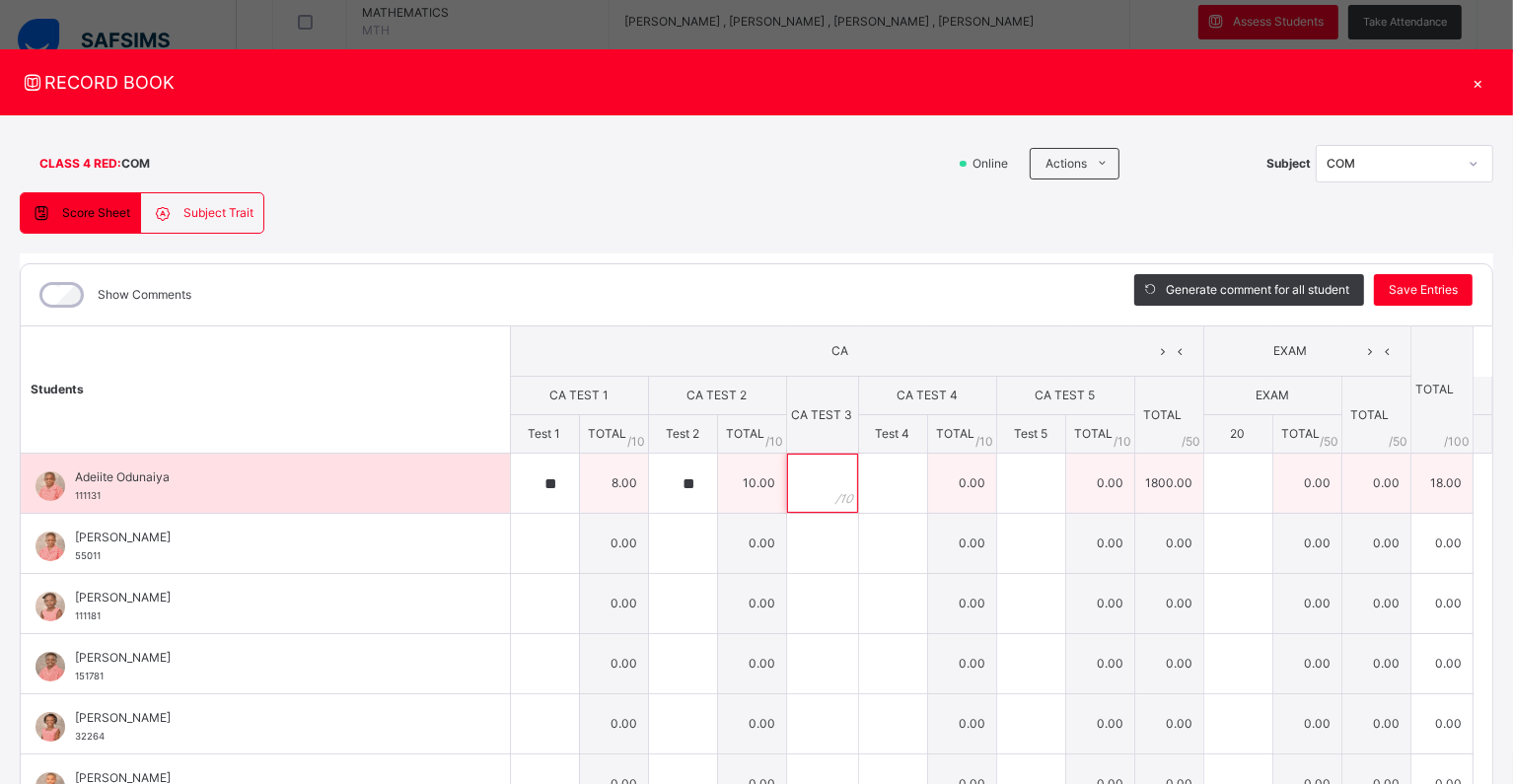 click at bounding box center [823, 483] 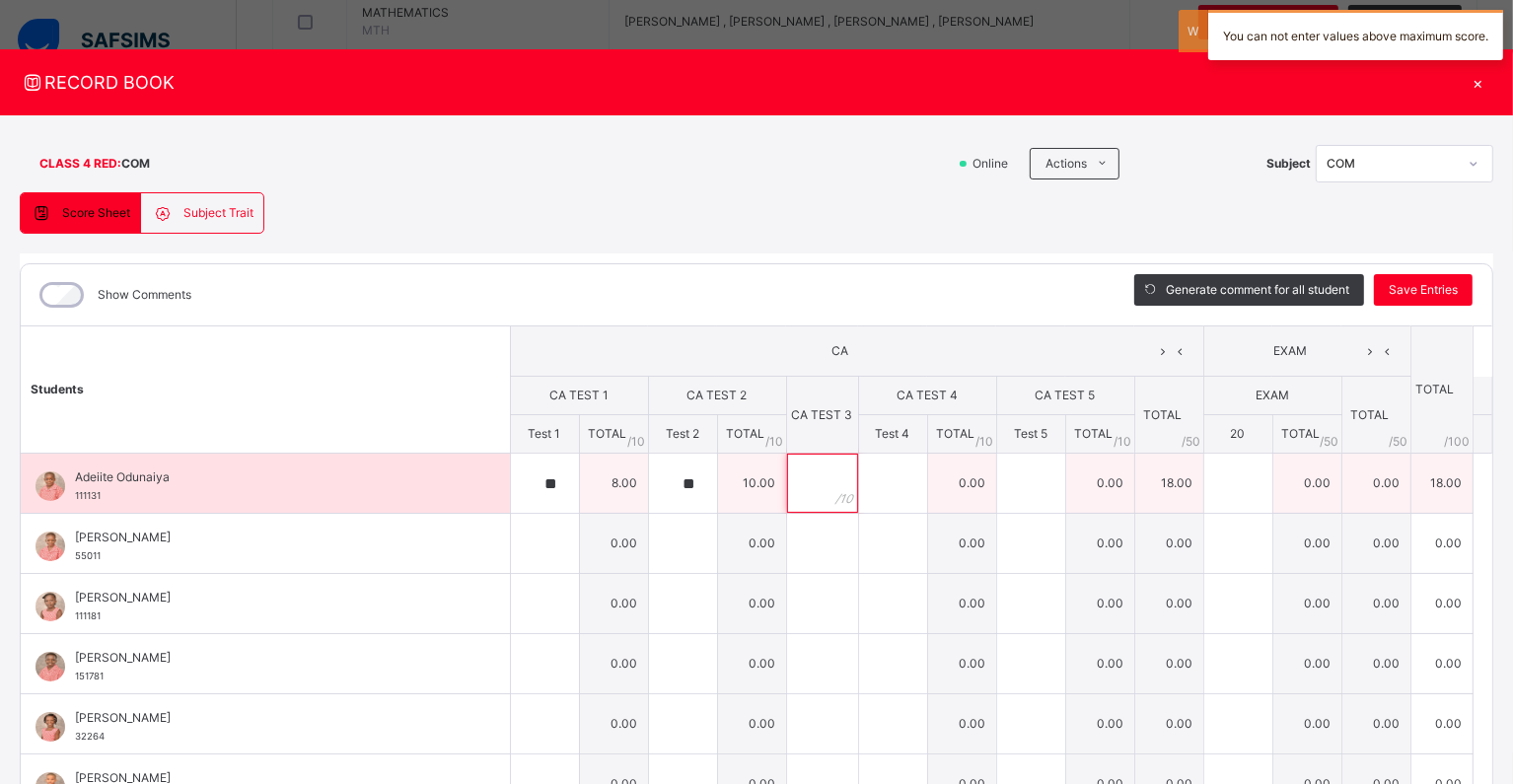 type on "*" 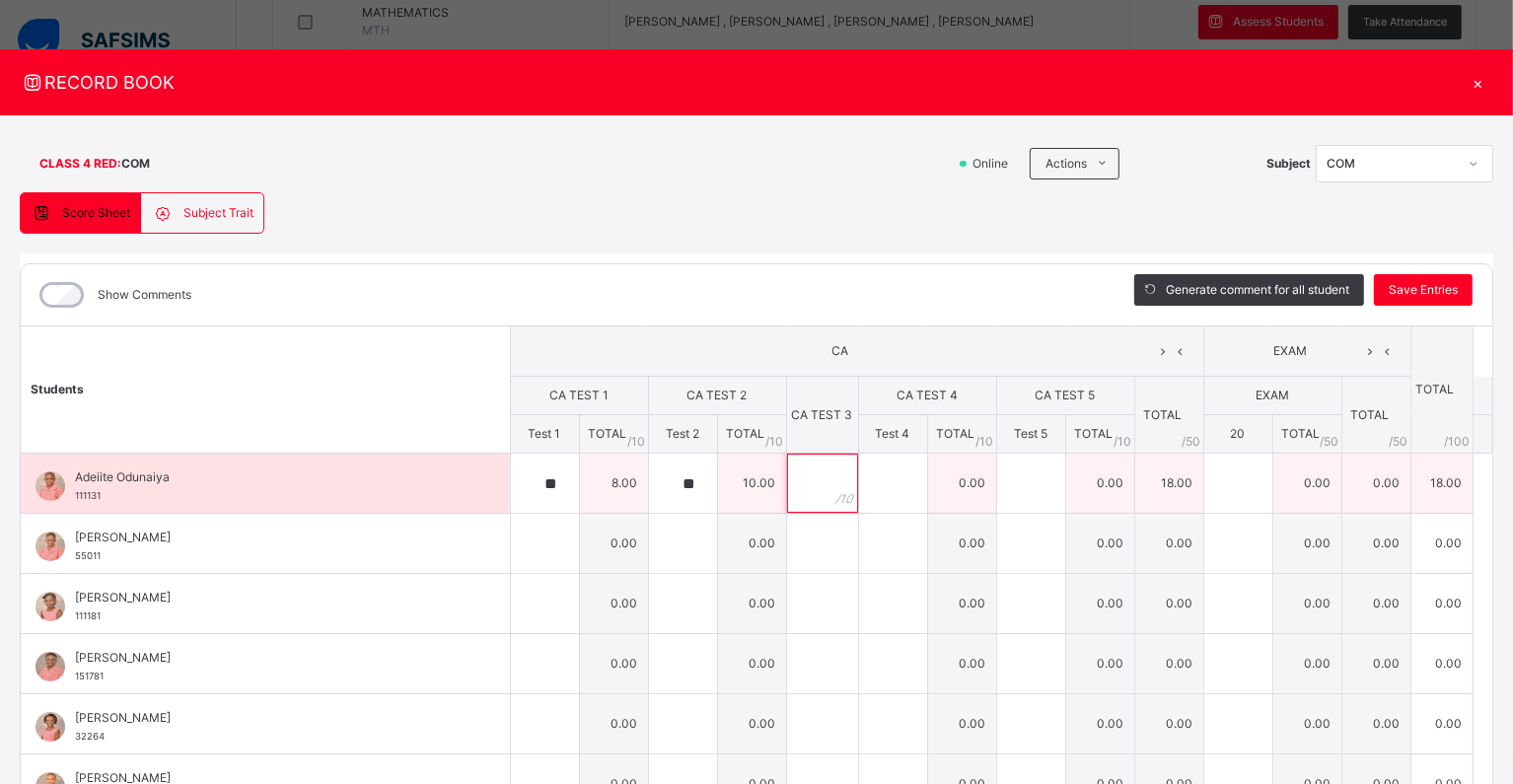 click at bounding box center [823, 483] 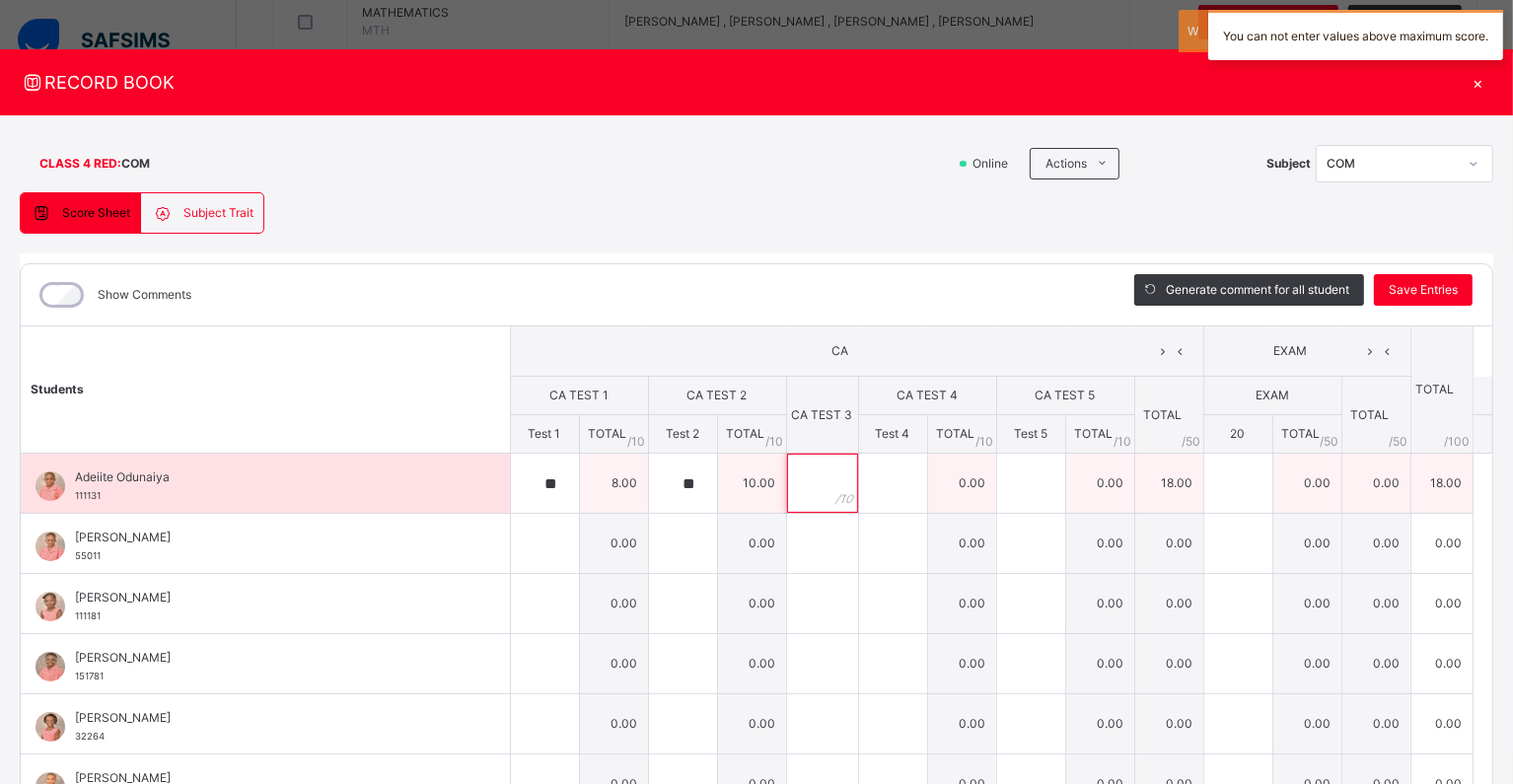 type on "*" 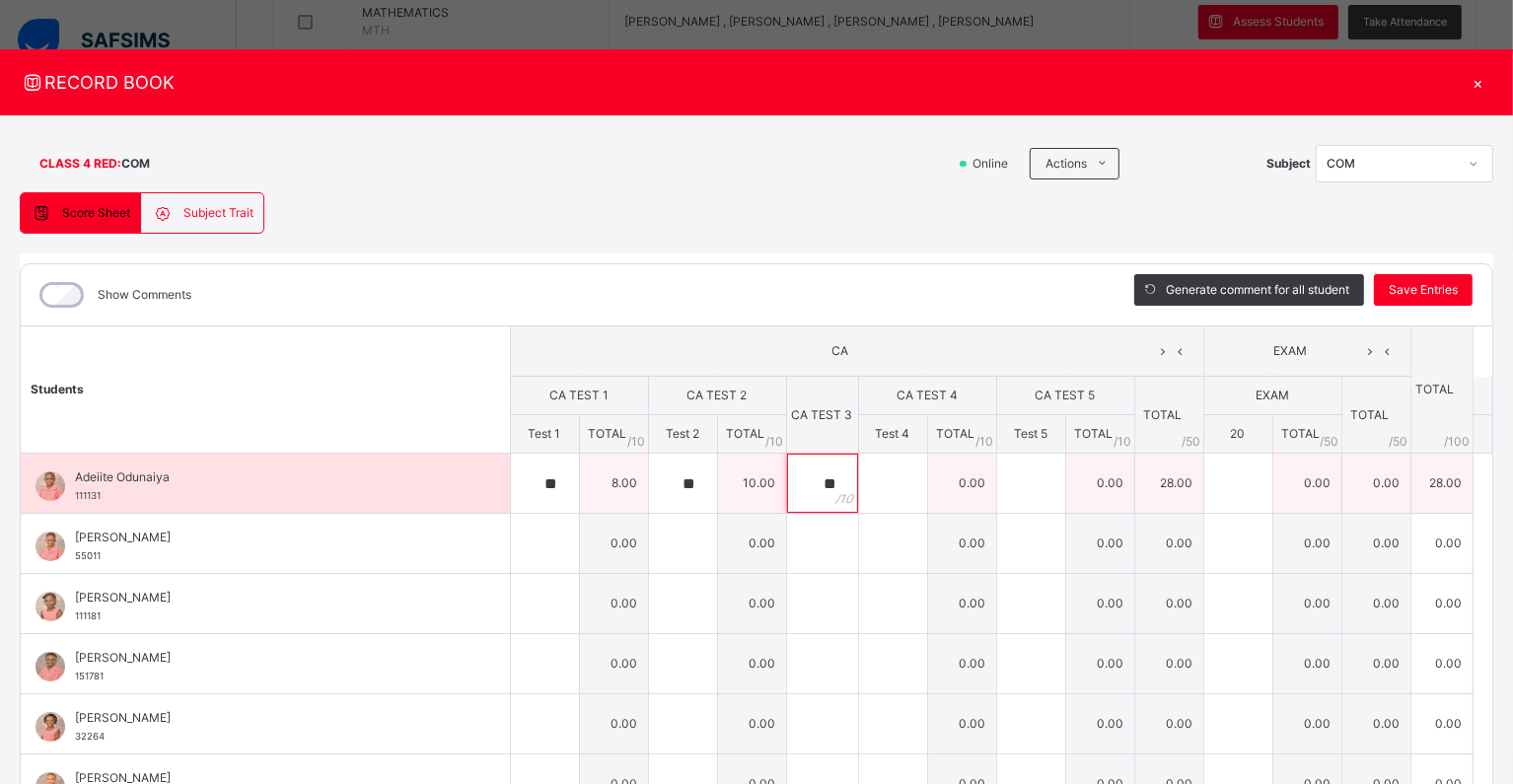type on "*" 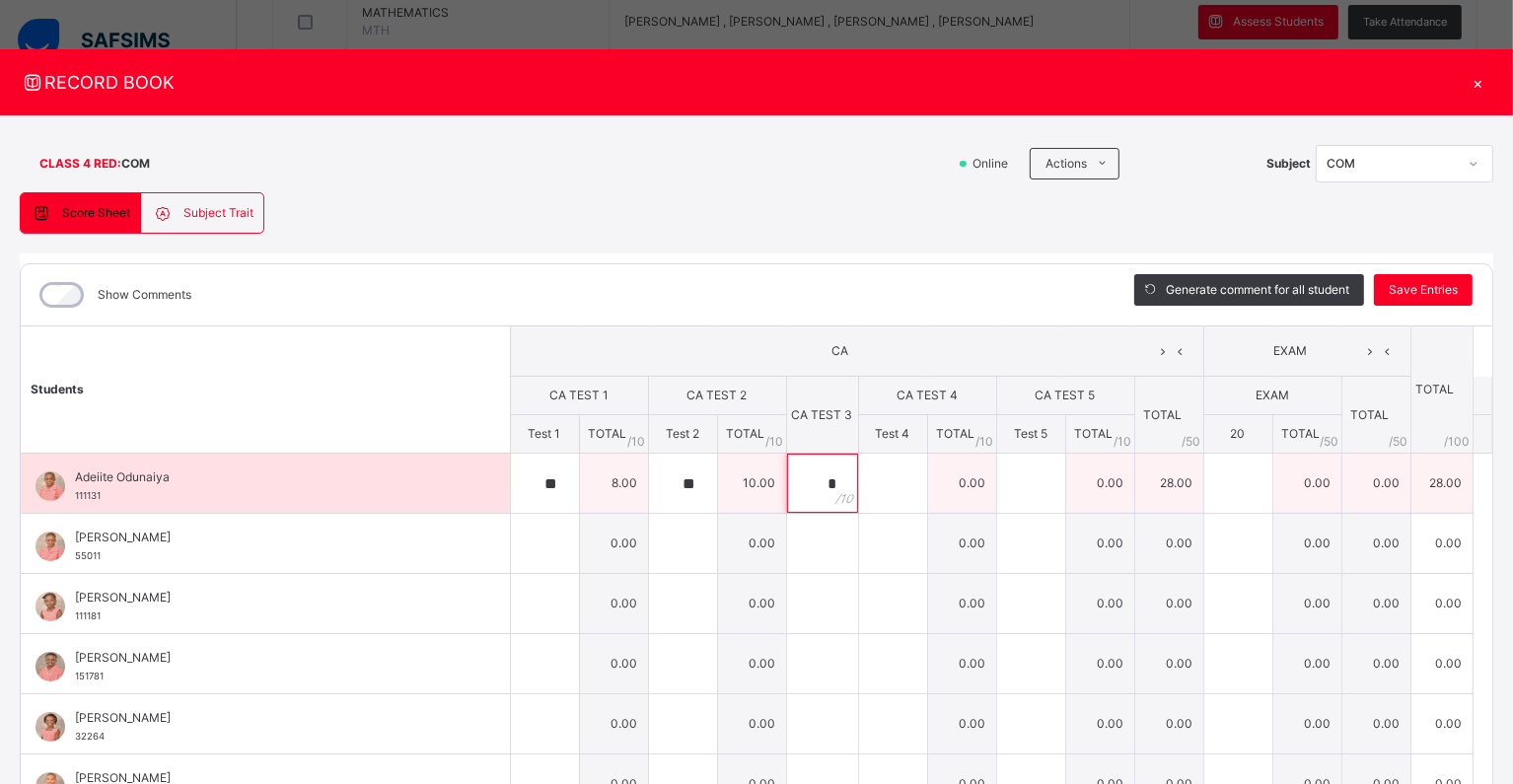 type 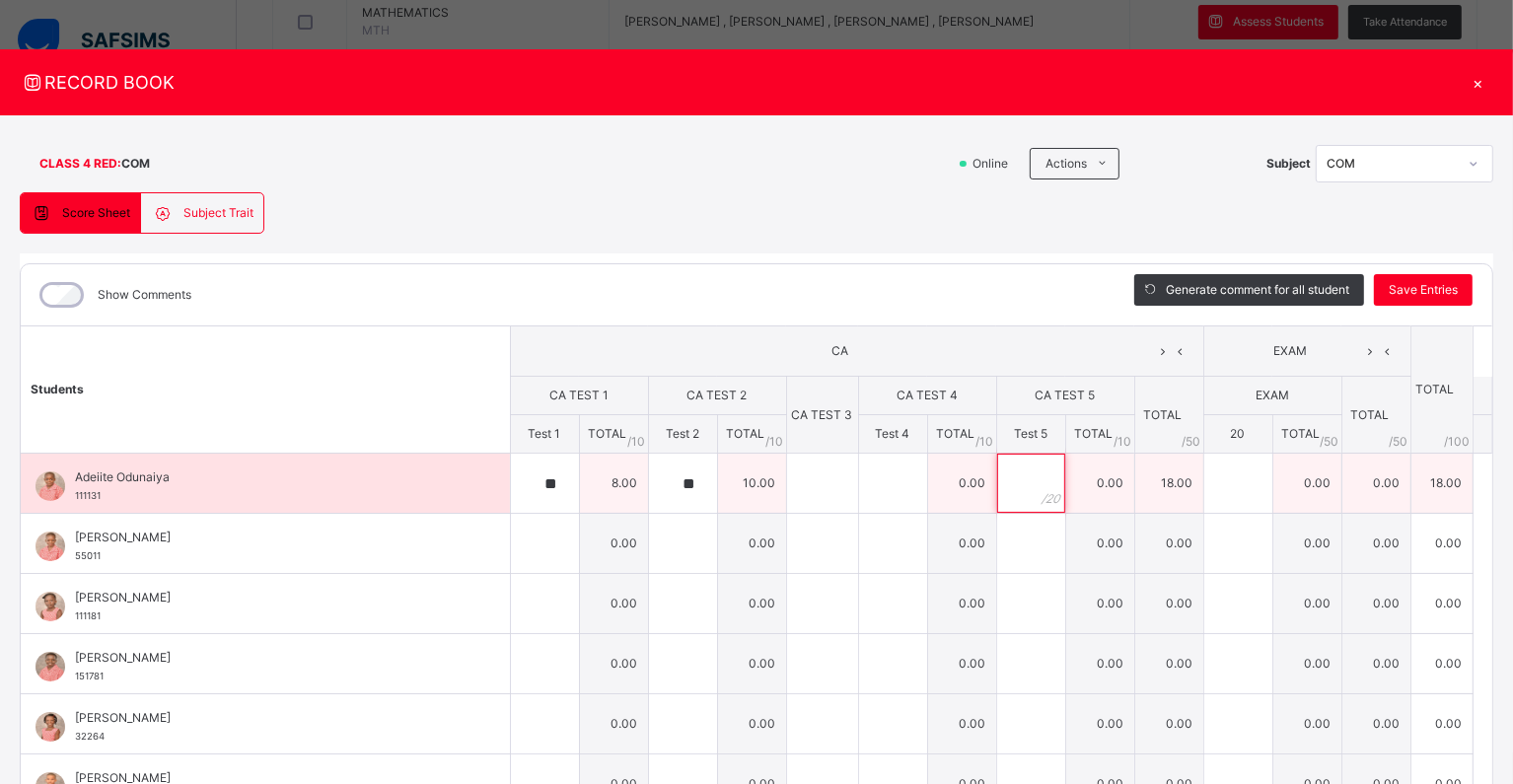 click at bounding box center (1031, 483) 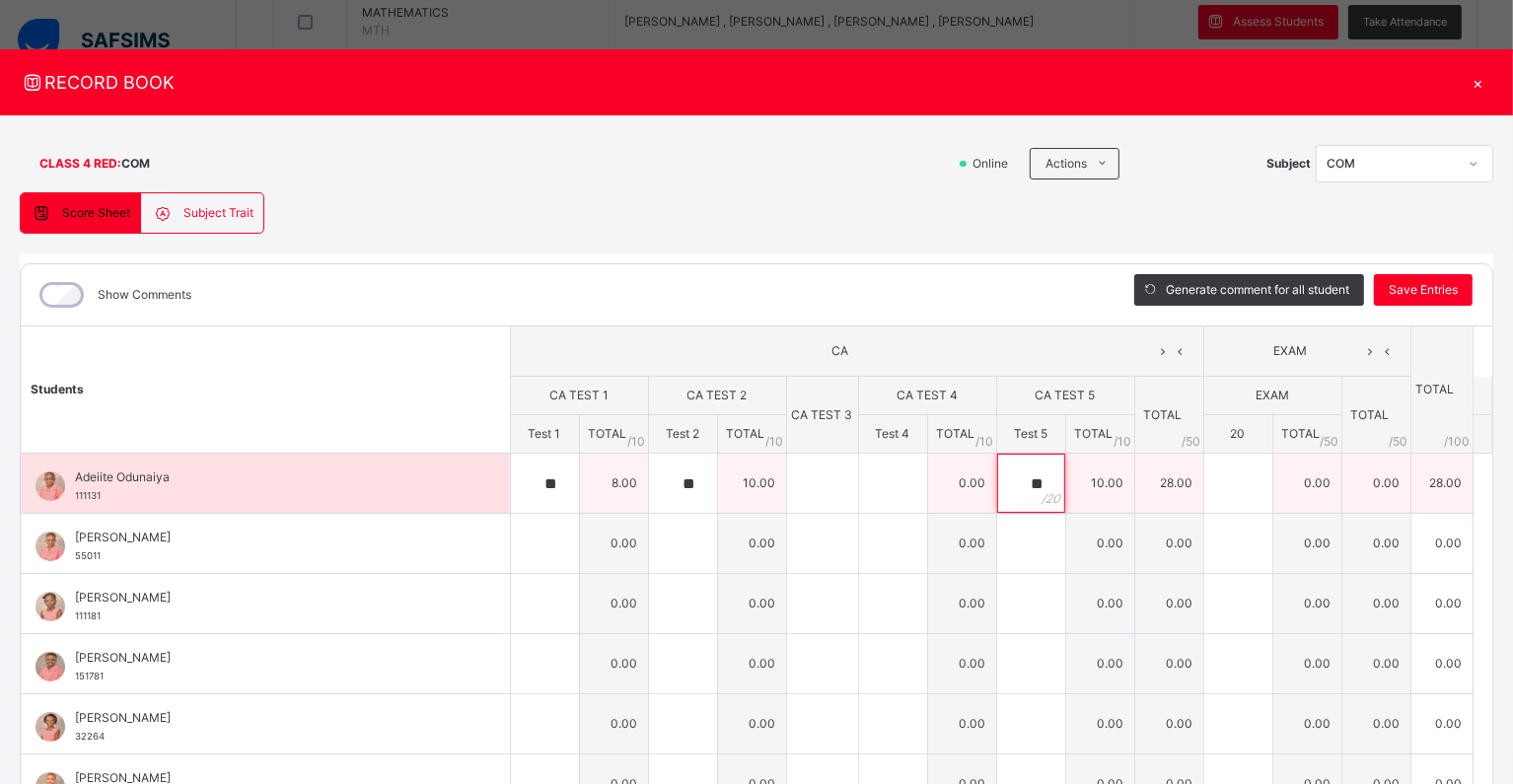 type on "**" 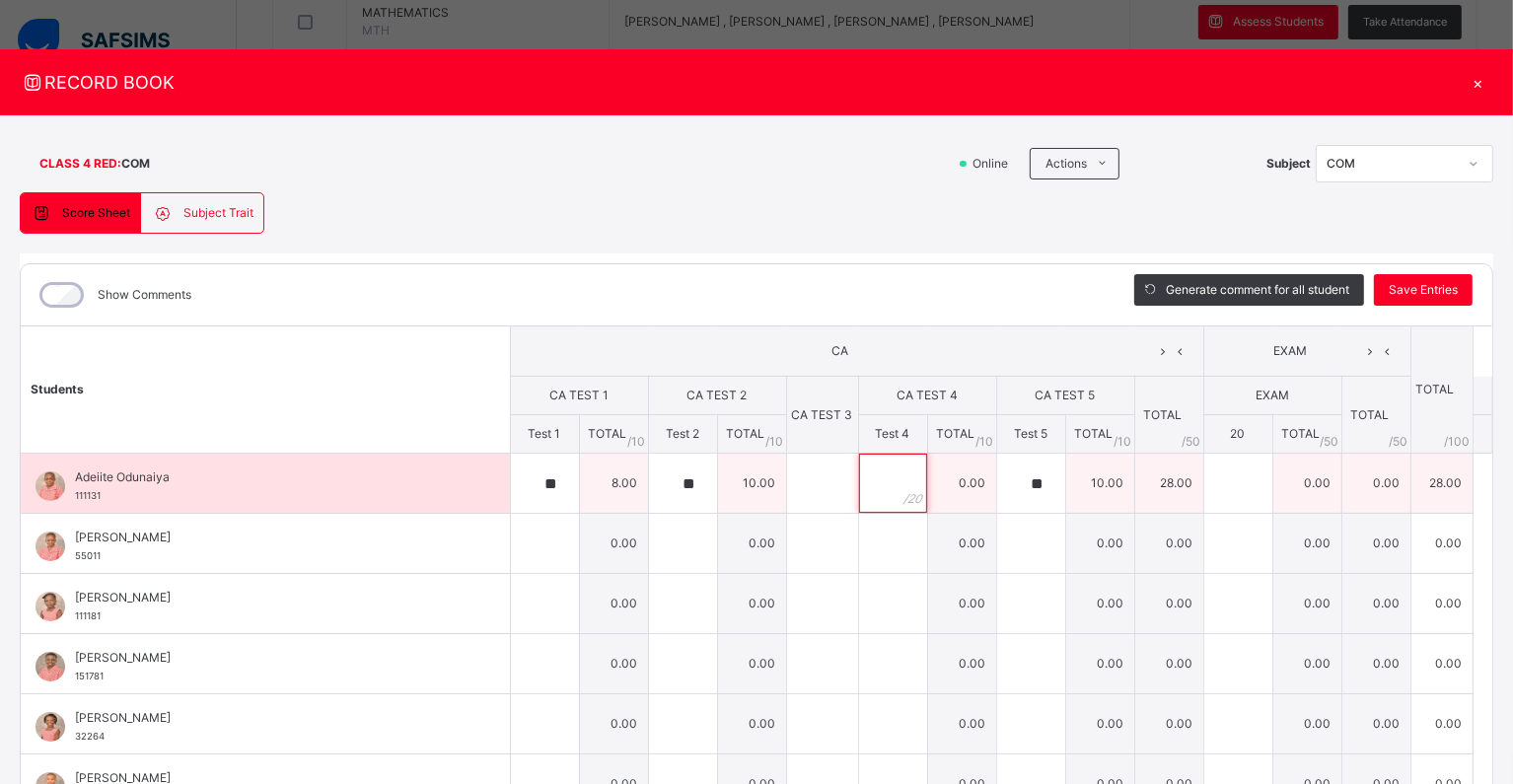 click at bounding box center [893, 483] 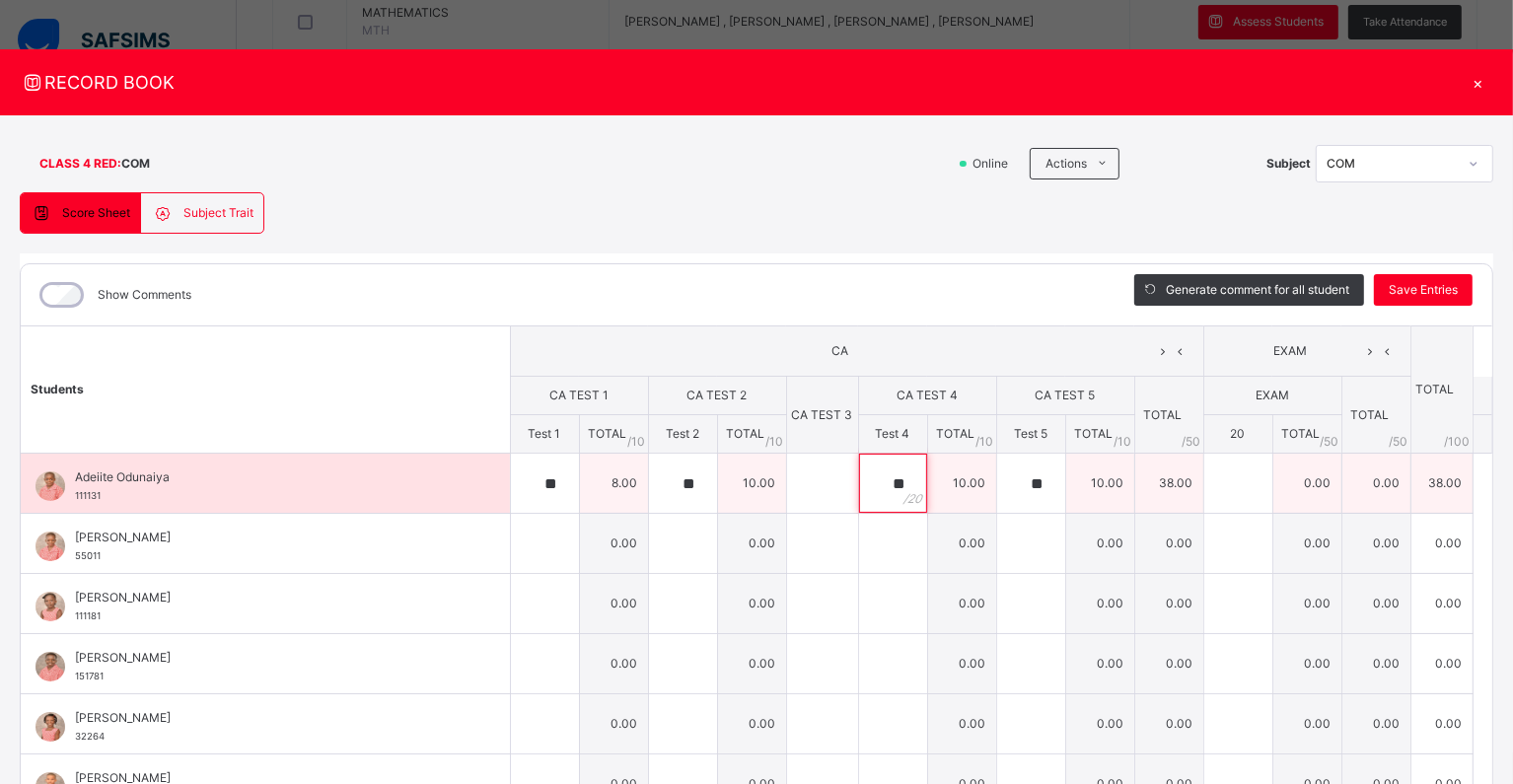 type on "**" 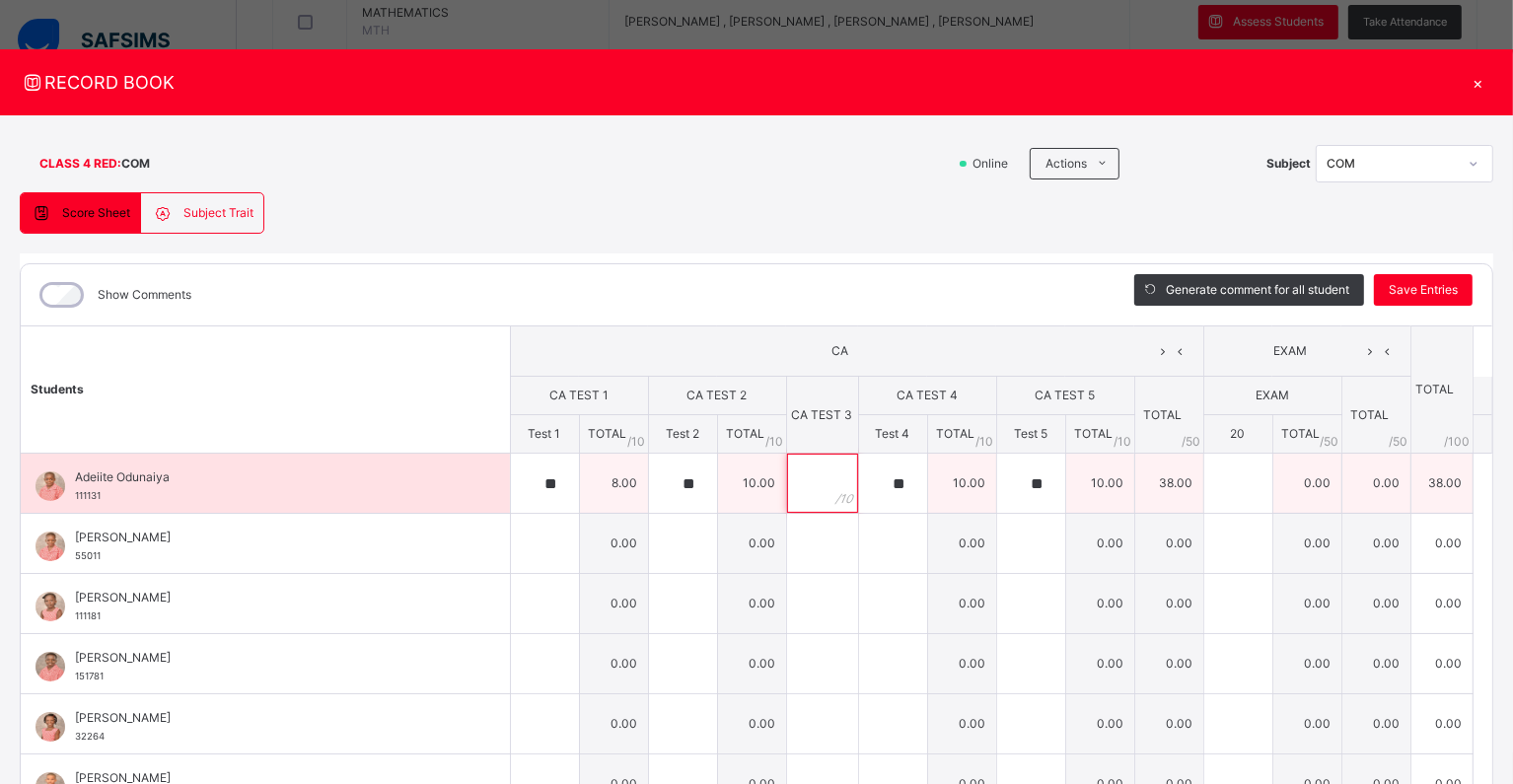 click at bounding box center (823, 483) 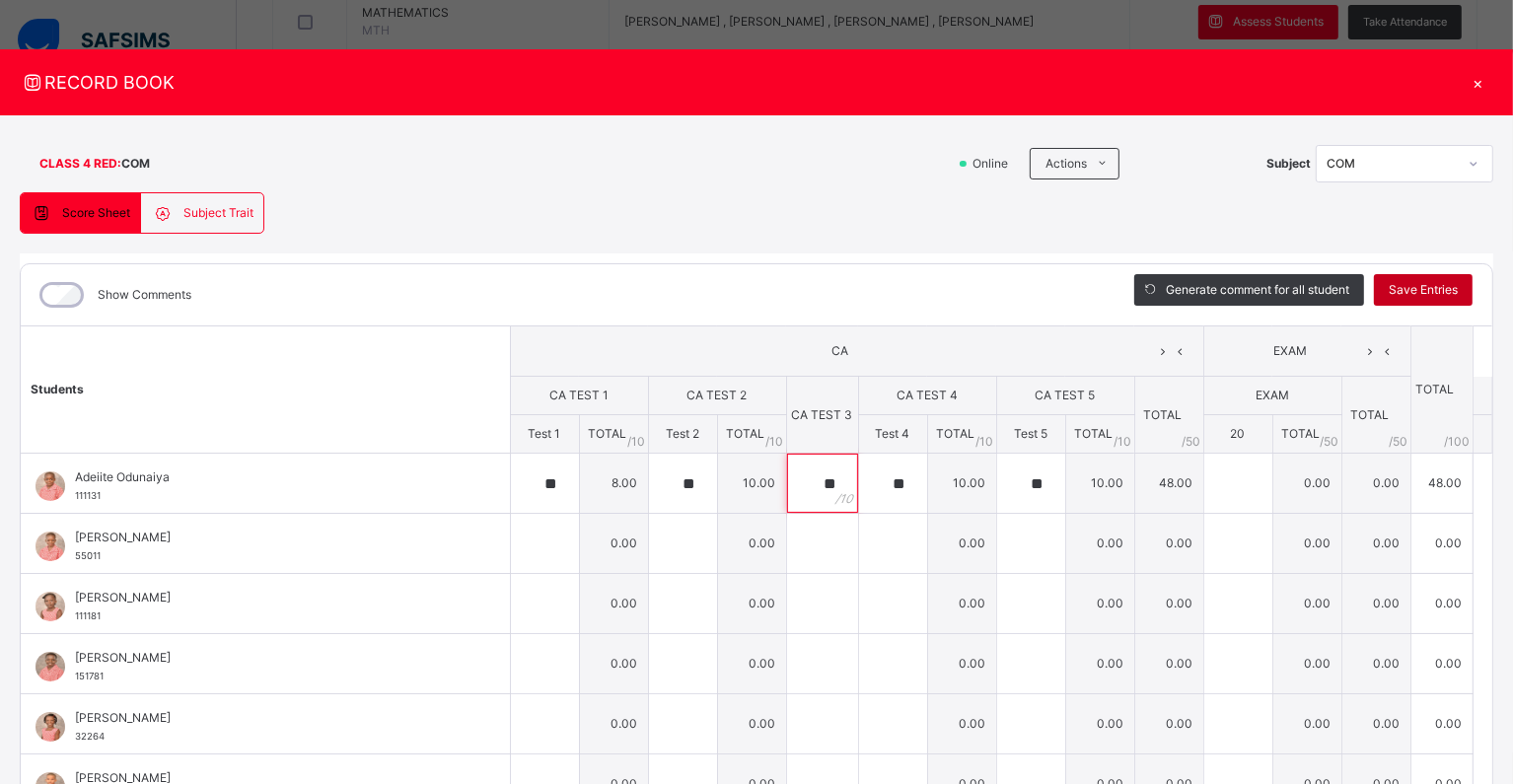type on "**" 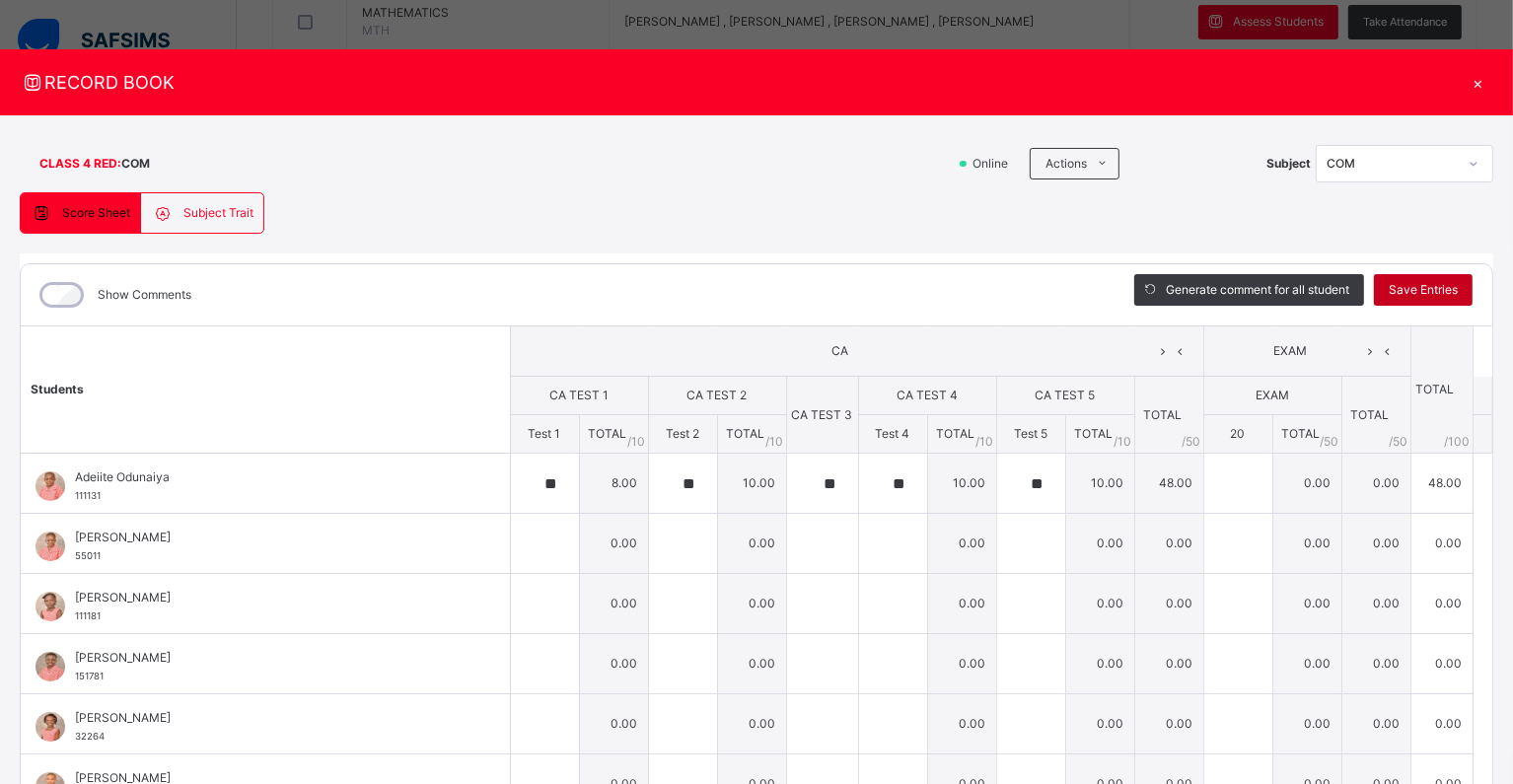 click on "Save Entries" at bounding box center (1423, 290) 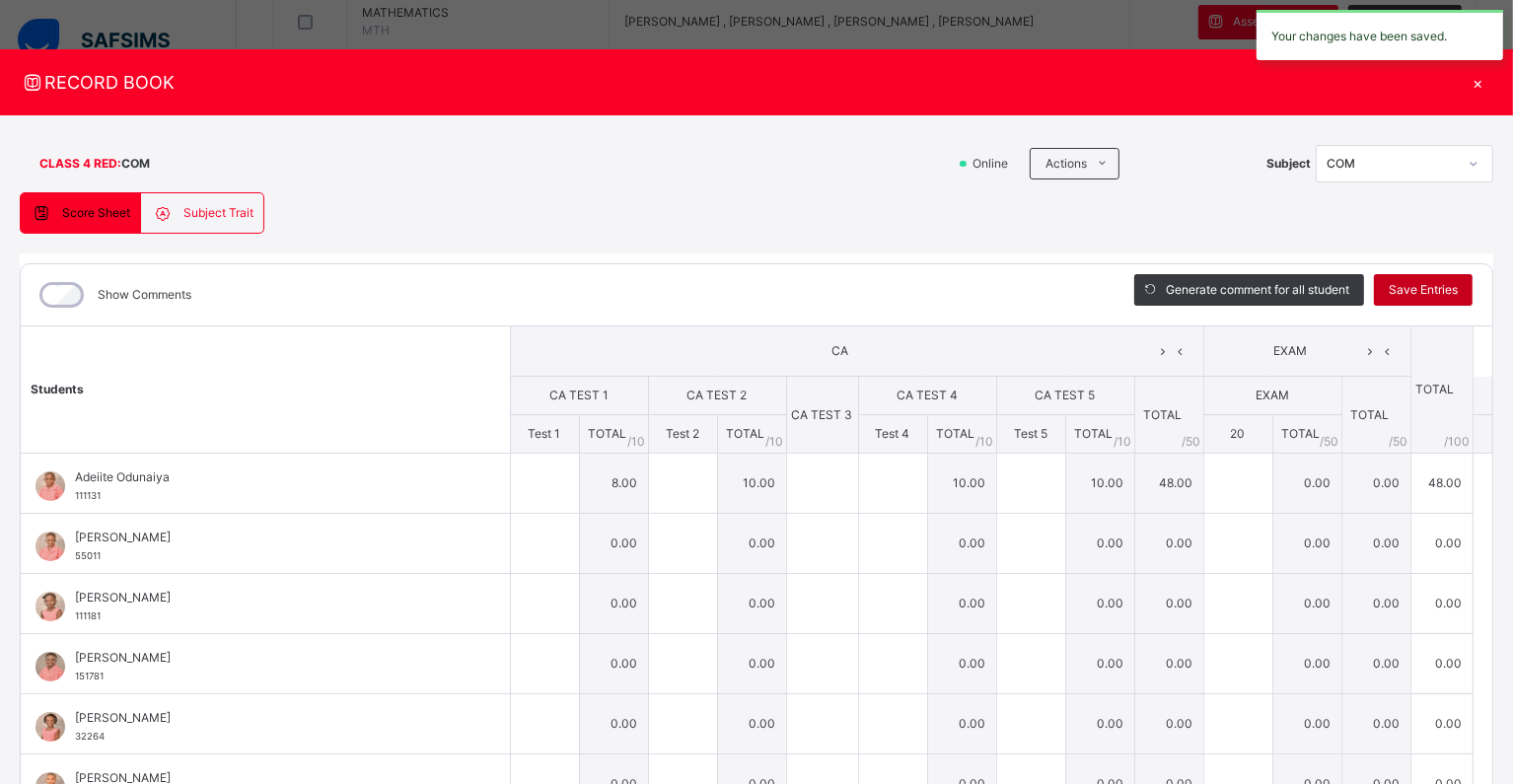 type on "**" 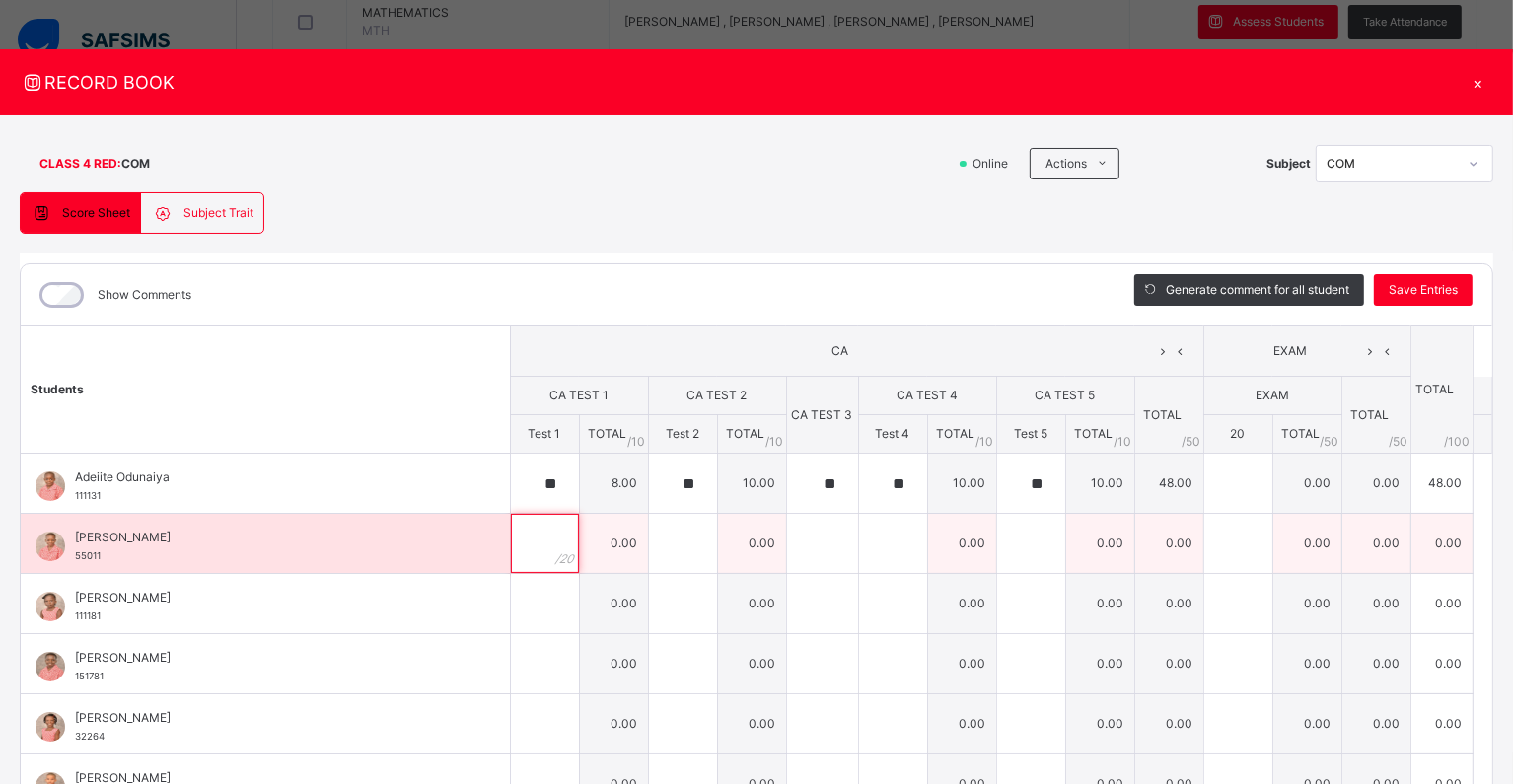 click at bounding box center [544, 543] 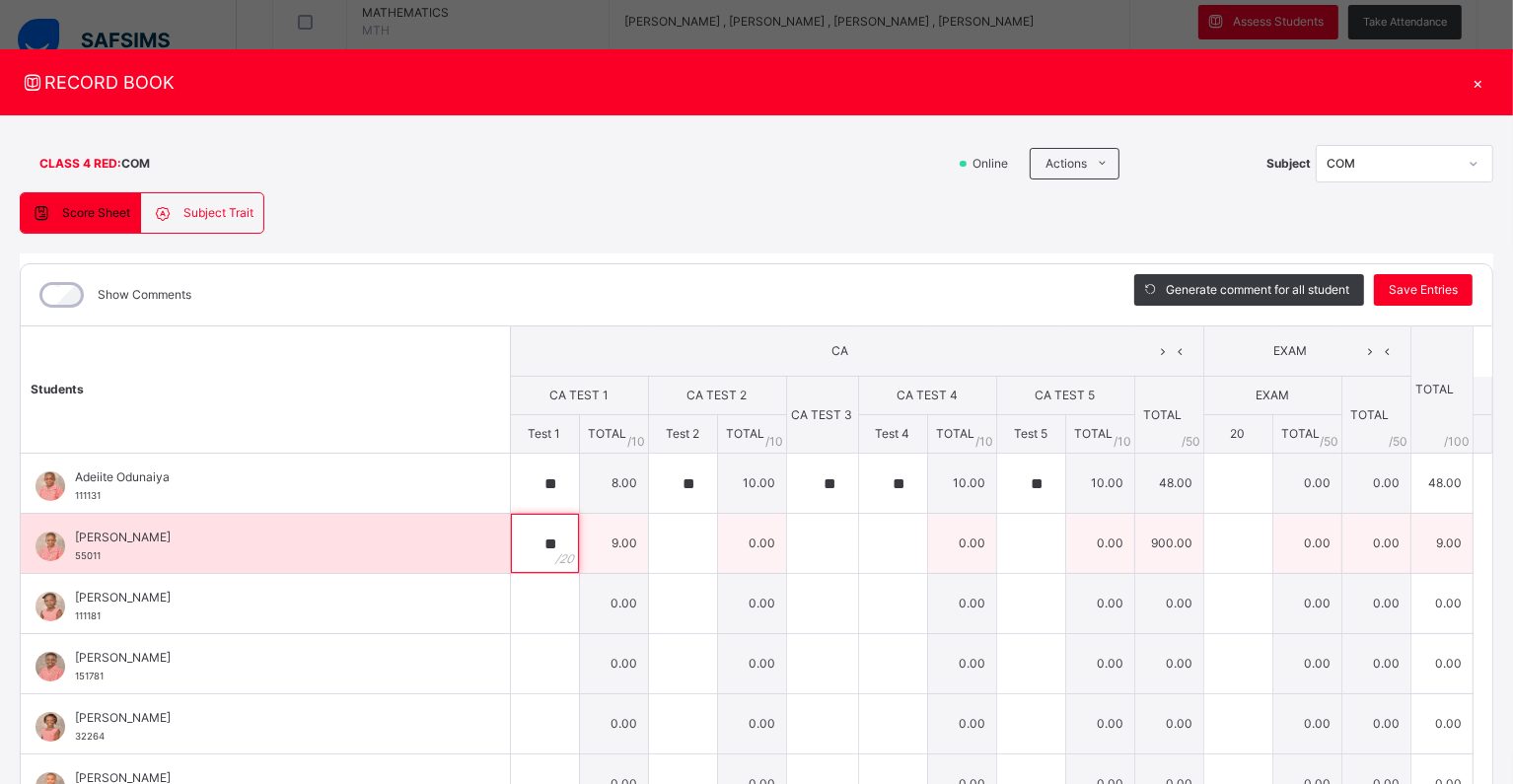 type on "**" 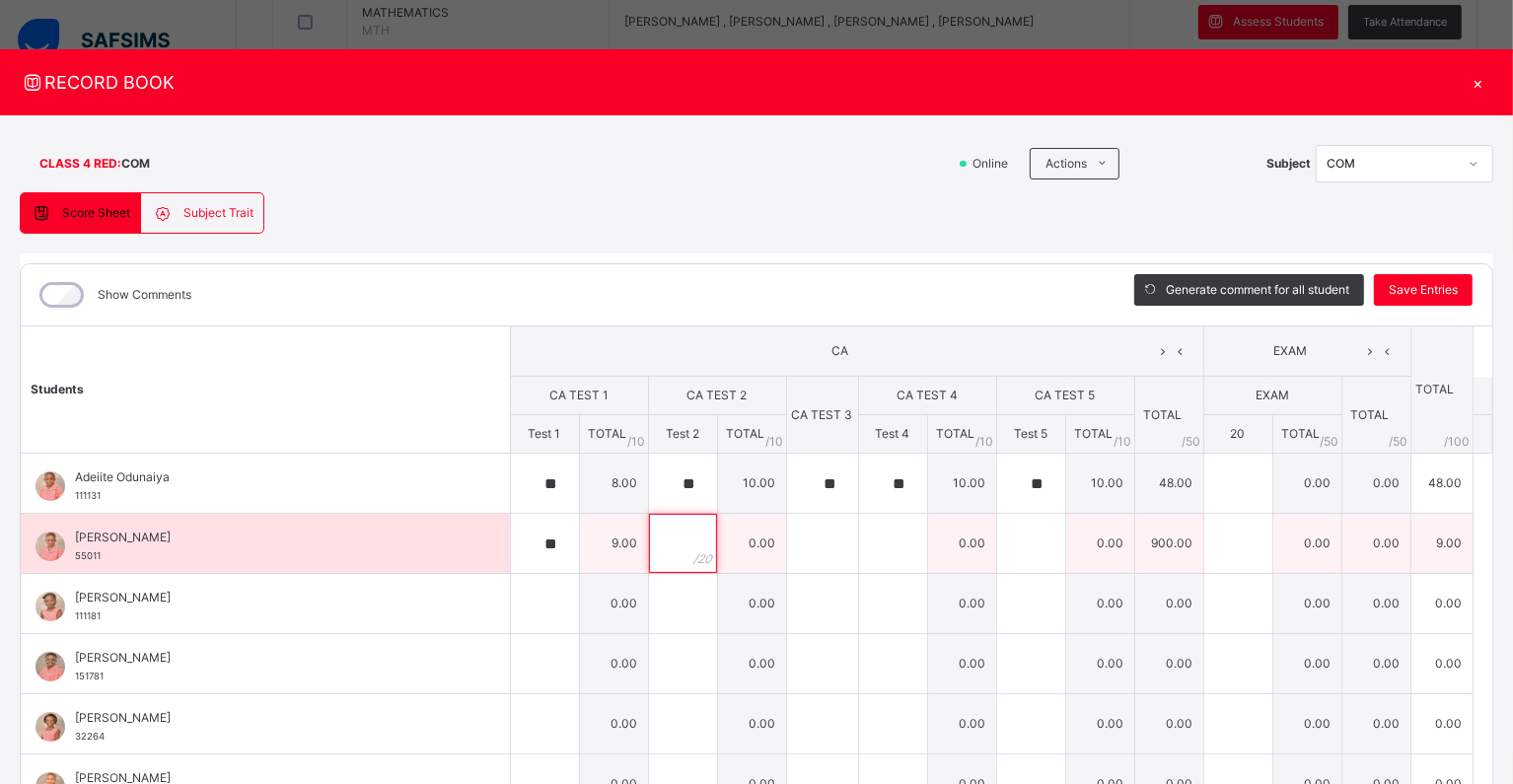 click at bounding box center (683, 543) 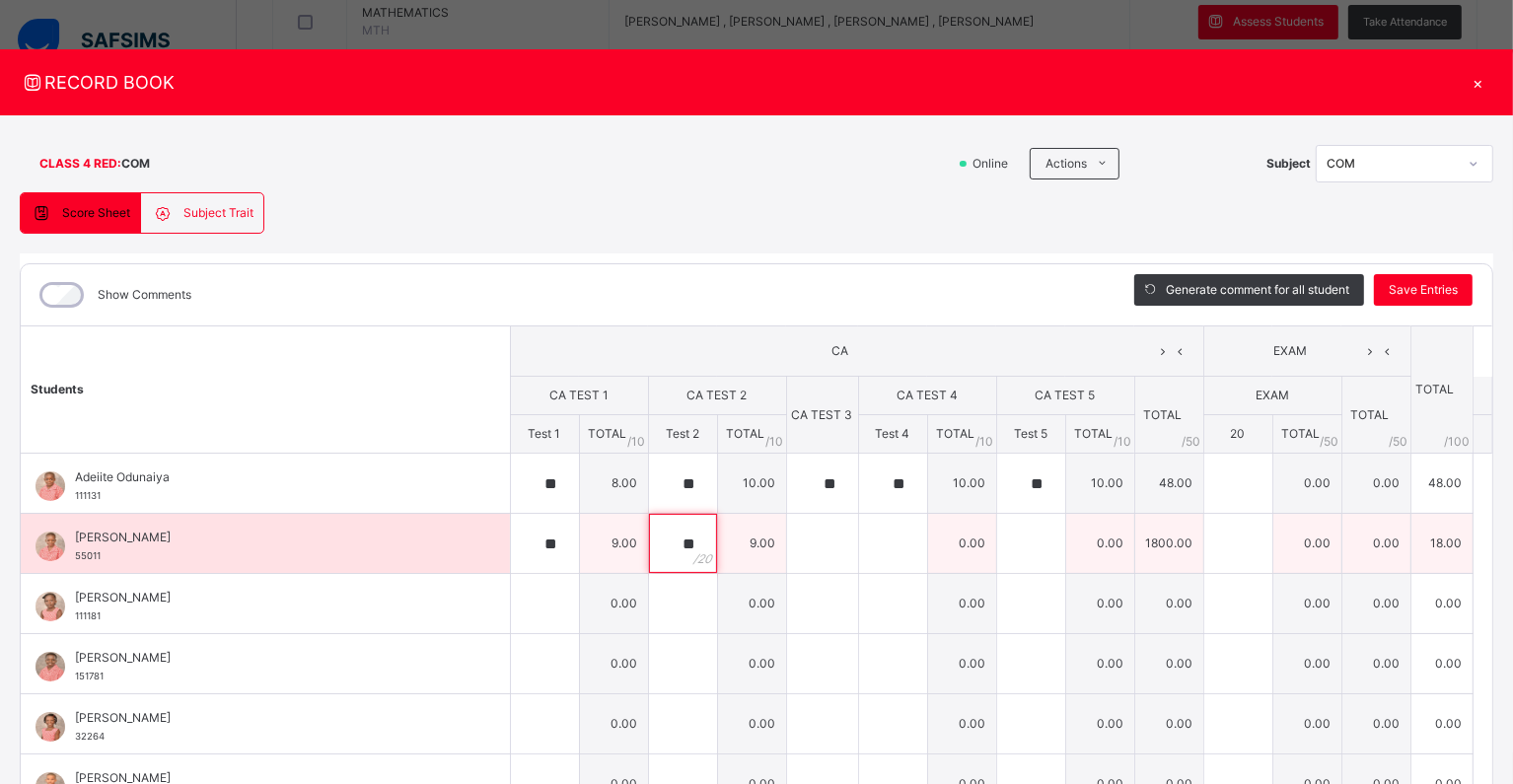 type on "**" 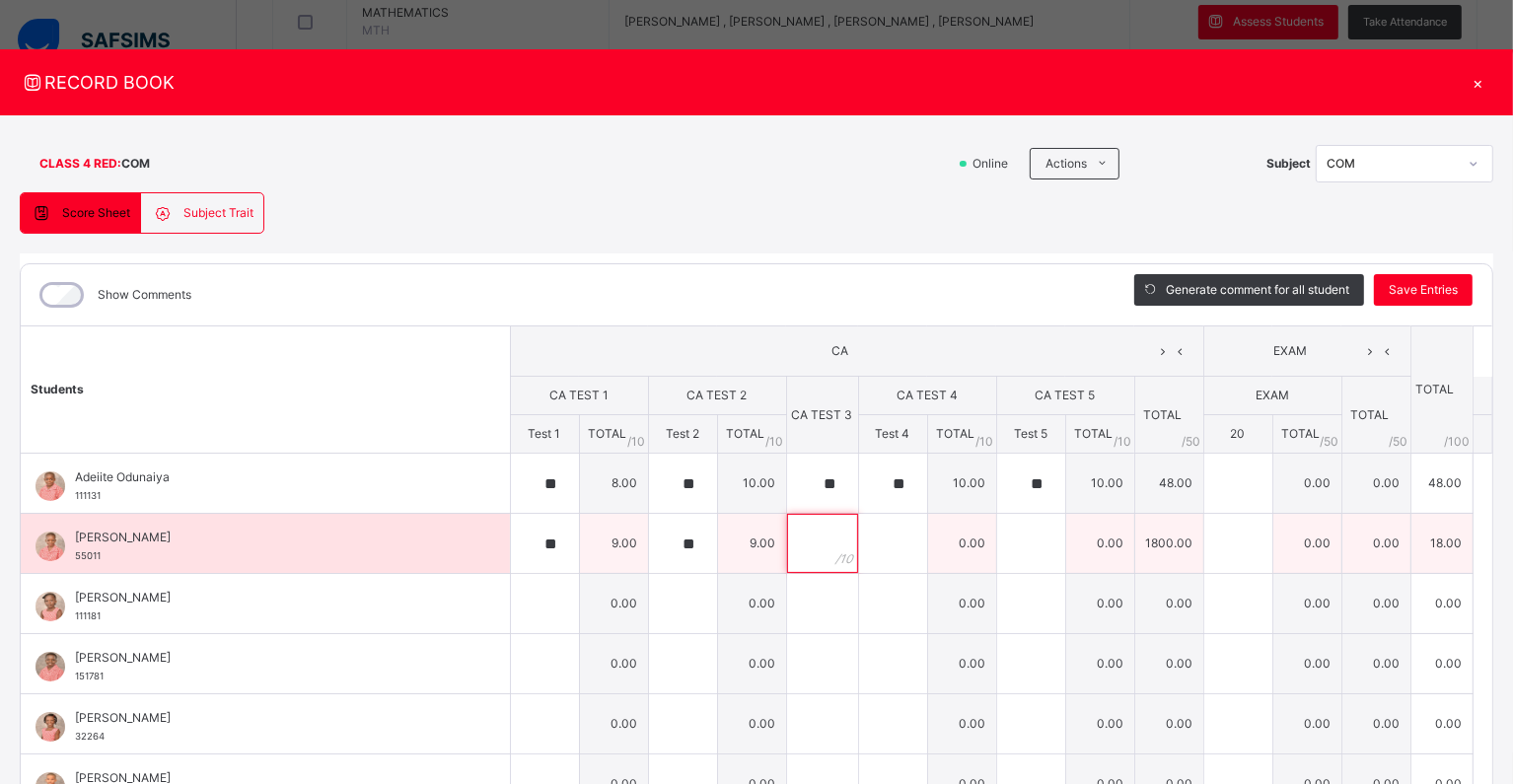 click at bounding box center [823, 543] 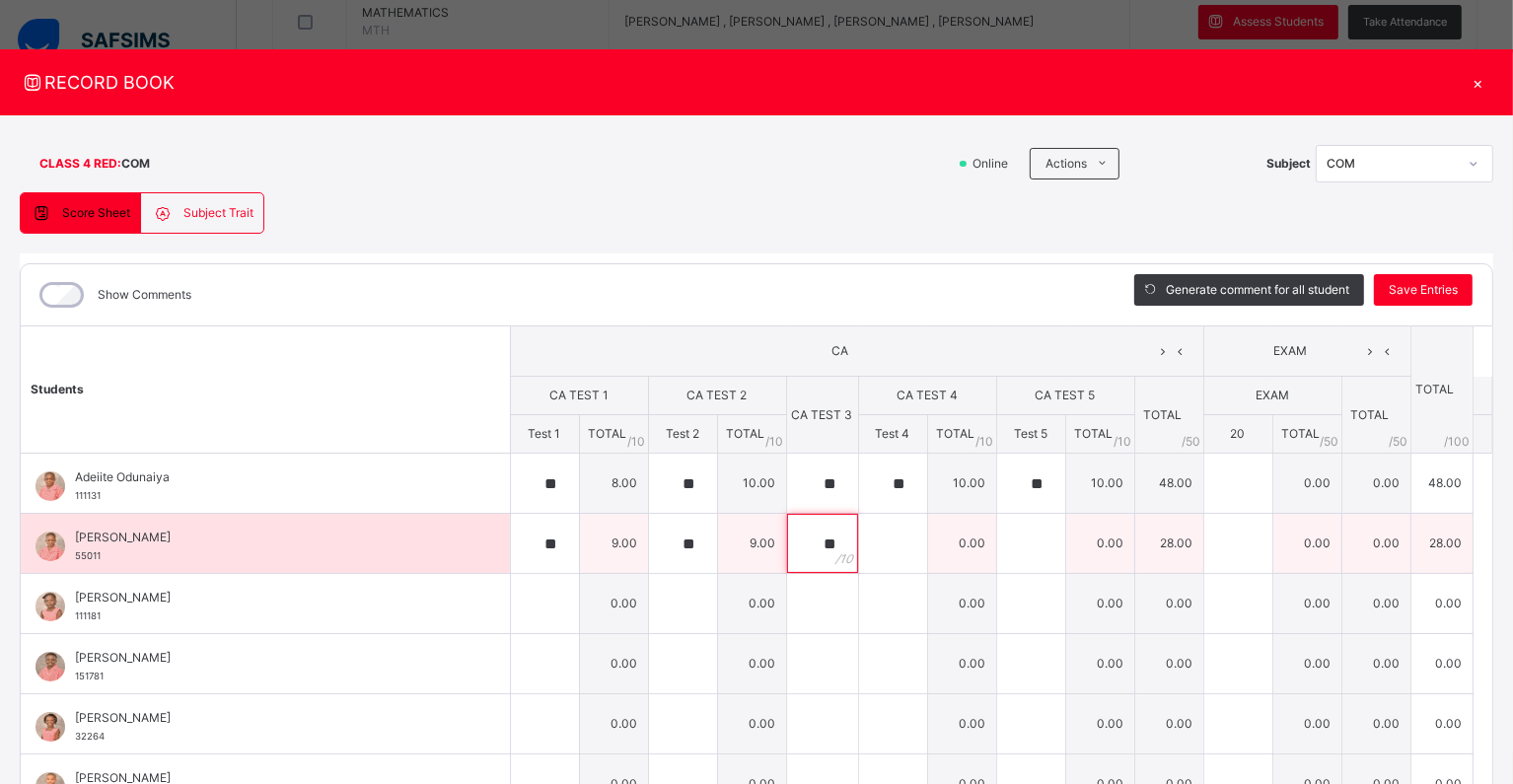 type on "**" 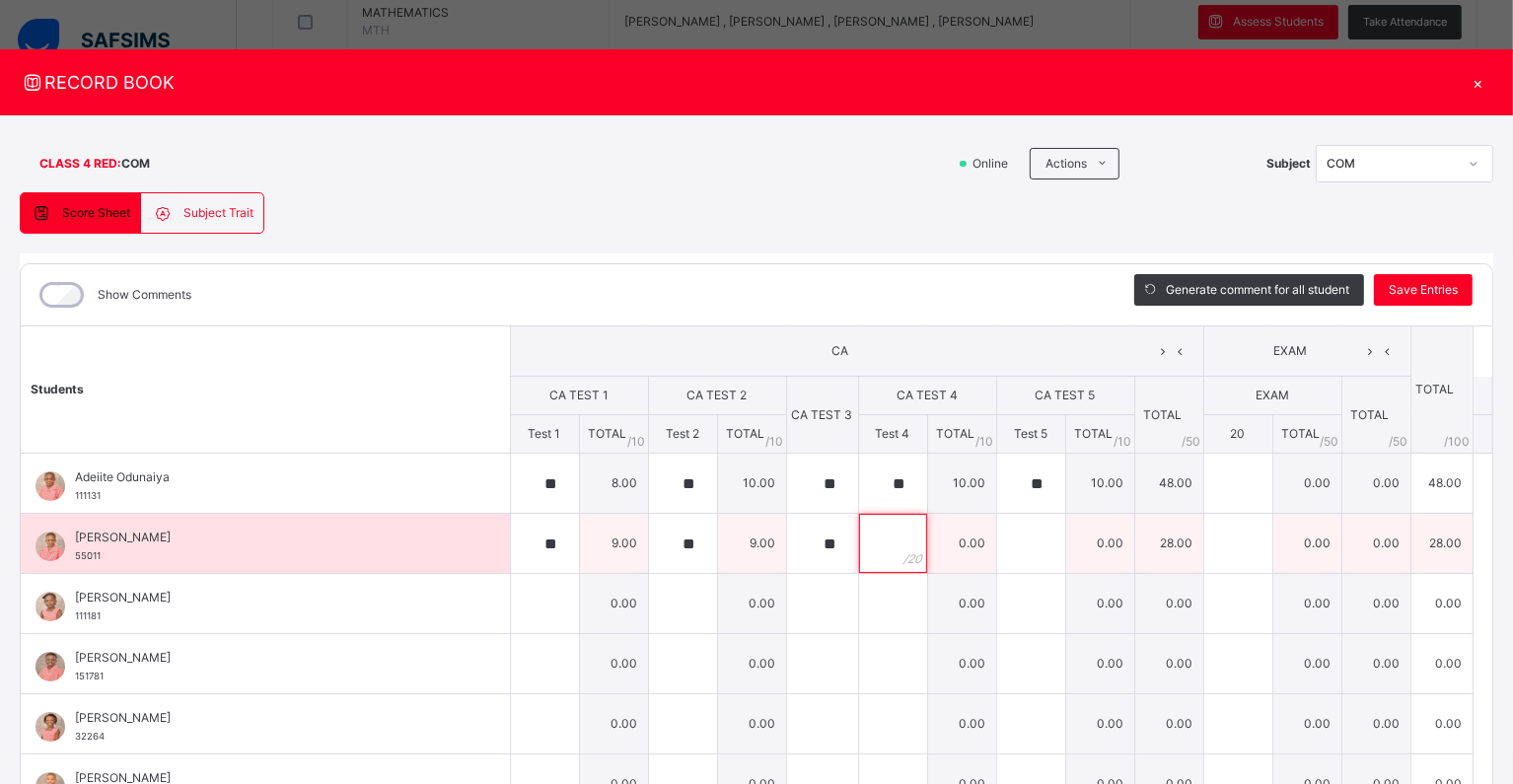 click at bounding box center (893, 543) 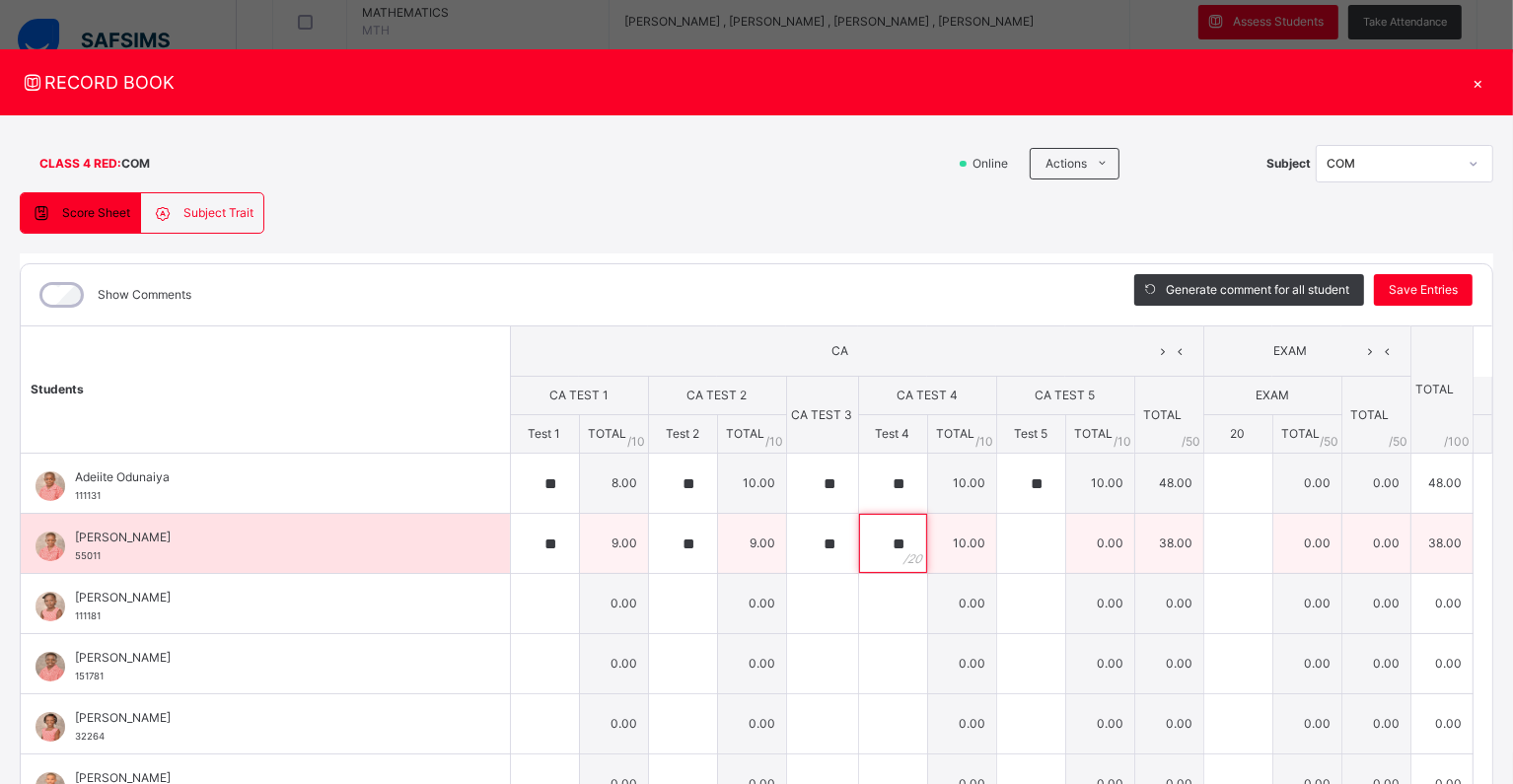 type on "**" 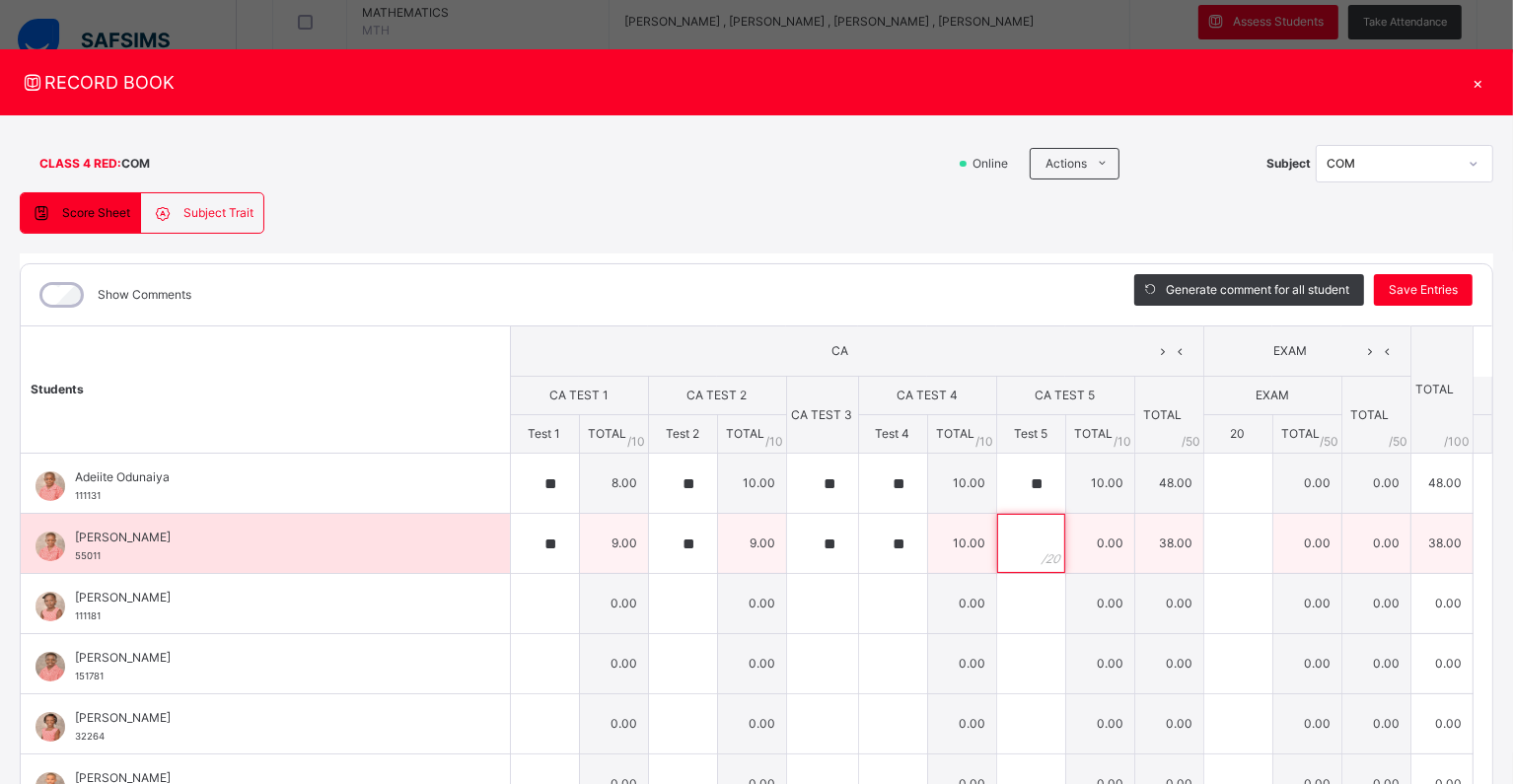 click at bounding box center [1031, 543] 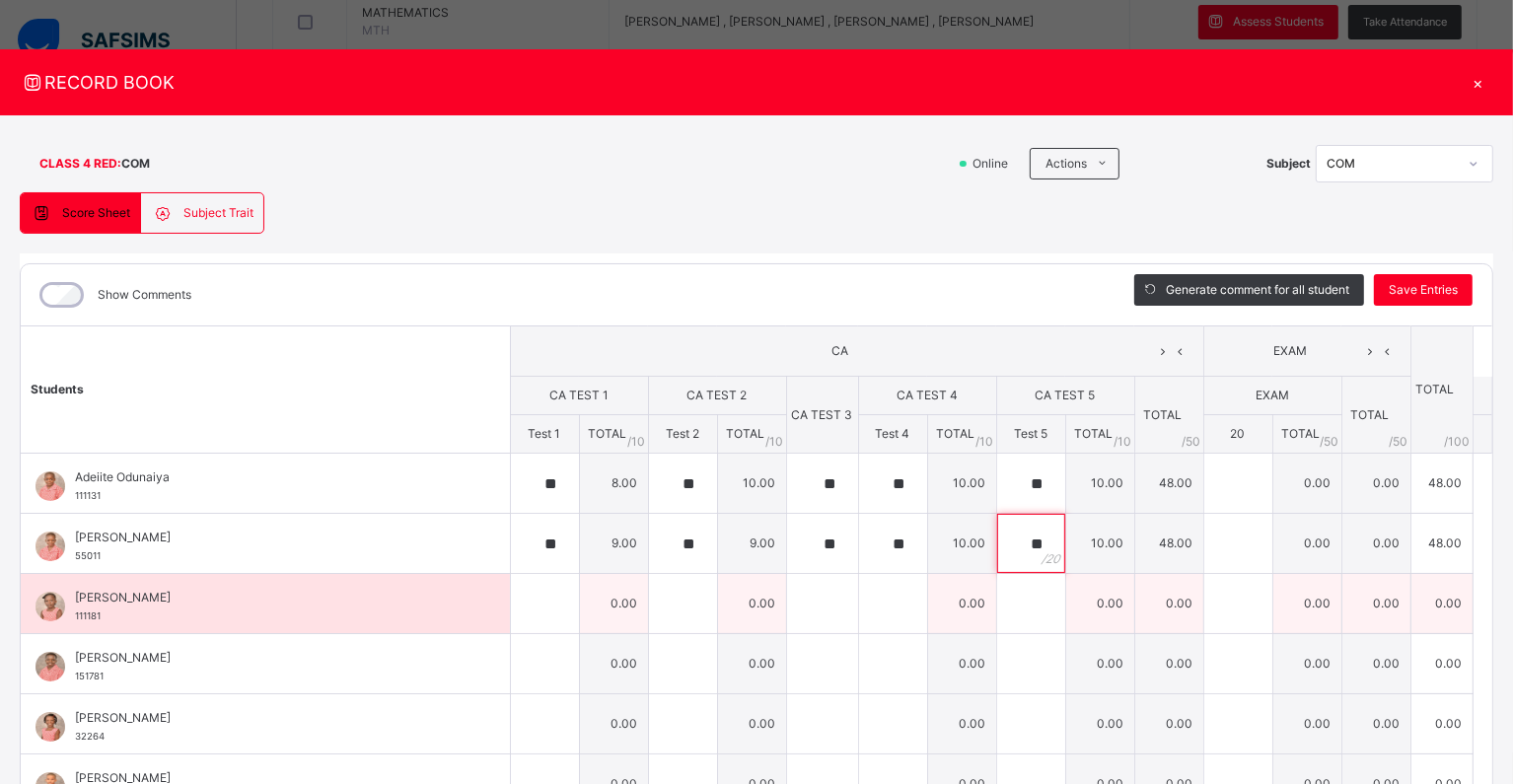 type on "**" 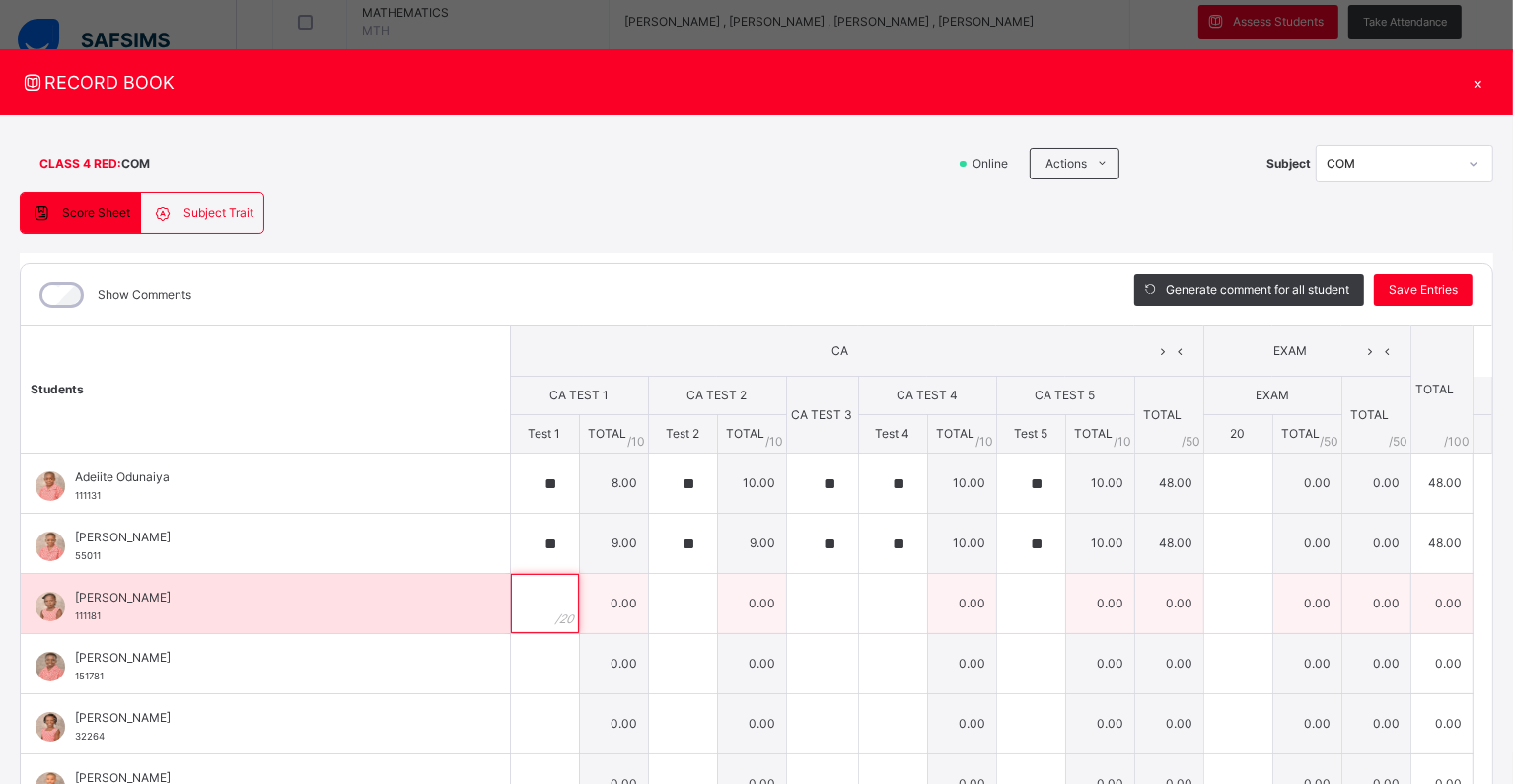 click at bounding box center (544, 604) 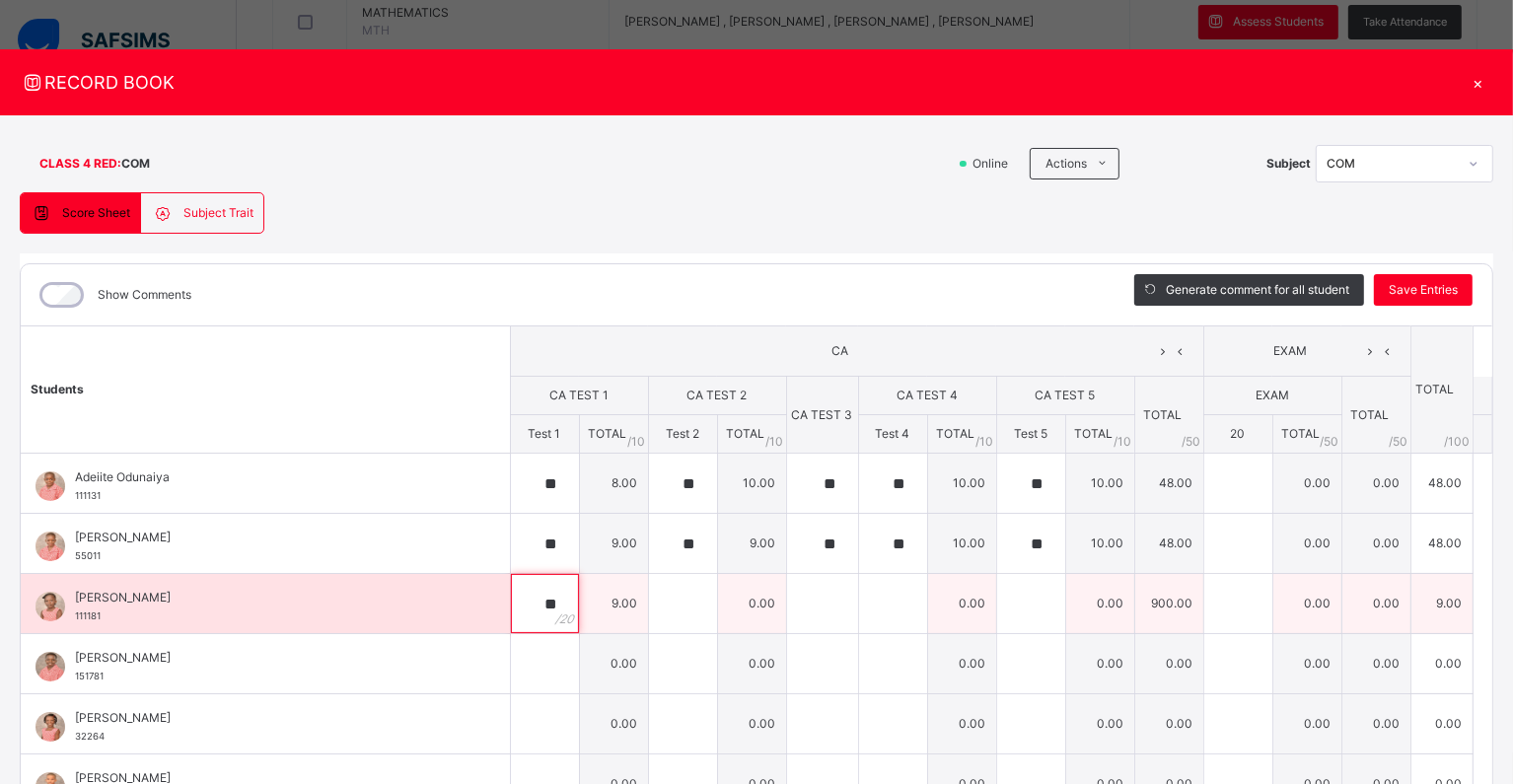 type on "**" 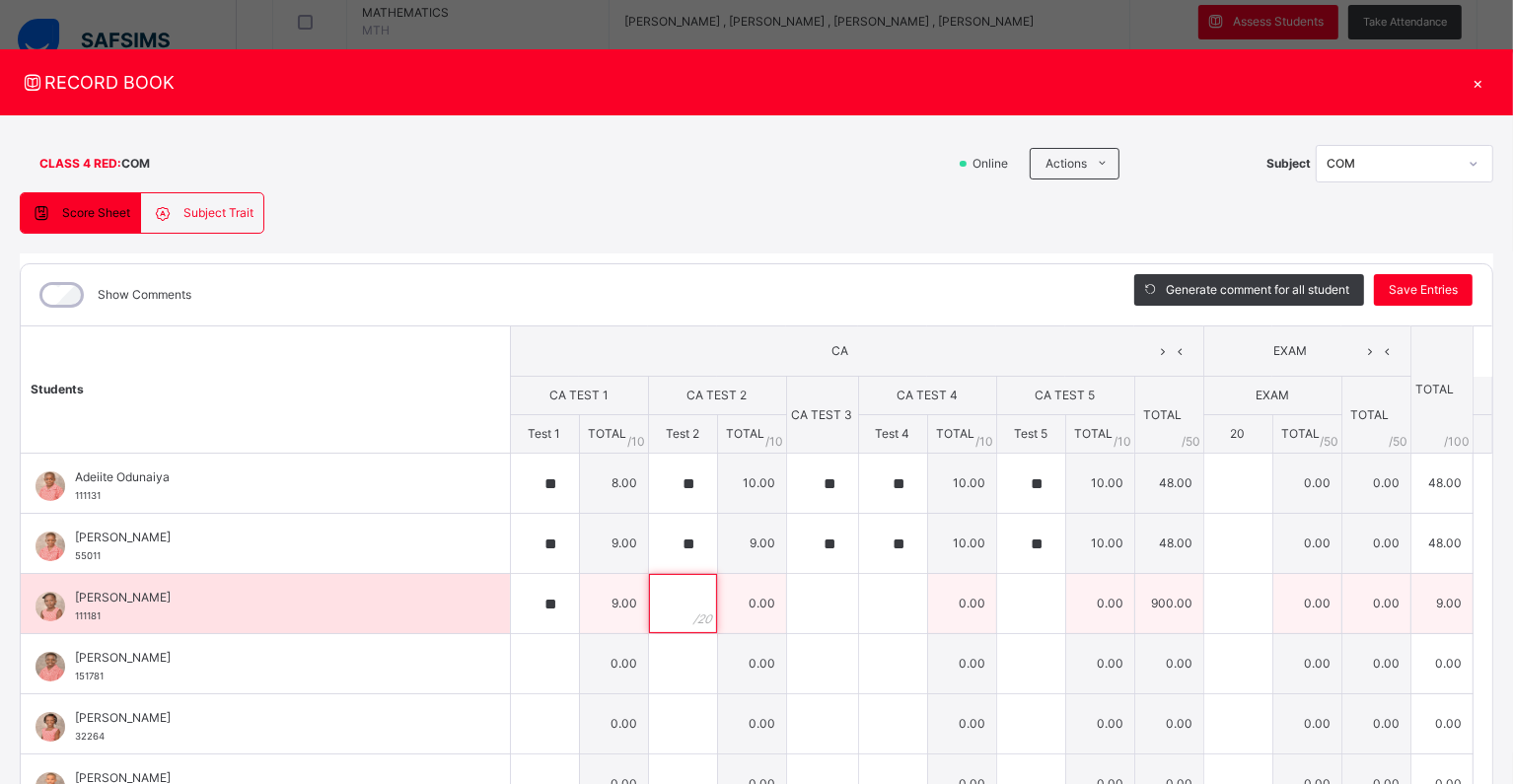 click at bounding box center [683, 604] 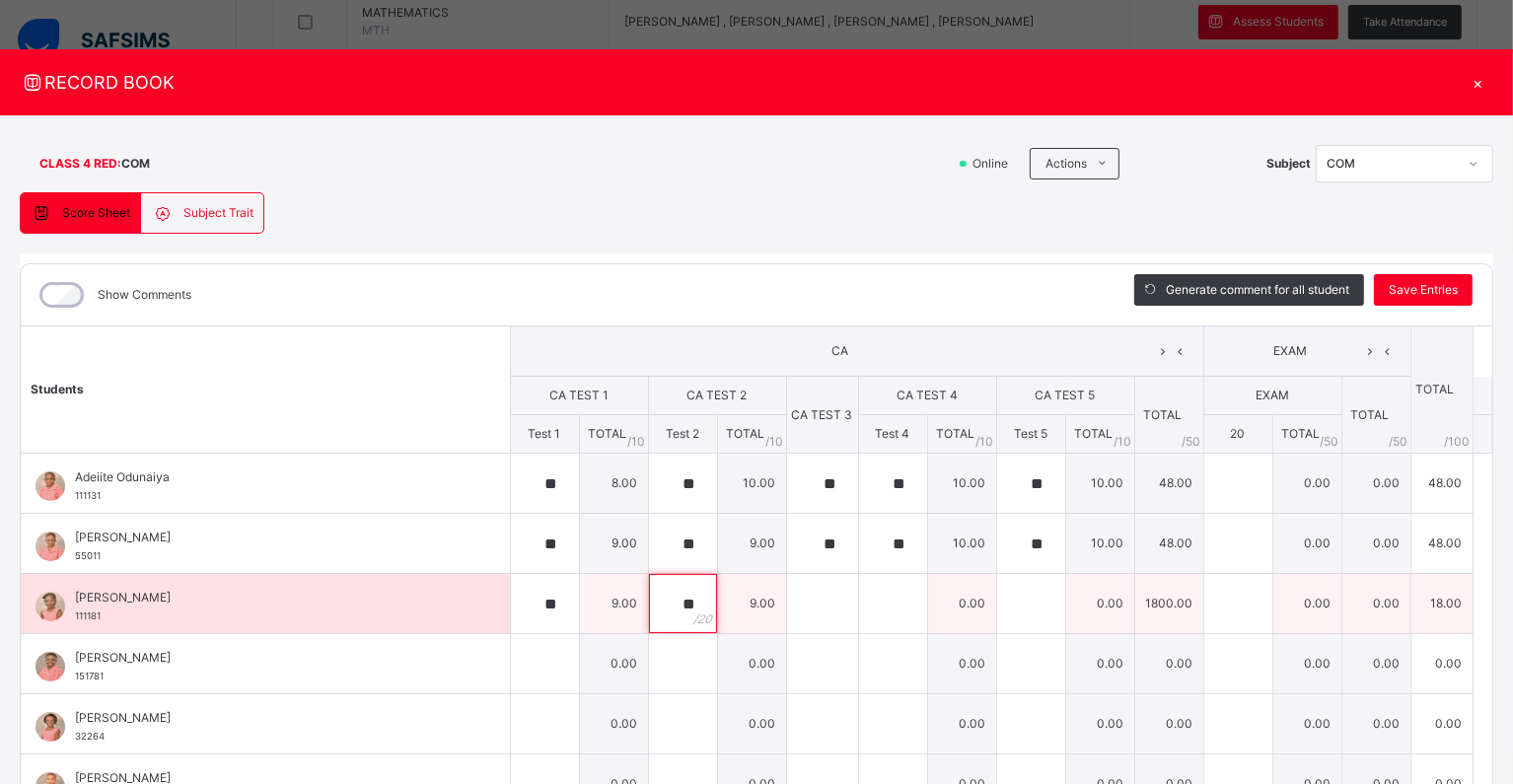 type on "**" 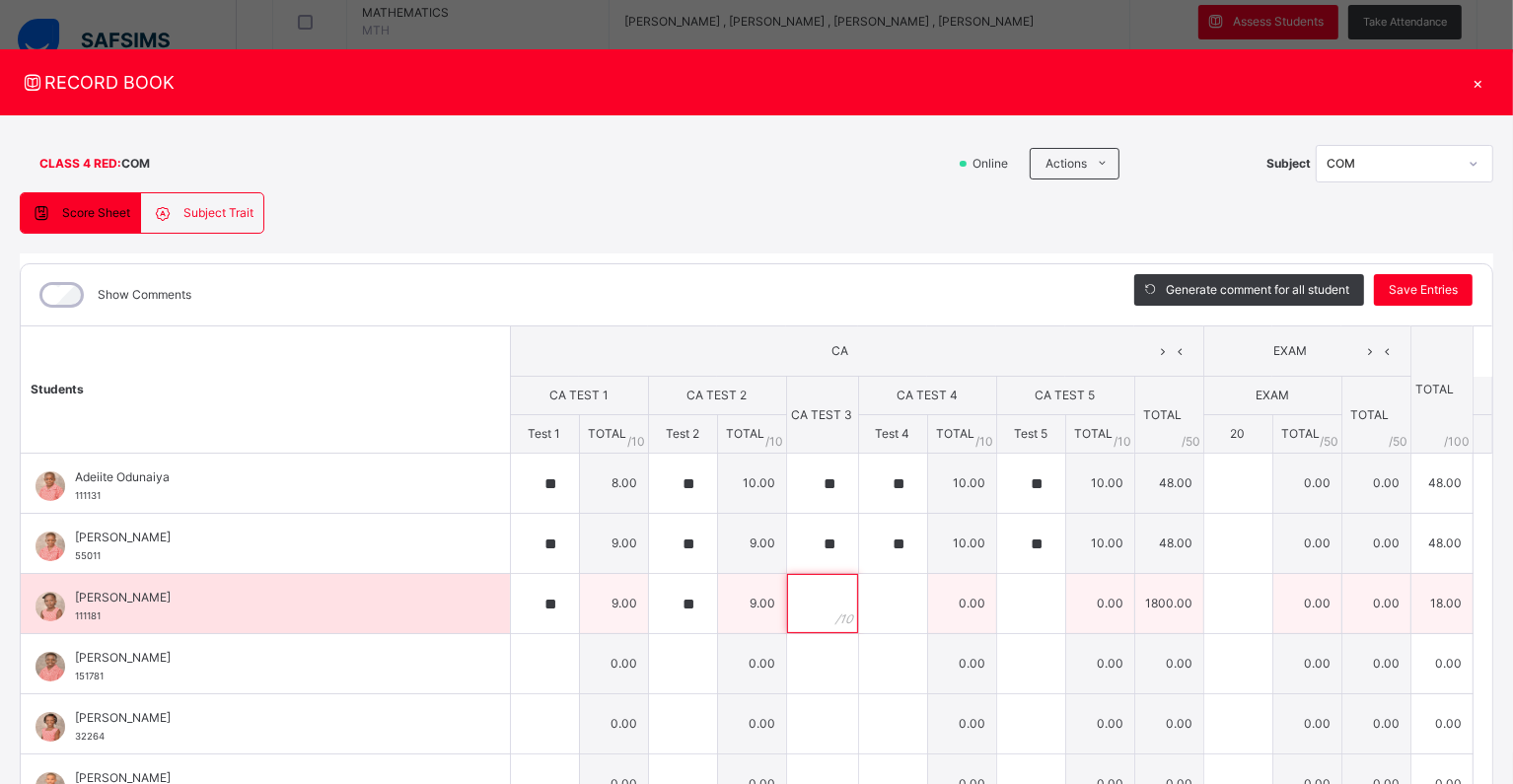 click at bounding box center [823, 604] 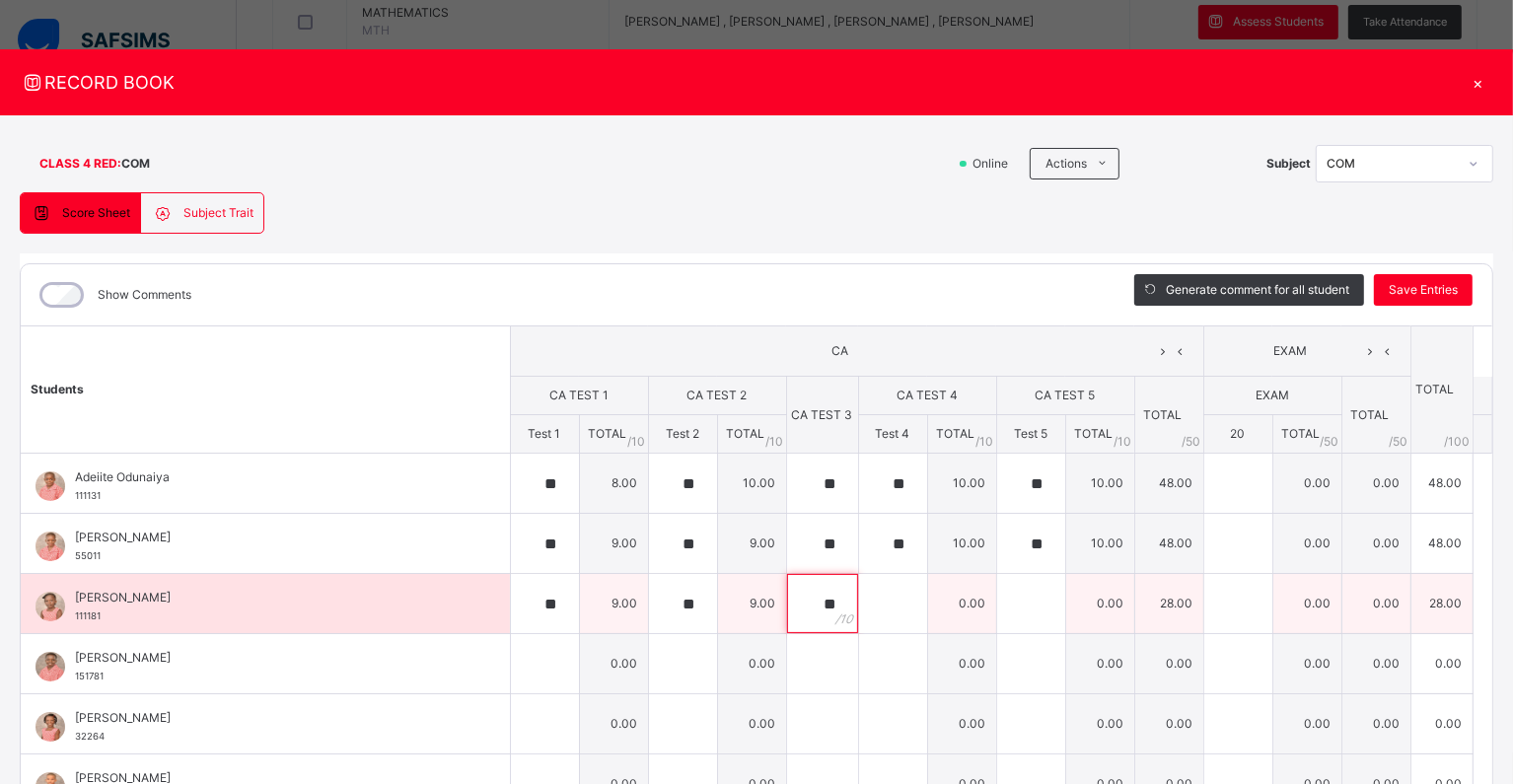 type on "**" 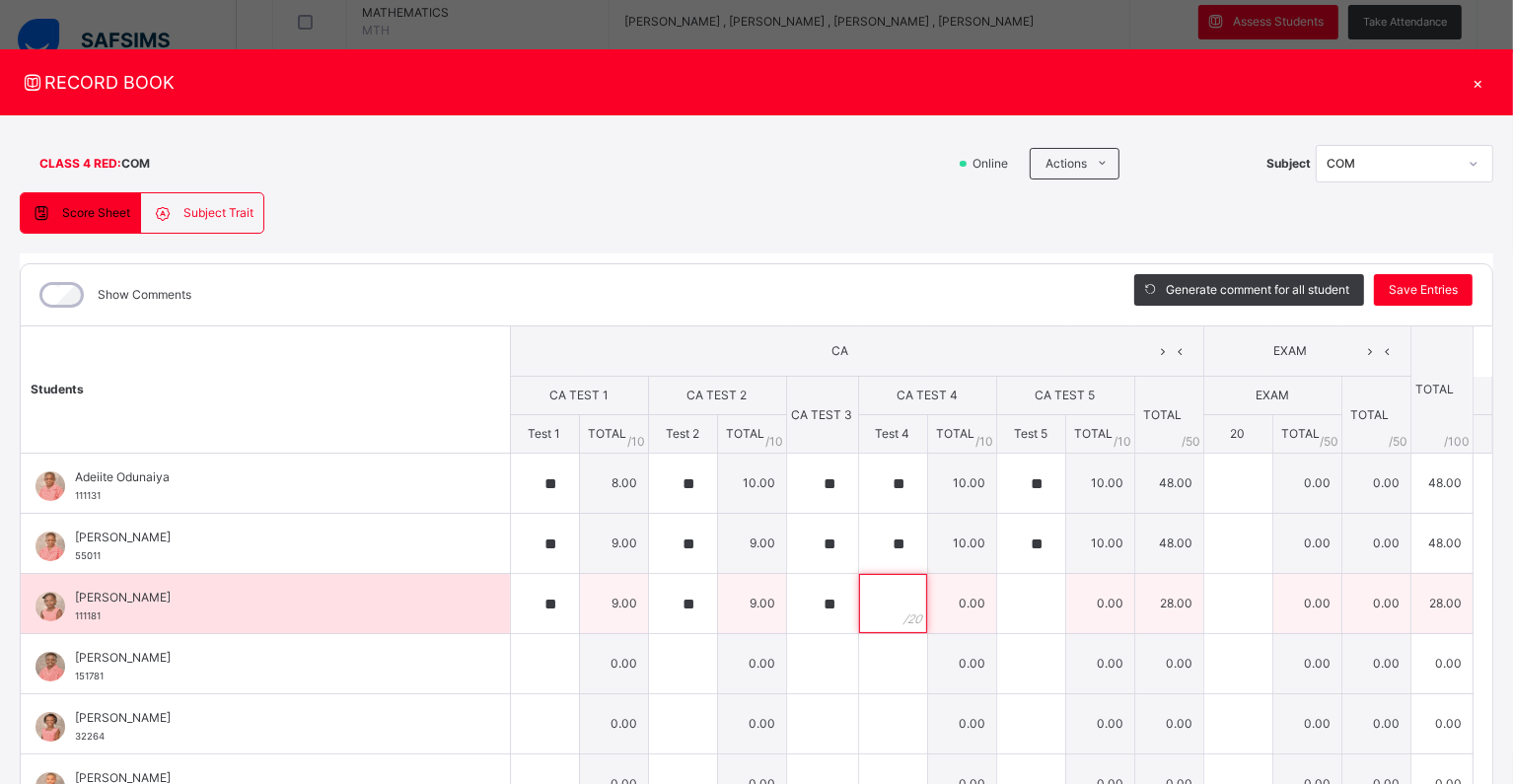 click at bounding box center [893, 604] 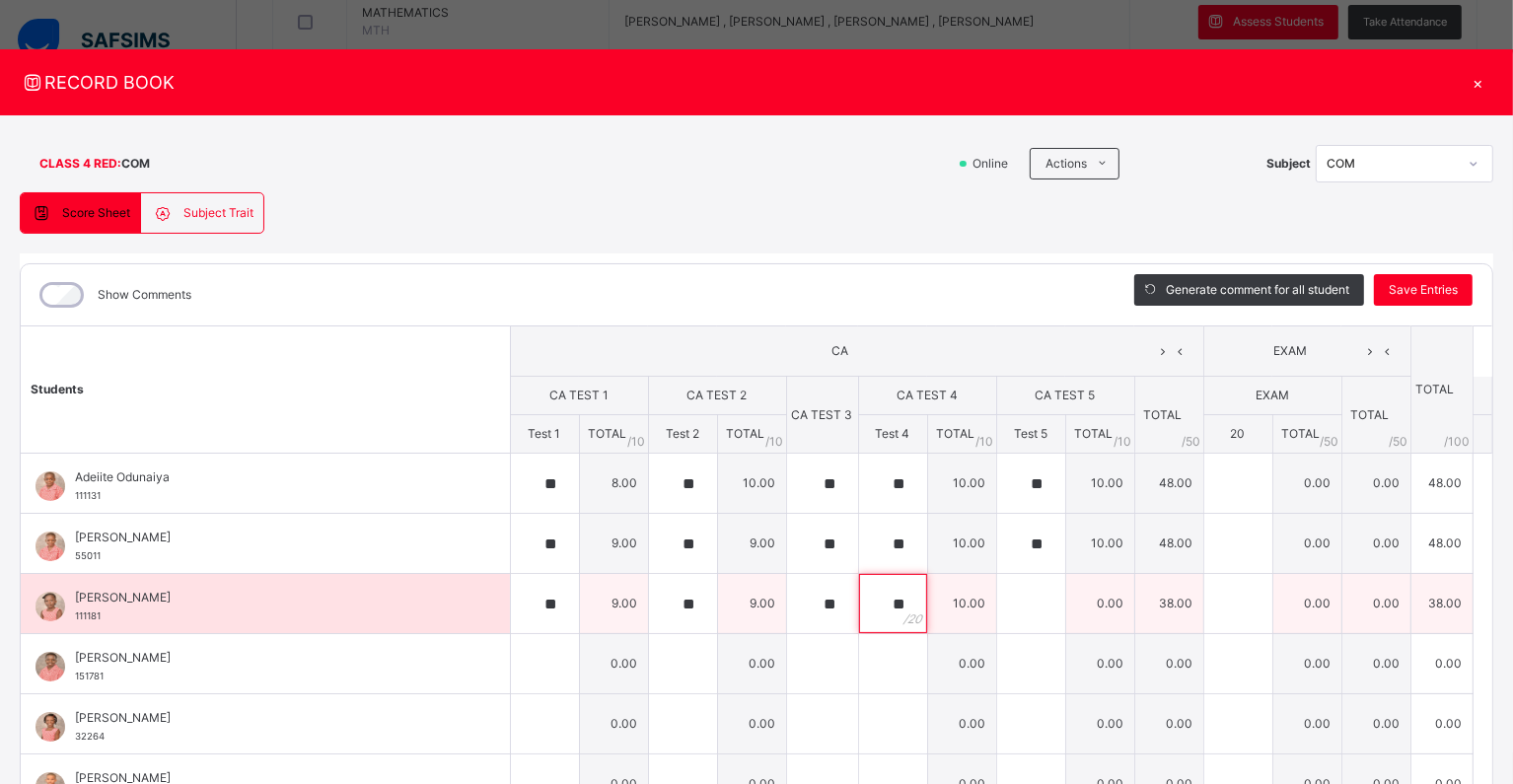 type on "**" 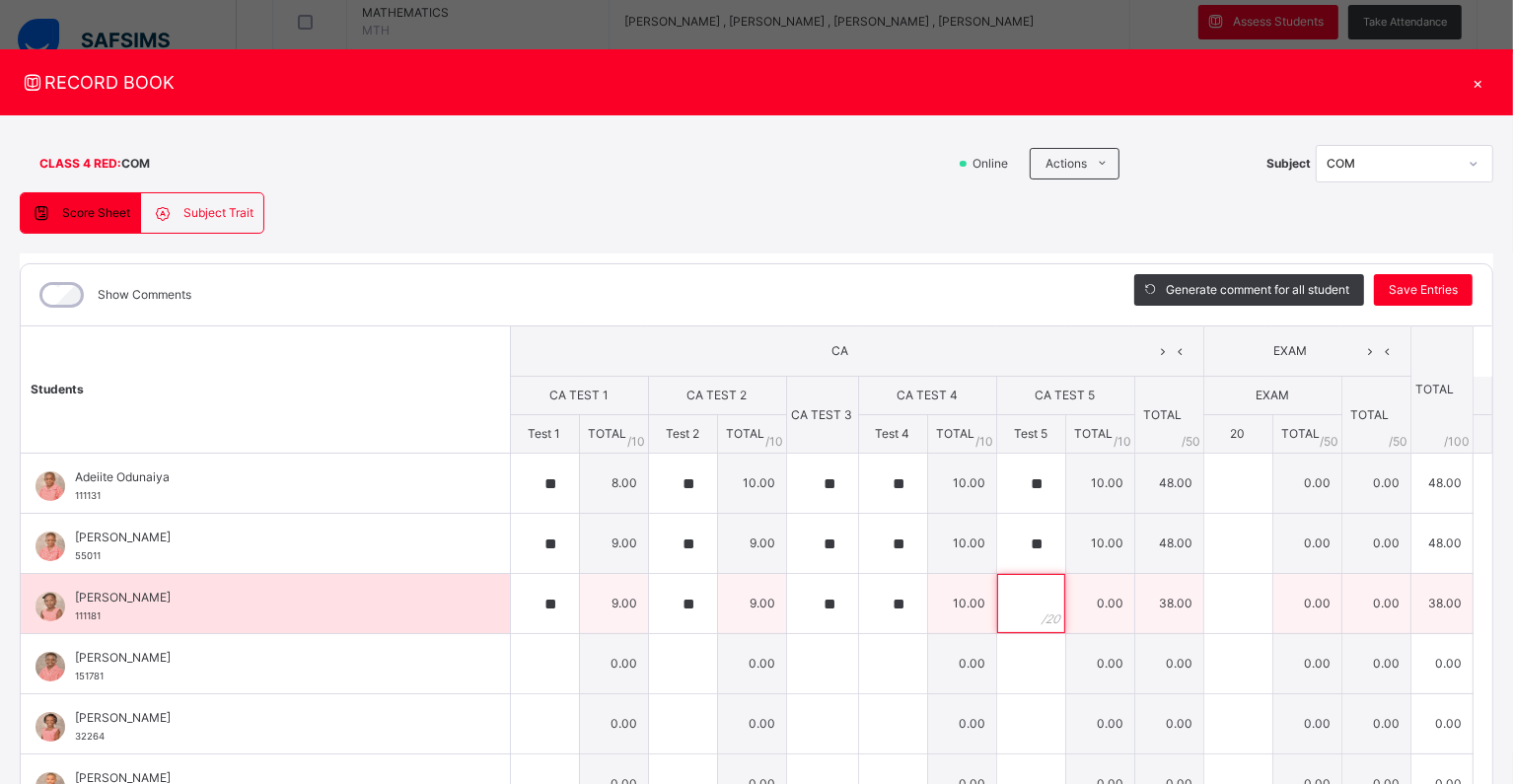 click at bounding box center (1031, 604) 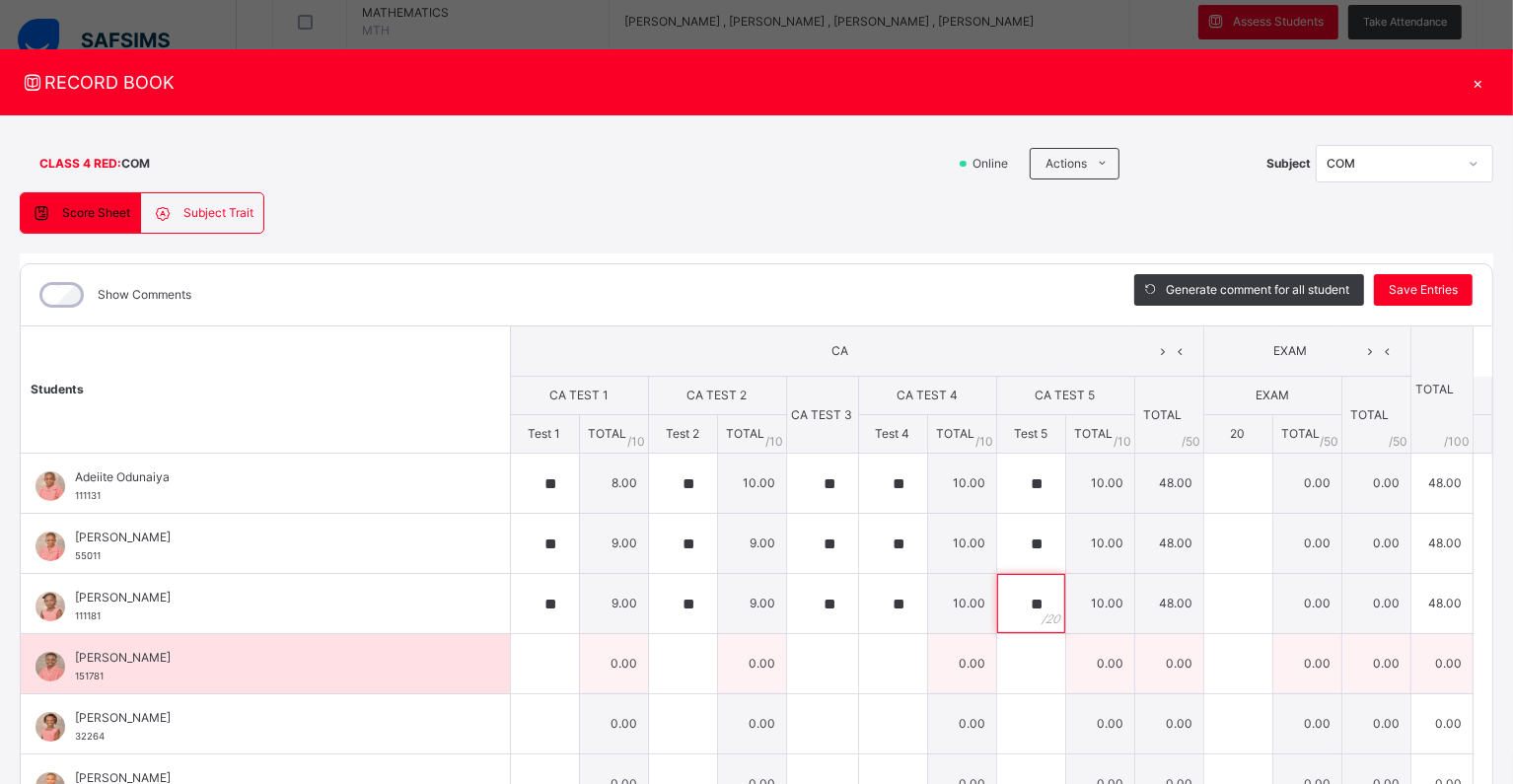 type on "**" 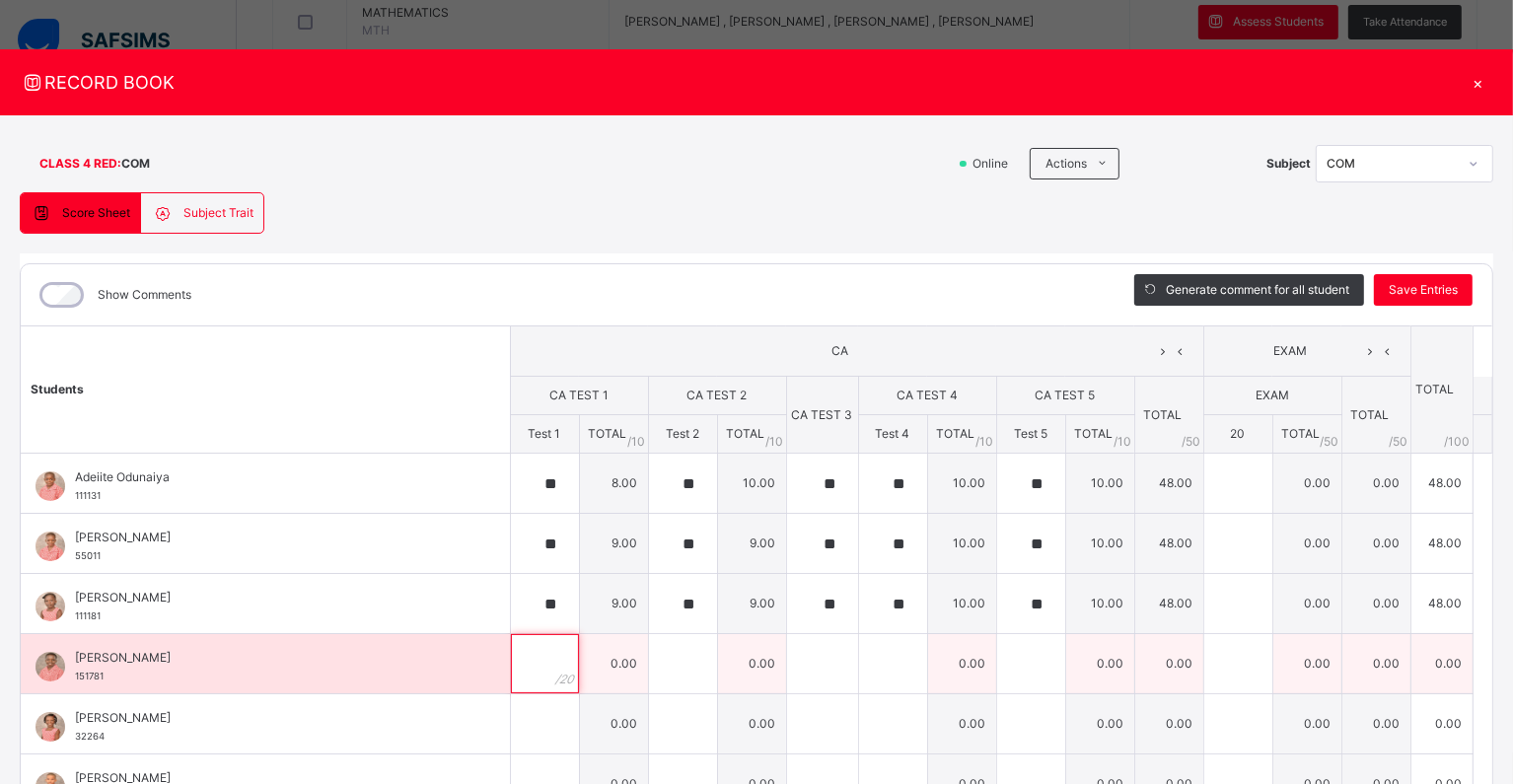 click at bounding box center [544, 664] 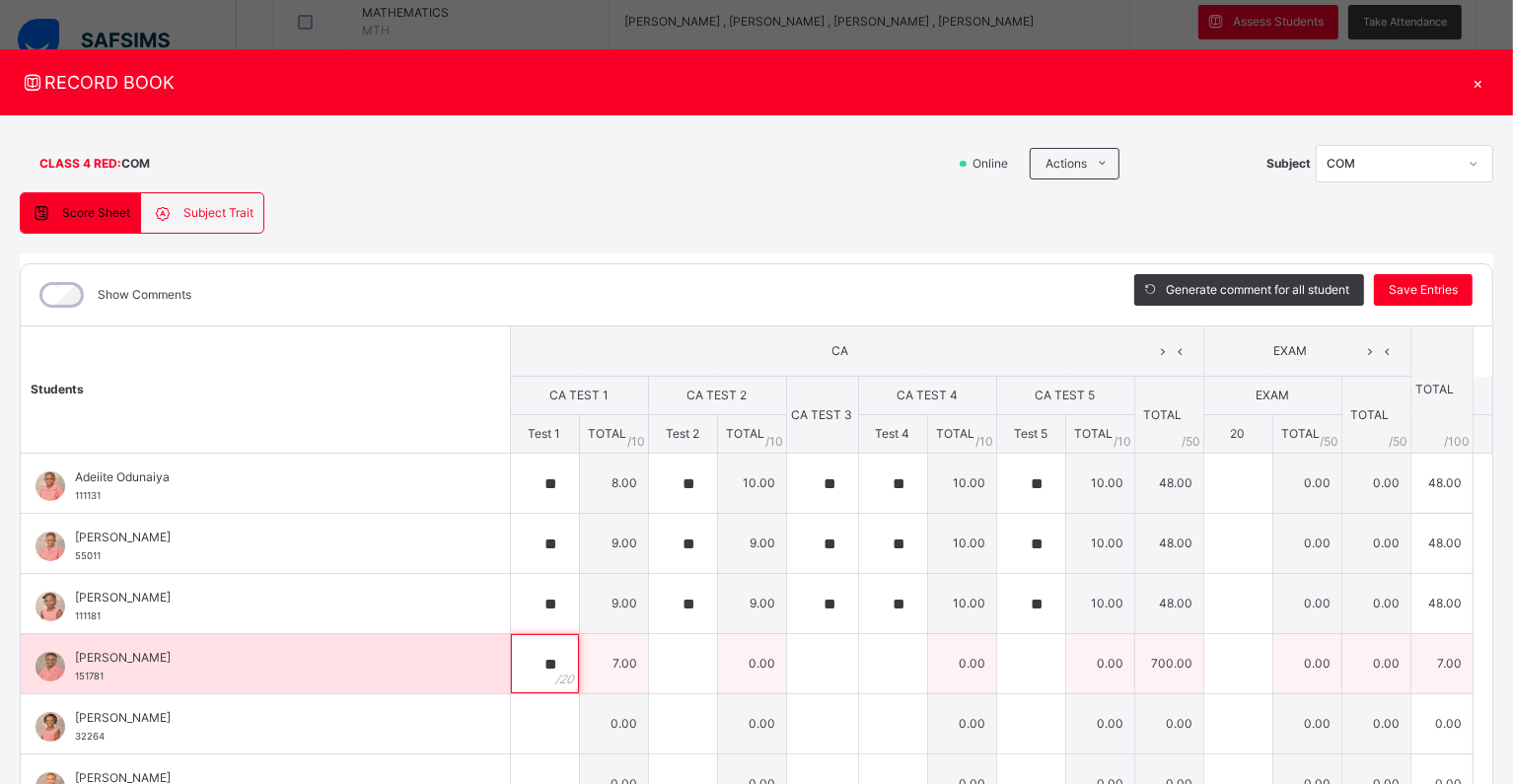 type on "**" 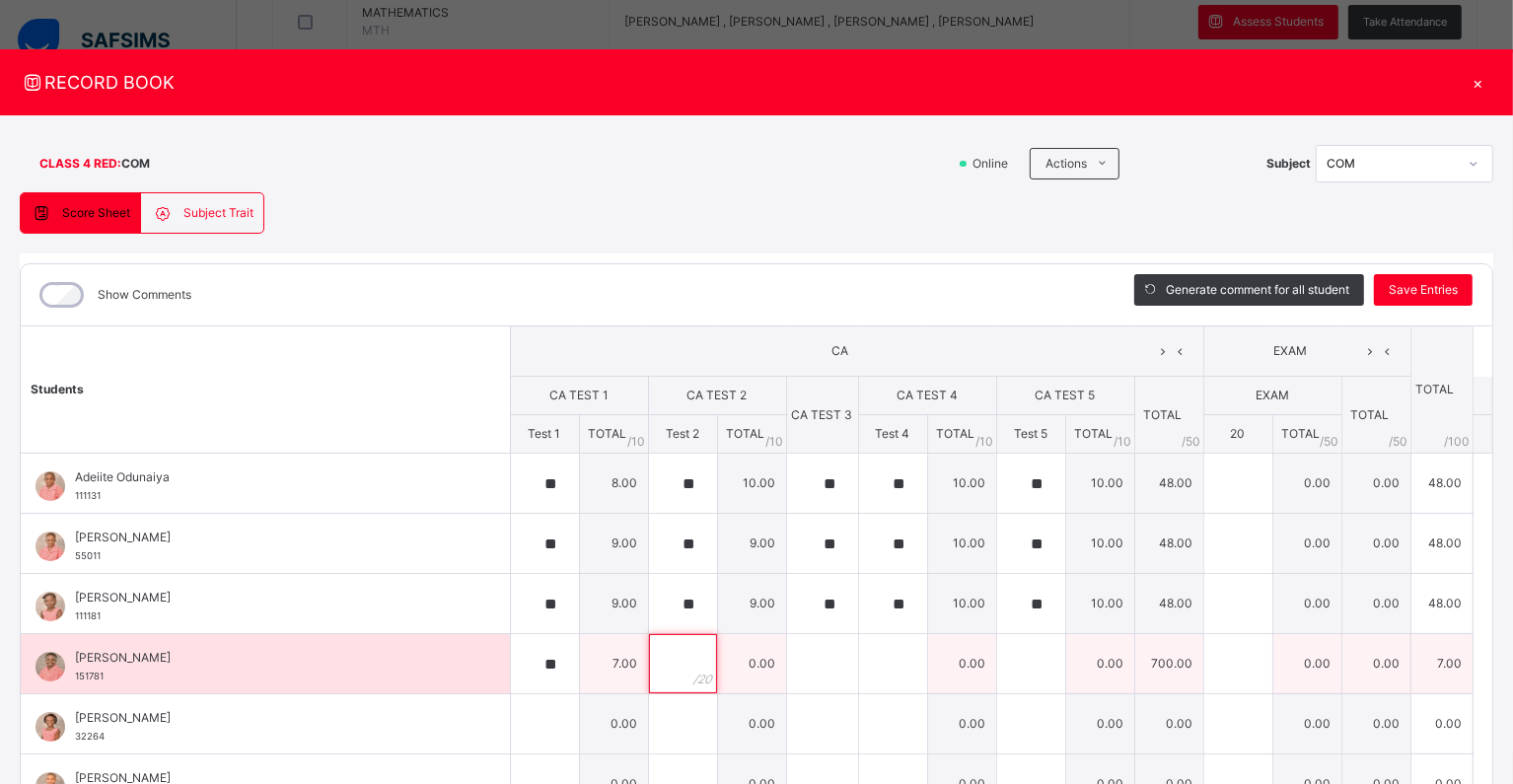 click at bounding box center (683, 664) 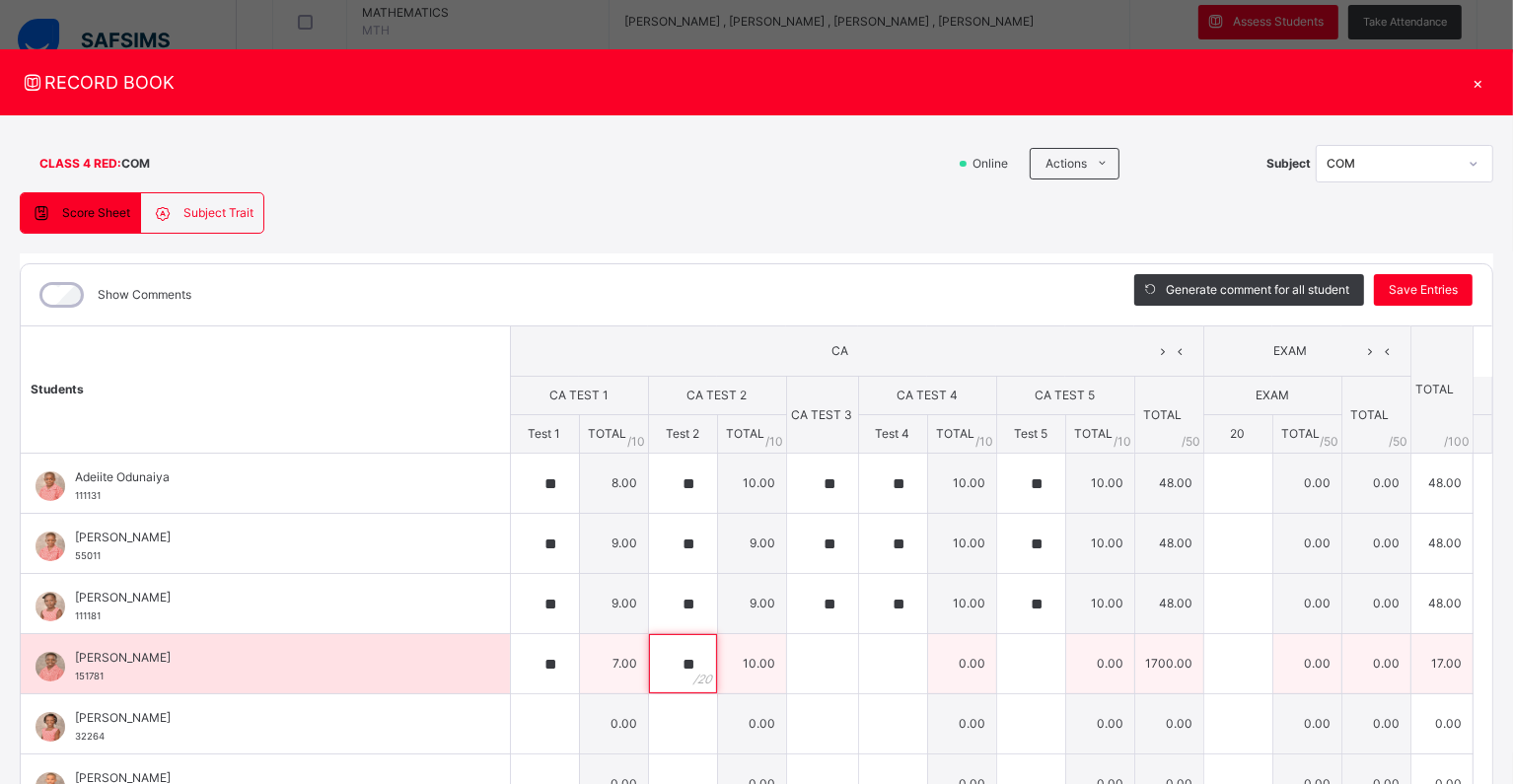 type on "**" 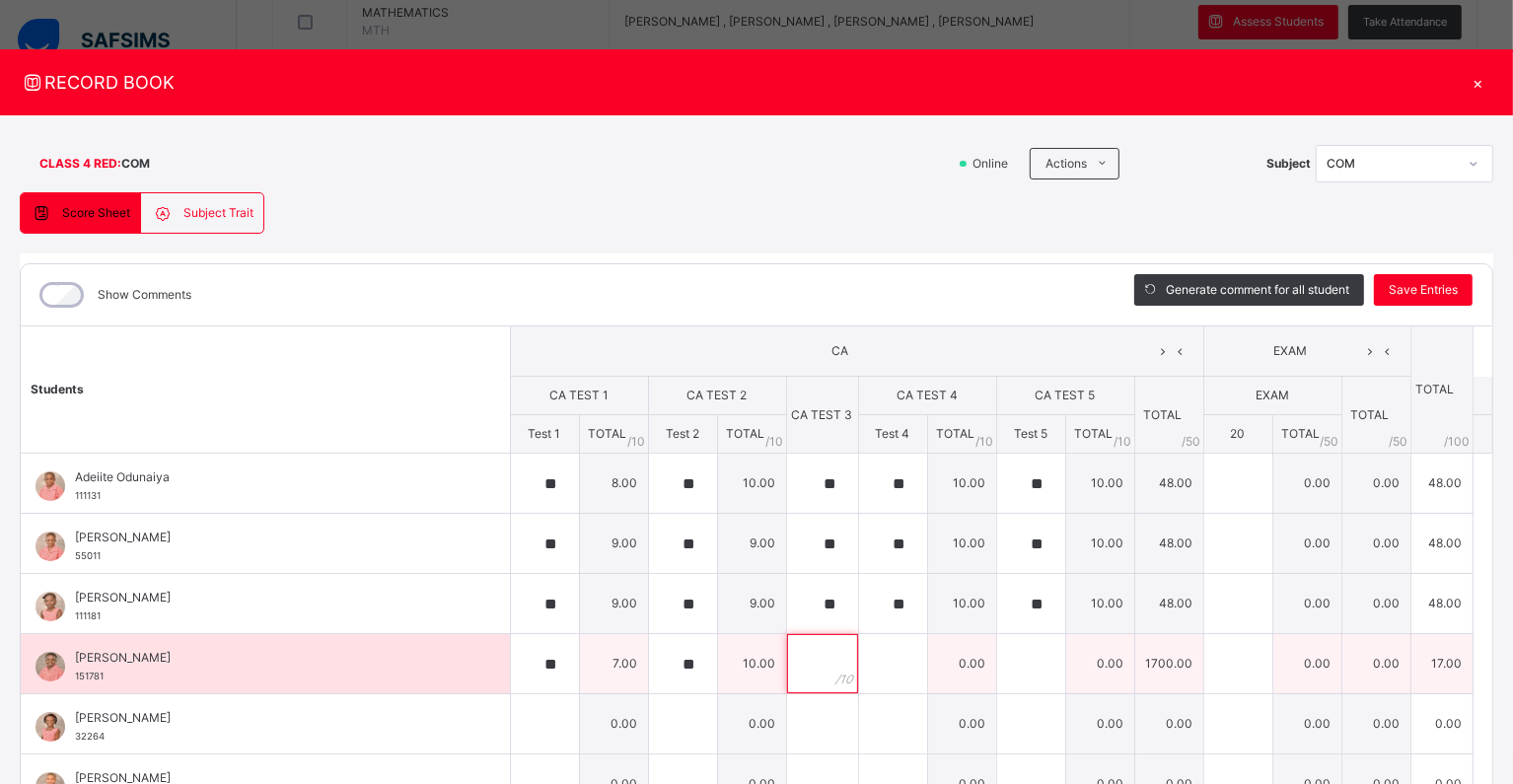 click at bounding box center (823, 664) 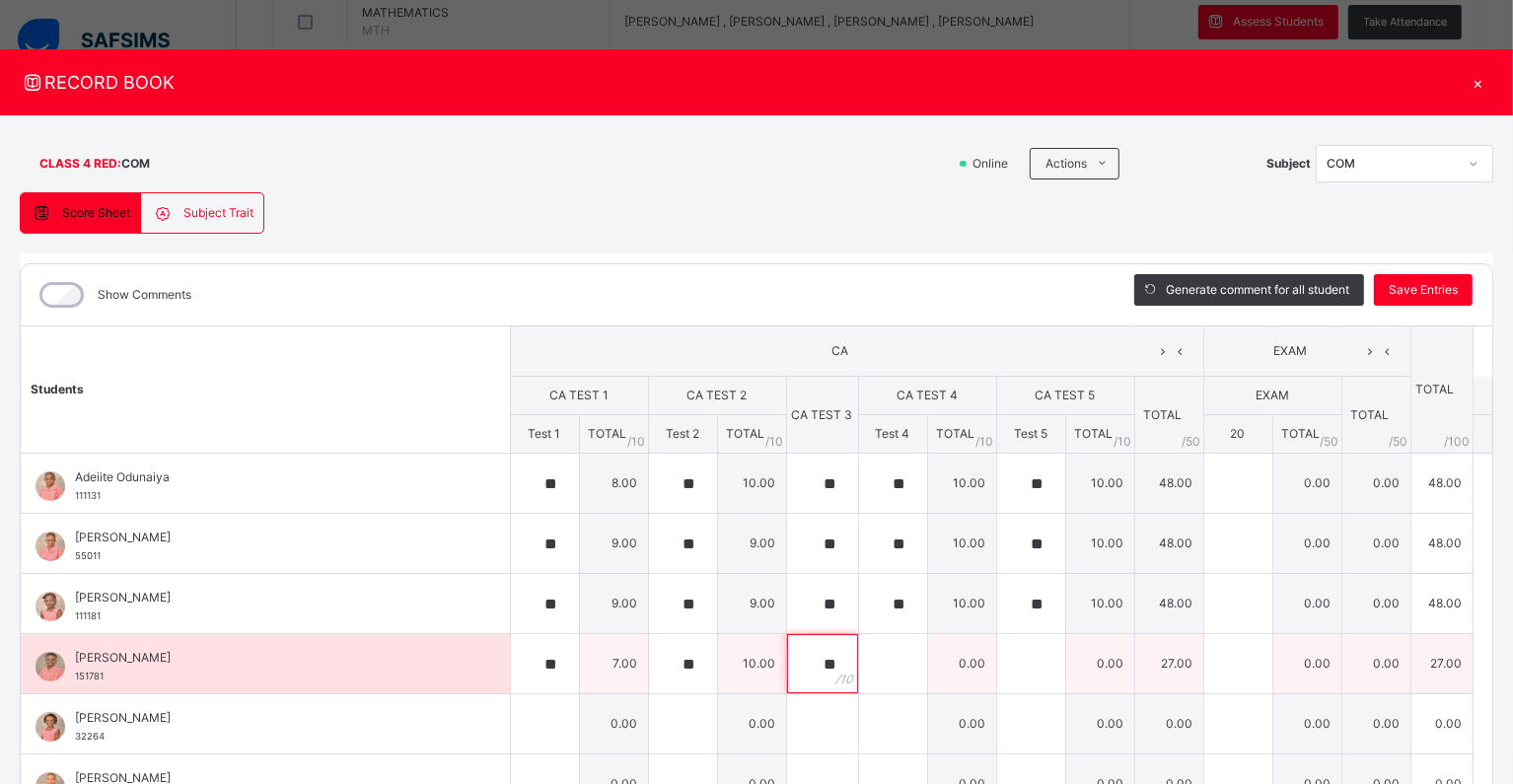 type on "**" 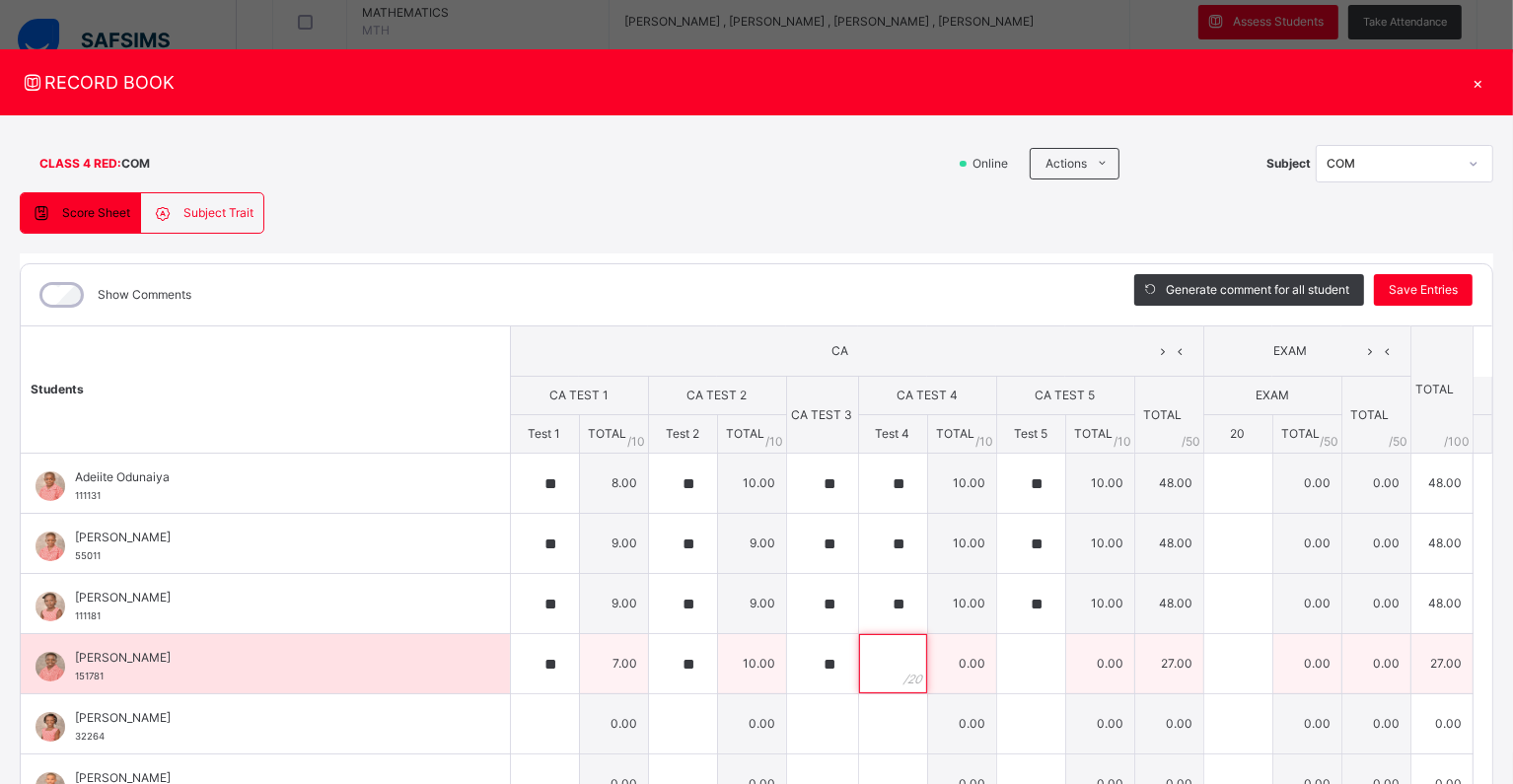click at bounding box center [893, 664] 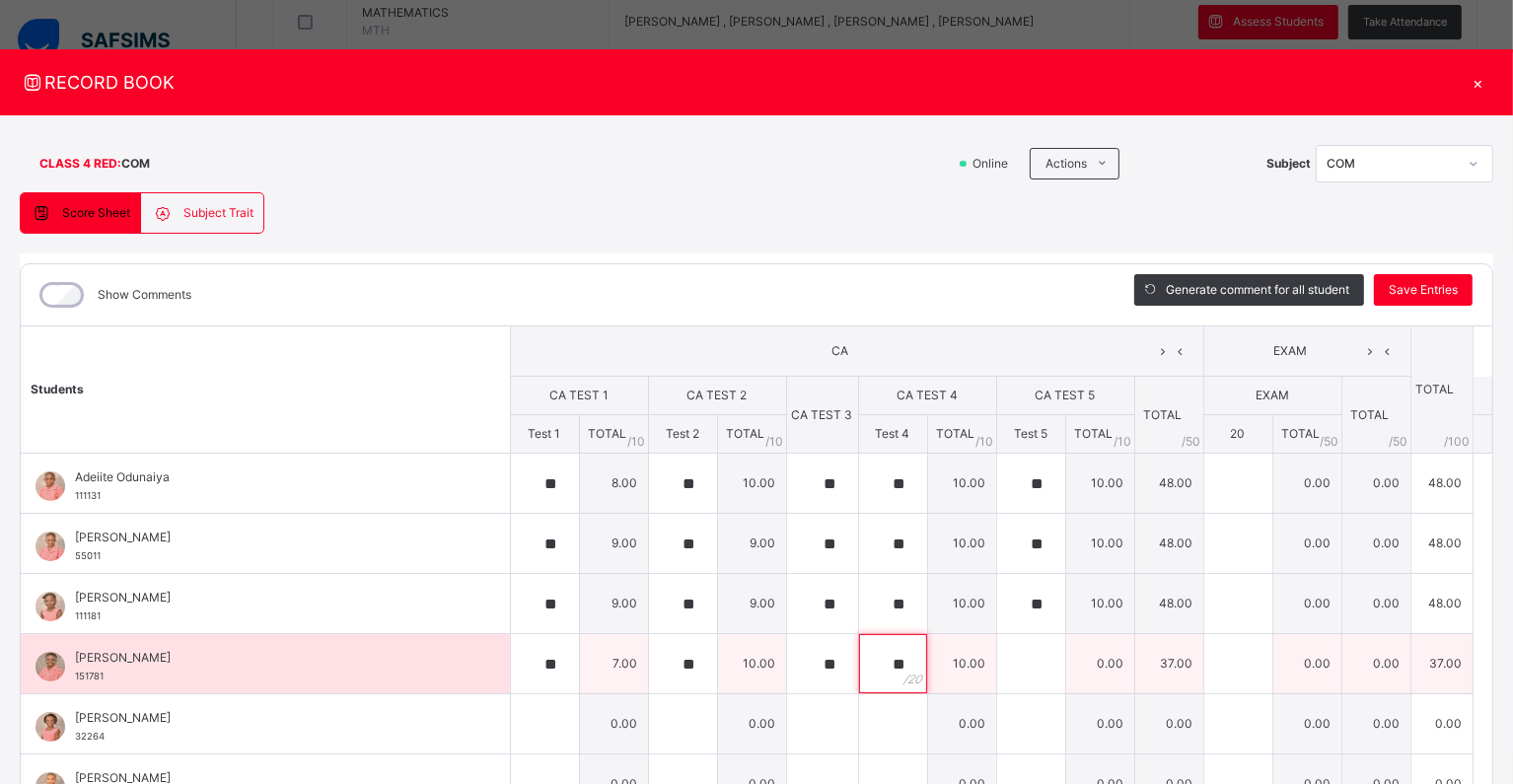 type on "**" 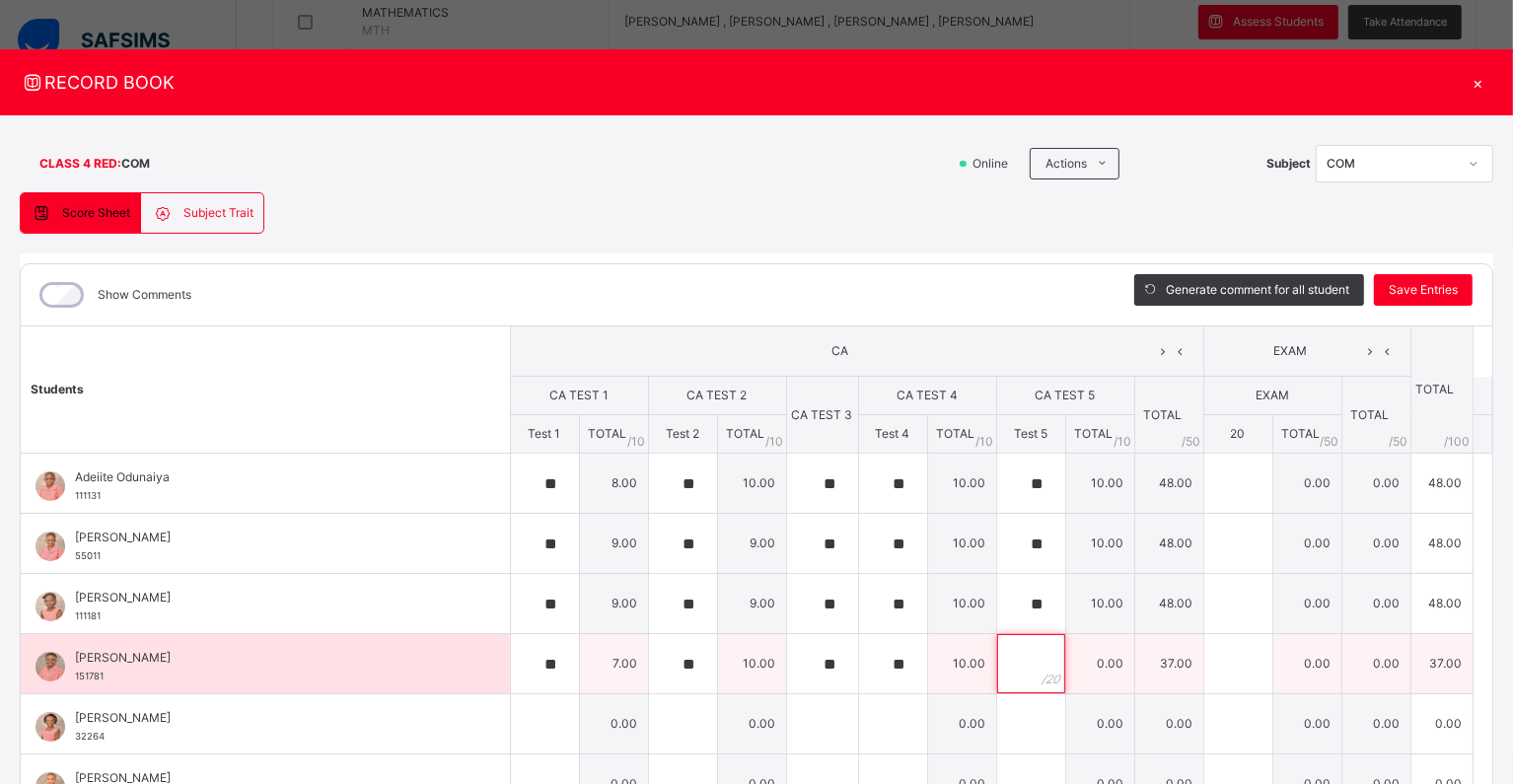 click at bounding box center [1031, 664] 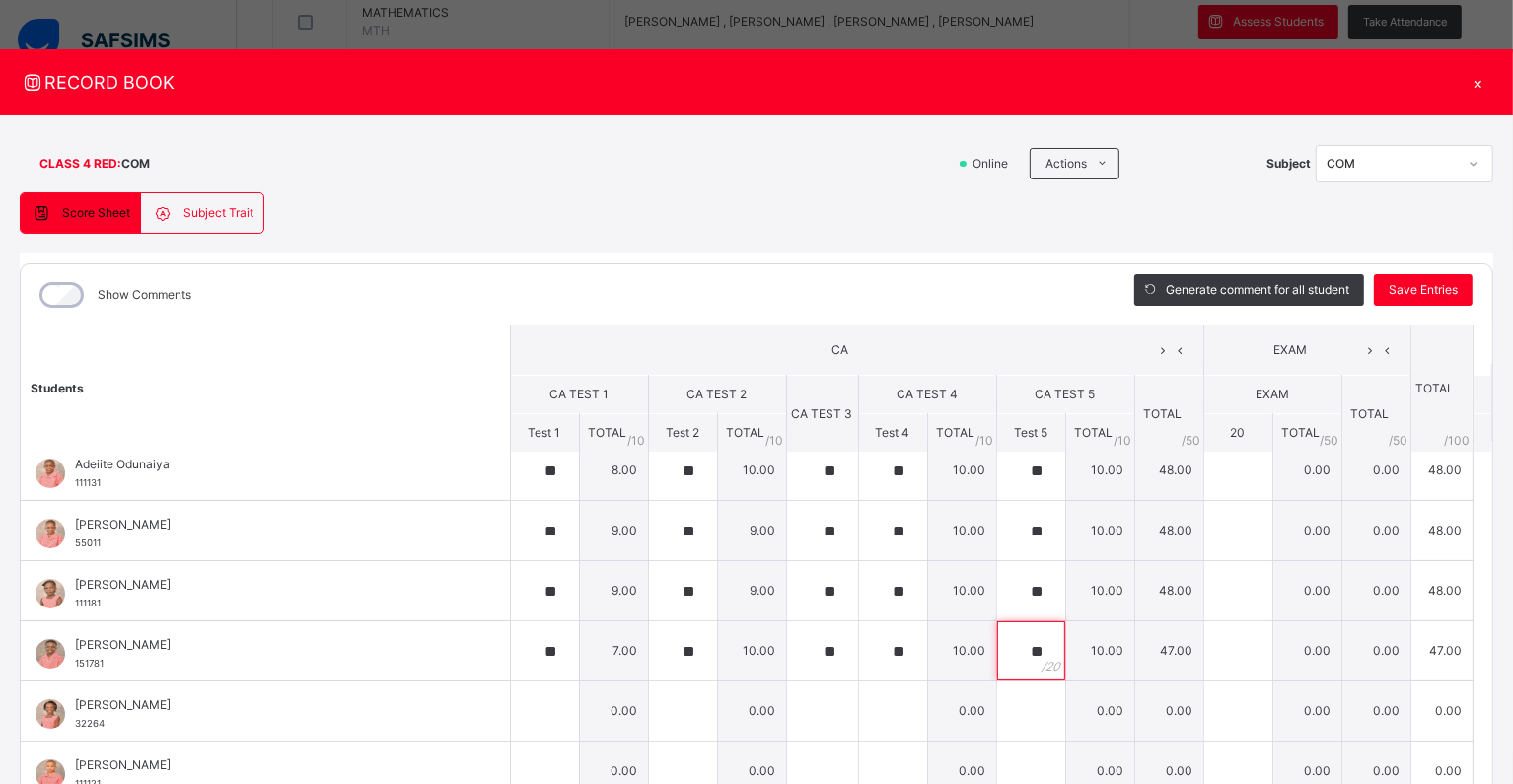 scroll, scrollTop: 0, scrollLeft: 0, axis: both 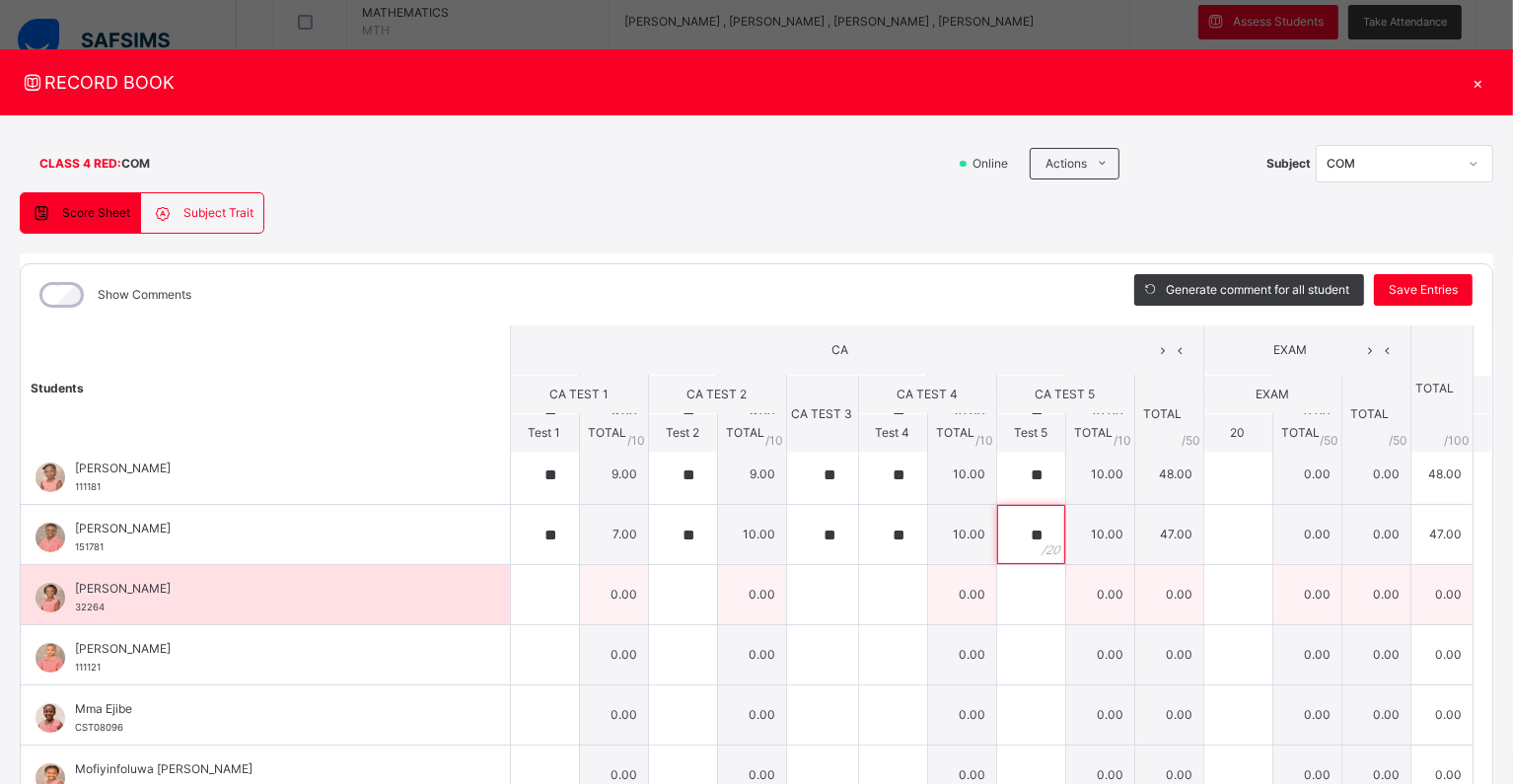 type on "**" 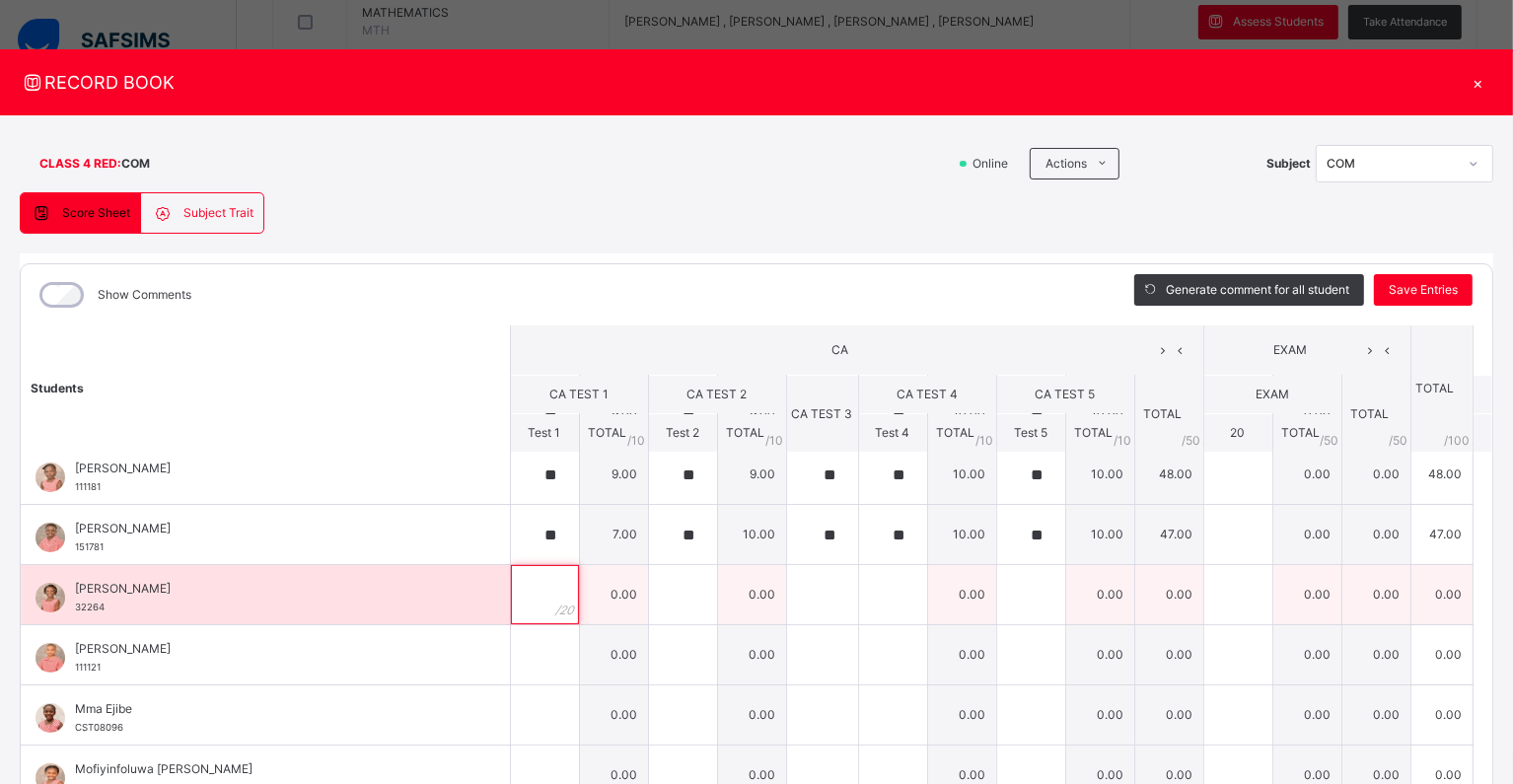 click at bounding box center [544, 595] 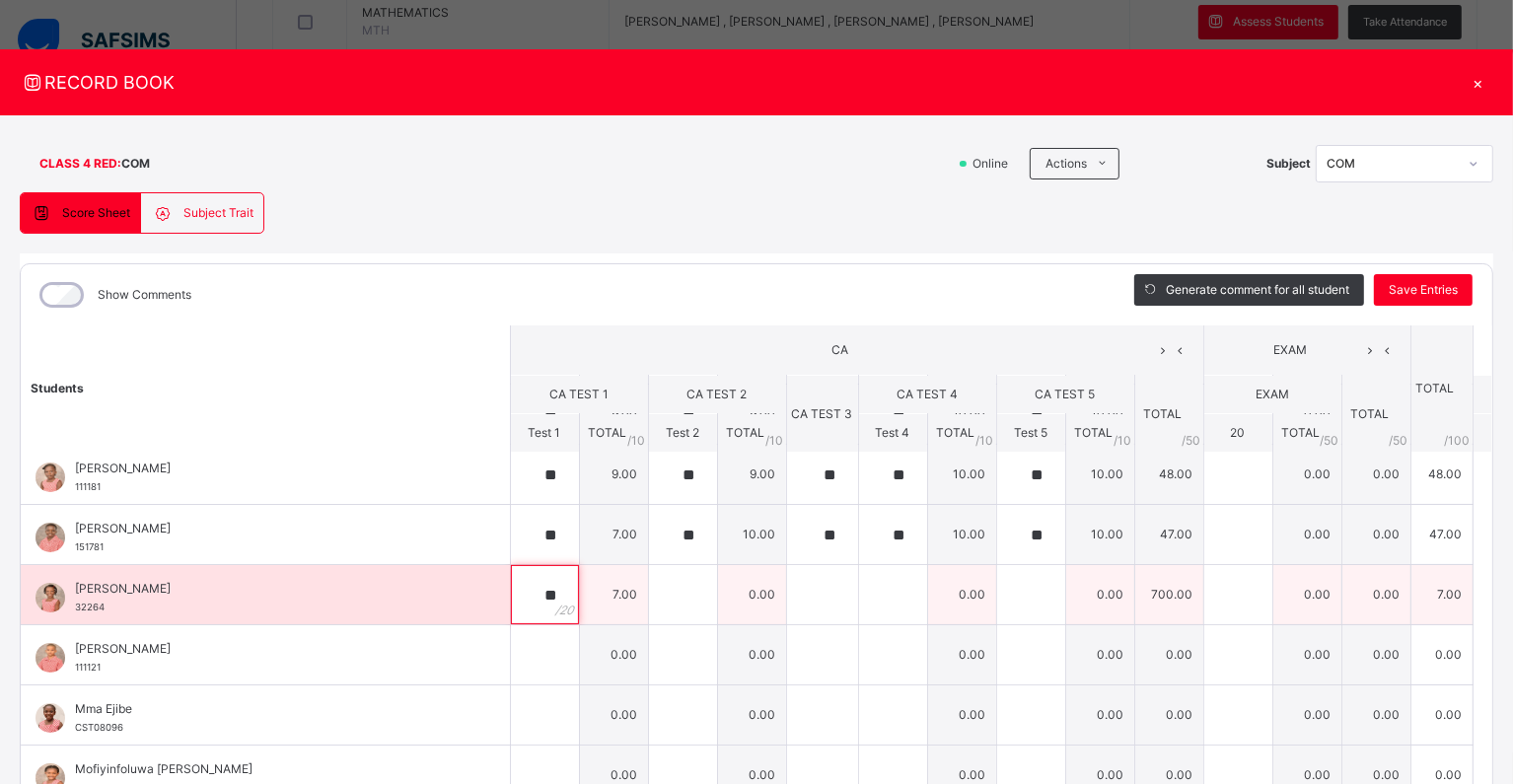 type on "**" 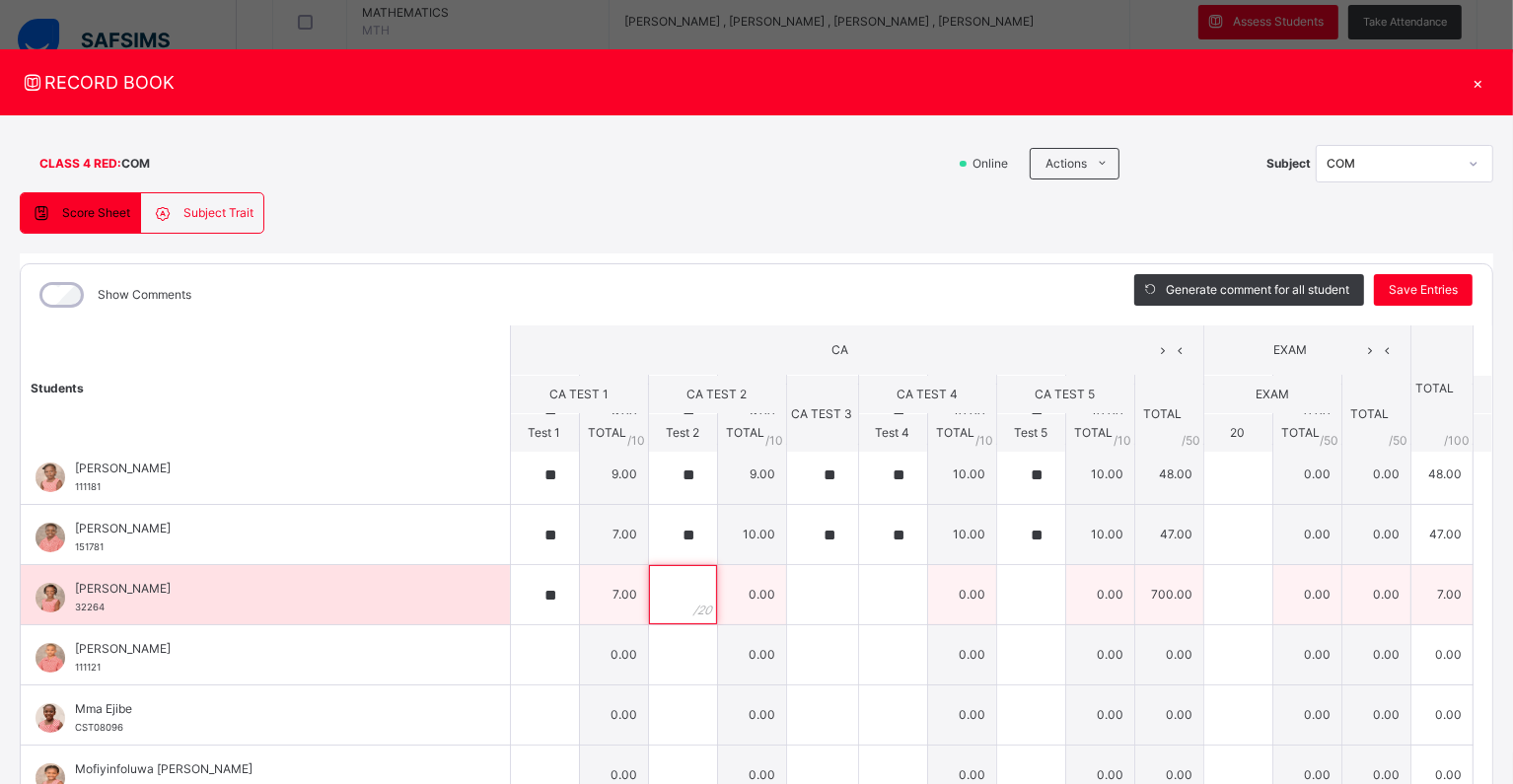 click at bounding box center (683, 595) 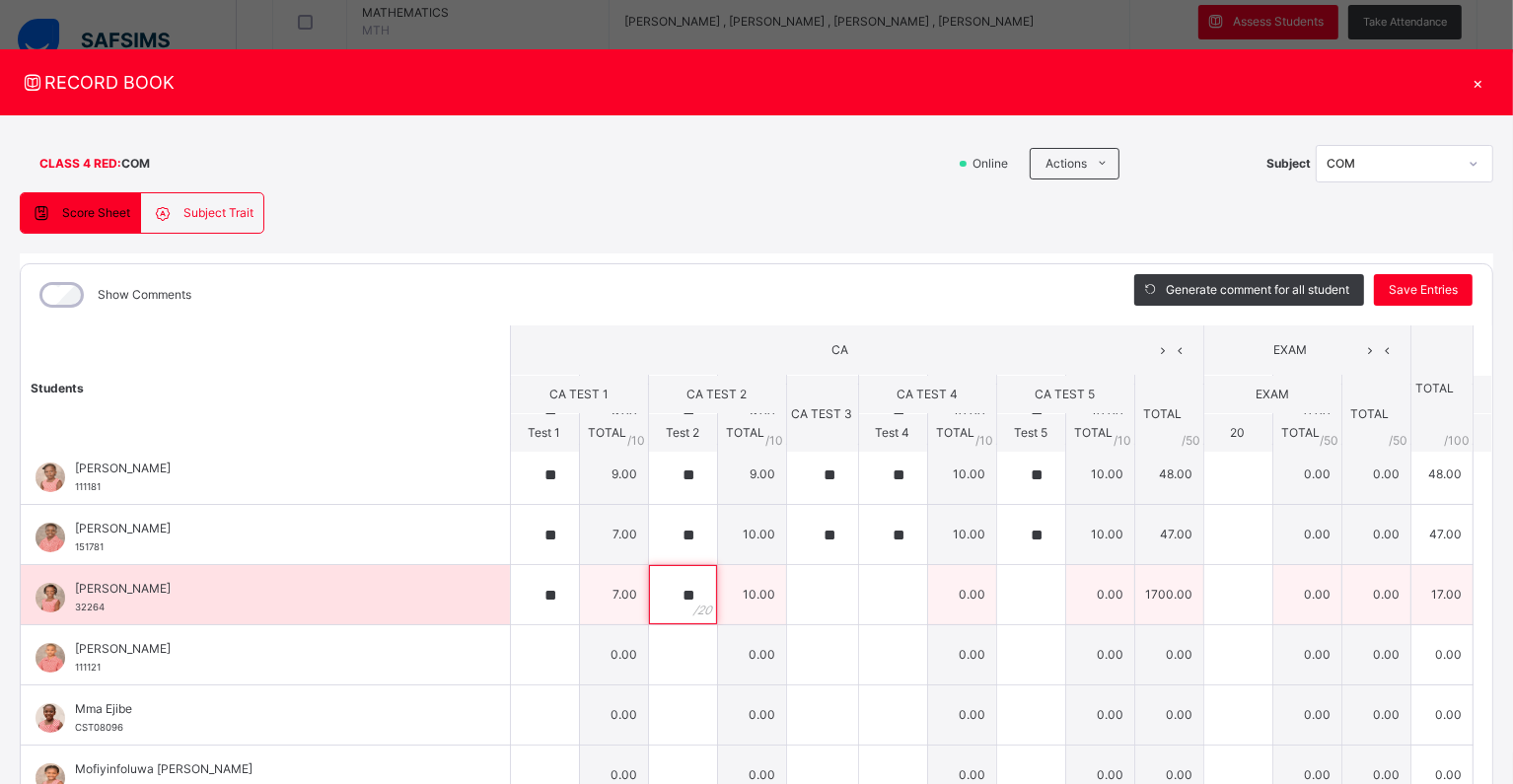 type 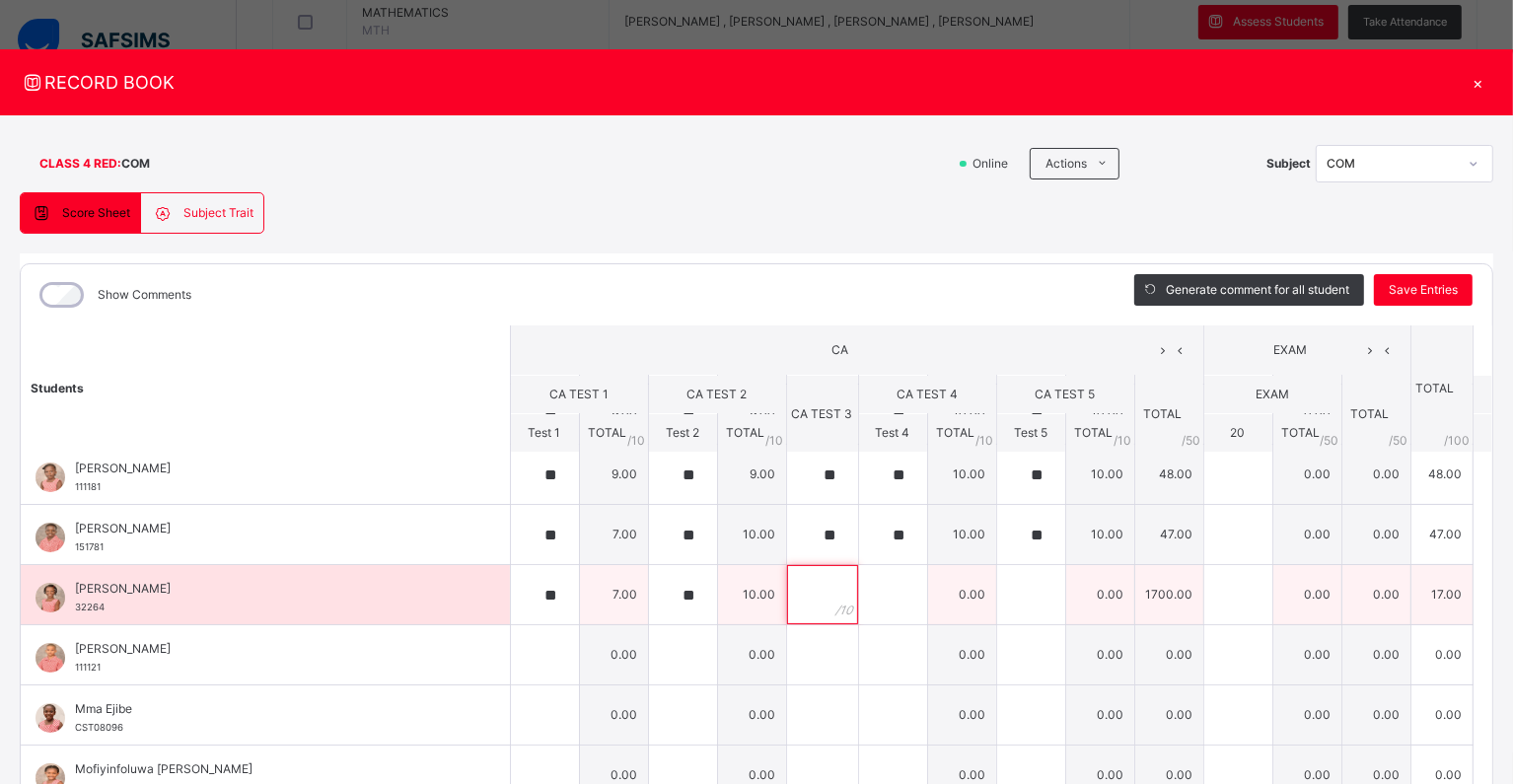 click at bounding box center (823, 595) 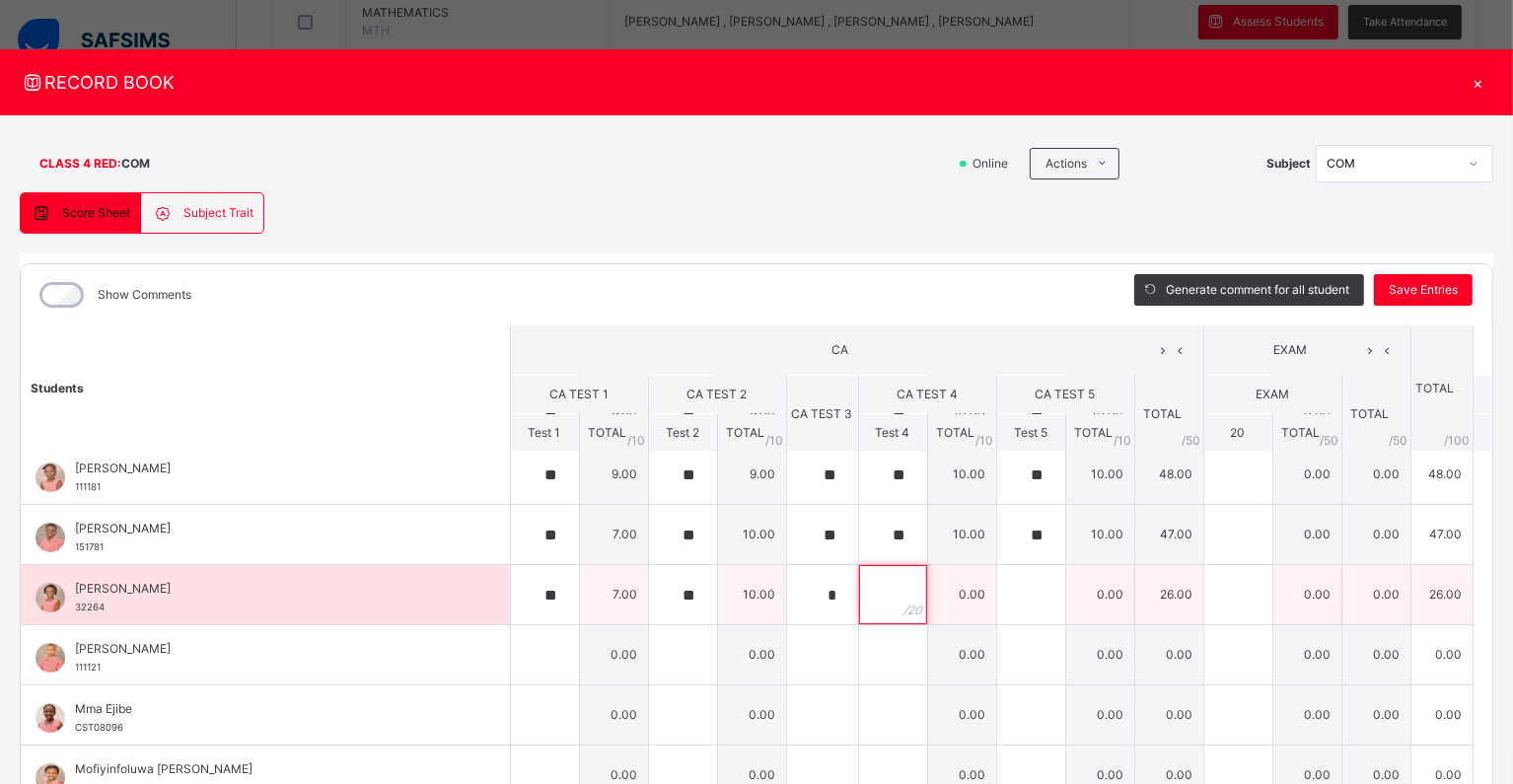 click at bounding box center [893, 595] 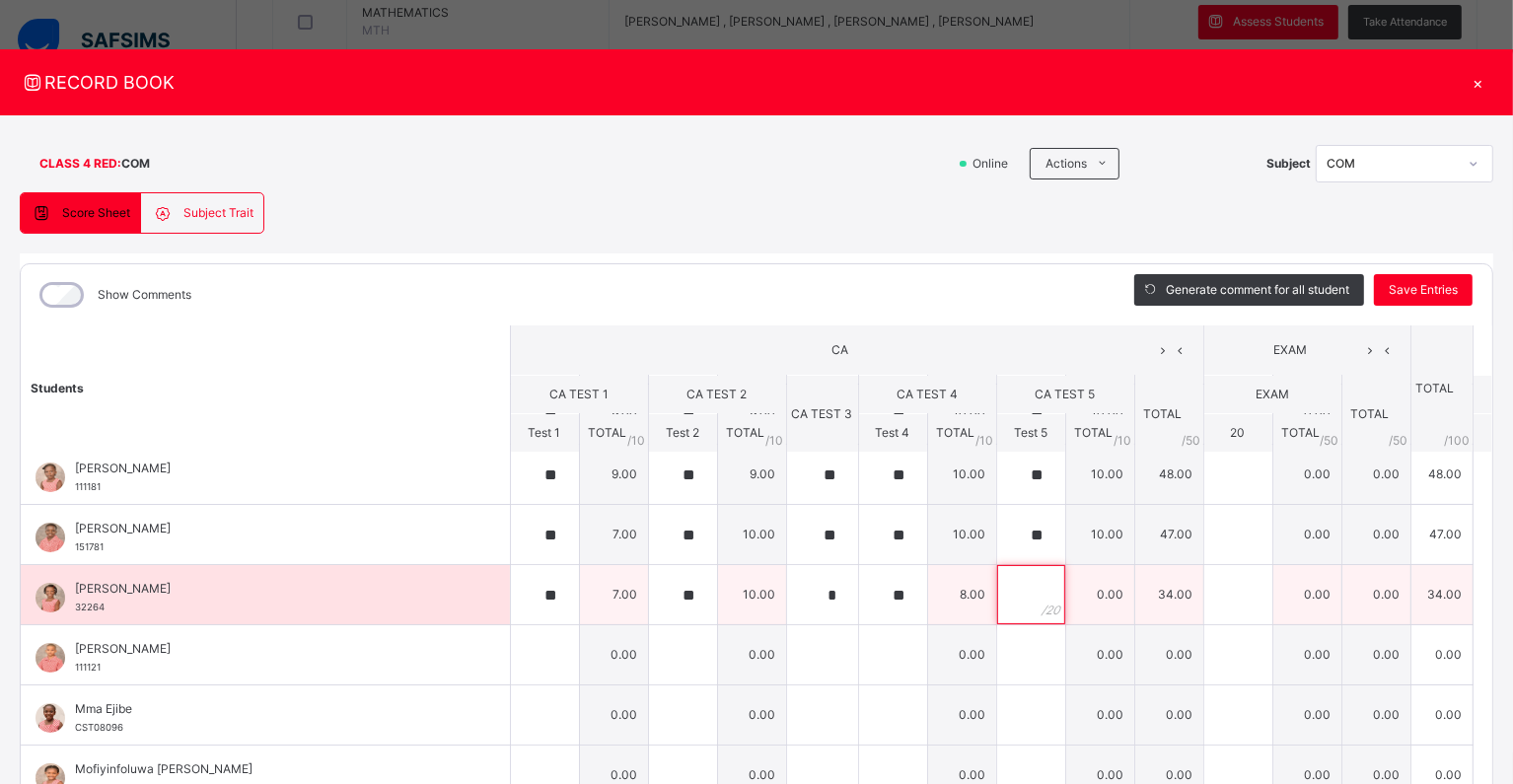 click at bounding box center (1031, 595) 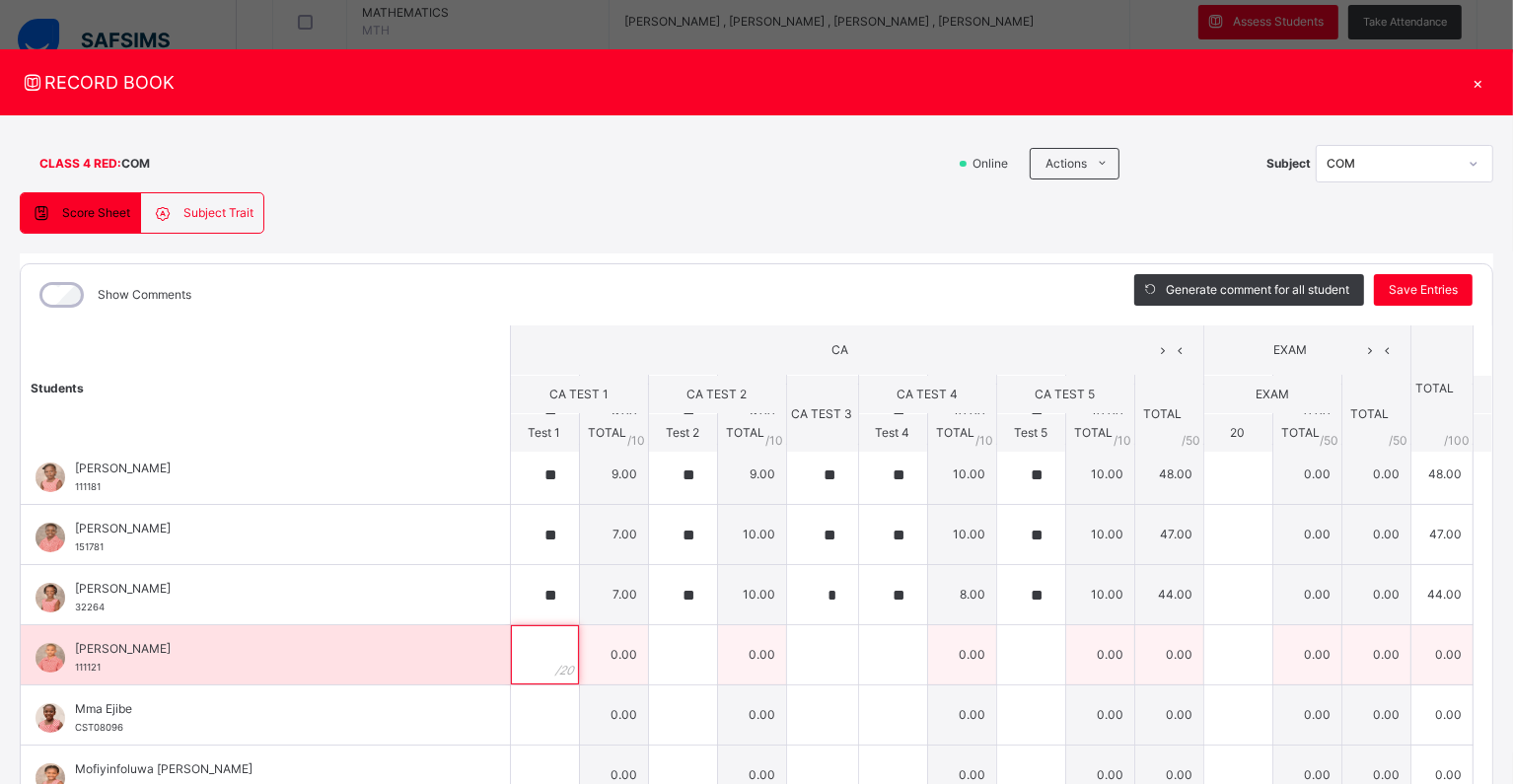 click at bounding box center [544, 655] 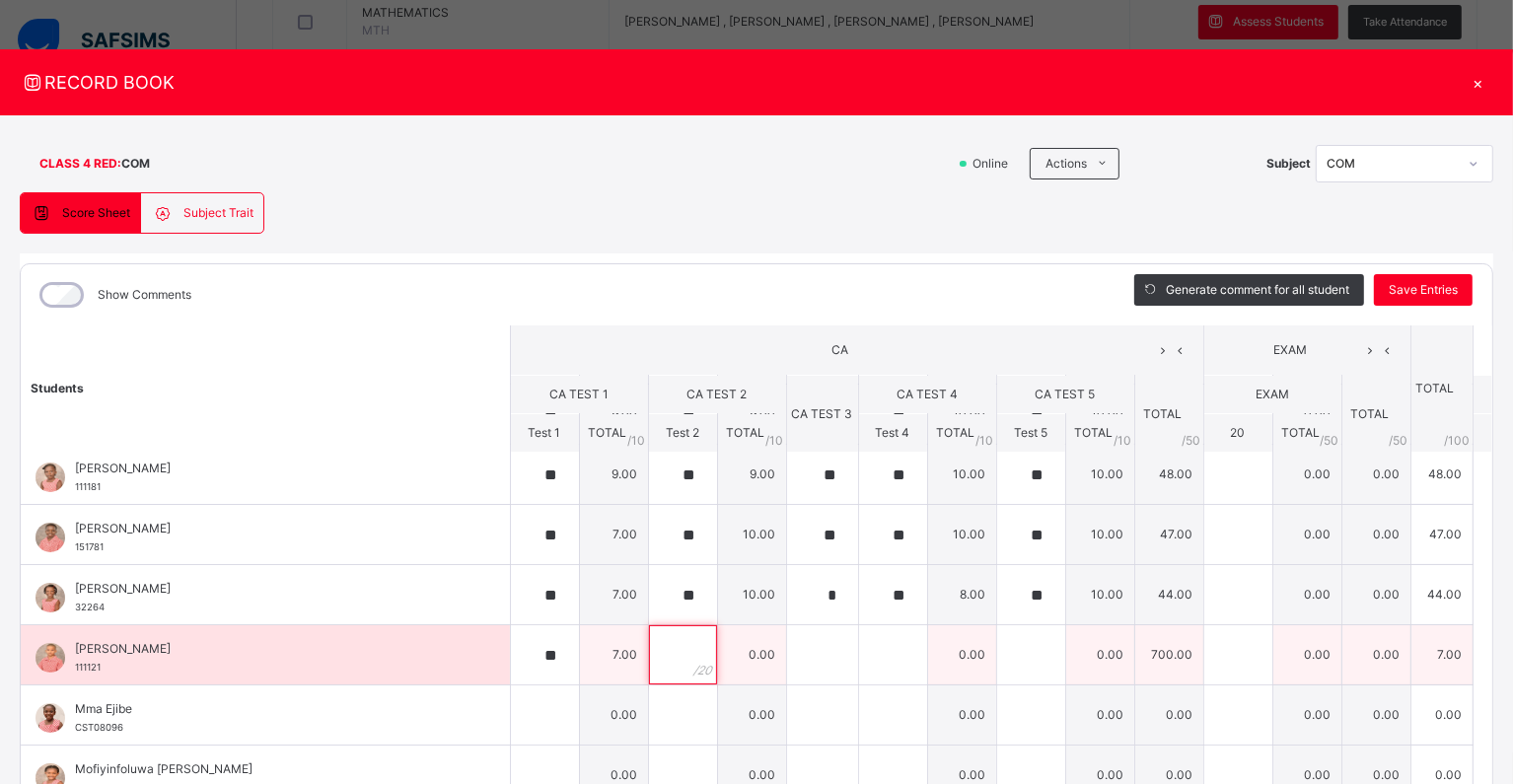click at bounding box center (683, 655) 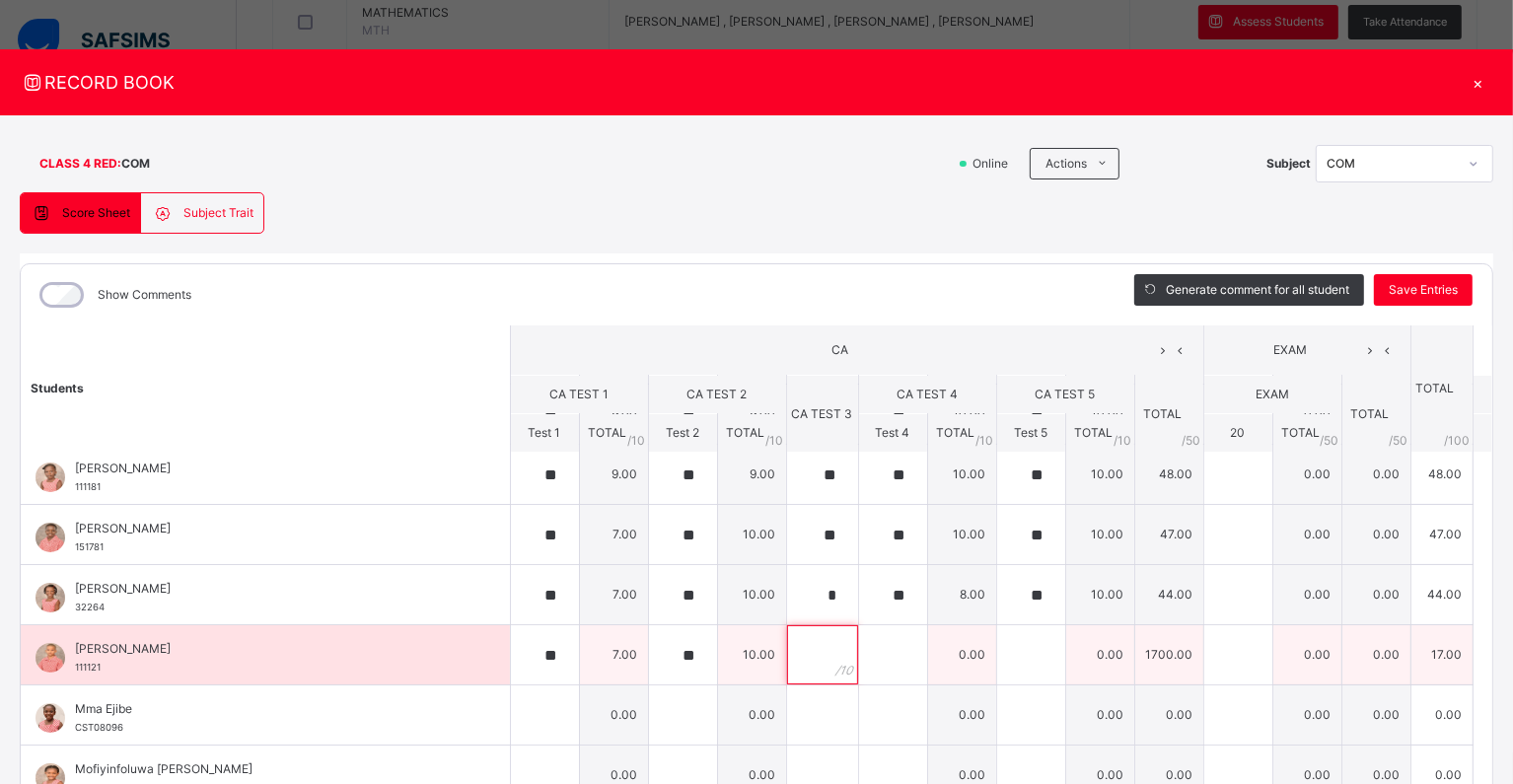 click at bounding box center [823, 655] 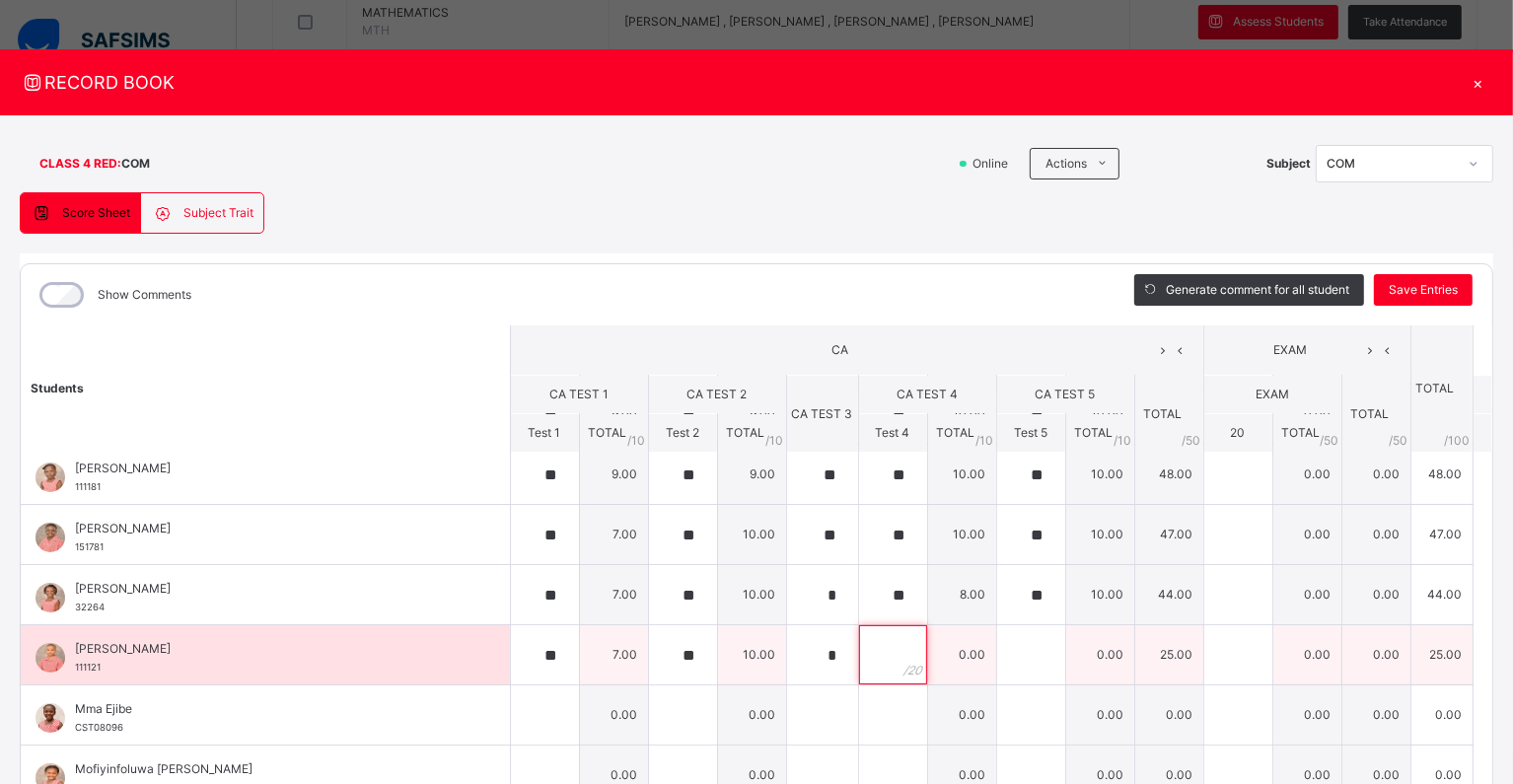 click at bounding box center (893, 655) 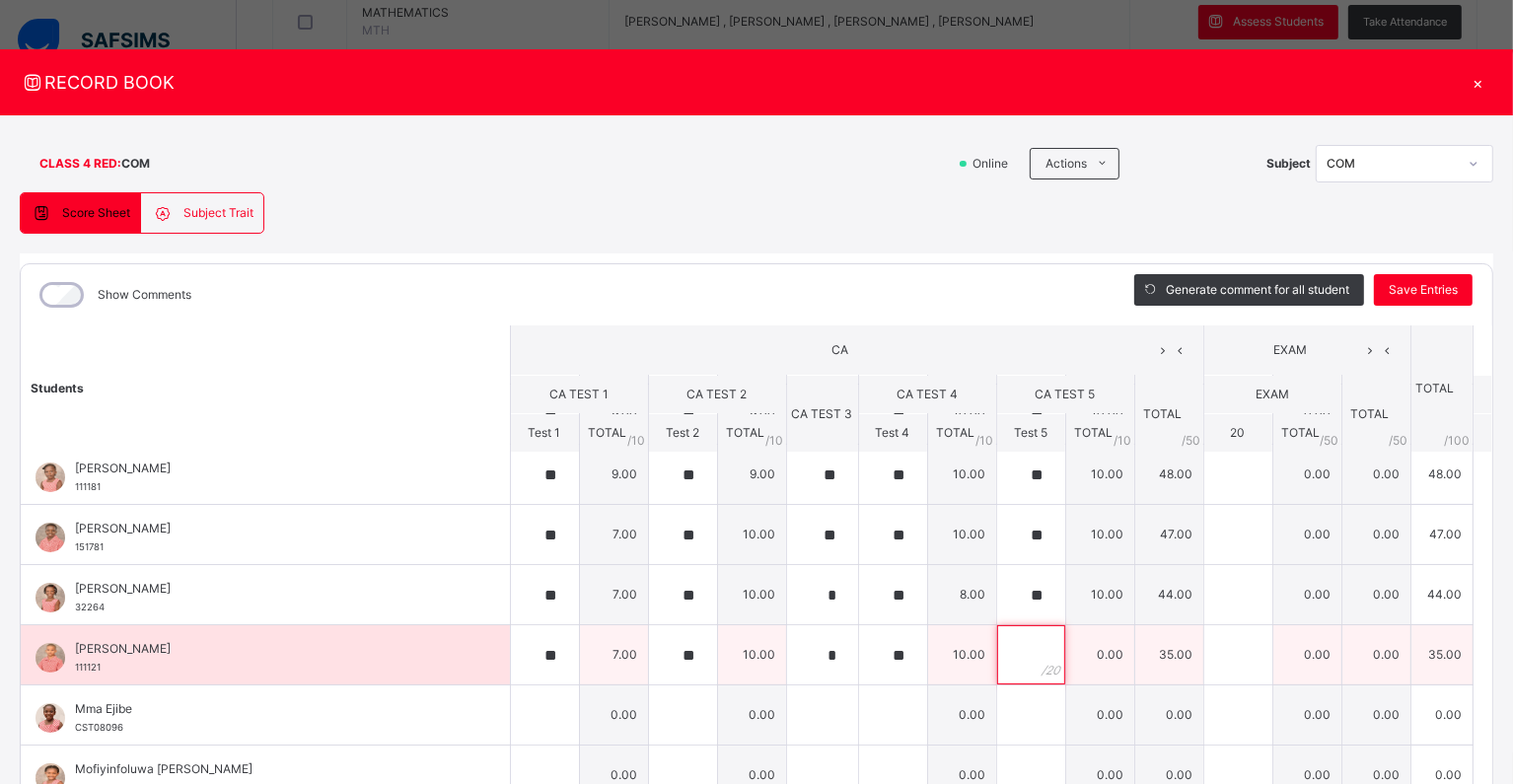 click at bounding box center [1031, 655] 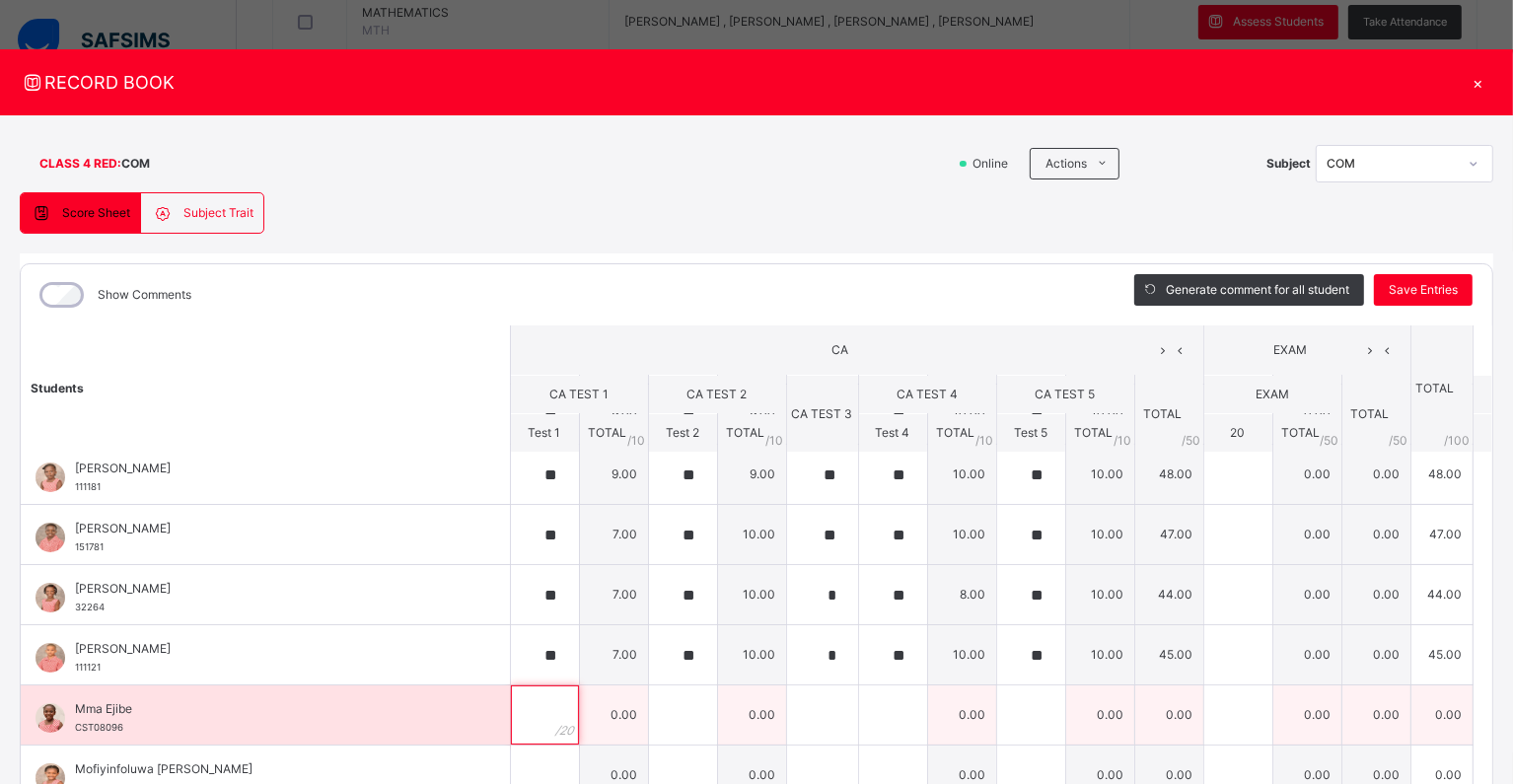 click at bounding box center (544, 715) 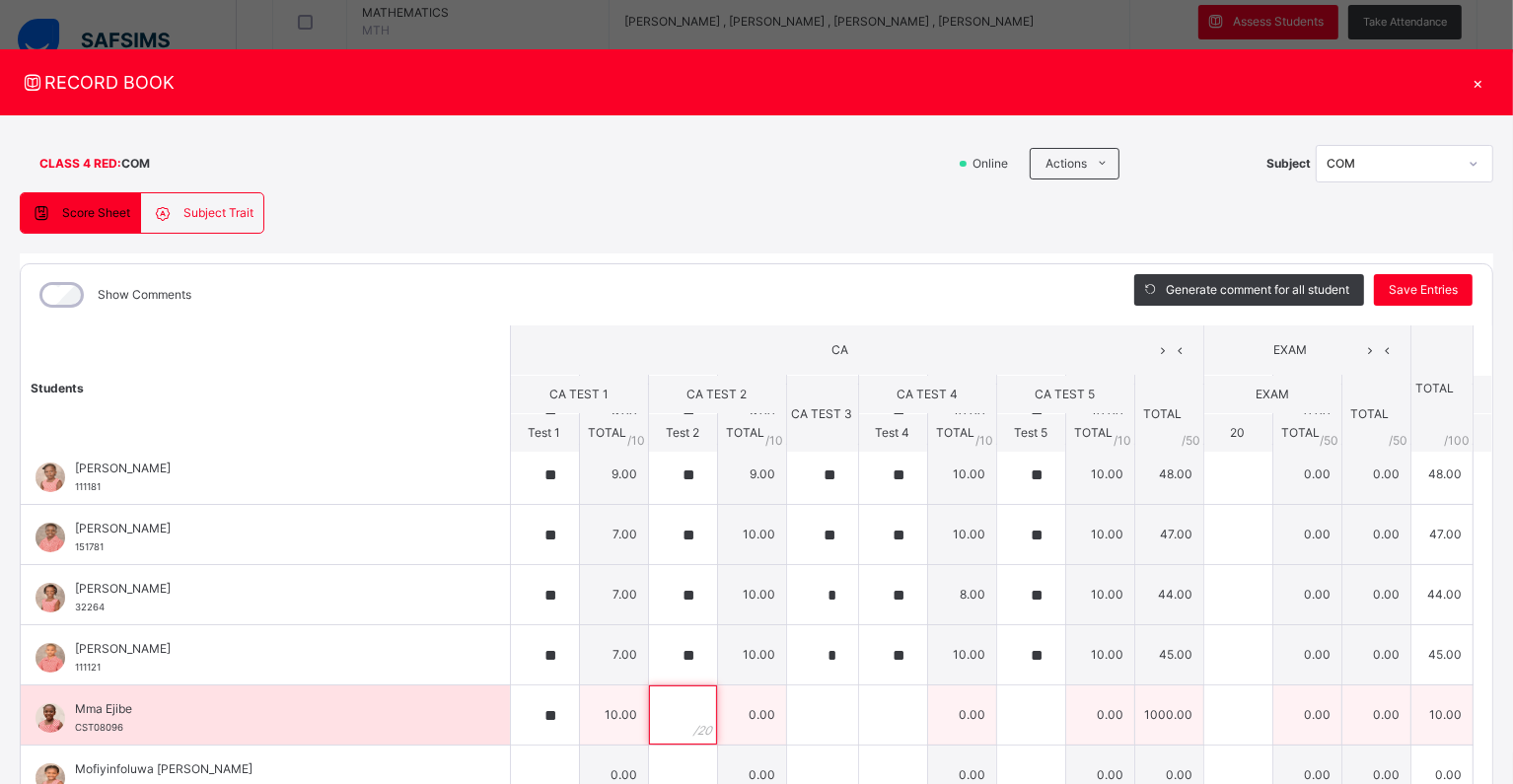 click at bounding box center (683, 715) 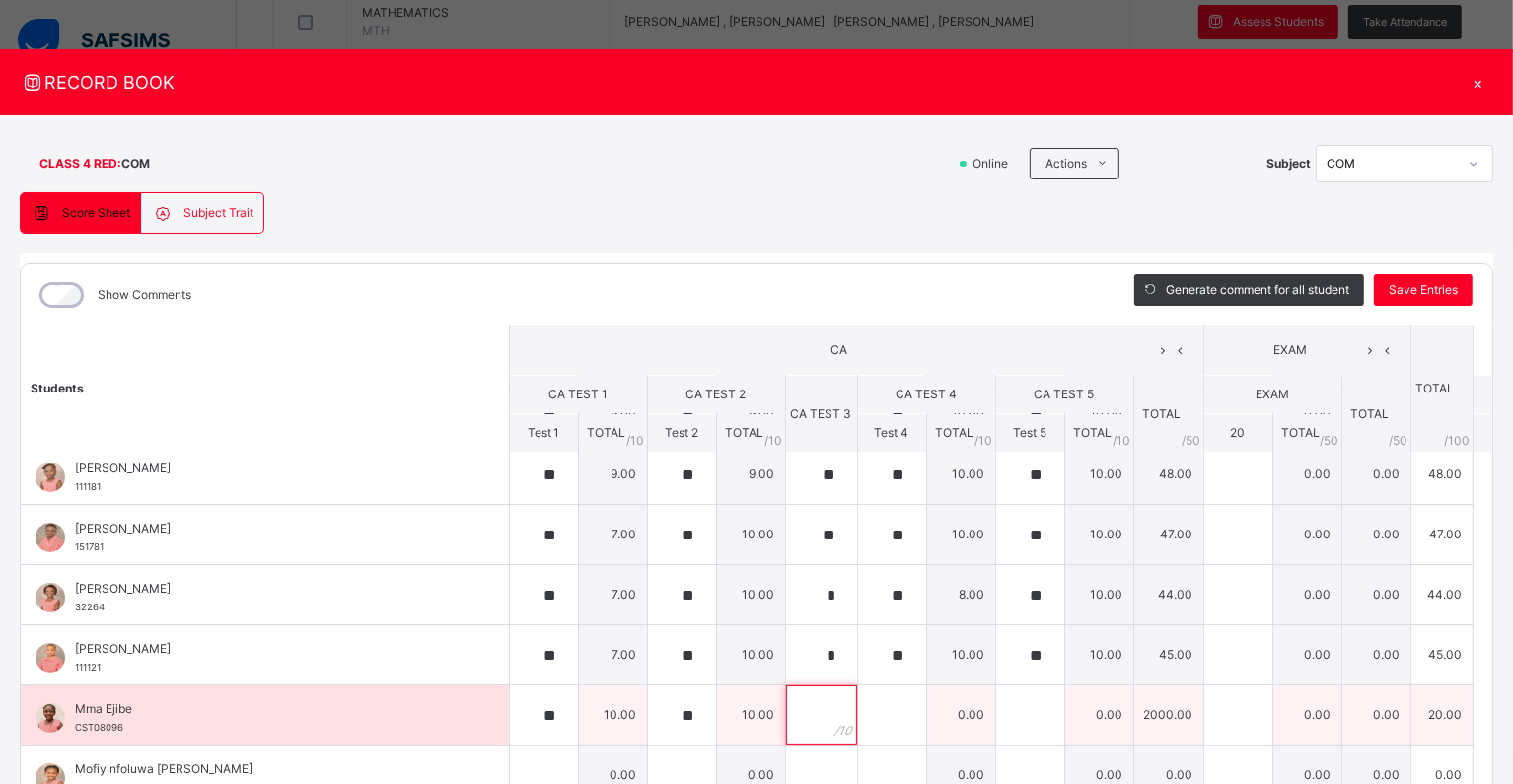 click at bounding box center [822, 715] 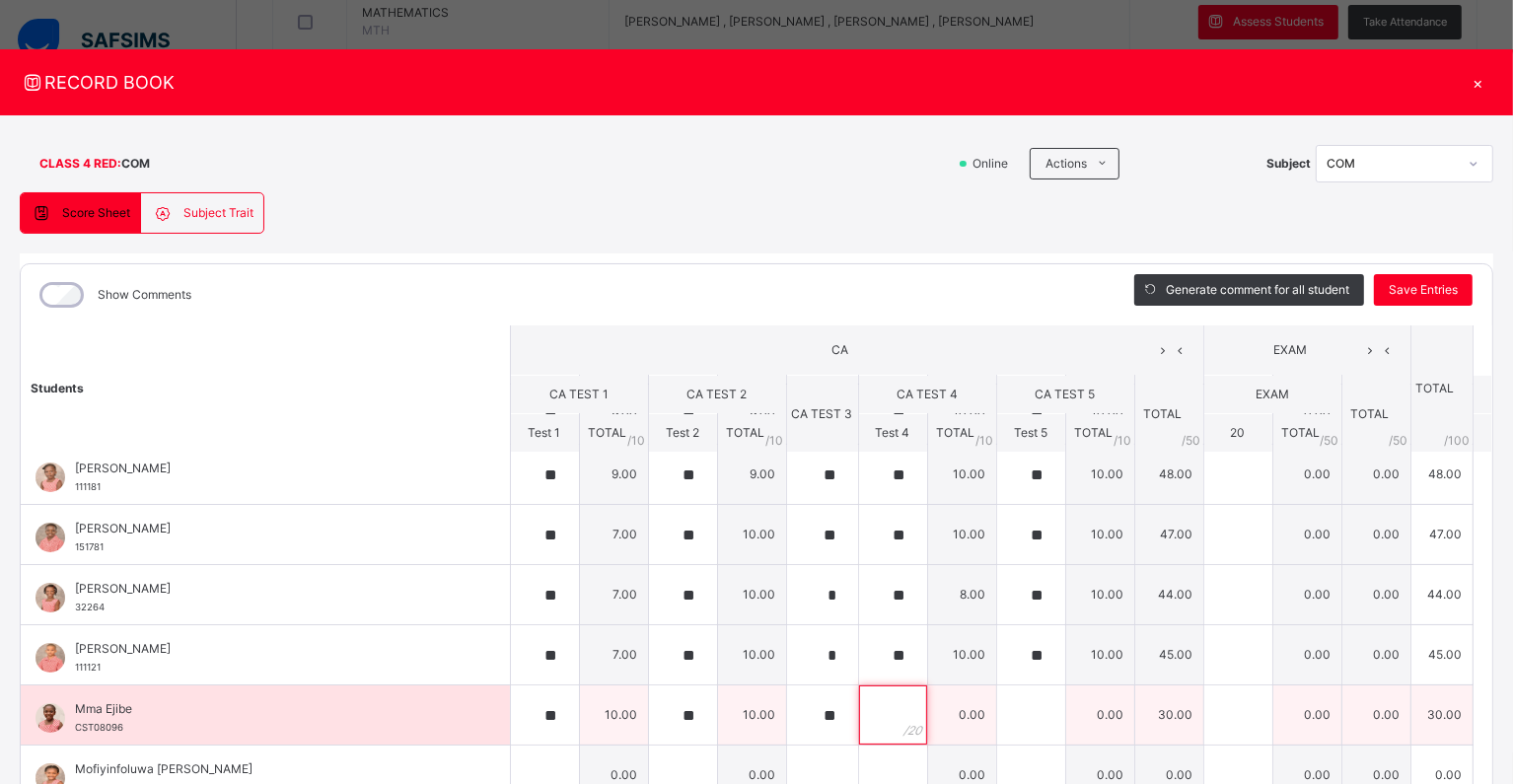 click at bounding box center (893, 715) 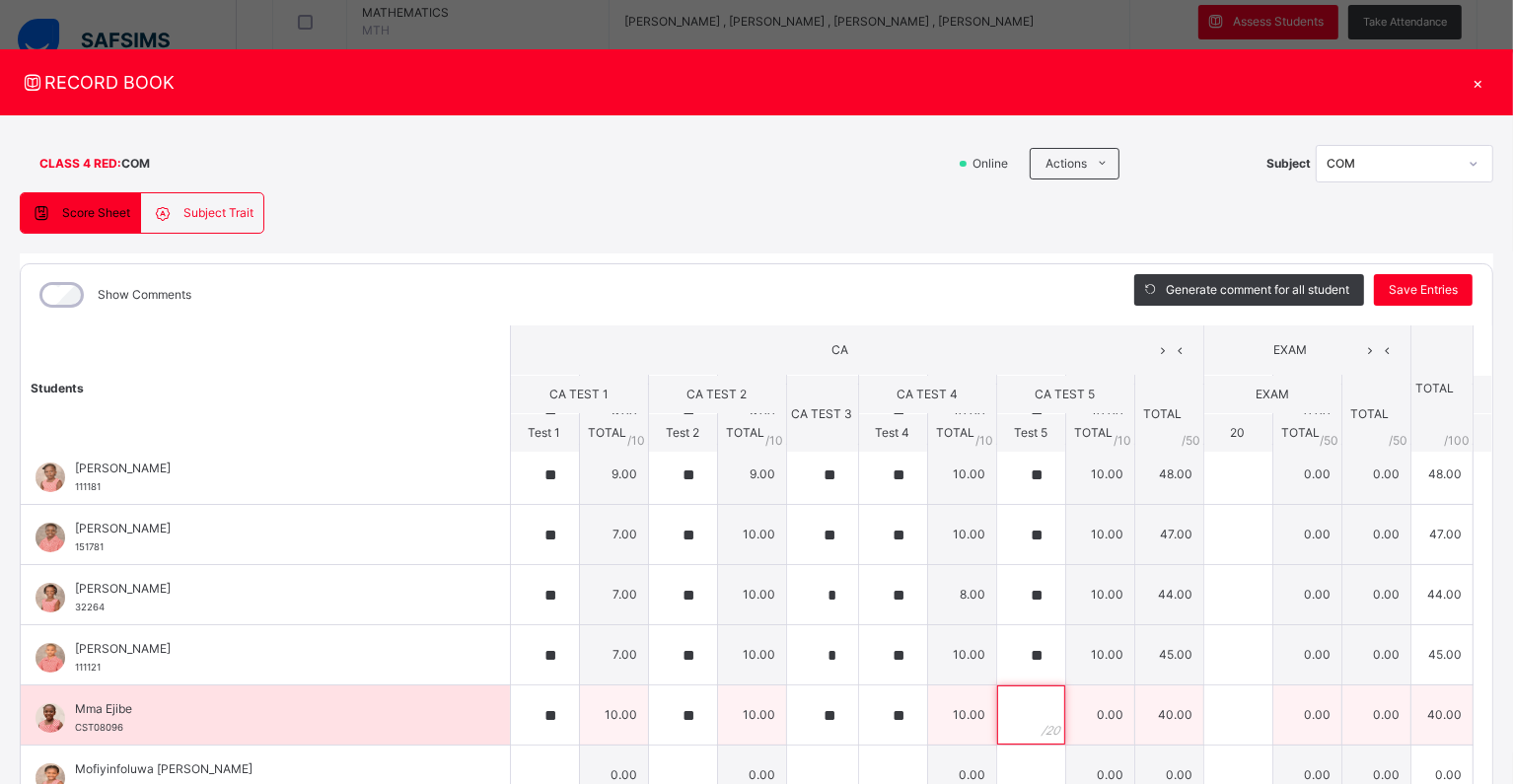 click at bounding box center (1031, 715) 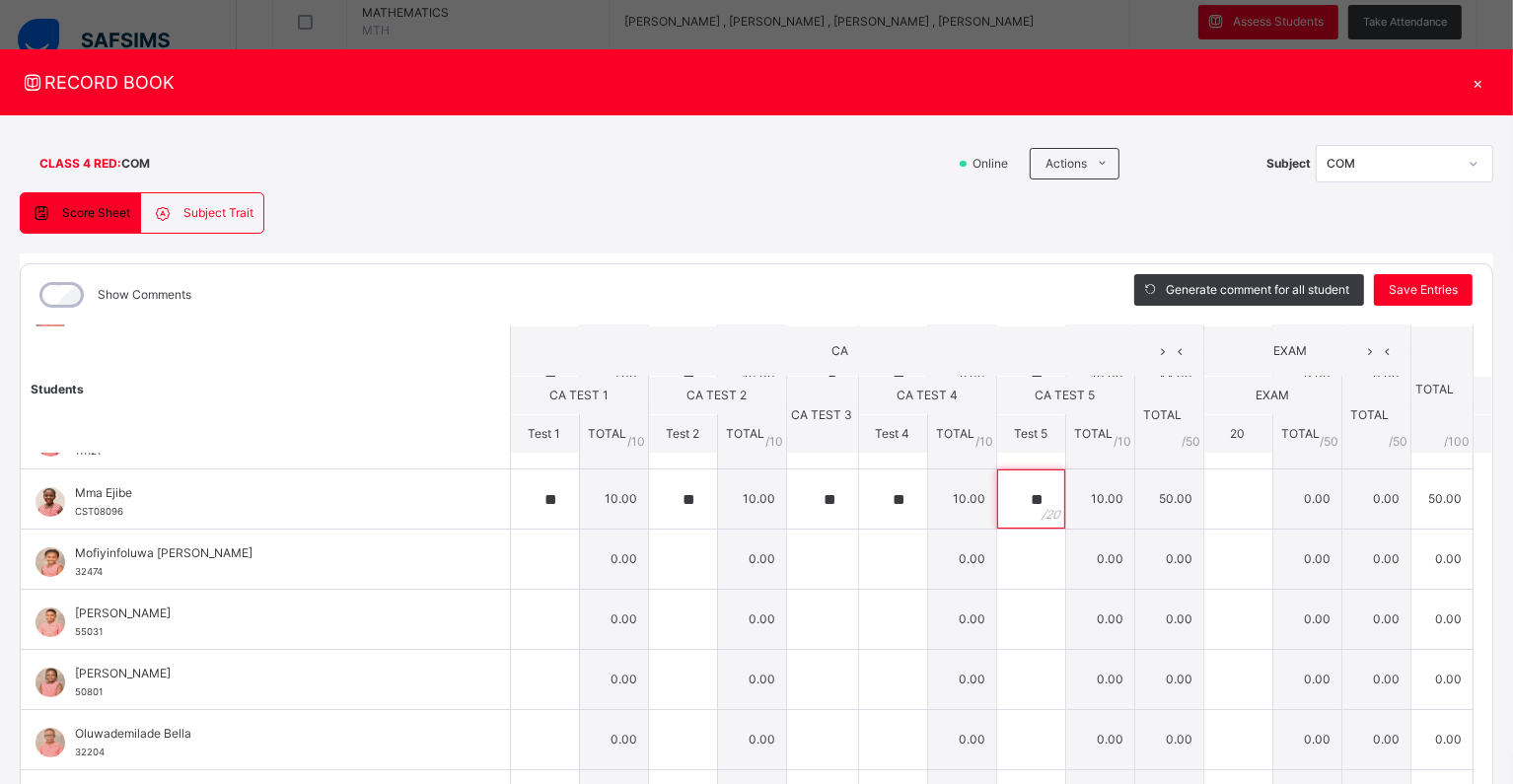 scroll, scrollTop: 349, scrollLeft: 0, axis: vertical 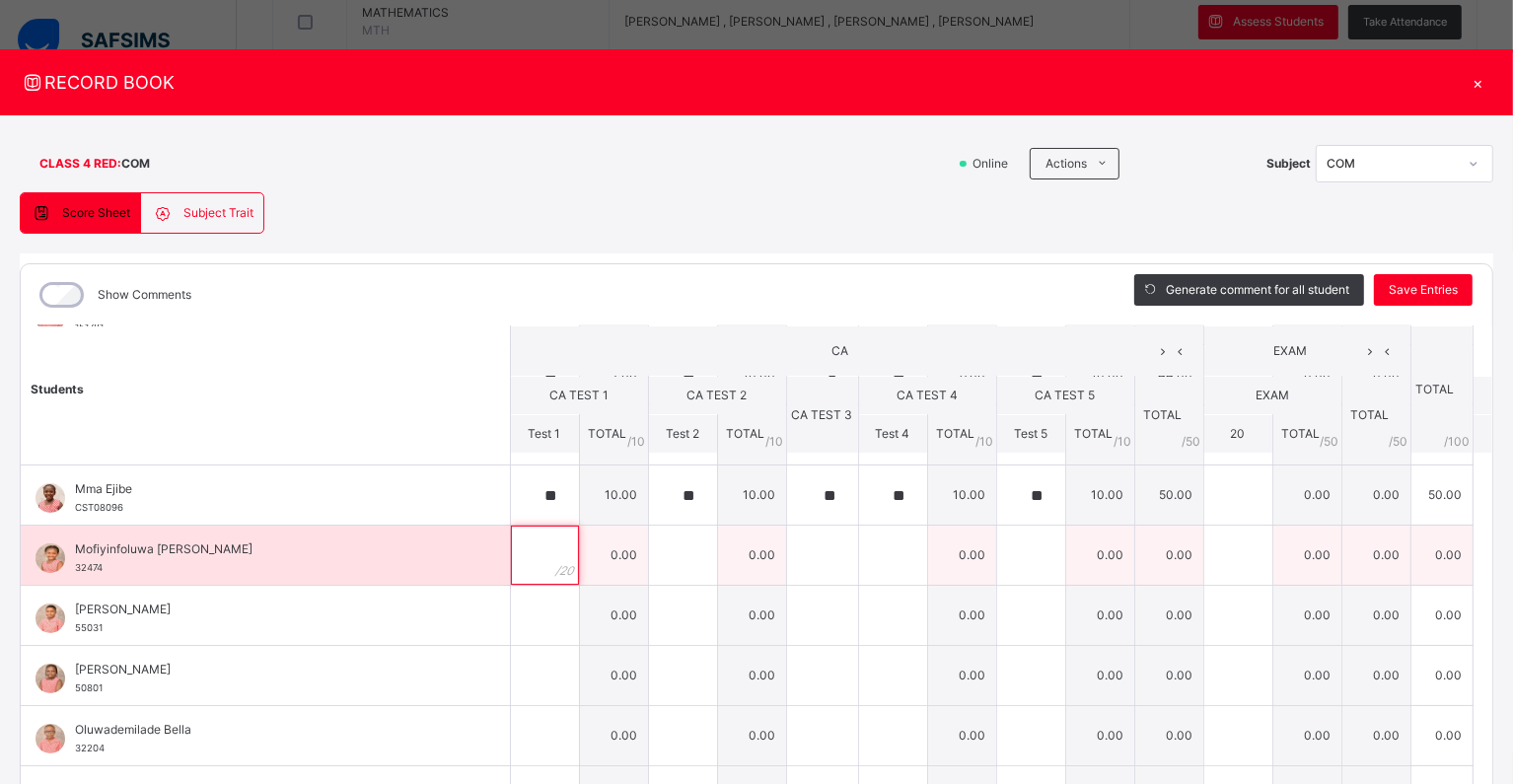 click at bounding box center [544, 555] 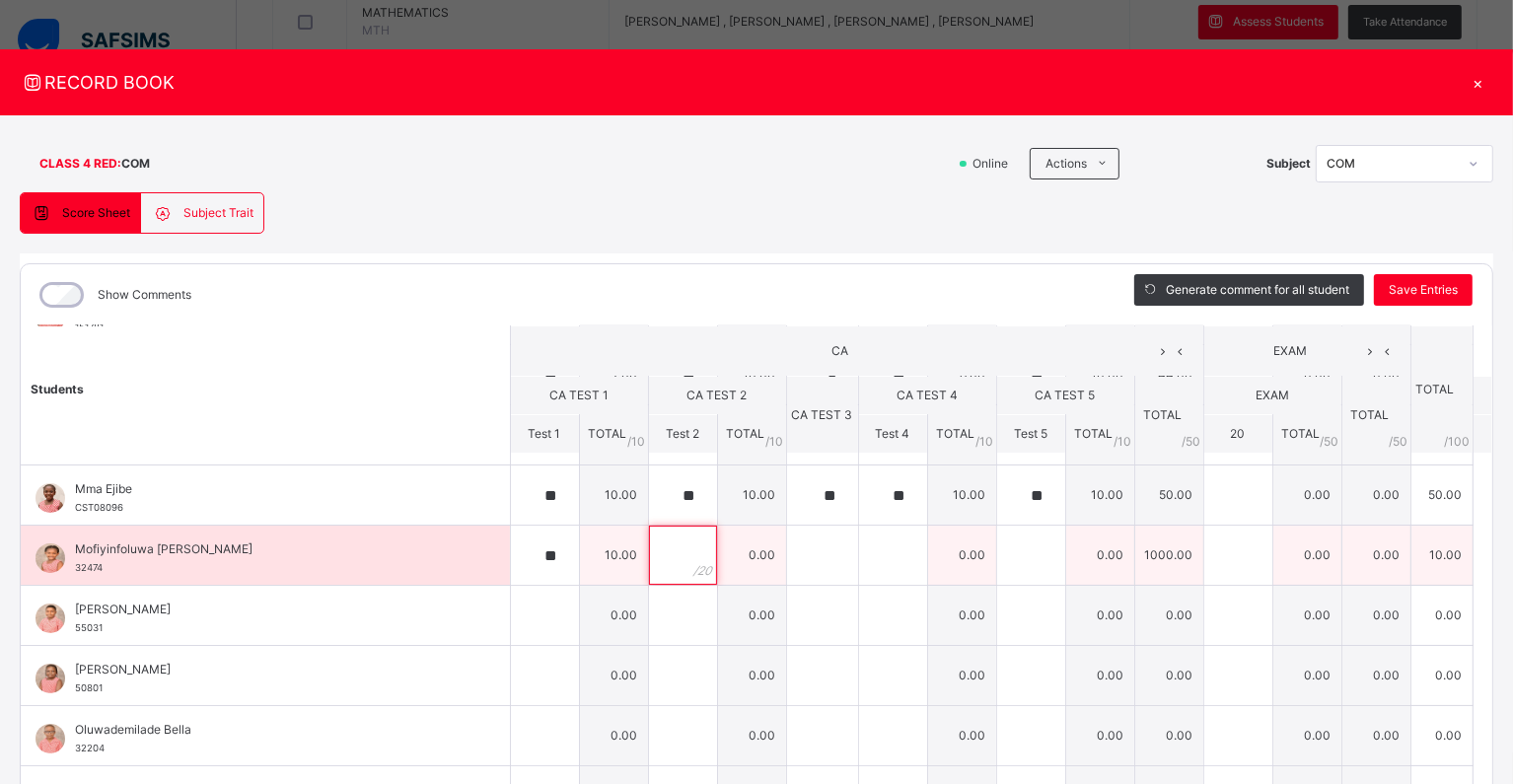 click at bounding box center (683, 555) 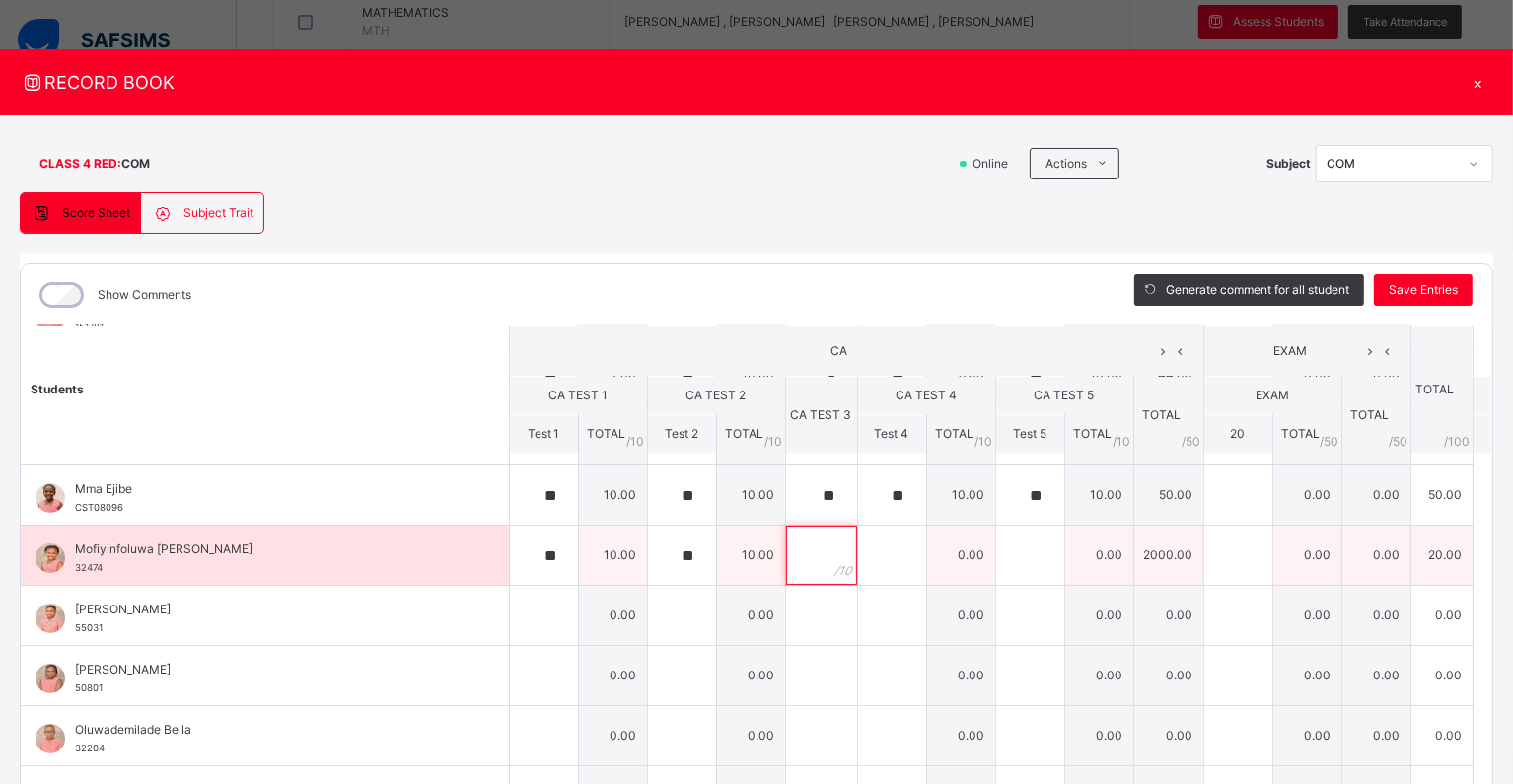 click at bounding box center (822, 555) 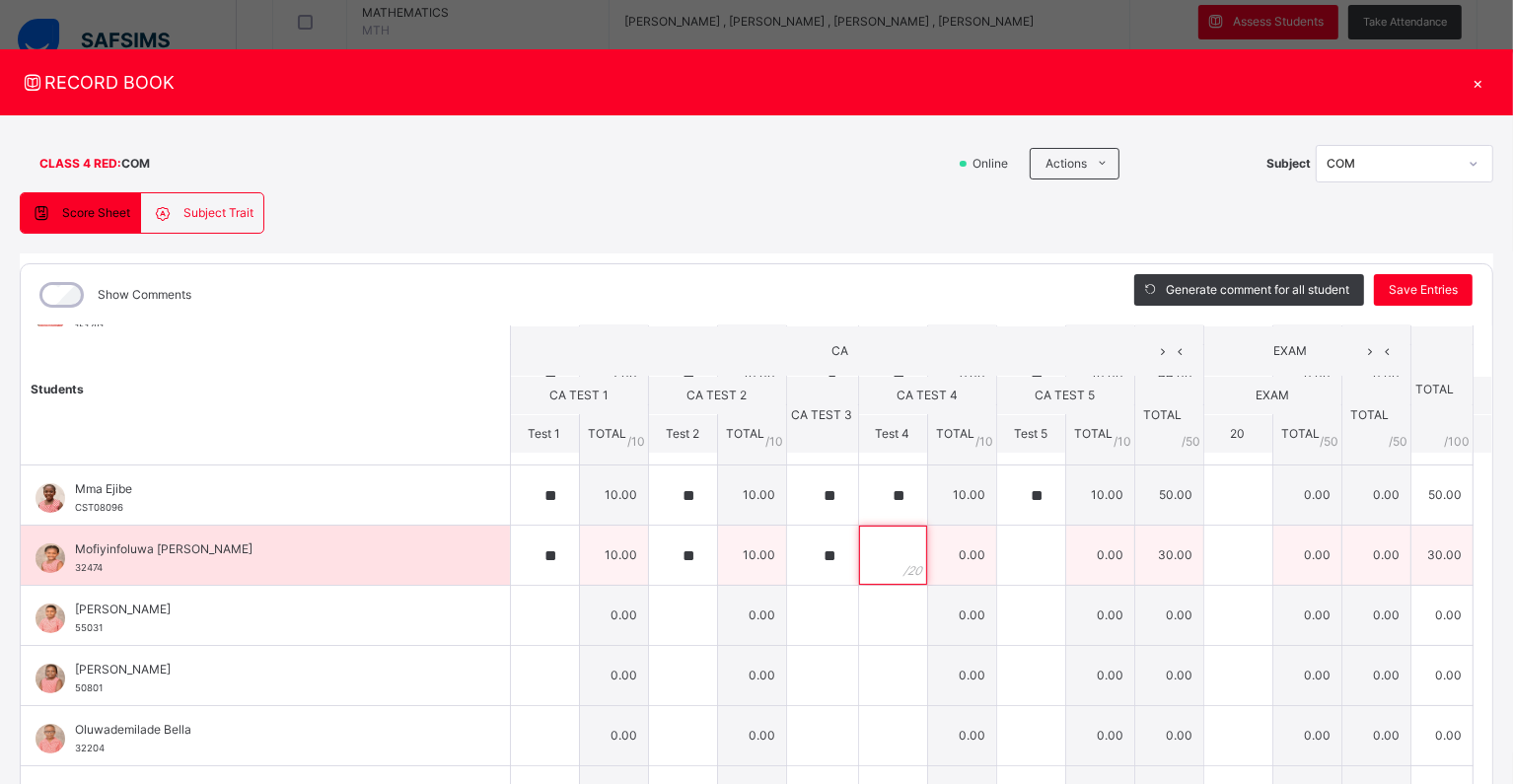 click at bounding box center [893, 555] 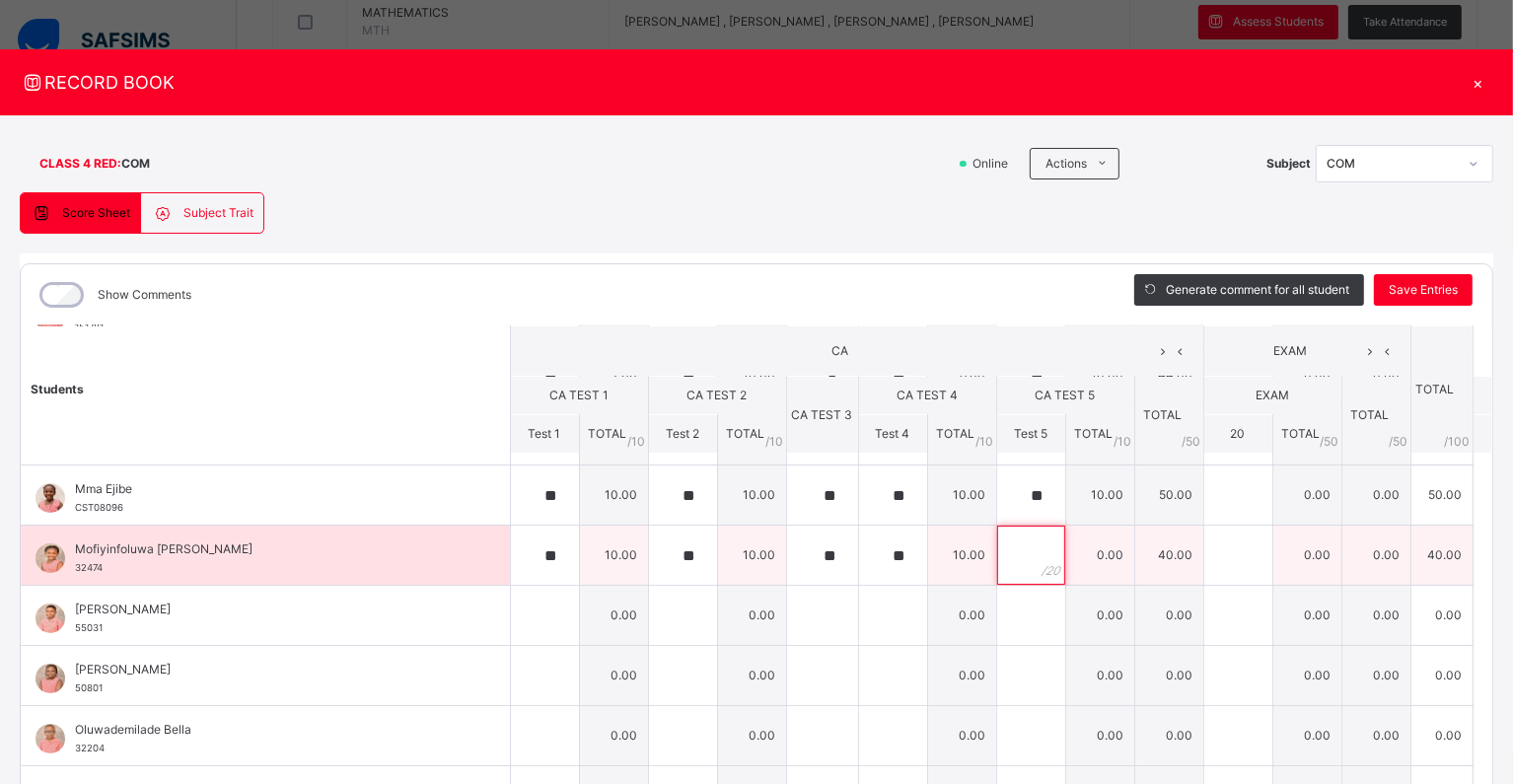 click at bounding box center [1031, 555] 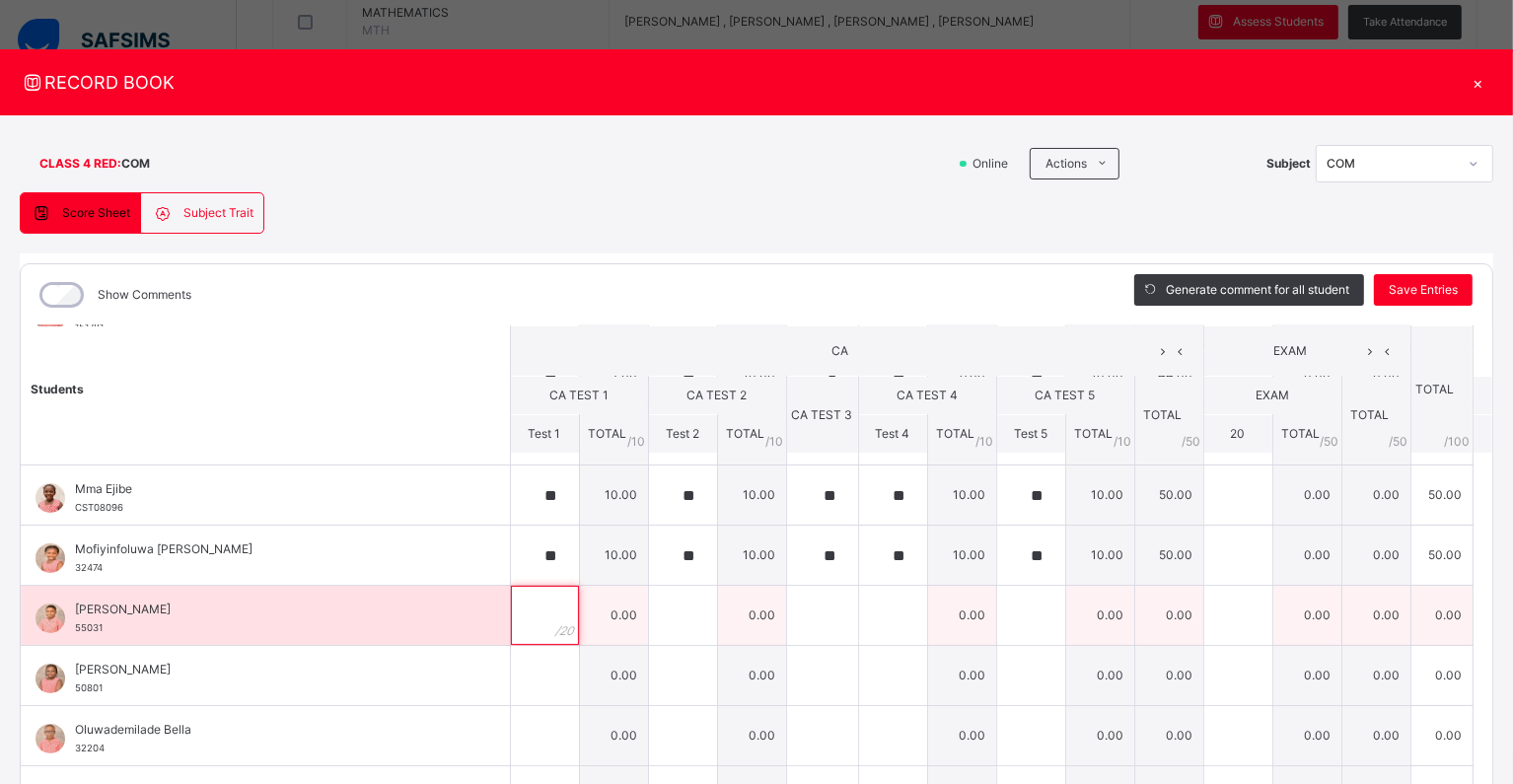click at bounding box center (544, 615) 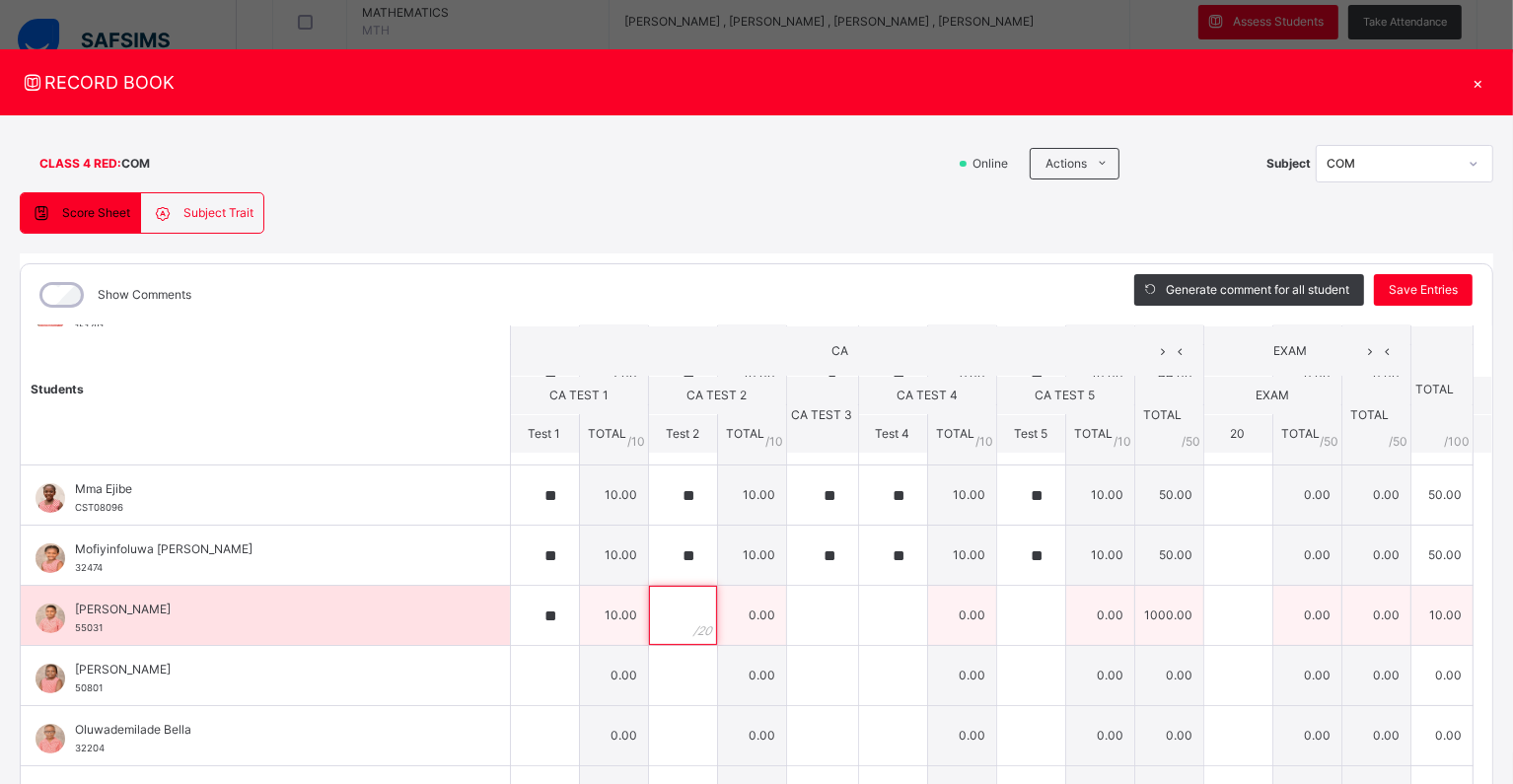 click at bounding box center [683, 615] 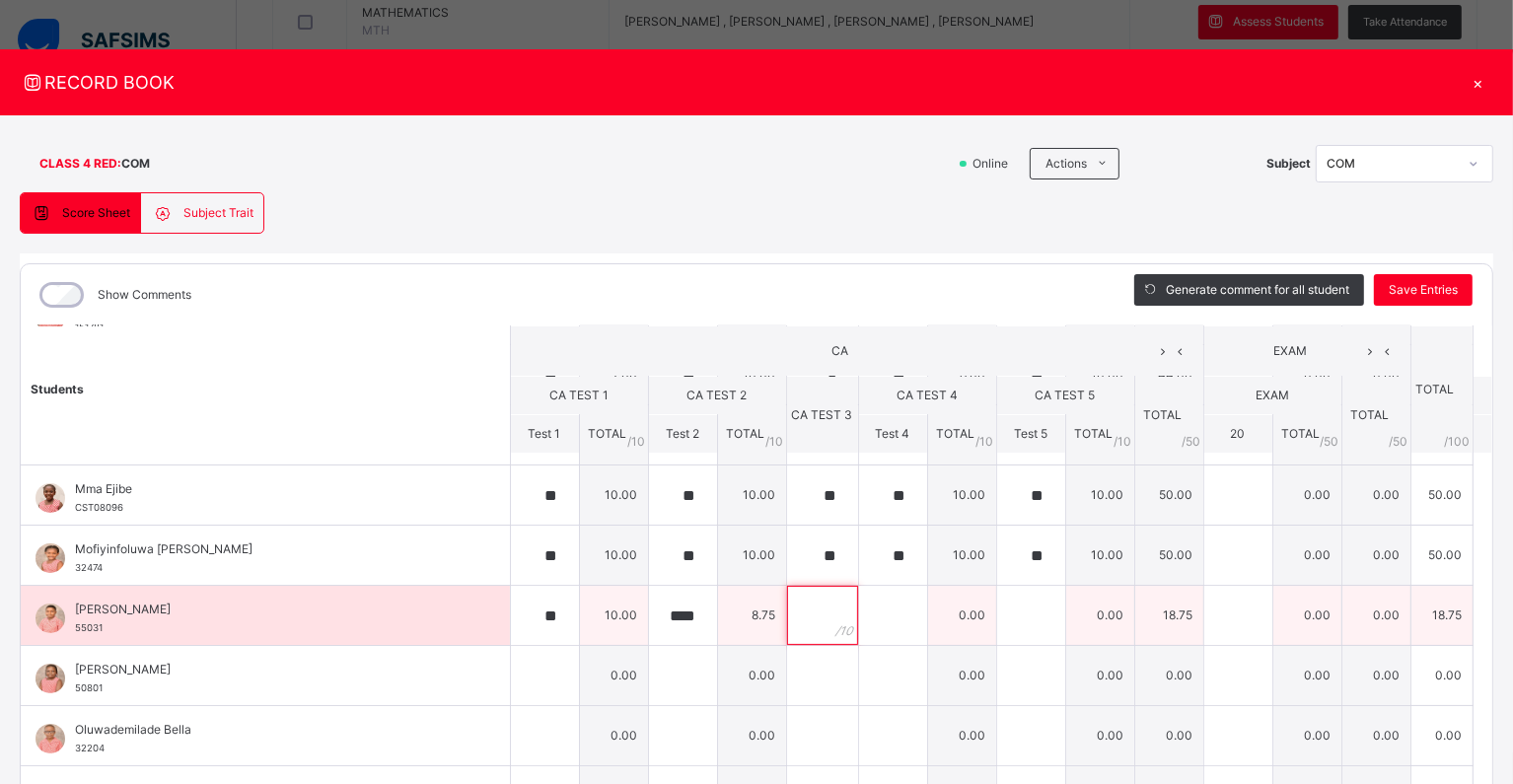 click at bounding box center [823, 615] 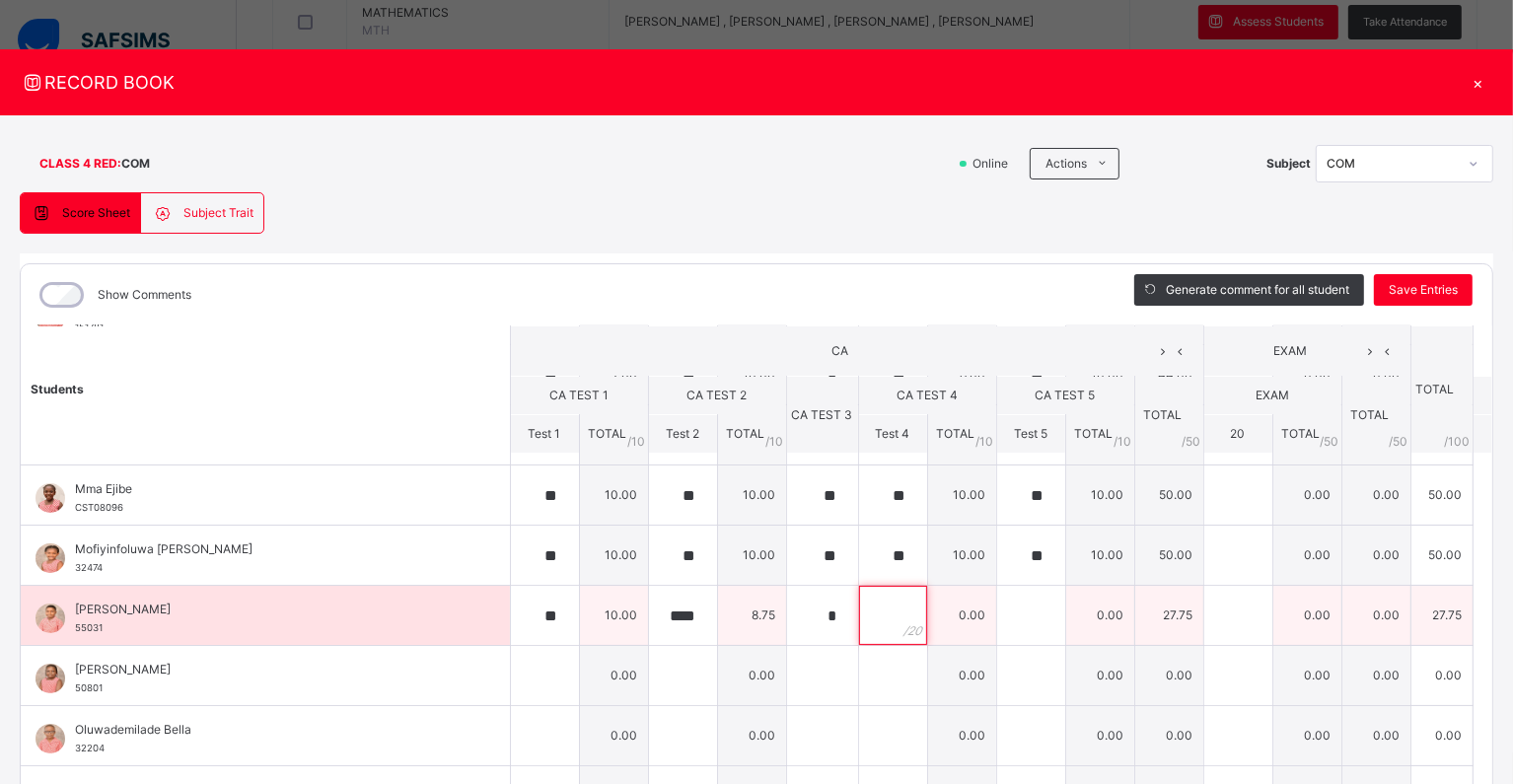 click at bounding box center [893, 615] 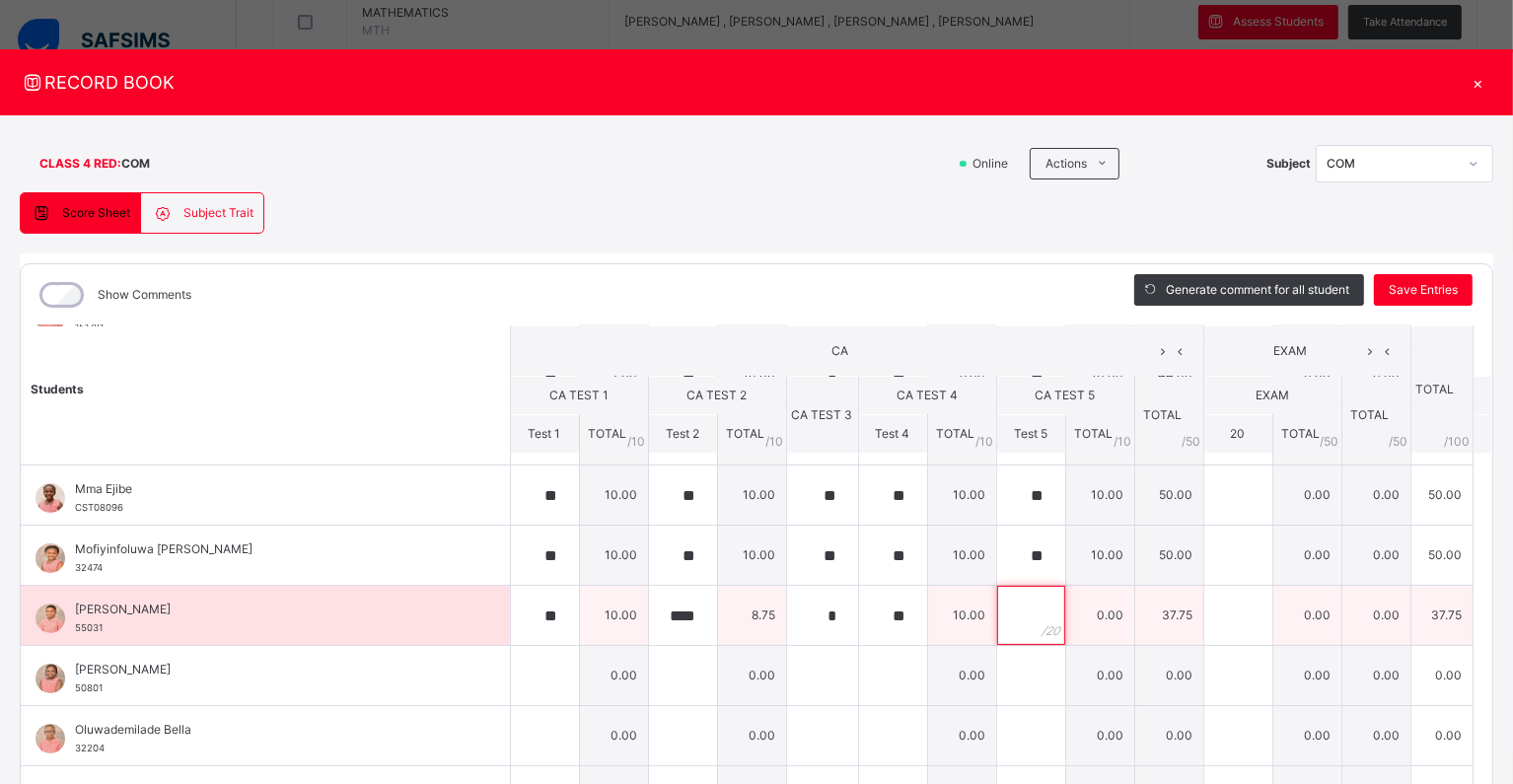 click at bounding box center [1031, 615] 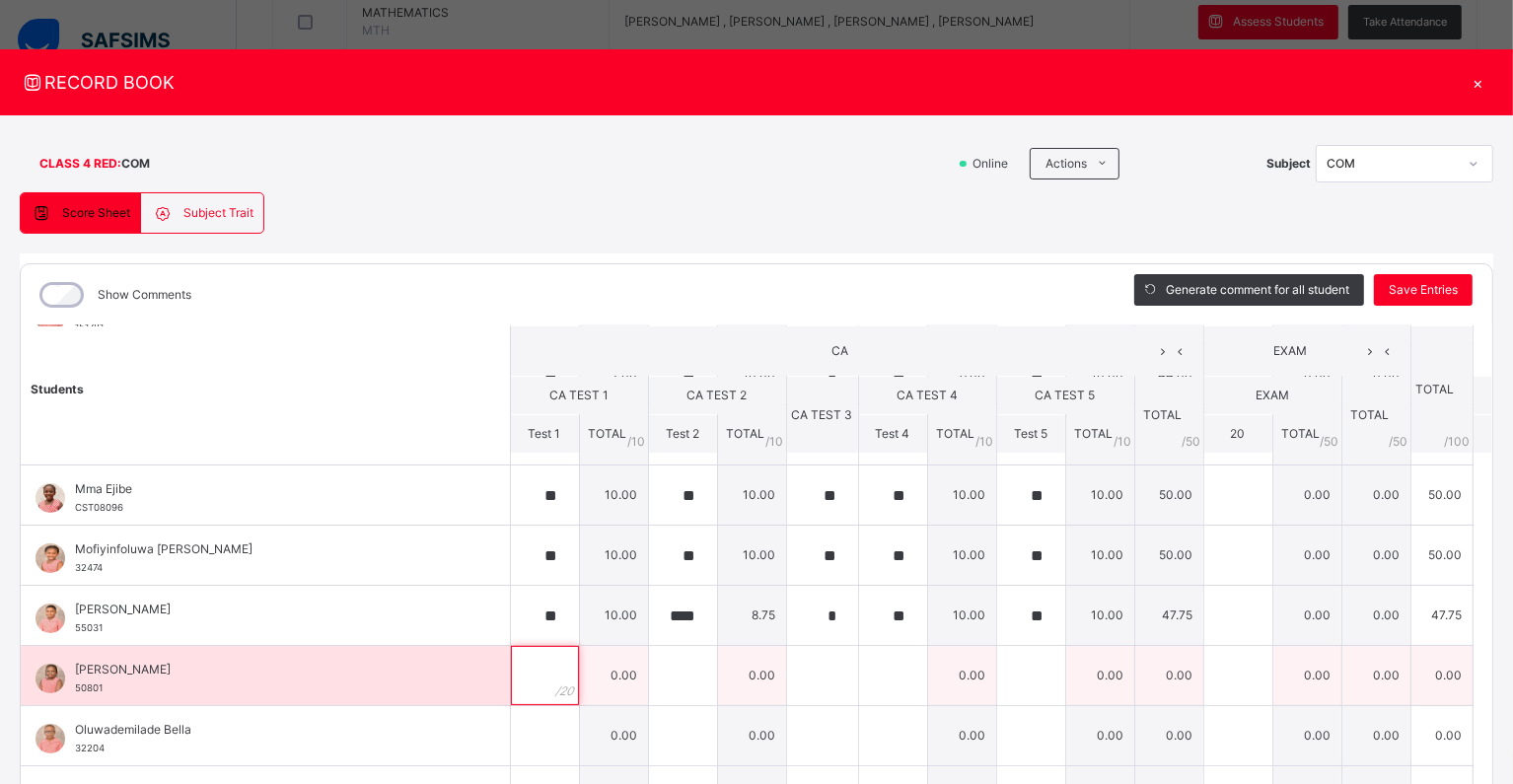 click at bounding box center [544, 676] 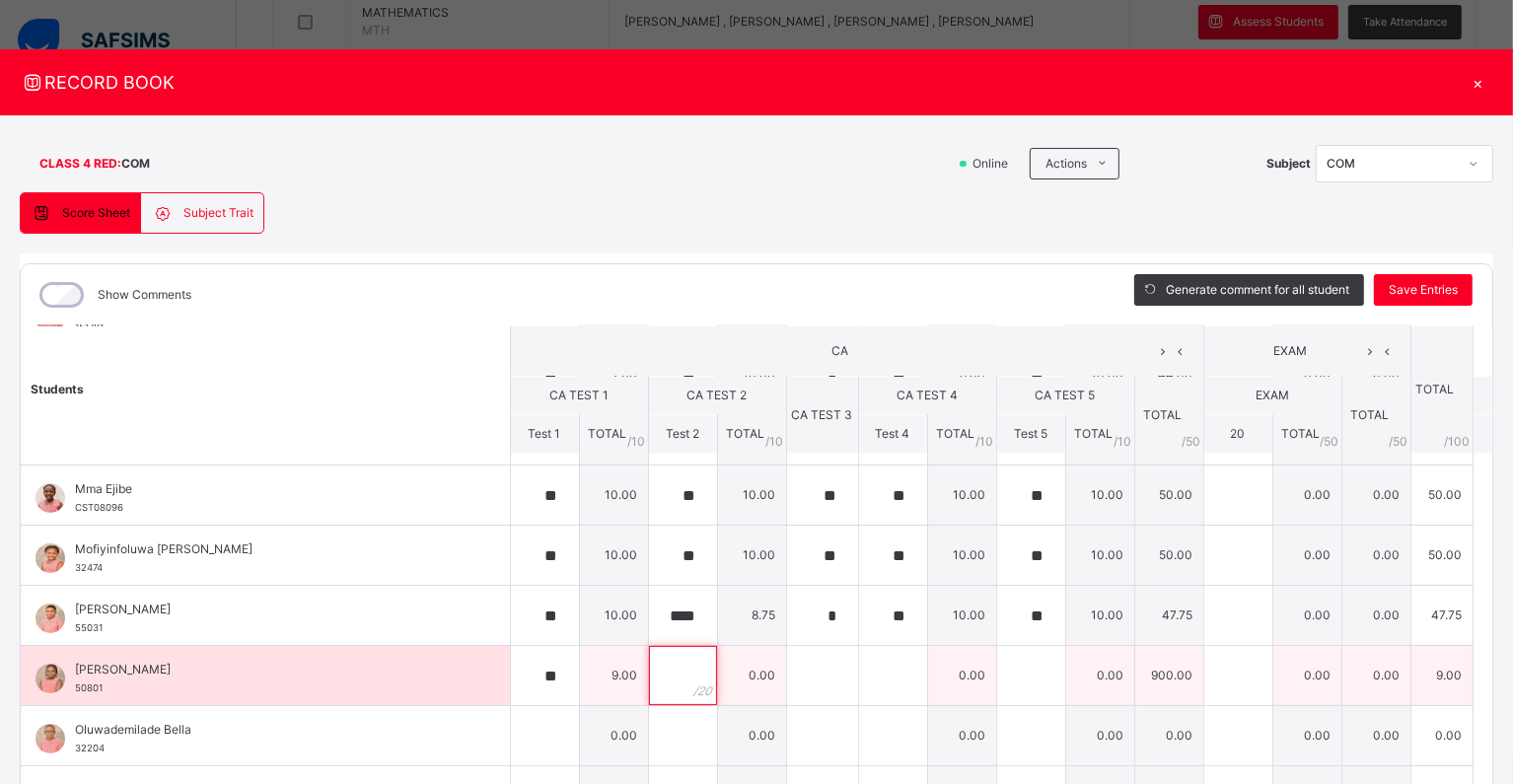 click at bounding box center (683, 676) 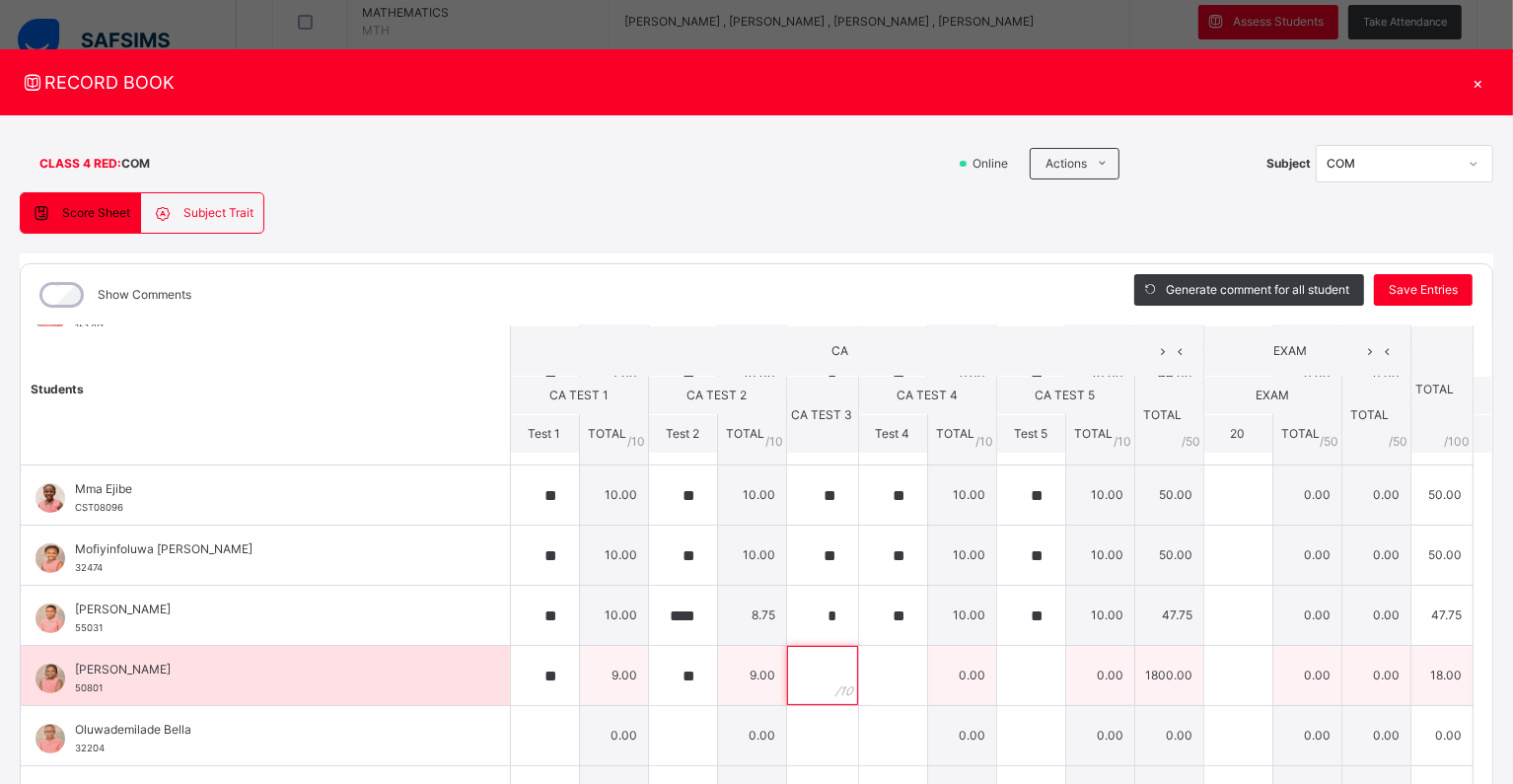 click at bounding box center [823, 676] 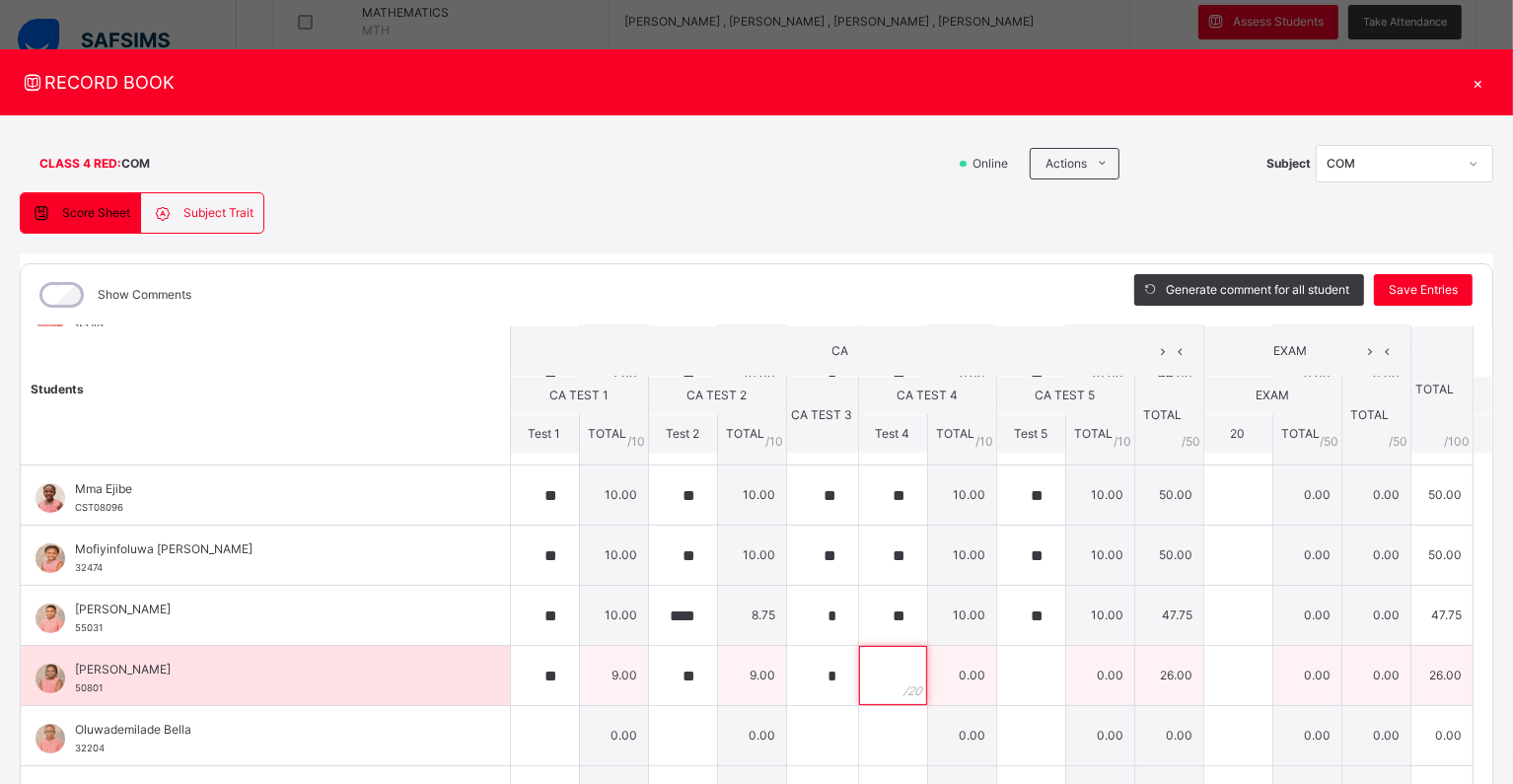 click at bounding box center (893, 676) 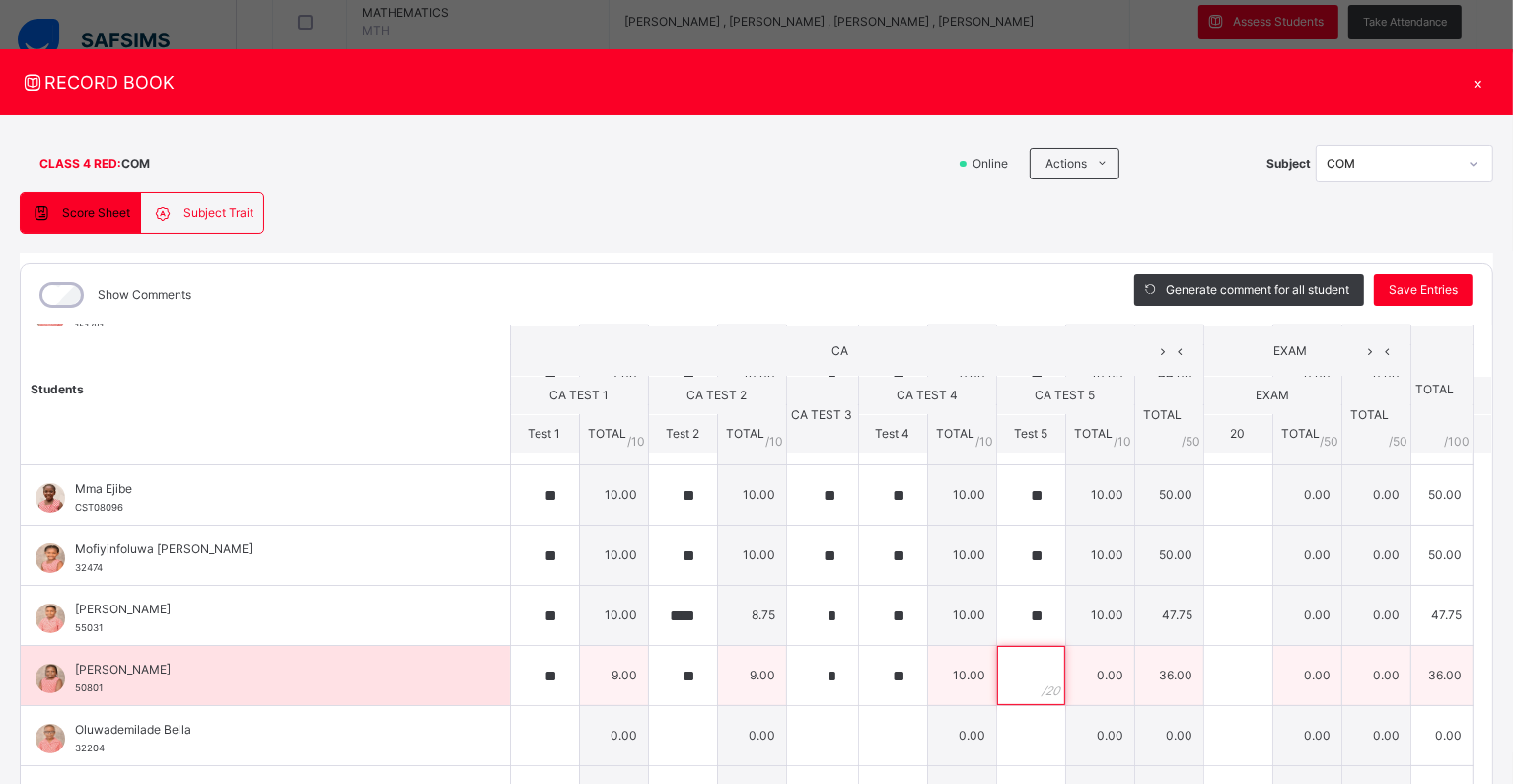 click at bounding box center [1031, 676] 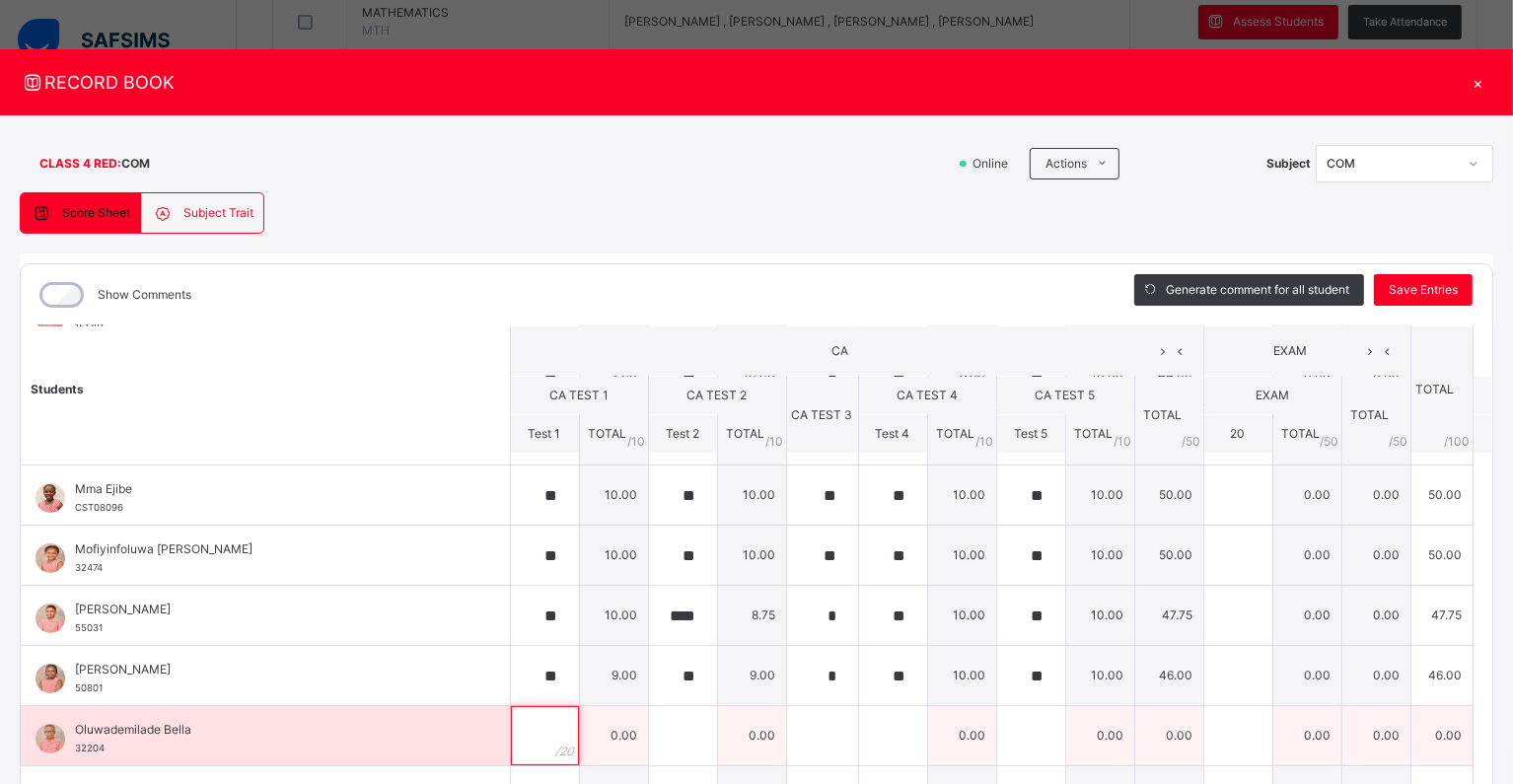 click at bounding box center [544, 736] 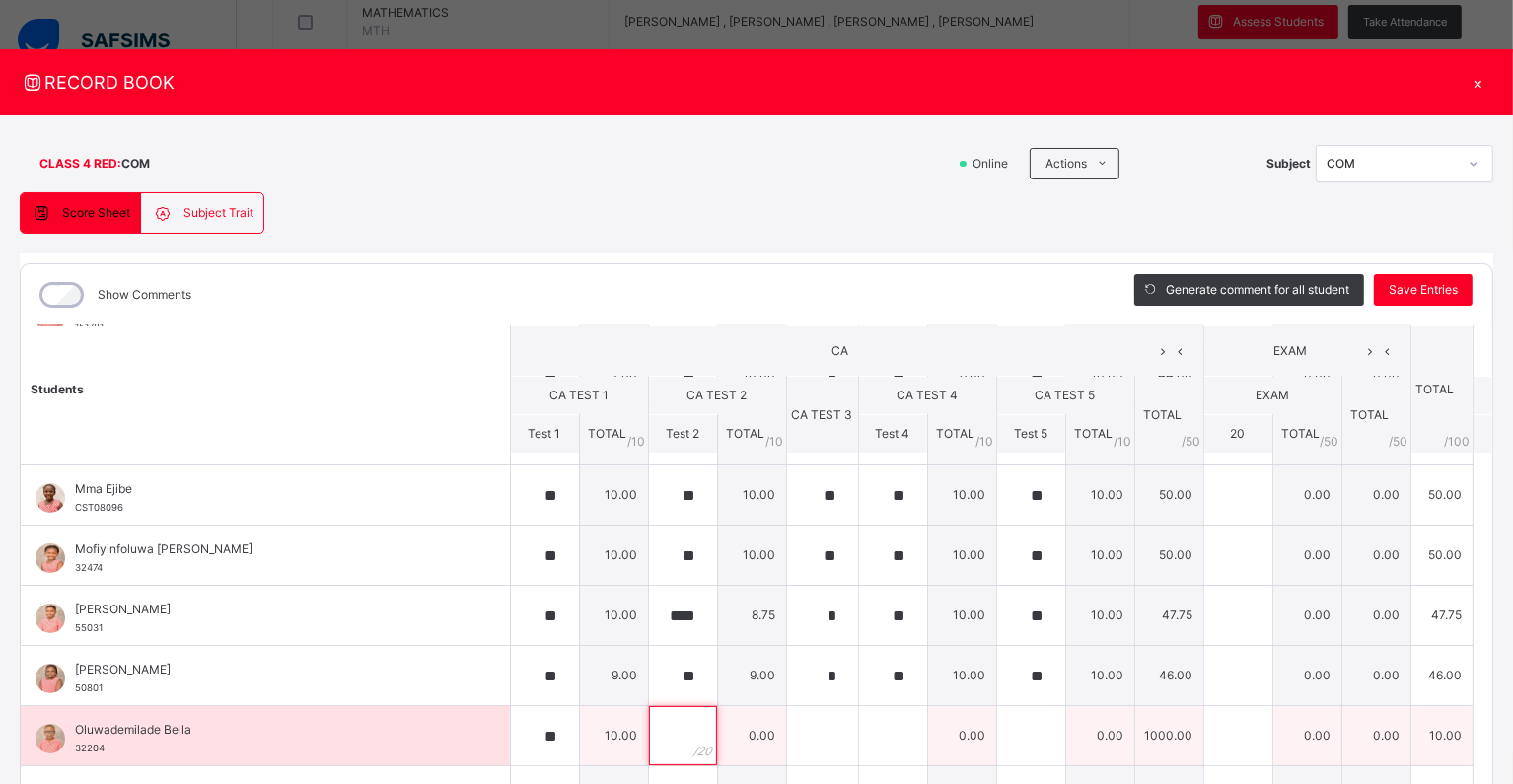 click at bounding box center (683, 736) 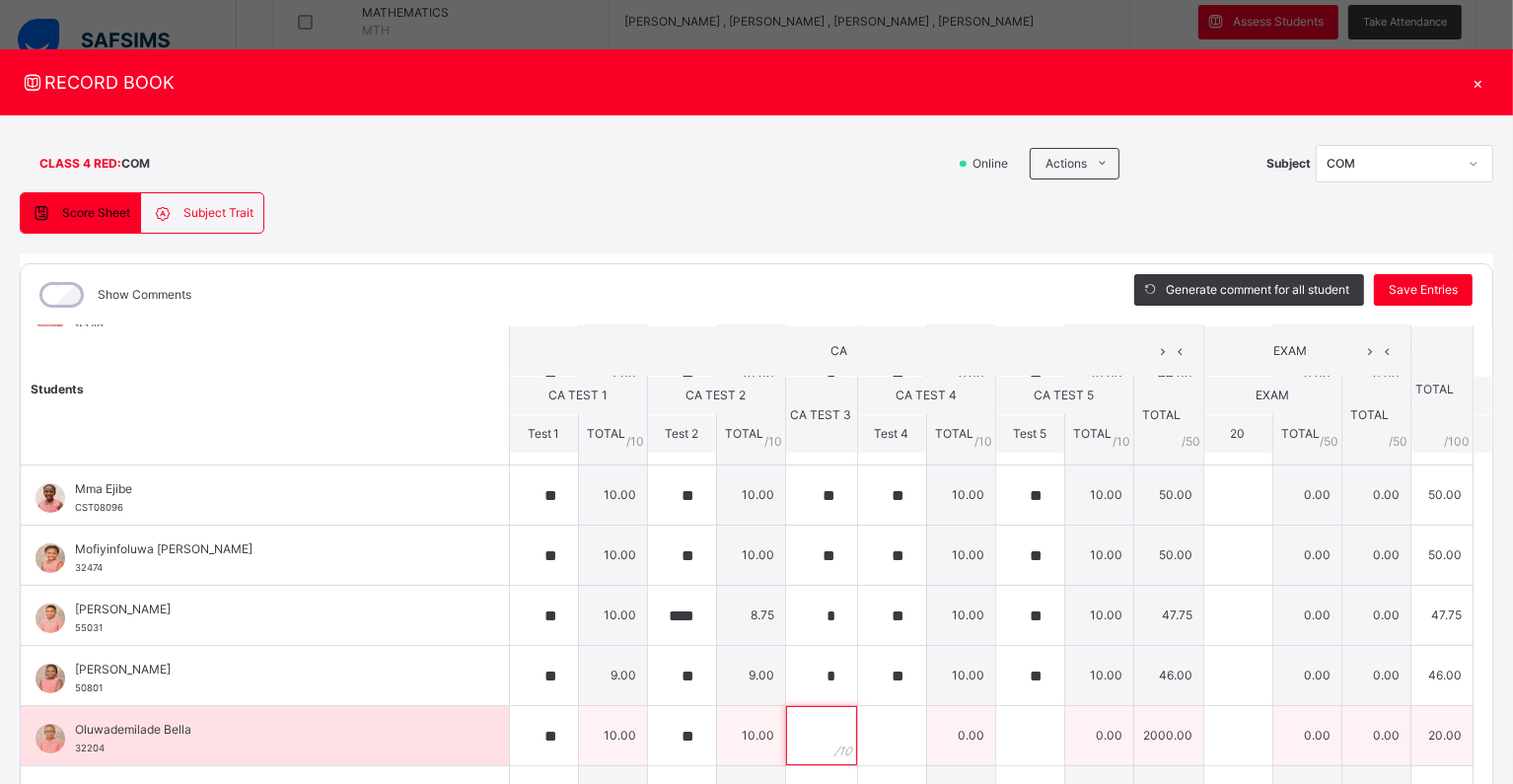 click at bounding box center [822, 736] 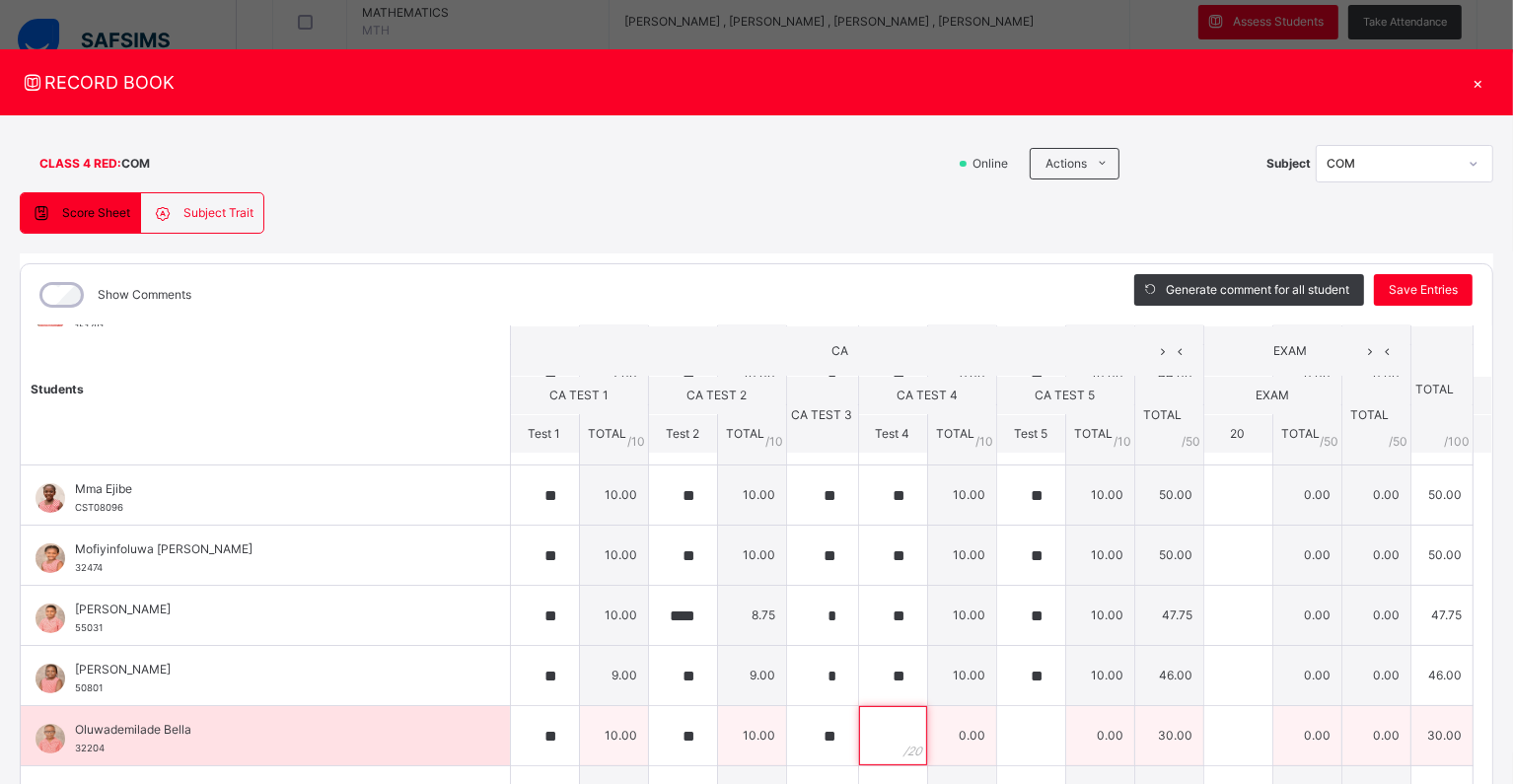 click at bounding box center (893, 736) 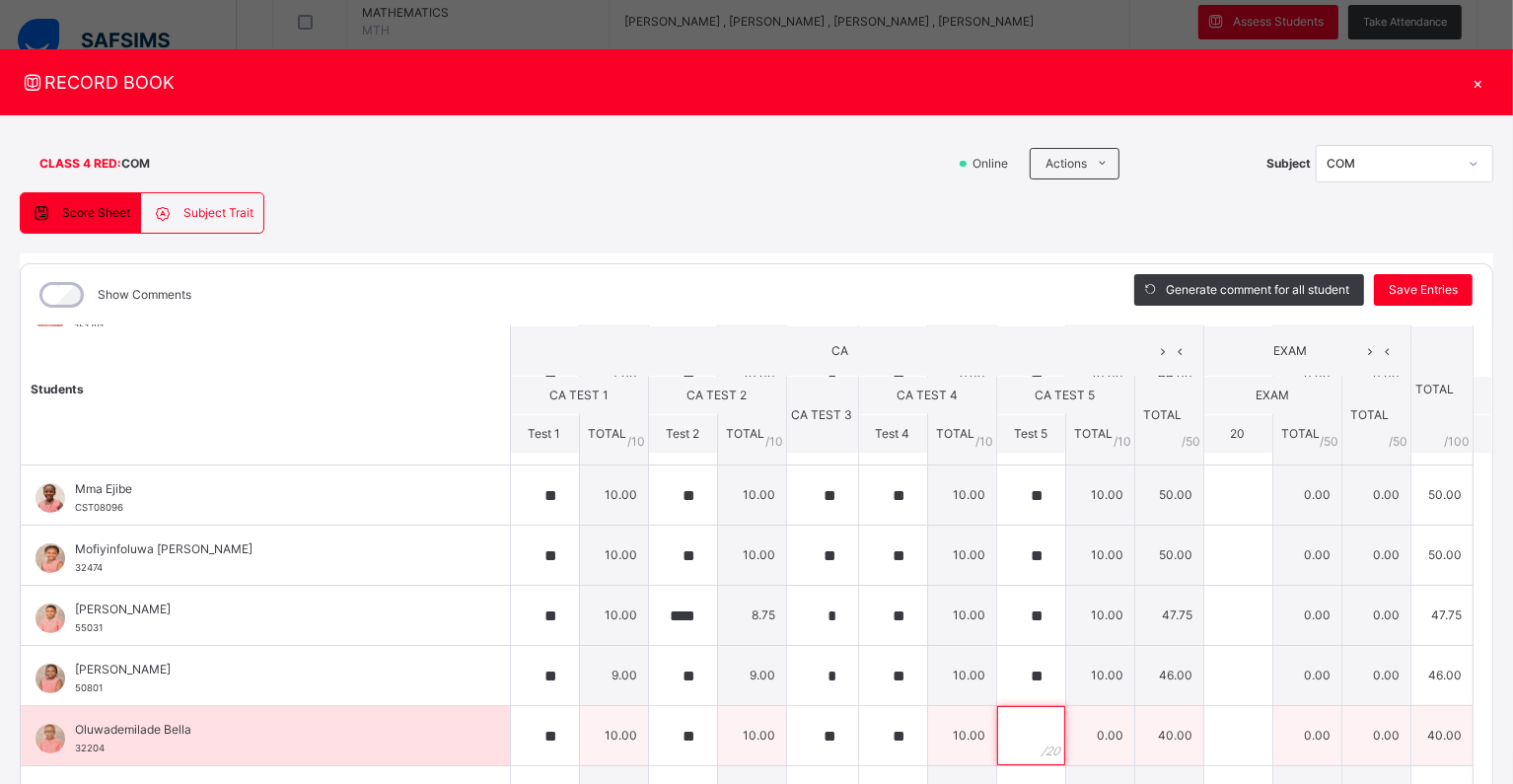 click at bounding box center [1031, 736] 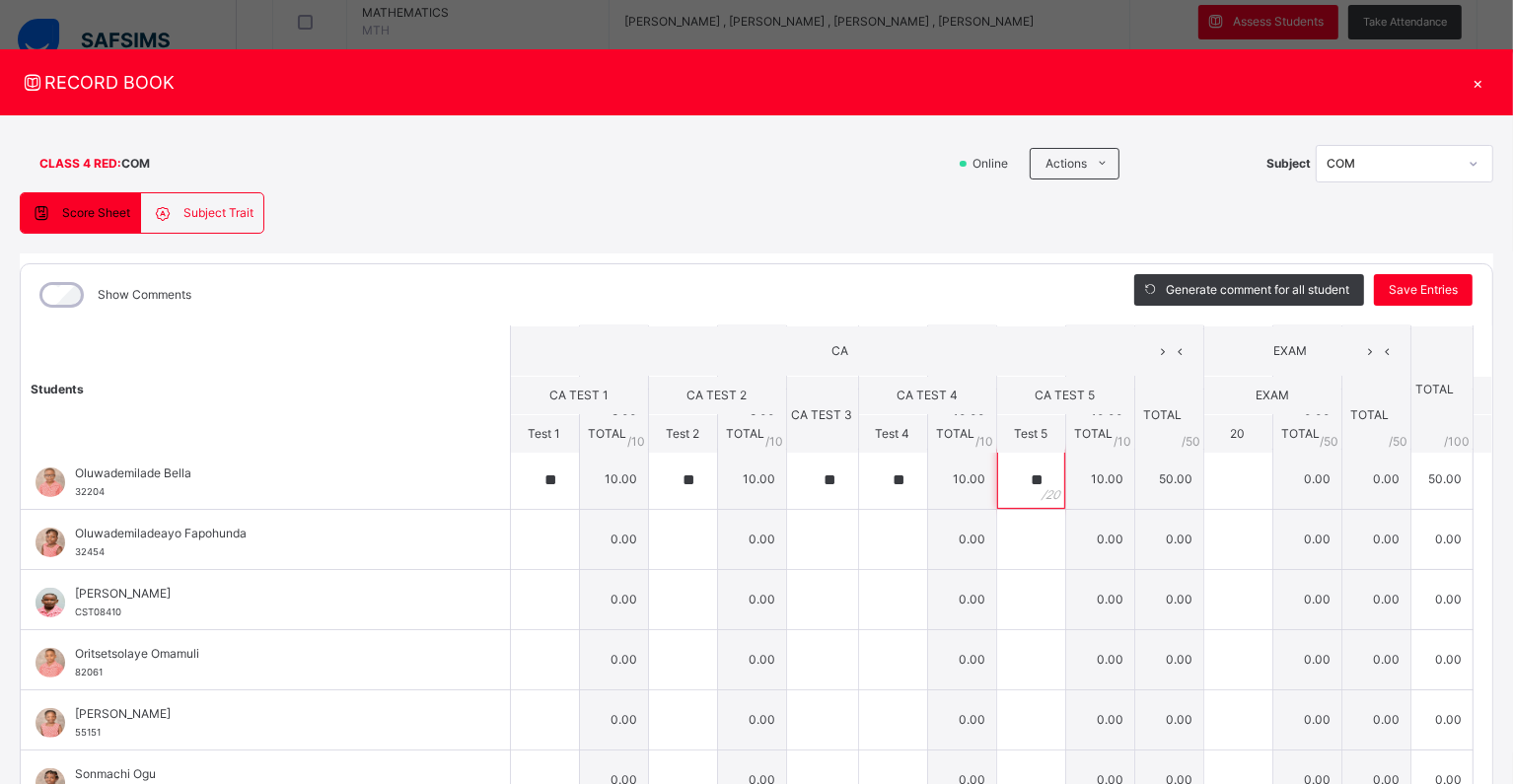 scroll, scrollTop: 607, scrollLeft: 0, axis: vertical 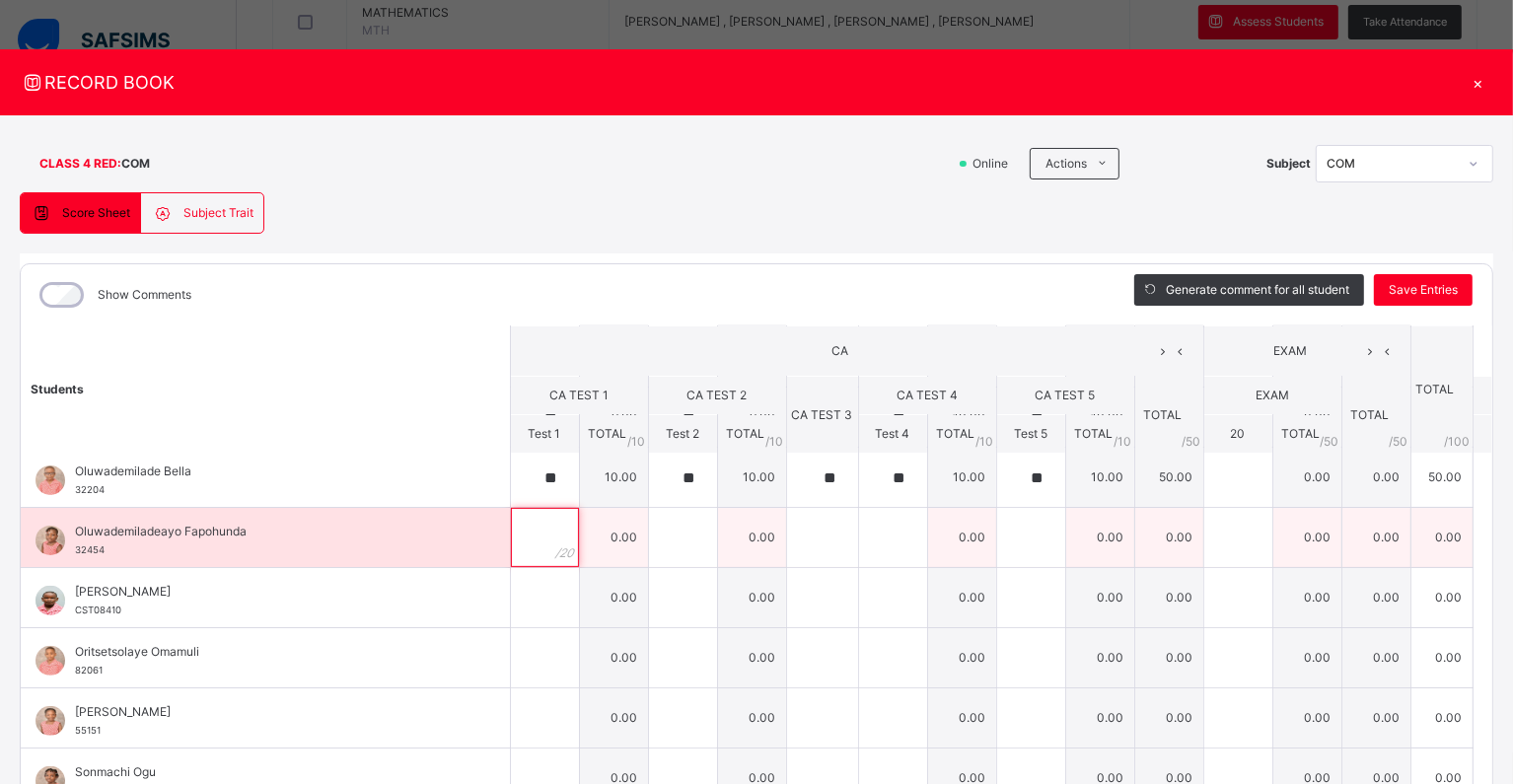click at bounding box center [544, 537] 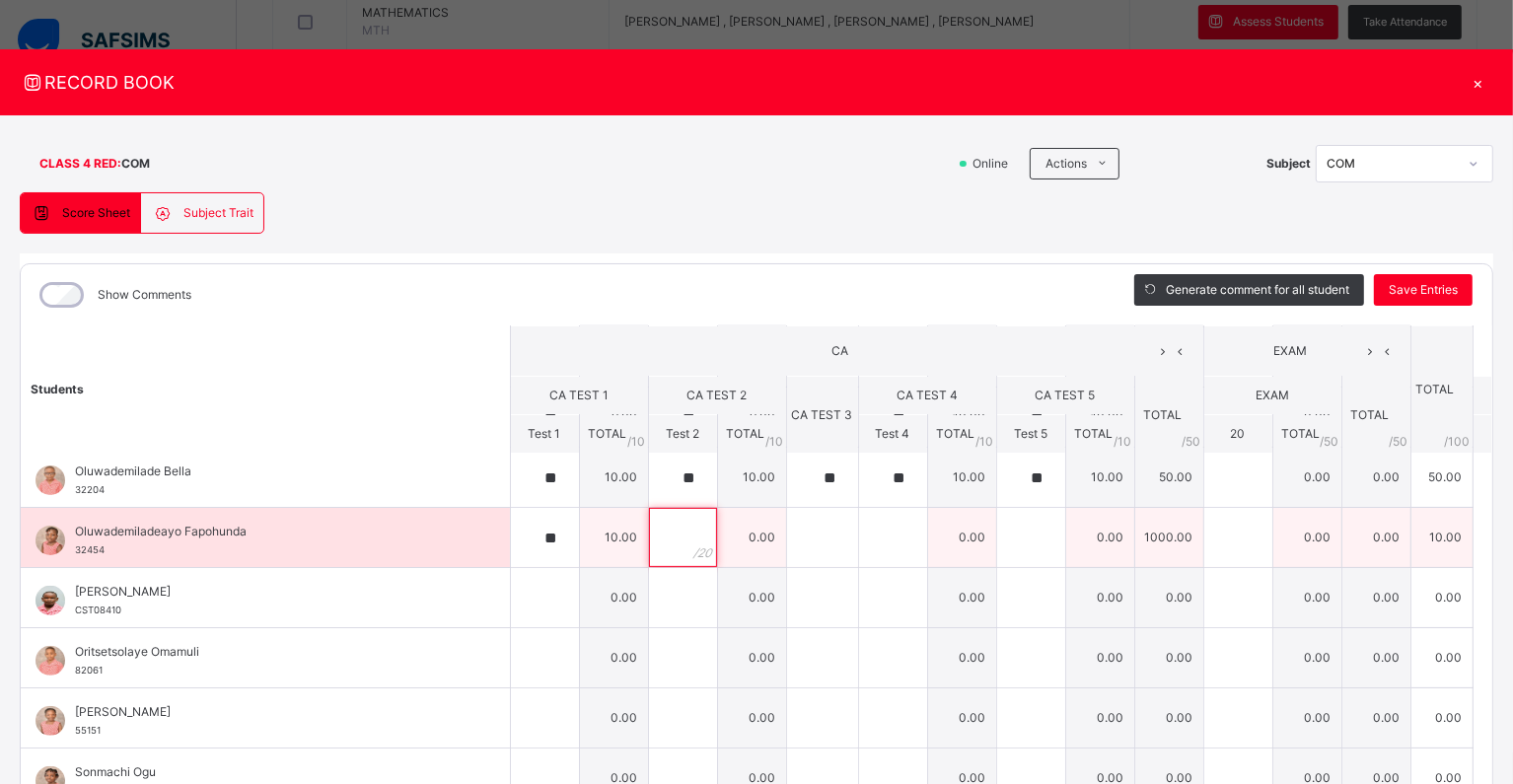 click at bounding box center (683, 537) 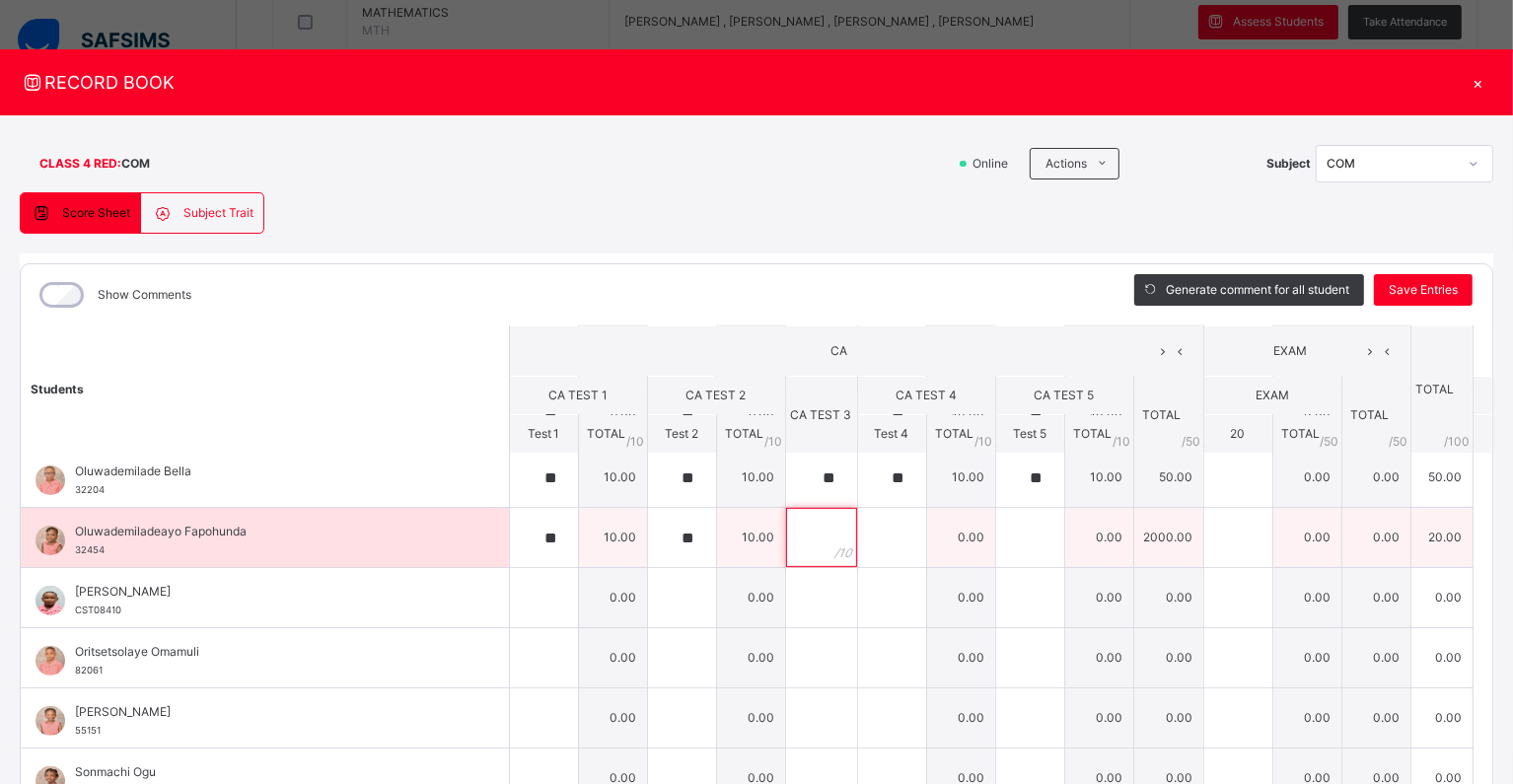 click at bounding box center [822, 537] 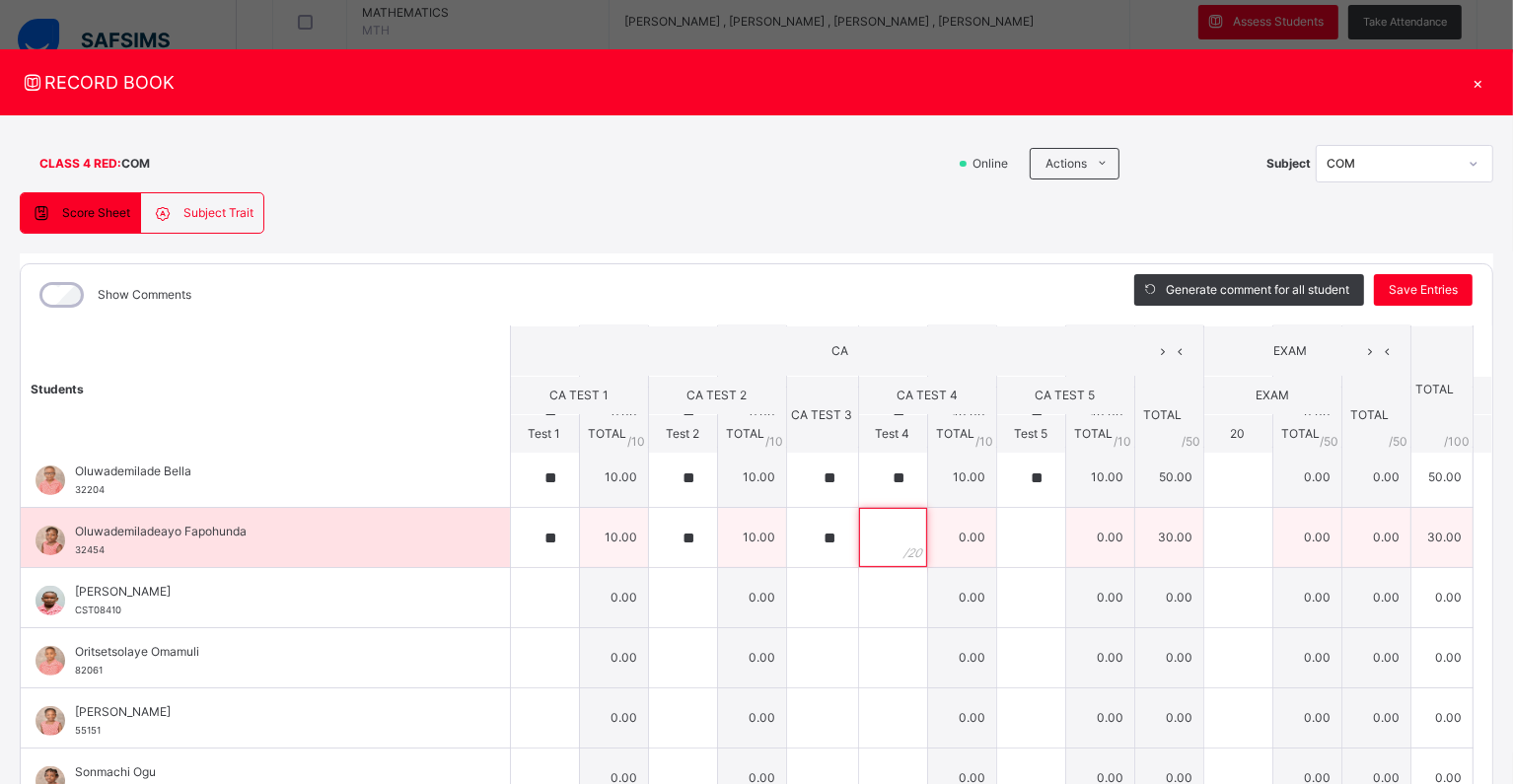 click at bounding box center (893, 537) 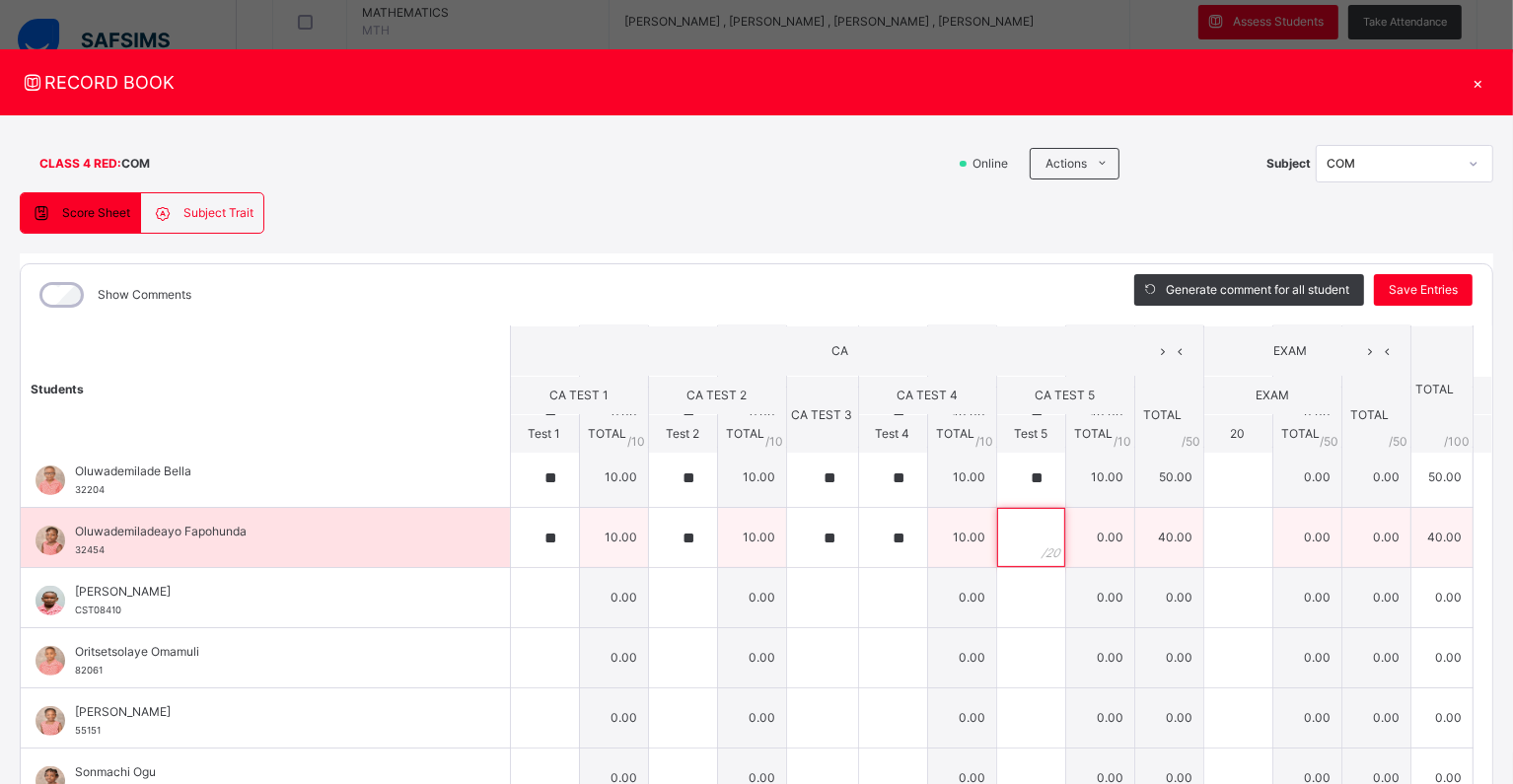 click at bounding box center (1031, 537) 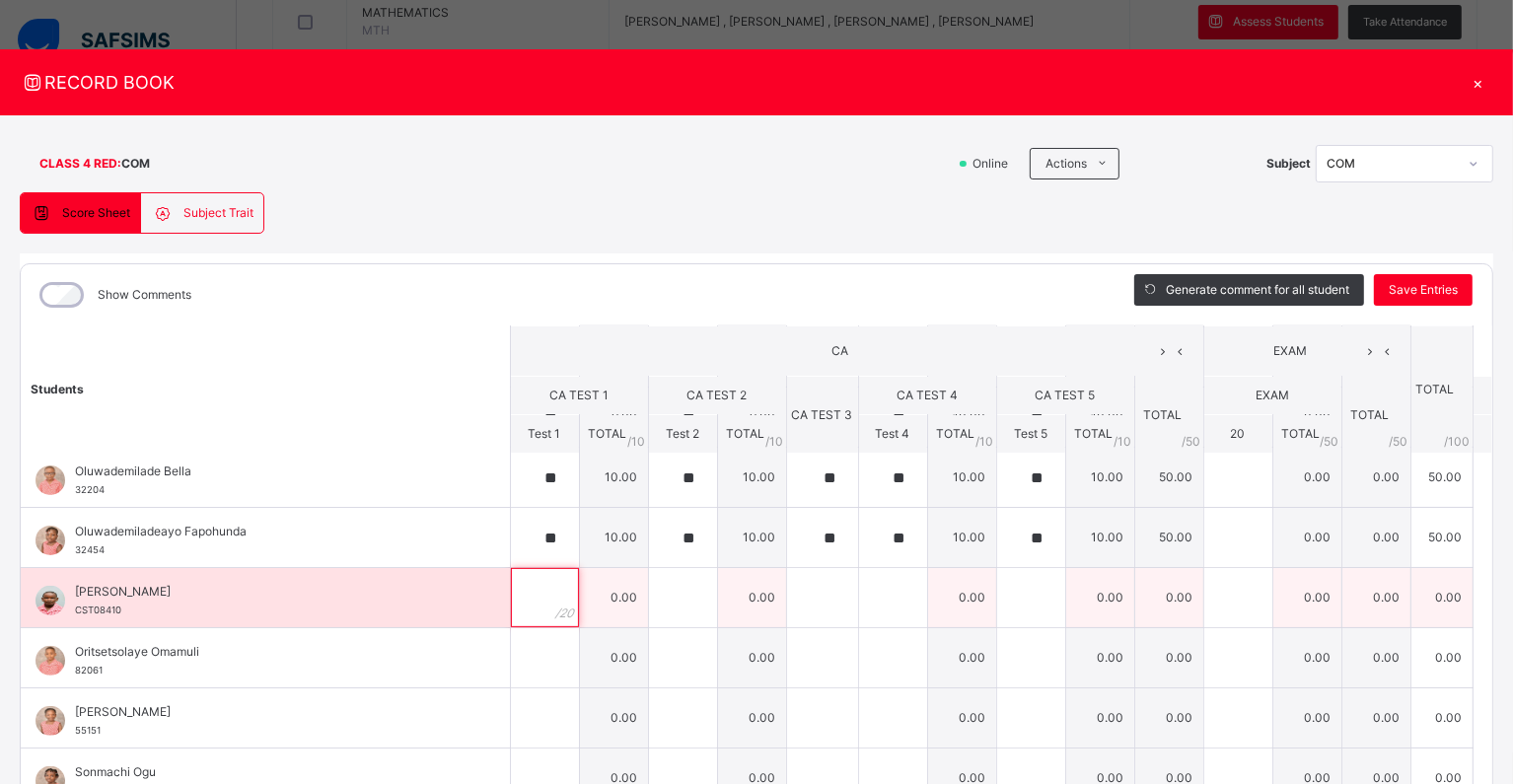 click at bounding box center (544, 598) 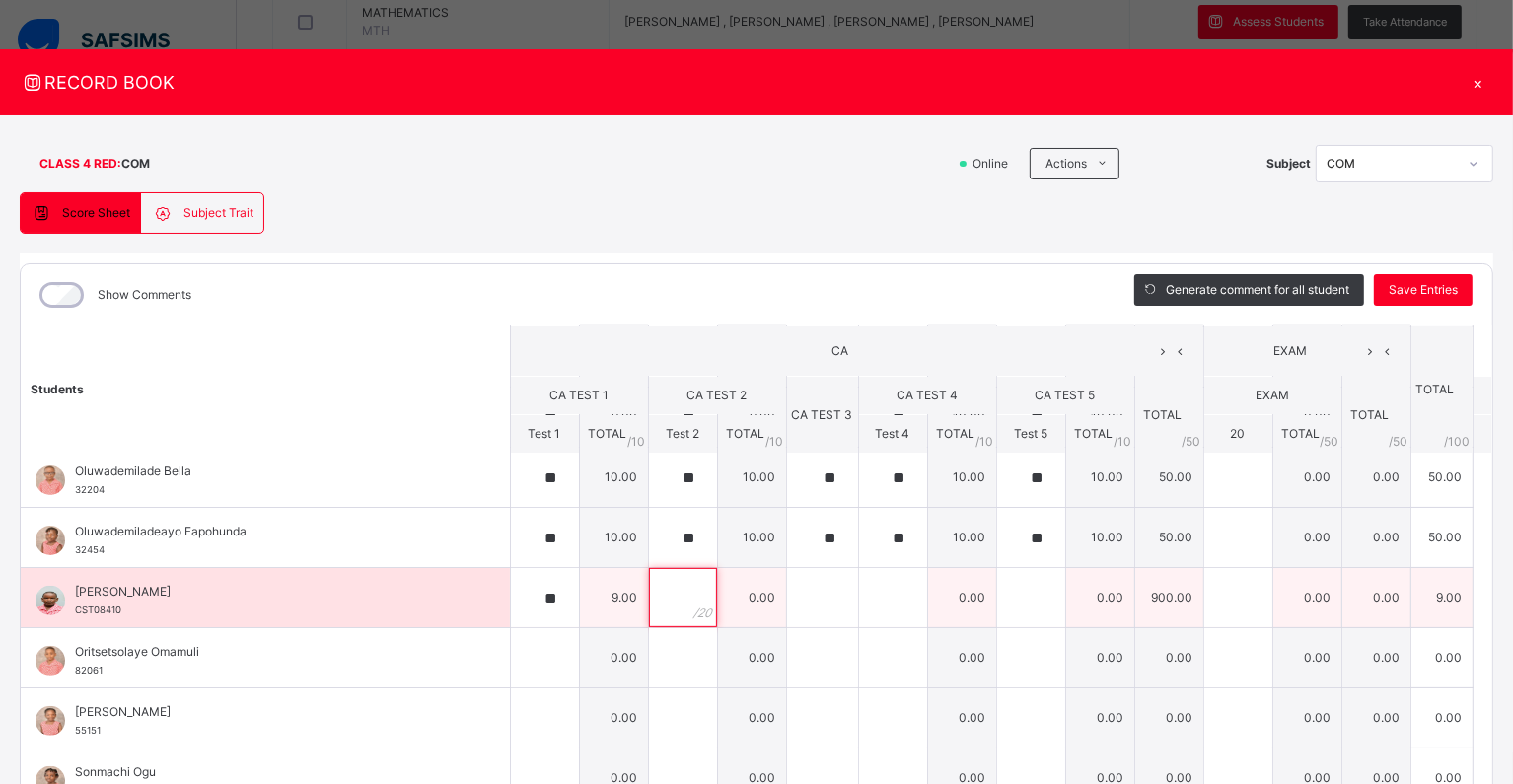 click at bounding box center (683, 598) 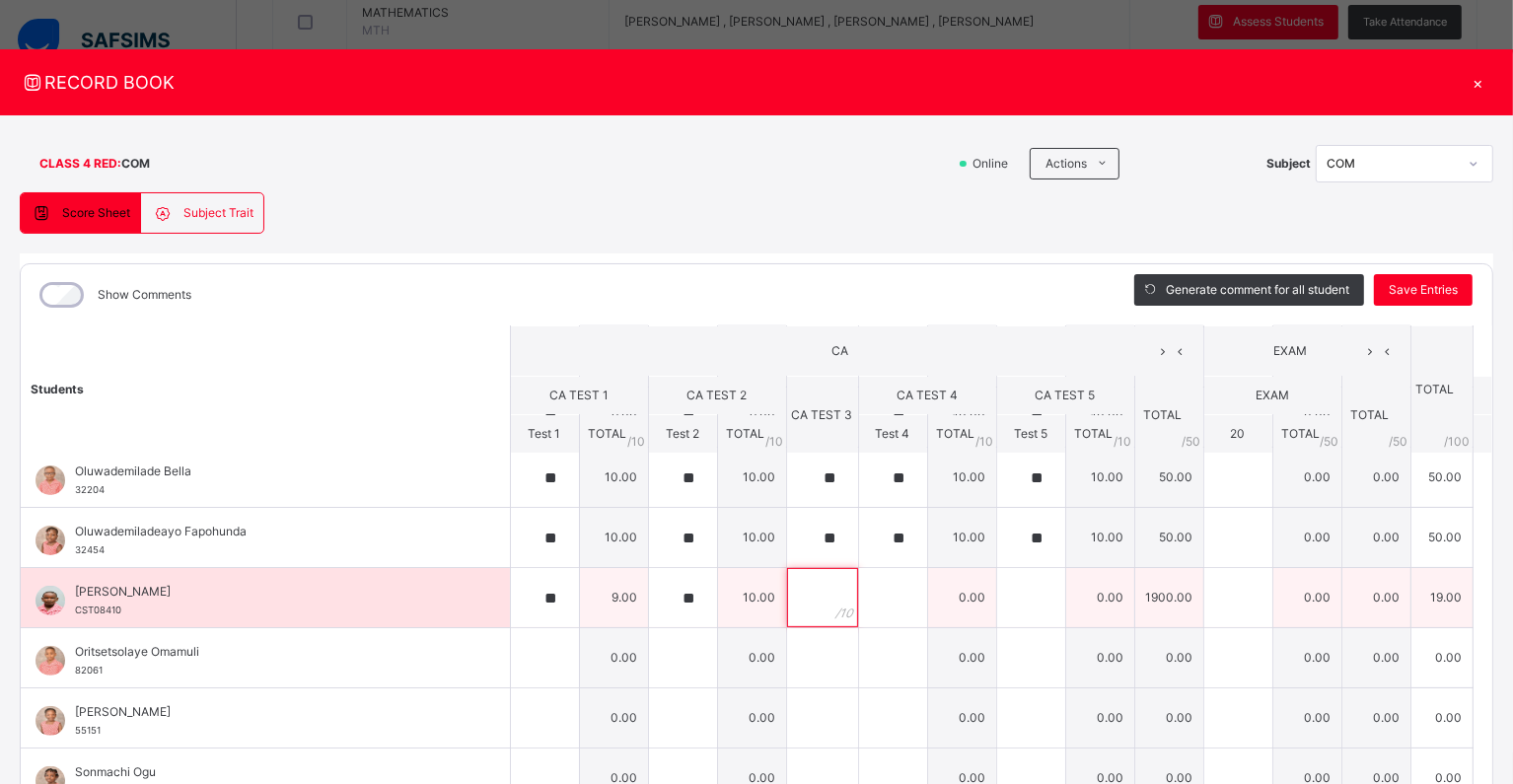 click at bounding box center [823, 598] 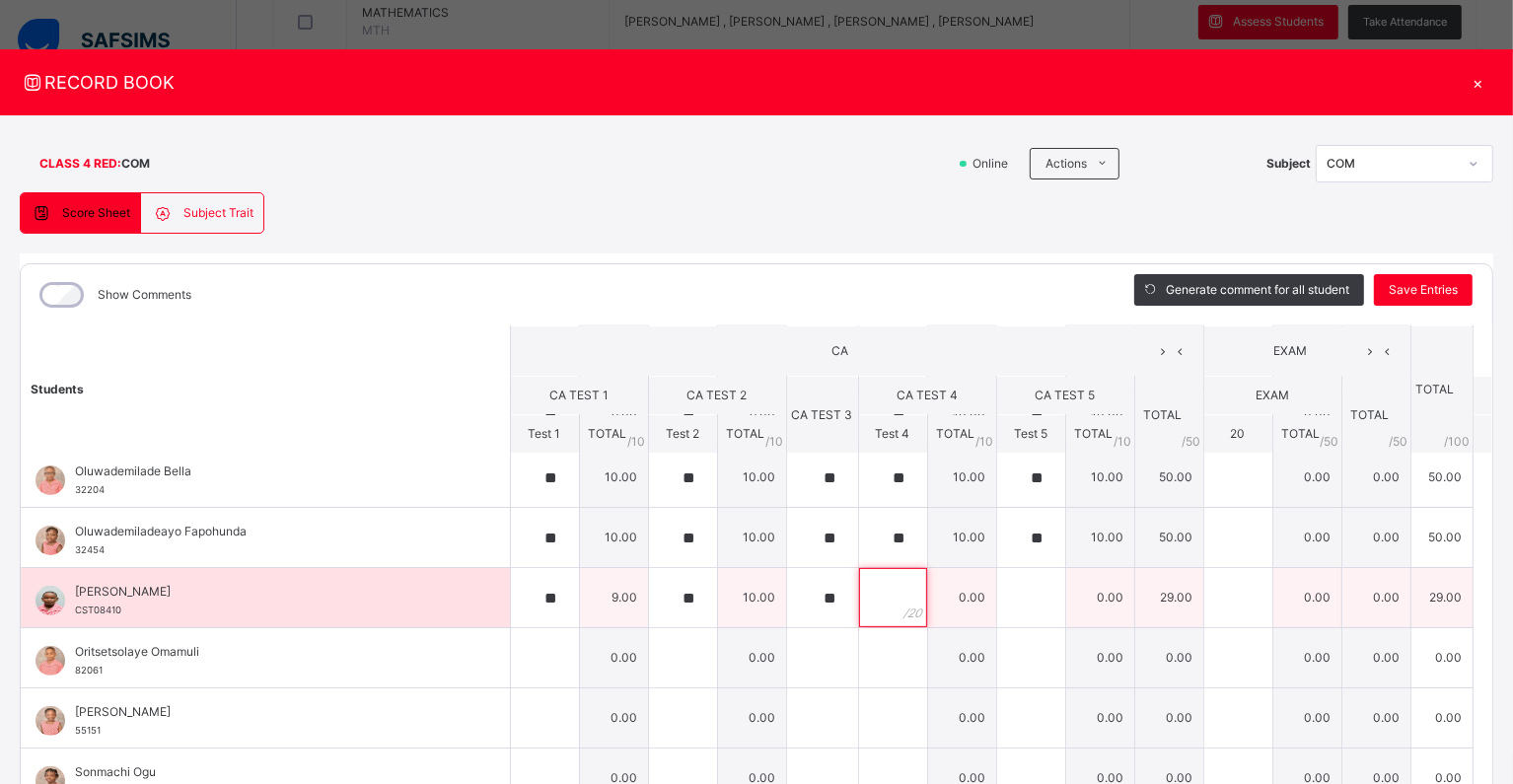 click at bounding box center [893, 598] 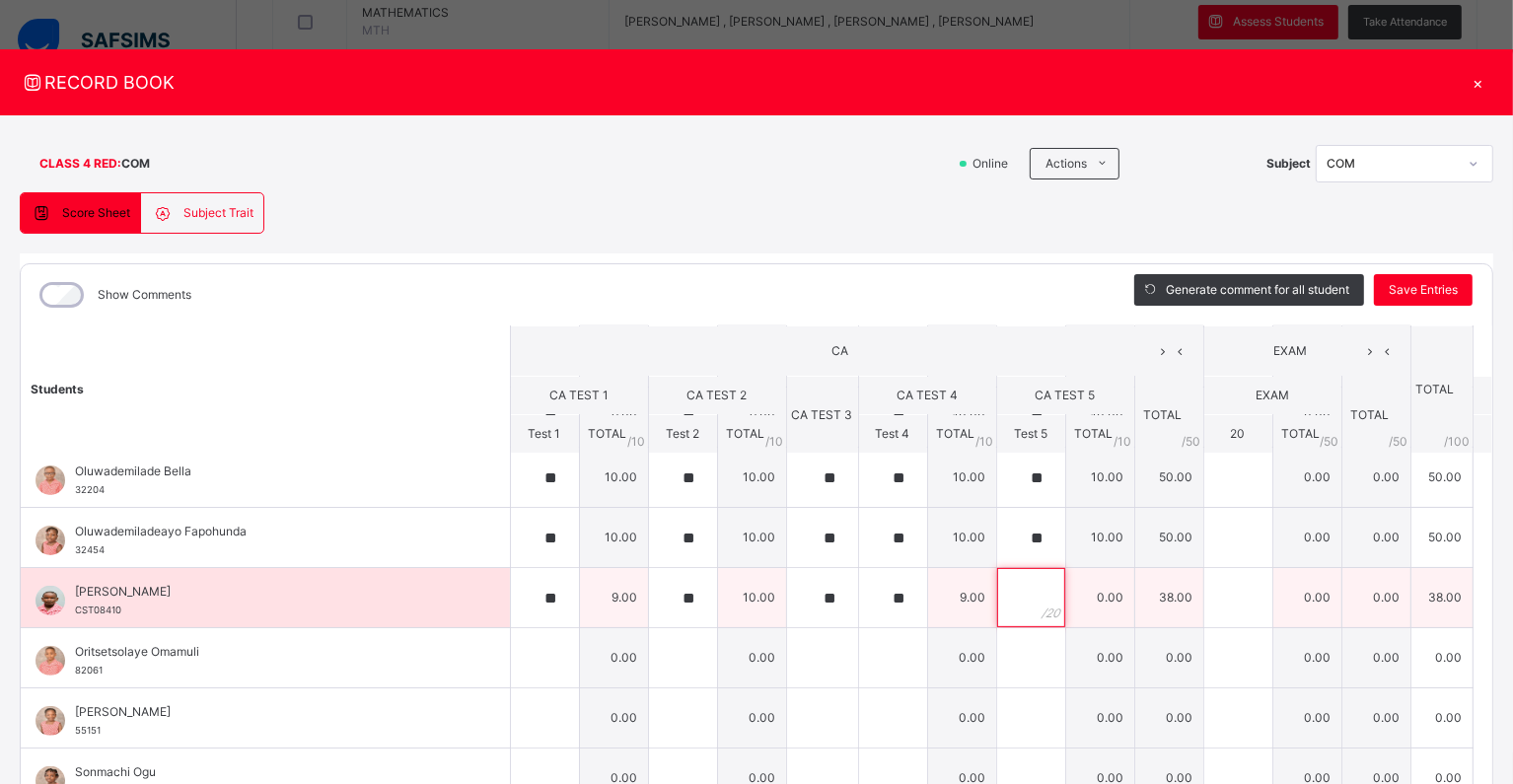 click at bounding box center [1031, 598] 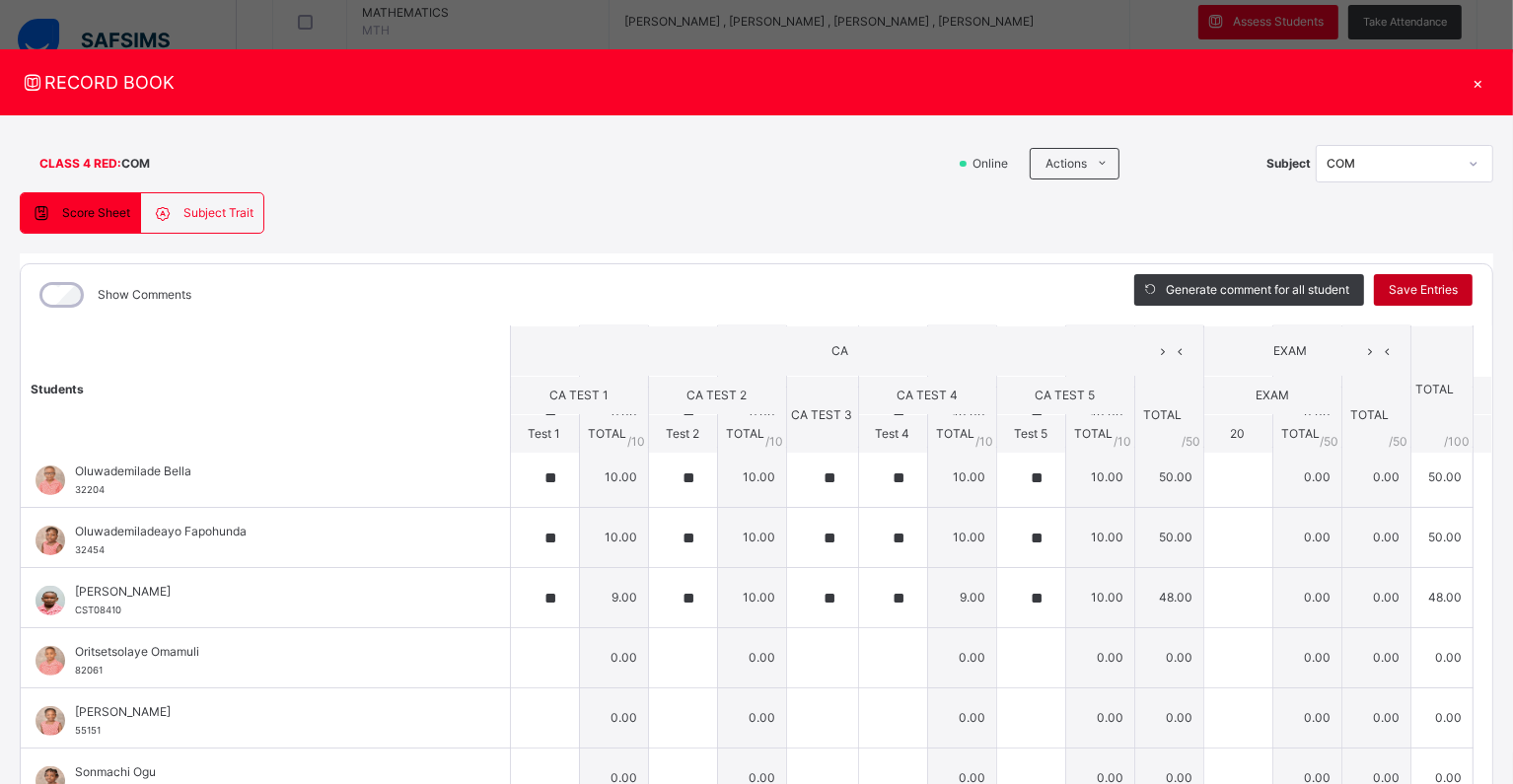click on "Save Entries" at bounding box center [1423, 290] 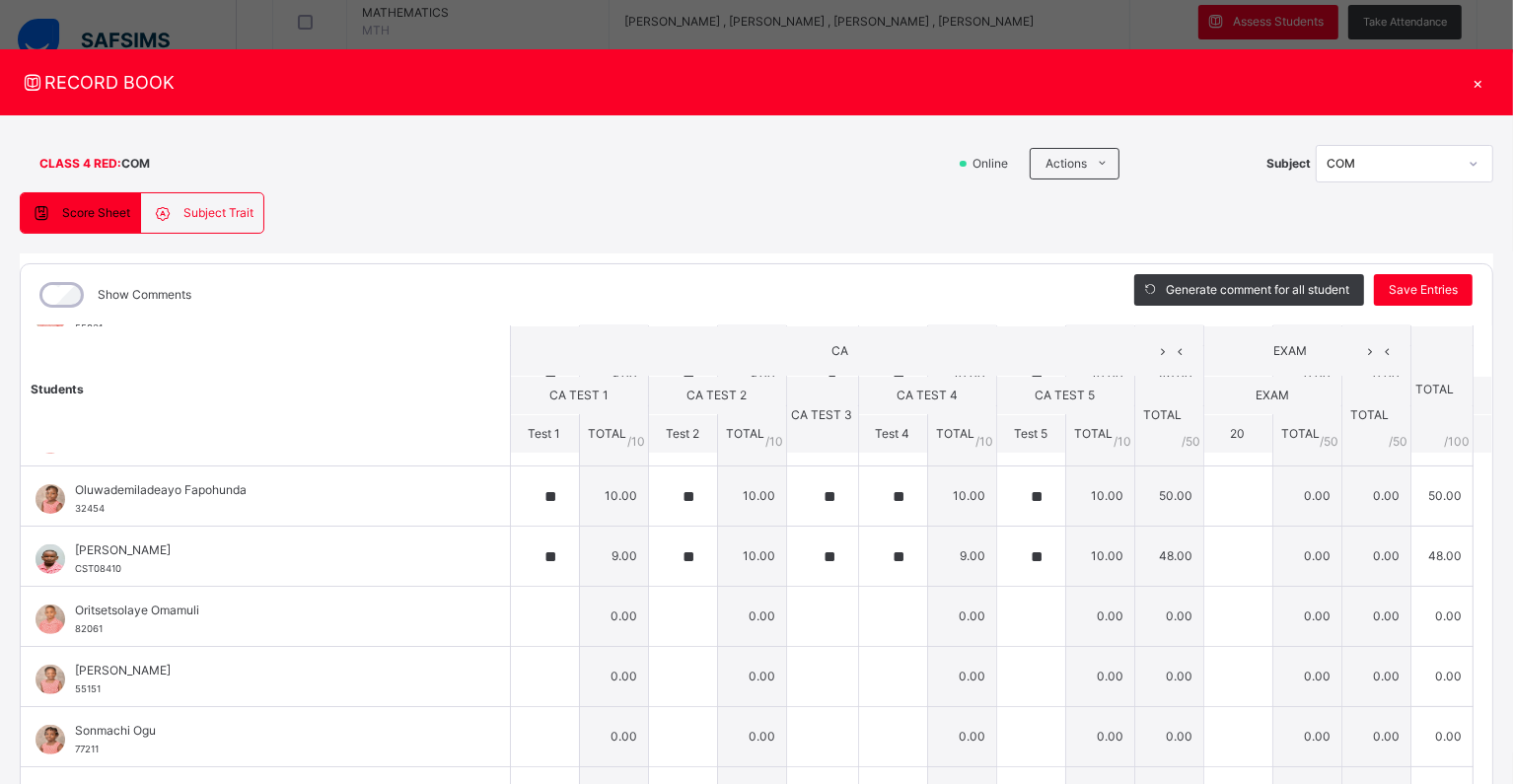 scroll, scrollTop: 655, scrollLeft: 0, axis: vertical 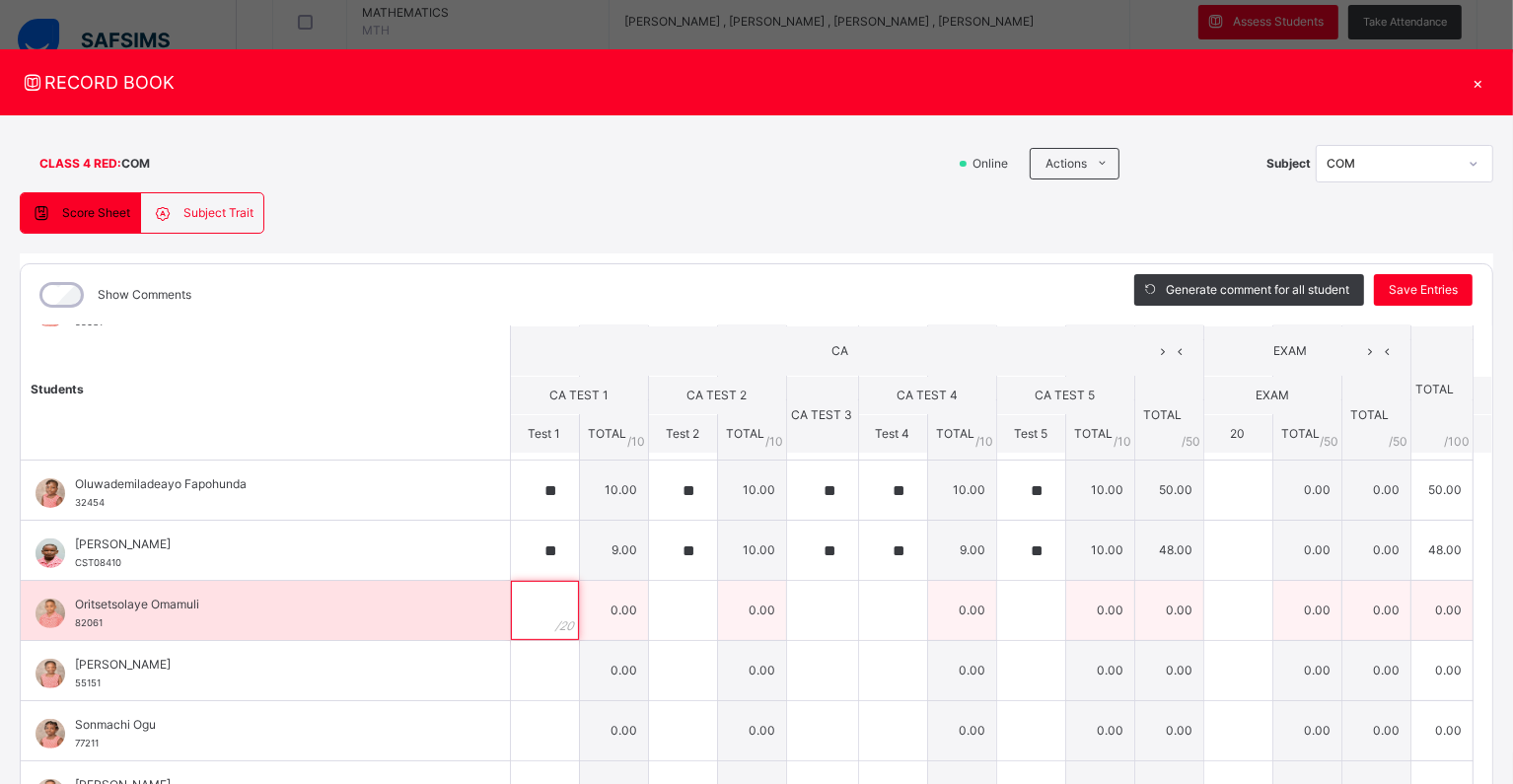 click at bounding box center (544, 610) 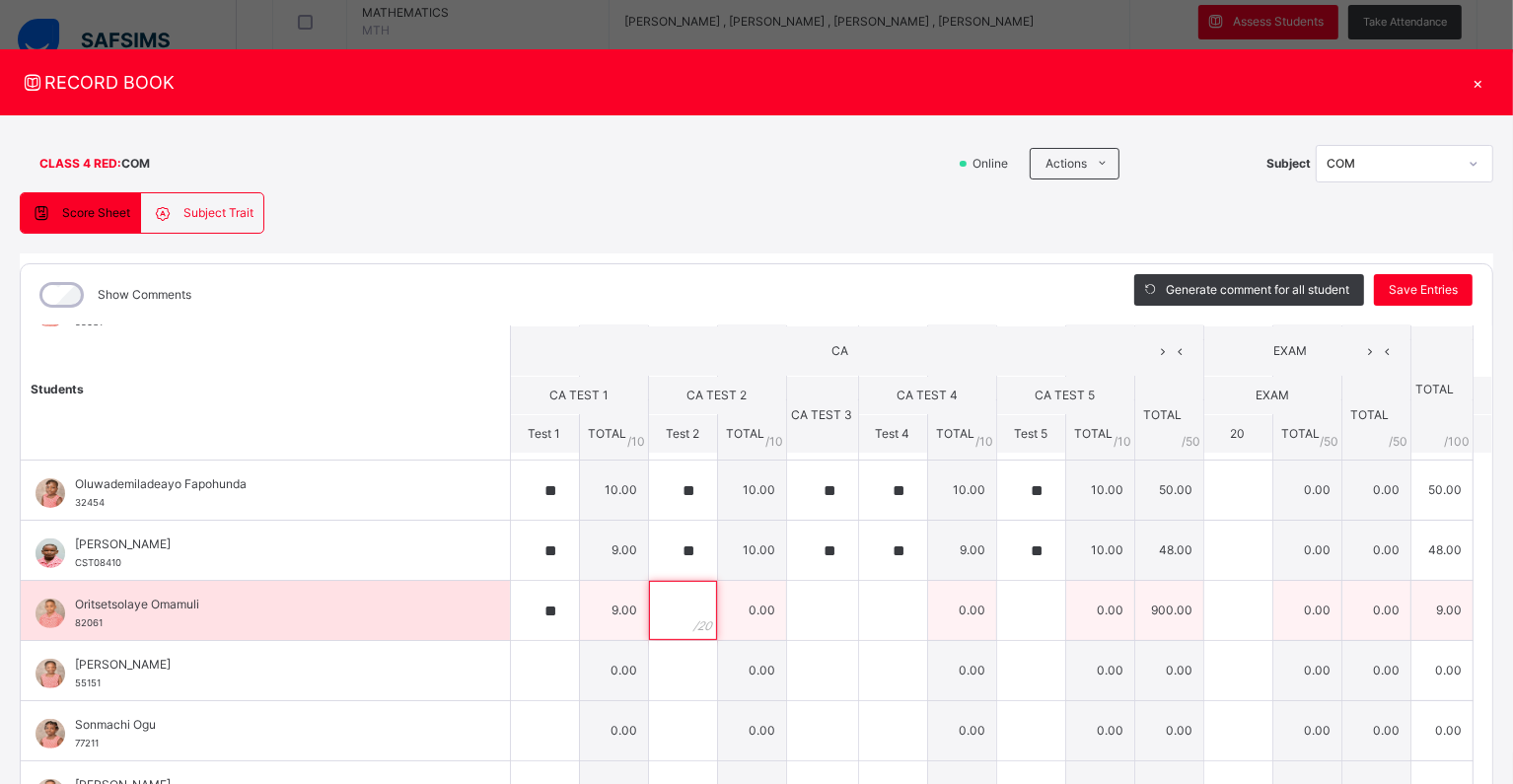 click at bounding box center [683, 610] 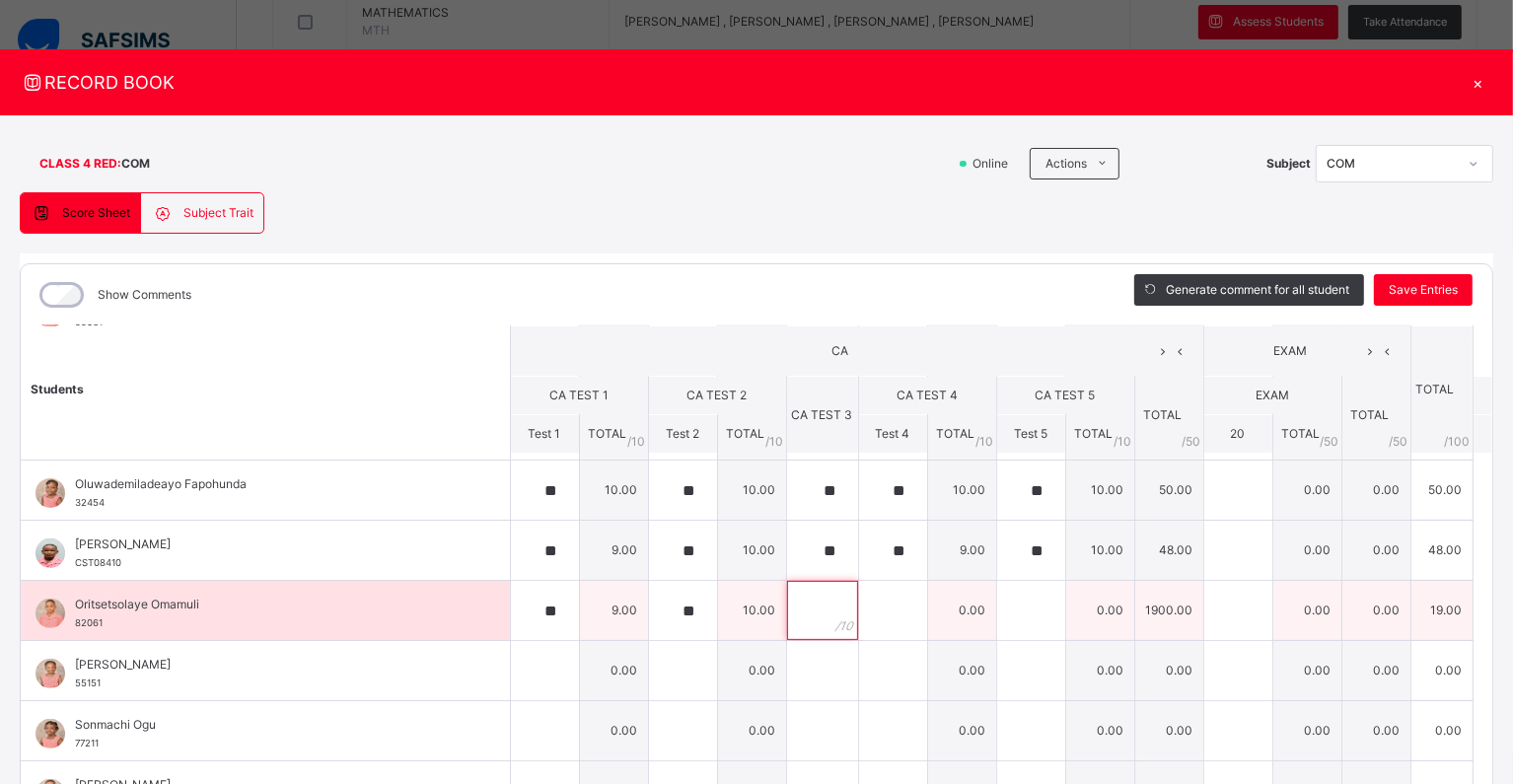 click at bounding box center [823, 610] 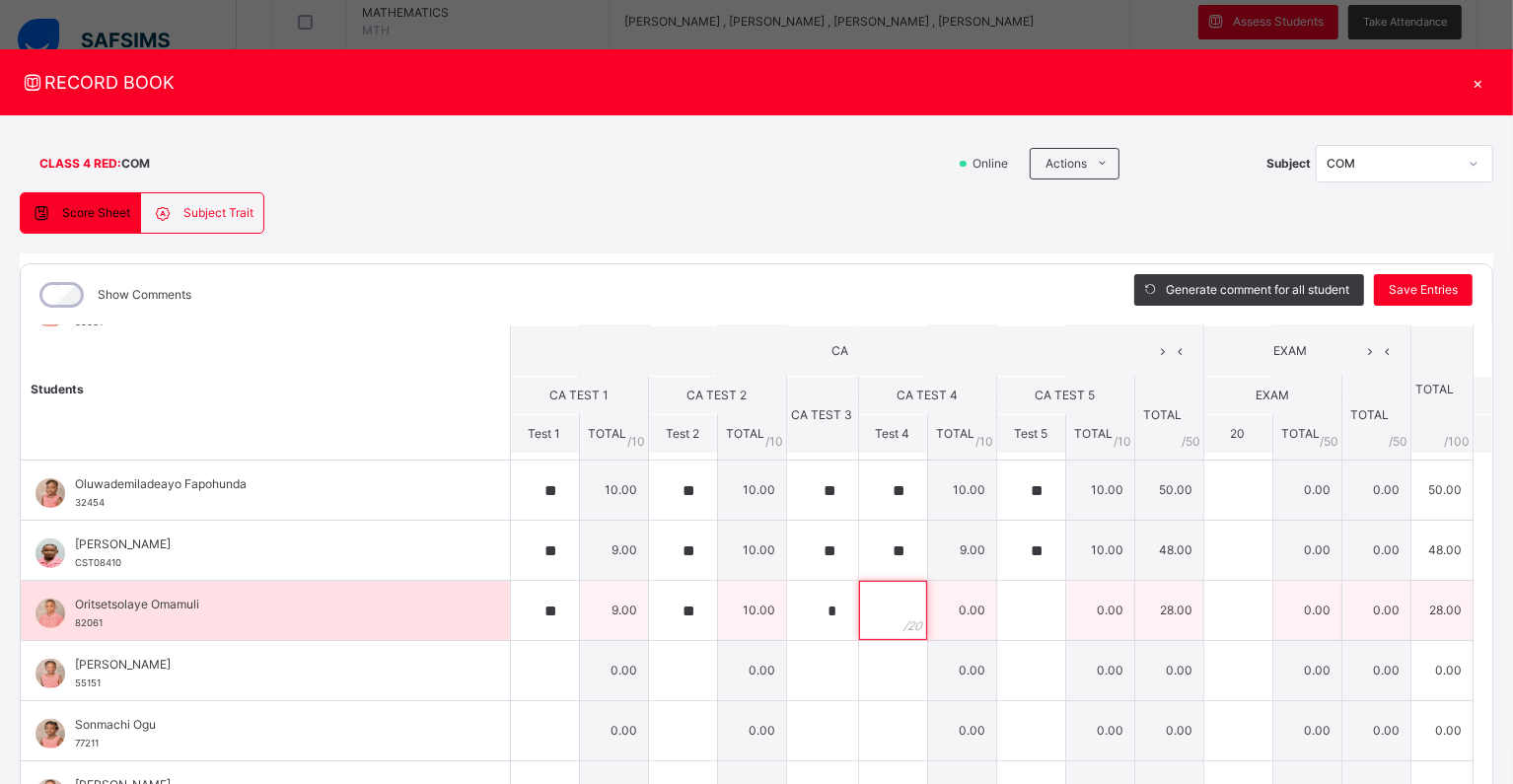 click at bounding box center (893, 610) 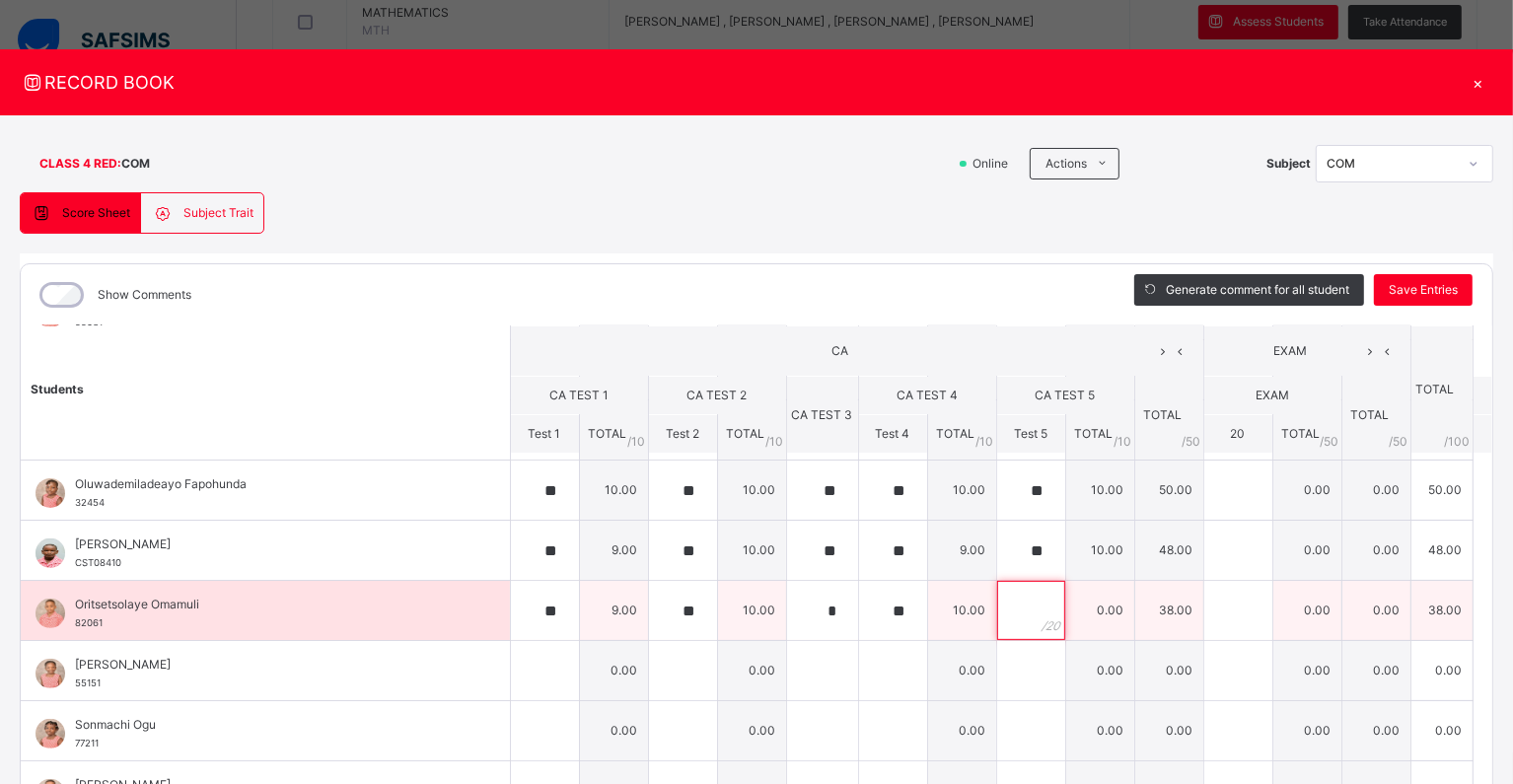 click at bounding box center (1031, 610) 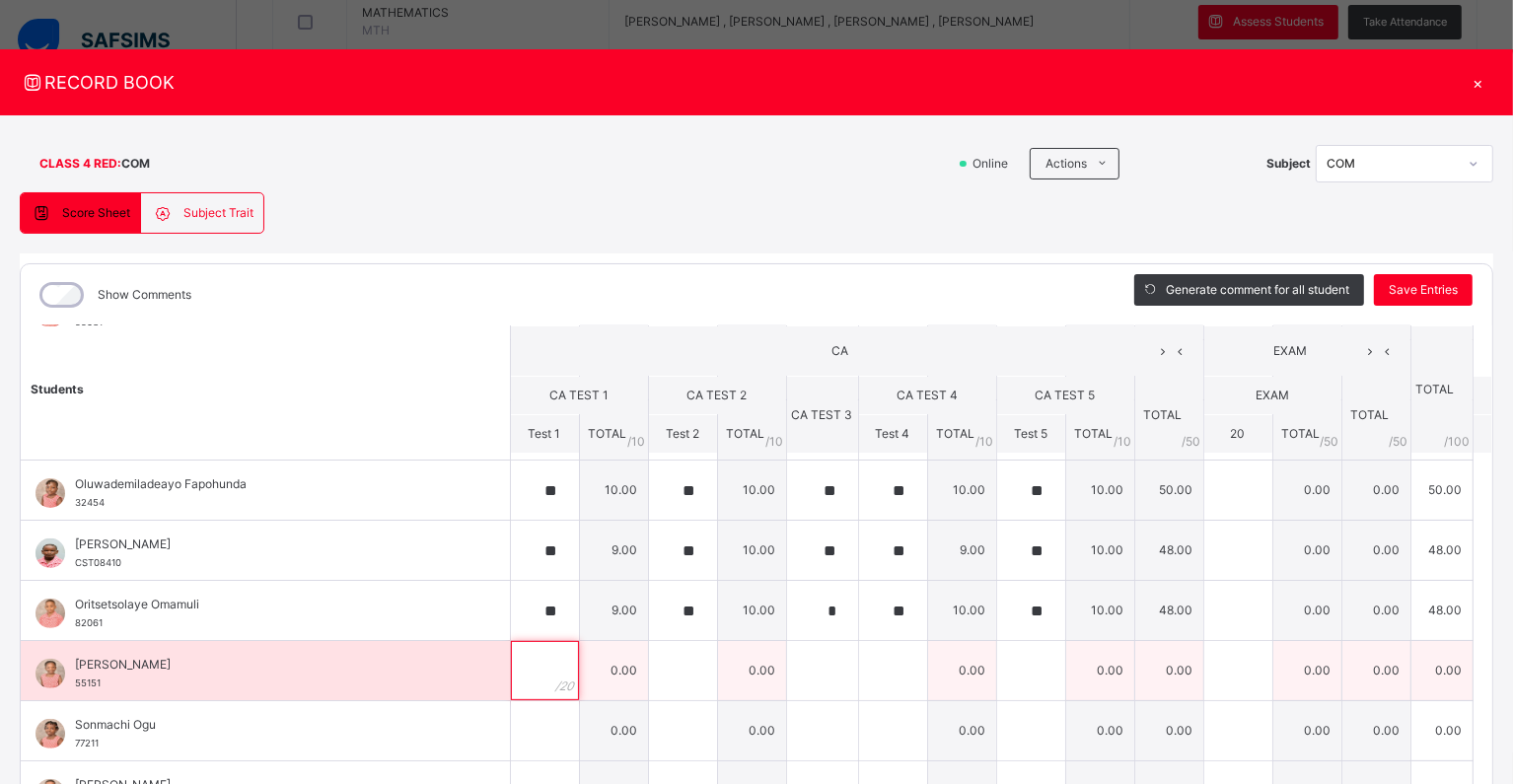 click at bounding box center (544, 671) 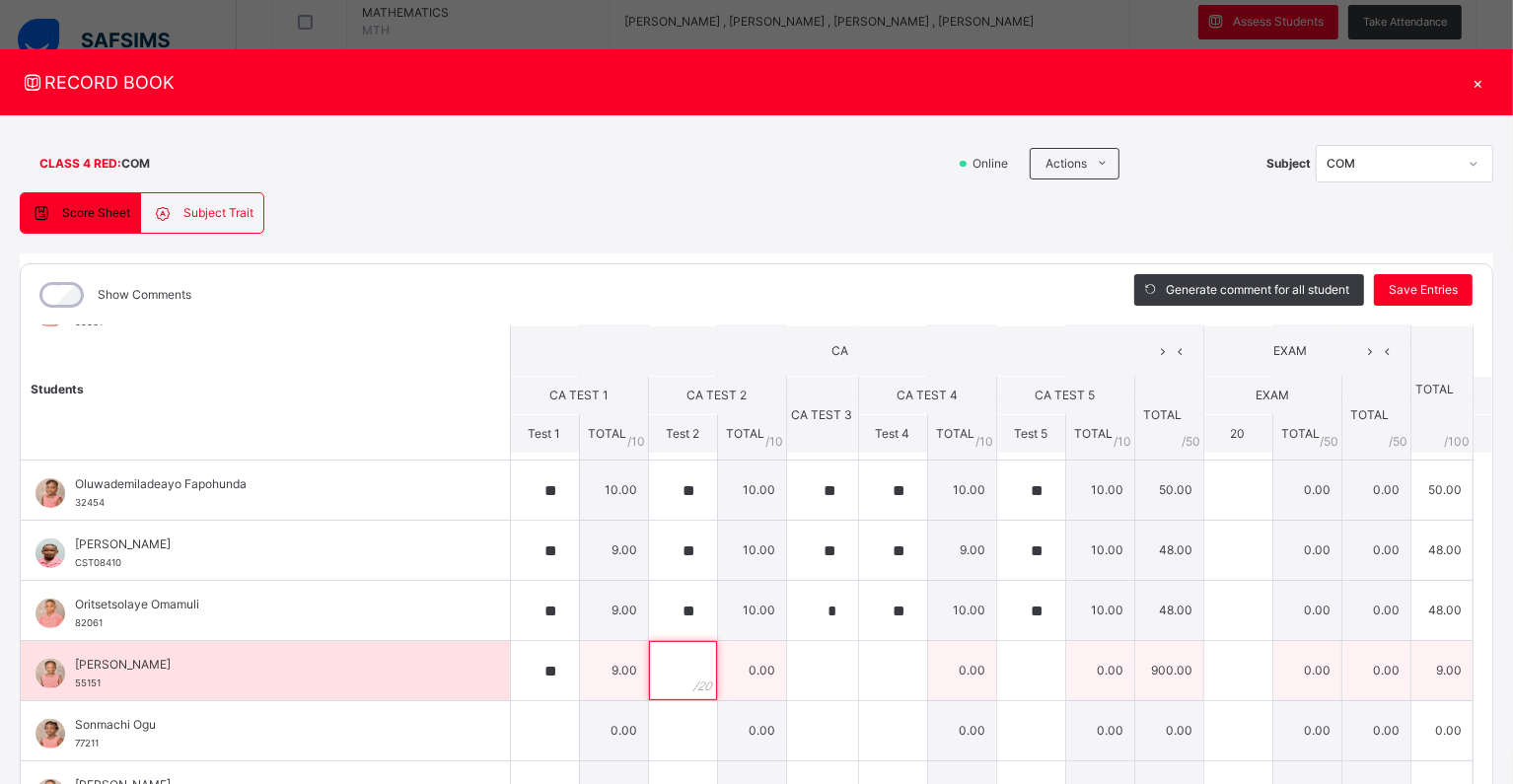 click at bounding box center (683, 671) 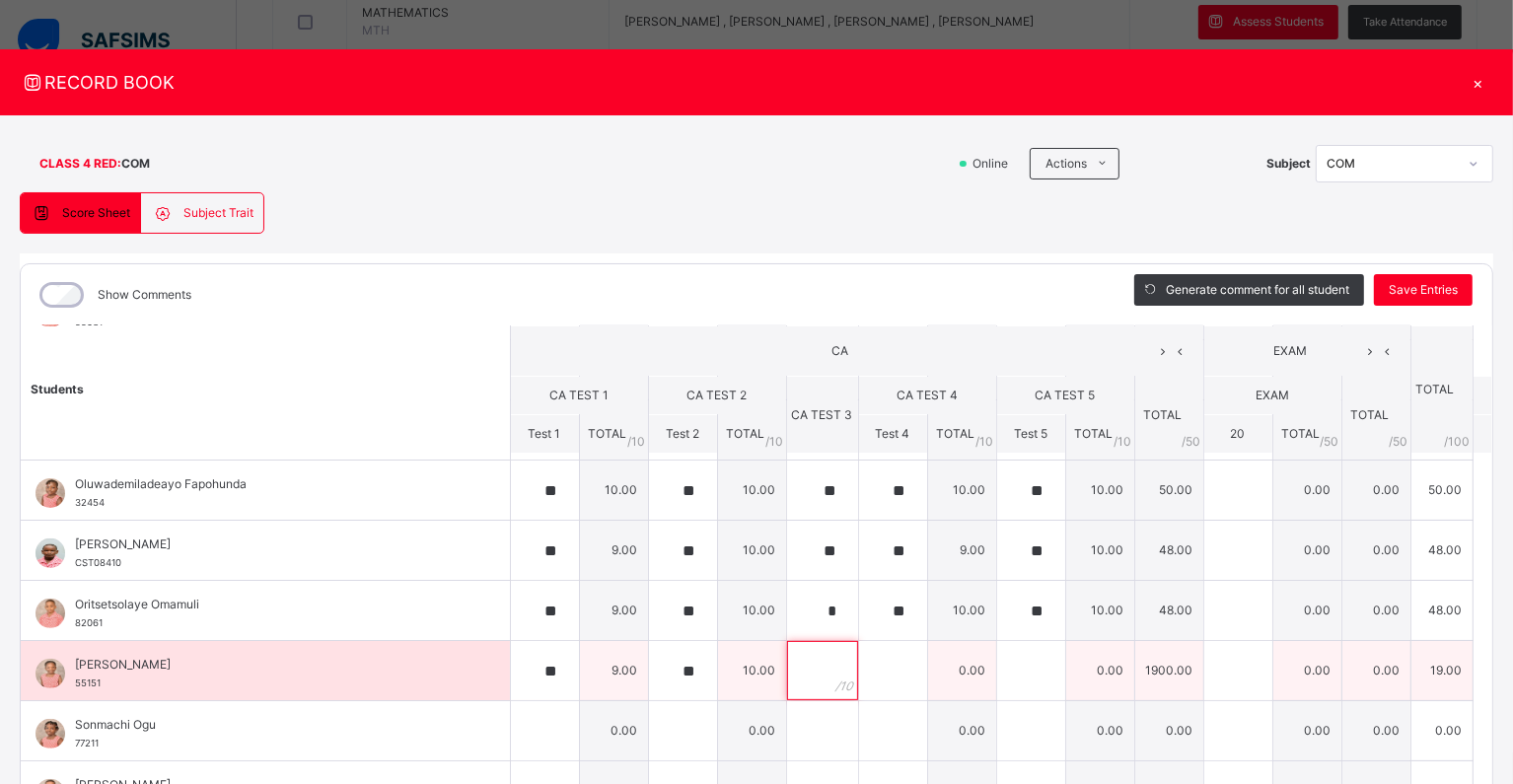 click at bounding box center [823, 671] 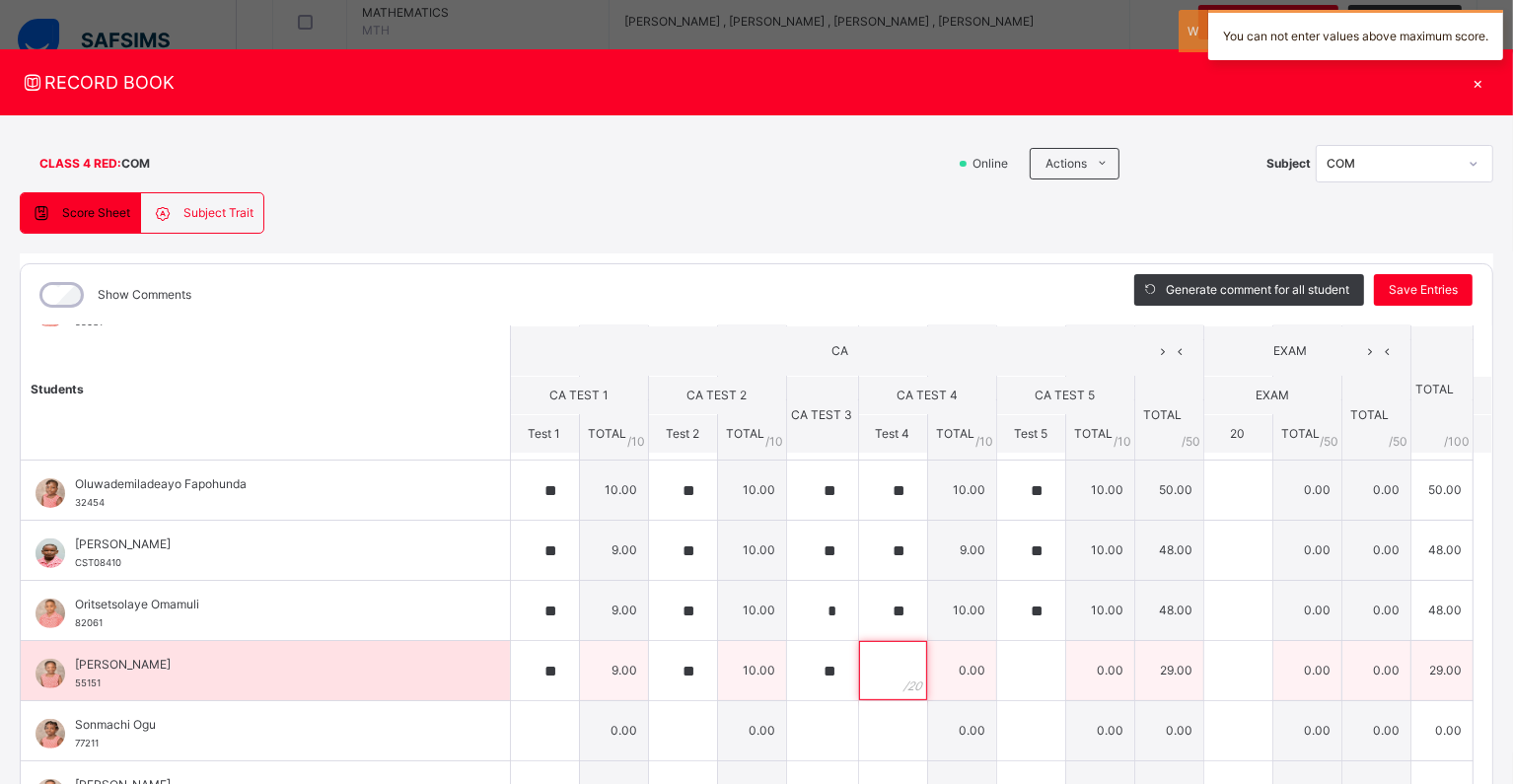 click at bounding box center [893, 671] 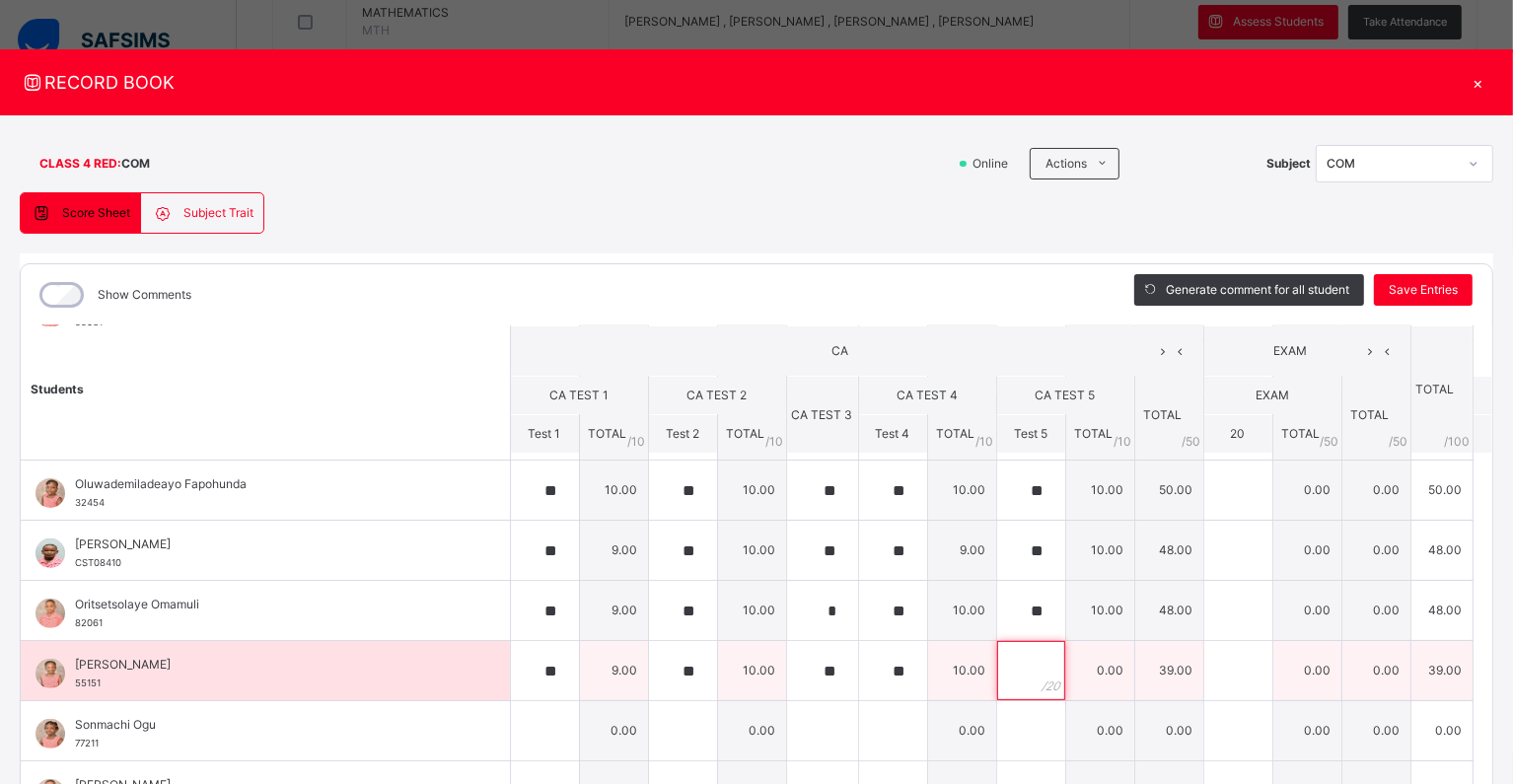 click at bounding box center (1031, 671) 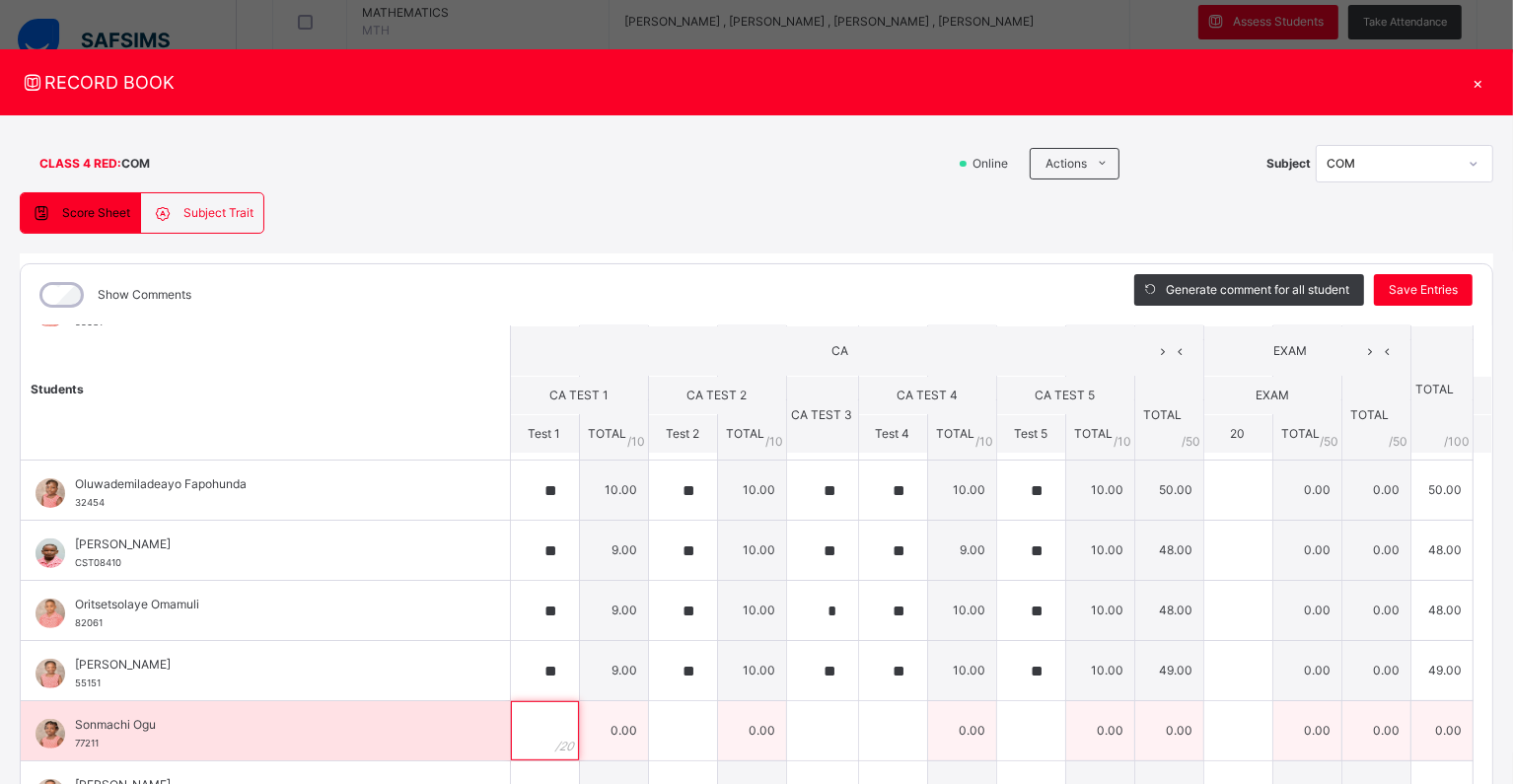 click at bounding box center (544, 731) 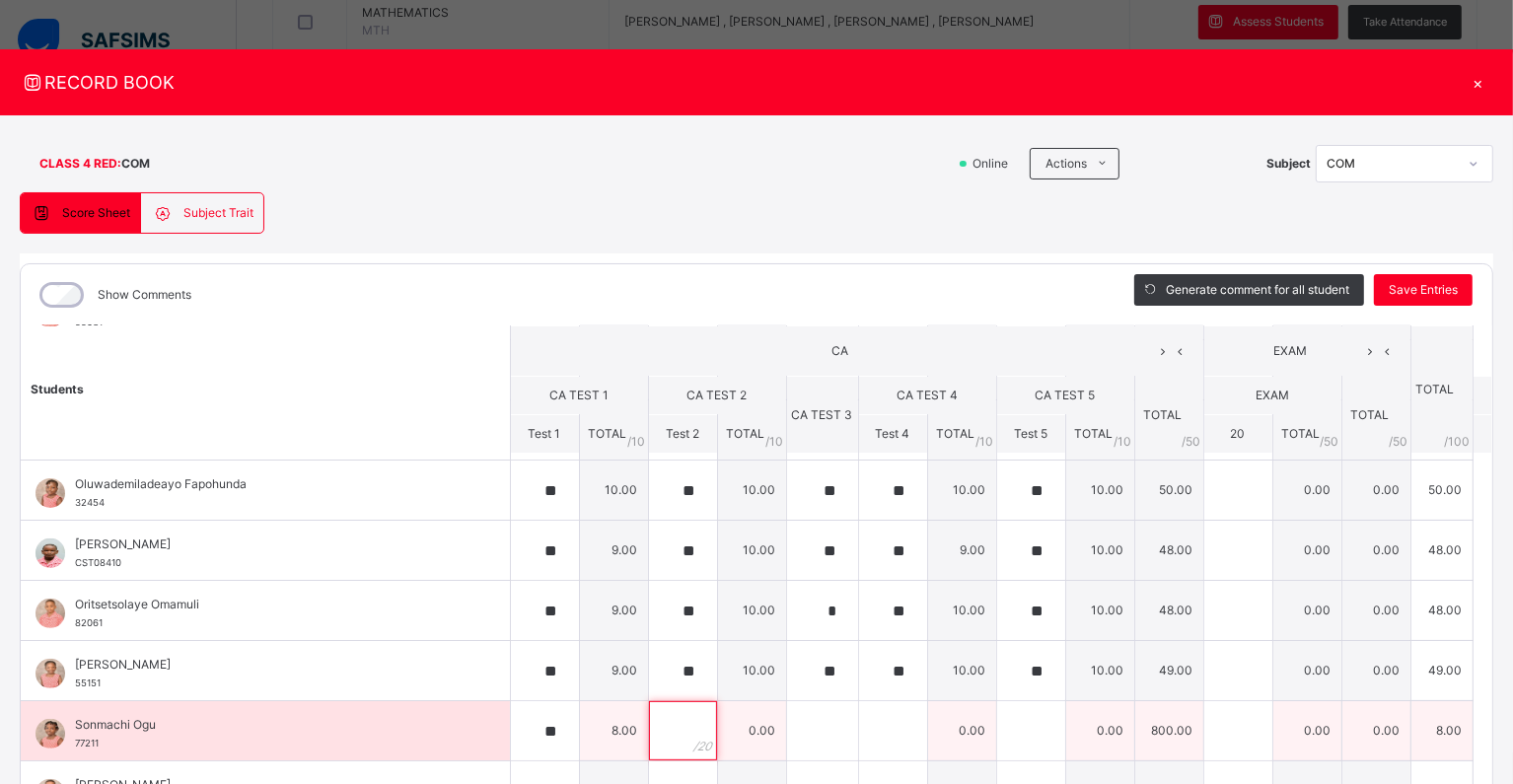 click at bounding box center [683, 731] 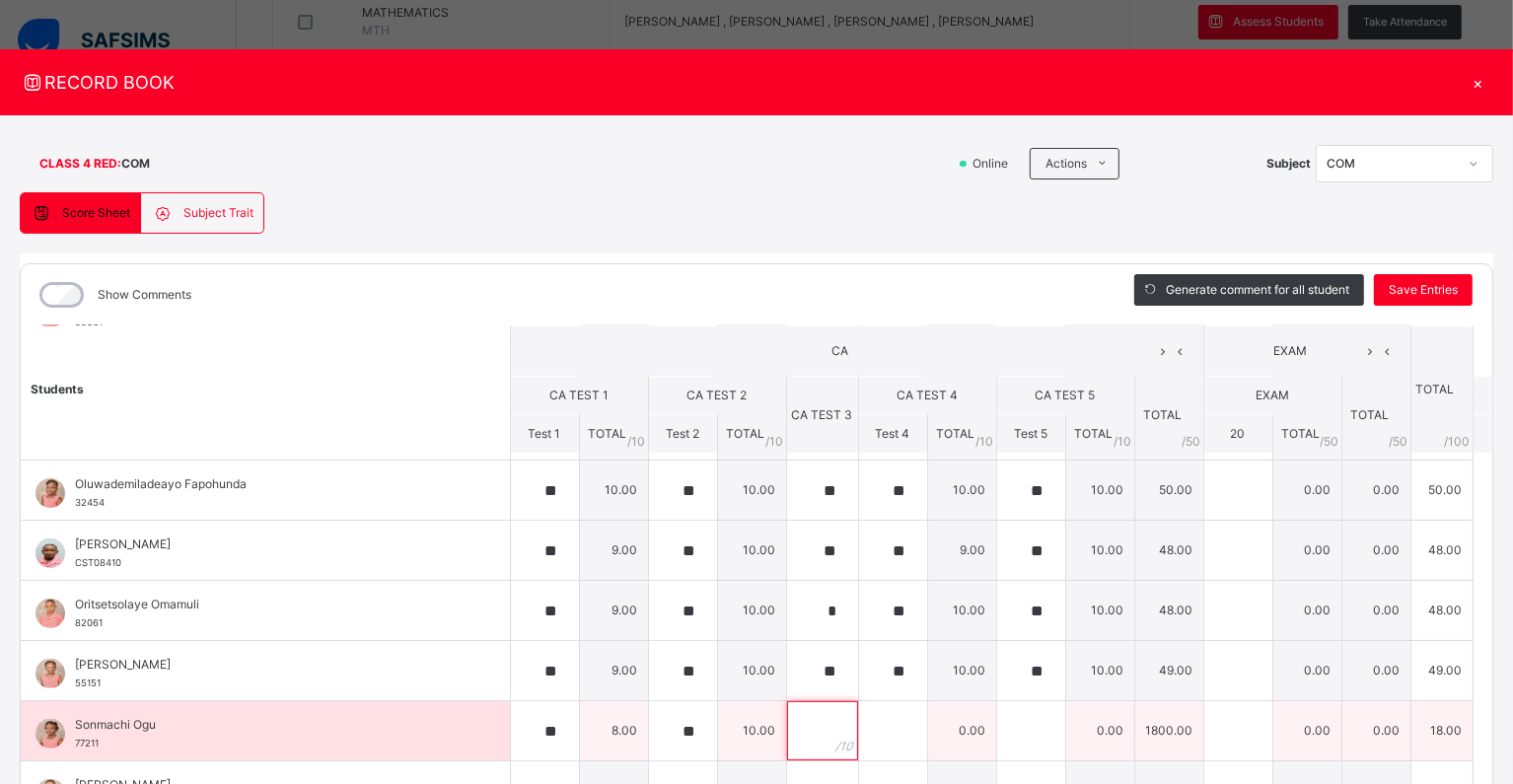 click at bounding box center (823, 731) 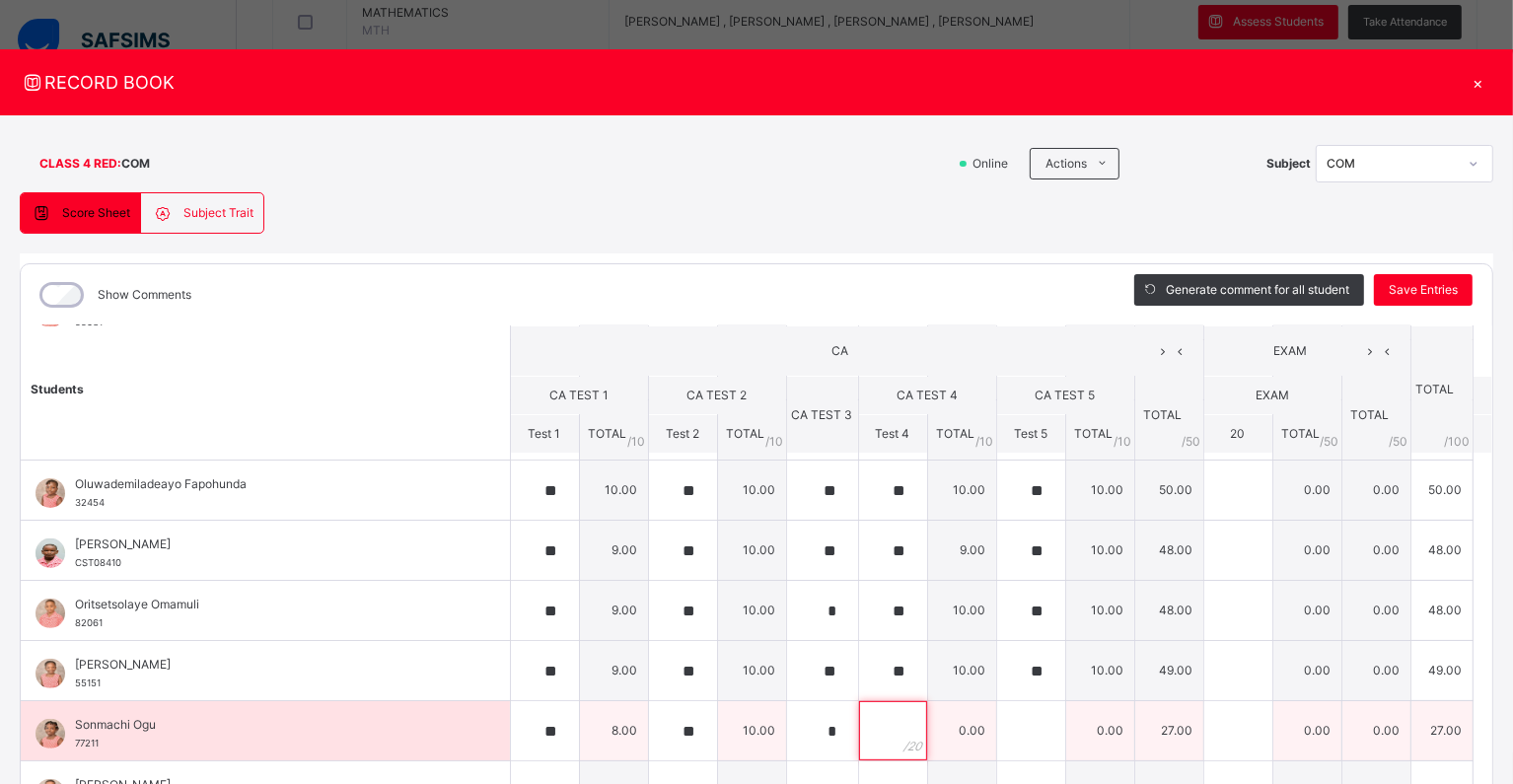 click at bounding box center (893, 731) 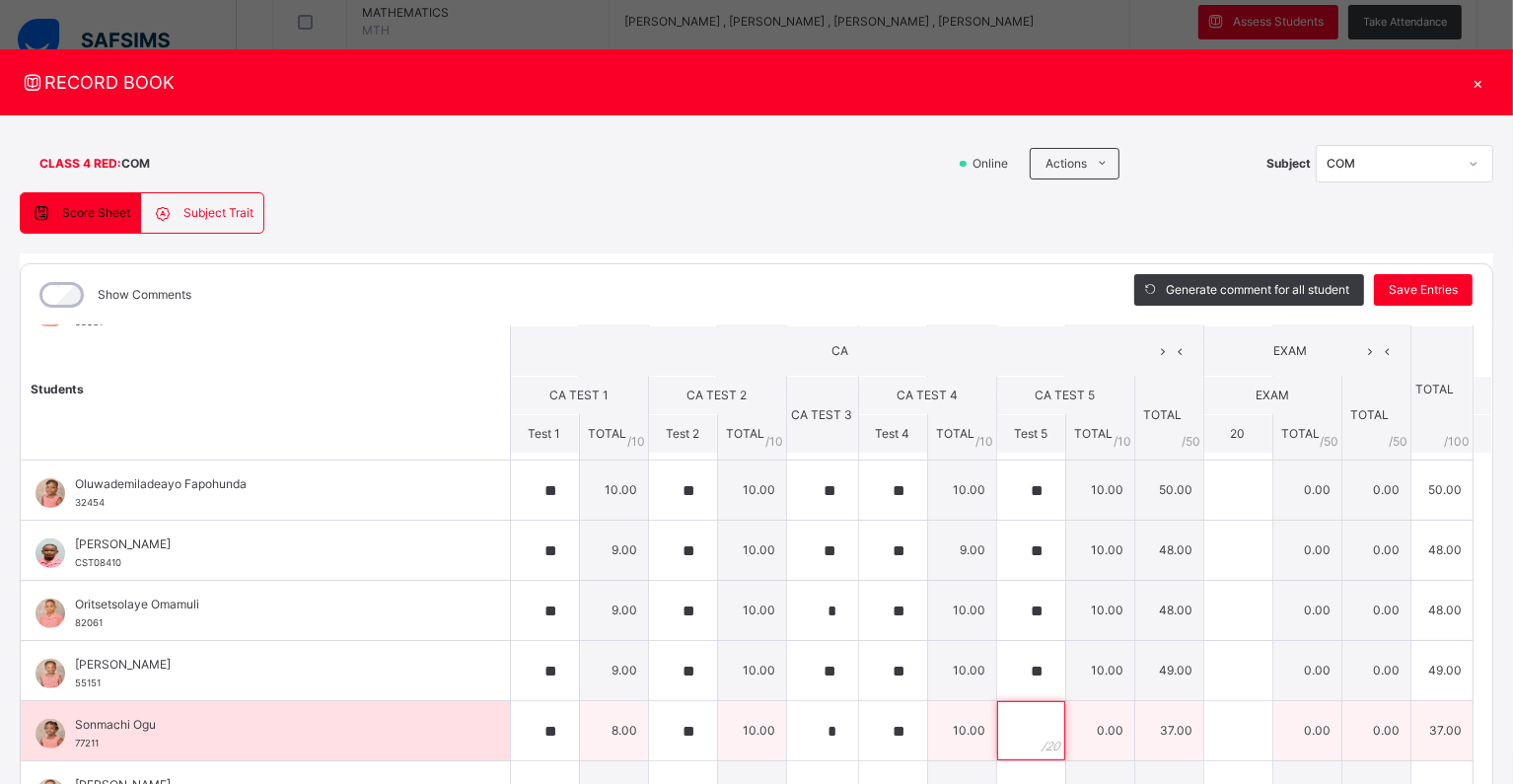 click at bounding box center [1031, 731] 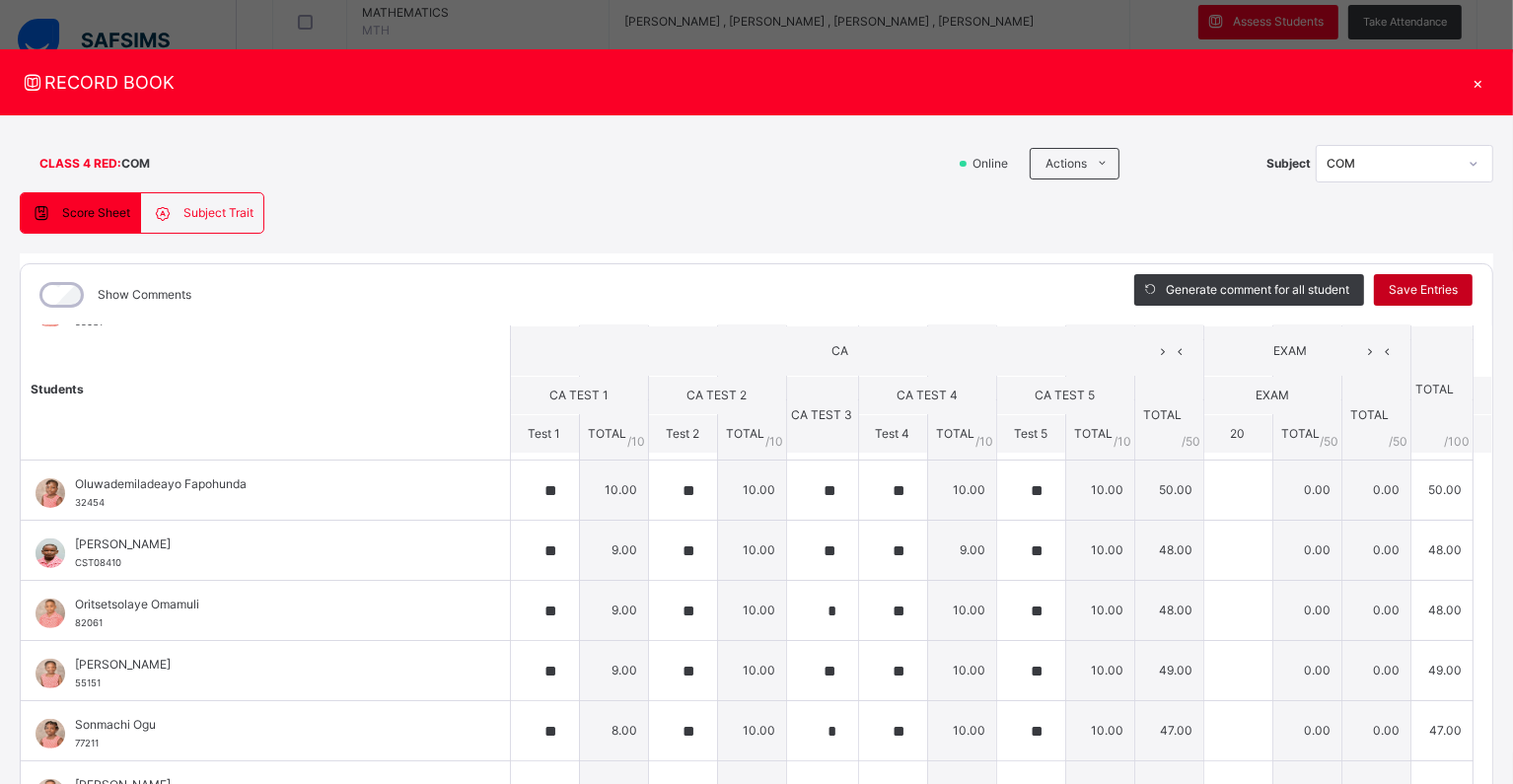 click on "Save Entries" at bounding box center [1423, 290] 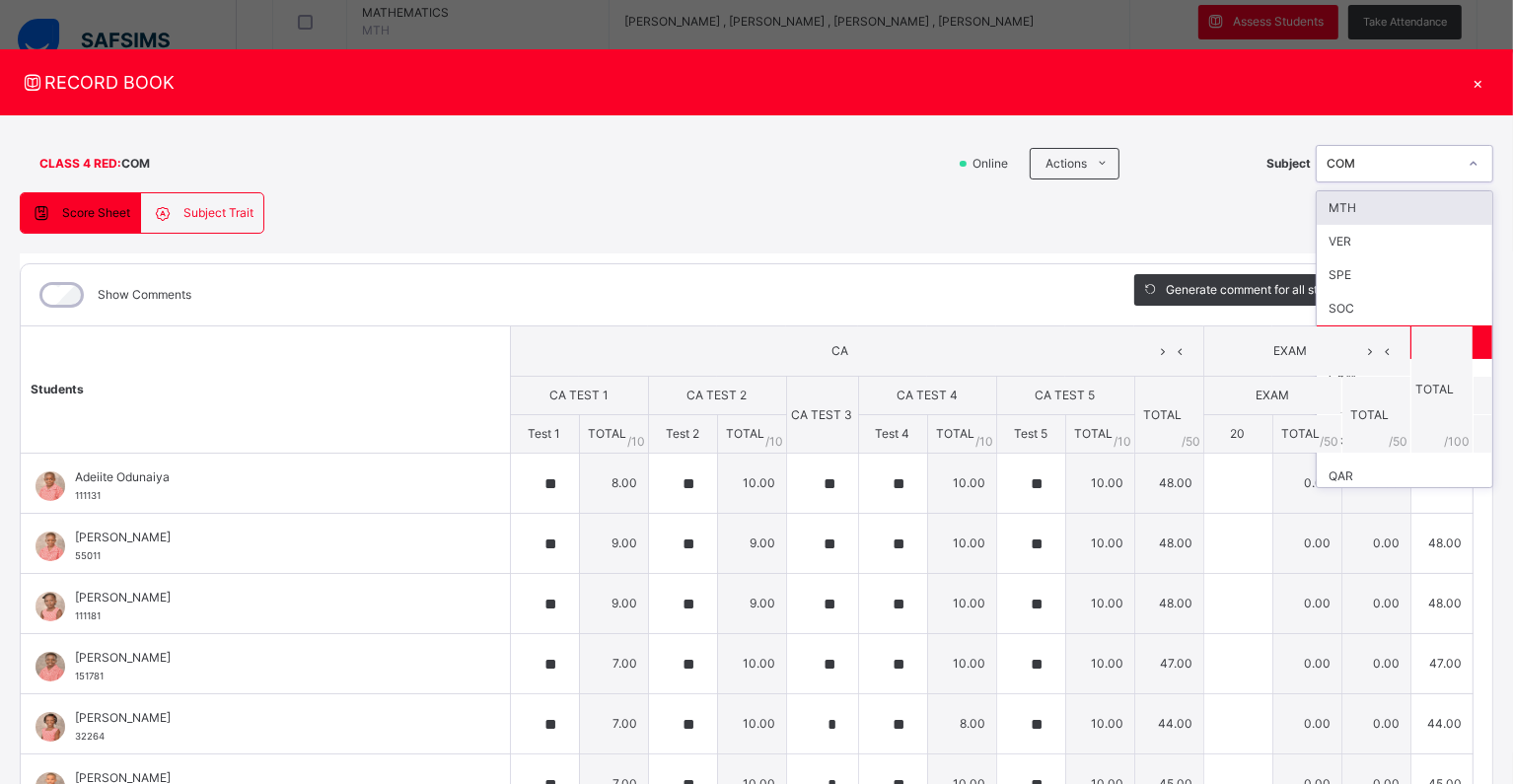 click 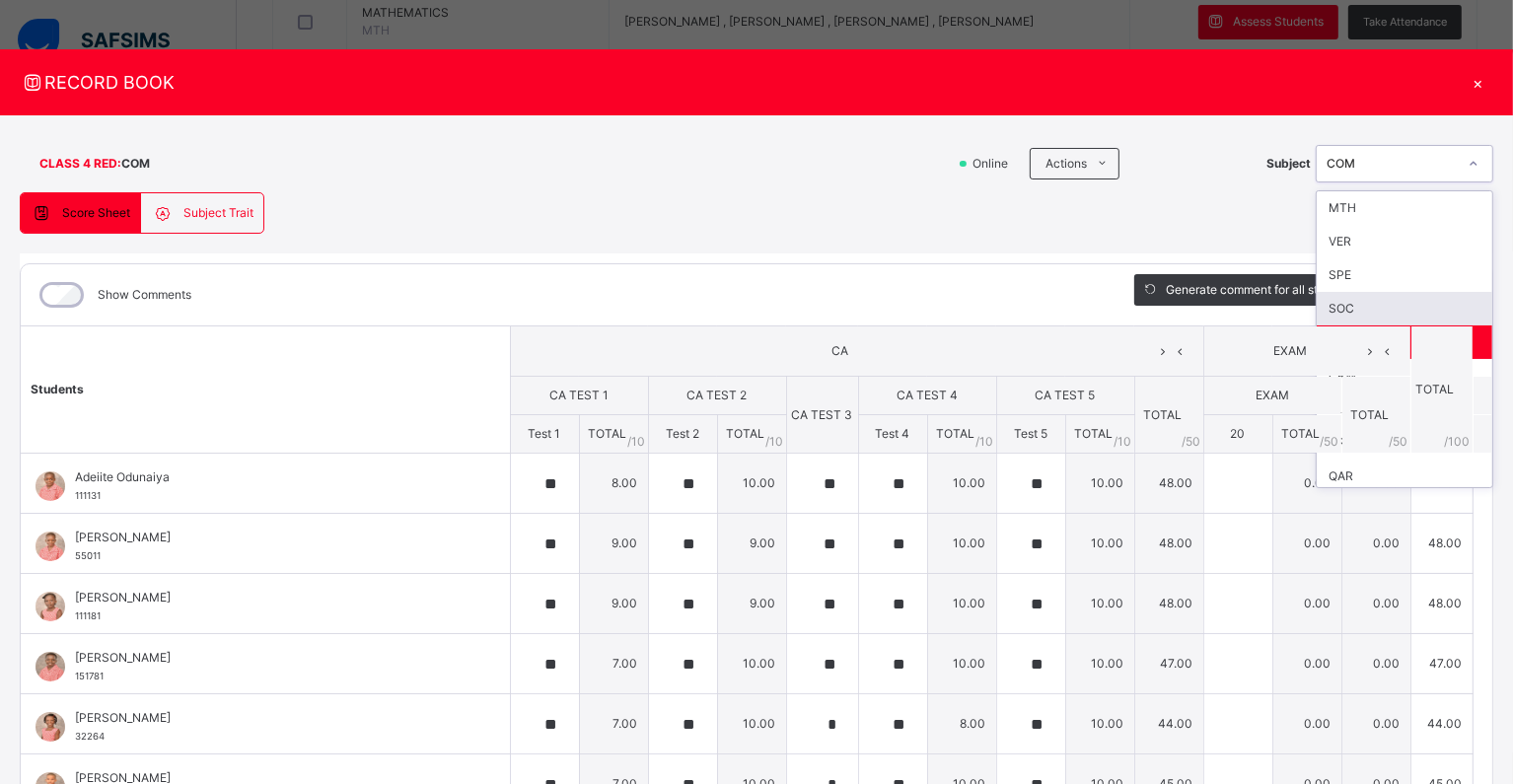 click on "SOC" at bounding box center [1405, 309] 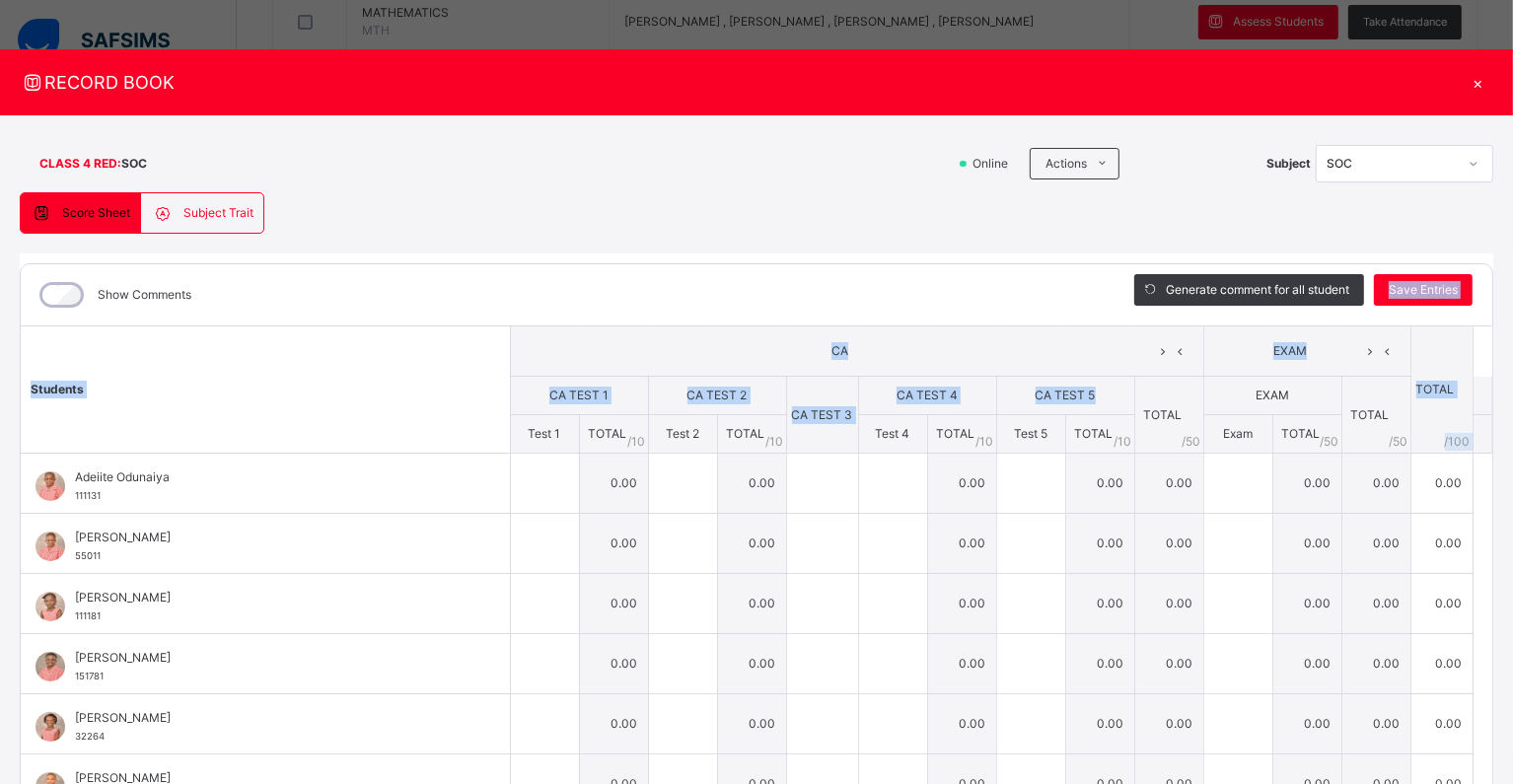 drag, startPoint x: 1328, startPoint y: 306, endPoint x: 1038, endPoint y: 397, distance: 303.94243 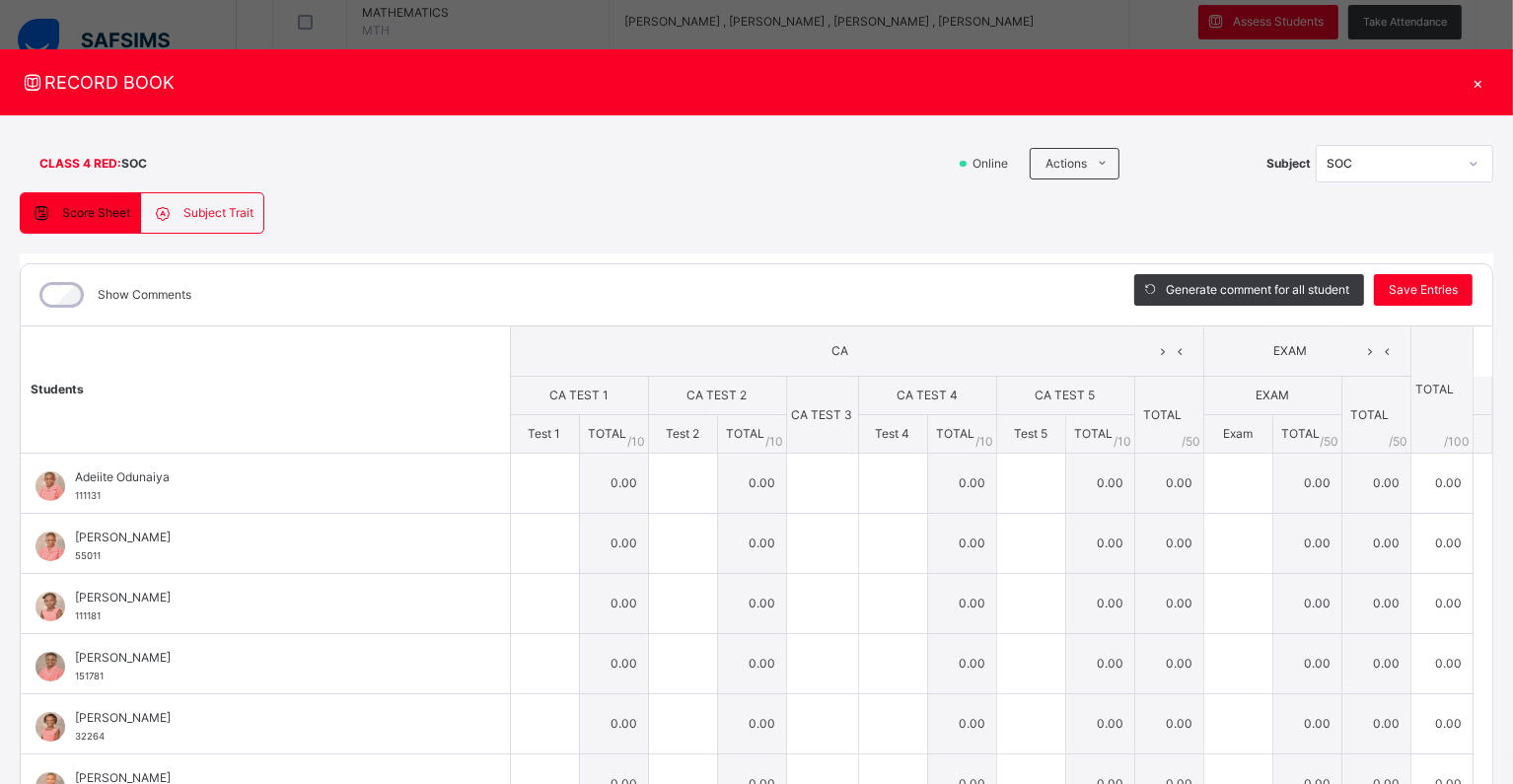 click on "Show Comments" at bounding box center (562, 295) 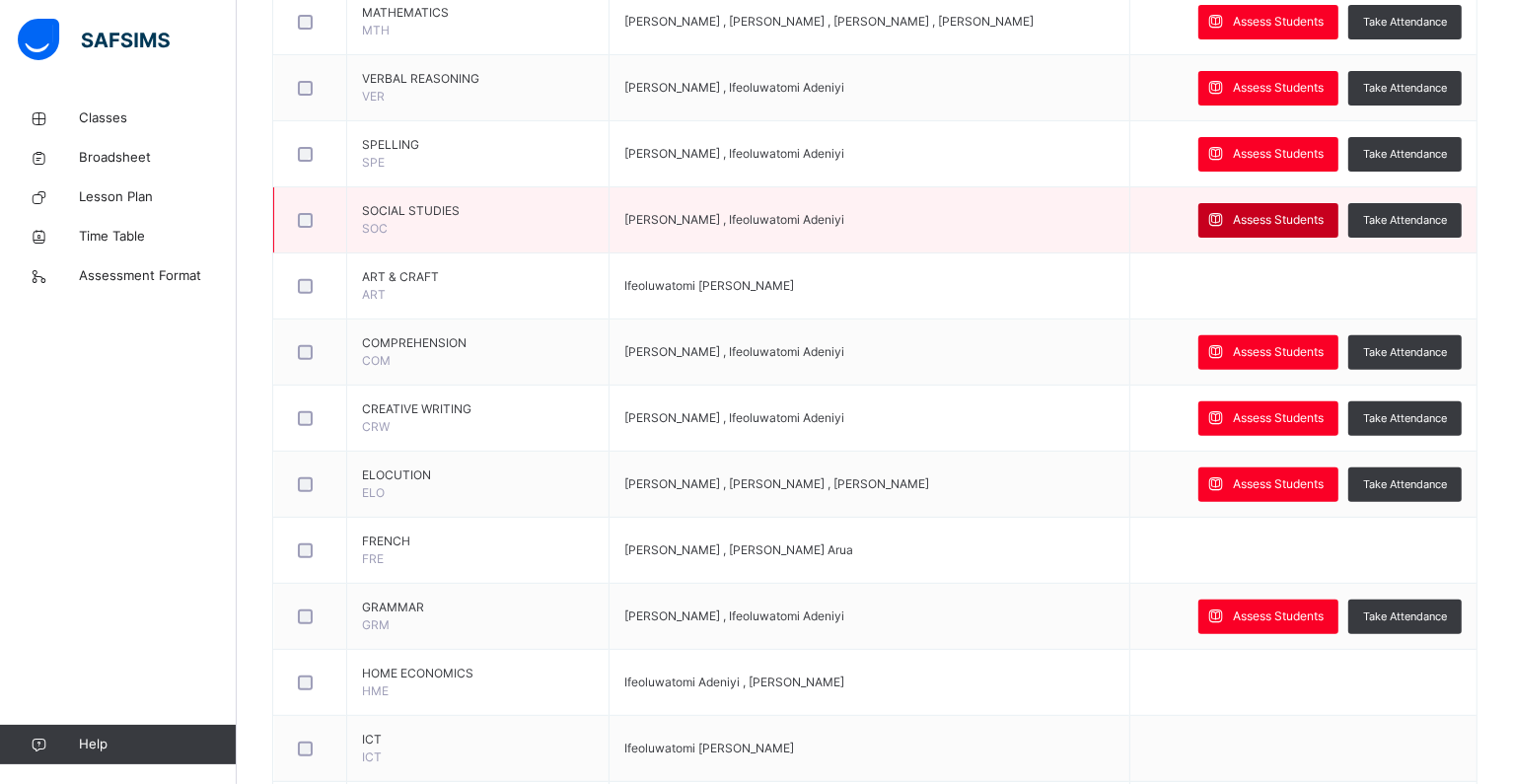 click on "Assess Students" at bounding box center (1278, 220) 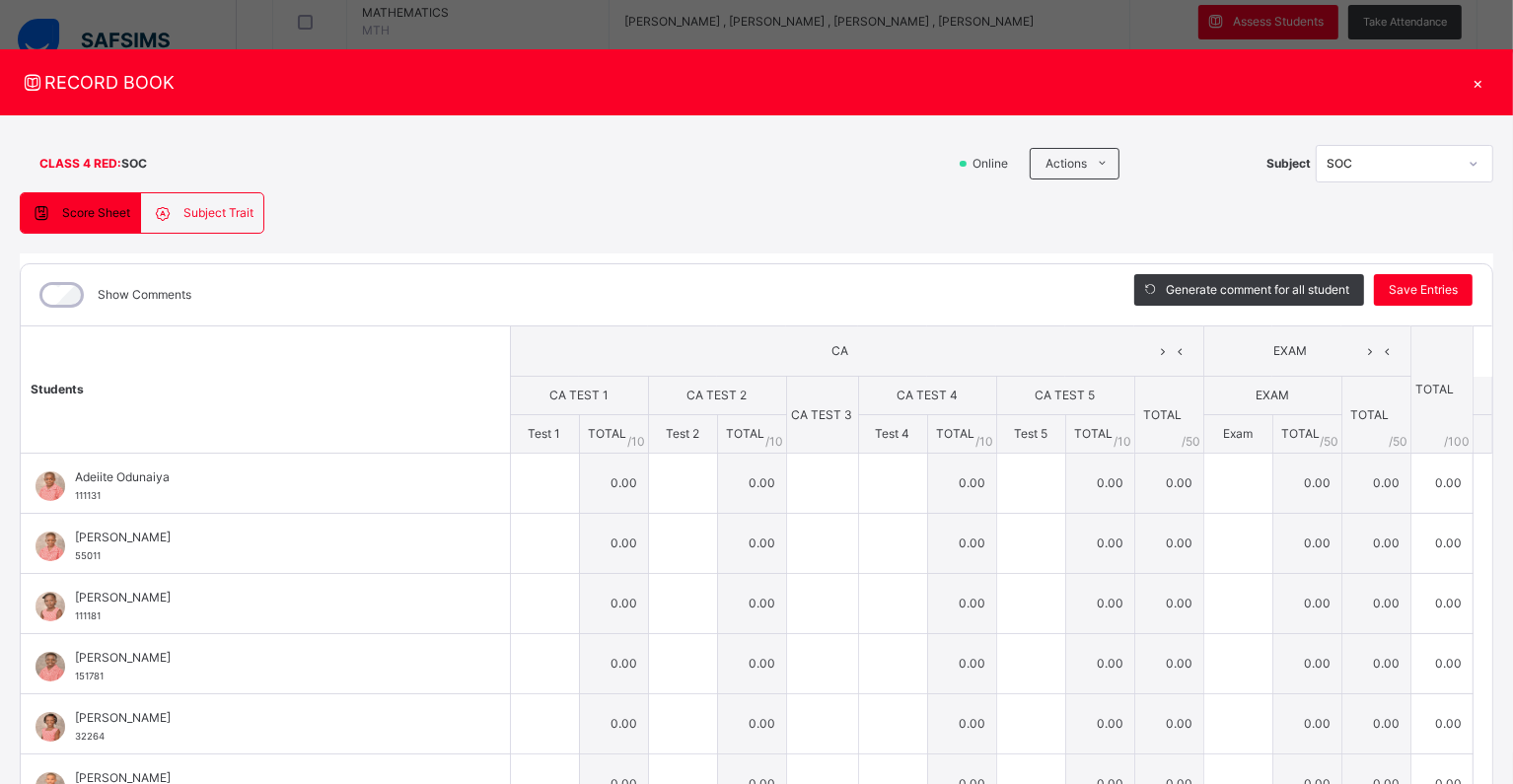 click on "×" at bounding box center [1478, 82] 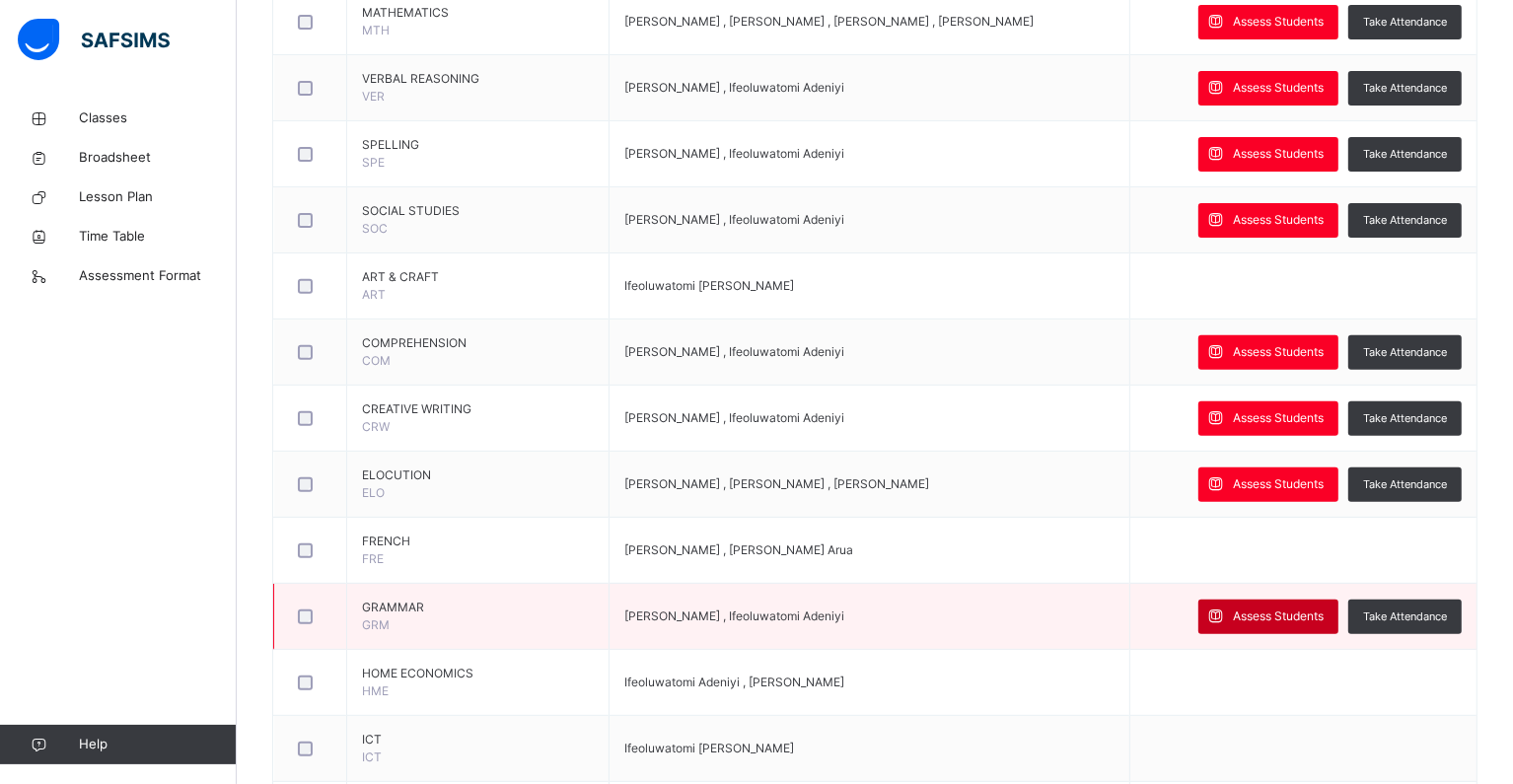 click on "Assess Students" at bounding box center (1278, 616) 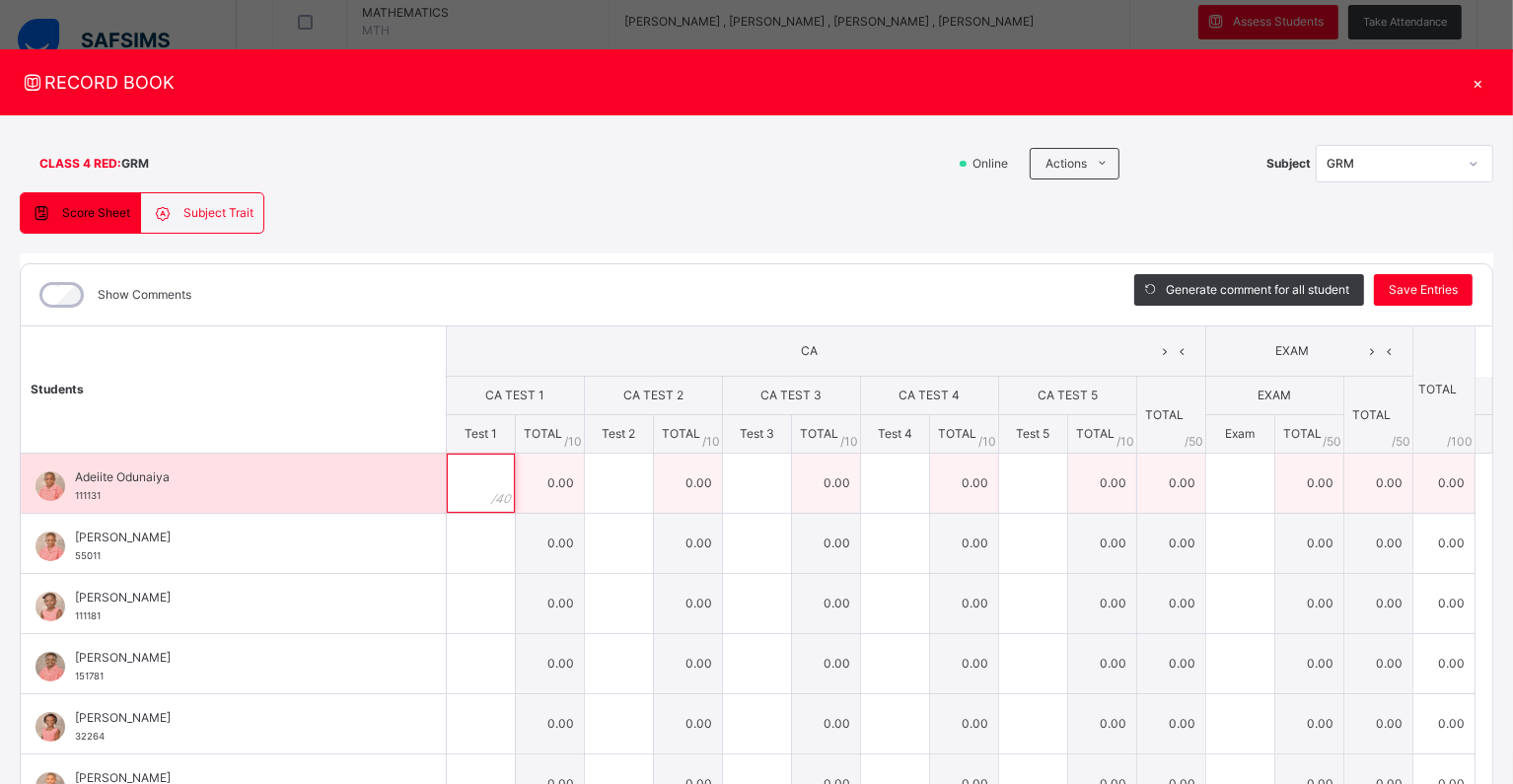 click at bounding box center (480, 483) 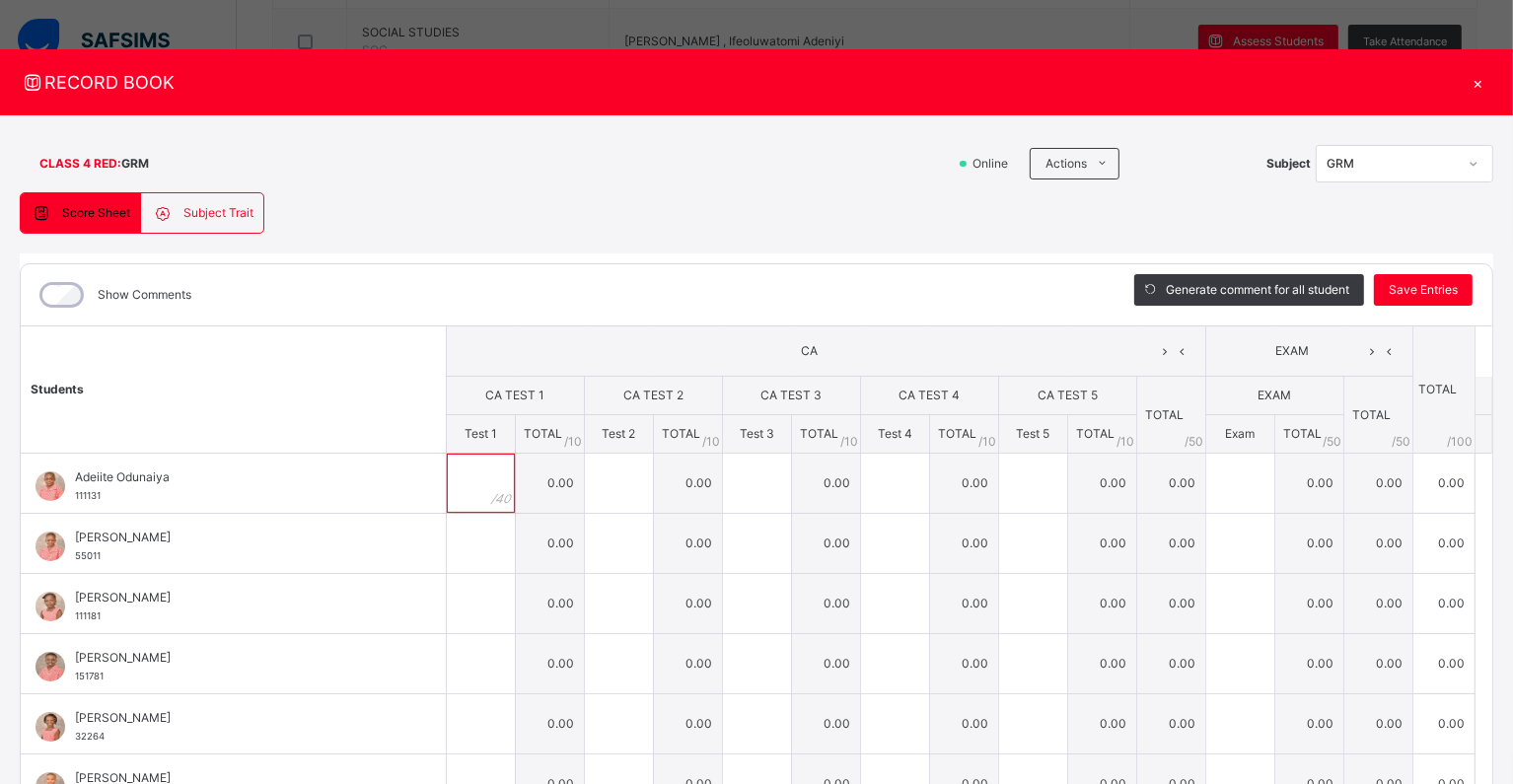 scroll, scrollTop: 866, scrollLeft: 0, axis: vertical 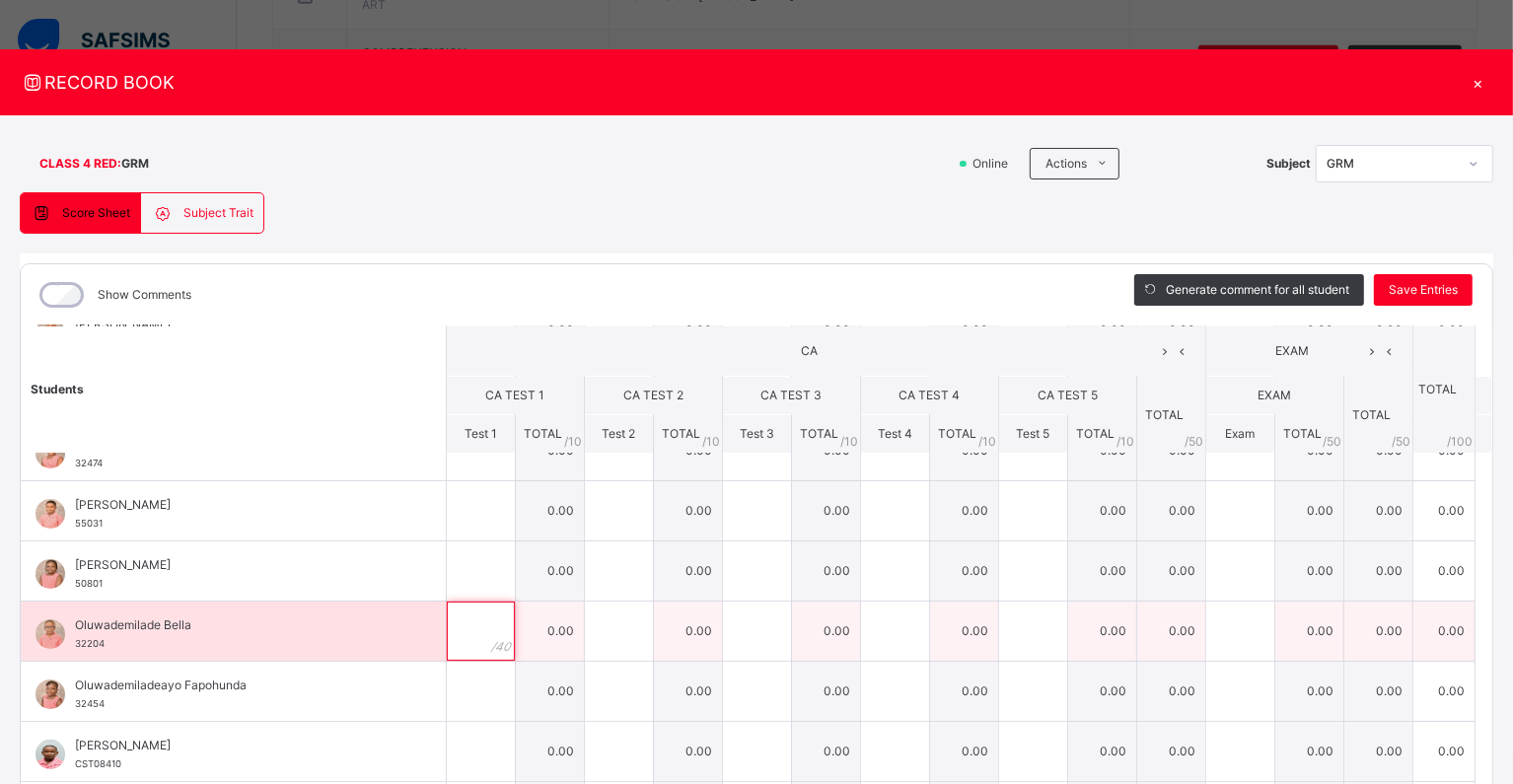 click at bounding box center (480, 631) 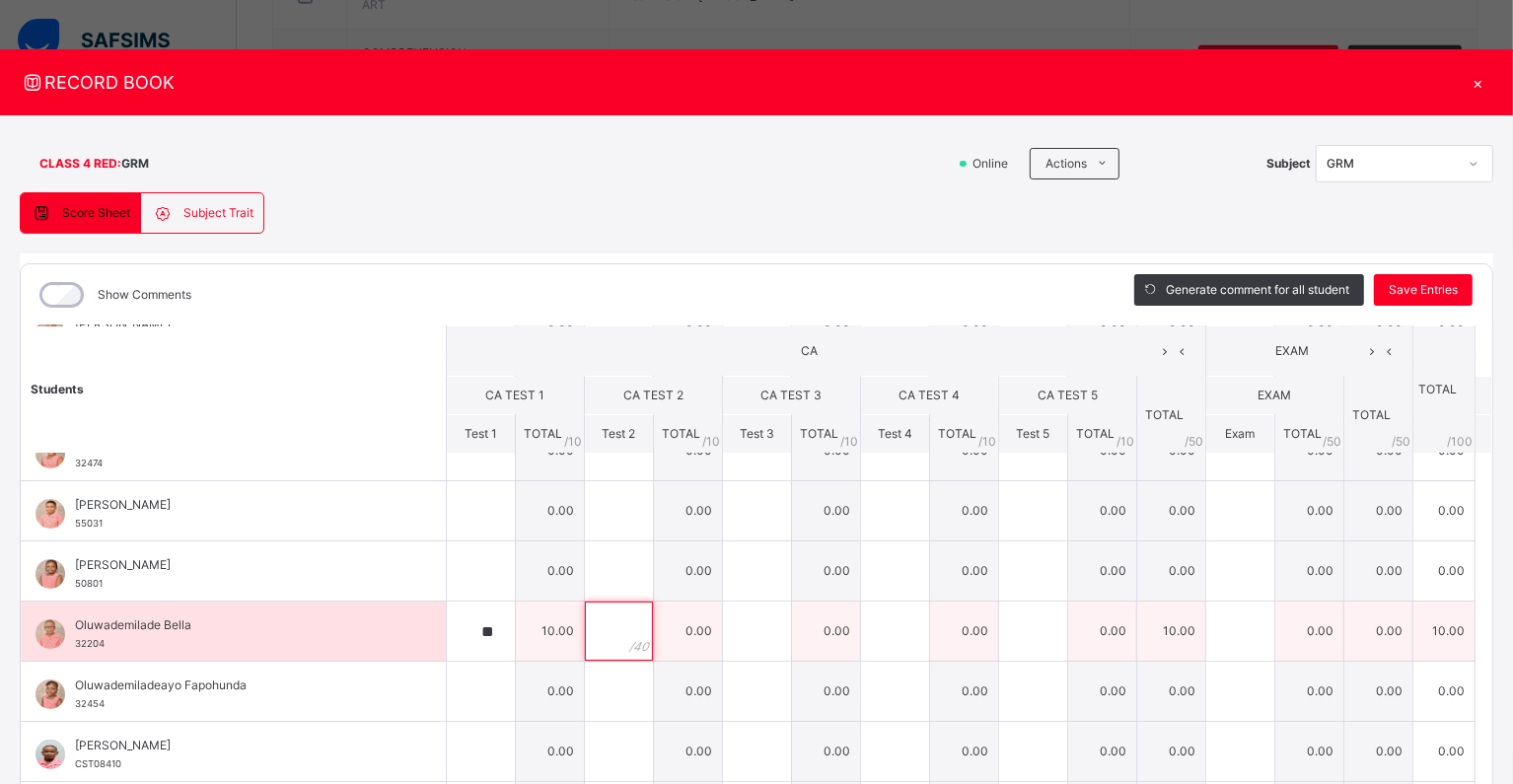 click at bounding box center (618, 631) 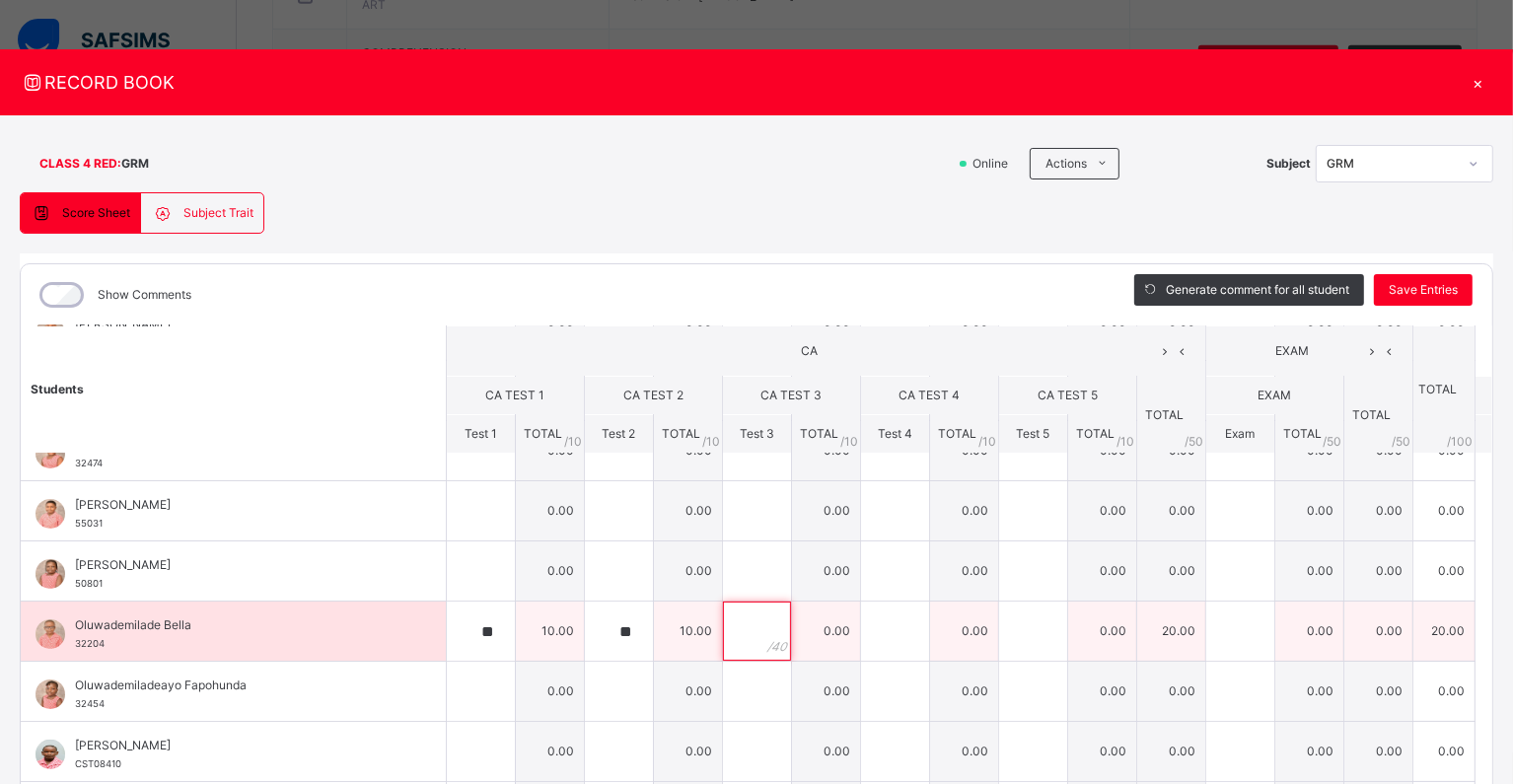 click at bounding box center [756, 631] 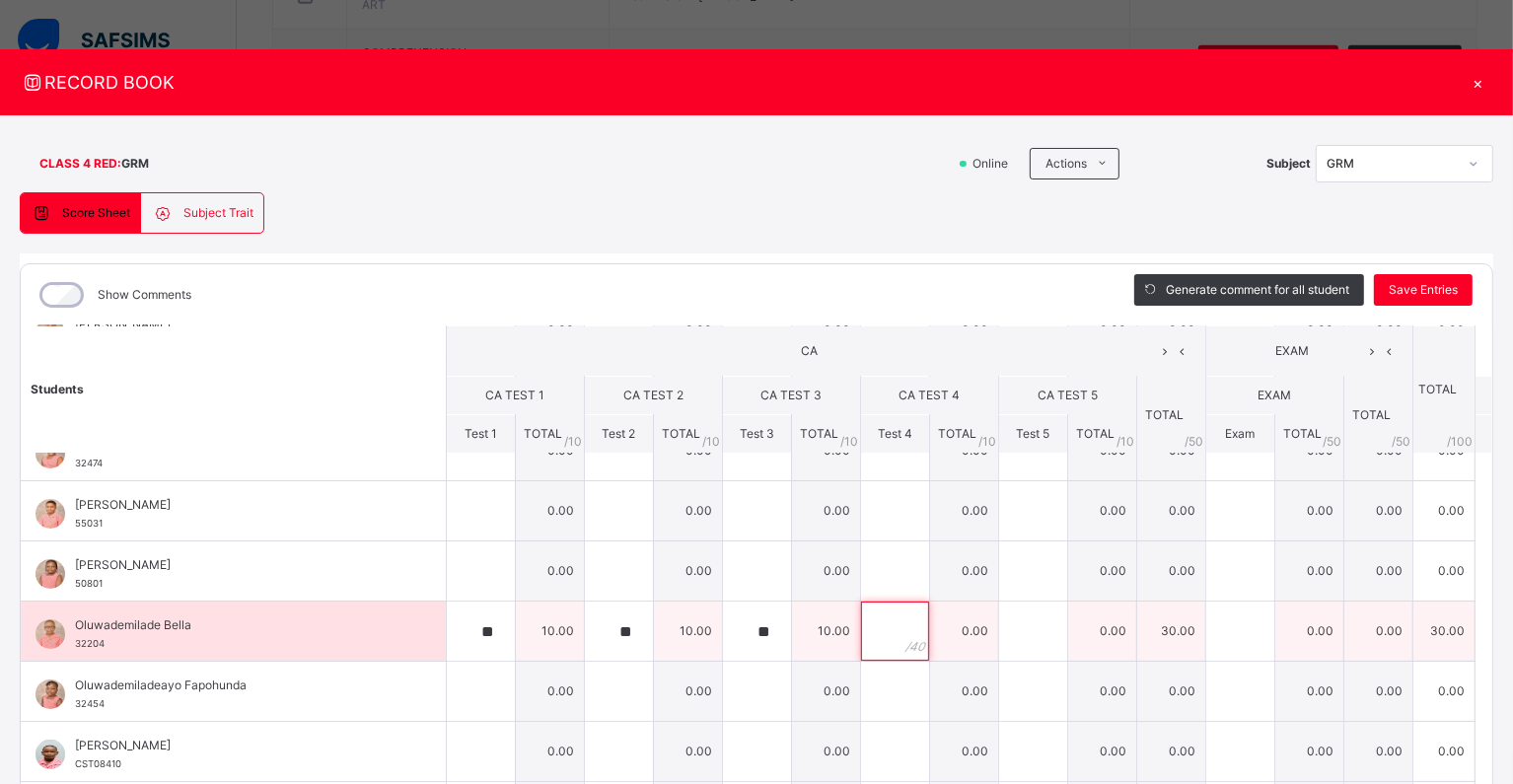click at bounding box center [895, 631] 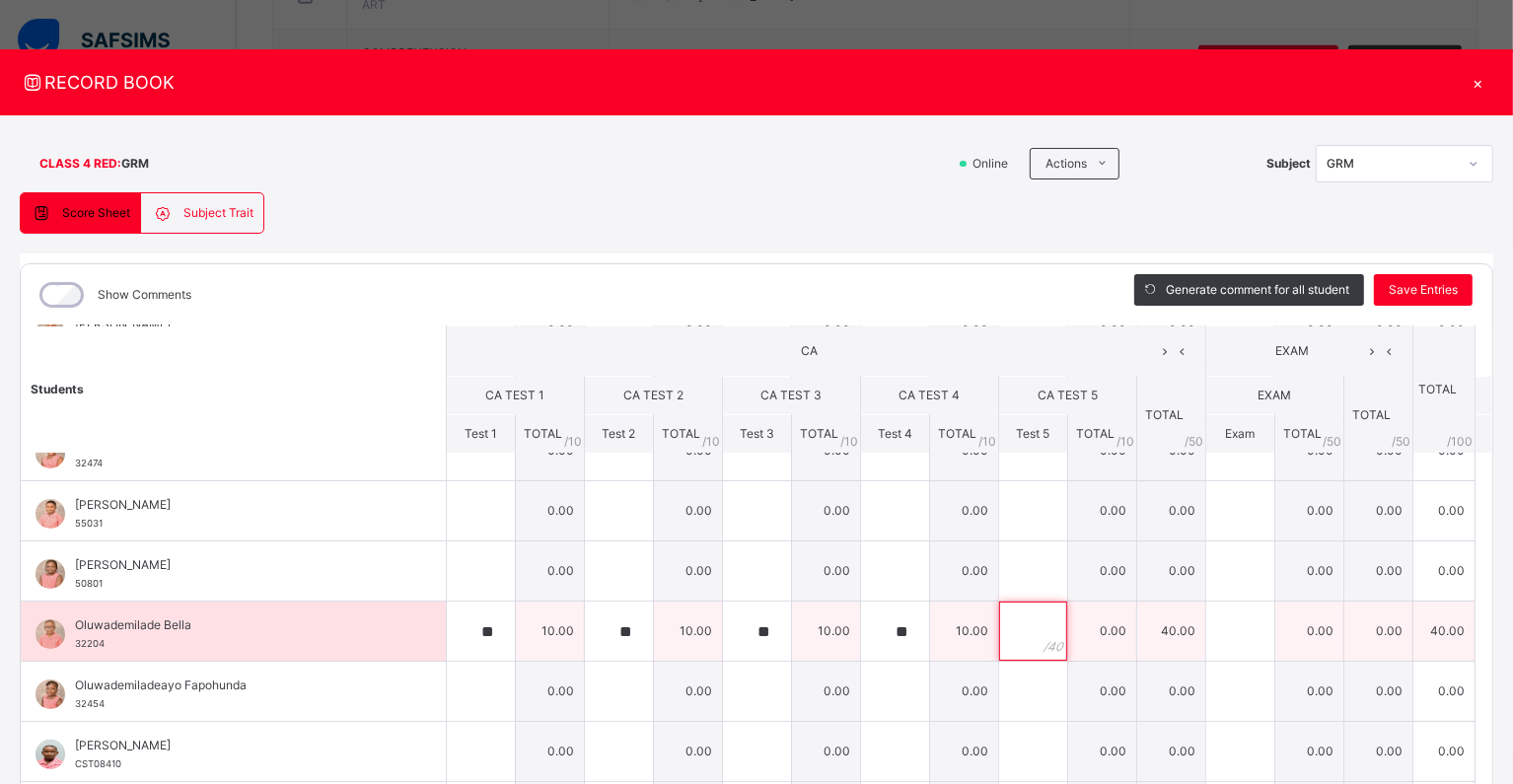 click at bounding box center (1033, 631) 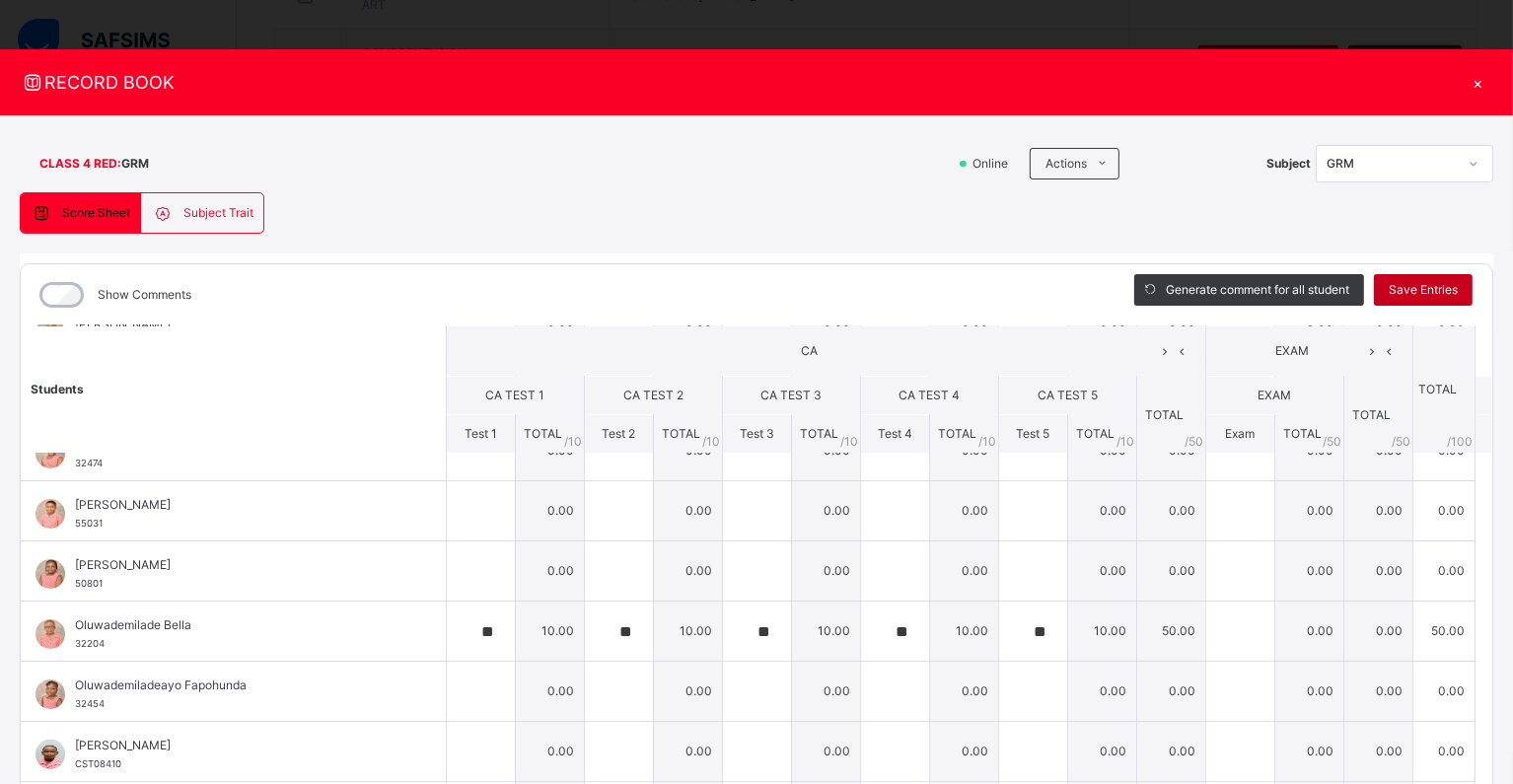 click on "Save Entries" at bounding box center [1423, 290] 